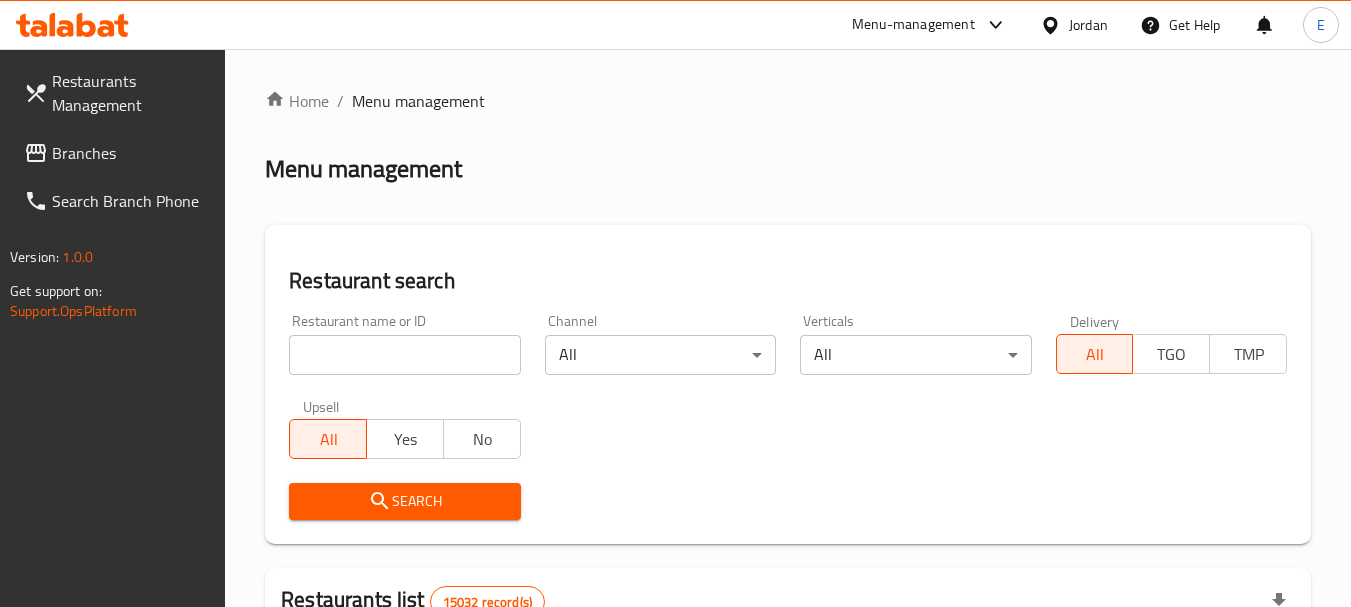 scroll, scrollTop: 0, scrollLeft: 0, axis: both 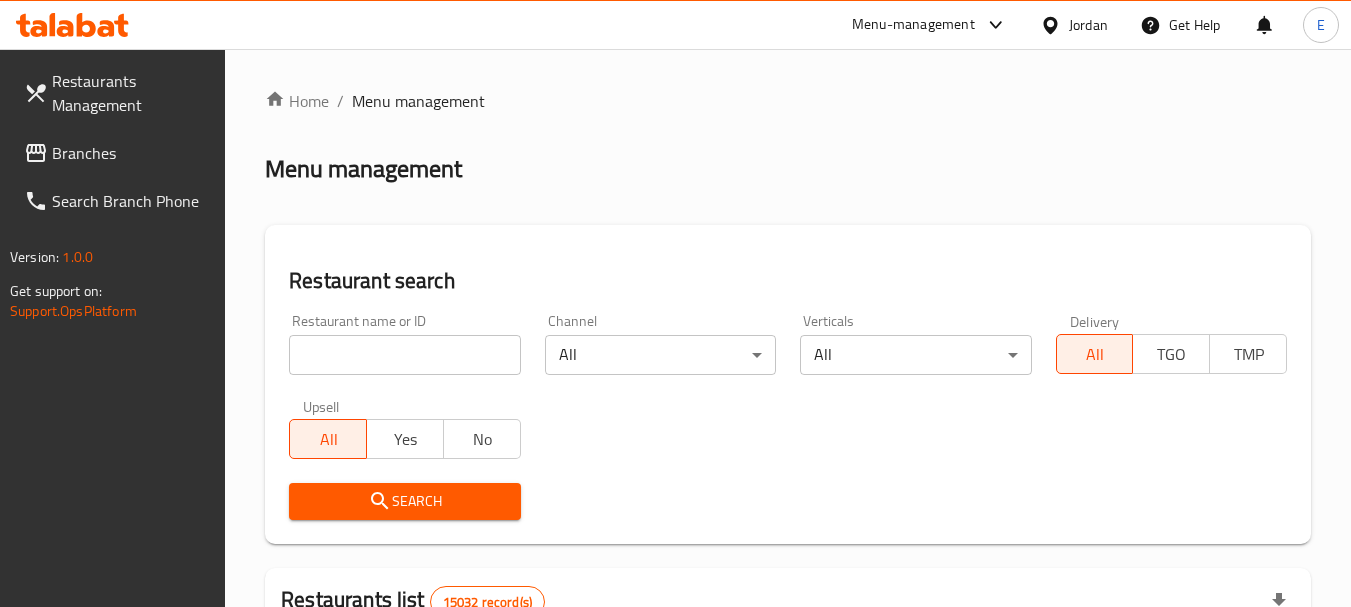 click on "Branches" at bounding box center (131, 153) 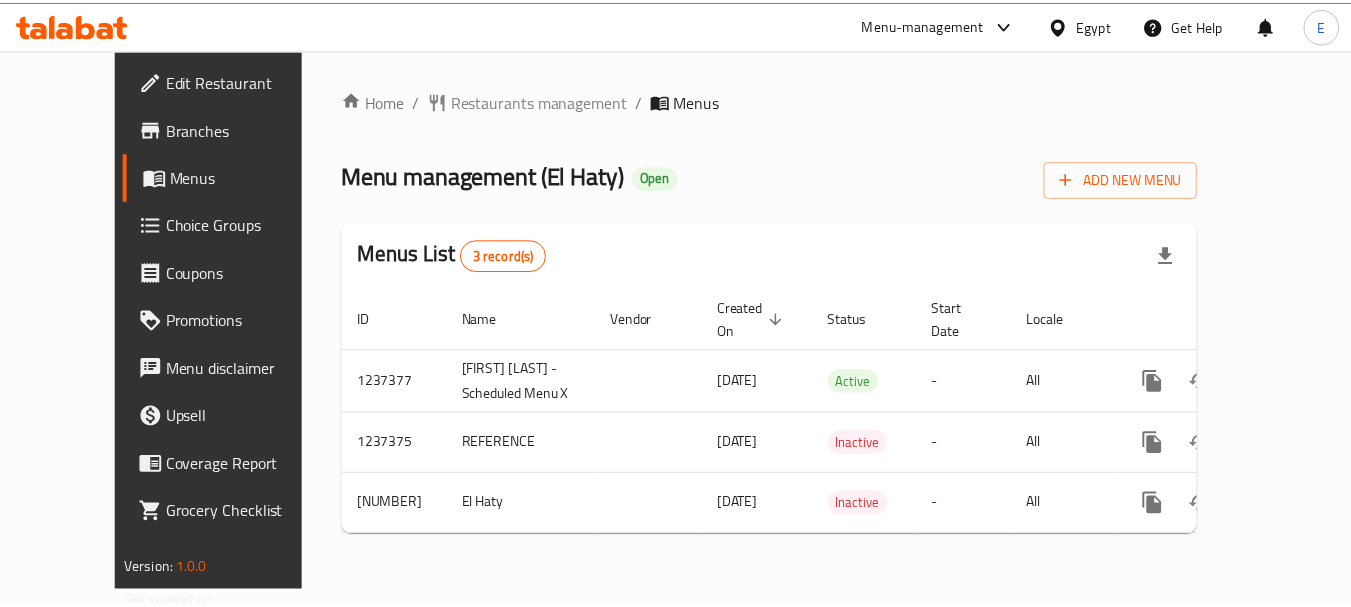 scroll, scrollTop: 0, scrollLeft: 0, axis: both 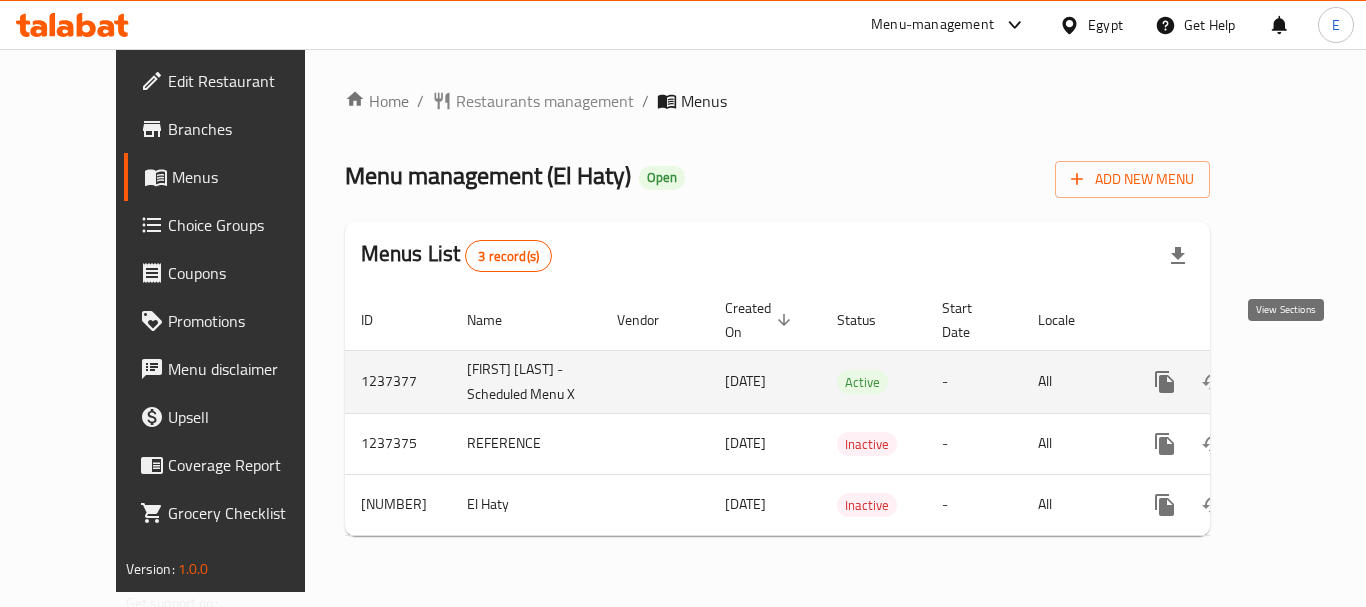 click 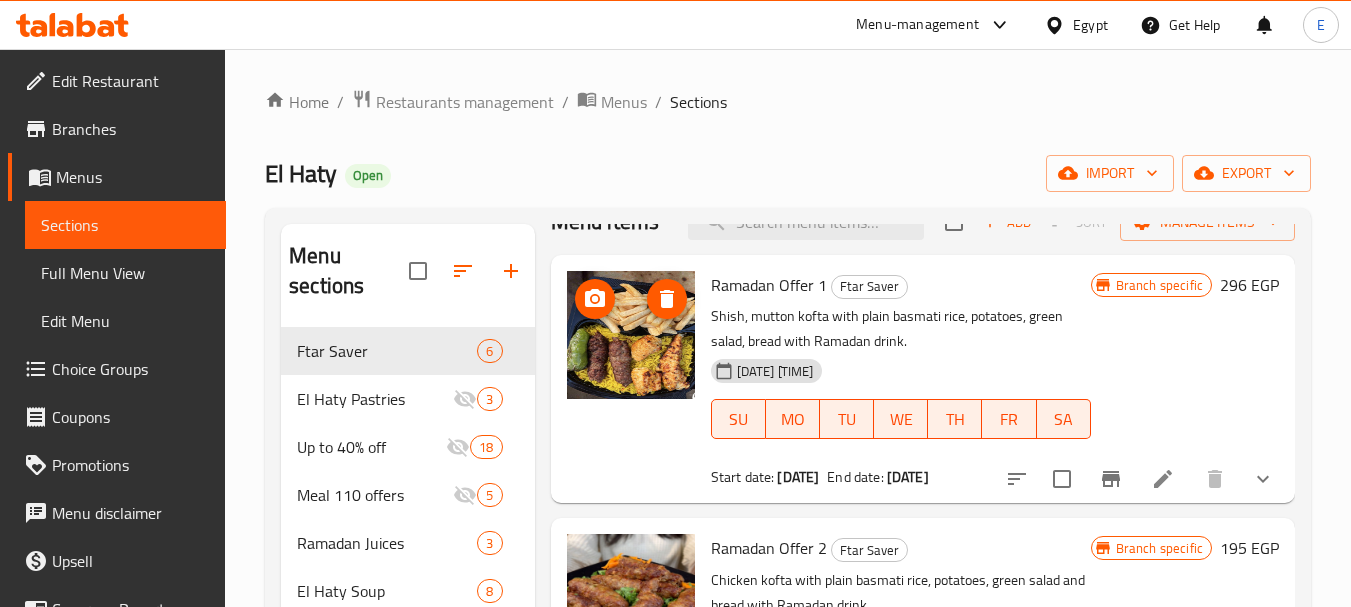 scroll, scrollTop: 0, scrollLeft: 0, axis: both 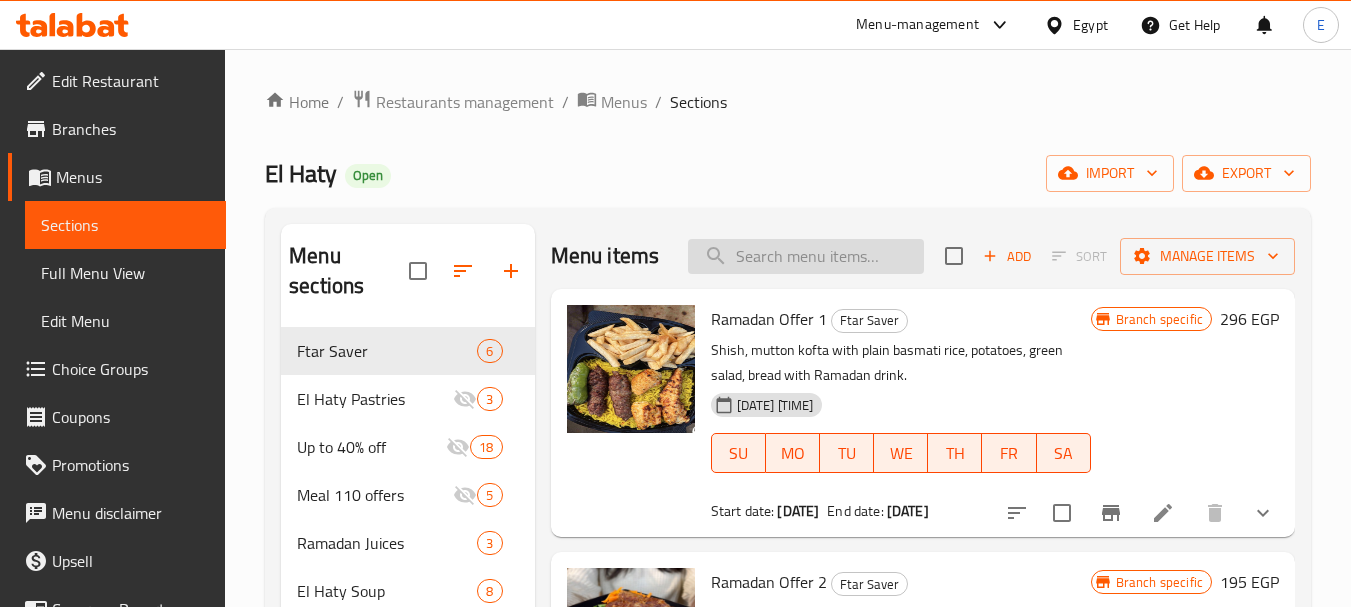 click at bounding box center (806, 256) 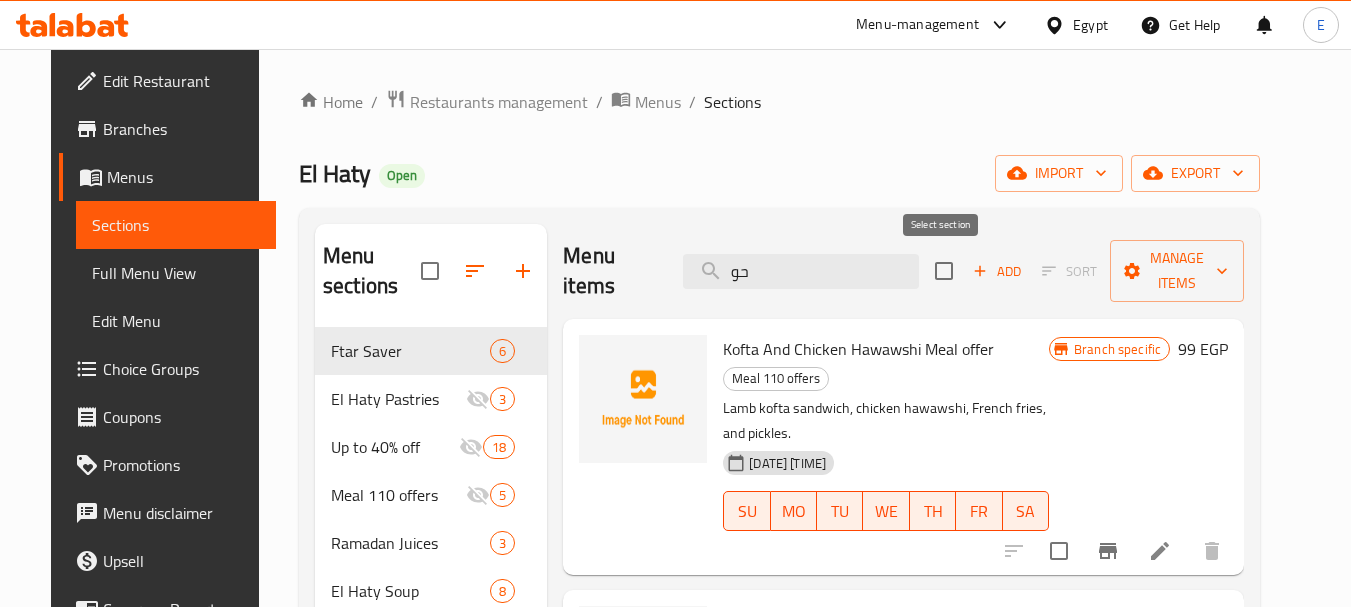 type on "ح" 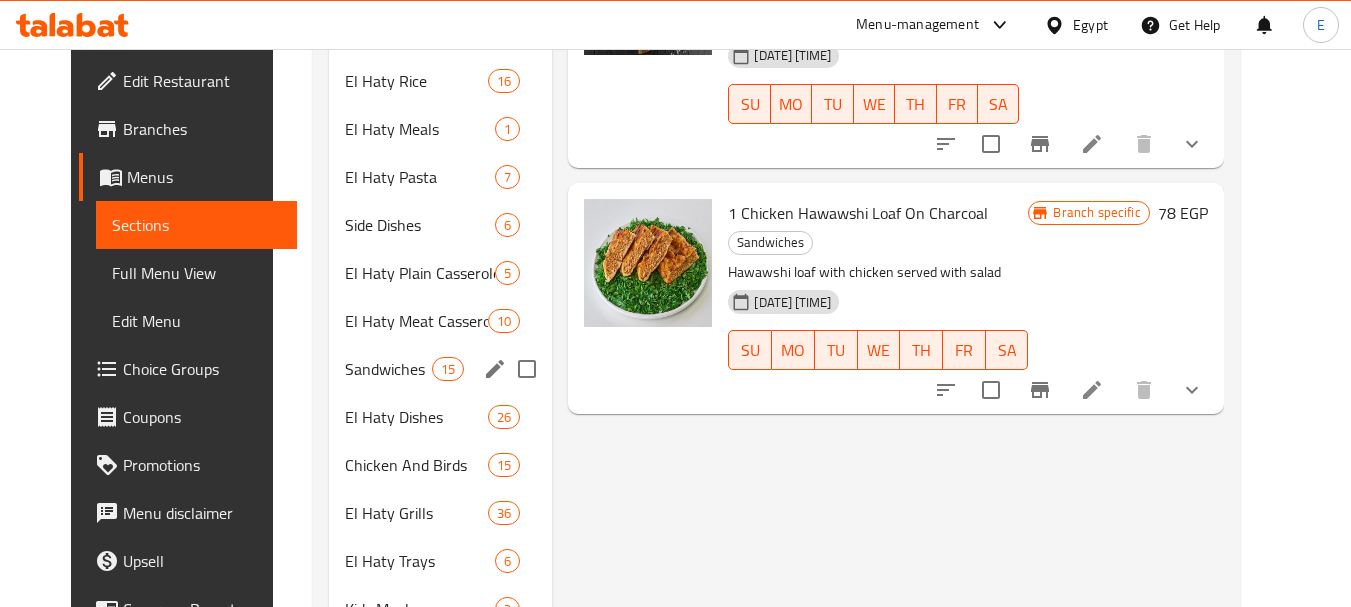 scroll, scrollTop: 700, scrollLeft: 0, axis: vertical 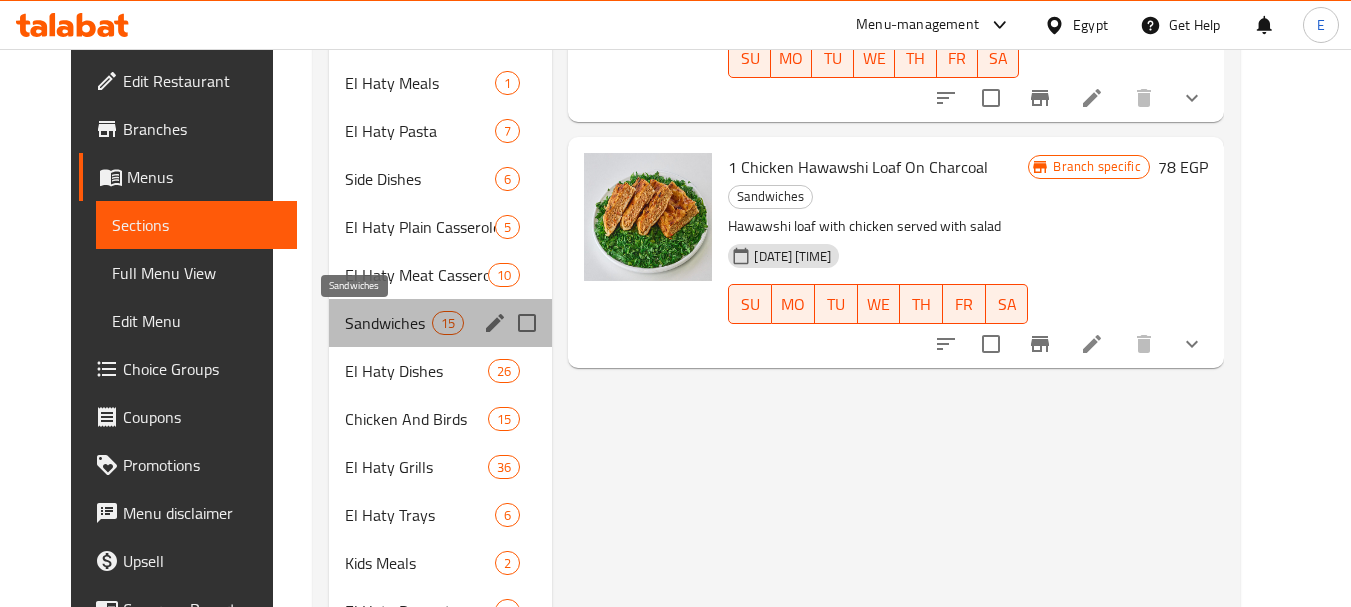 click on "Sandwiches" at bounding box center (388, 323) 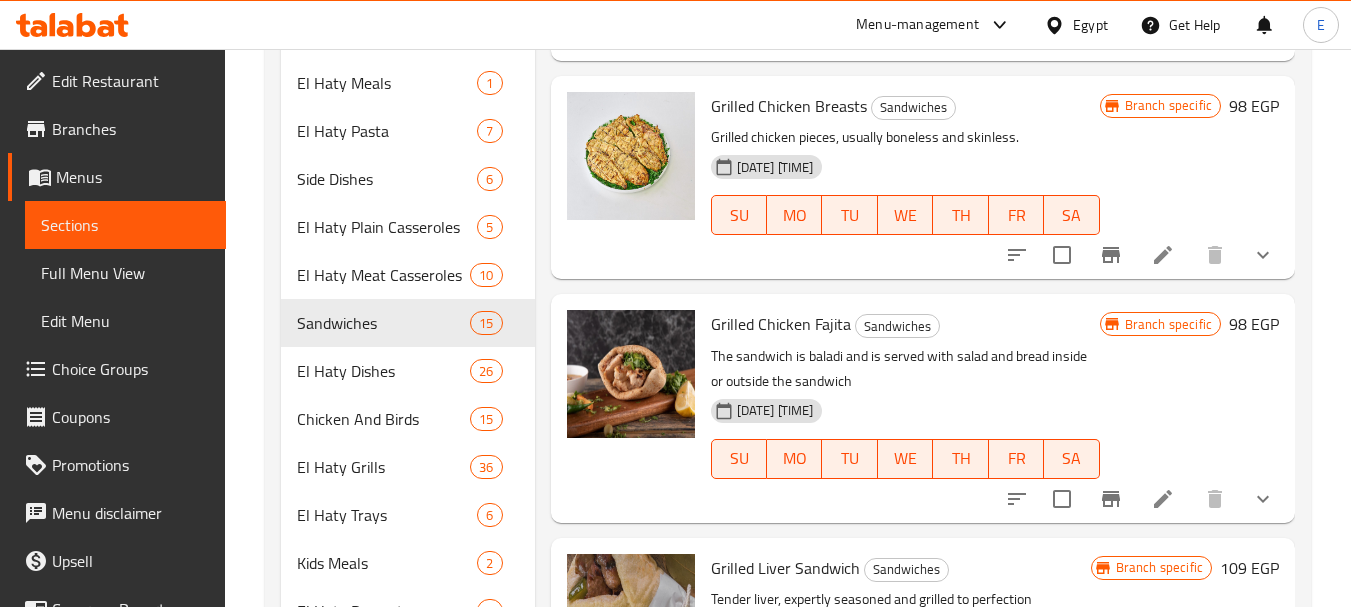 scroll, scrollTop: 0, scrollLeft: 0, axis: both 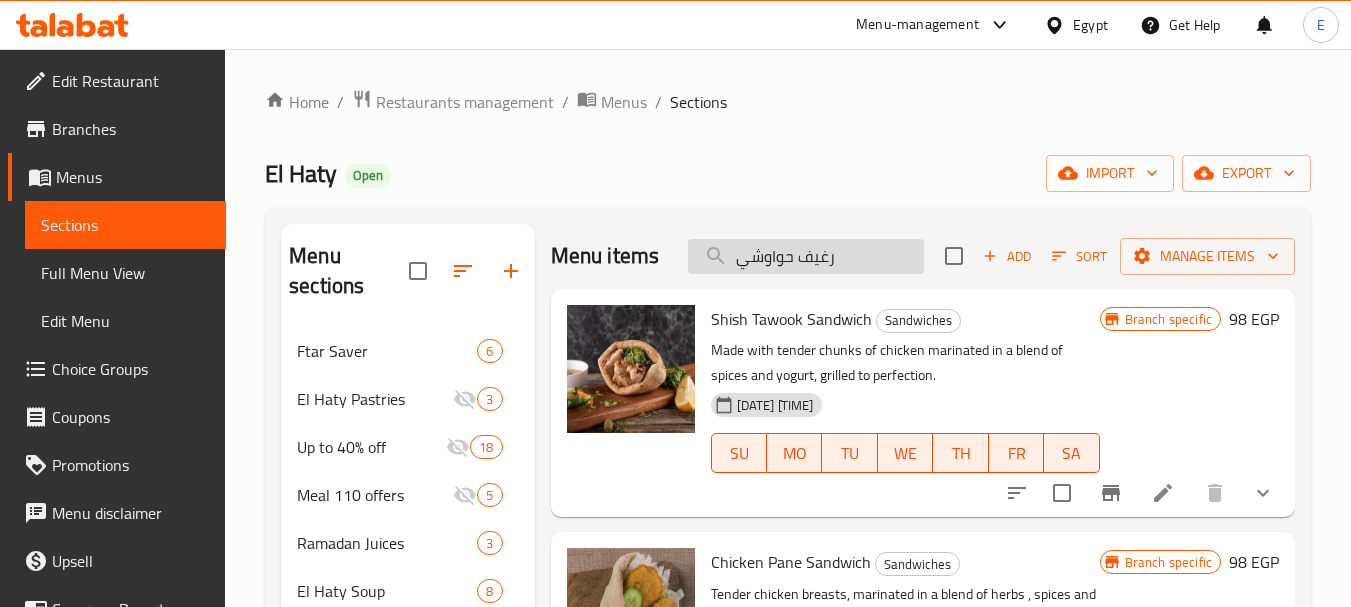 click on "رغيف حواوشي" at bounding box center (806, 256) 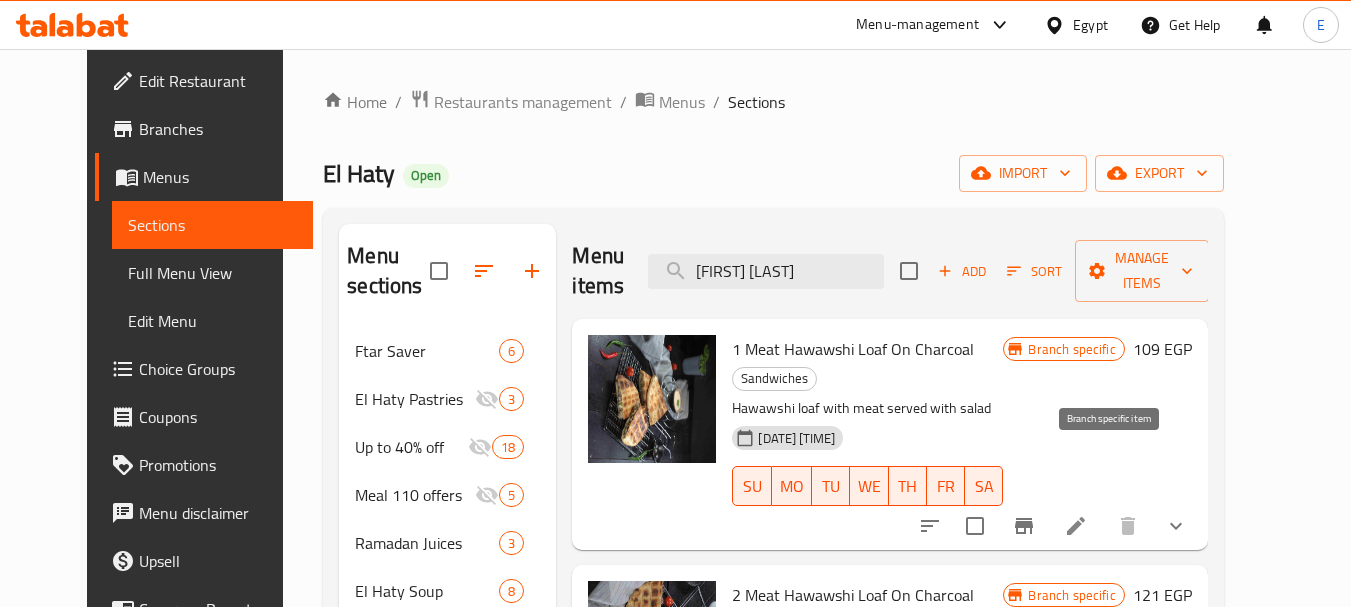 type on "[FIRST] [LAST]" 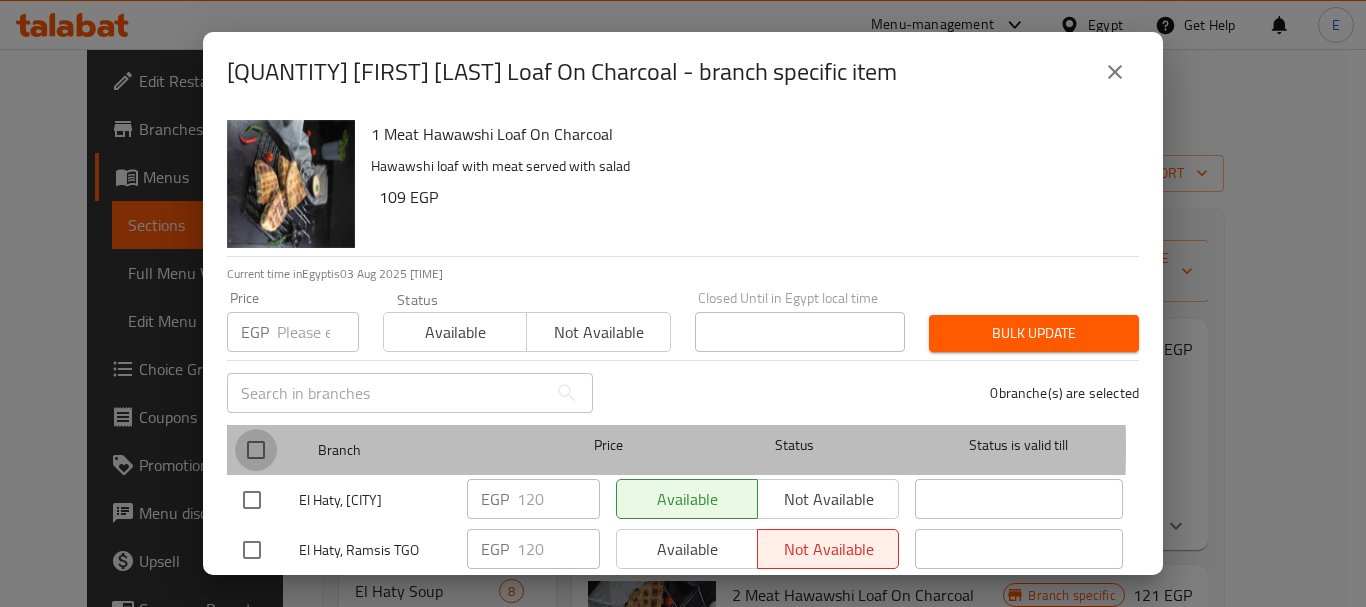 click at bounding box center (256, 450) 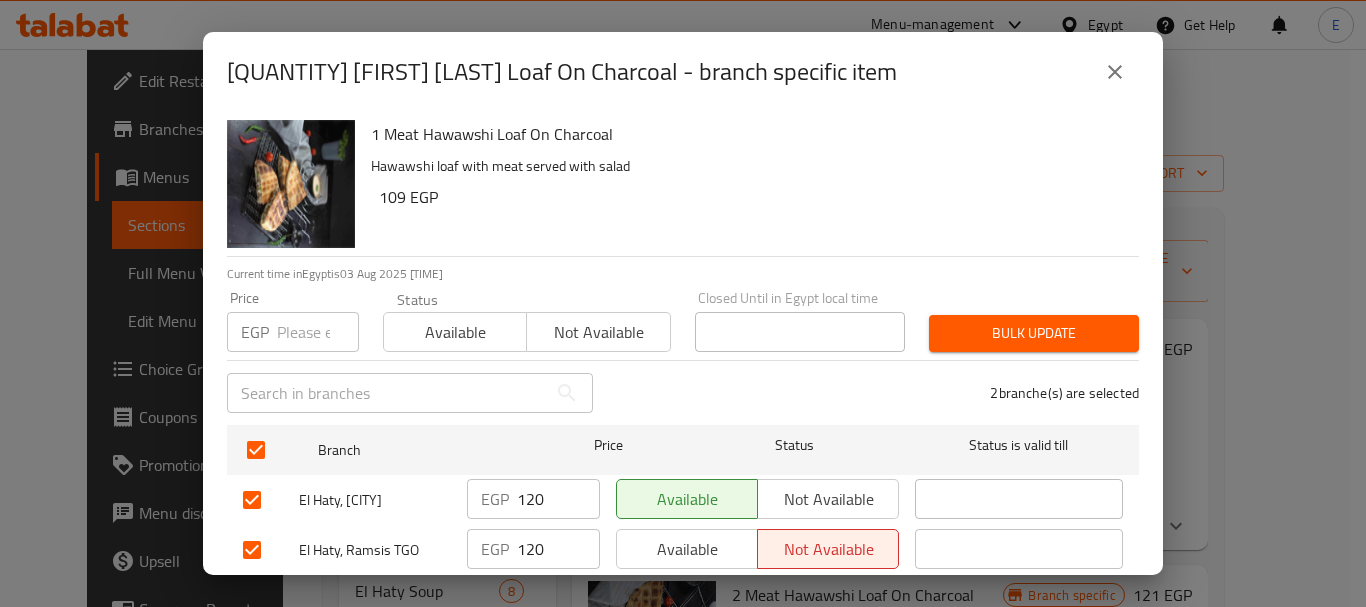 click at bounding box center (318, 332) 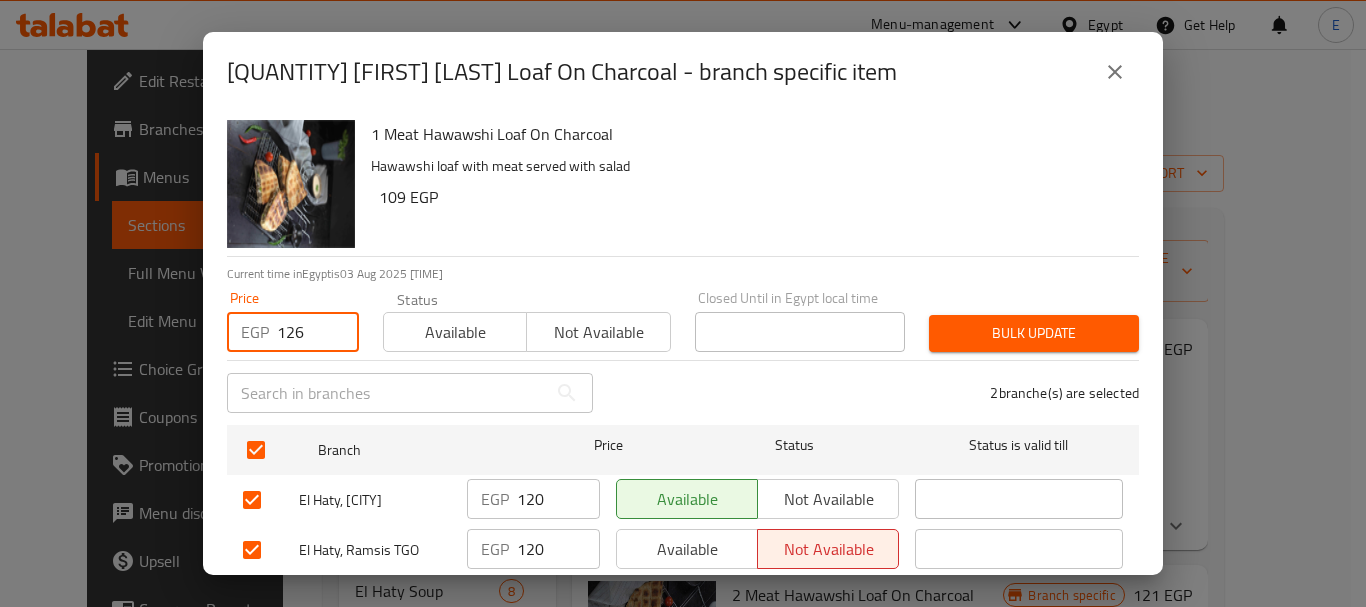 type on "126" 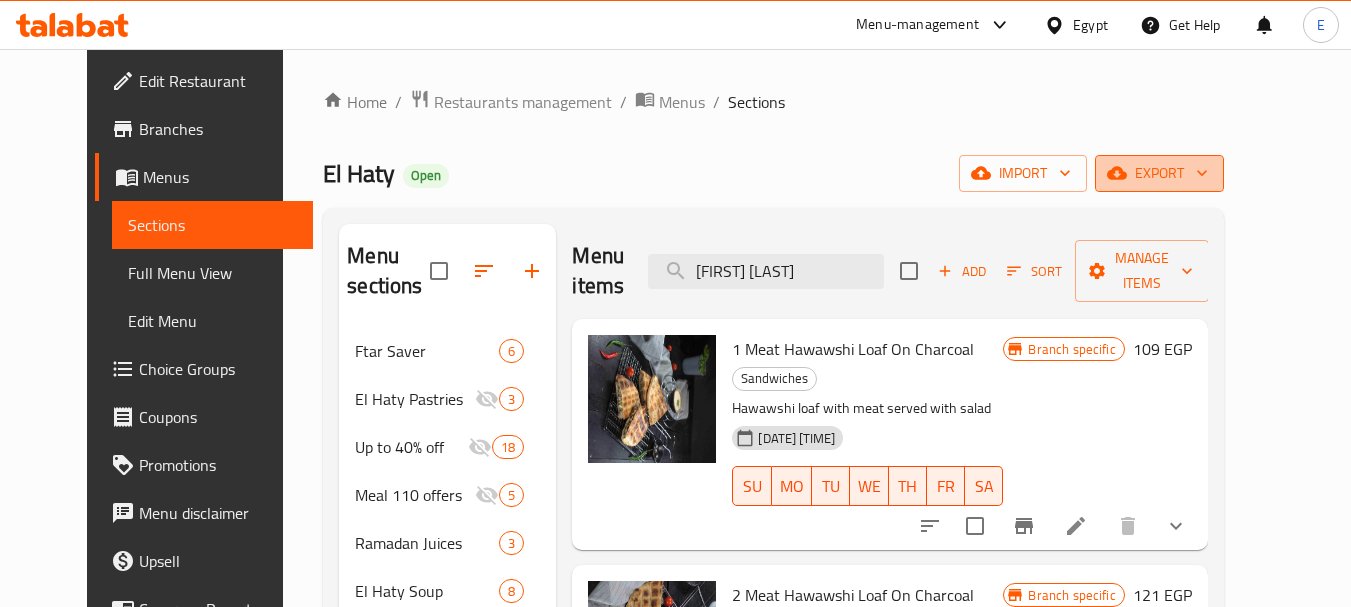 click on "export" at bounding box center [1159, 173] 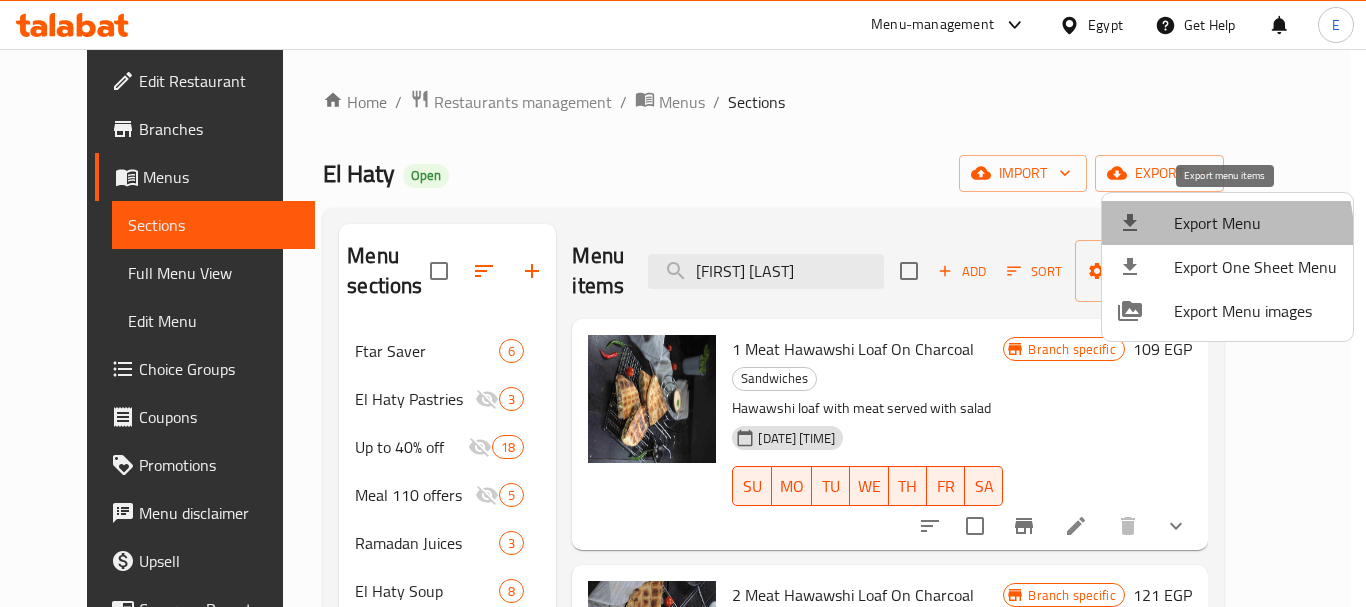click on "Export Menu" at bounding box center (1255, 223) 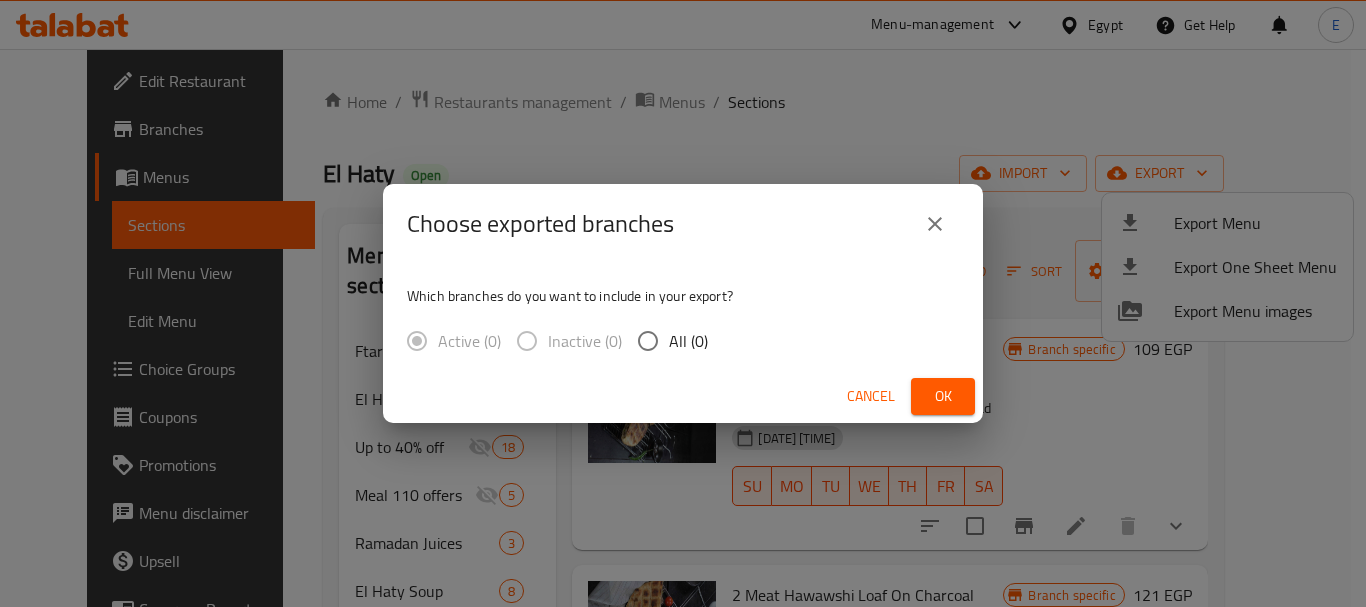 click on "Cancel" at bounding box center (871, 396) 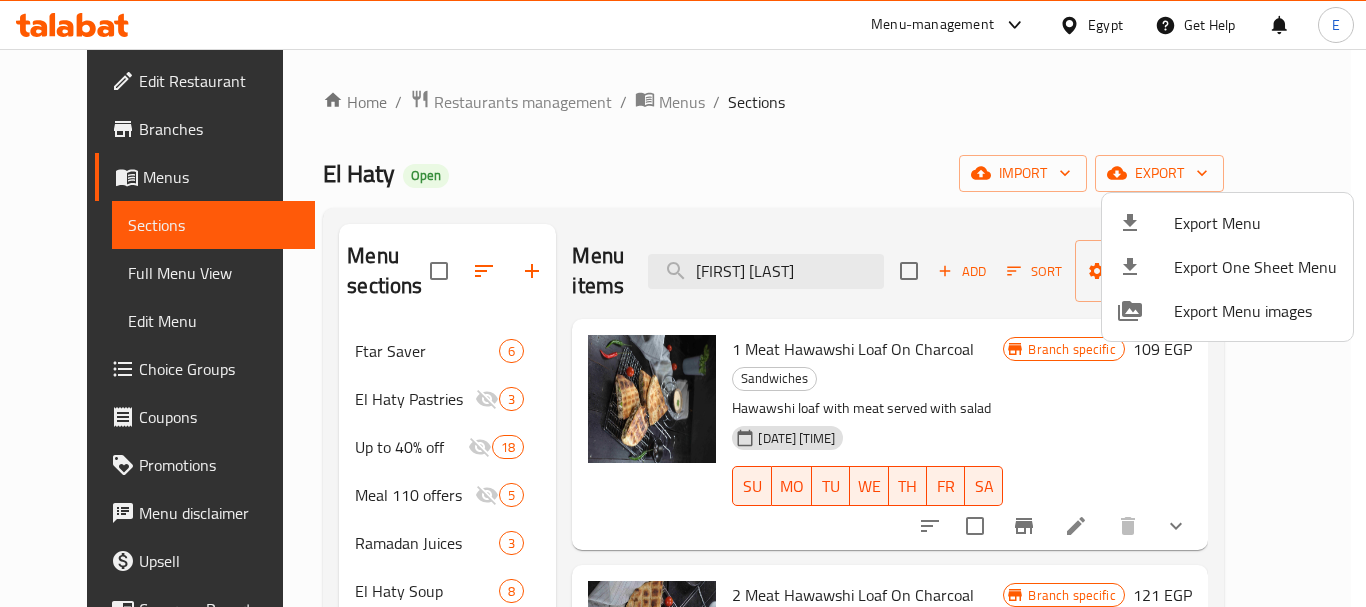 click at bounding box center (683, 303) 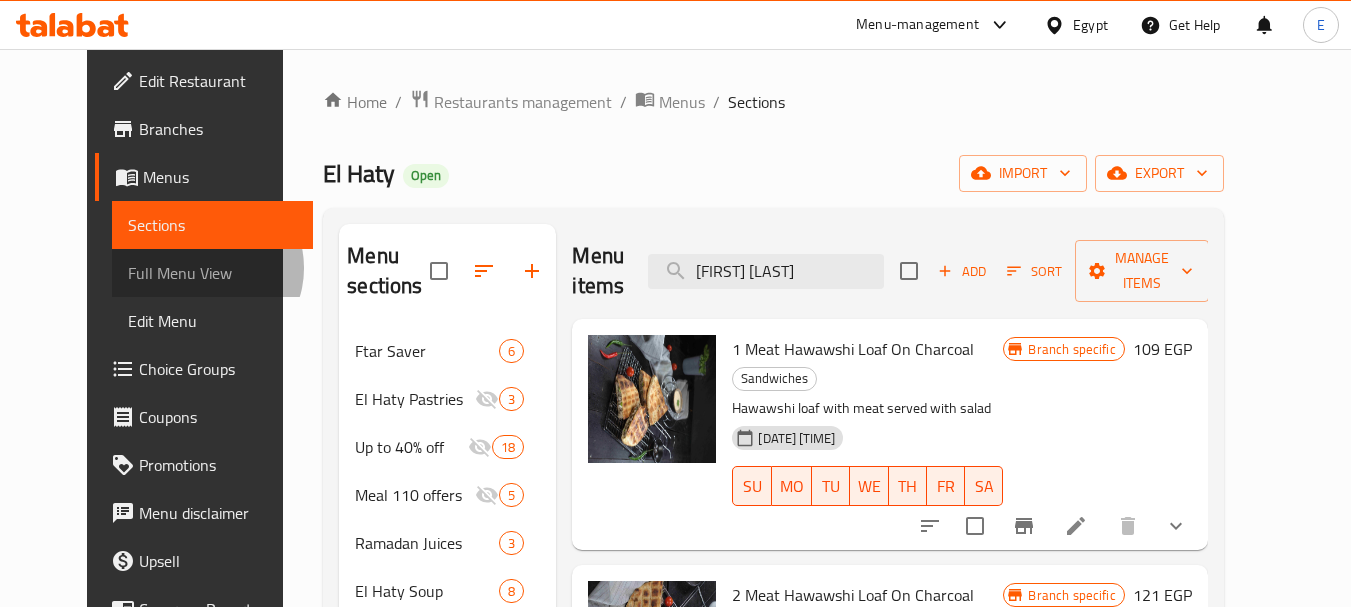 click on "Full Menu View" at bounding box center [212, 273] 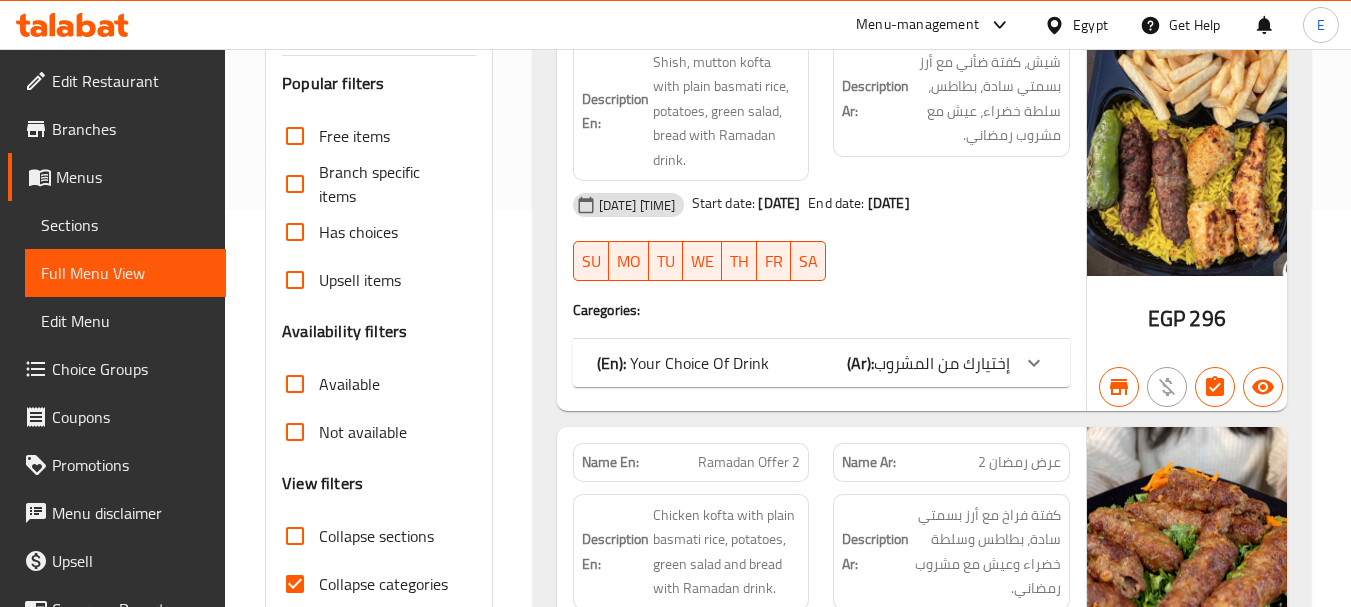 scroll, scrollTop: 400, scrollLeft: 0, axis: vertical 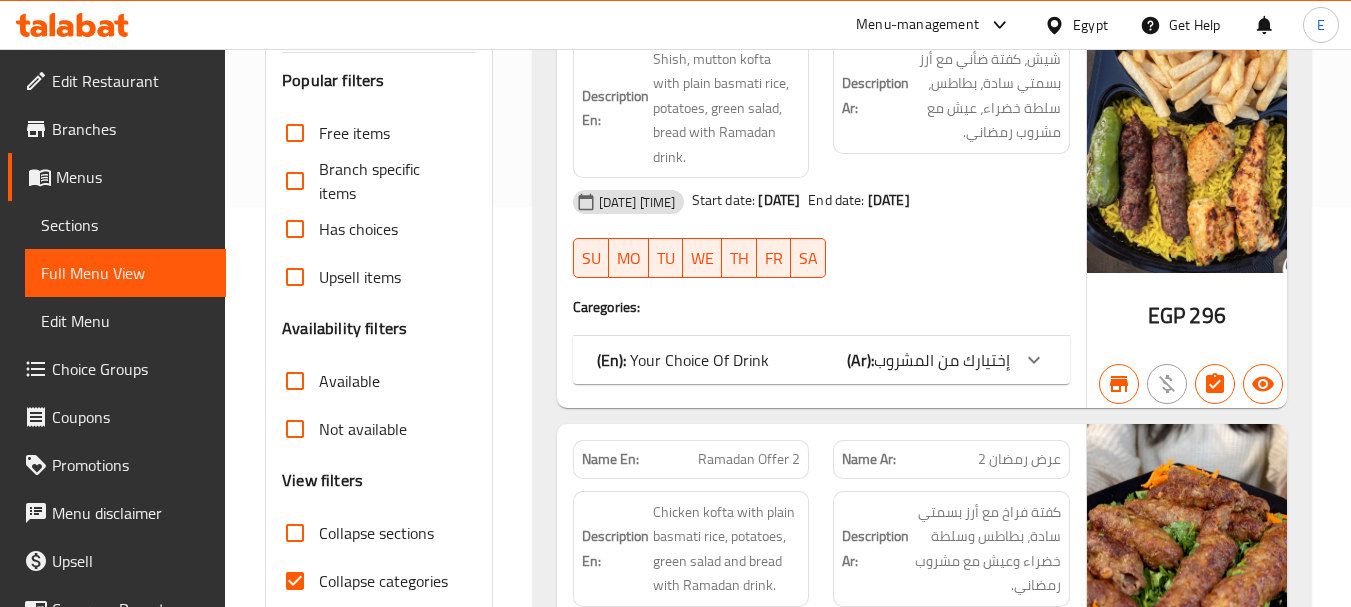 click on "Collapse categories" at bounding box center [295, 581] 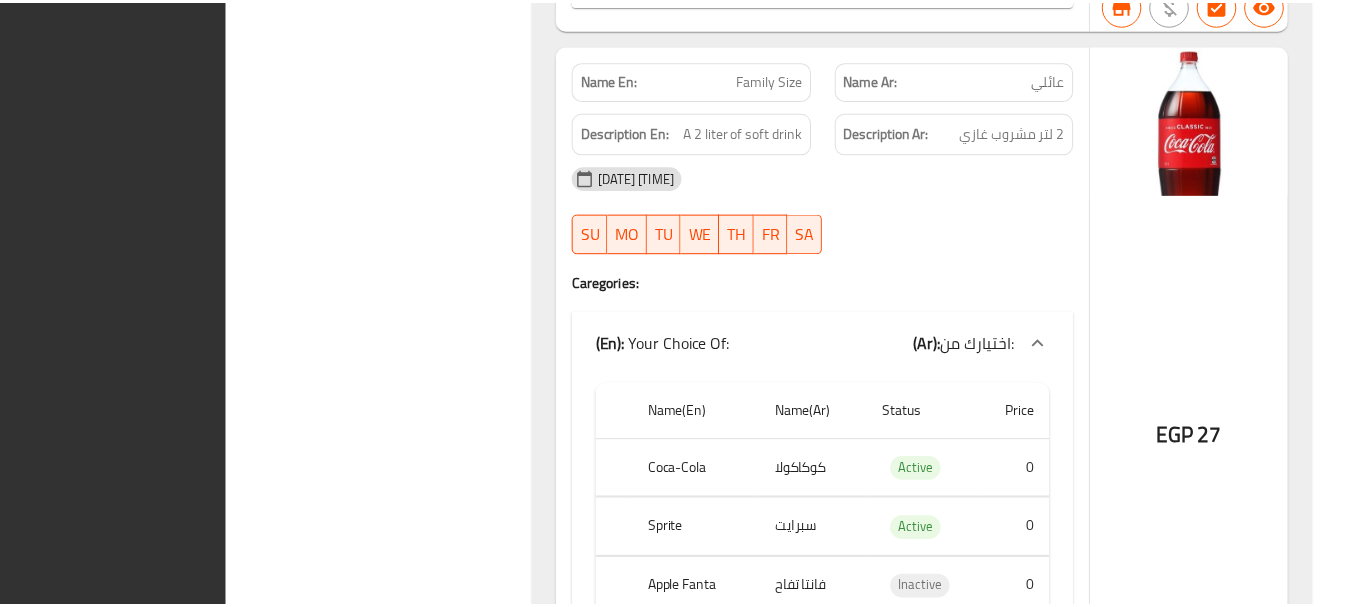 scroll, scrollTop: 121636, scrollLeft: 0, axis: vertical 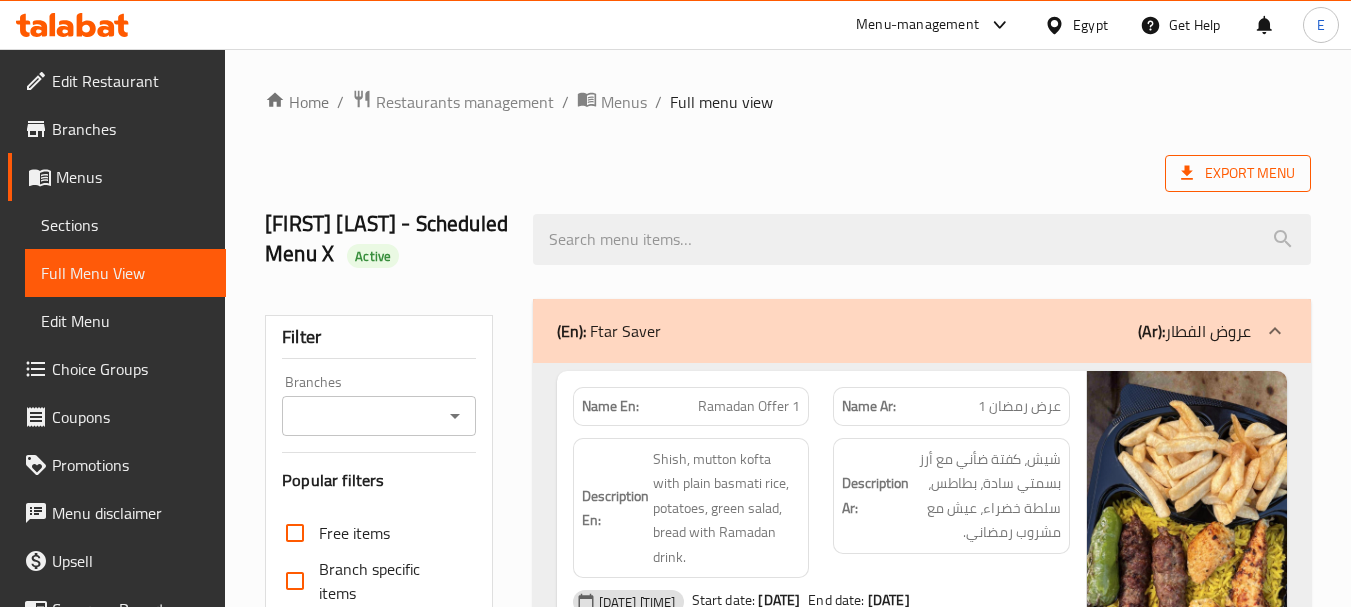 click on "Export Menu" at bounding box center (1238, 173) 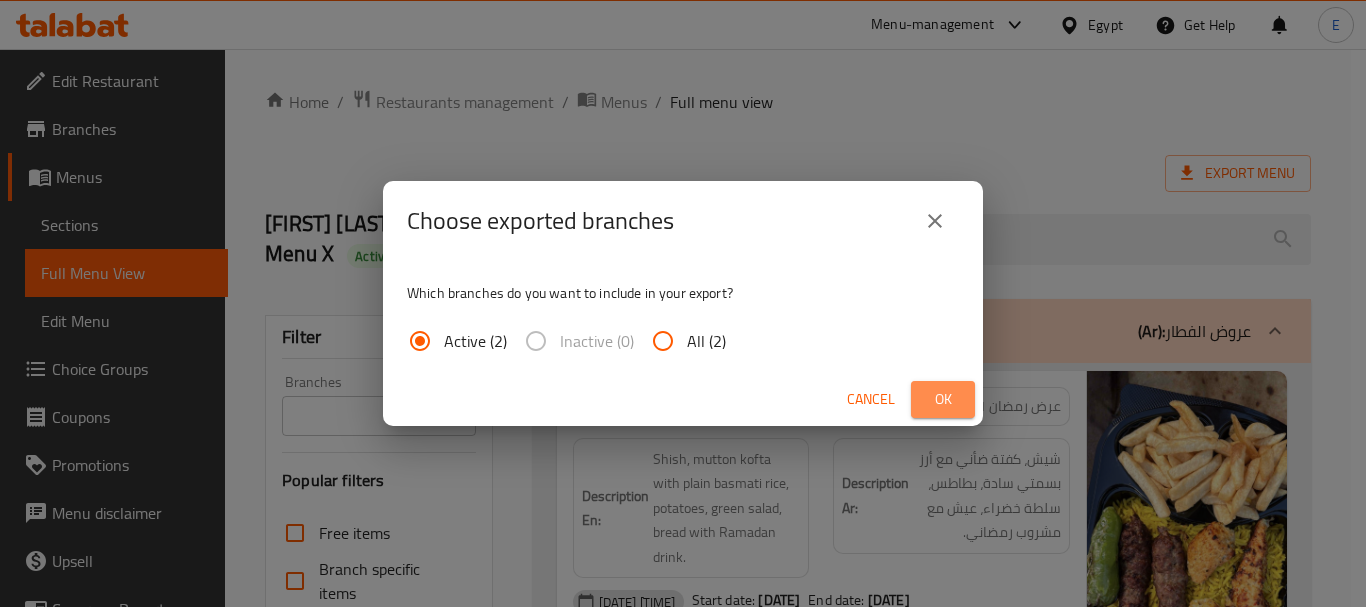 click on "Ok" at bounding box center [943, 399] 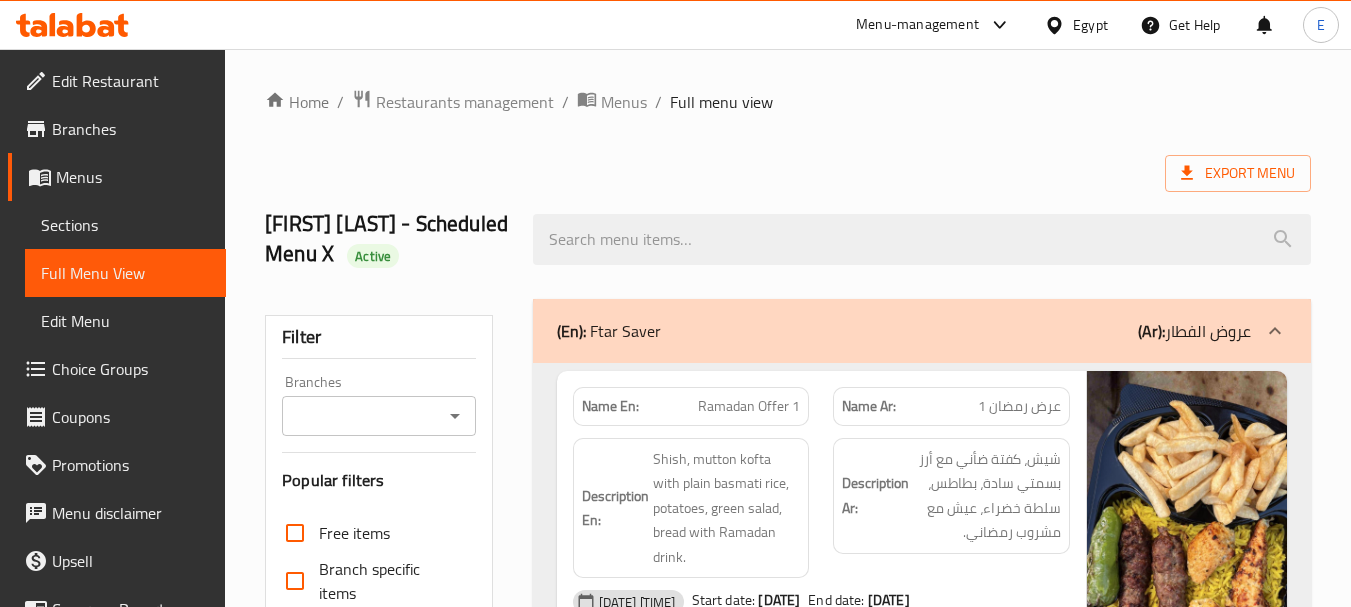 click on "Sections" at bounding box center [125, 225] 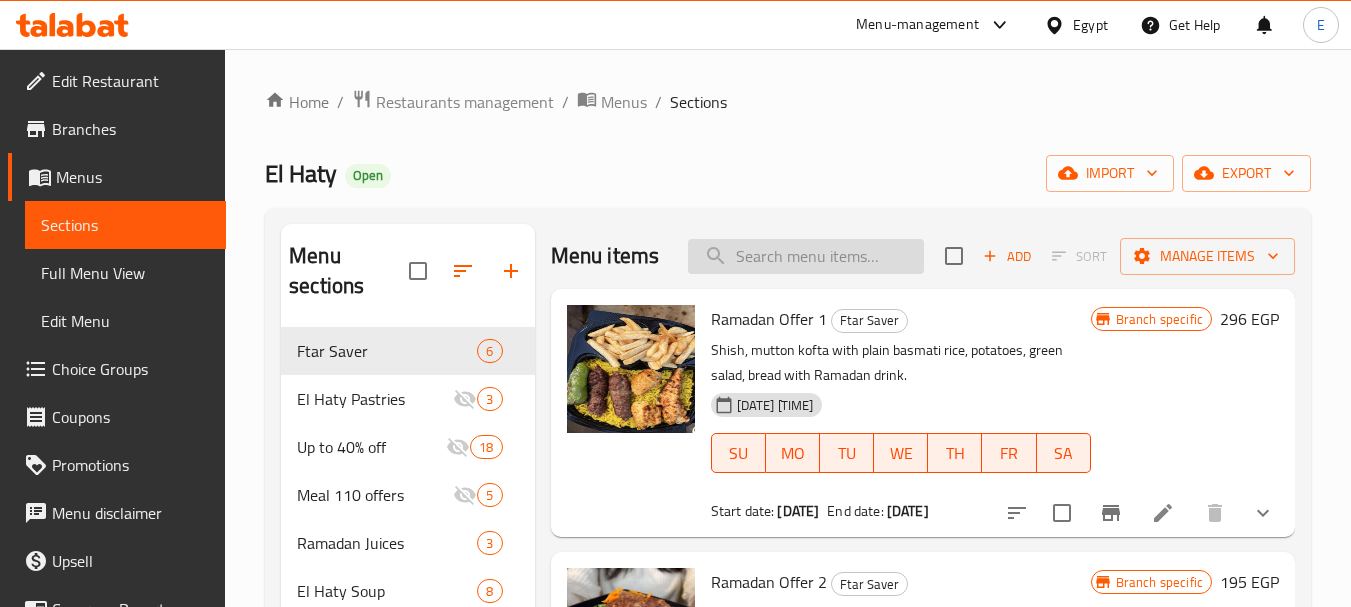 click at bounding box center (806, 256) 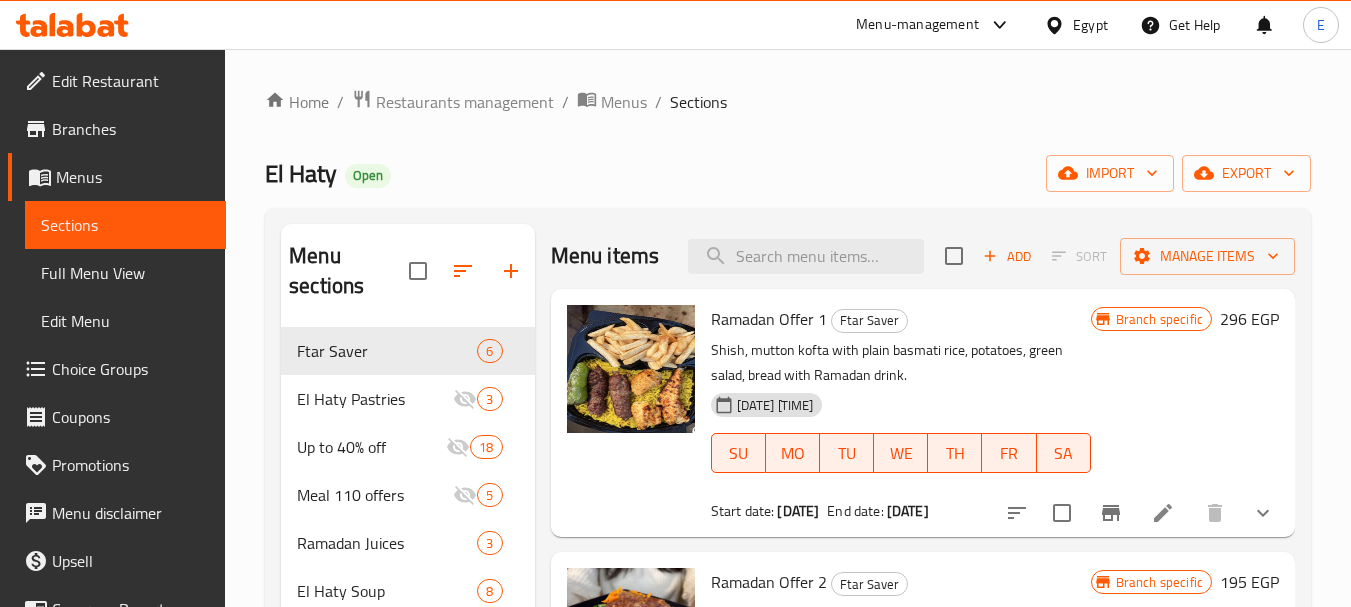 type on "[FIRST] [LAST]" 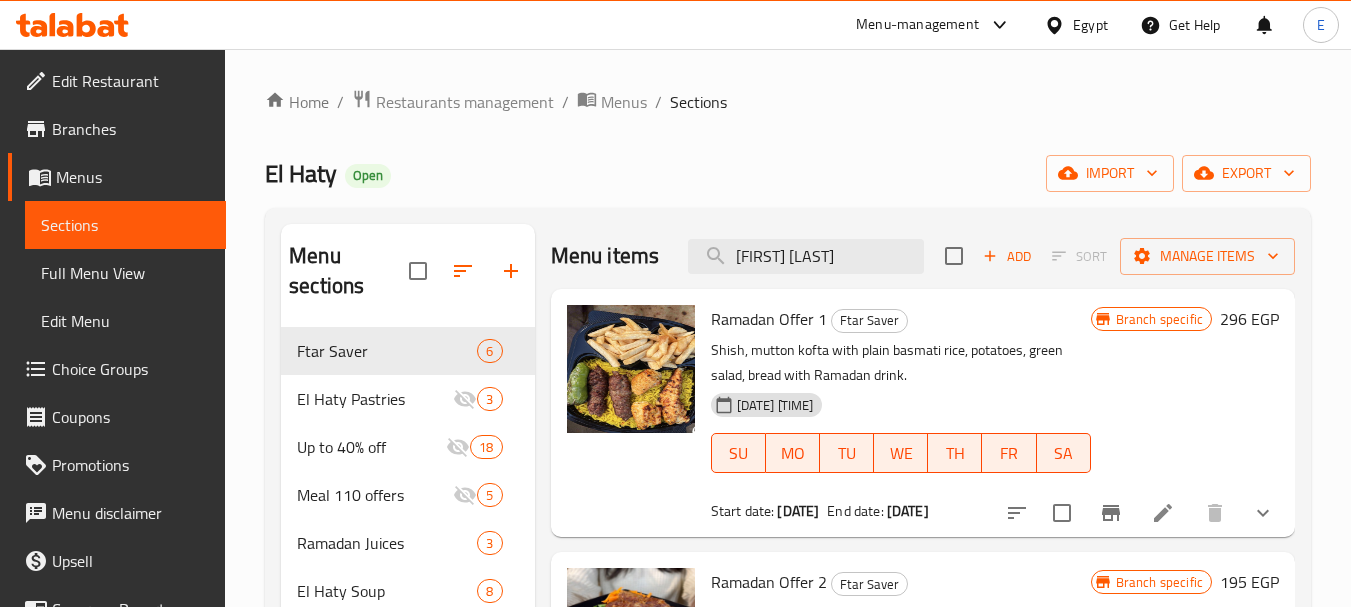 click on "[FIRST] [LAST]" at bounding box center [806, 256] 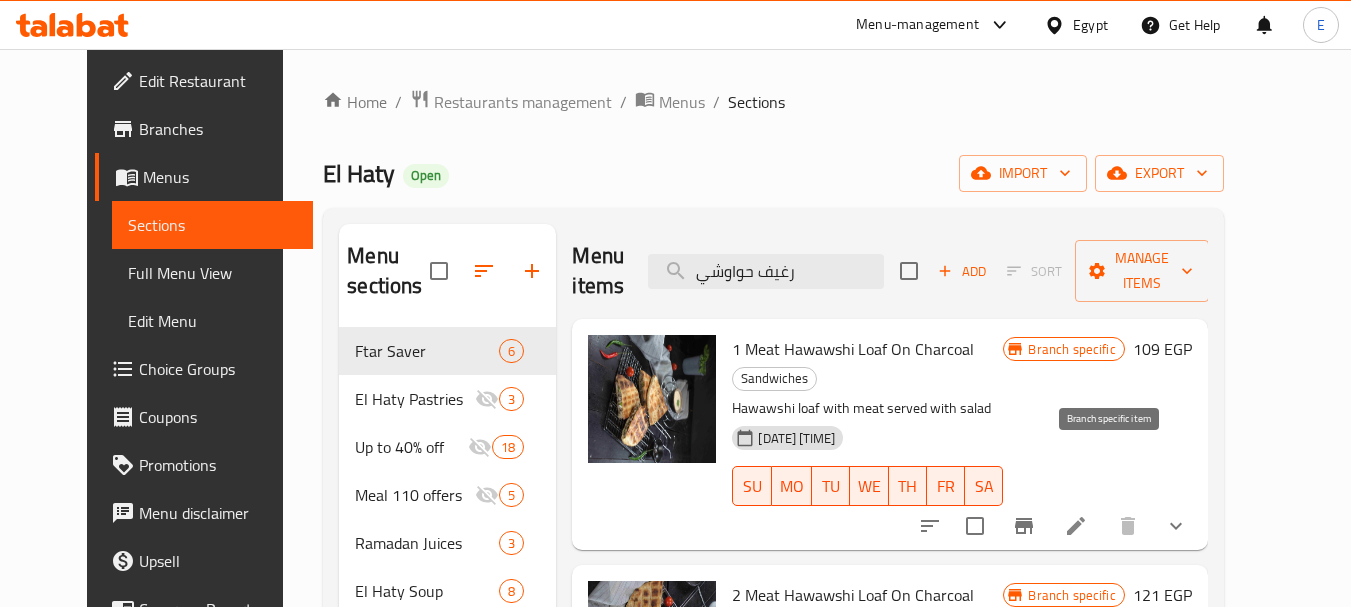 type on "رغيف حواوشي" 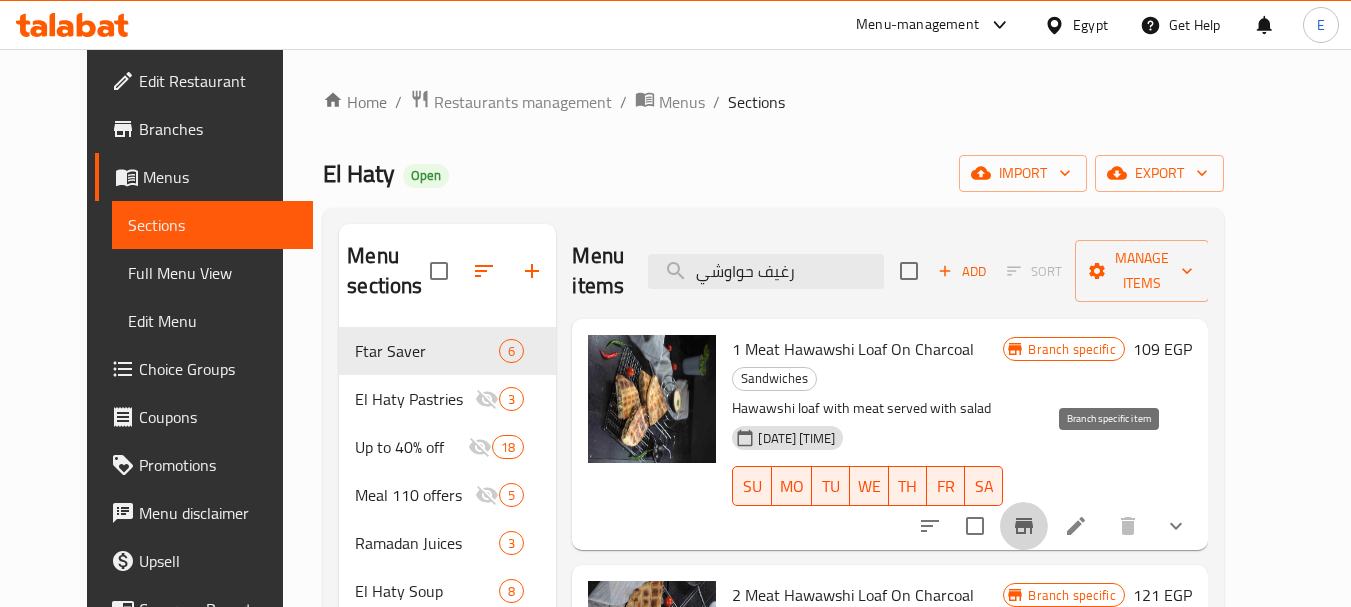 click 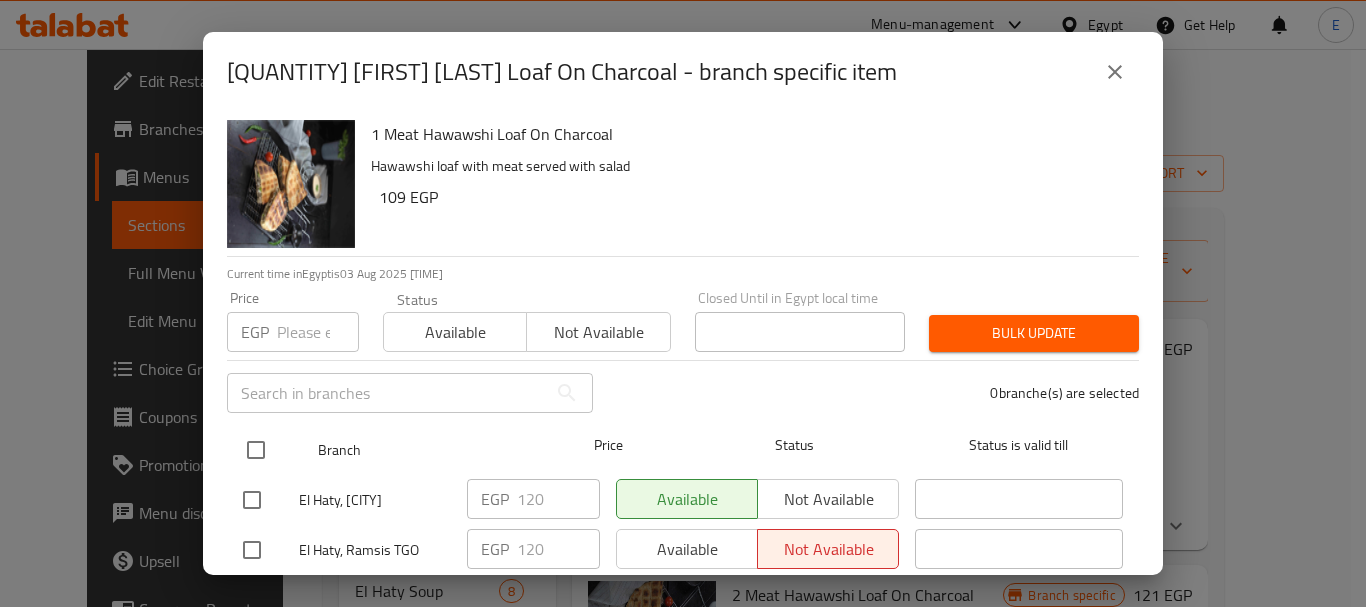 click at bounding box center [256, 450] 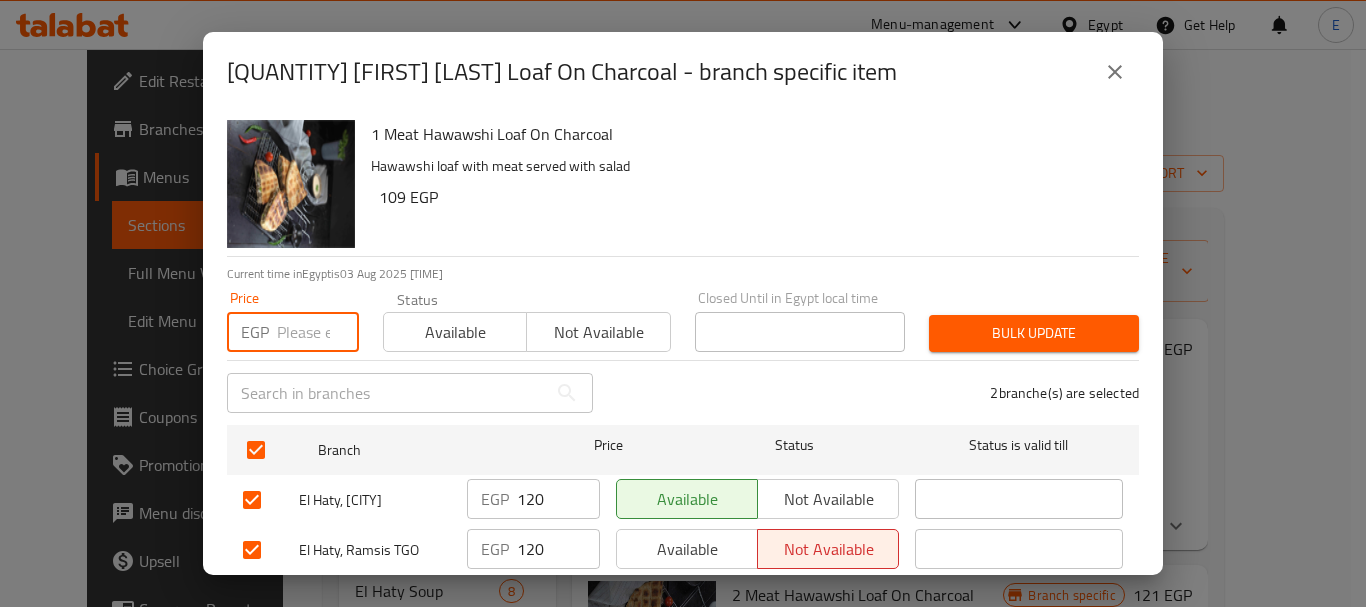 click at bounding box center [318, 332] 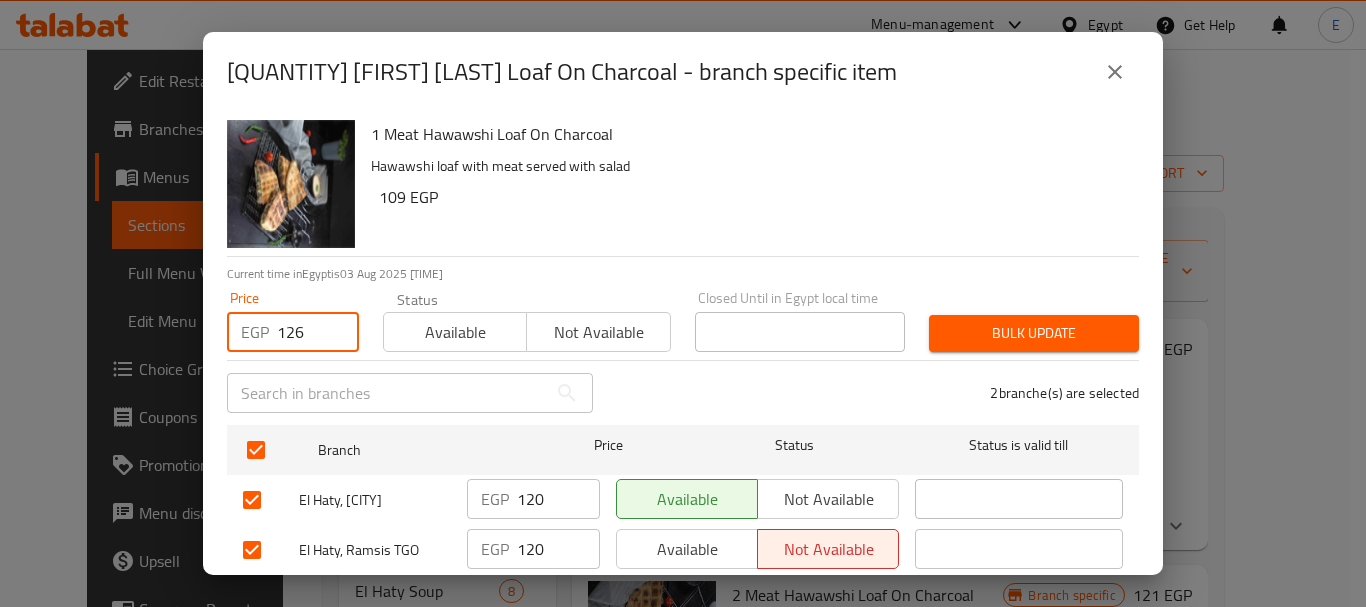 type on "126" 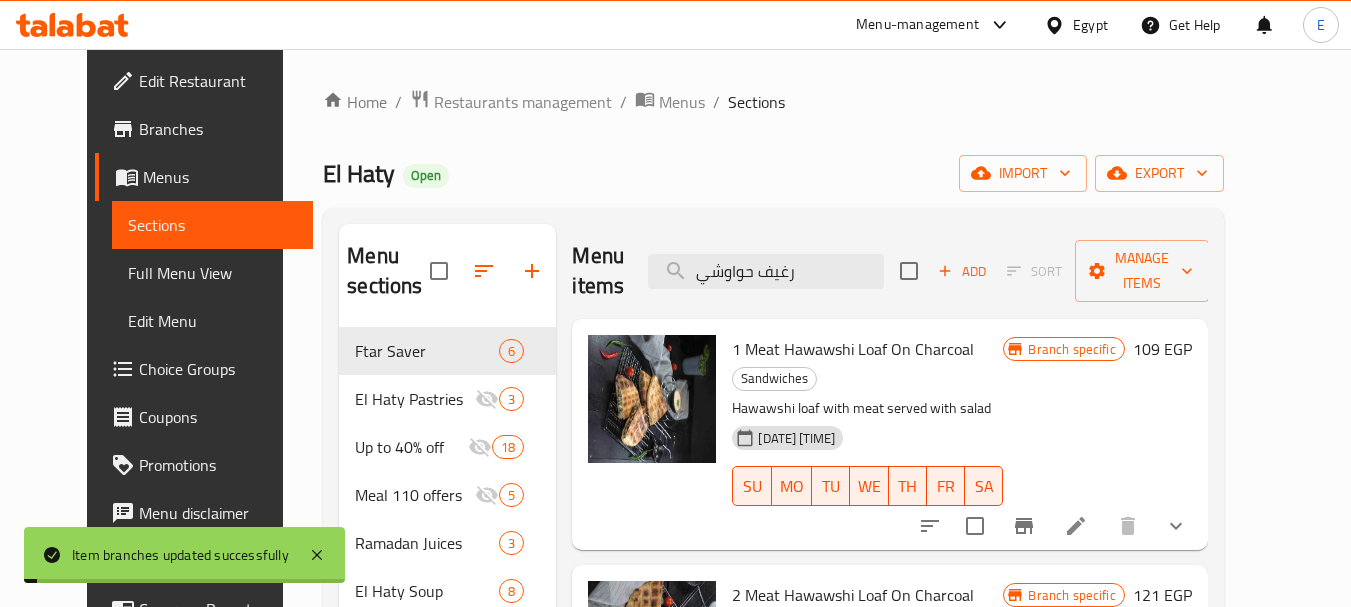 click on "[PRICE] EGP" at bounding box center (1162, 349) 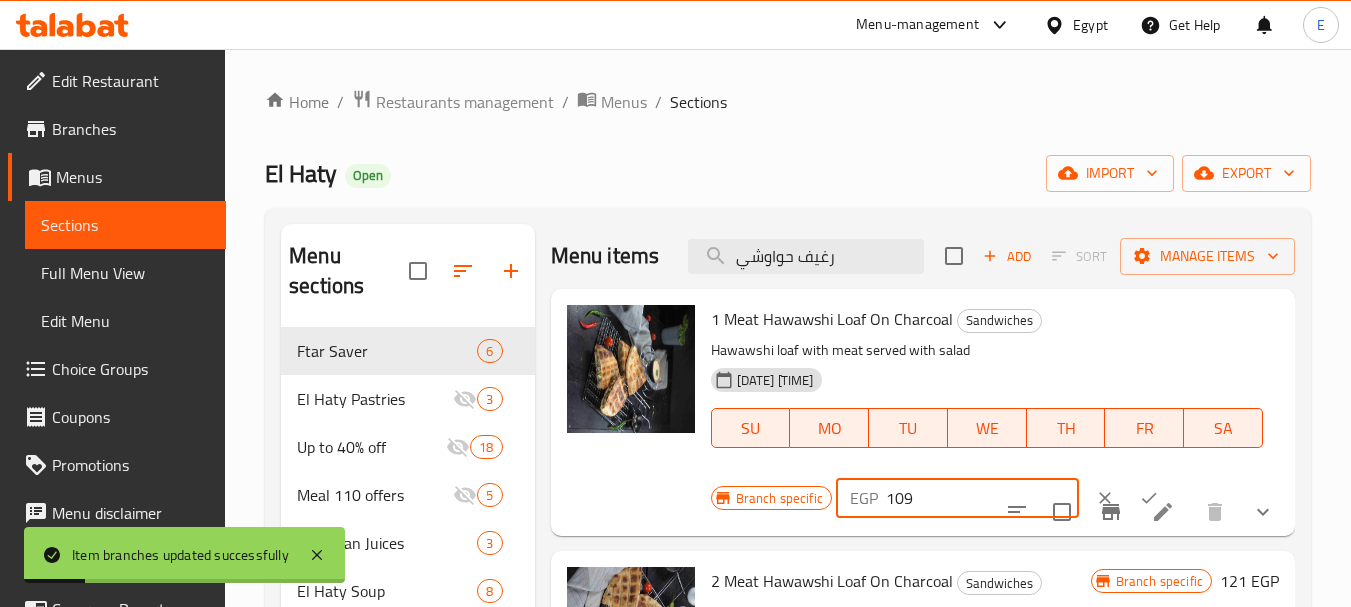 click on "109" at bounding box center (982, 498) 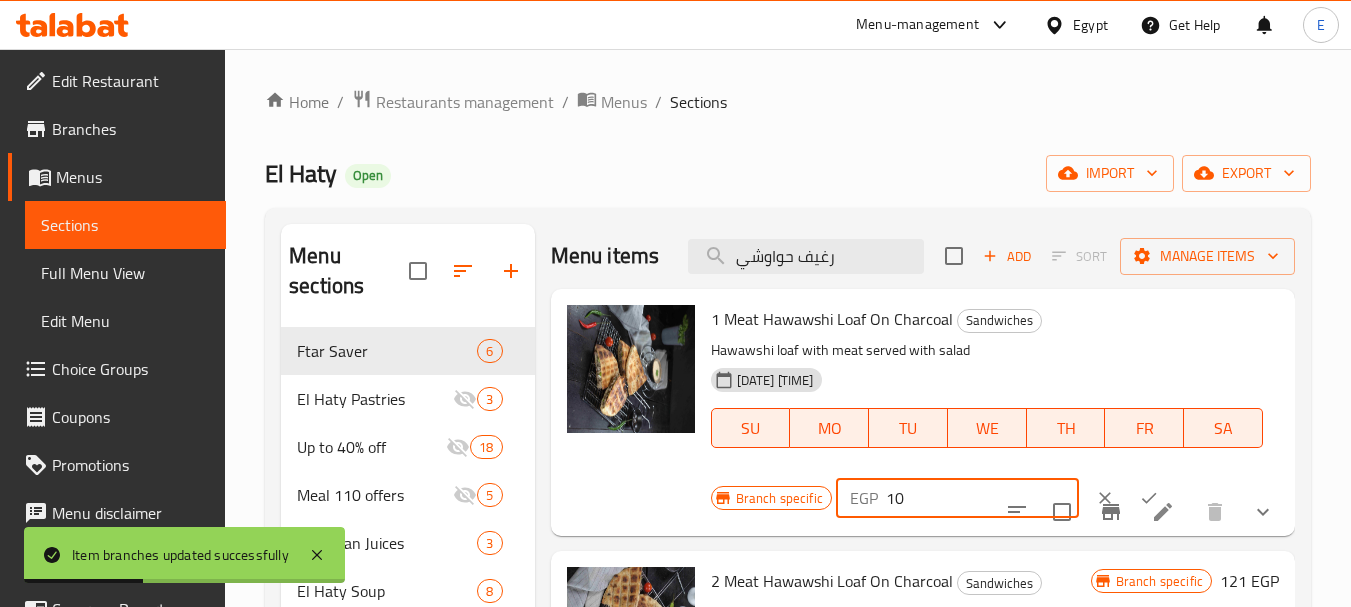 type on "1" 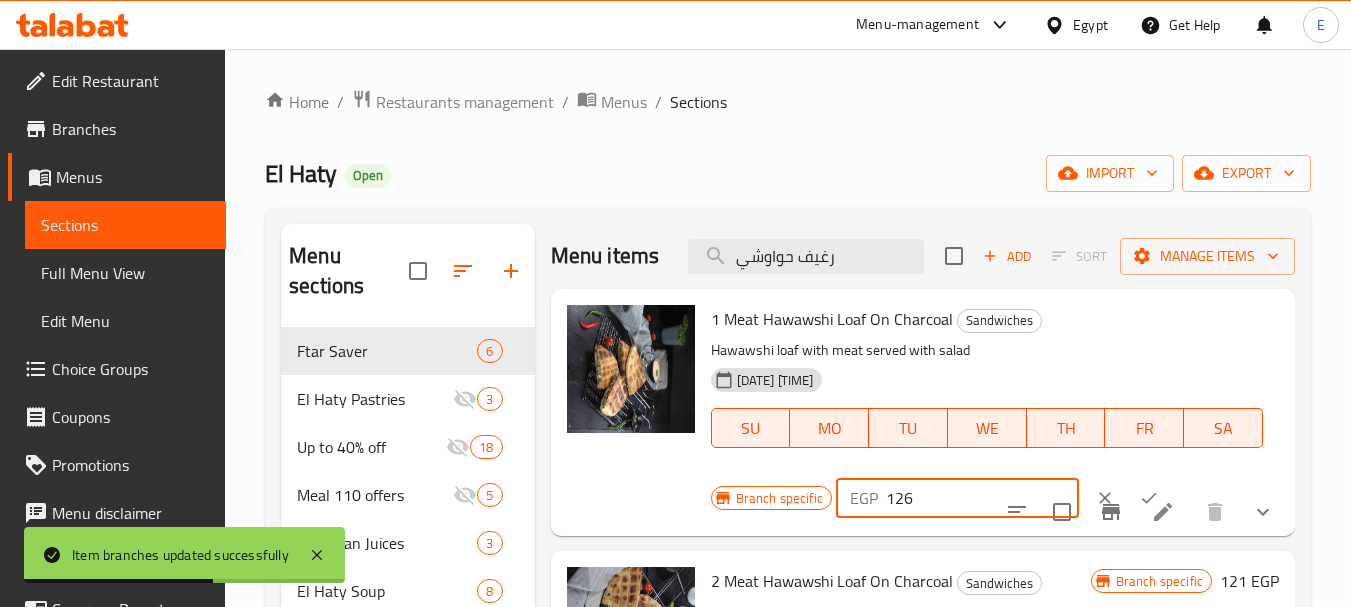 type on "126" 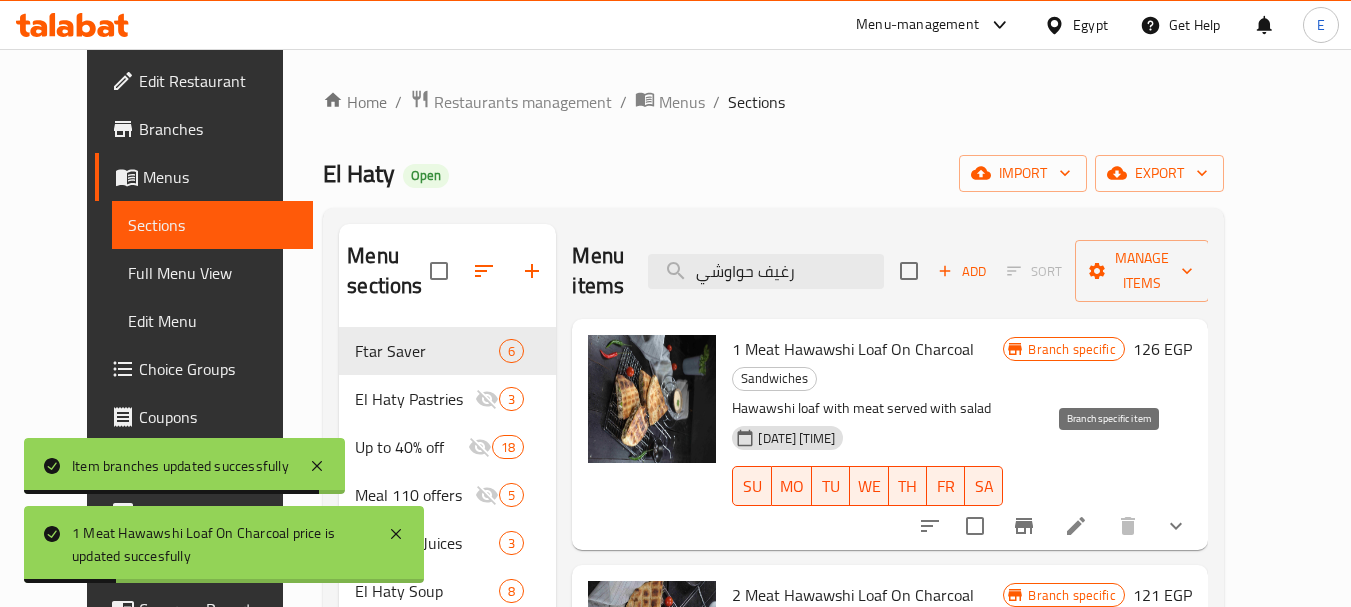 click 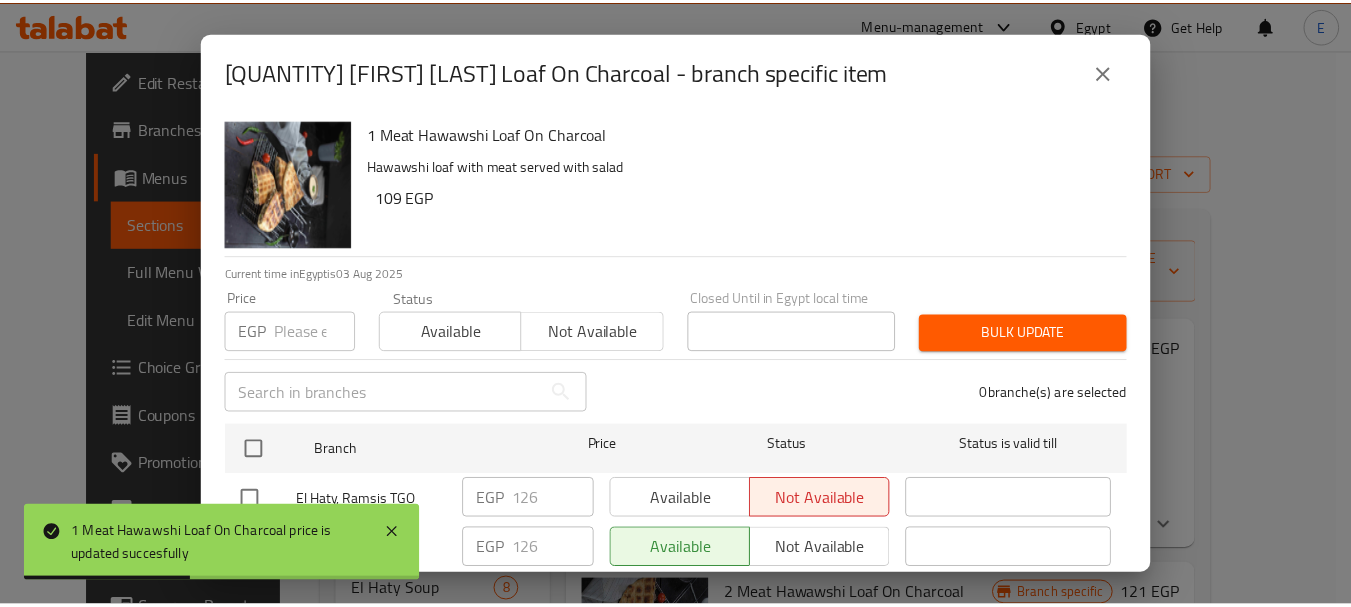 scroll, scrollTop: 53, scrollLeft: 0, axis: vertical 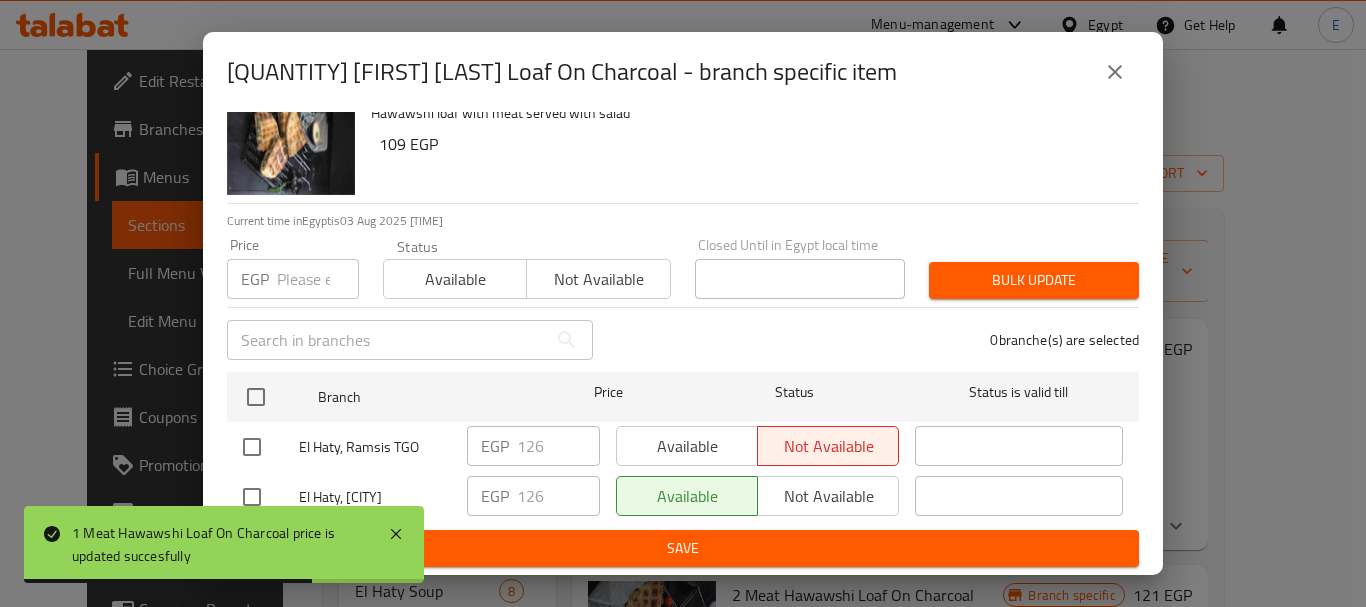 click 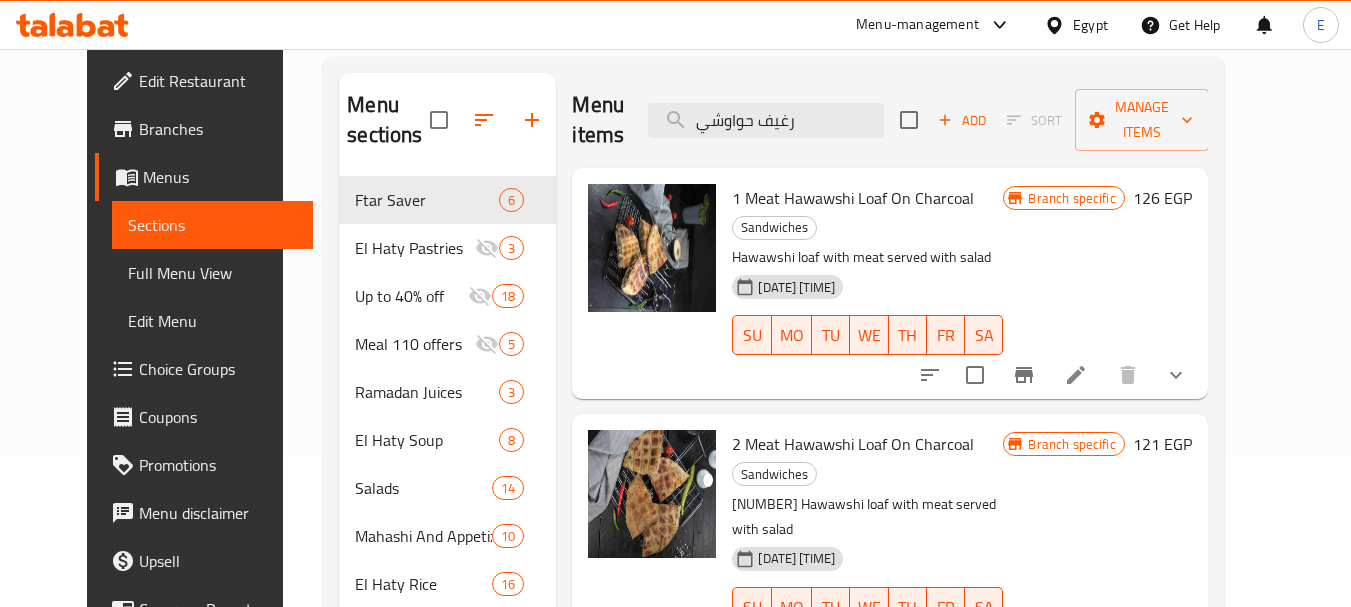 scroll, scrollTop: 200, scrollLeft: 0, axis: vertical 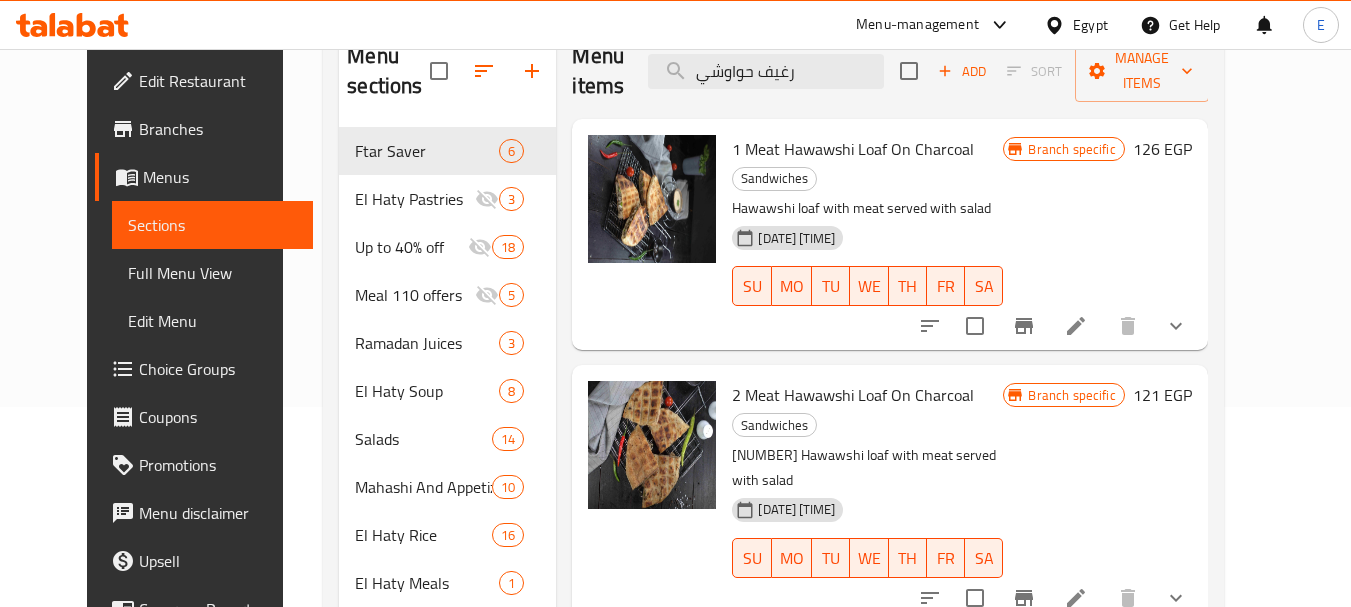 click on "[PRICE] EGP" at bounding box center [1162, 395] 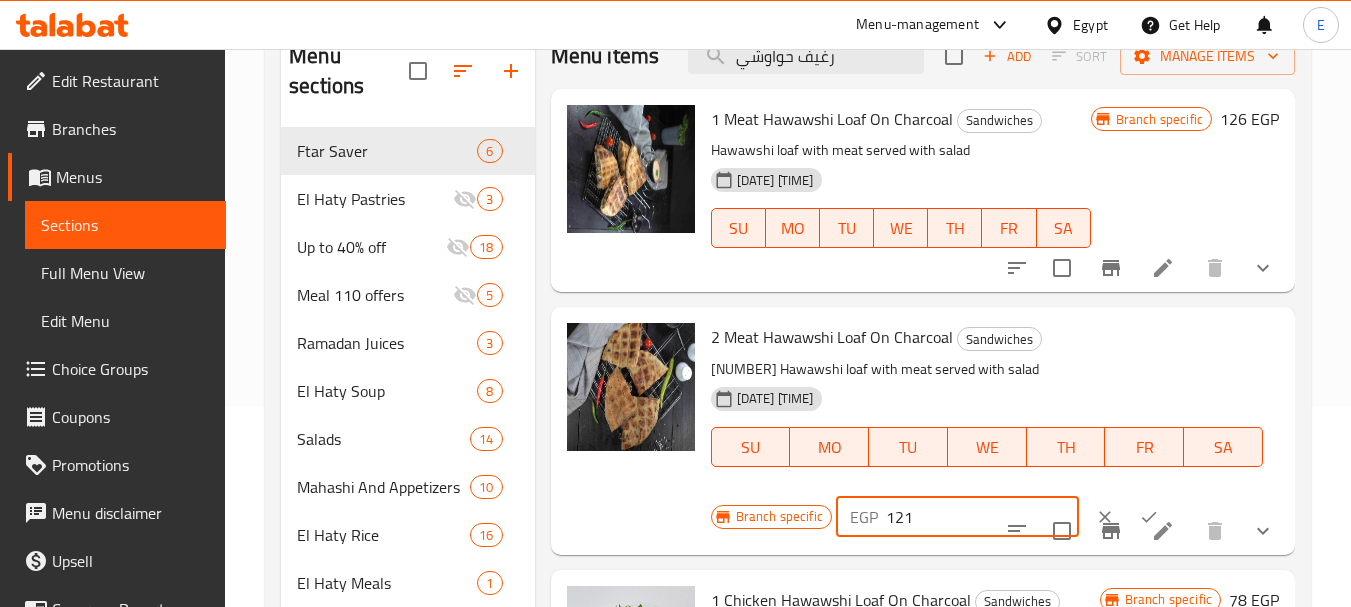 drag, startPoint x: 927, startPoint y: 517, endPoint x: 822, endPoint y: 521, distance: 105.076164 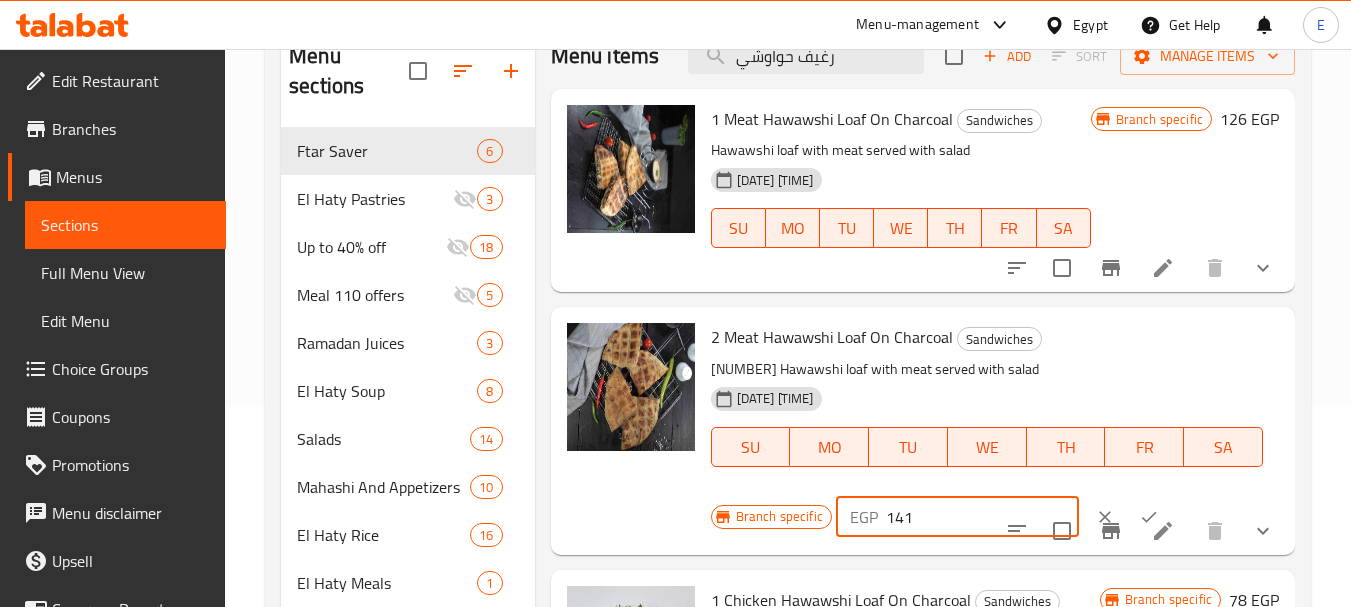 type on "141" 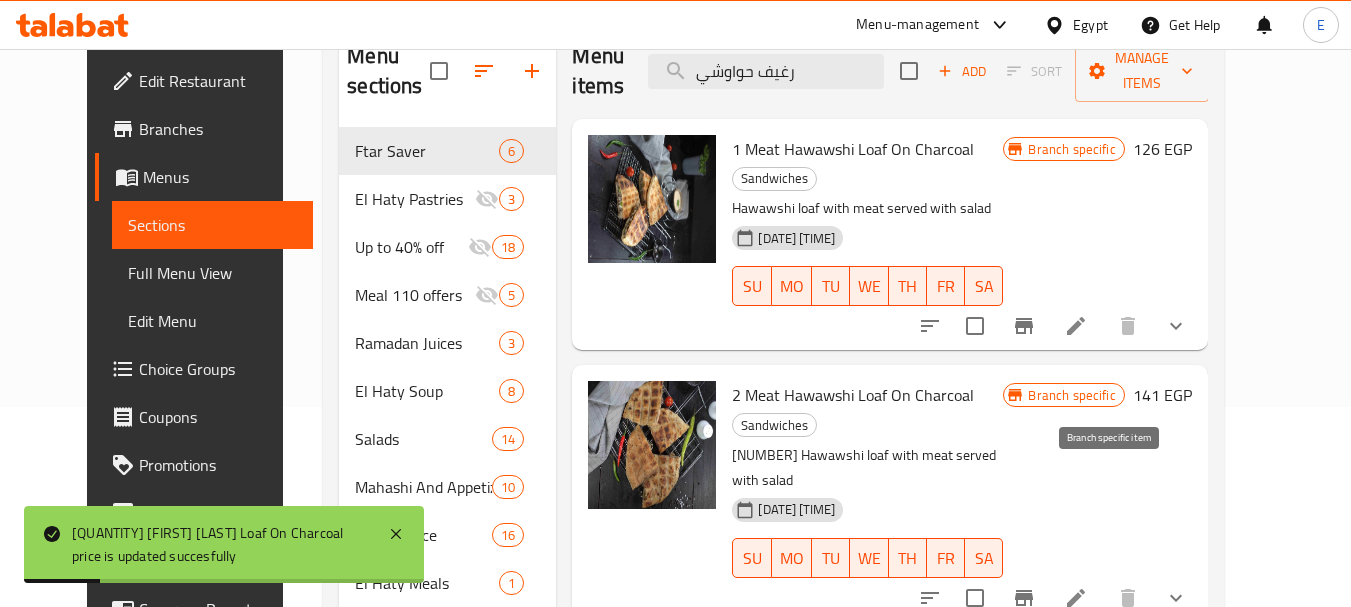 click 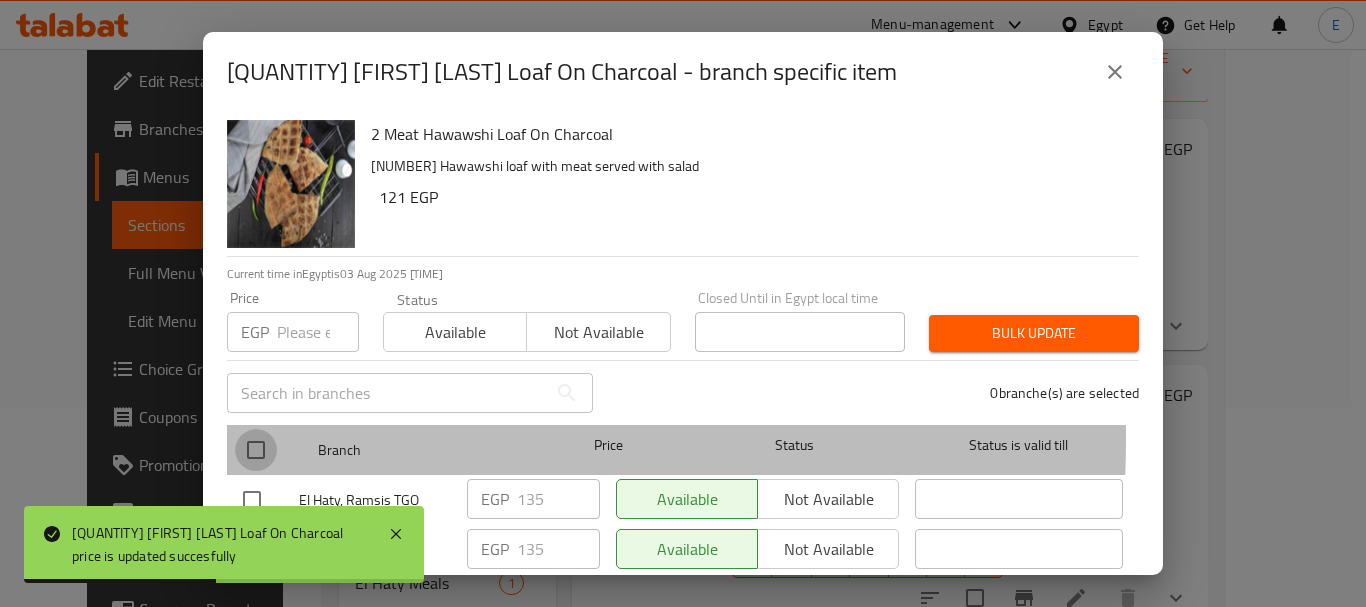click at bounding box center (256, 450) 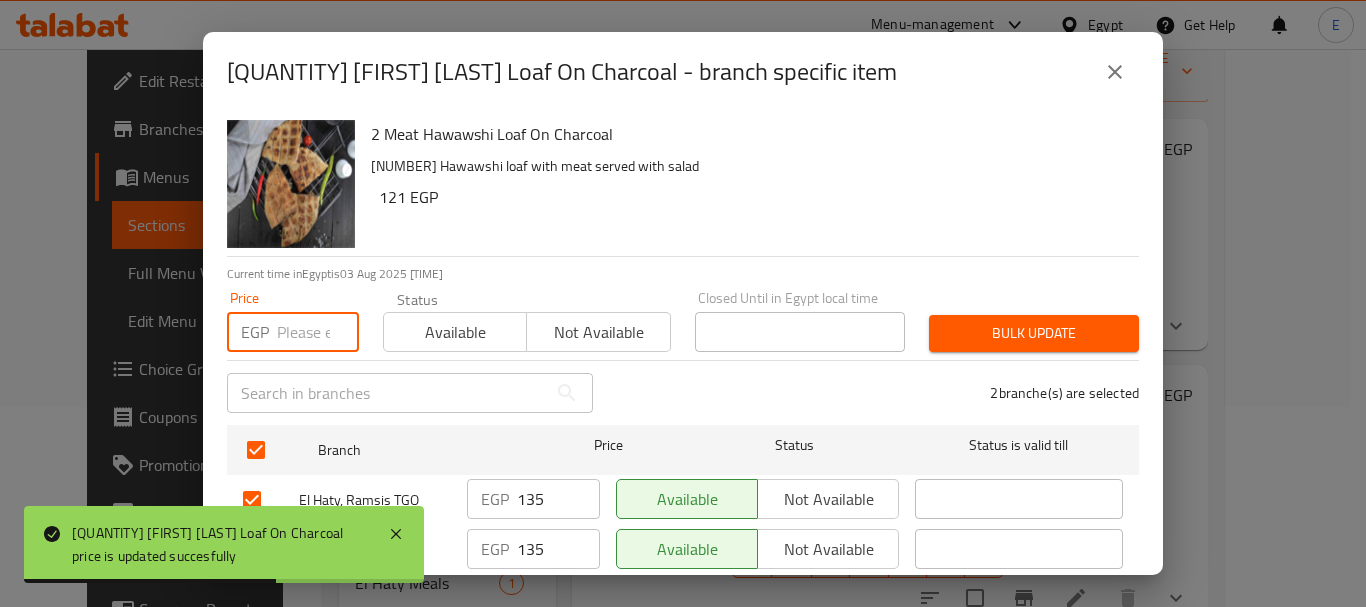 click at bounding box center (318, 332) 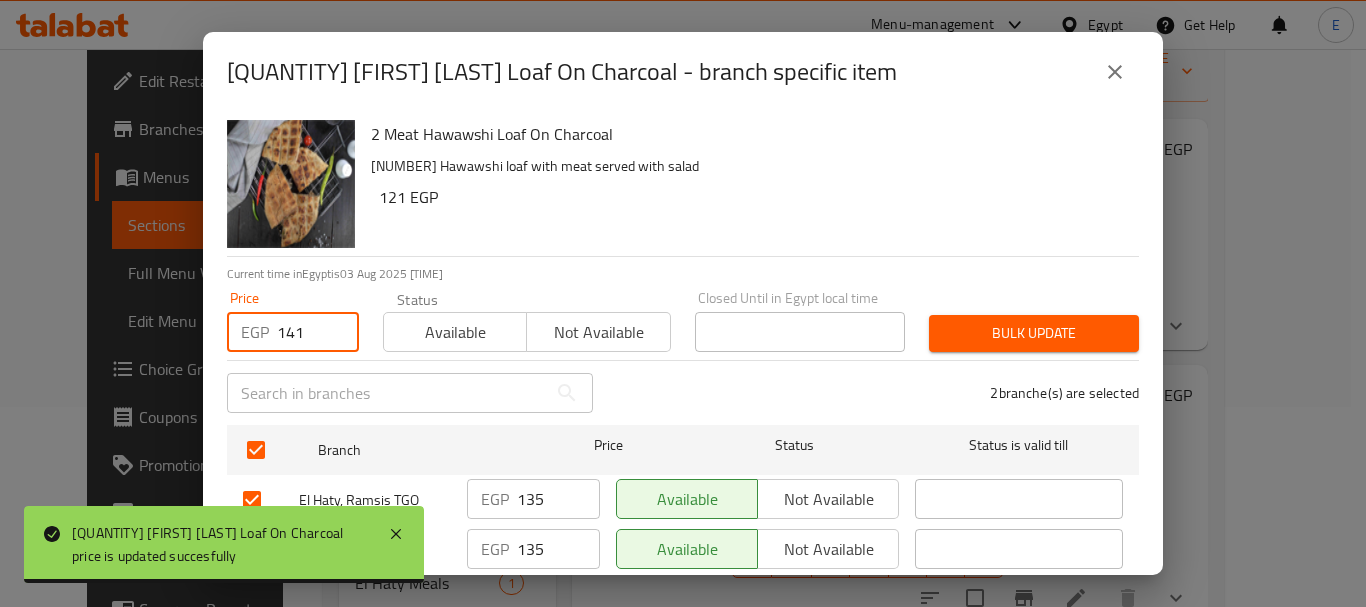 type on "141" 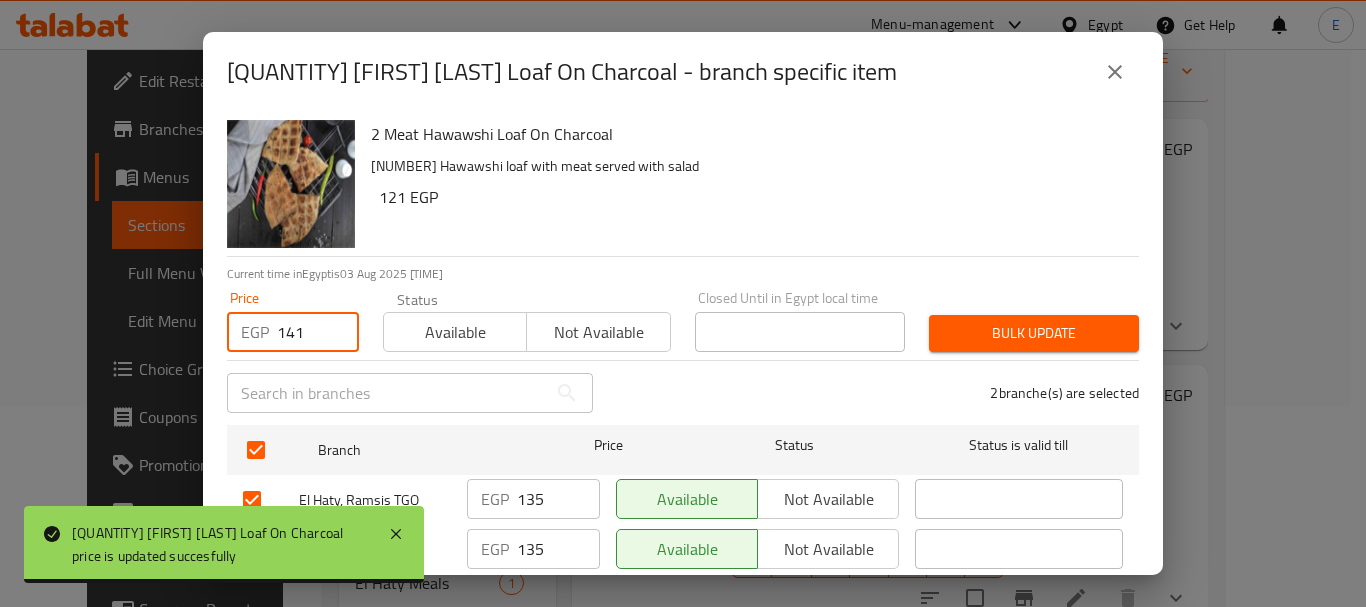 click on "Bulk update" at bounding box center [1034, 333] 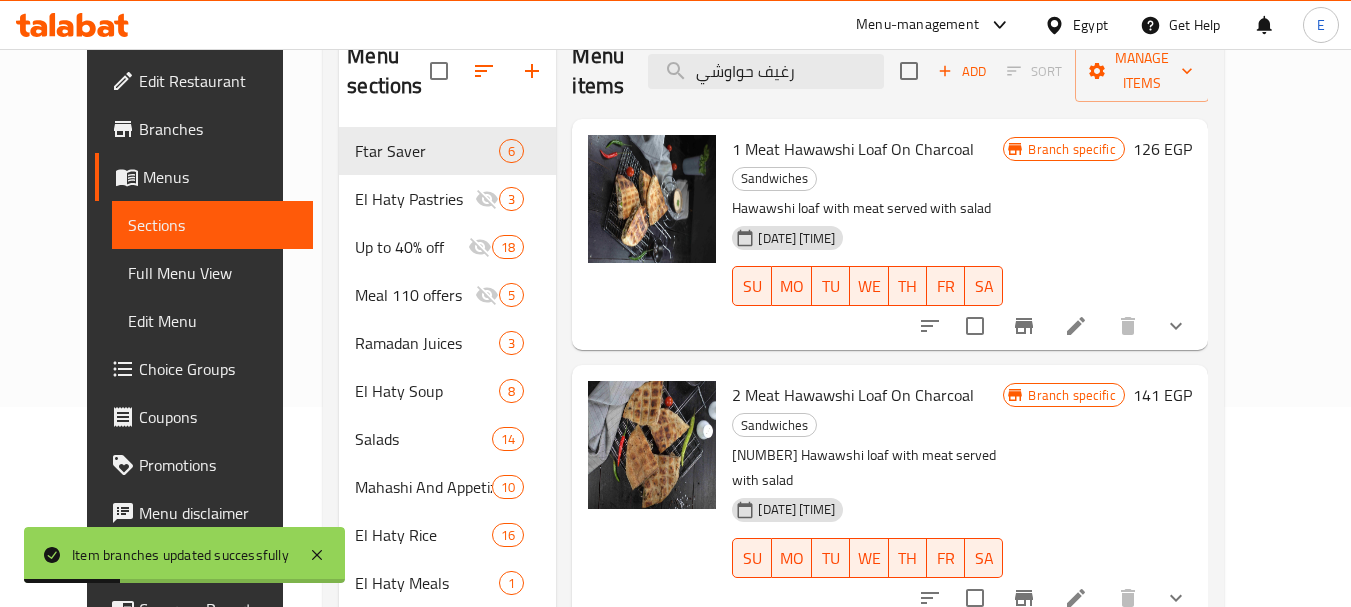 click 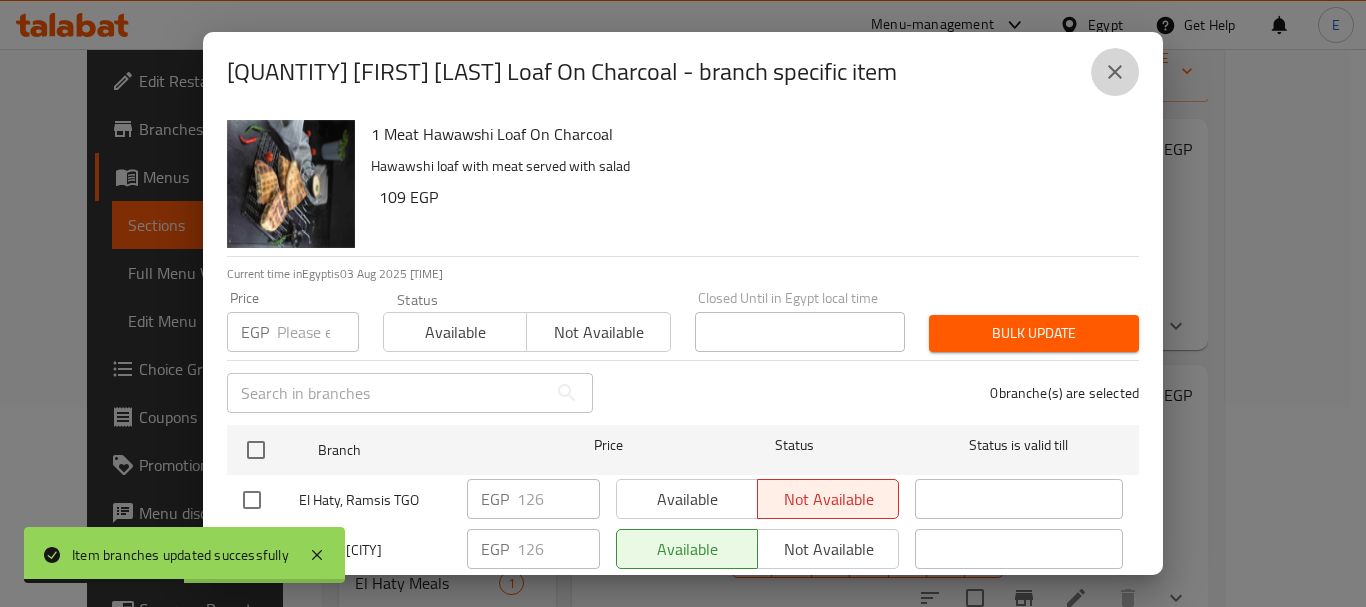 click 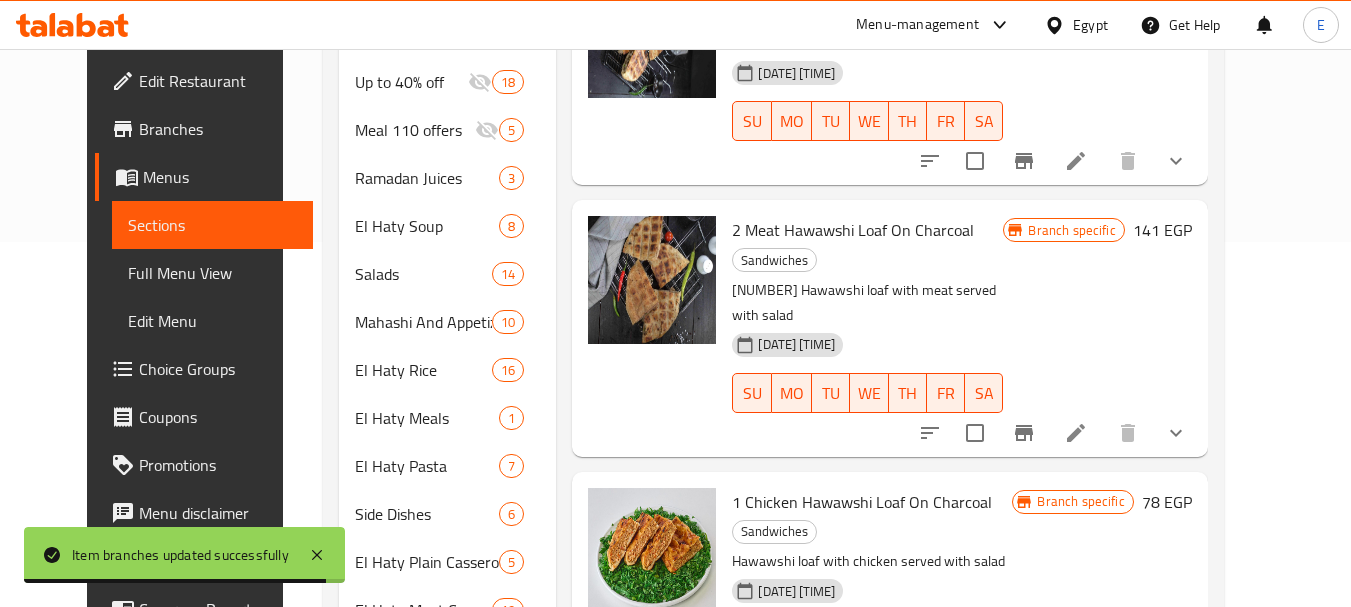 scroll, scrollTop: 400, scrollLeft: 0, axis: vertical 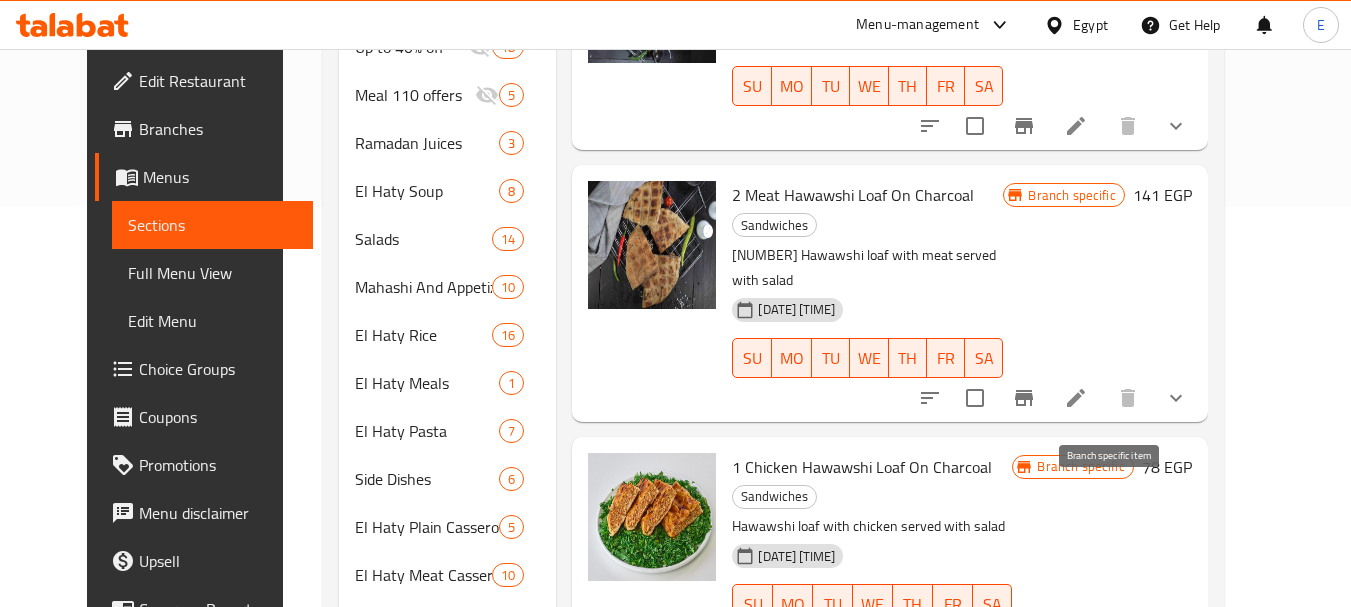 click 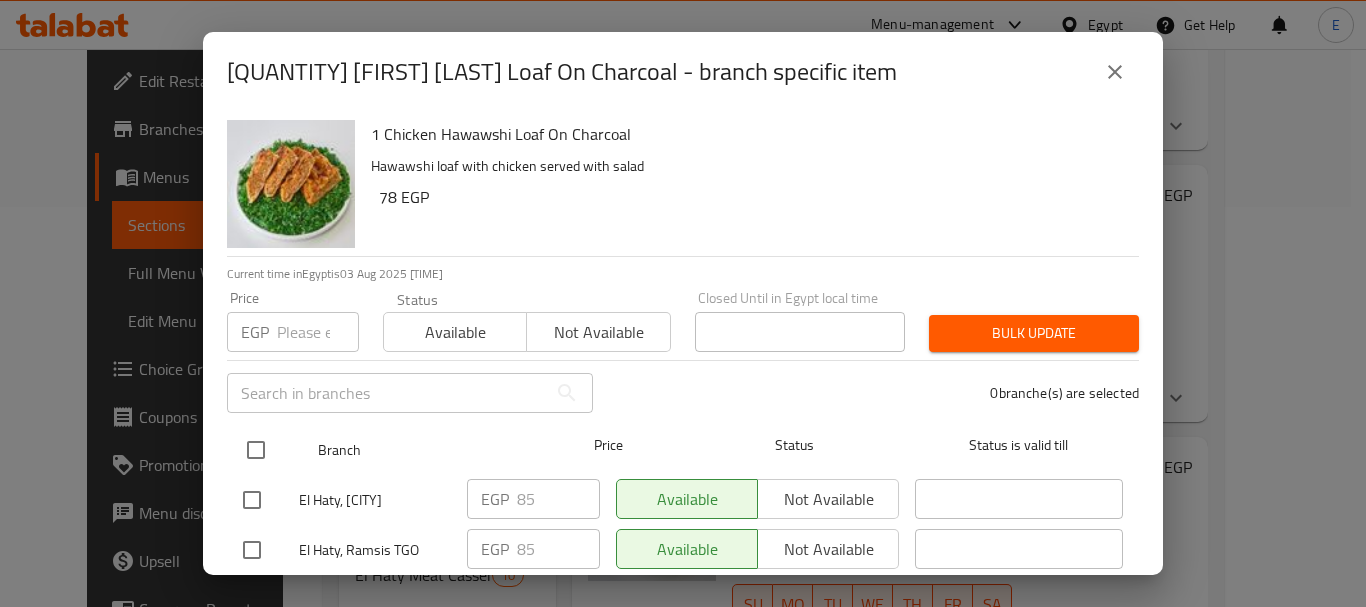click at bounding box center [256, 450] 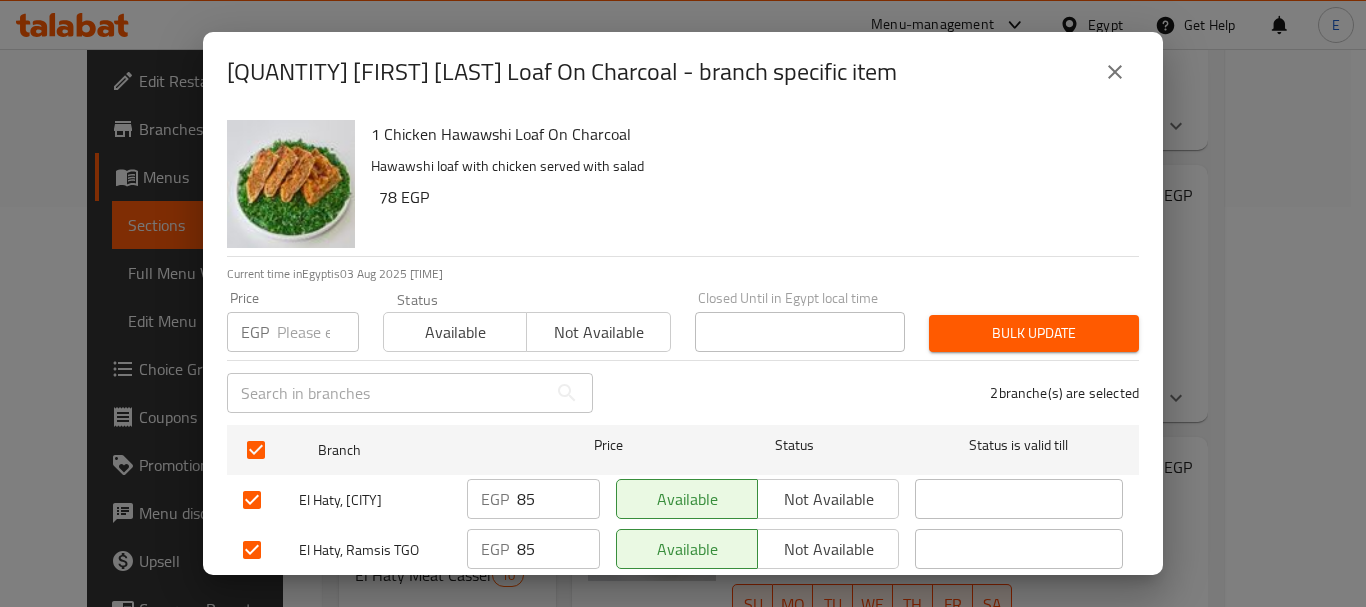 click at bounding box center [318, 332] 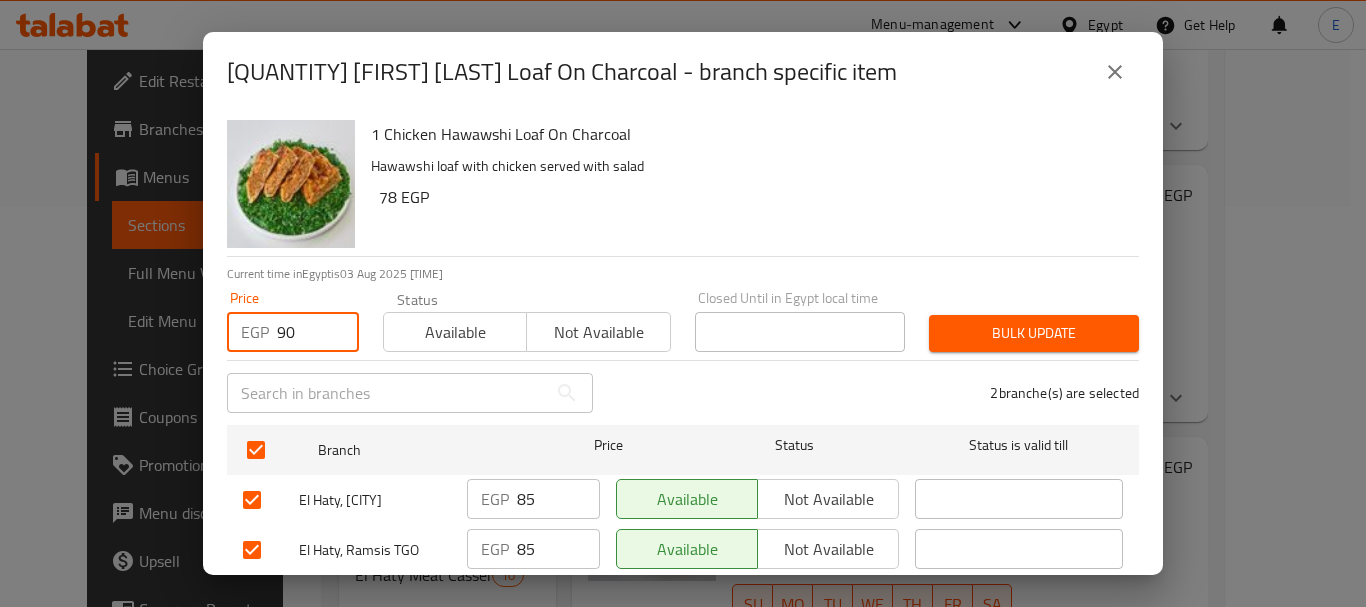 type on "90" 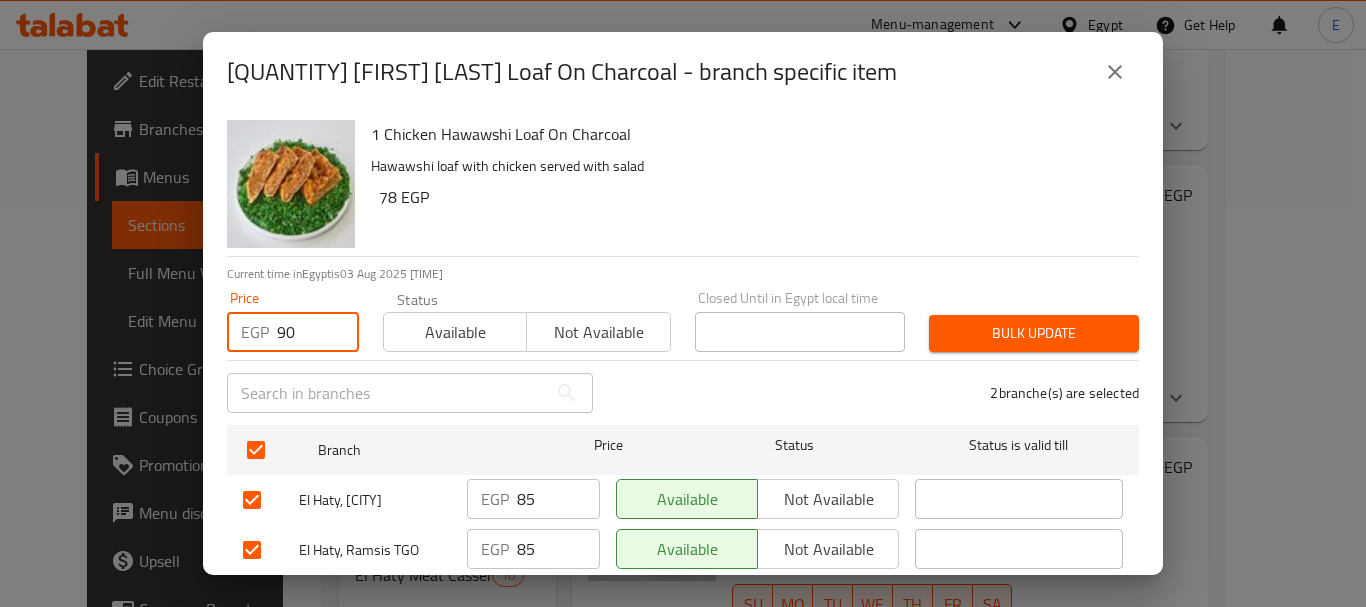 click on "Bulk update" at bounding box center (1034, 333) 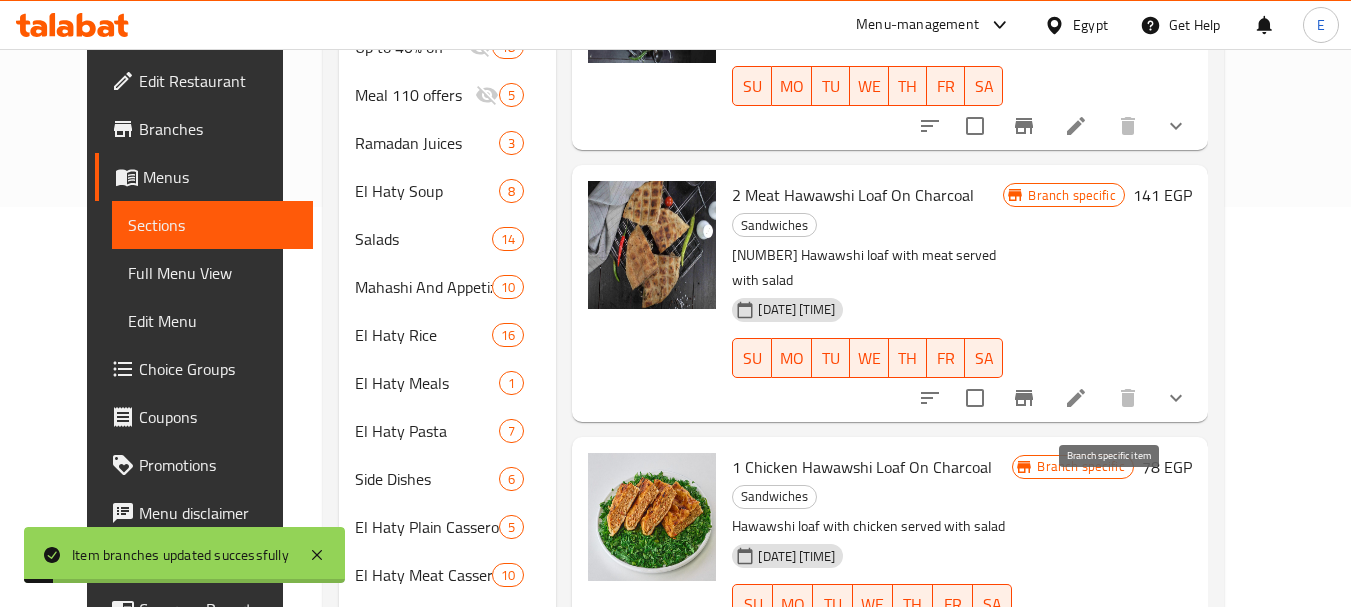 click 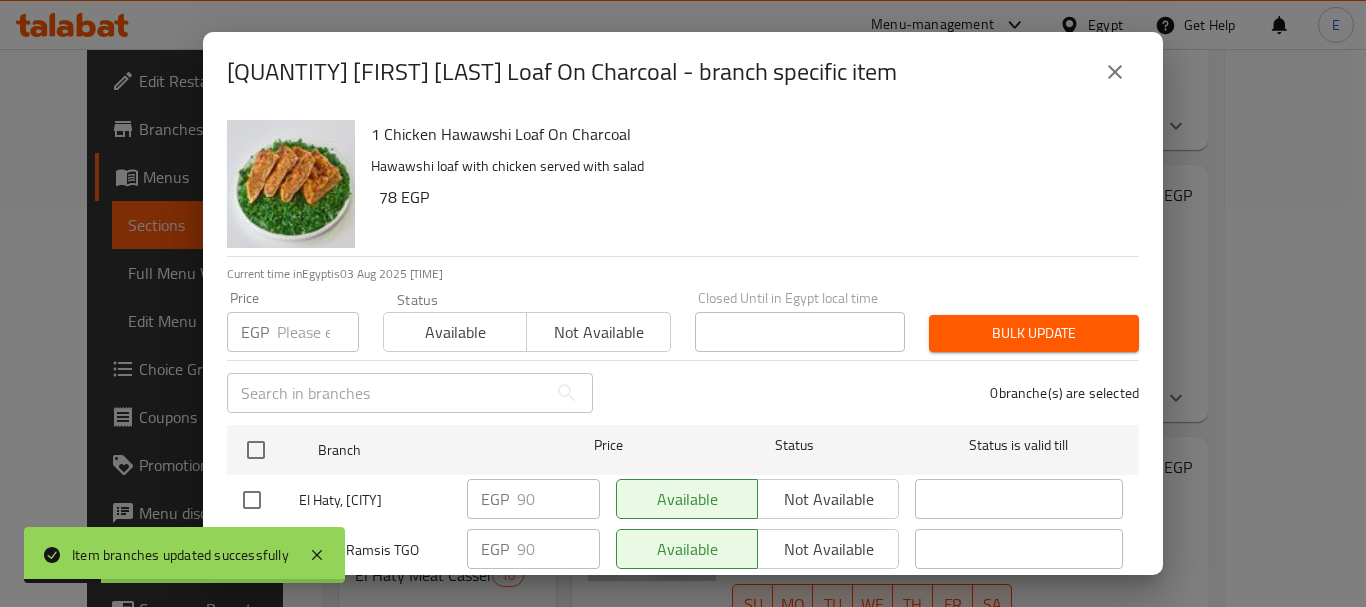 click 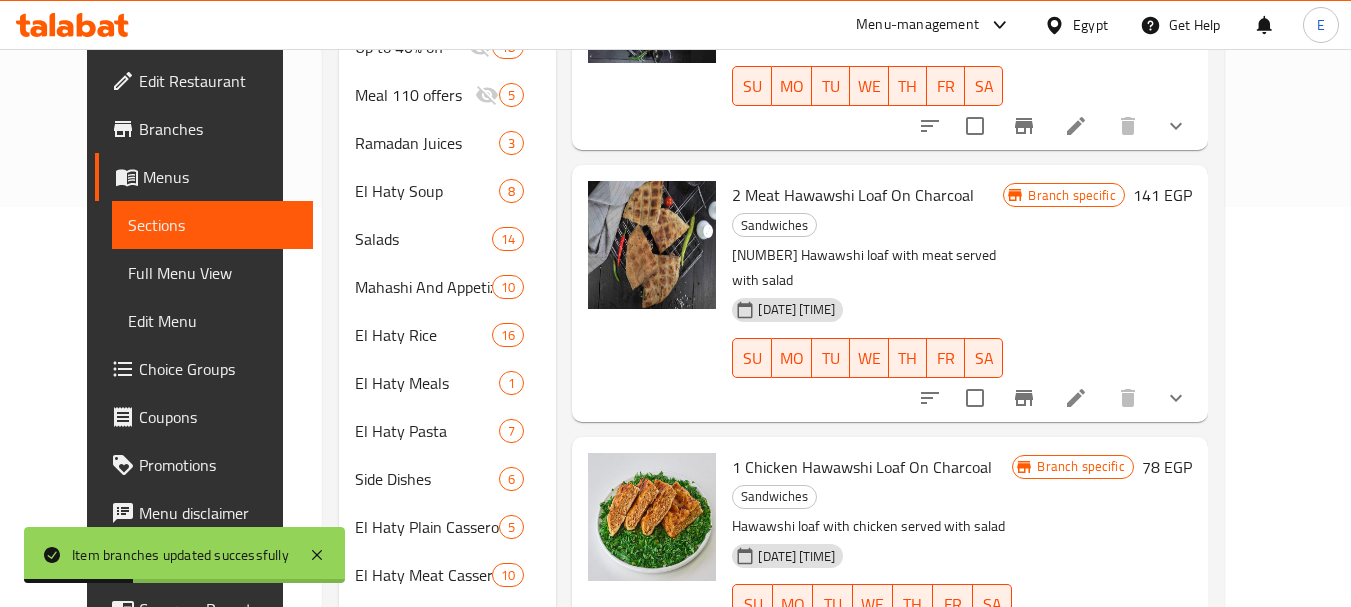 click on "[PRICE] EGP" at bounding box center [1167, 467] 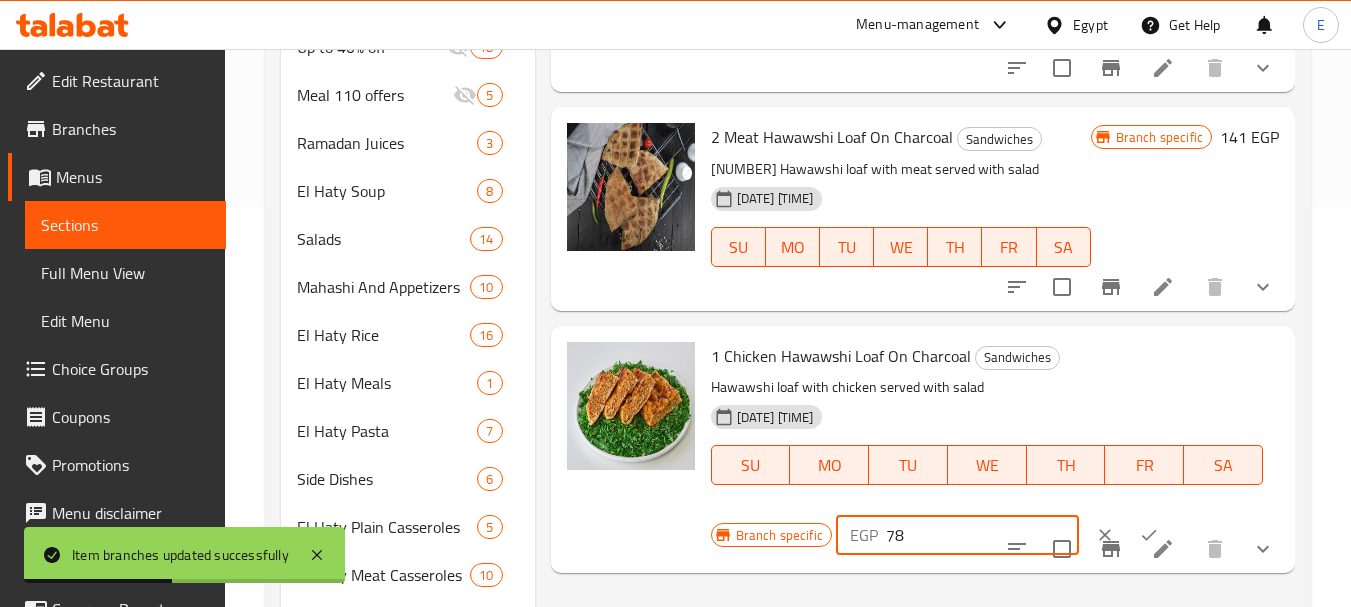 drag, startPoint x: 912, startPoint y: 544, endPoint x: 847, endPoint y: 545, distance: 65.00769 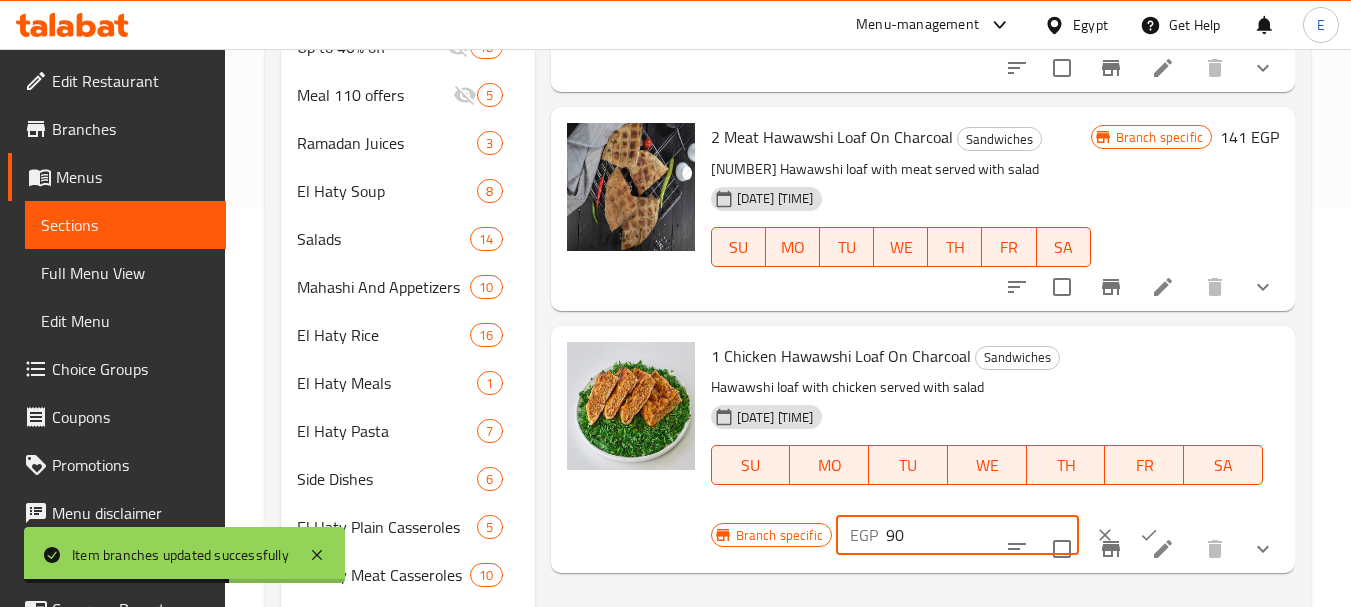 type on "90" 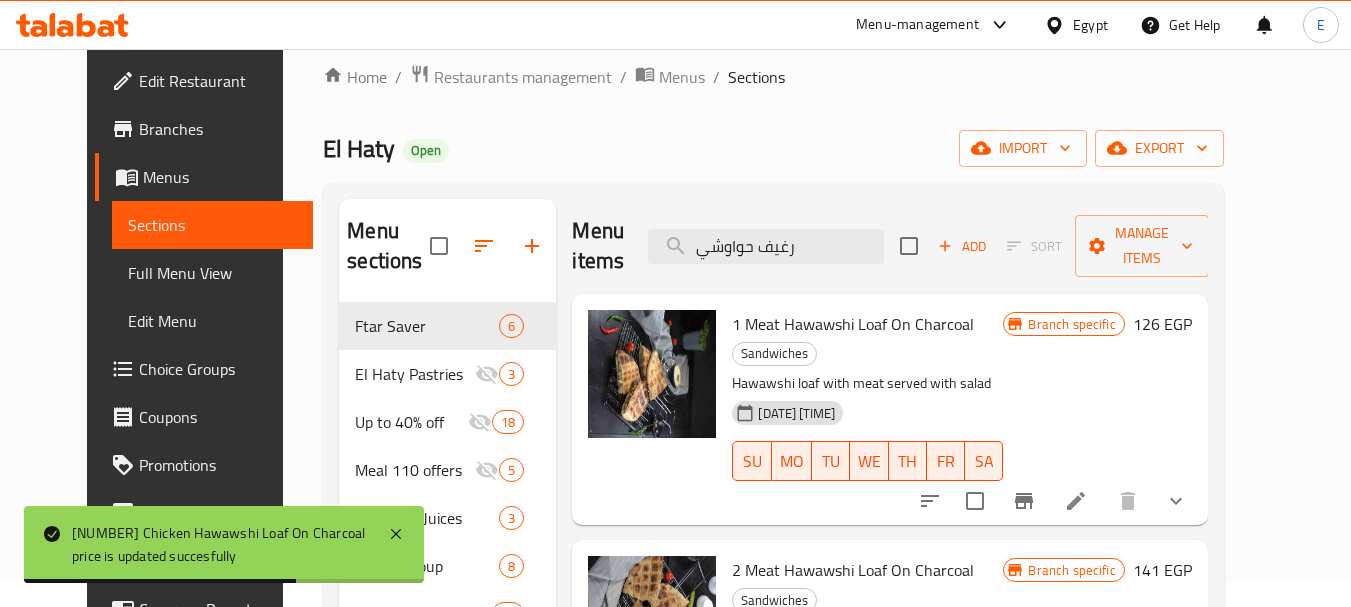 scroll, scrollTop: 0, scrollLeft: 0, axis: both 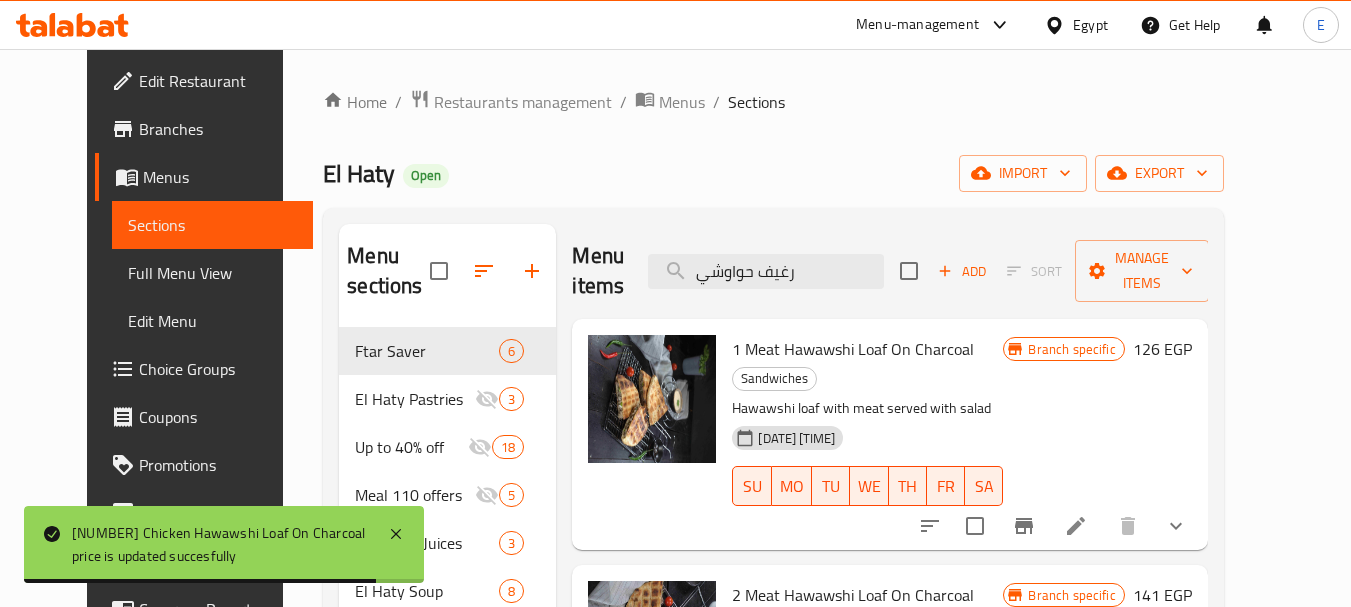 drag, startPoint x: 853, startPoint y: 258, endPoint x: 572, endPoint y: 258, distance: 281 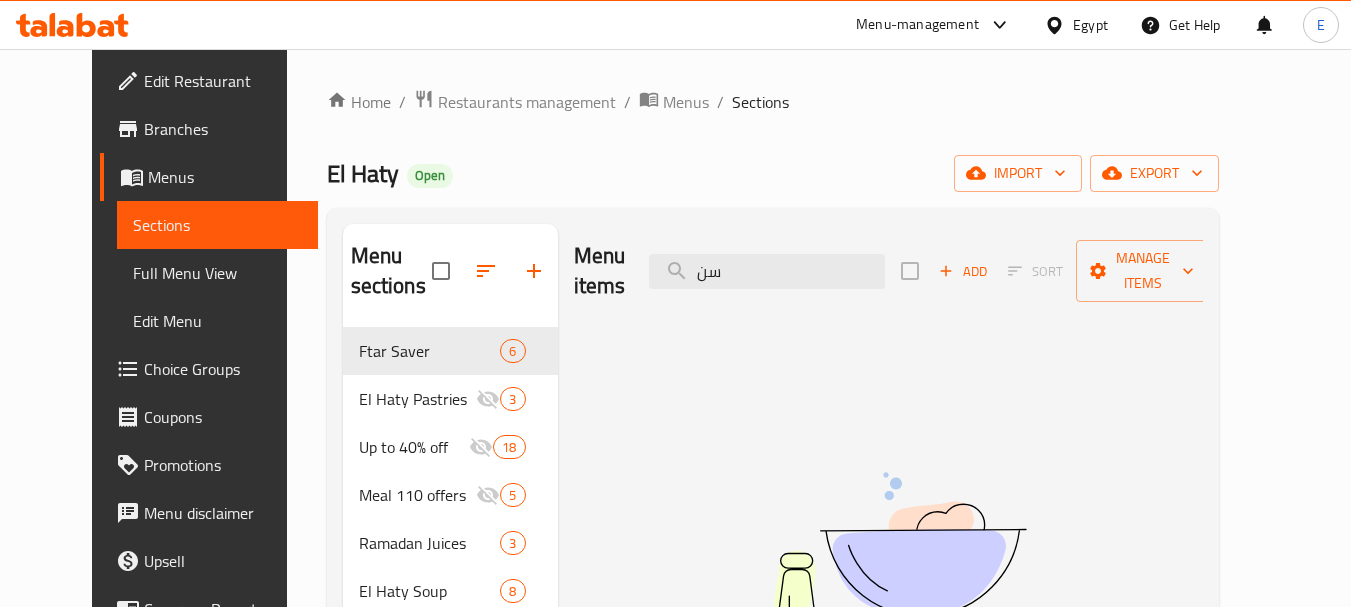 type on "س" 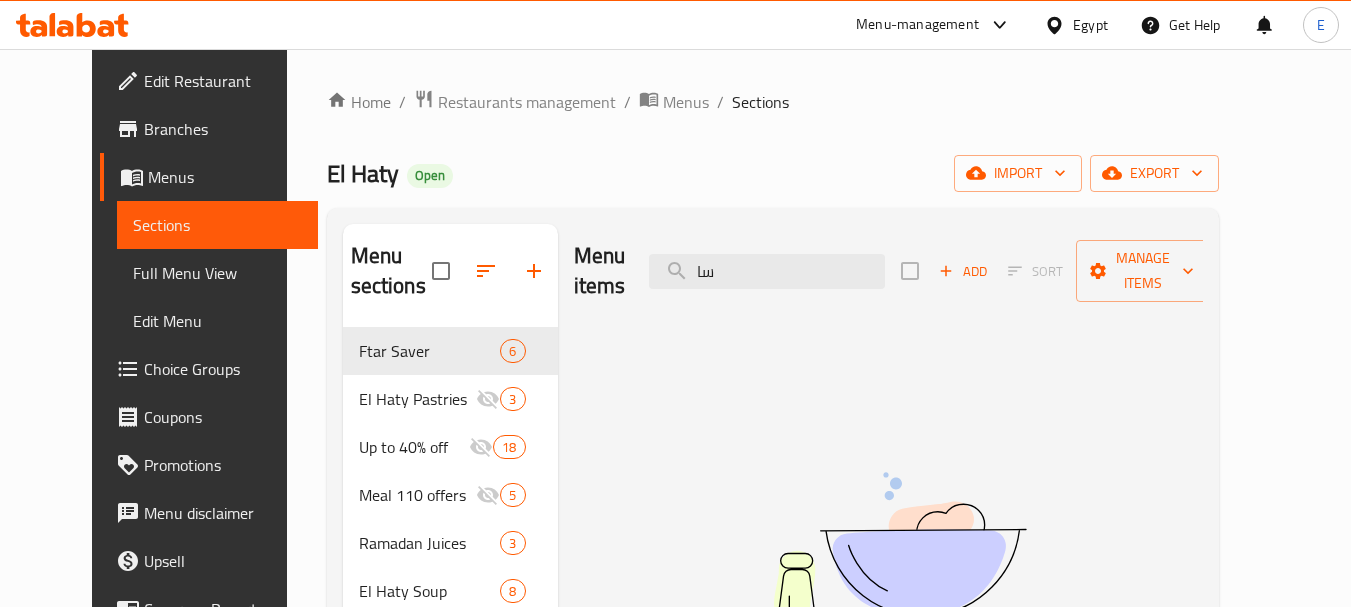 type on "س" 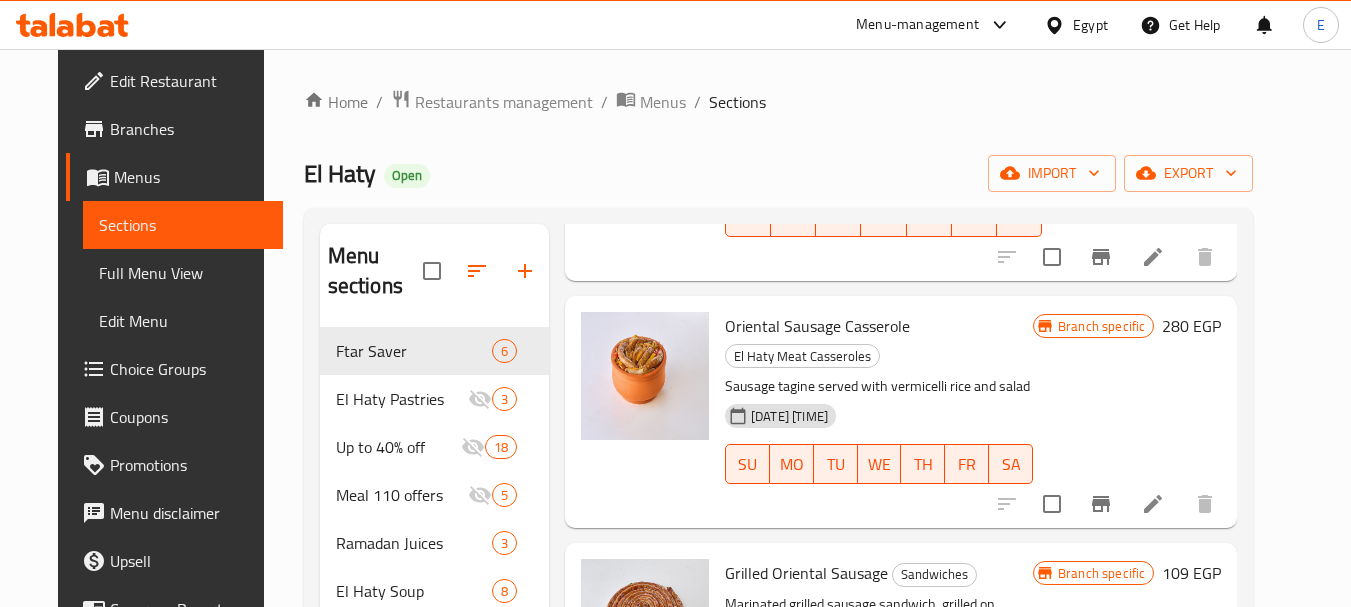 scroll, scrollTop: 274, scrollLeft: 0, axis: vertical 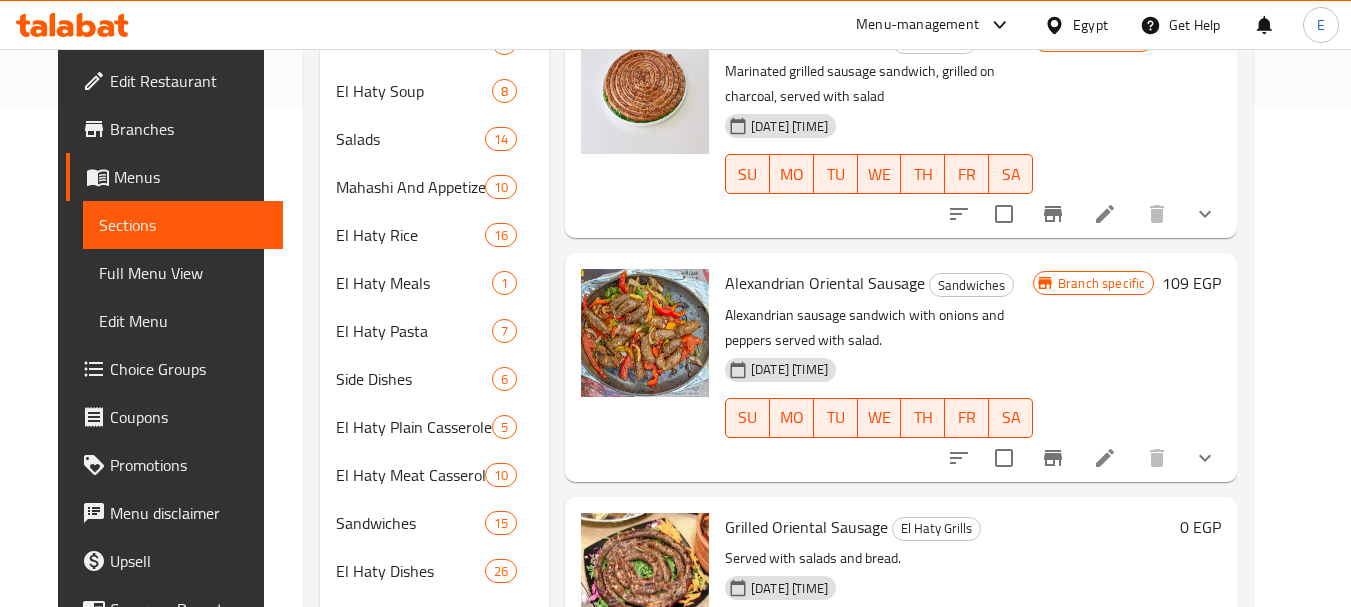 type on "سجق" 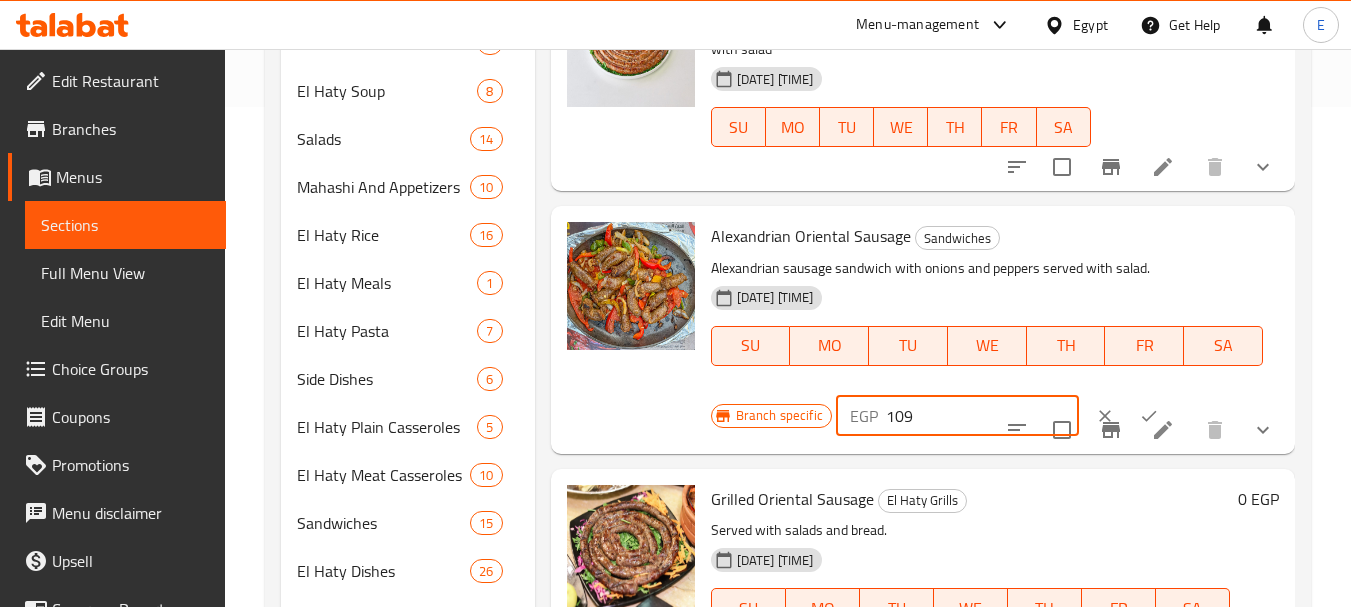 drag, startPoint x: 913, startPoint y: 439, endPoint x: 802, endPoint y: 445, distance: 111.16204 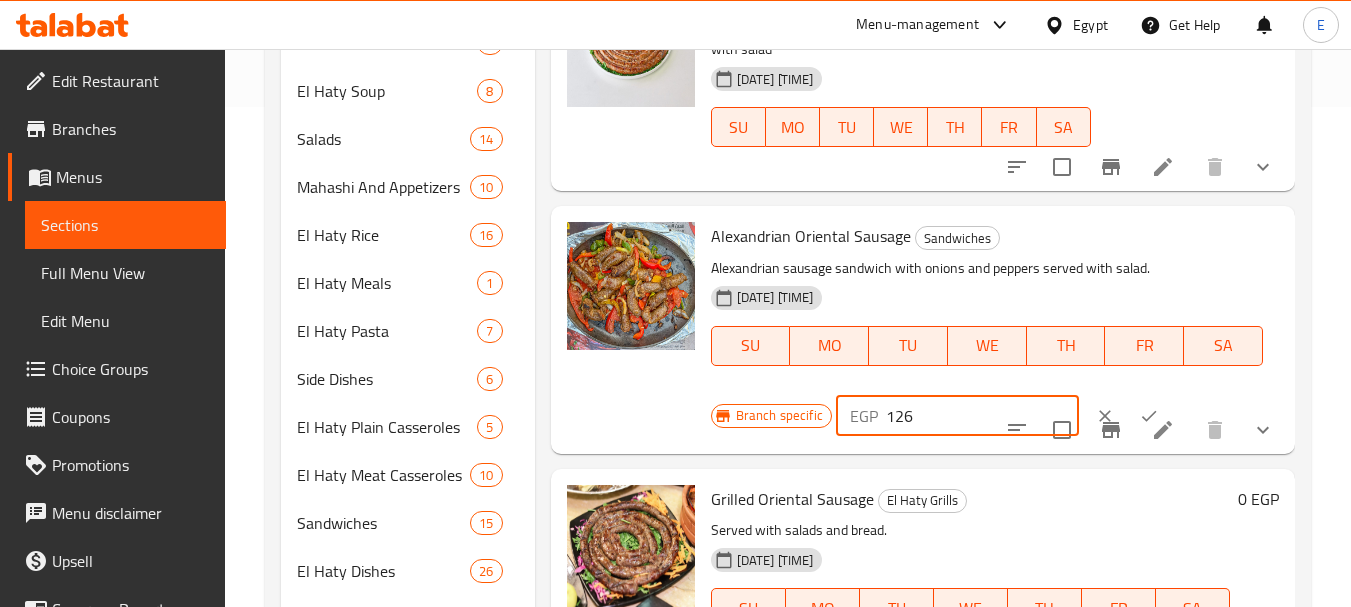 type on "126" 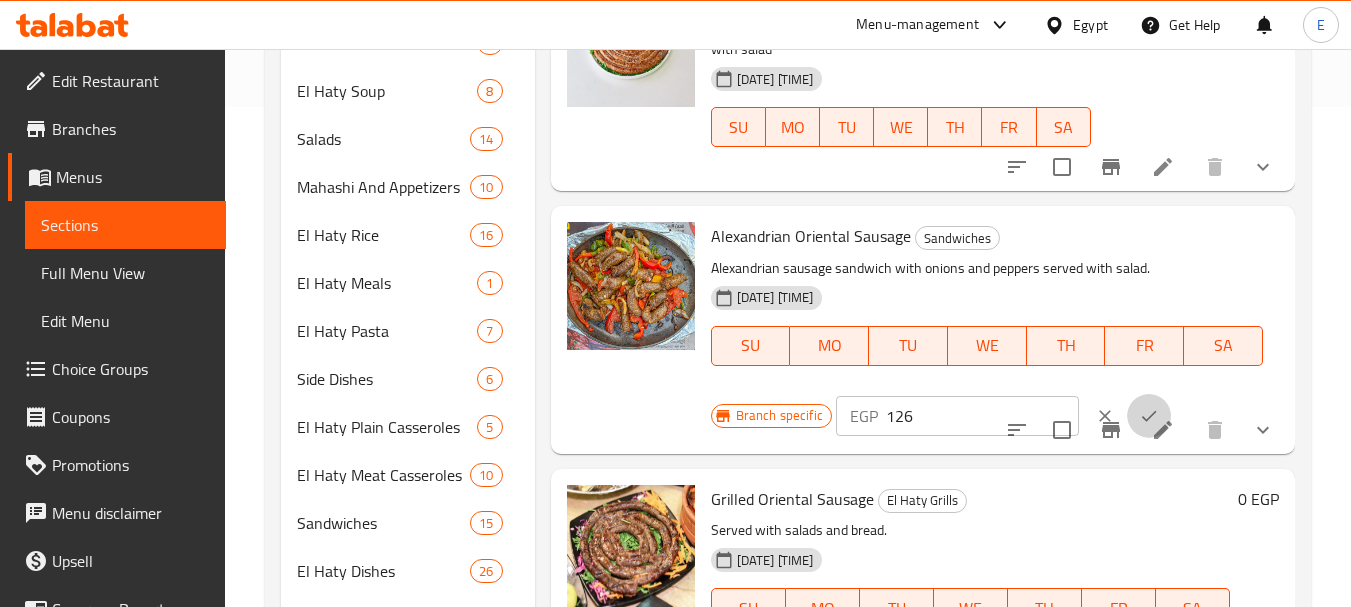 click 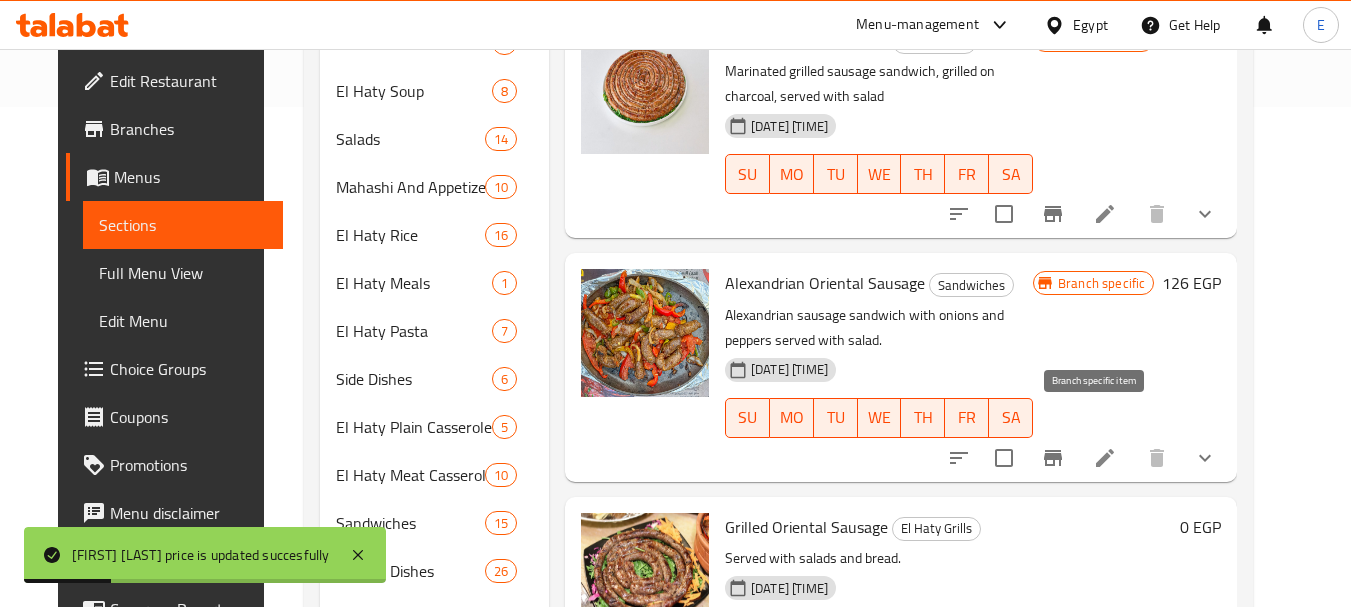 click 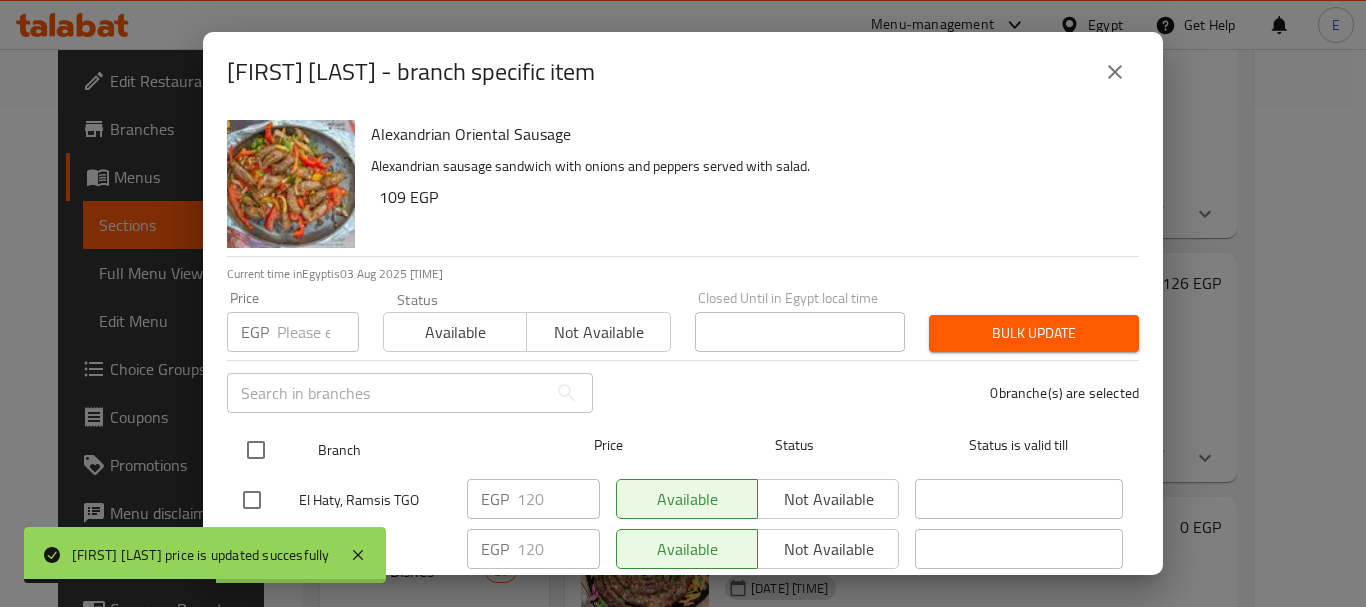 click at bounding box center [256, 450] 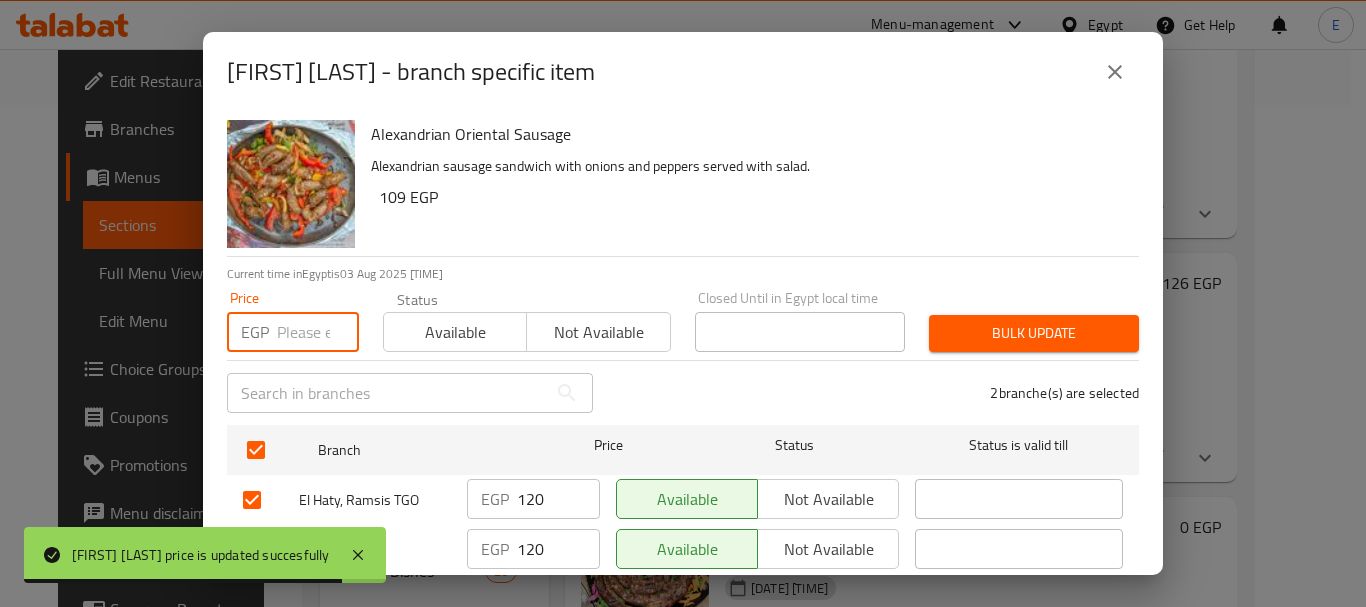 click at bounding box center [318, 332] 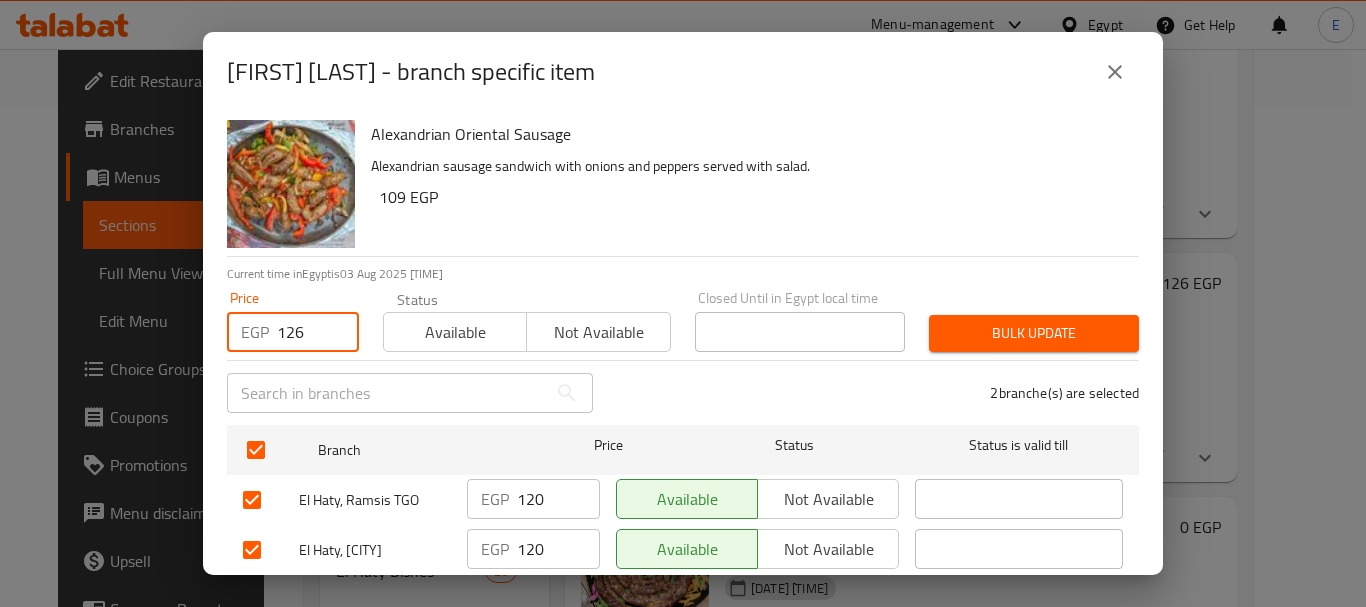 type on "126" 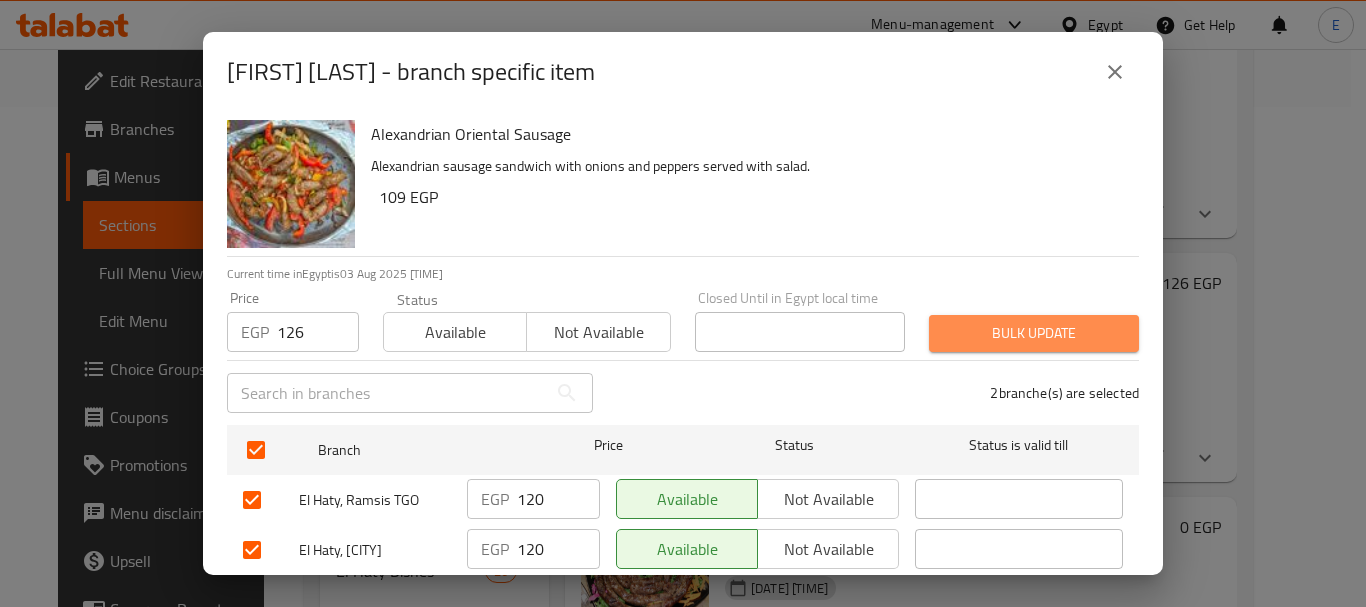 click on "Bulk update" at bounding box center (1034, 333) 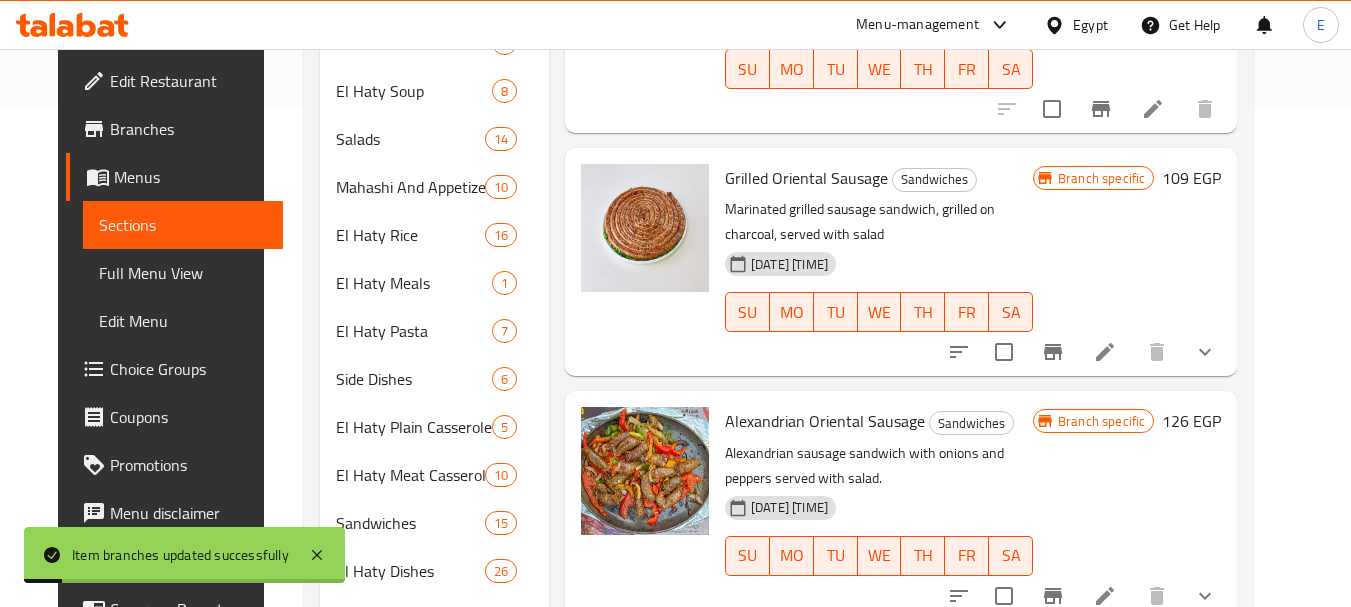 scroll, scrollTop: 0, scrollLeft: 0, axis: both 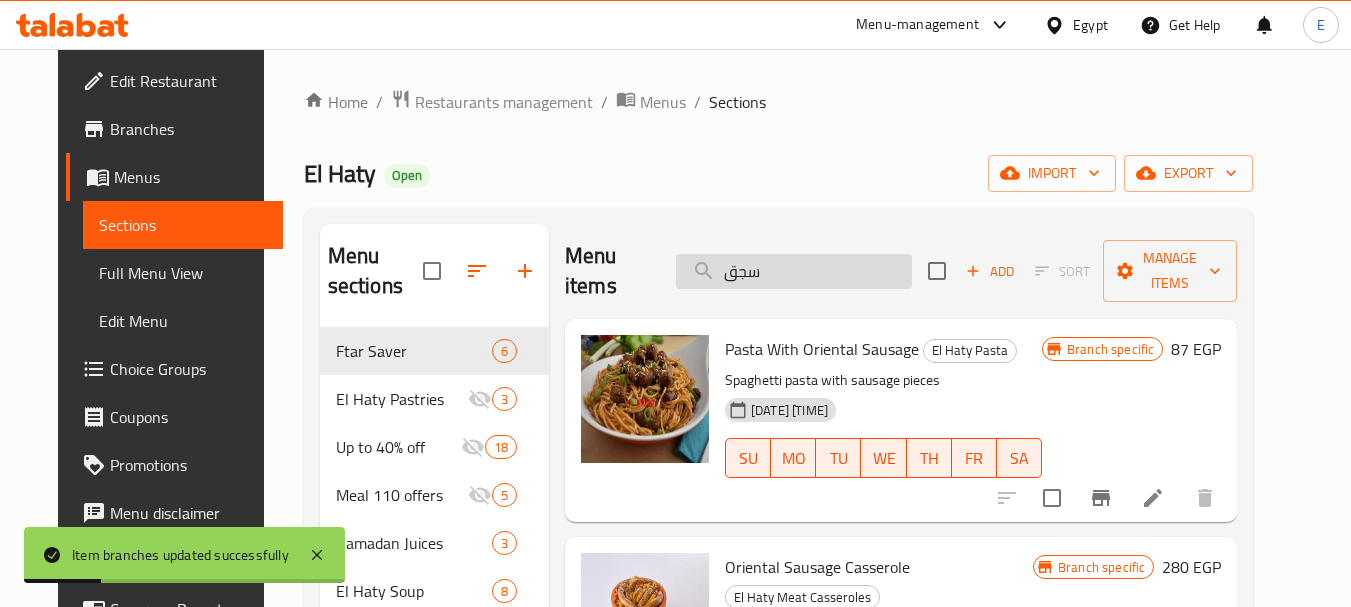 click on "سجق" at bounding box center (794, 271) 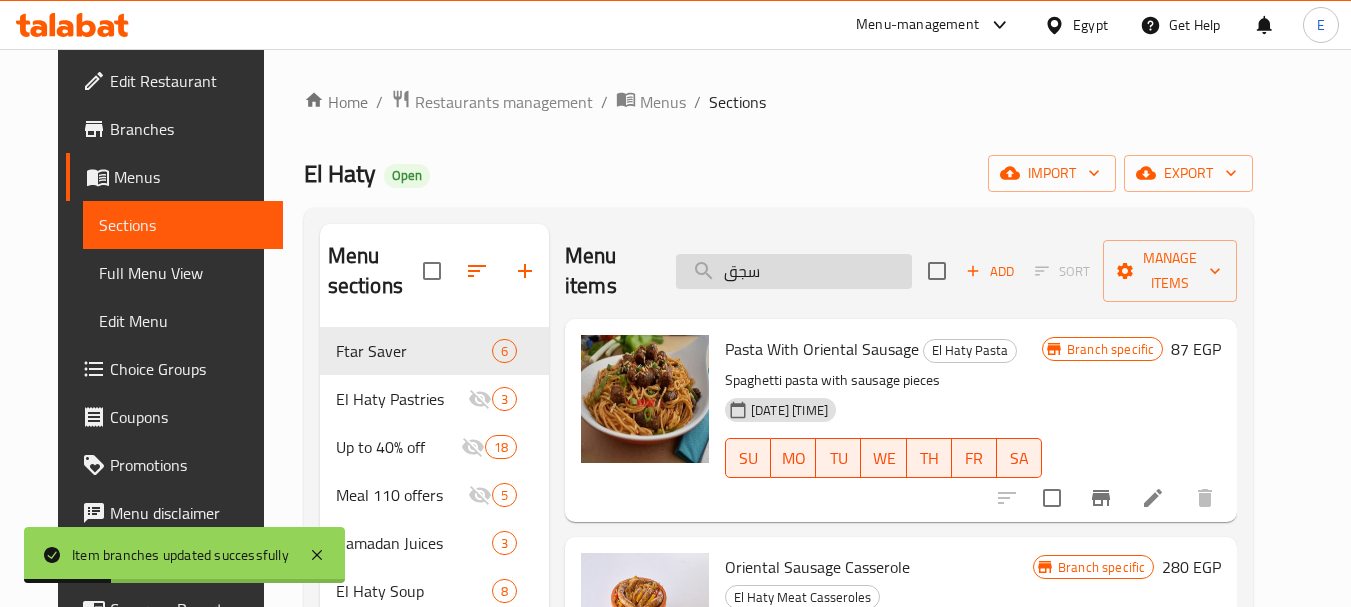 click on "سجق" at bounding box center (794, 271) 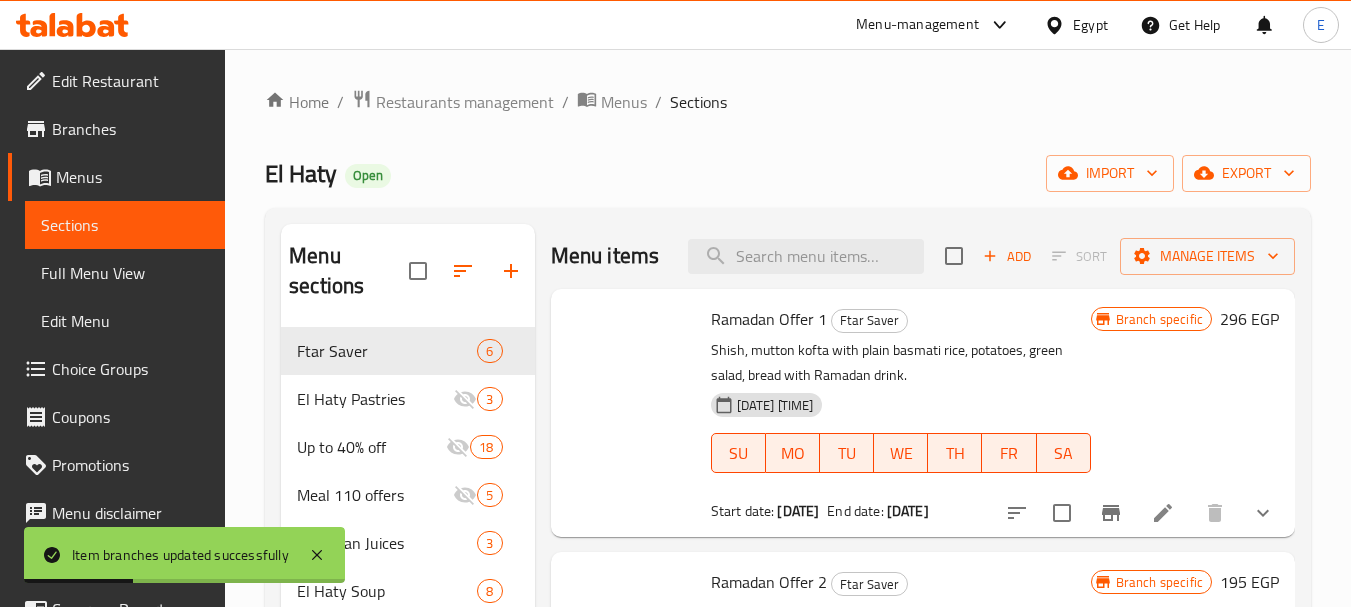 type 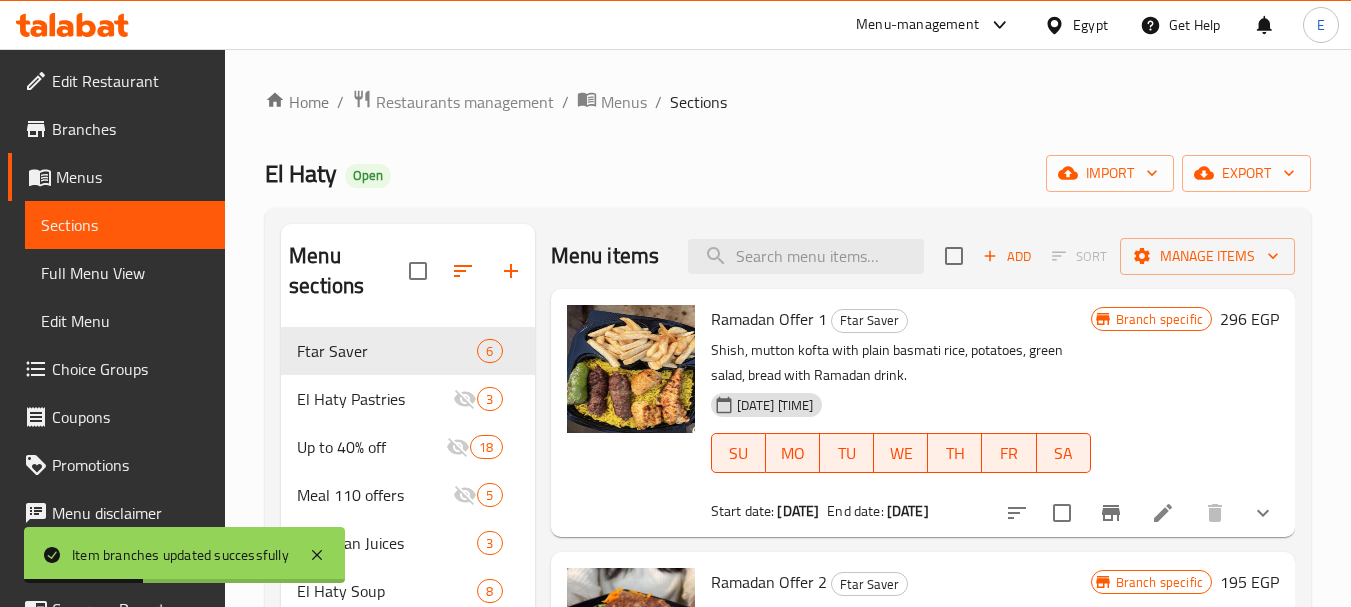 click on "Menu items Add Sort Manage items" at bounding box center [923, 256] 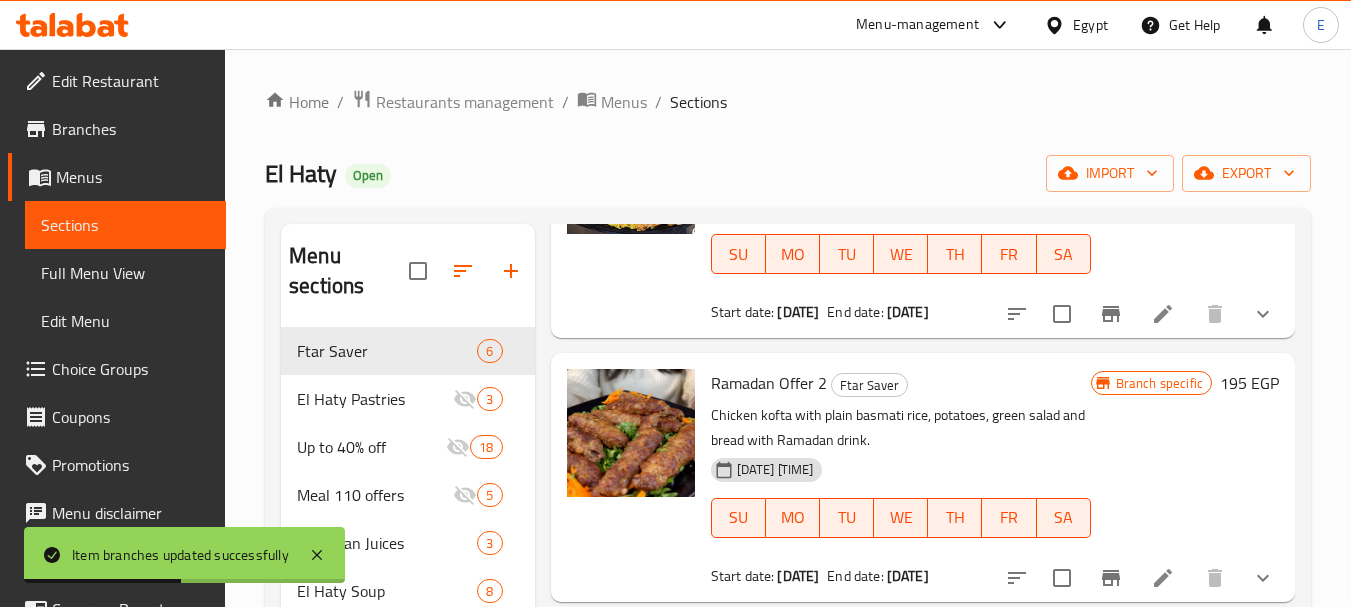 scroll, scrollTop: 200, scrollLeft: 0, axis: vertical 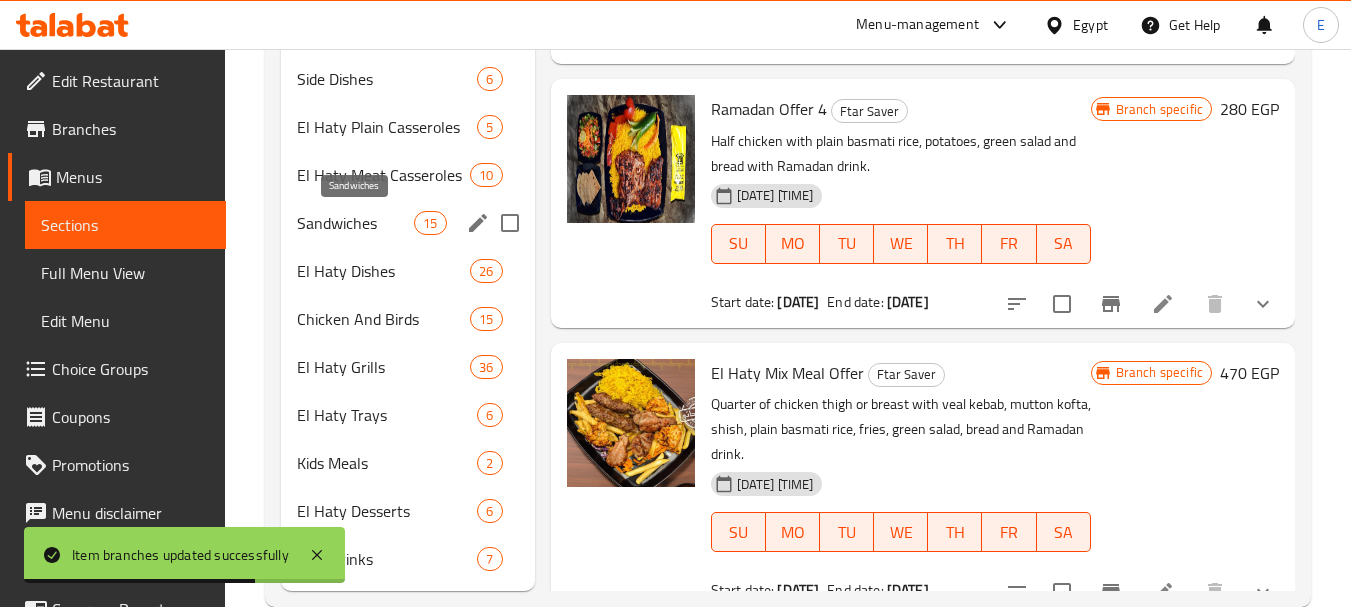 click on "Sandwiches" at bounding box center (355, 223) 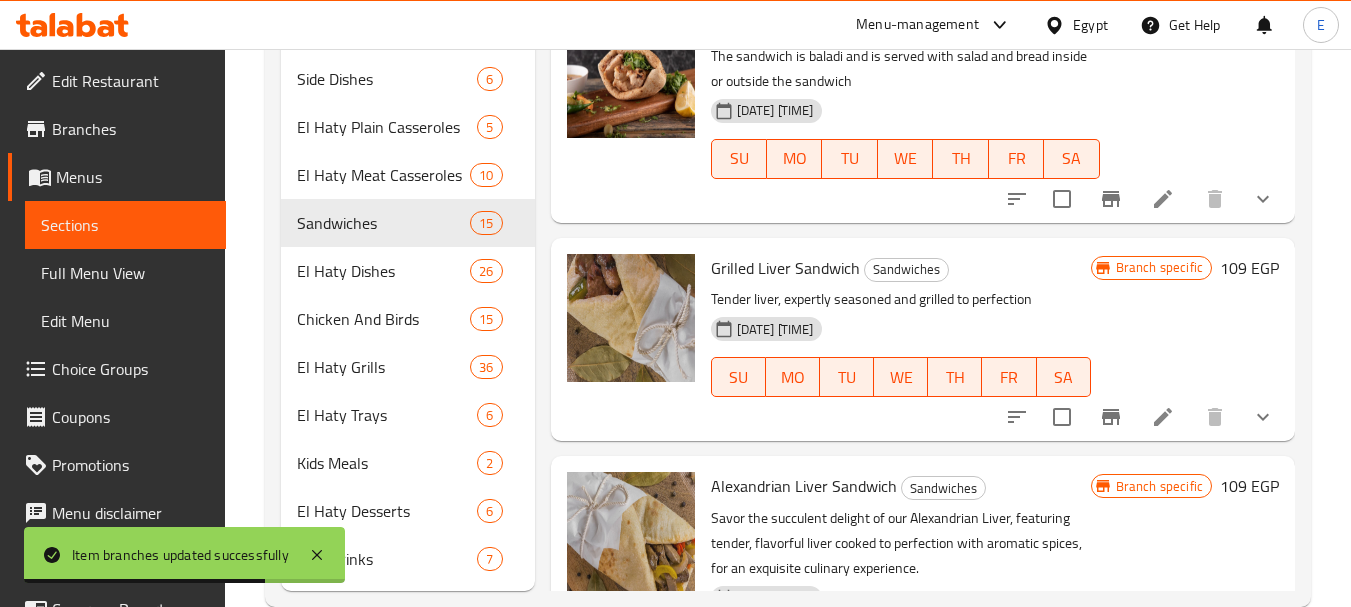scroll, scrollTop: 0, scrollLeft: 0, axis: both 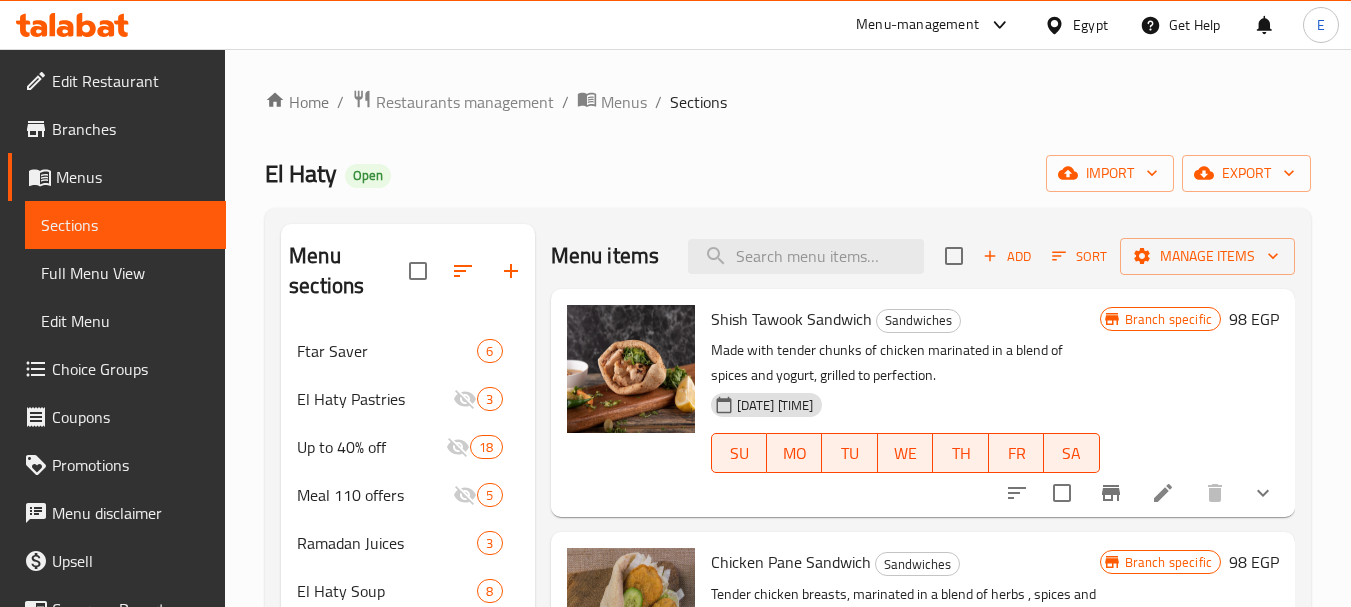 click on "[PRICE] EGP" at bounding box center (1254, 319) 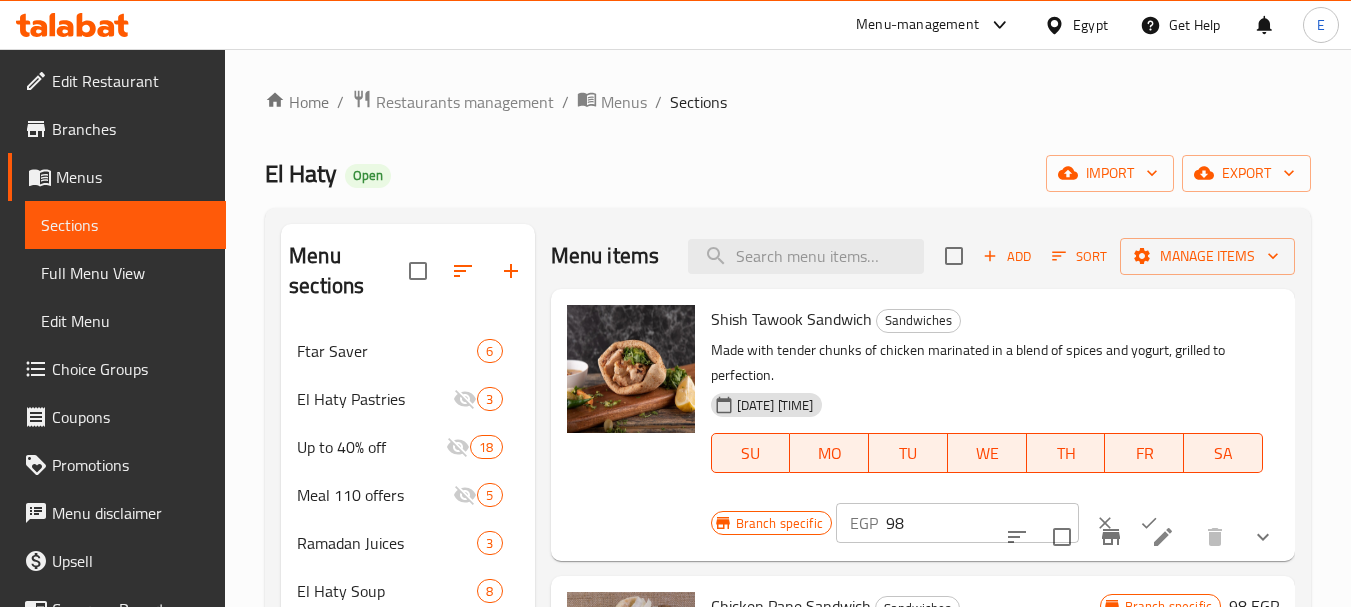 drag, startPoint x: 906, startPoint y: 554, endPoint x: 763, endPoint y: 567, distance: 143.58969 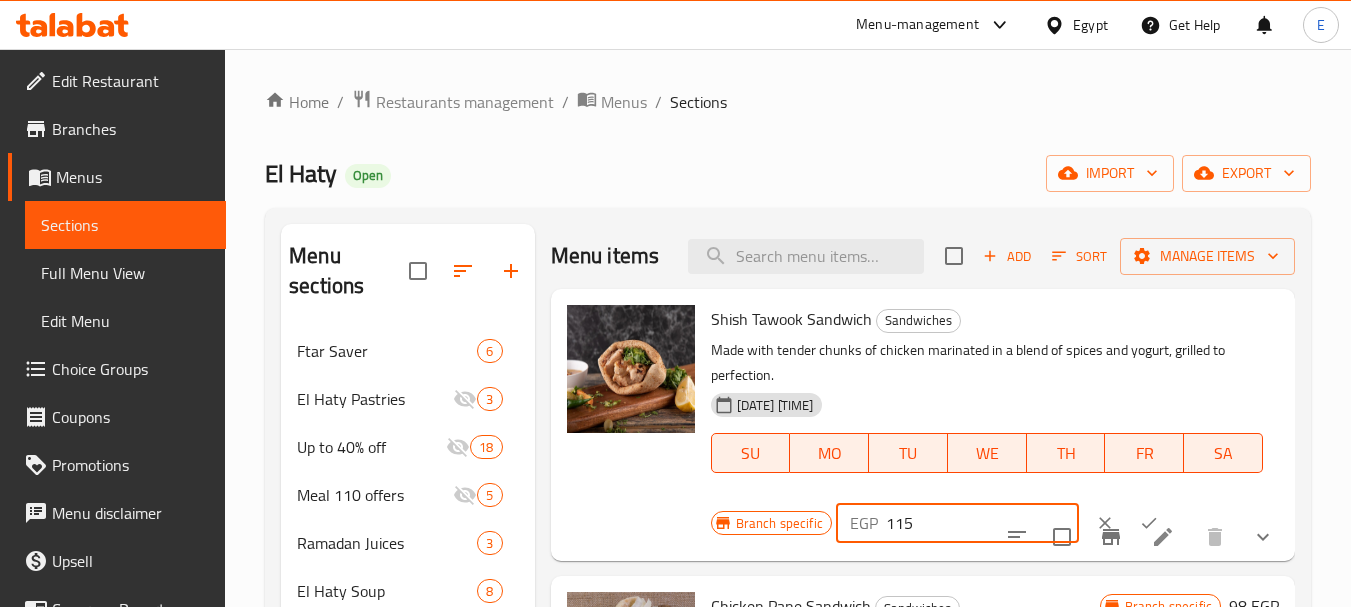 type on "115" 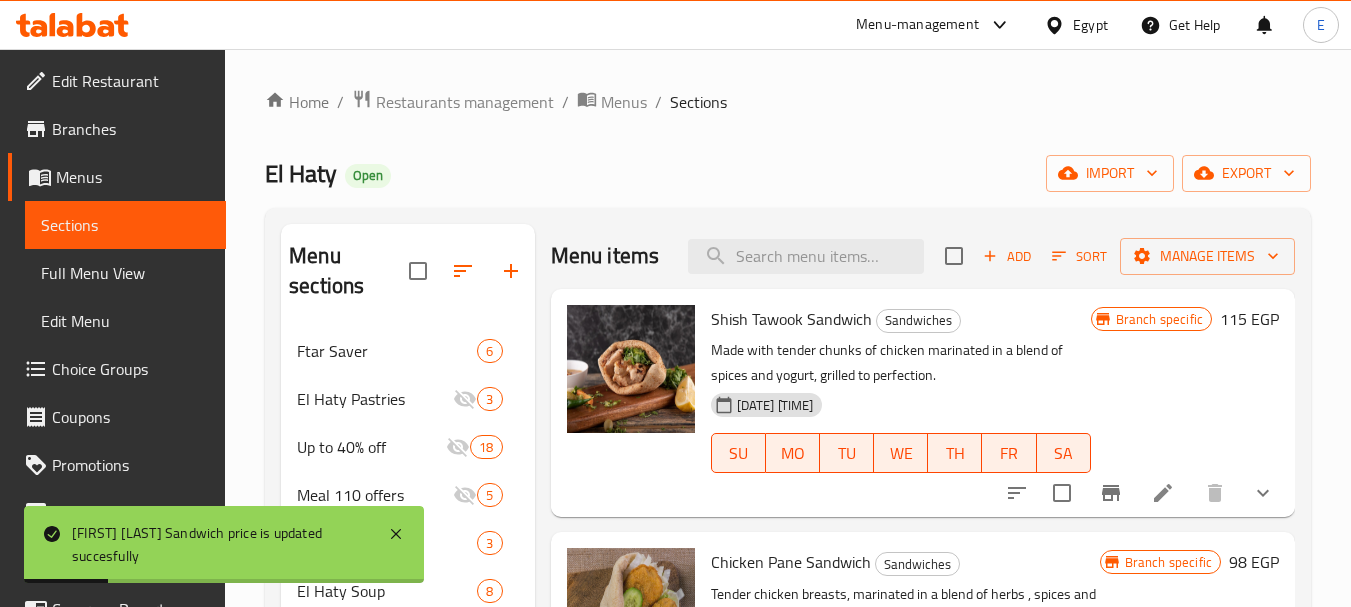 click on "Chicken Pane Sandwich   Sandwiches Tender chicken breasts, marinated in a blend of herbs , spices and breaded. [DATE] [TIME] SU MO TU WE TH FR SA" at bounding box center (905, 646) 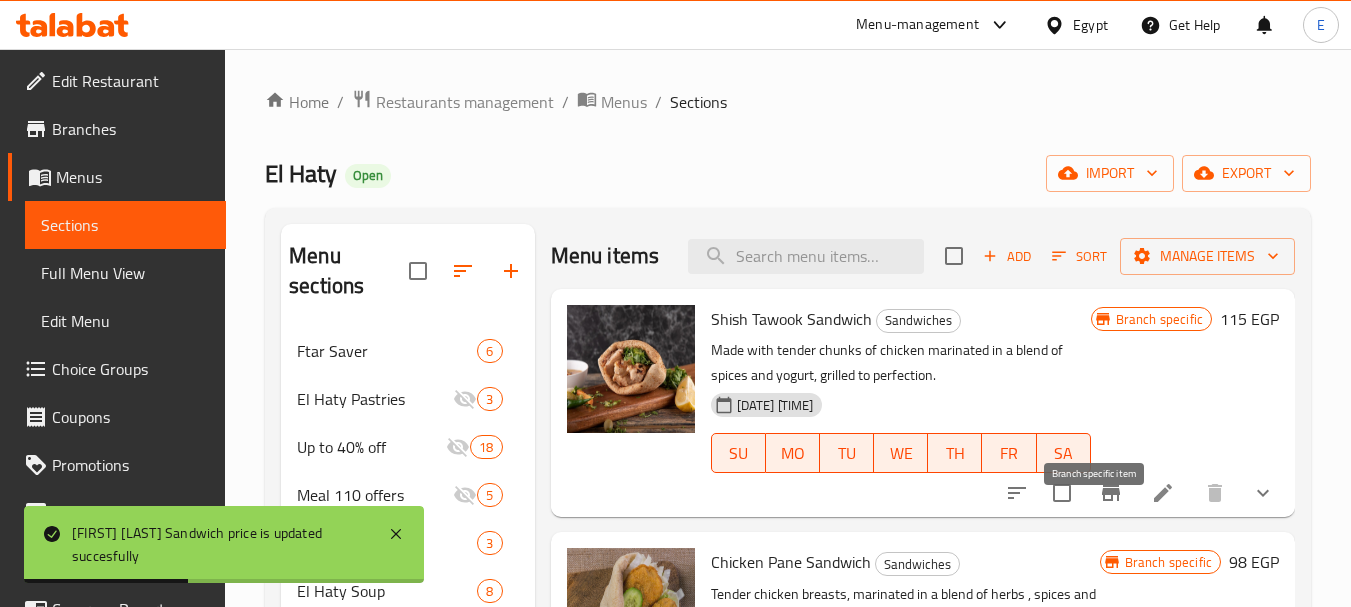 click 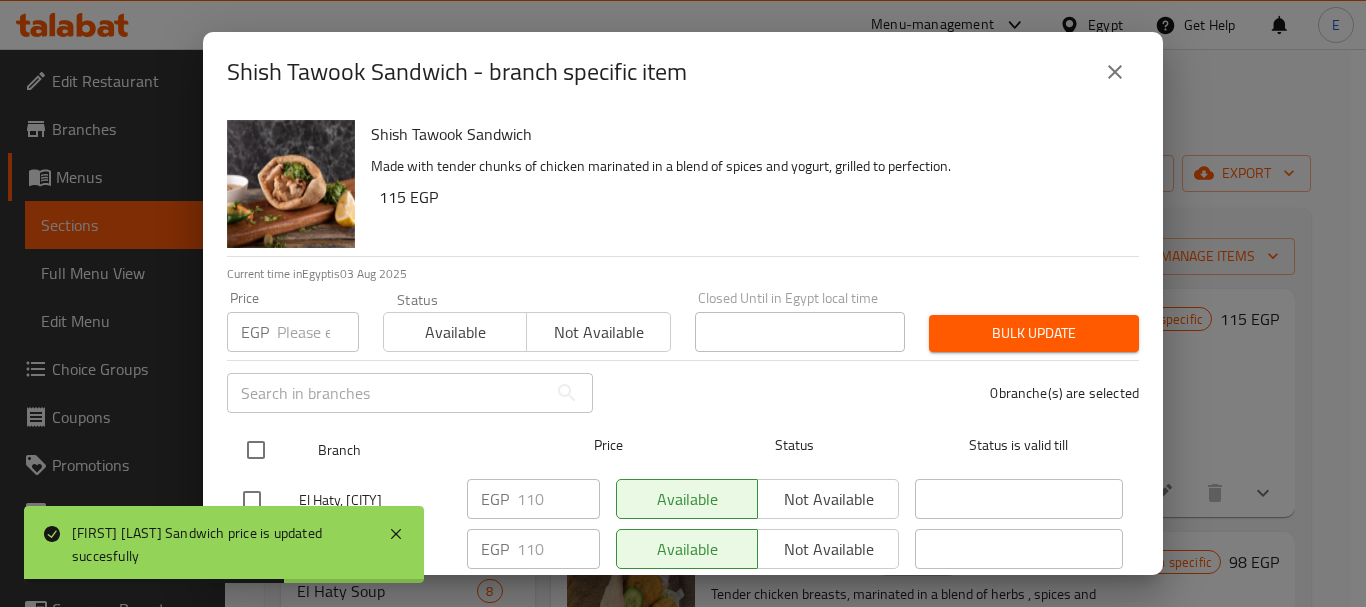 click at bounding box center (256, 450) 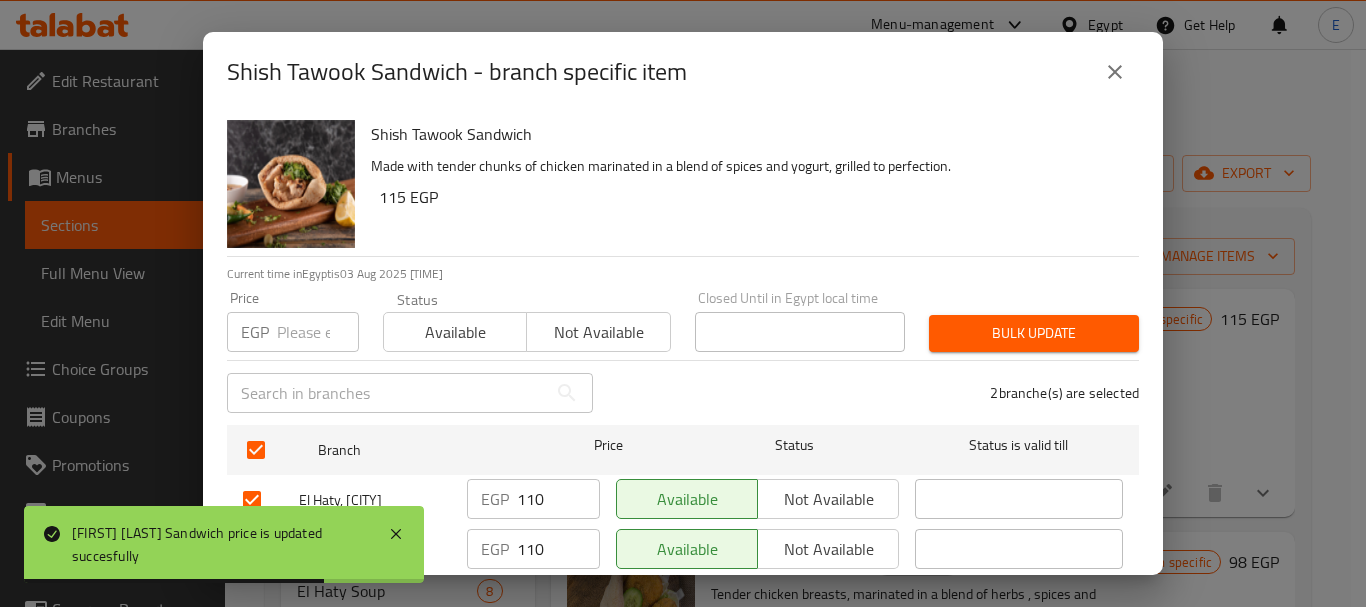 click at bounding box center [318, 332] 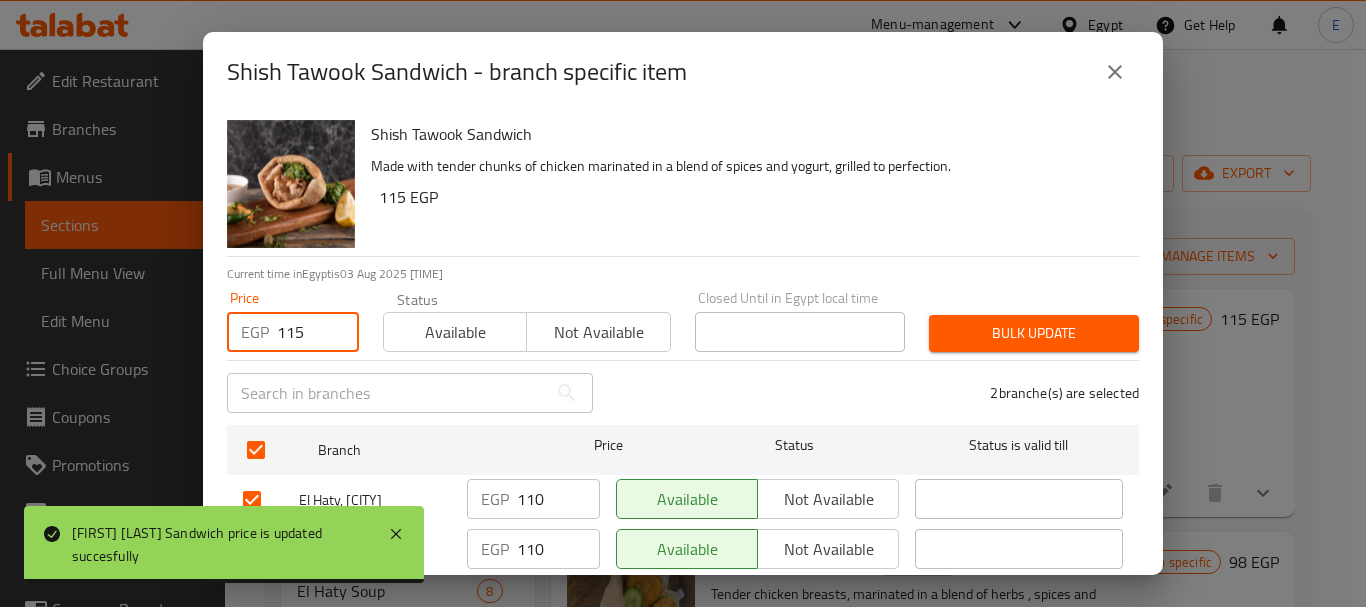 type on "115" 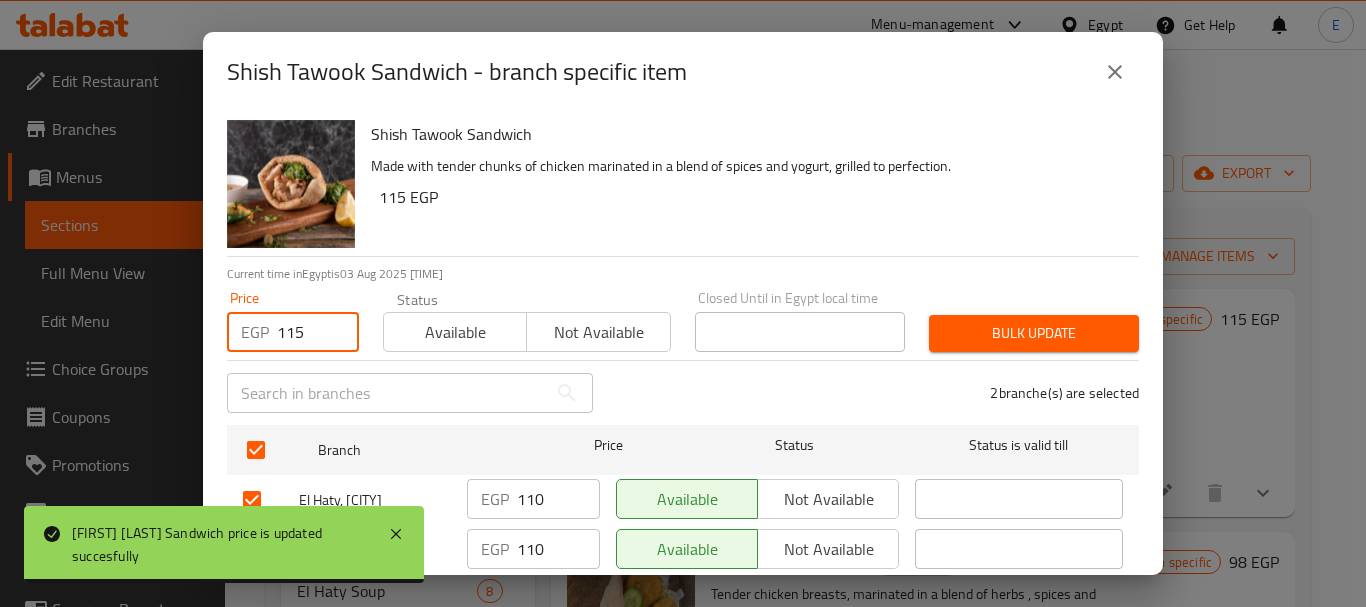 click on "Bulk update" at bounding box center [1034, 333] 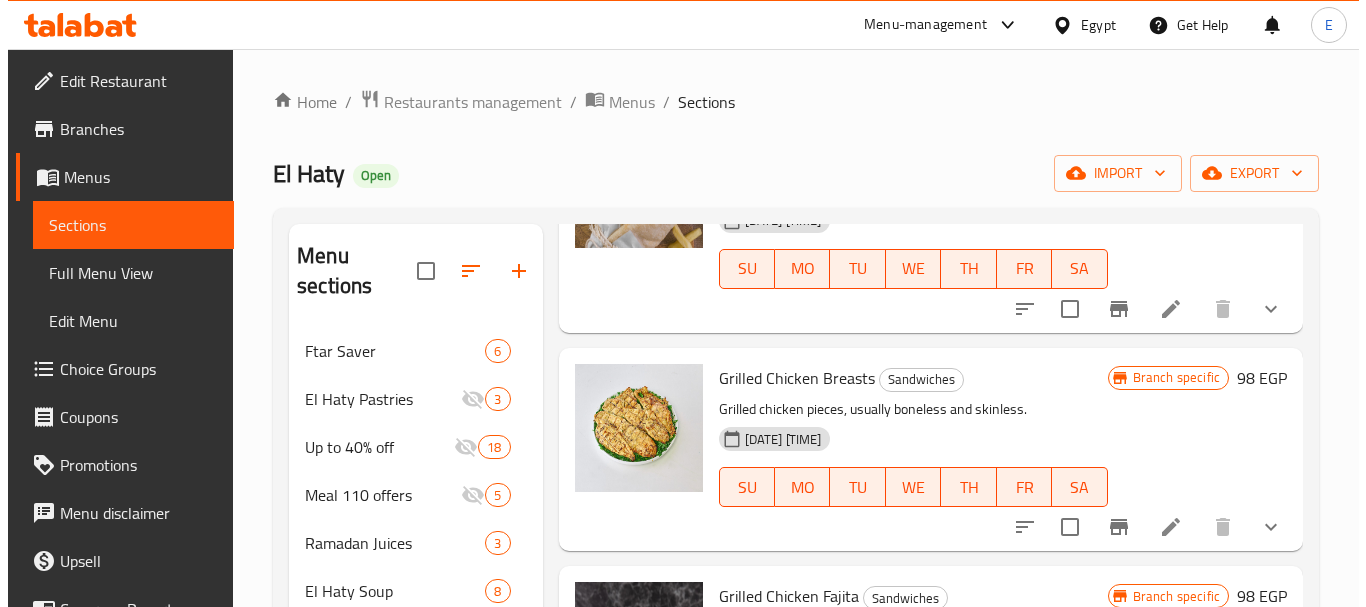 scroll, scrollTop: 500, scrollLeft: 0, axis: vertical 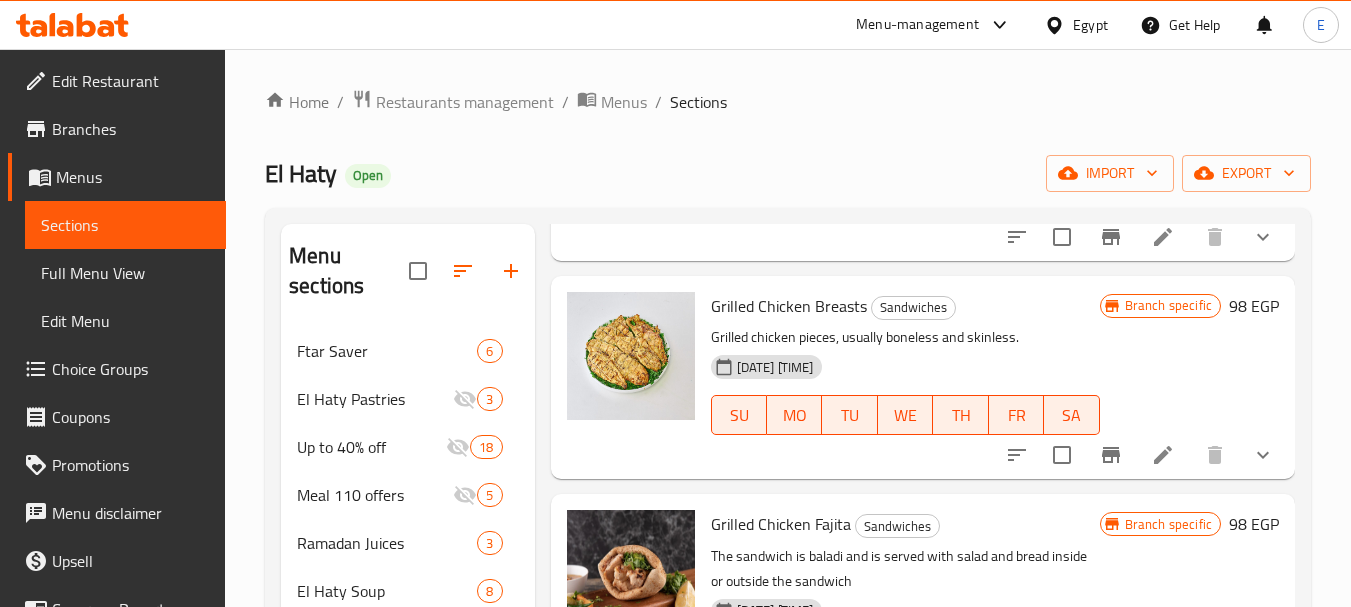 click on "[PRICE] EGP" at bounding box center (1254, 306) 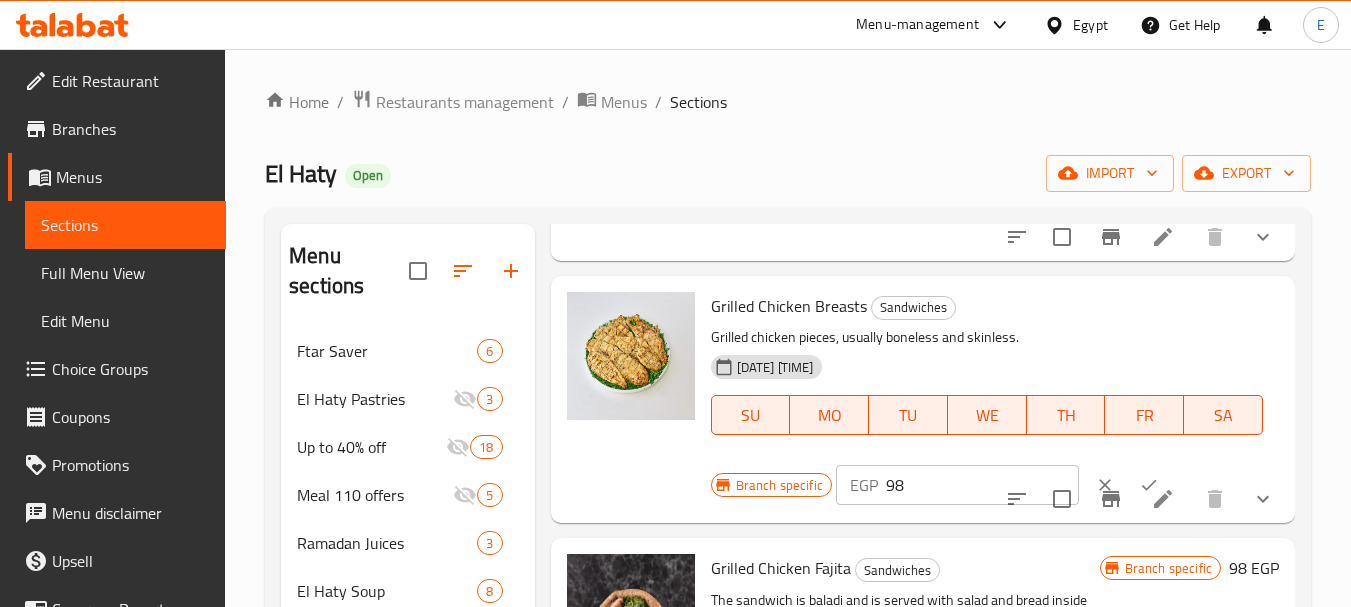 click on "Branch specific EGP [NUMBER]" at bounding box center (956, 485) 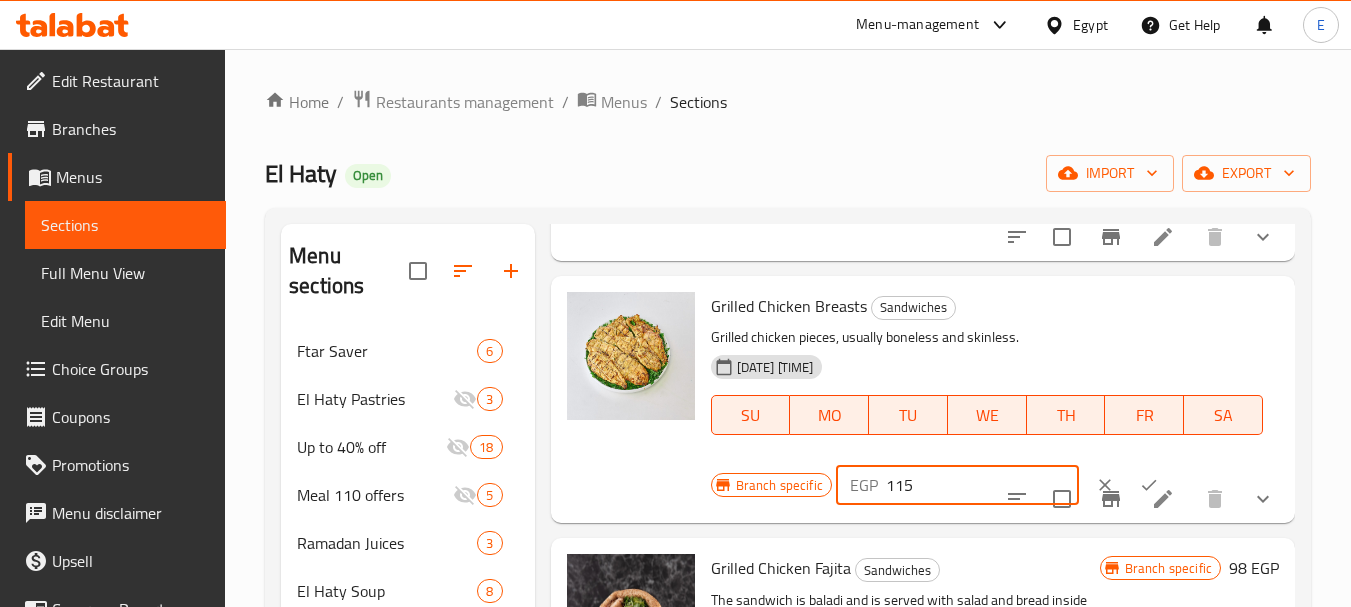type on "115" 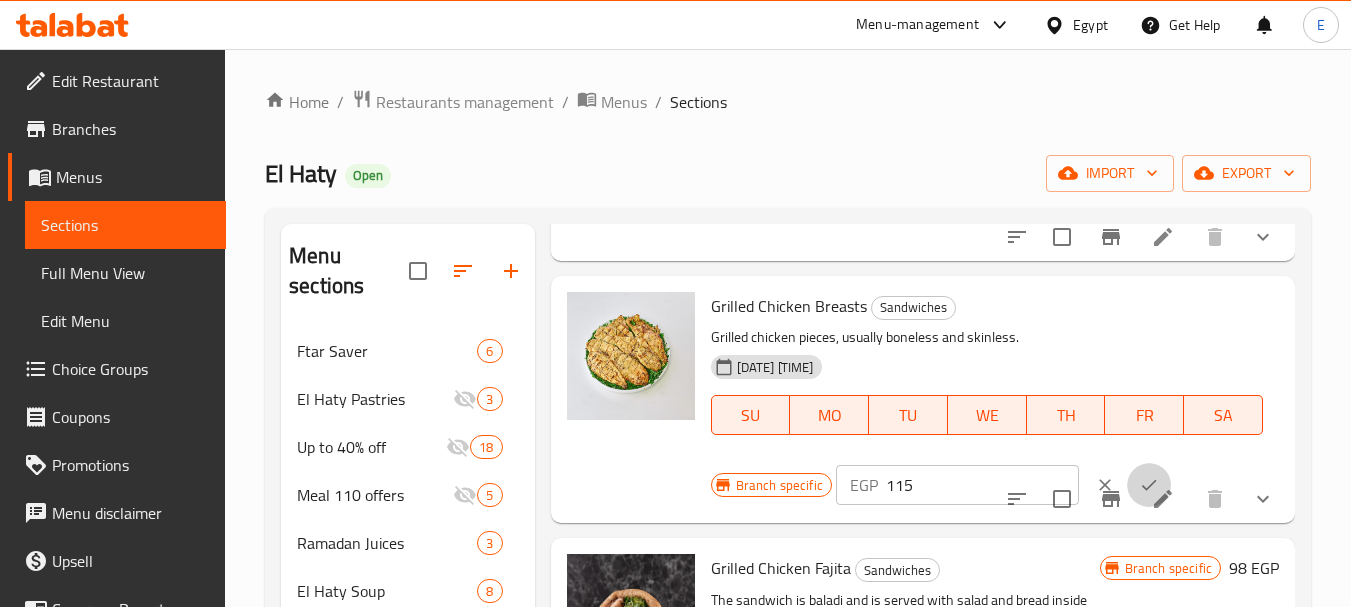 click 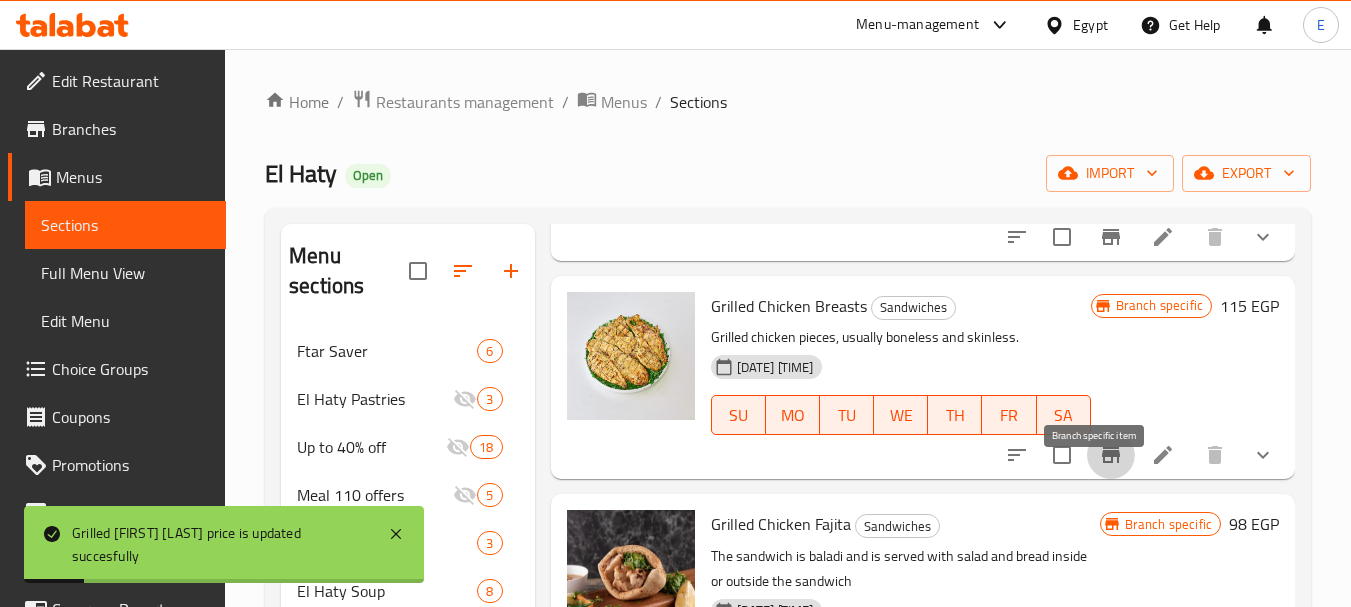 click 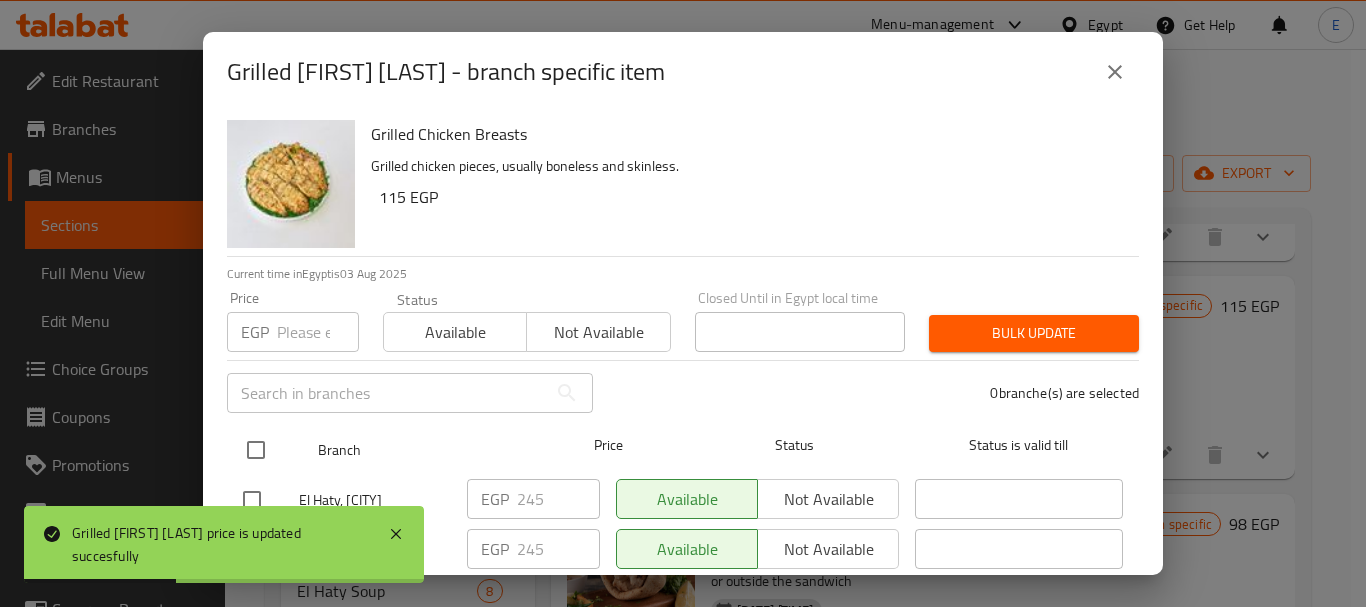 click at bounding box center (256, 450) 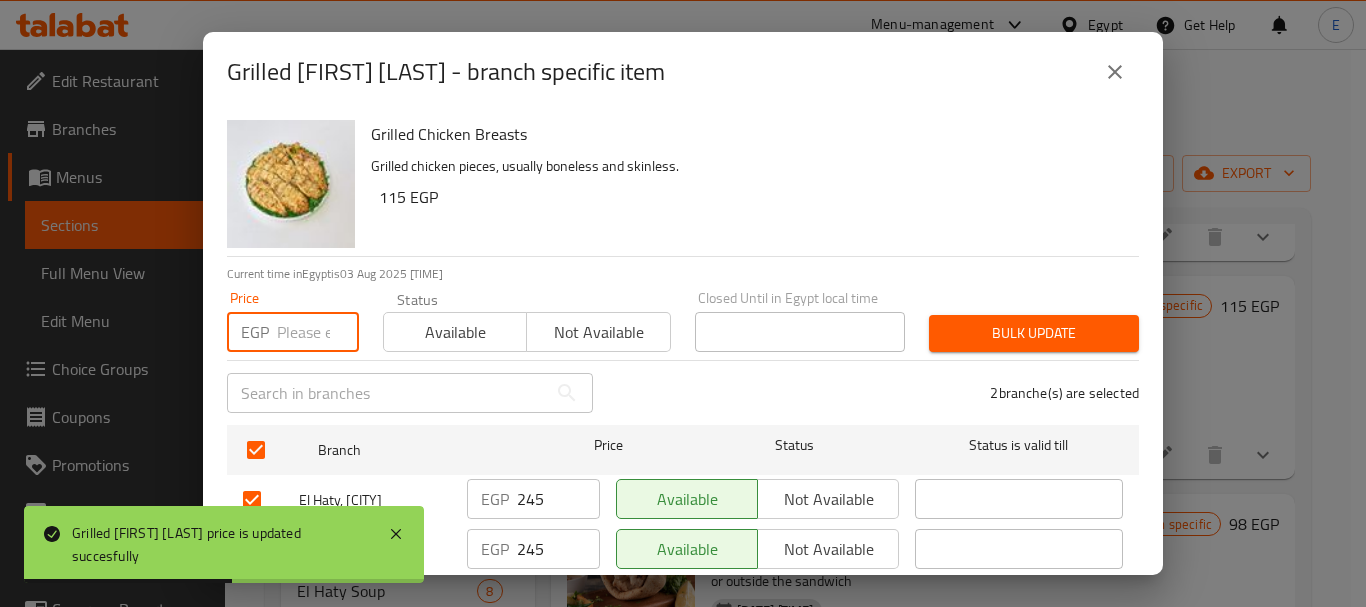 click at bounding box center [318, 332] 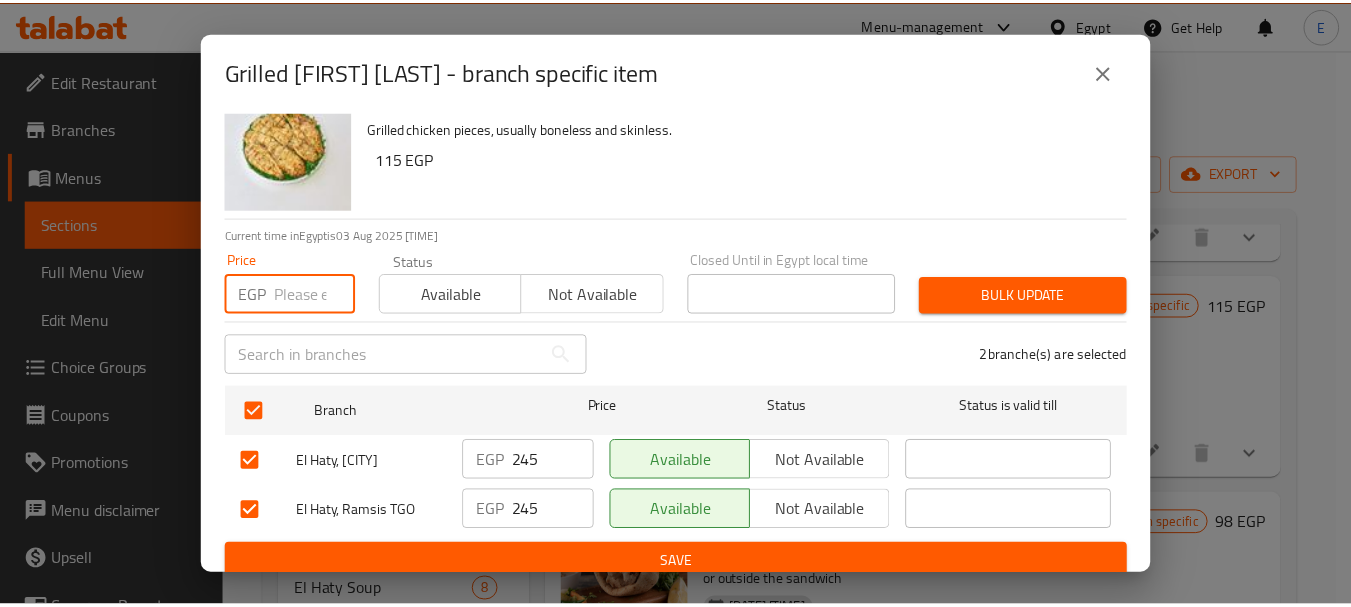 scroll, scrollTop: 53, scrollLeft: 0, axis: vertical 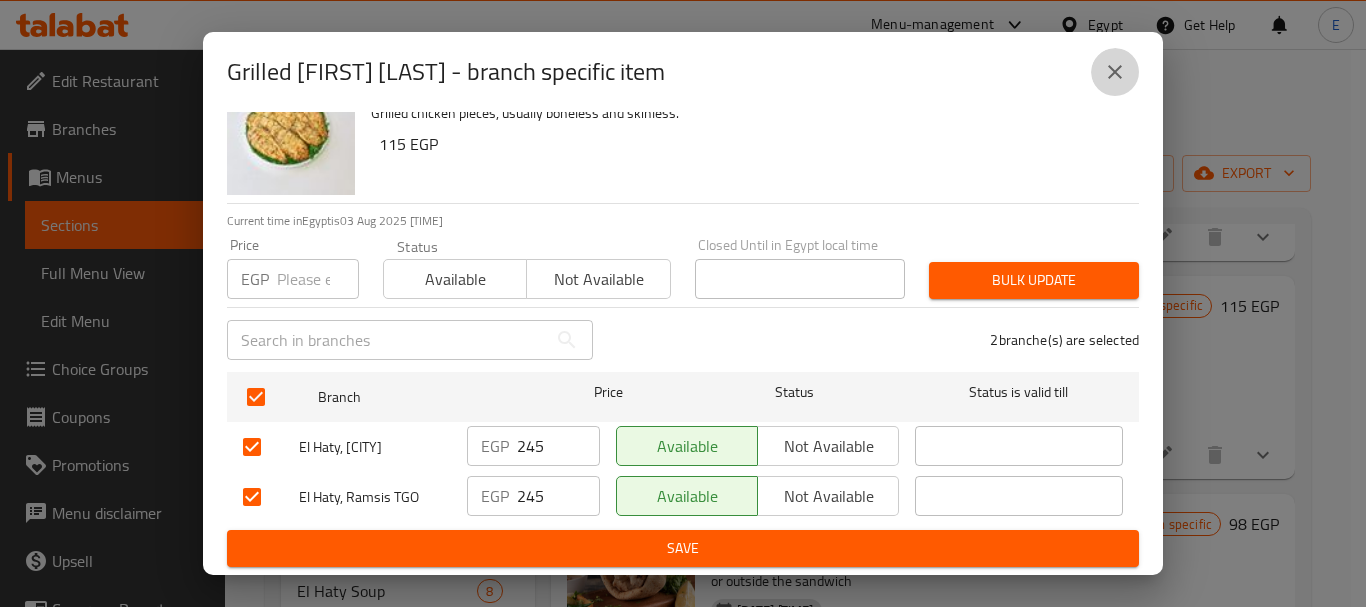 click 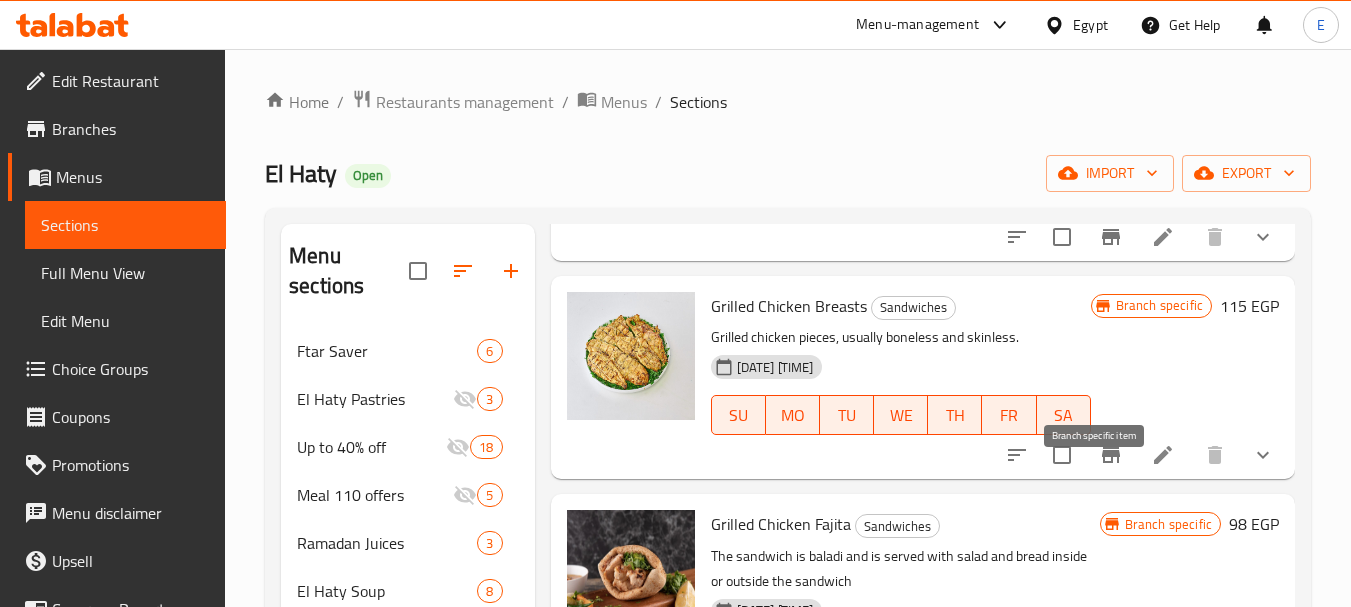 click 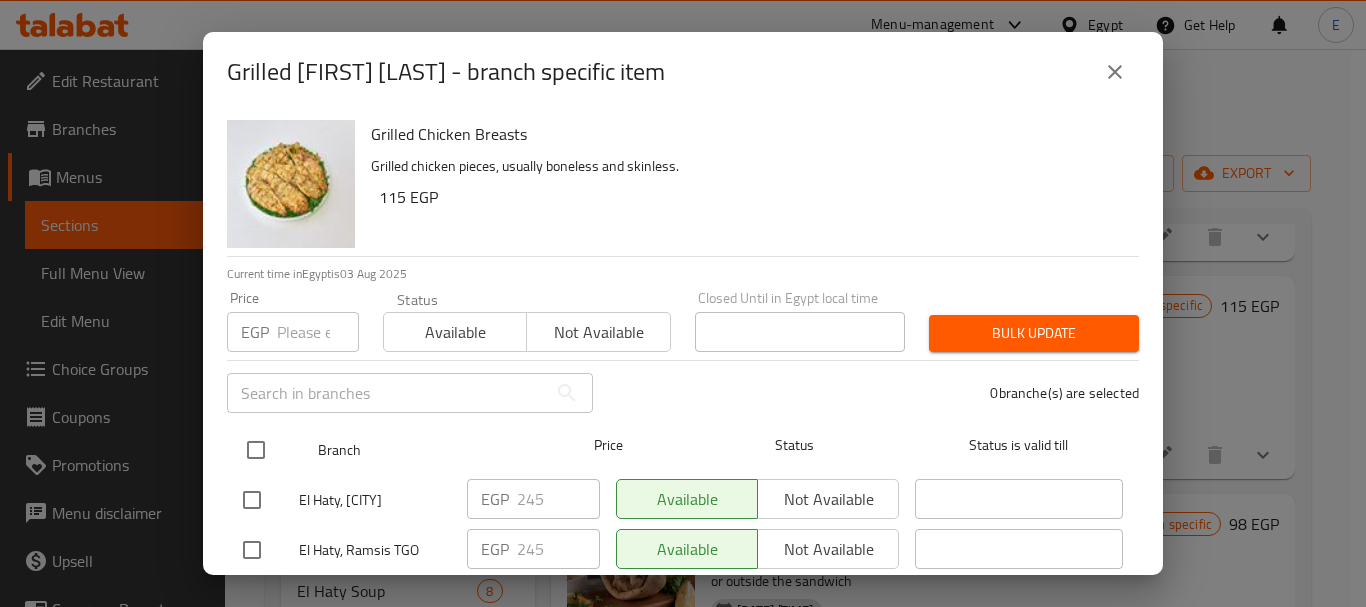 click at bounding box center (256, 450) 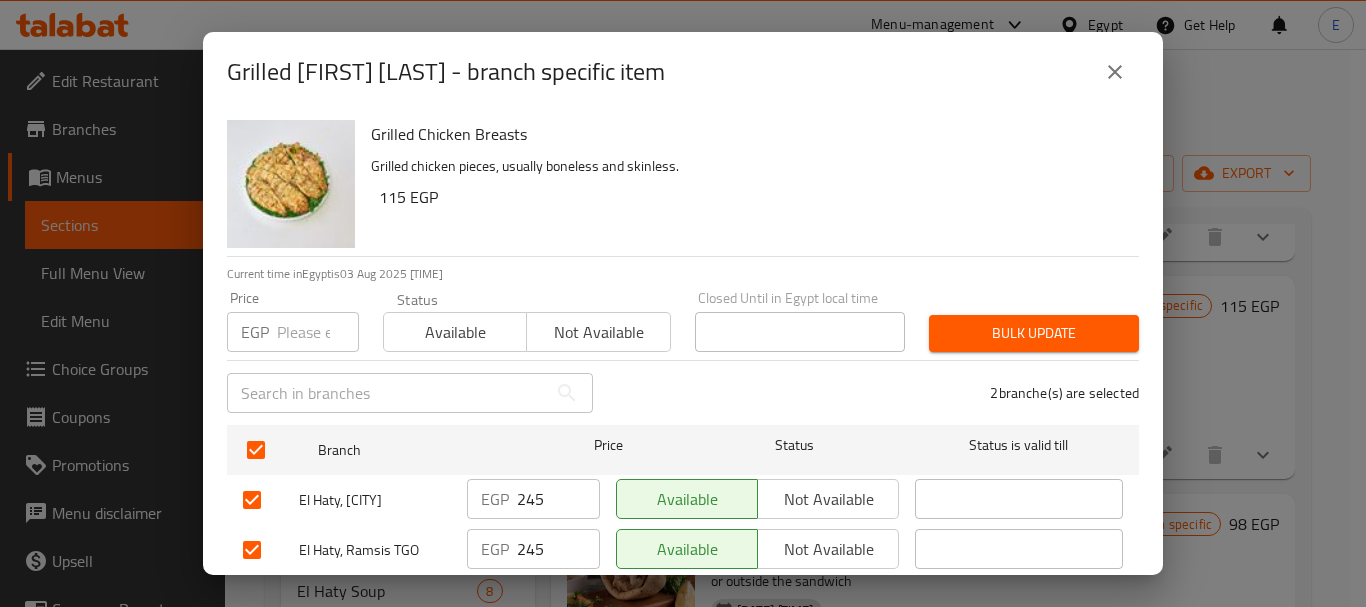 click at bounding box center [318, 332] 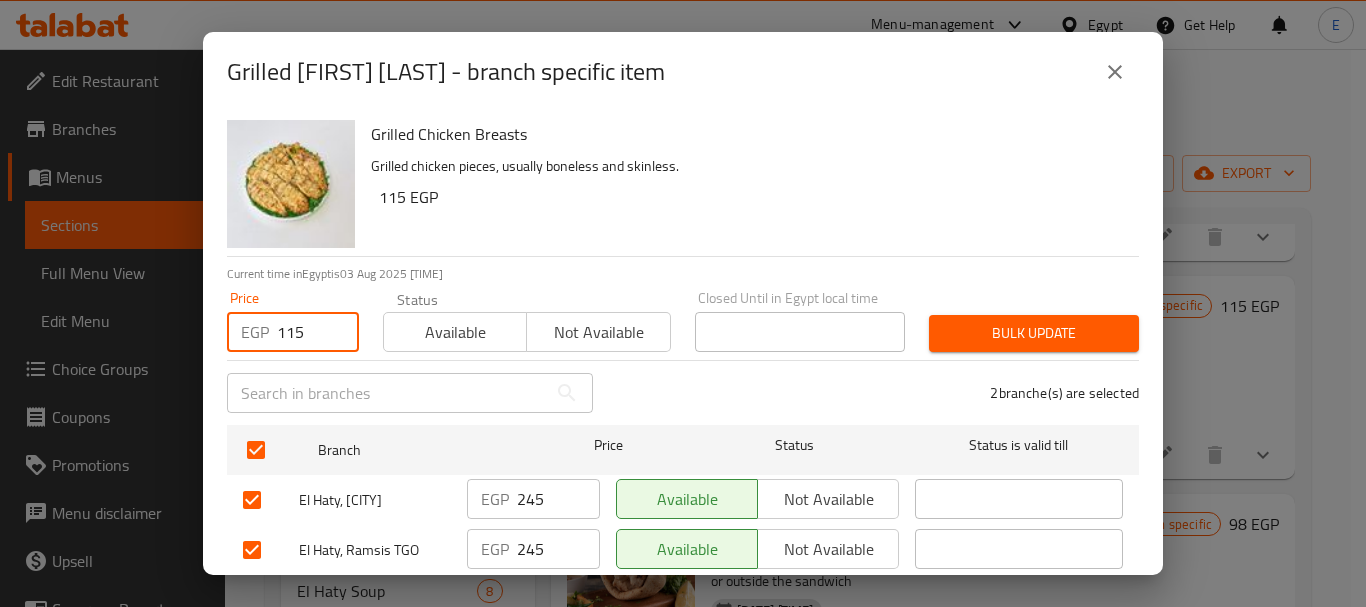 type on "115" 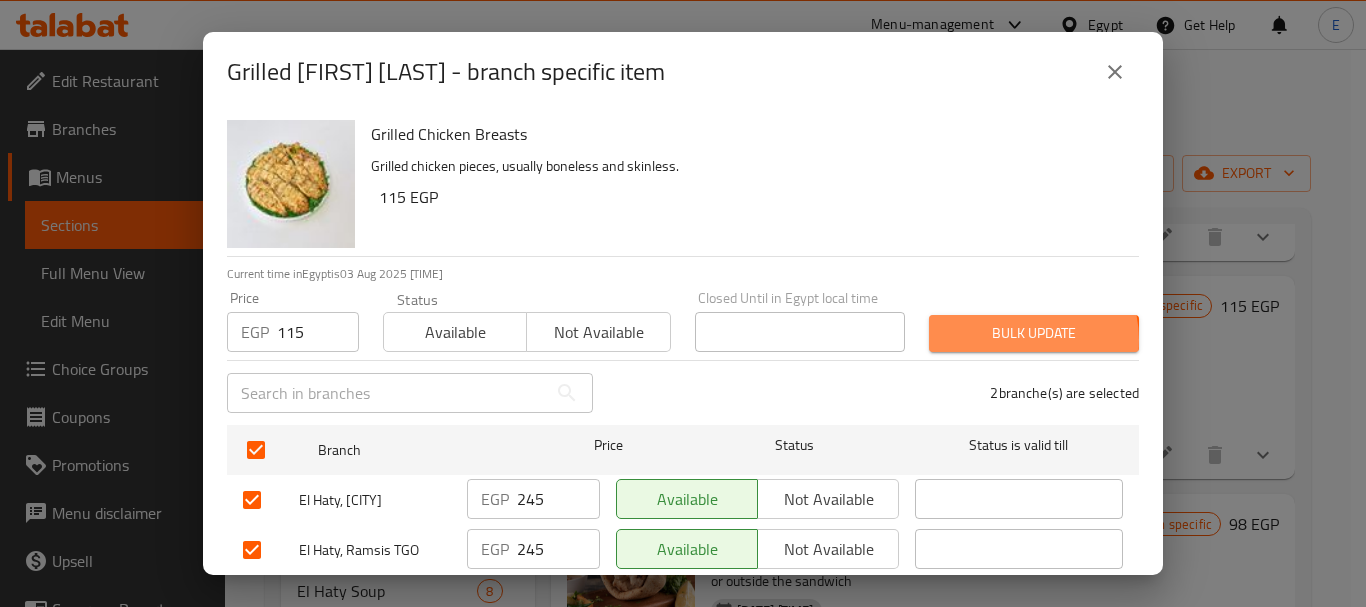 click on "Bulk update" at bounding box center (1034, 333) 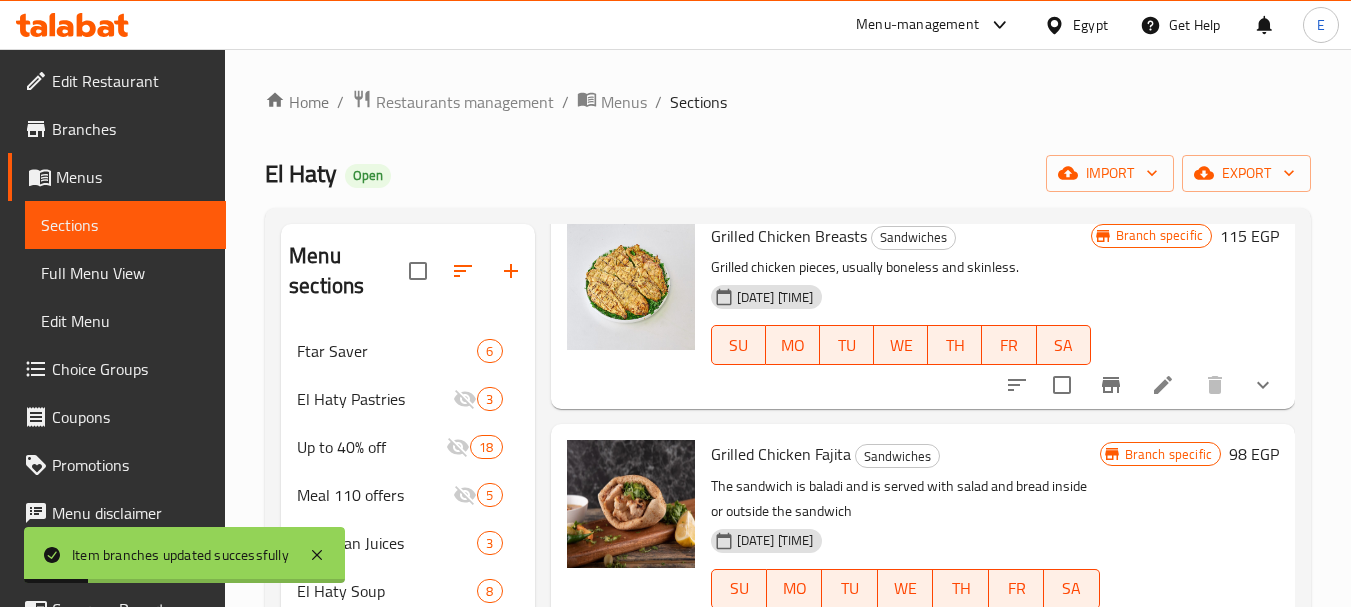 scroll, scrollTop: 600, scrollLeft: 0, axis: vertical 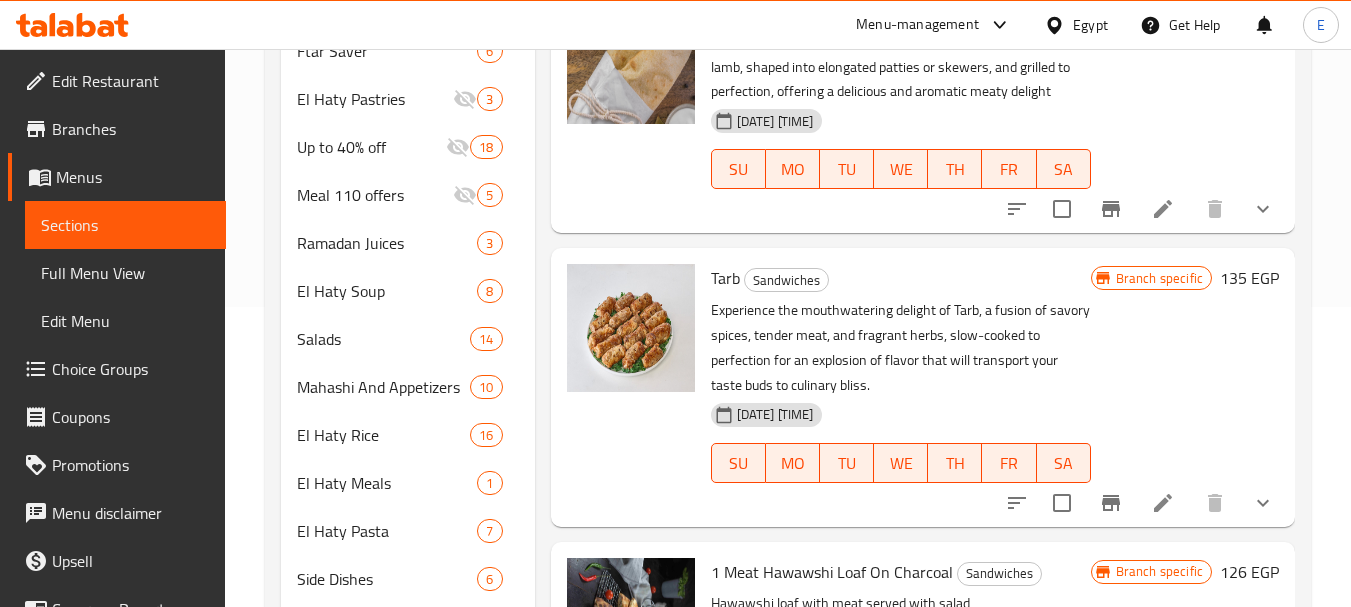 click on "[PRICE] EGP" at bounding box center (1249, 278) 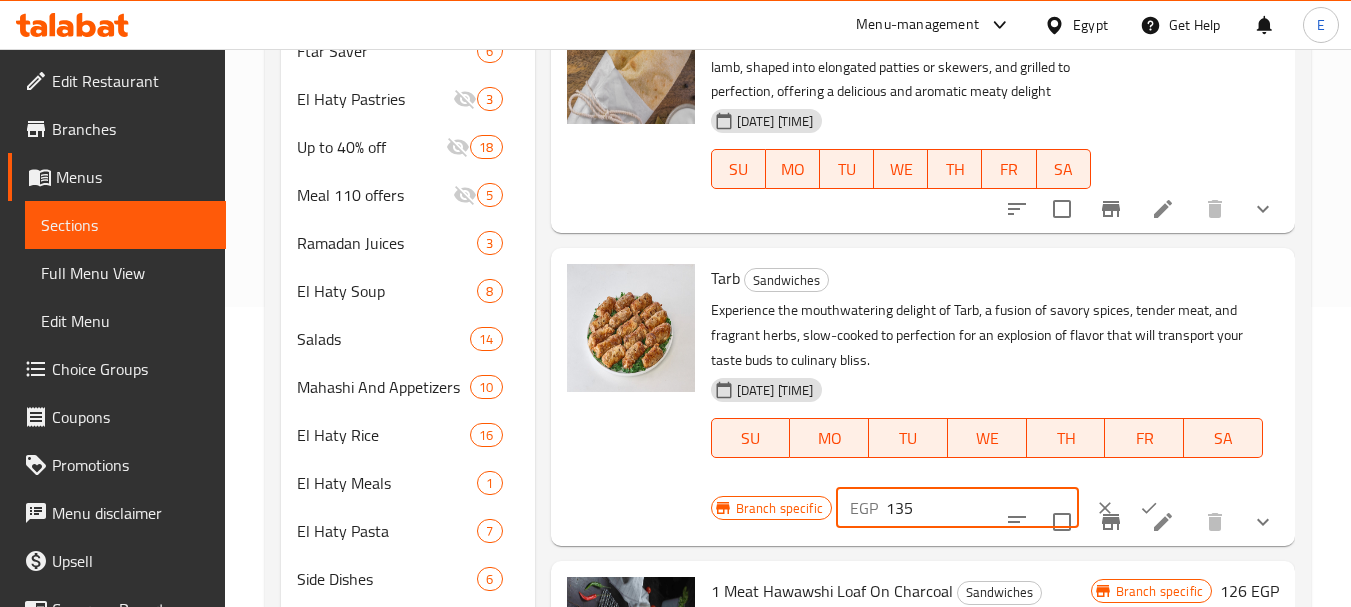 drag, startPoint x: 922, startPoint y: 539, endPoint x: 776, endPoint y: 538, distance: 146.00342 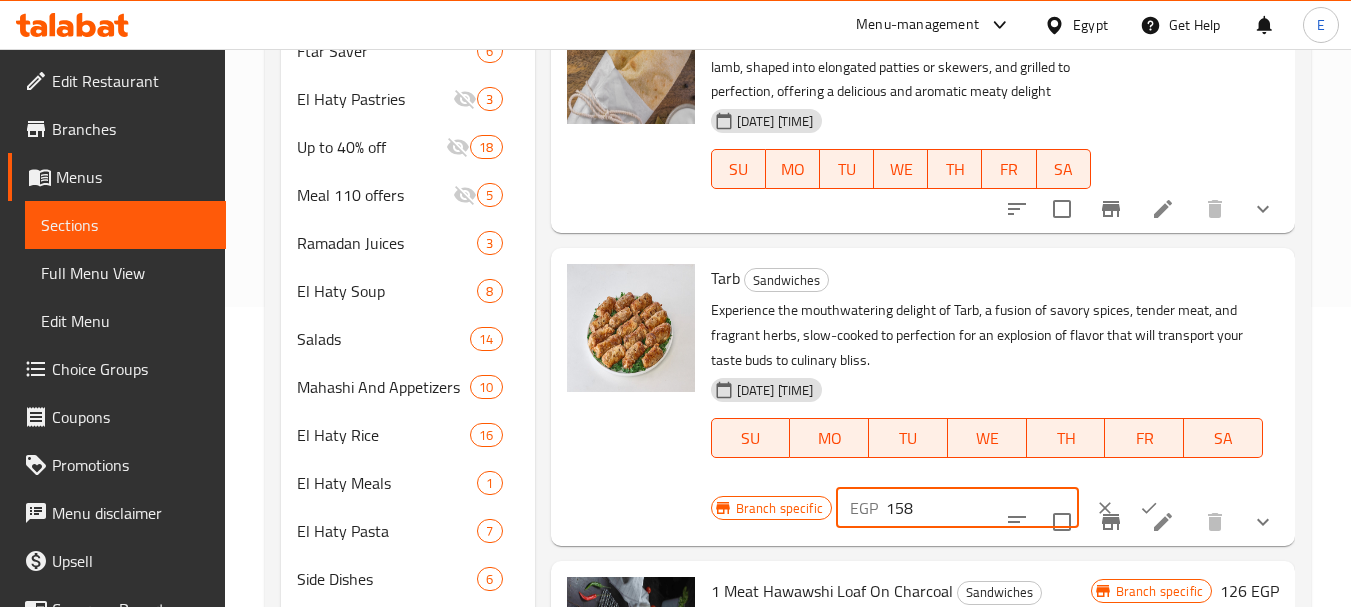 type on "158" 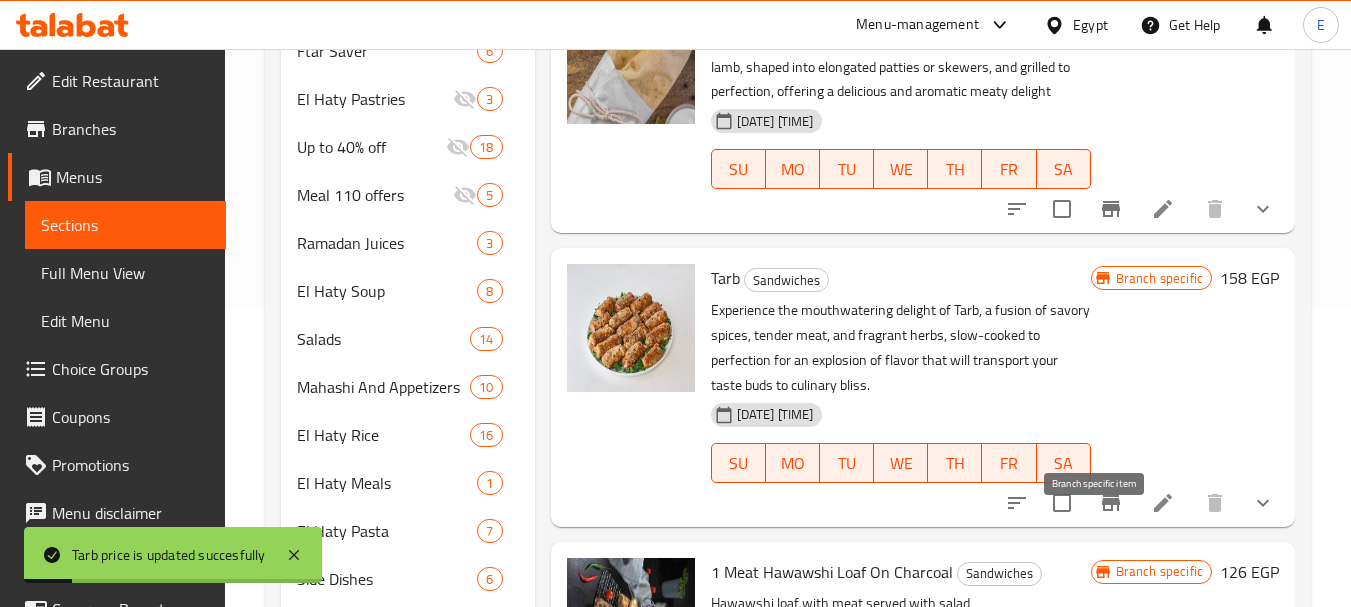 click 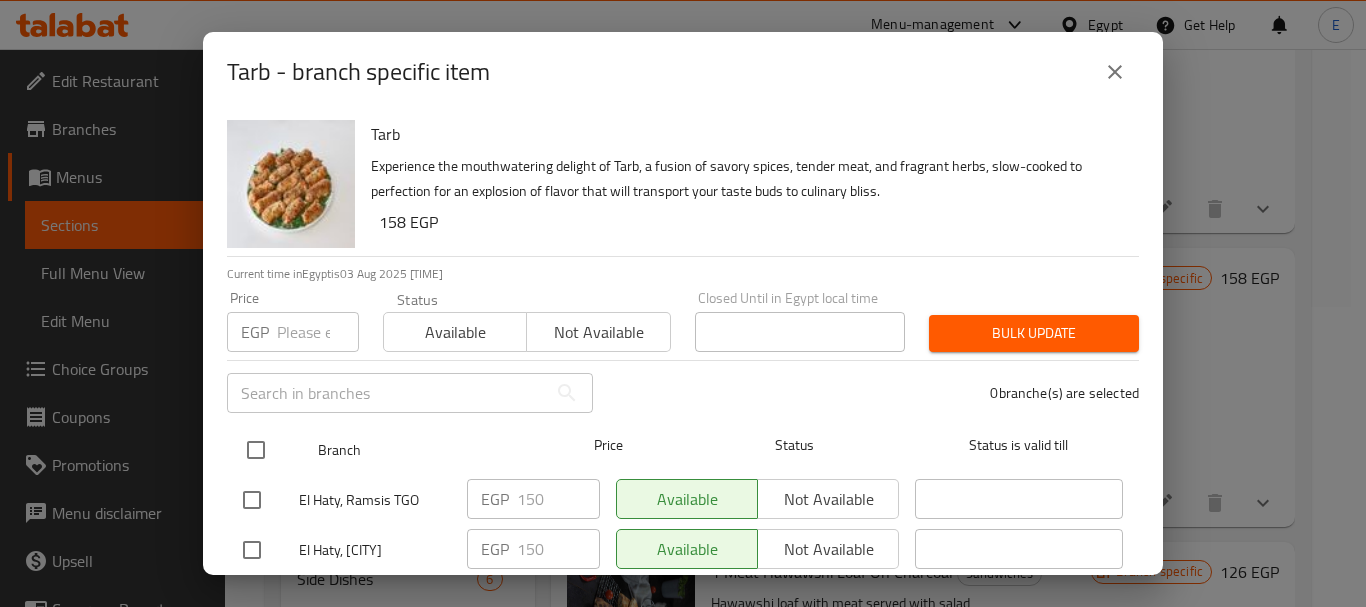 click at bounding box center (256, 450) 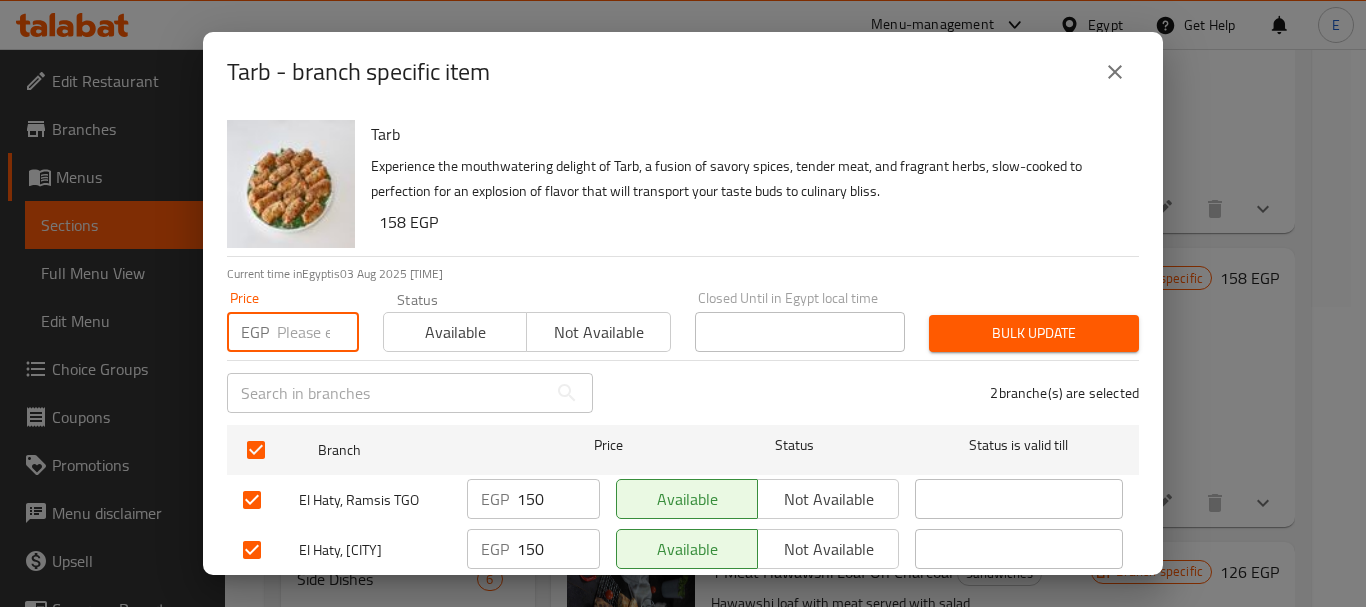 click at bounding box center (318, 332) 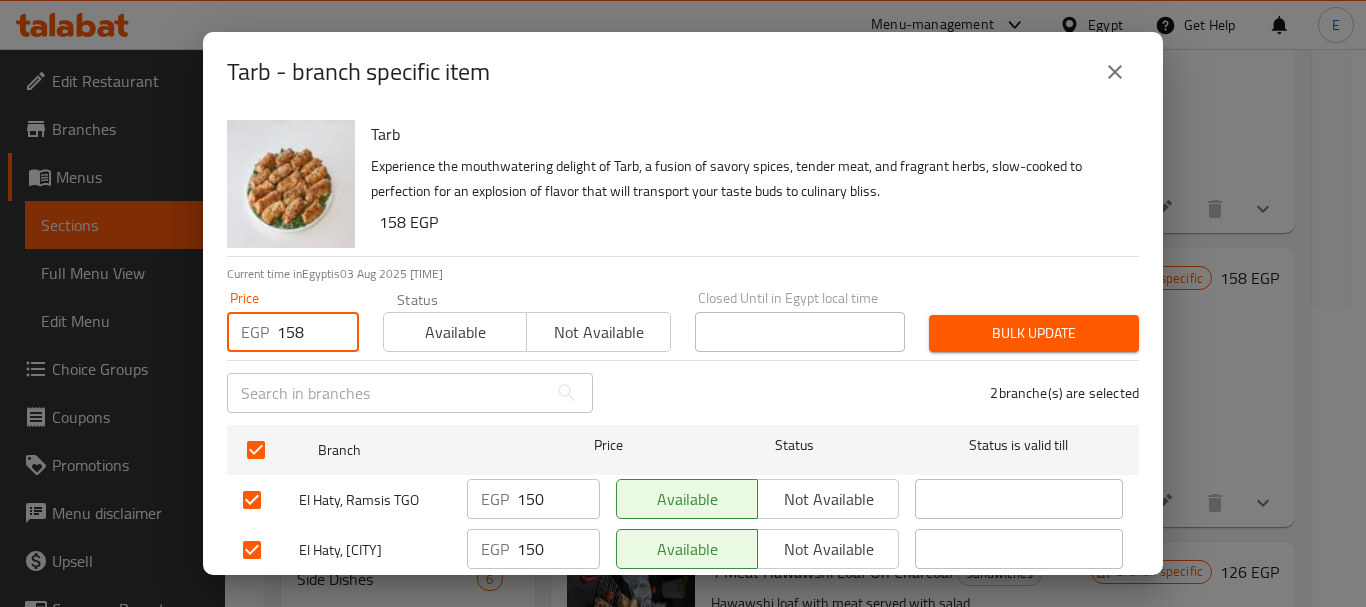type on "158" 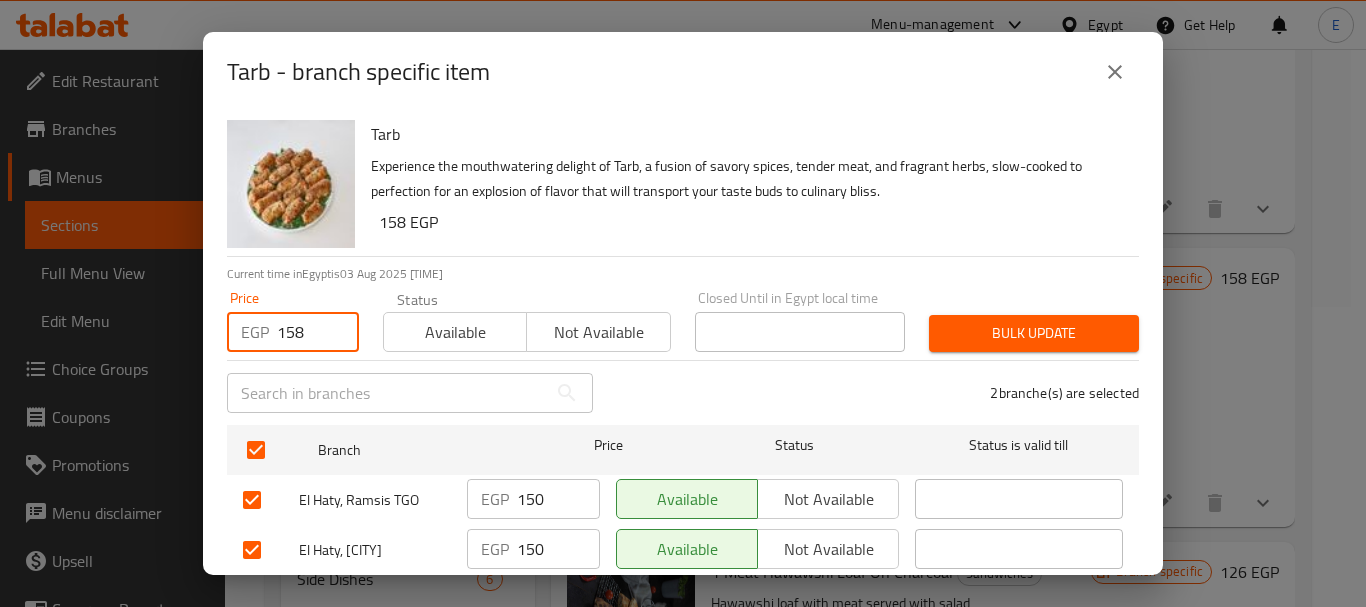 click on "Bulk update" at bounding box center (1034, 333) 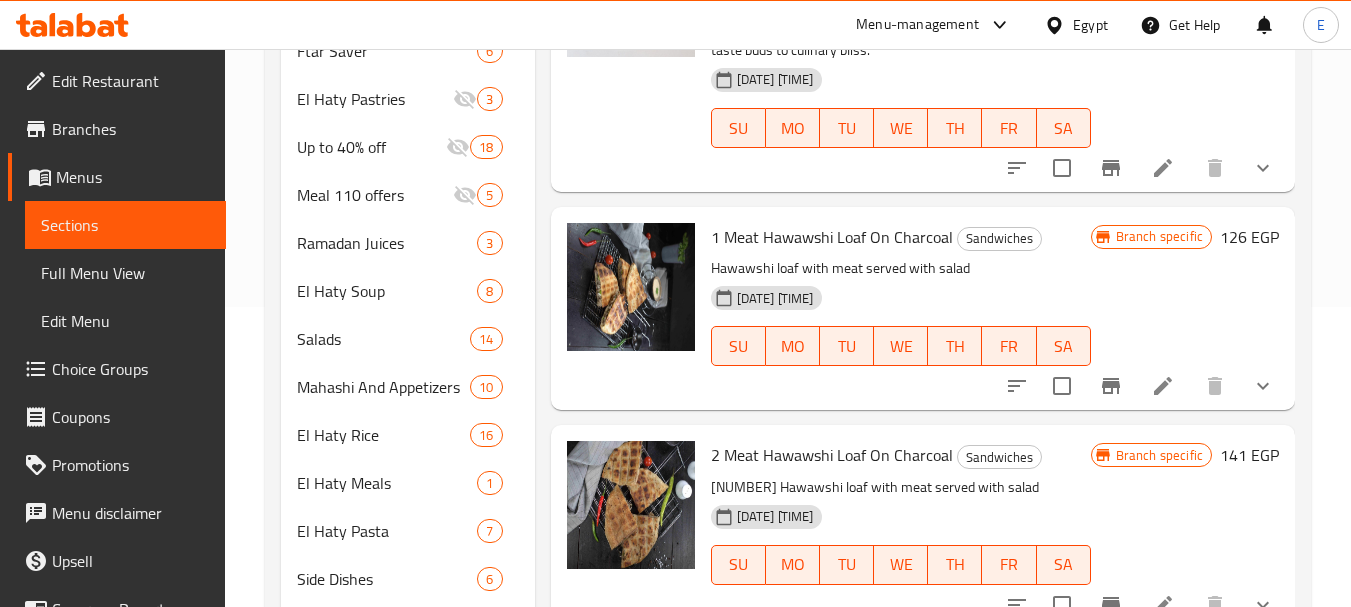 scroll, scrollTop: 2565, scrollLeft: 0, axis: vertical 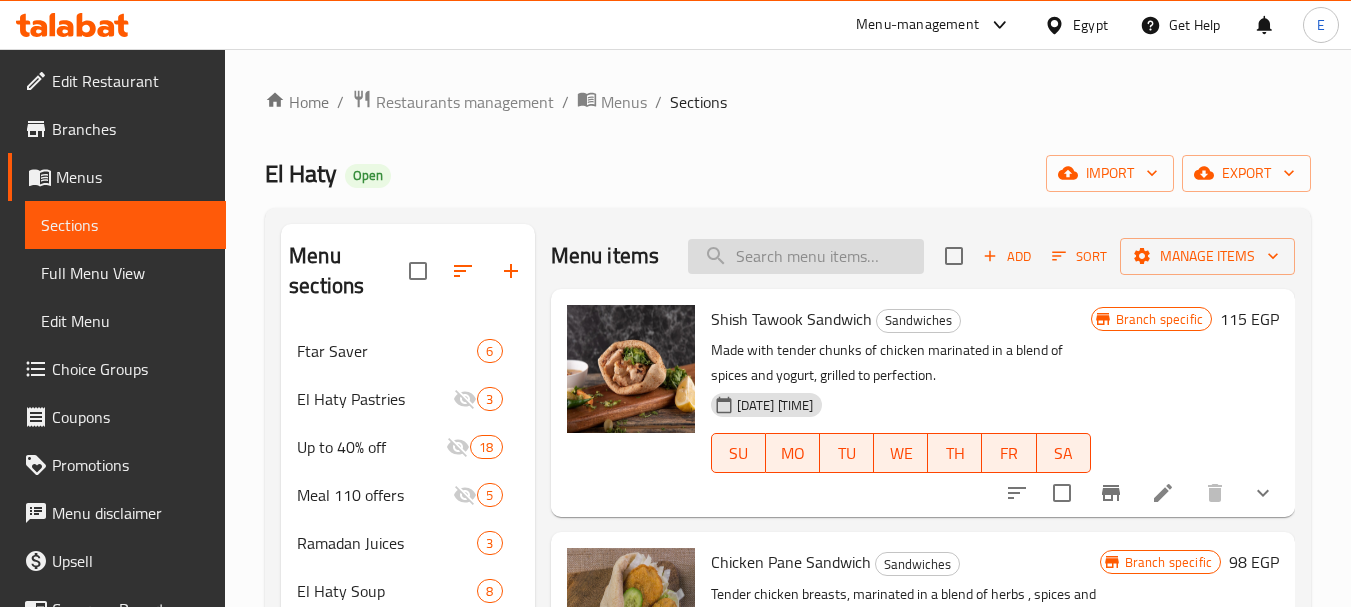 click at bounding box center (806, 256) 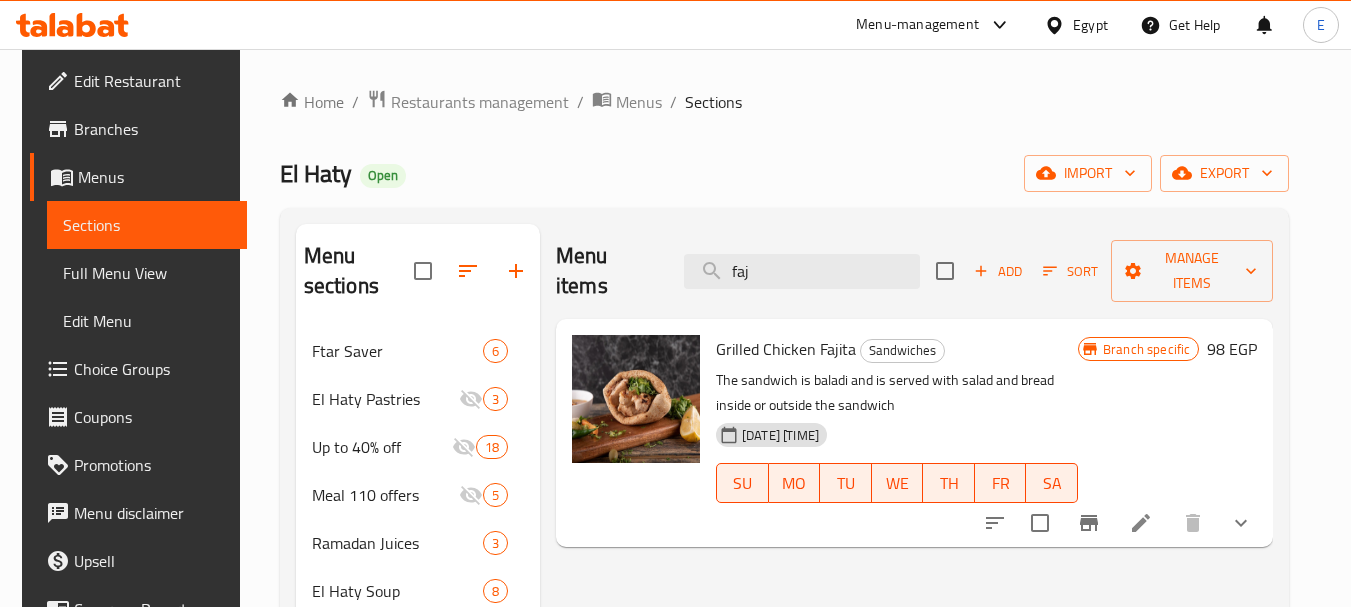 type on "faj" 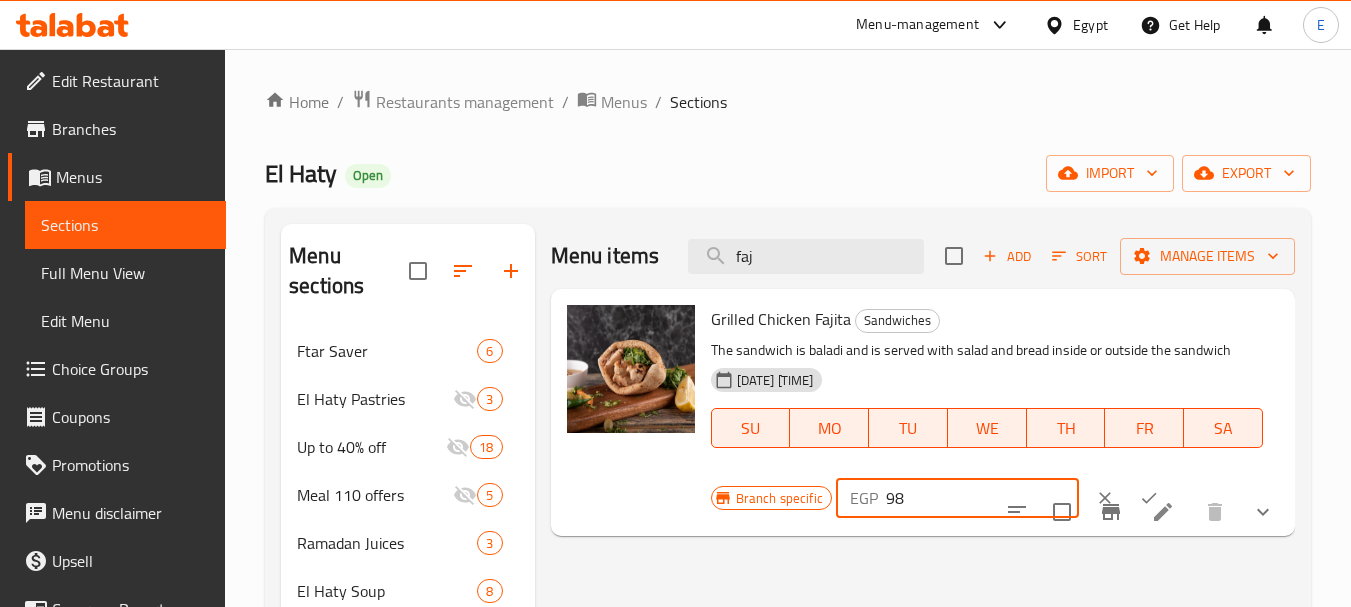 drag, startPoint x: 934, startPoint y: 497, endPoint x: 867, endPoint y: 504, distance: 67.36468 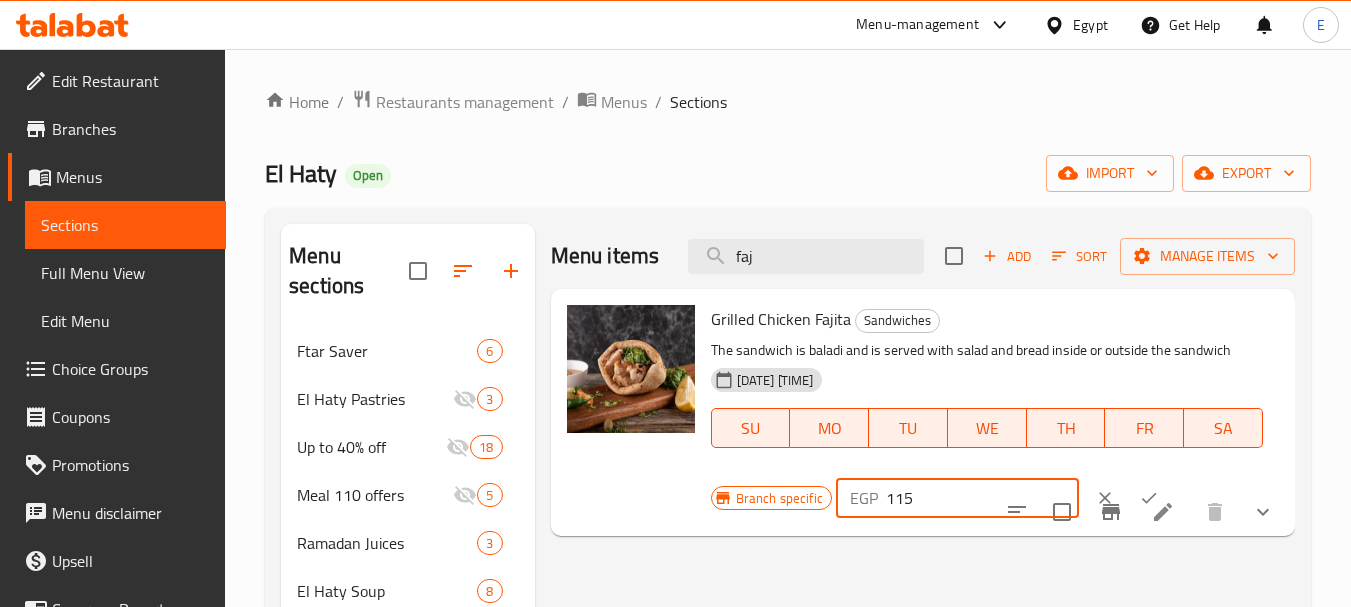 type on "115" 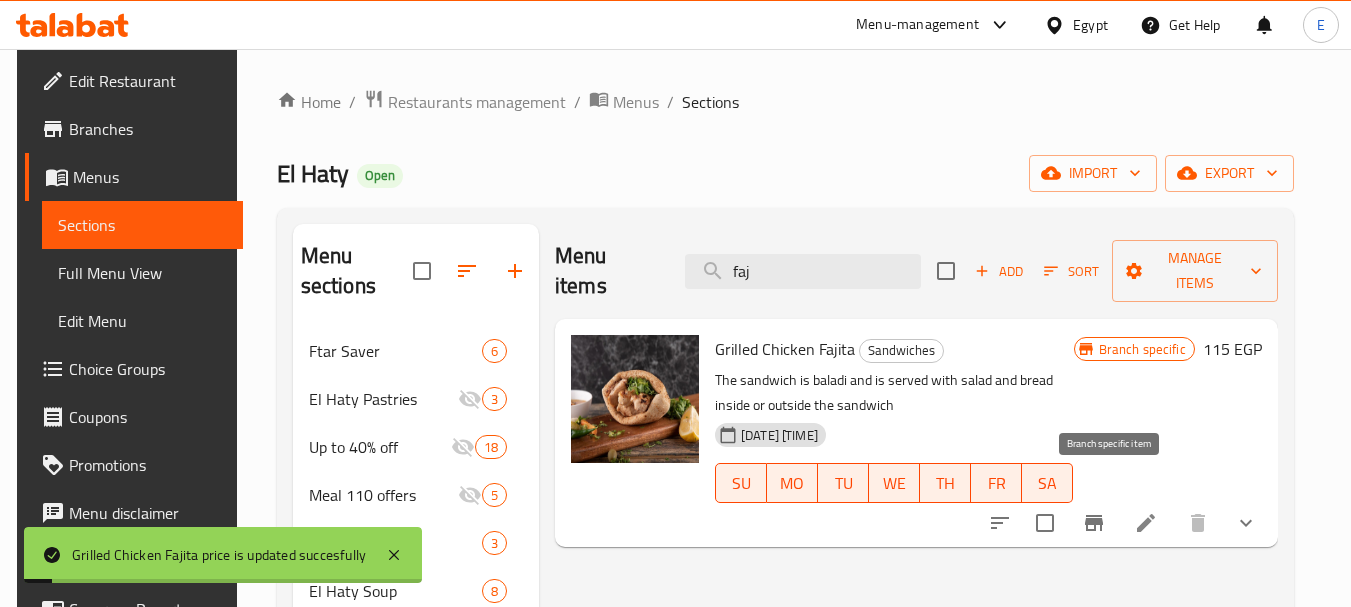 click 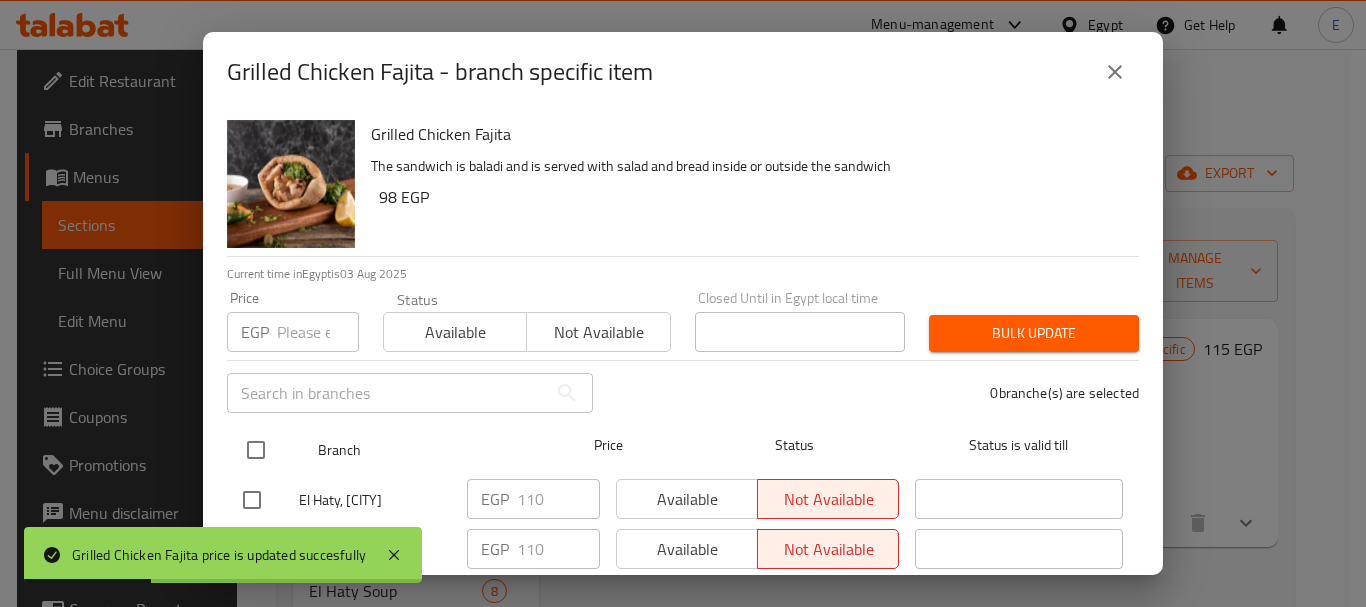 click at bounding box center (256, 450) 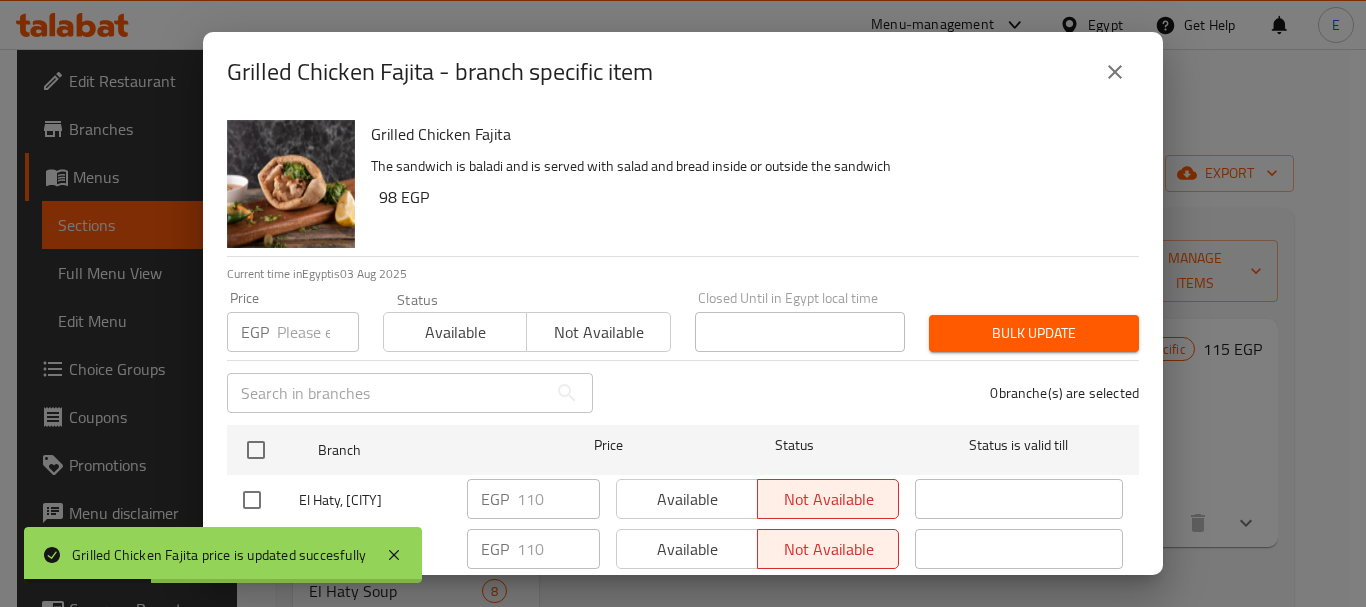 checkbox on "true" 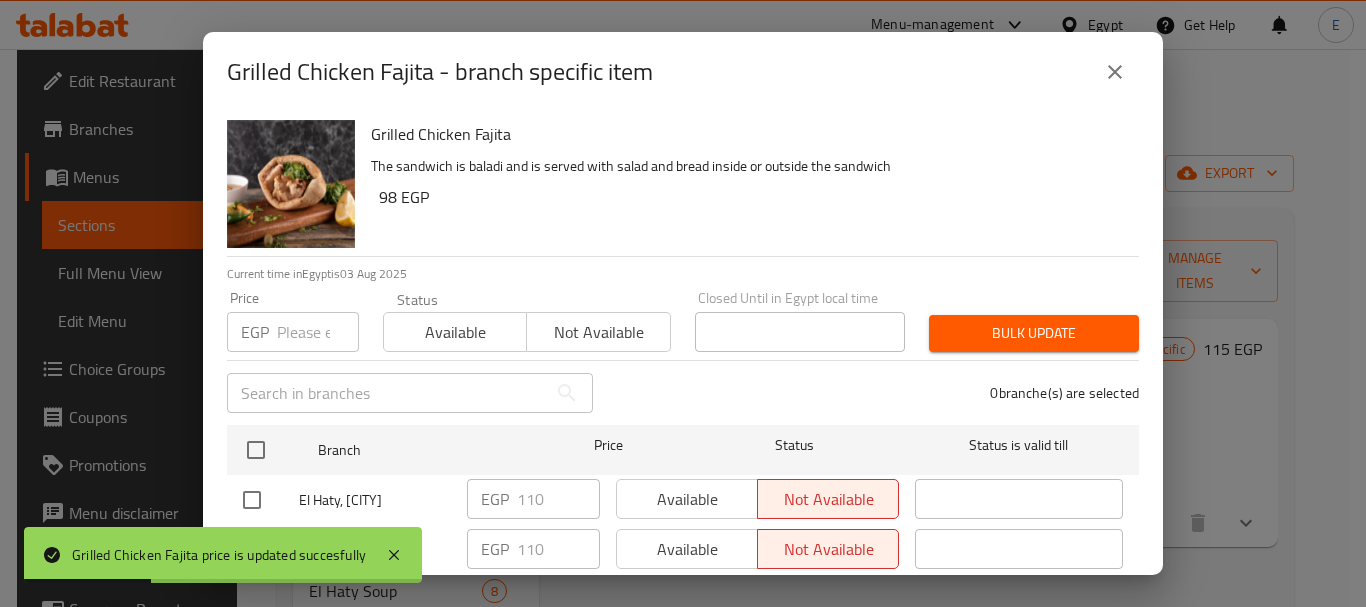 checkbox on "true" 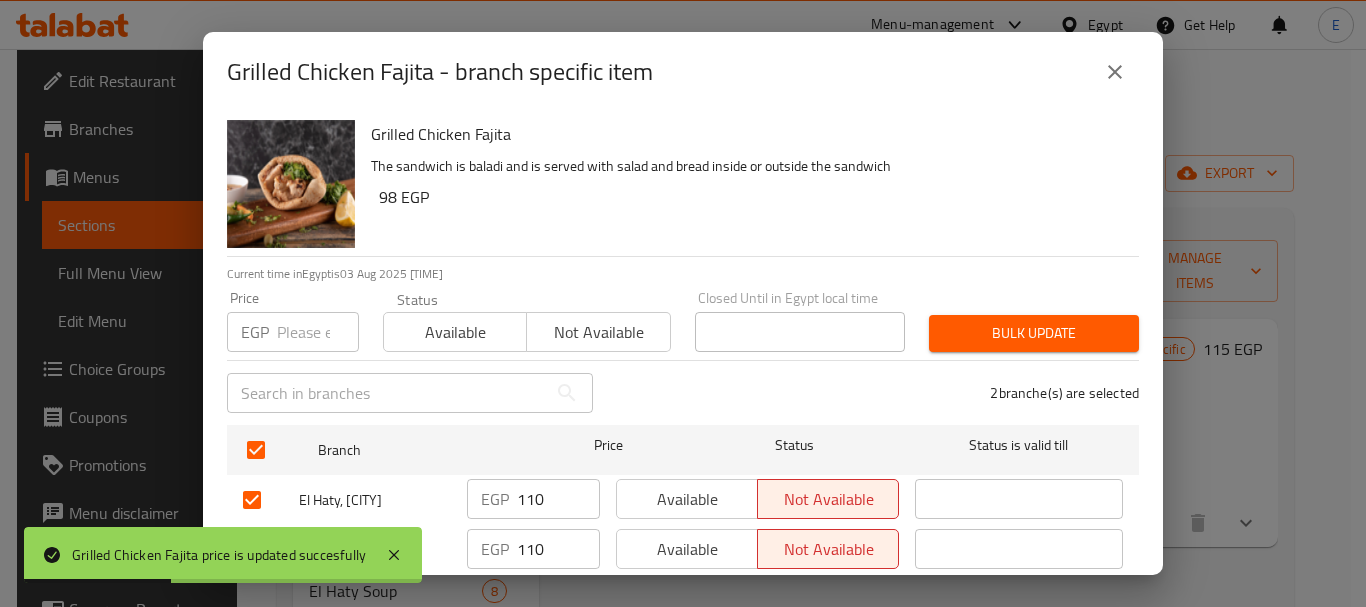 click at bounding box center (318, 332) 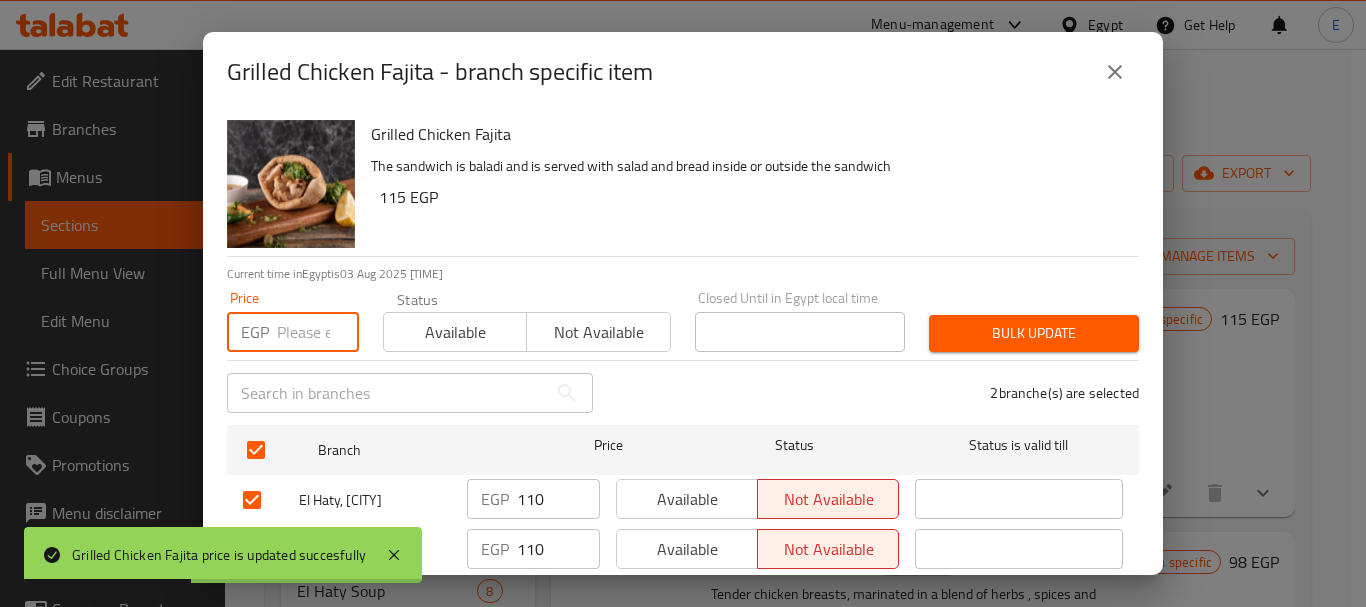 click at bounding box center [318, 332] 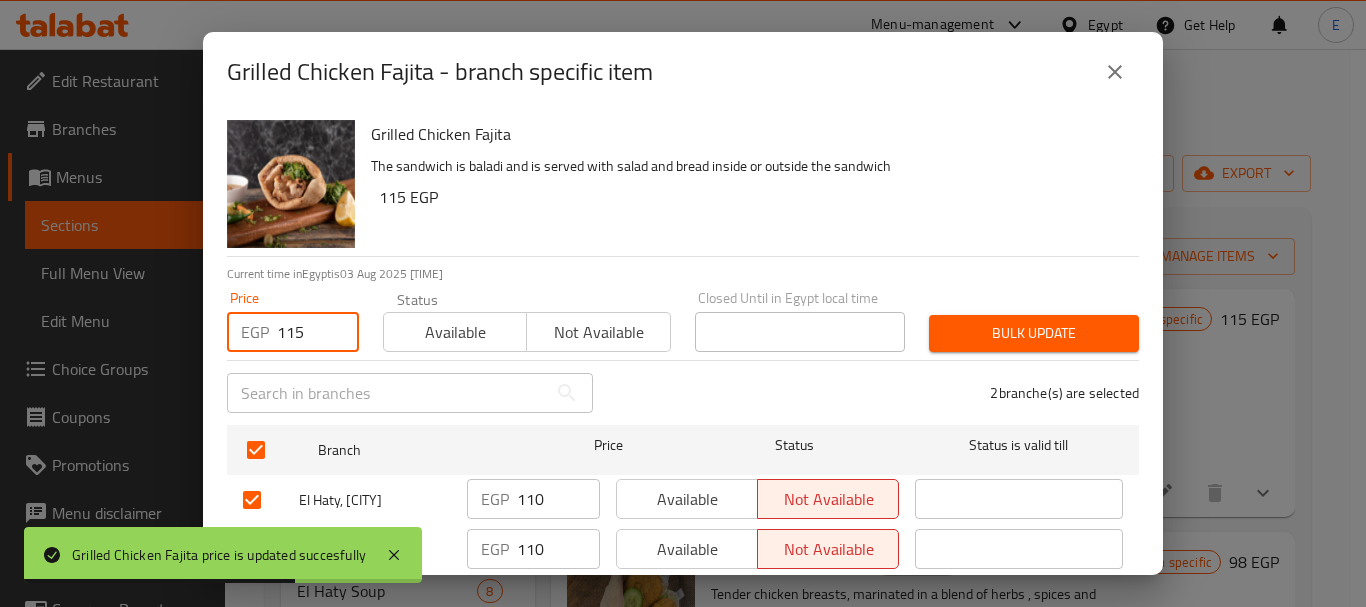 type on "115" 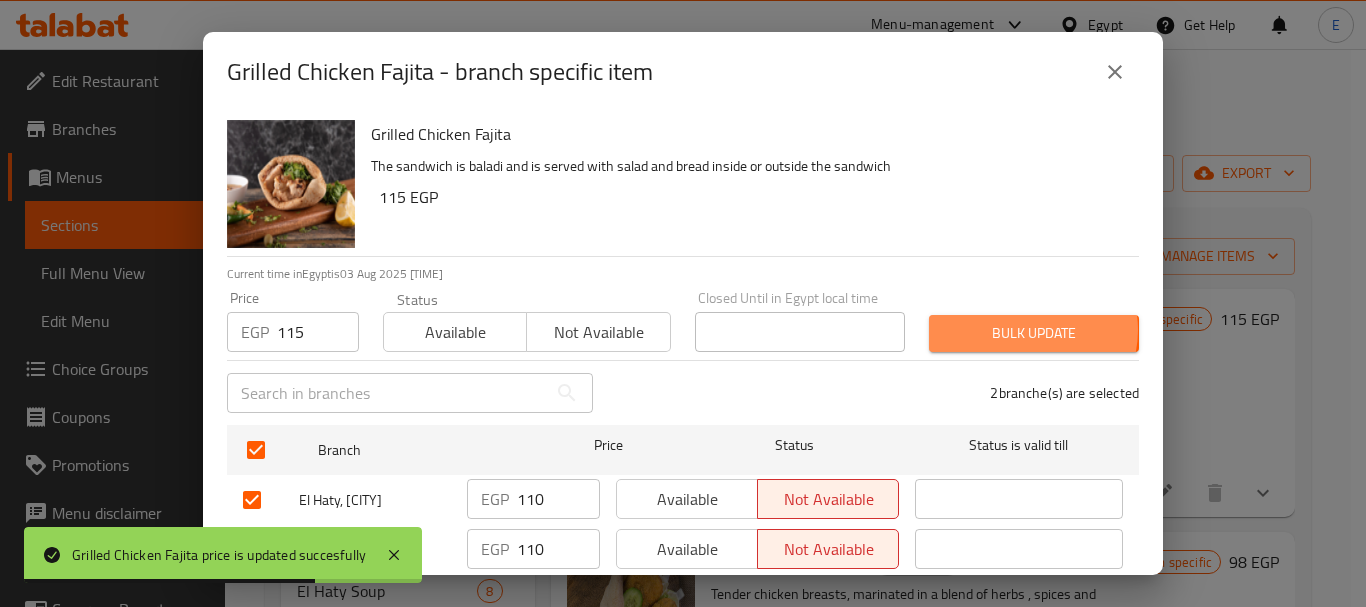 click on "Bulk update" at bounding box center [1034, 333] 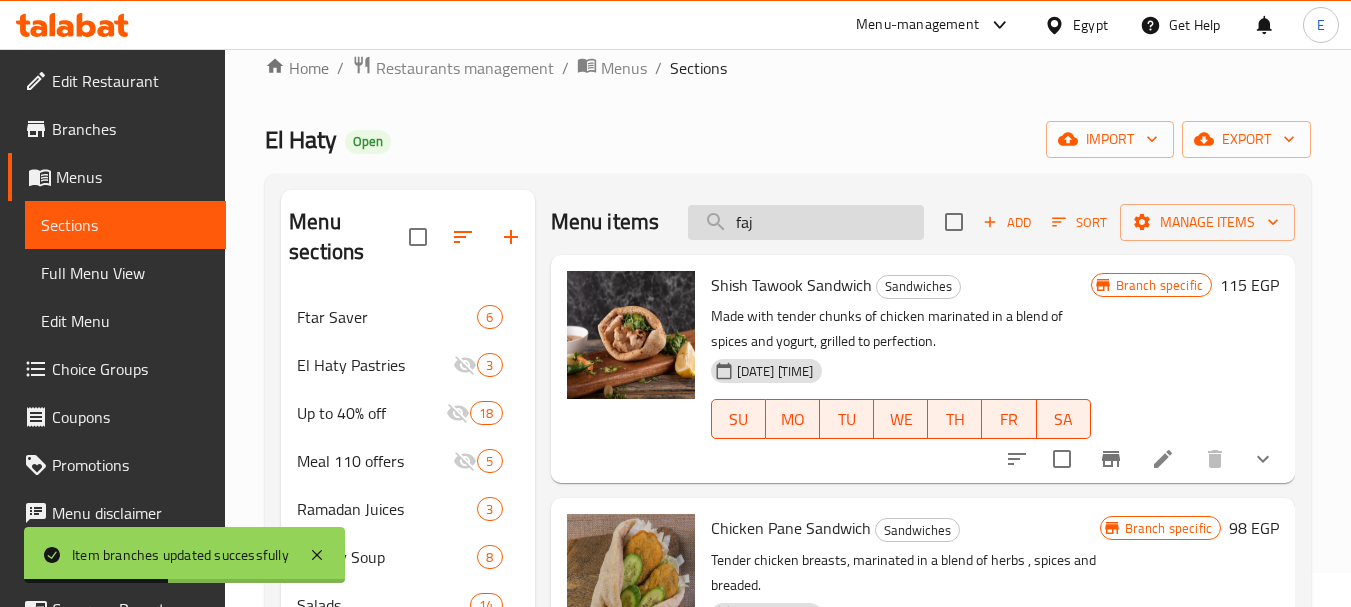 scroll, scrollTop: 0, scrollLeft: 0, axis: both 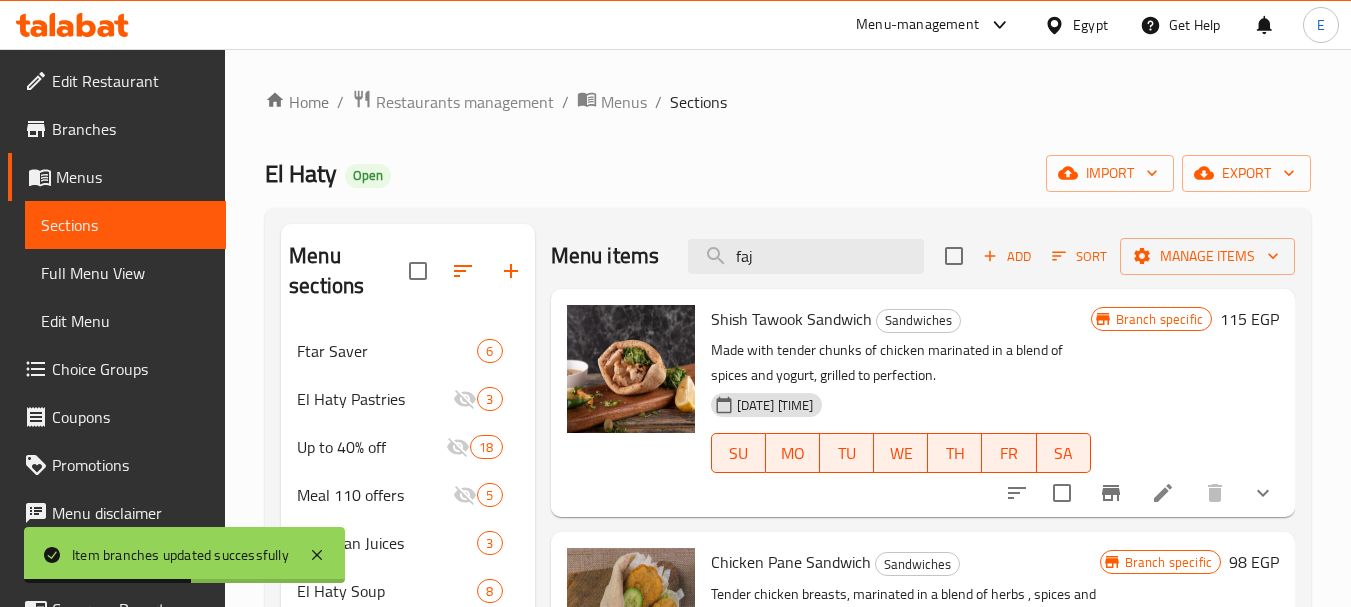 drag, startPoint x: 782, startPoint y: 277, endPoint x: 602, endPoint y: 268, distance: 180.22485 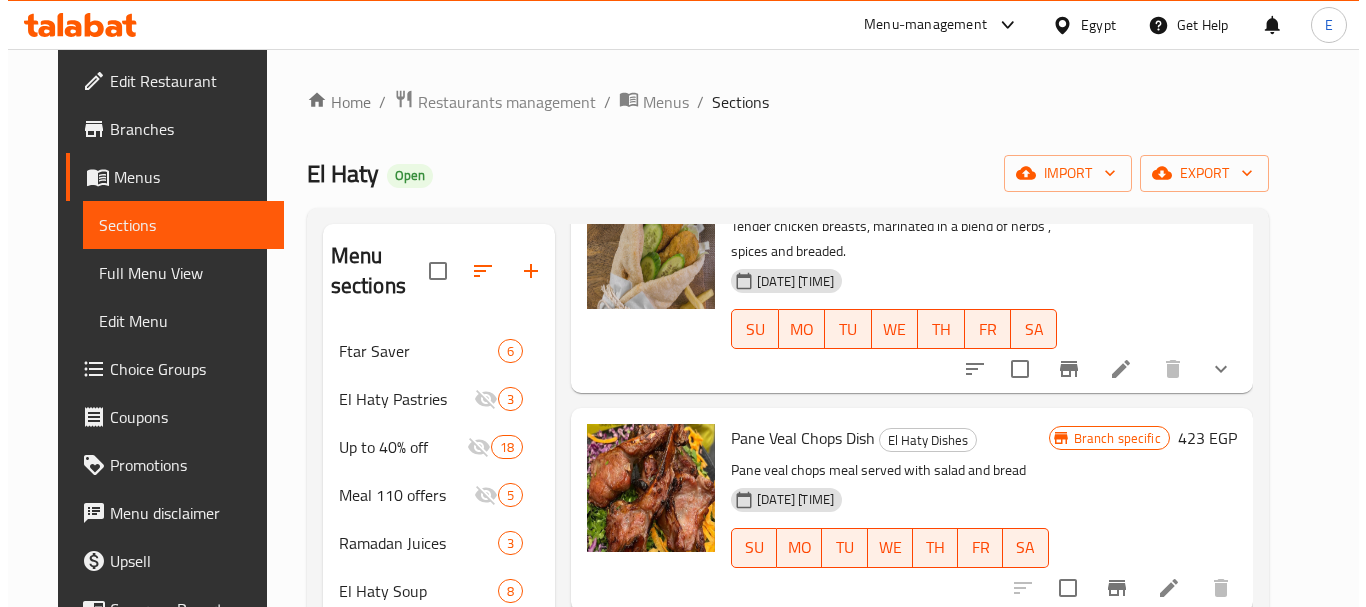 scroll, scrollTop: 600, scrollLeft: 0, axis: vertical 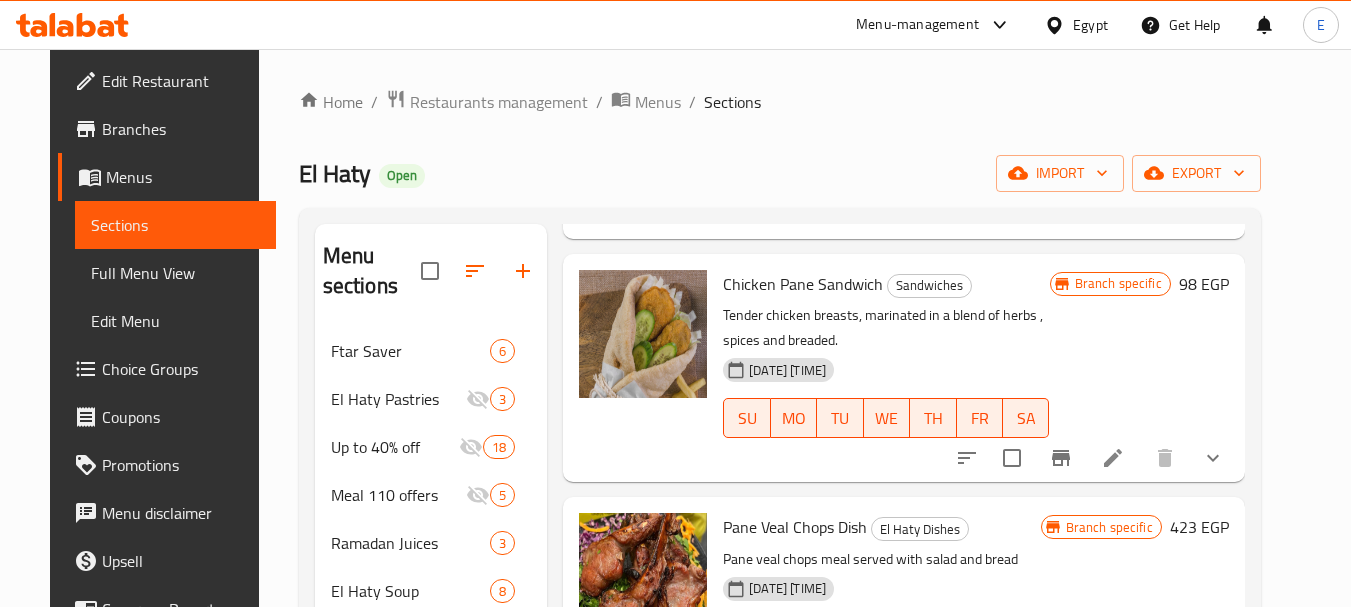 type on "pane" 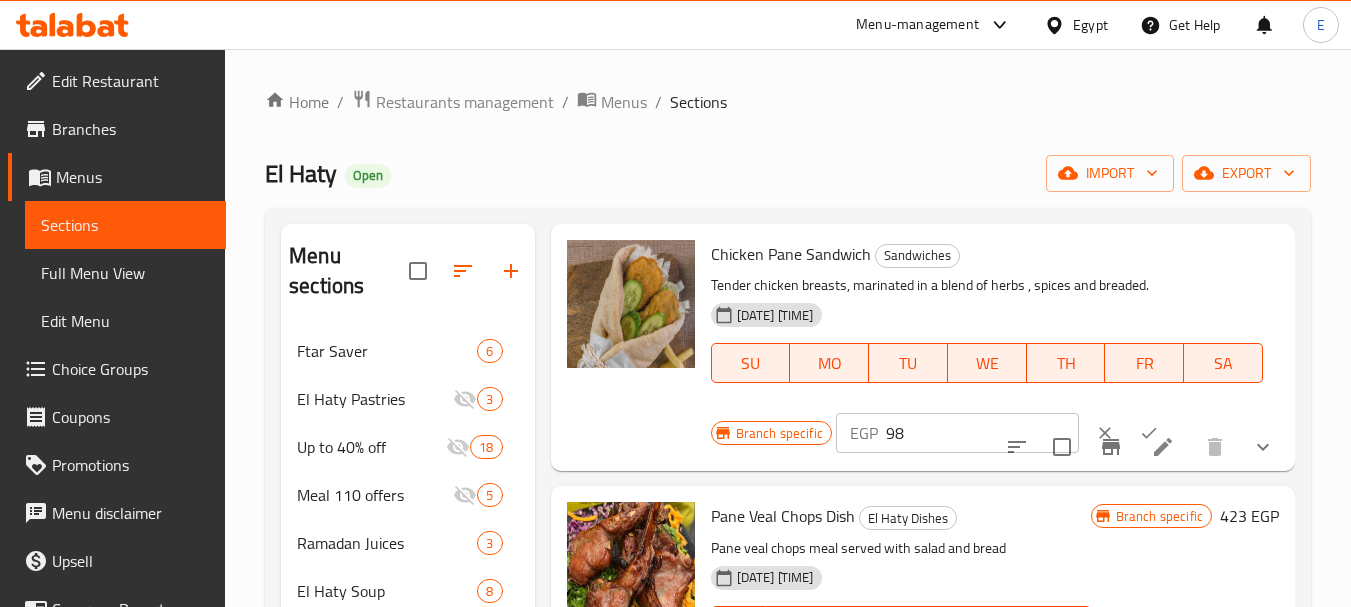 drag, startPoint x: 915, startPoint y: 471, endPoint x: 827, endPoint y: 461, distance: 88.56636 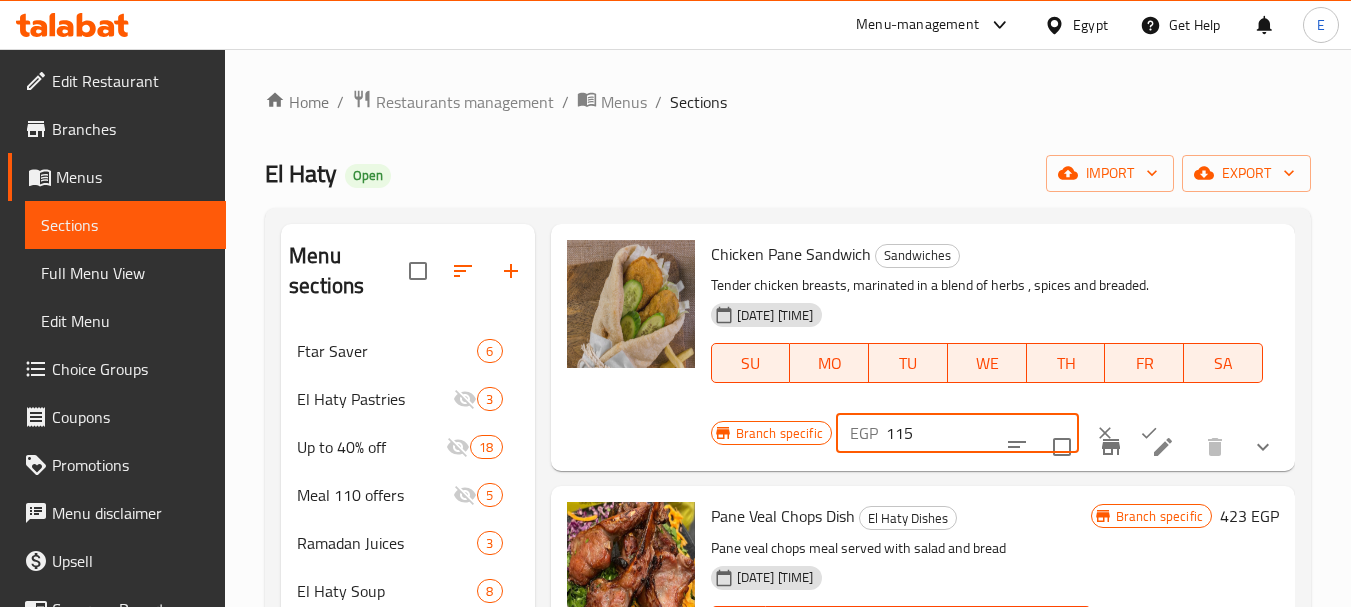 type on "115" 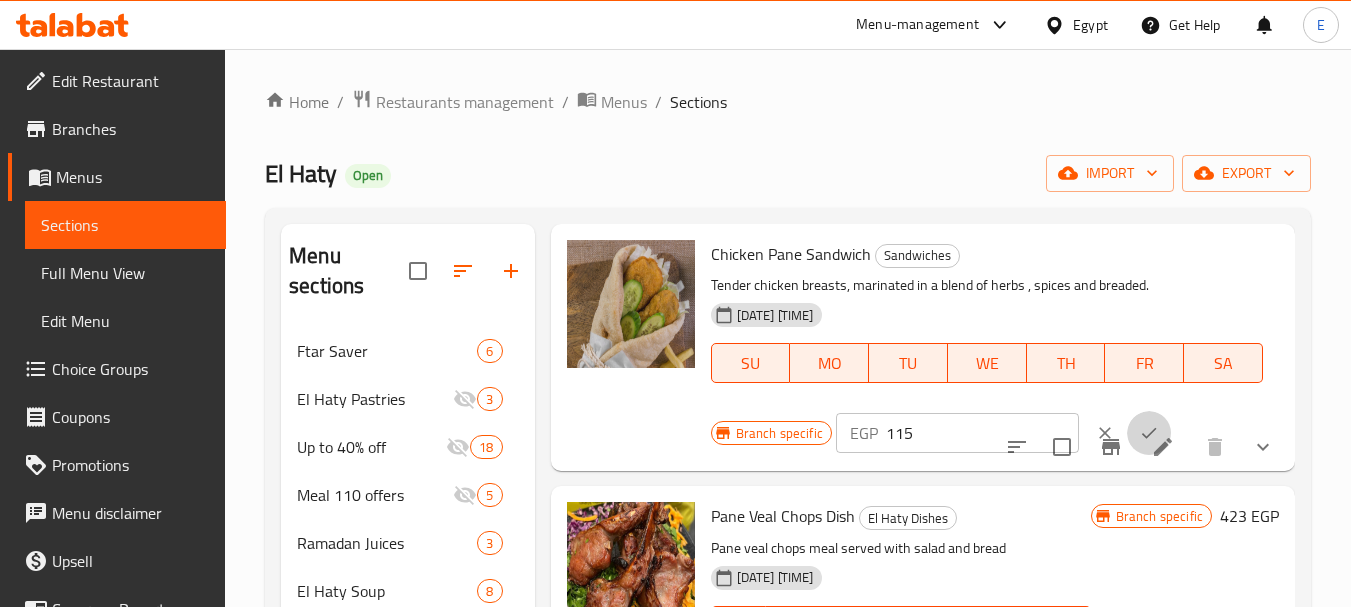 click 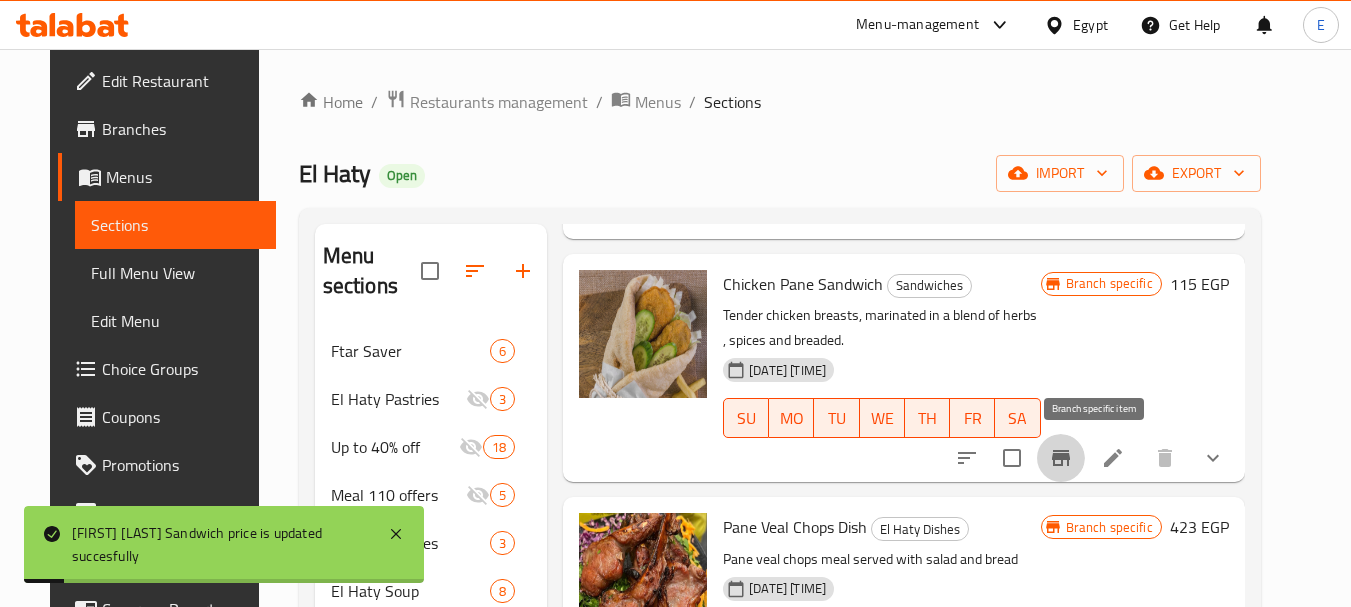 click 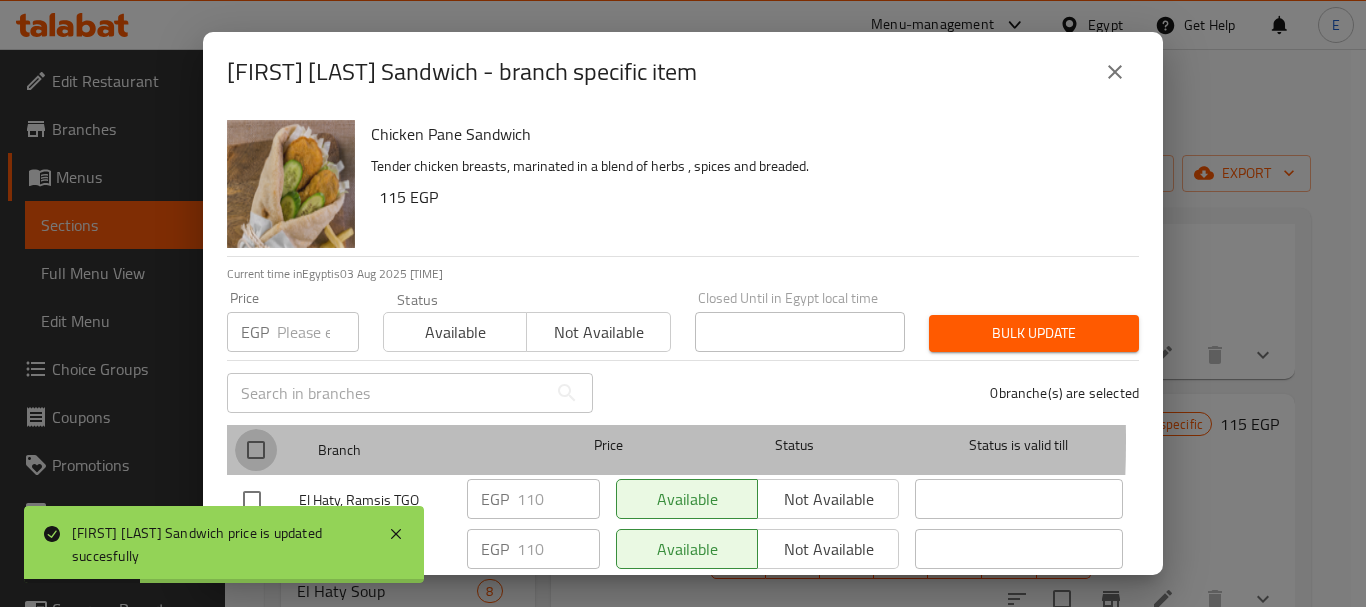 click at bounding box center [256, 450] 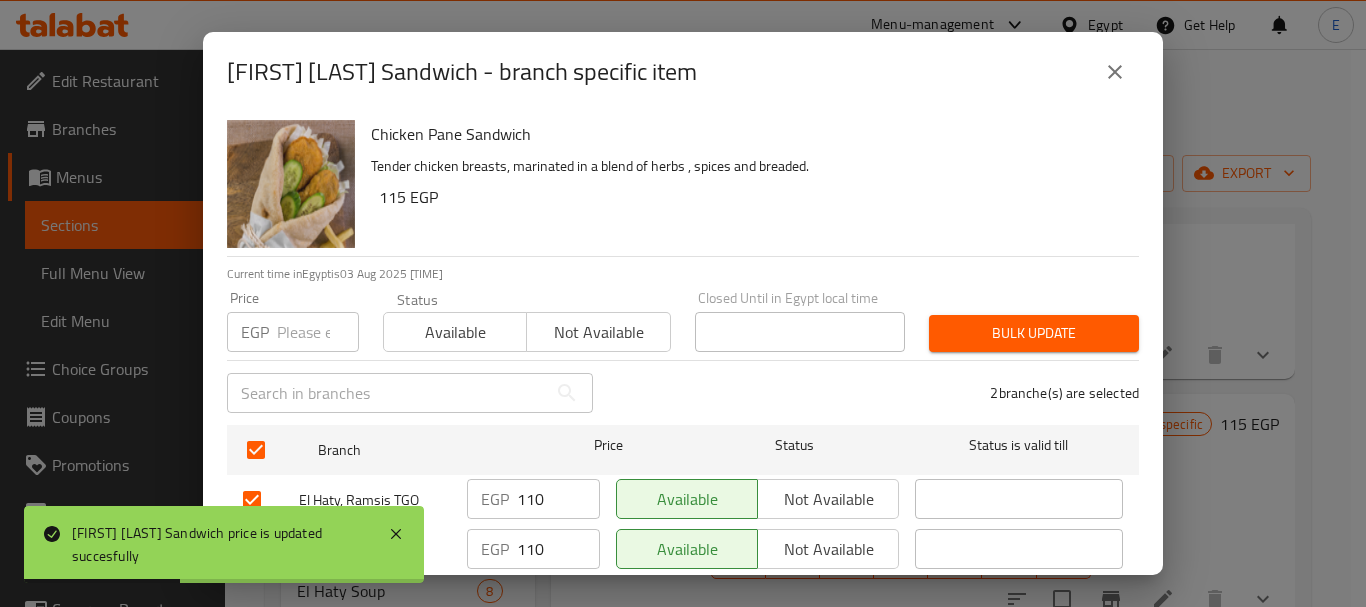 click at bounding box center (318, 332) 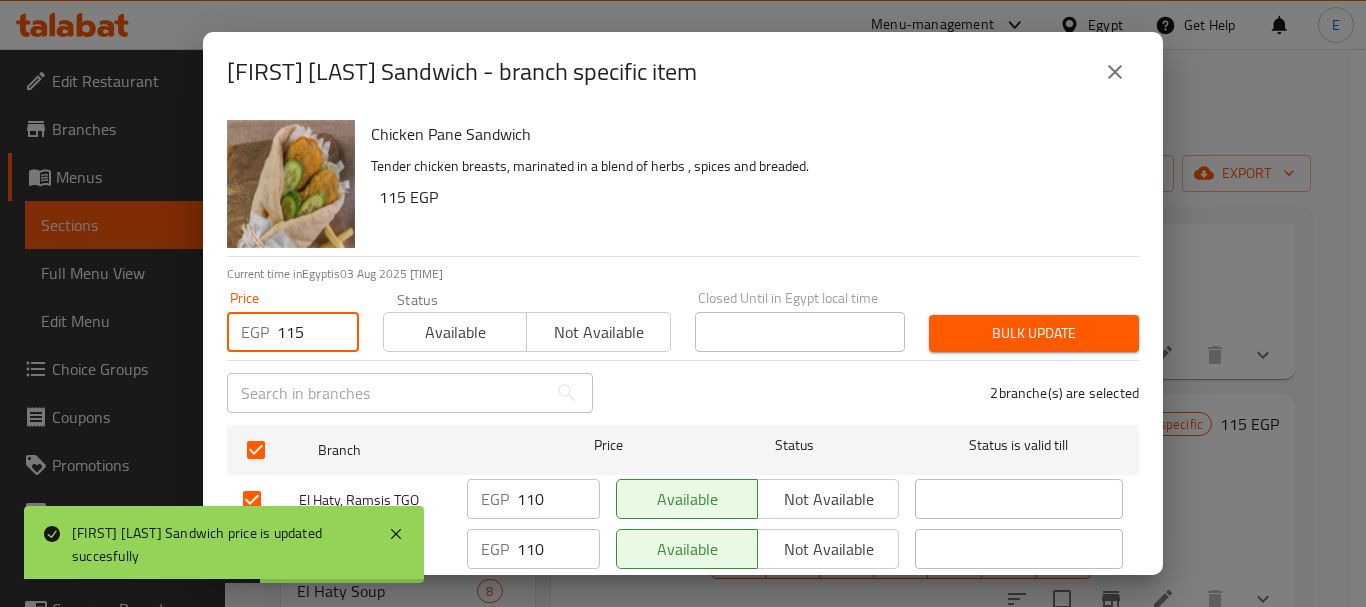 type on "115" 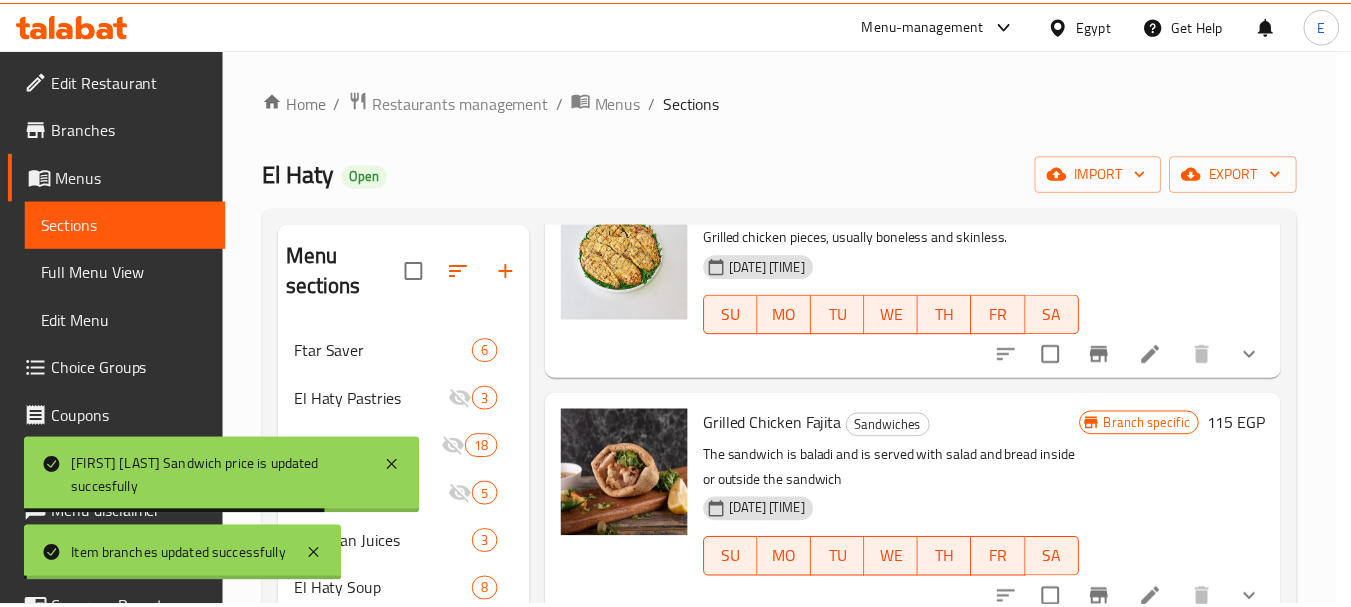 scroll, scrollTop: 463, scrollLeft: 0, axis: vertical 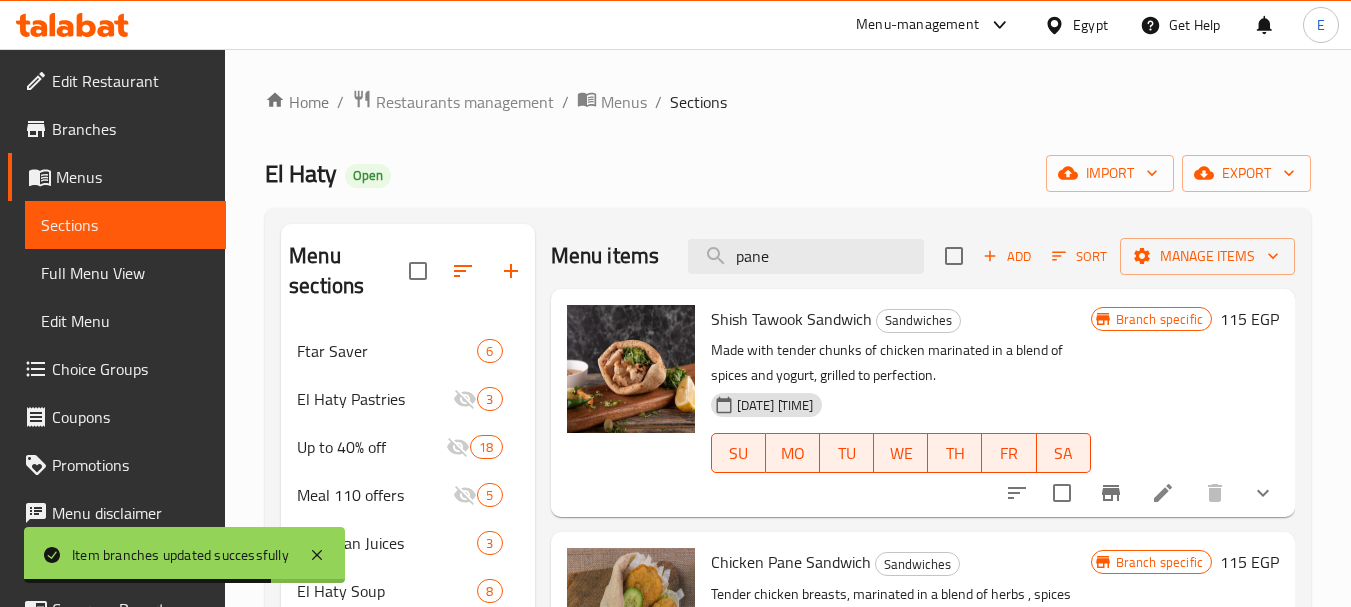 drag, startPoint x: 780, startPoint y: 266, endPoint x: 602, endPoint y: 264, distance: 178.01123 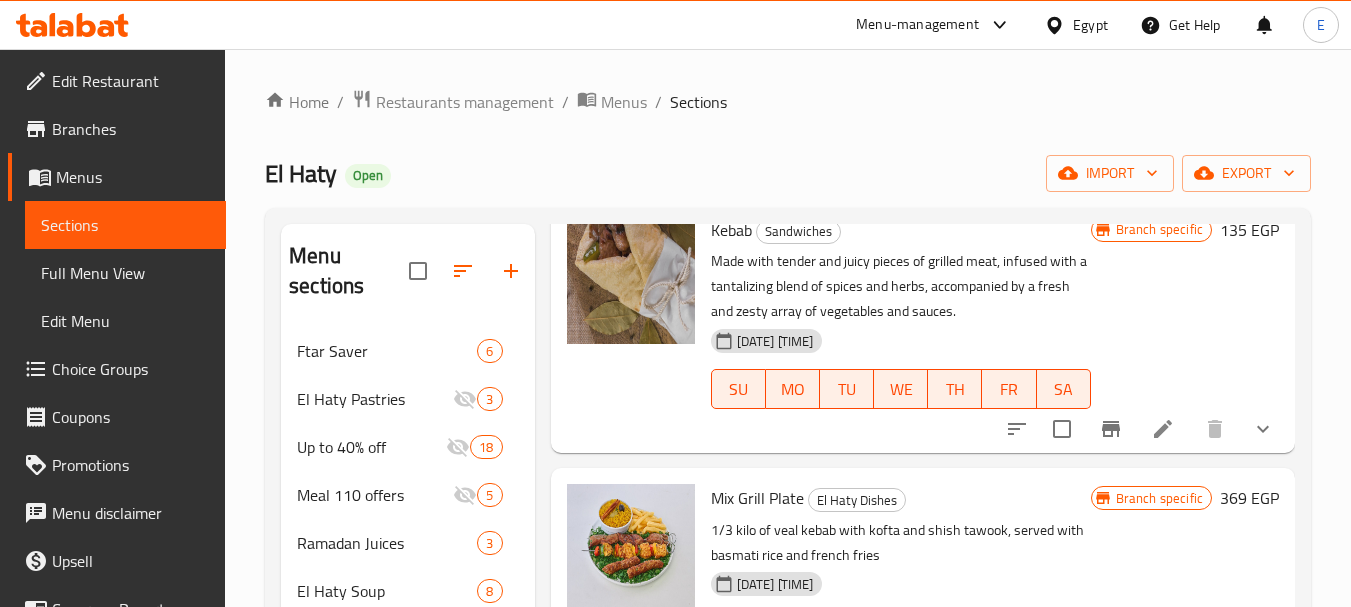 scroll, scrollTop: 1800, scrollLeft: 0, axis: vertical 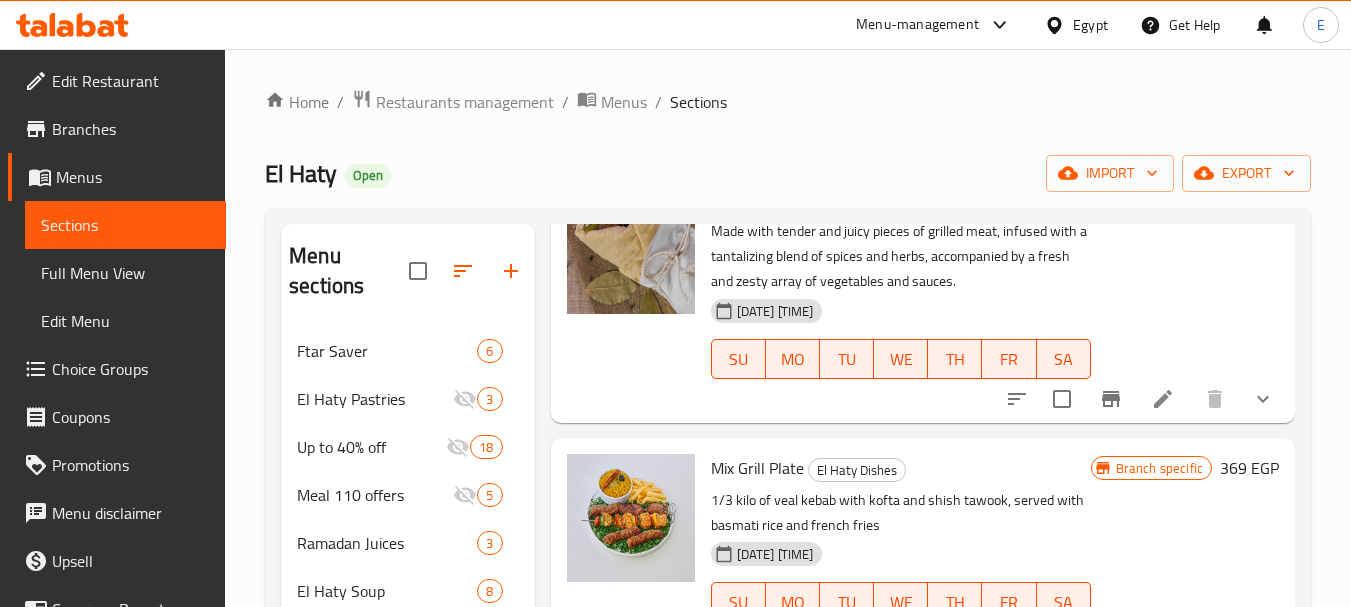 type on "kebab" 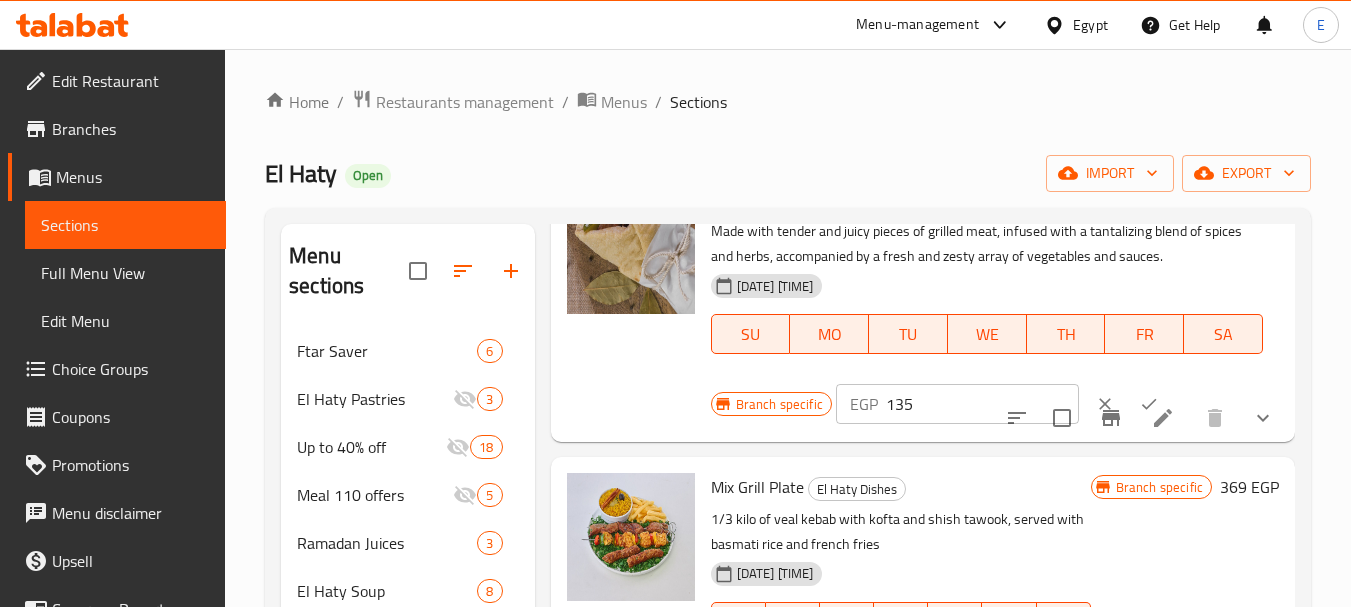 drag, startPoint x: 939, startPoint y: 460, endPoint x: 805, endPoint y: 451, distance: 134.3019 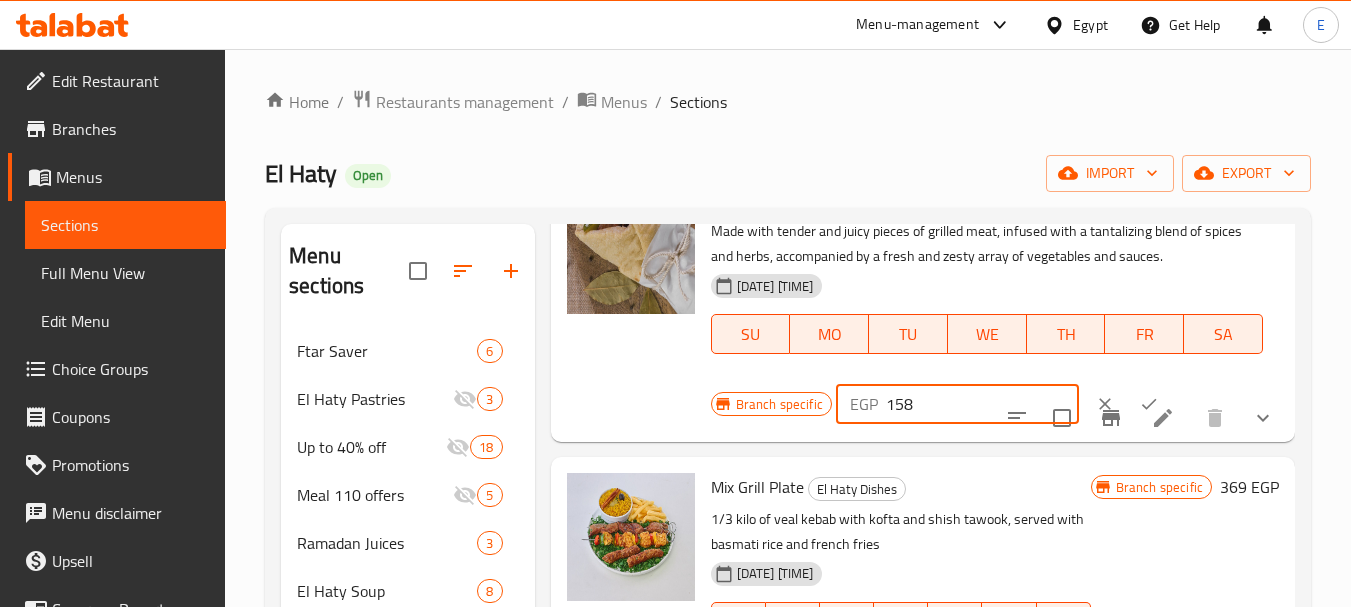 type on "158" 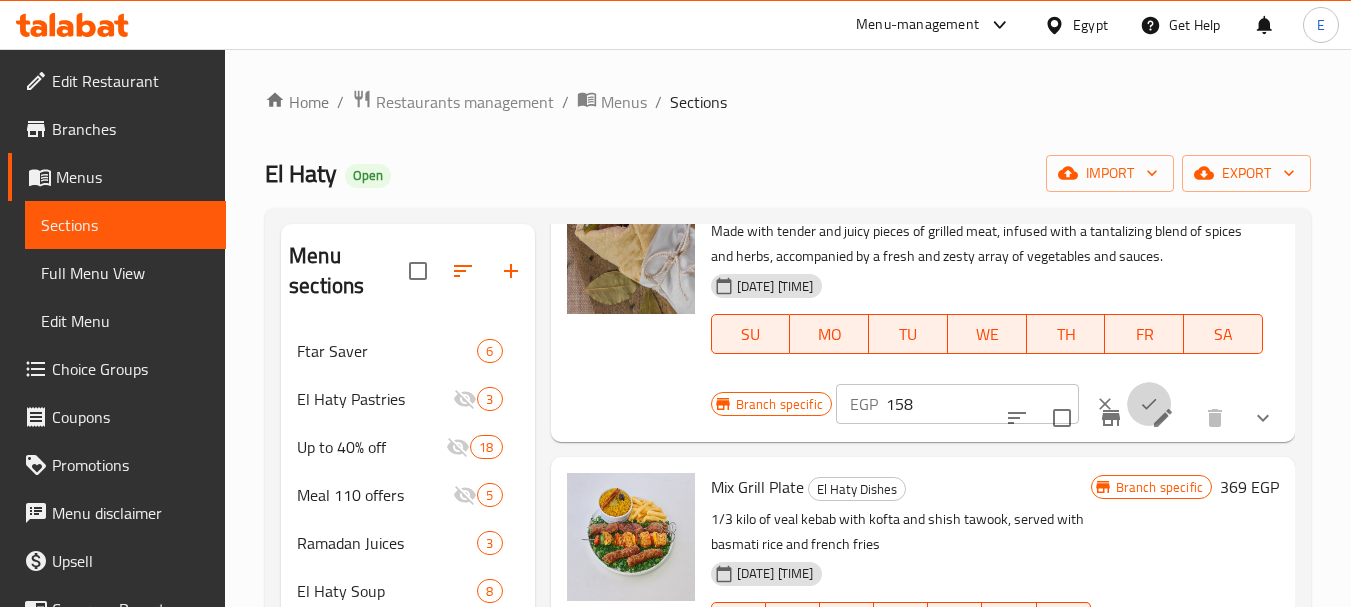 click 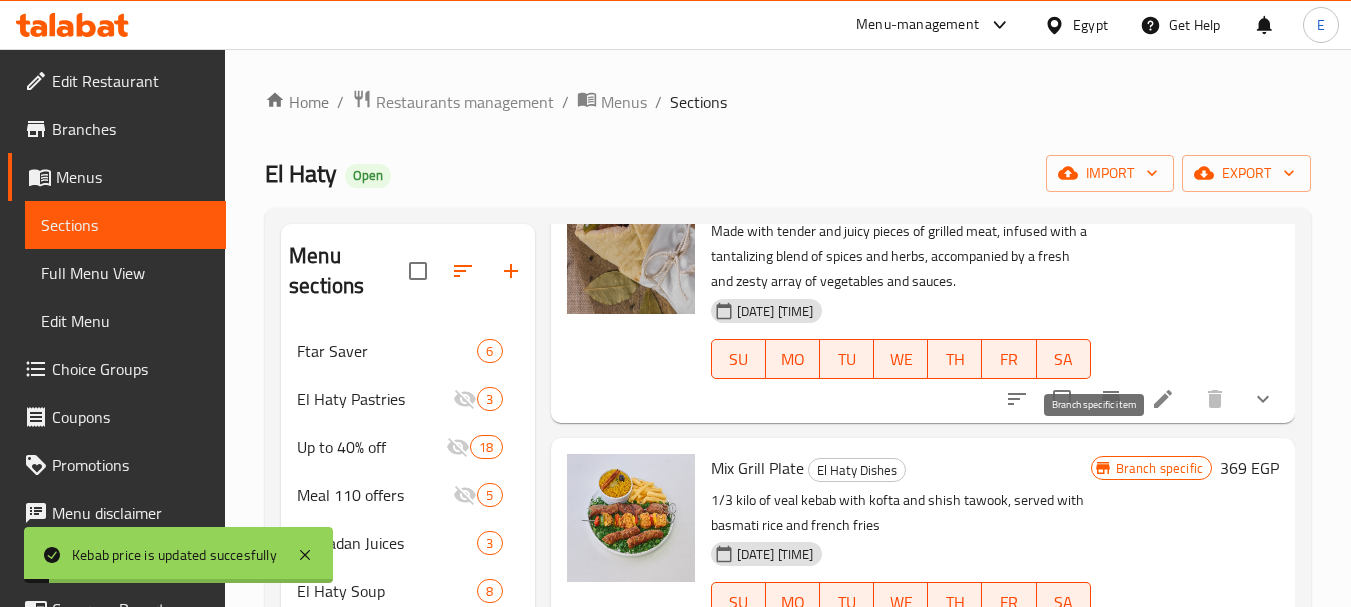 click on "[FIRST] [LAST] Made with tender and juicy pieces of grilled meat, infused with a tantalizing blend of spices and herbs, accompanied by a fresh and zesty array of vegetables and sauces. [DATE] [TIME] SU MO TU WE TH FR SA Branch specific [PRICE] EGP" at bounding box center [995, 296] 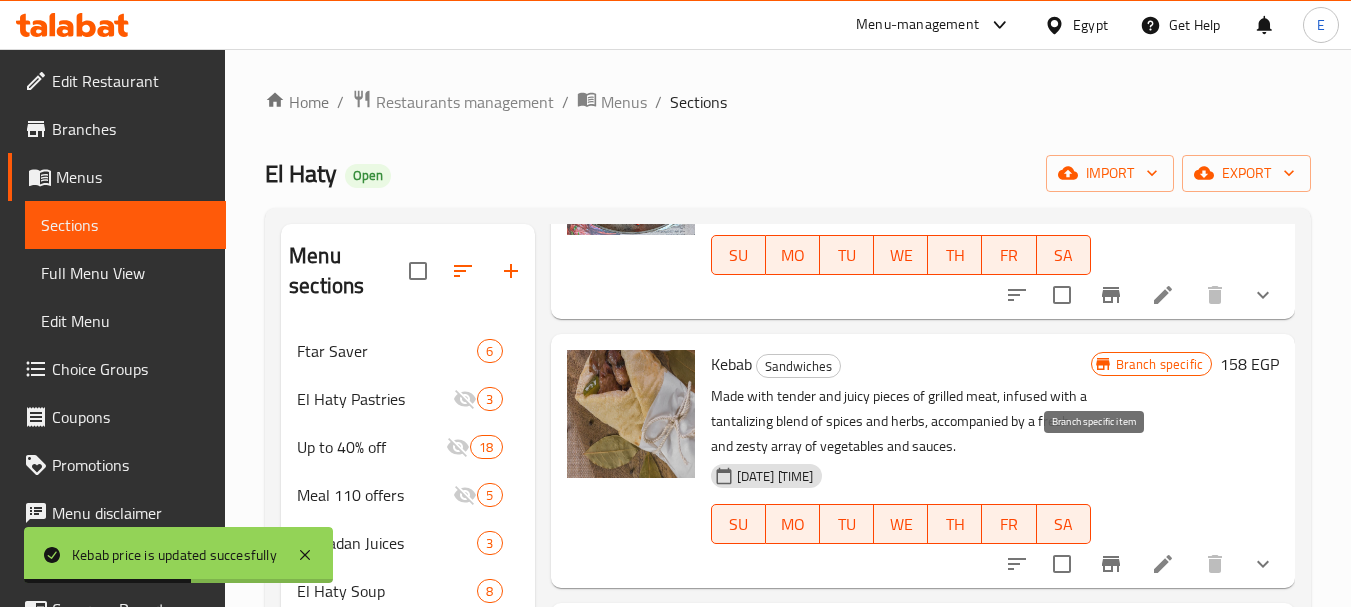 scroll, scrollTop: 2000, scrollLeft: 0, axis: vertical 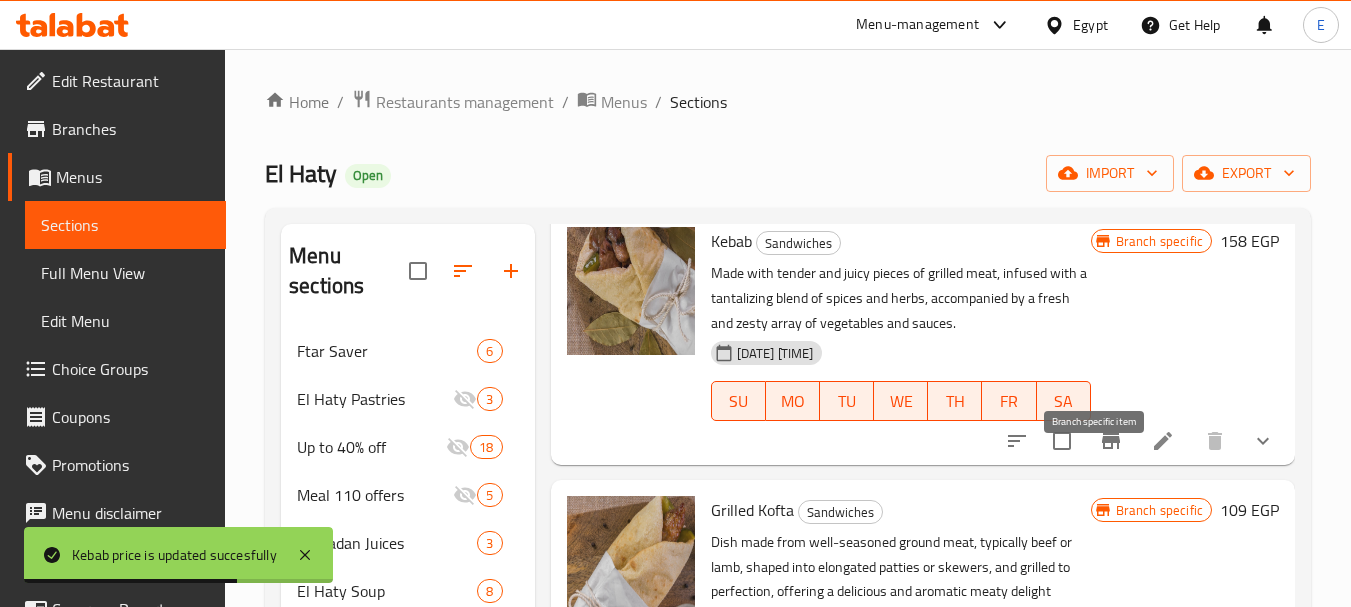 click 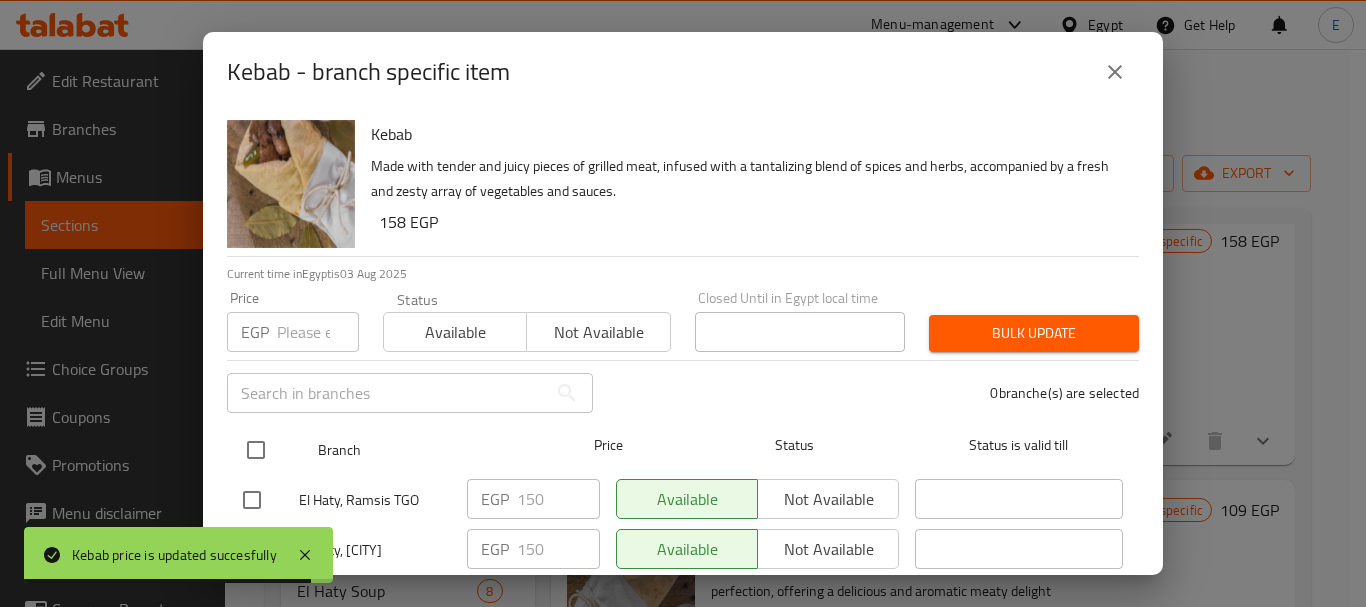 click at bounding box center [256, 450] 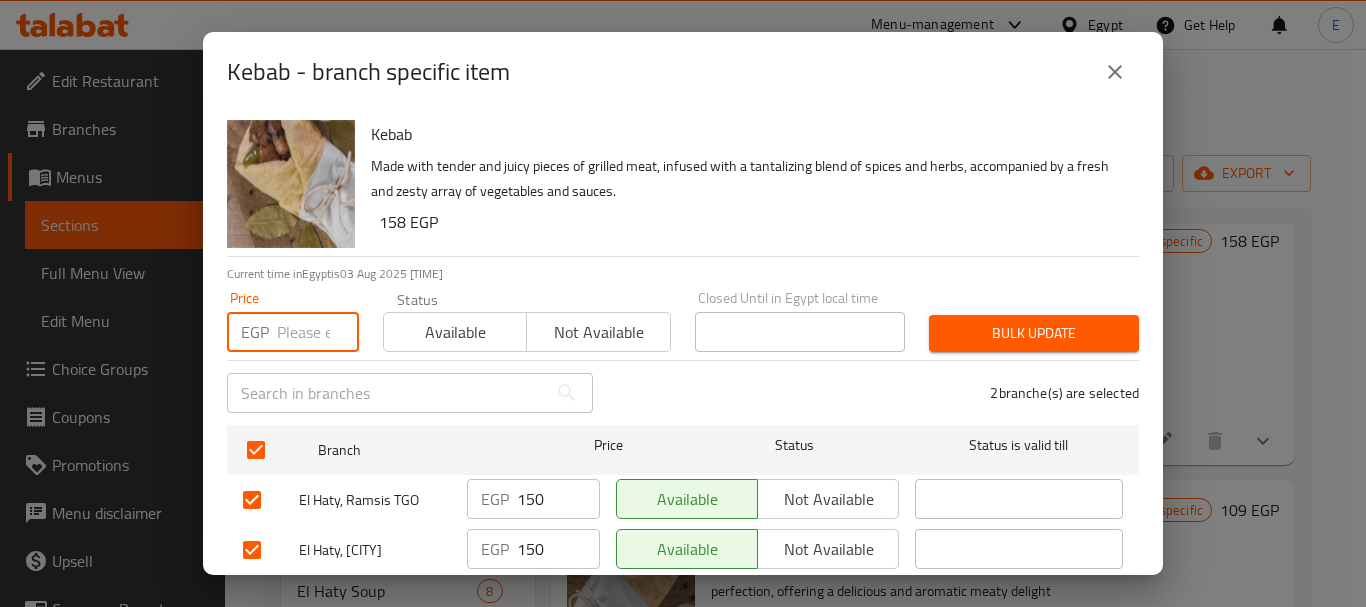 click at bounding box center (318, 332) 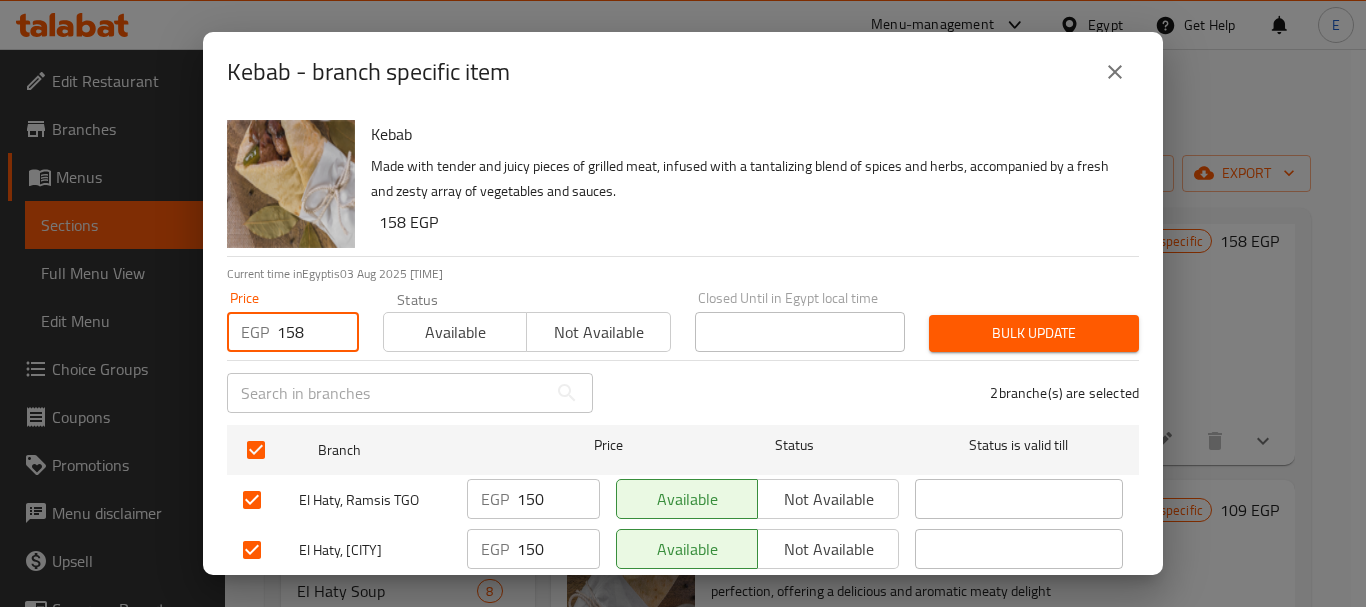 type on "158" 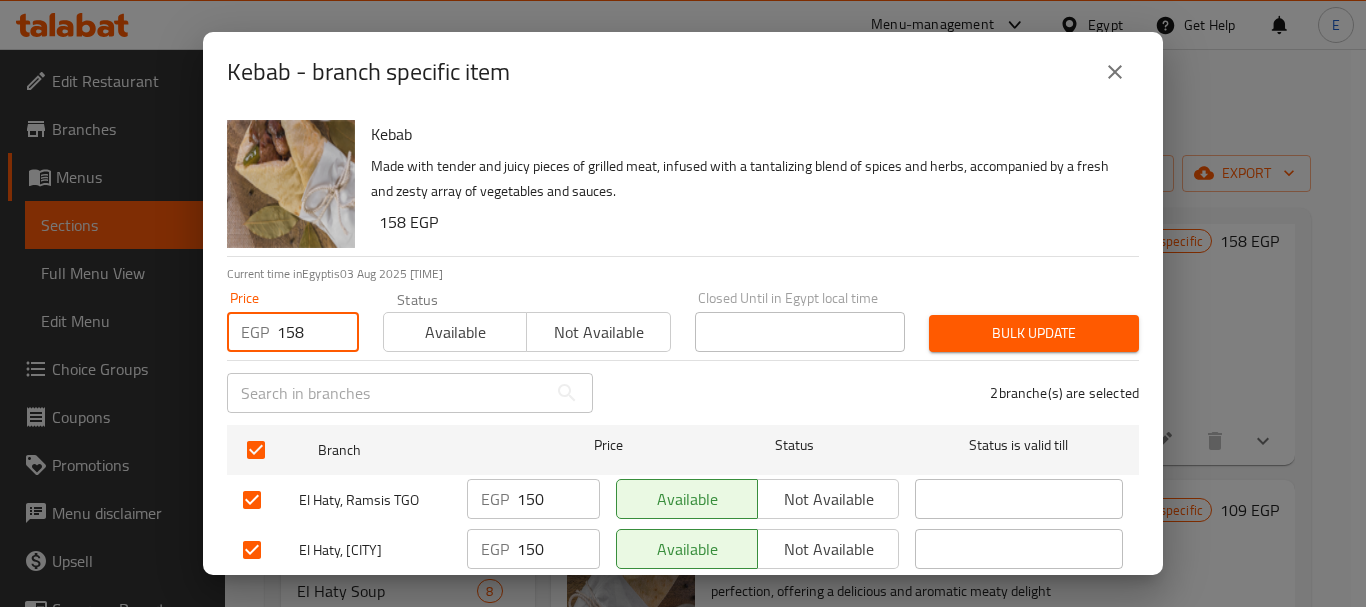 click on "Bulk update" at bounding box center (1034, 333) 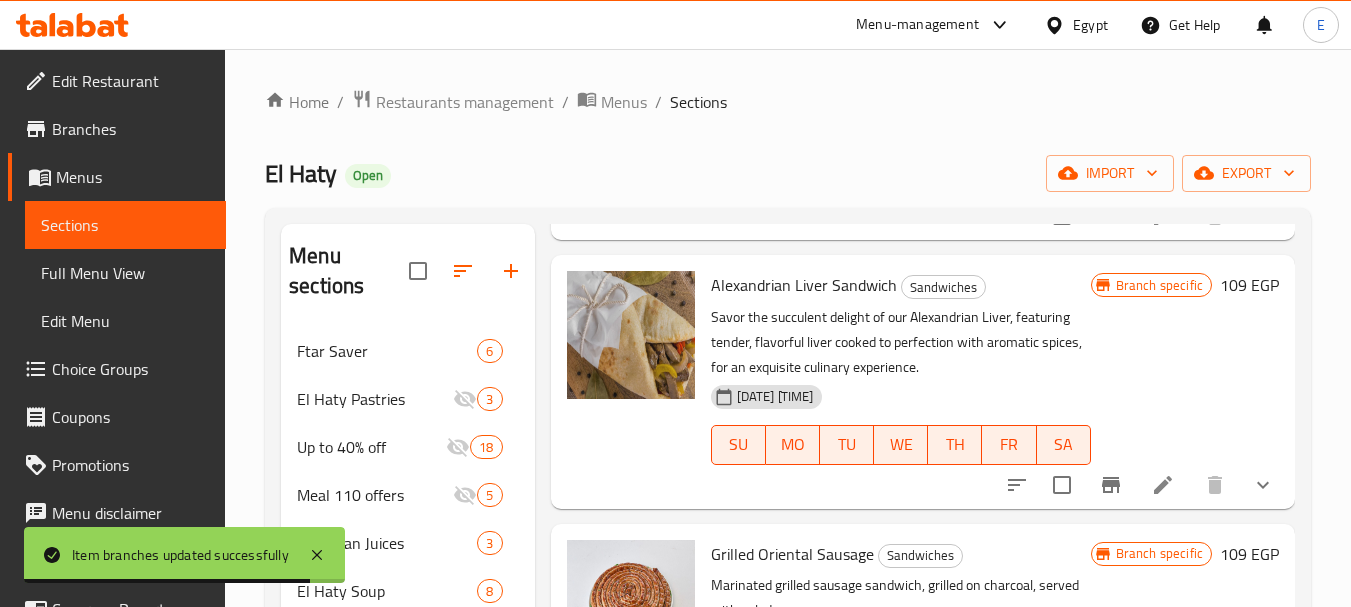 scroll, scrollTop: 1200, scrollLeft: 0, axis: vertical 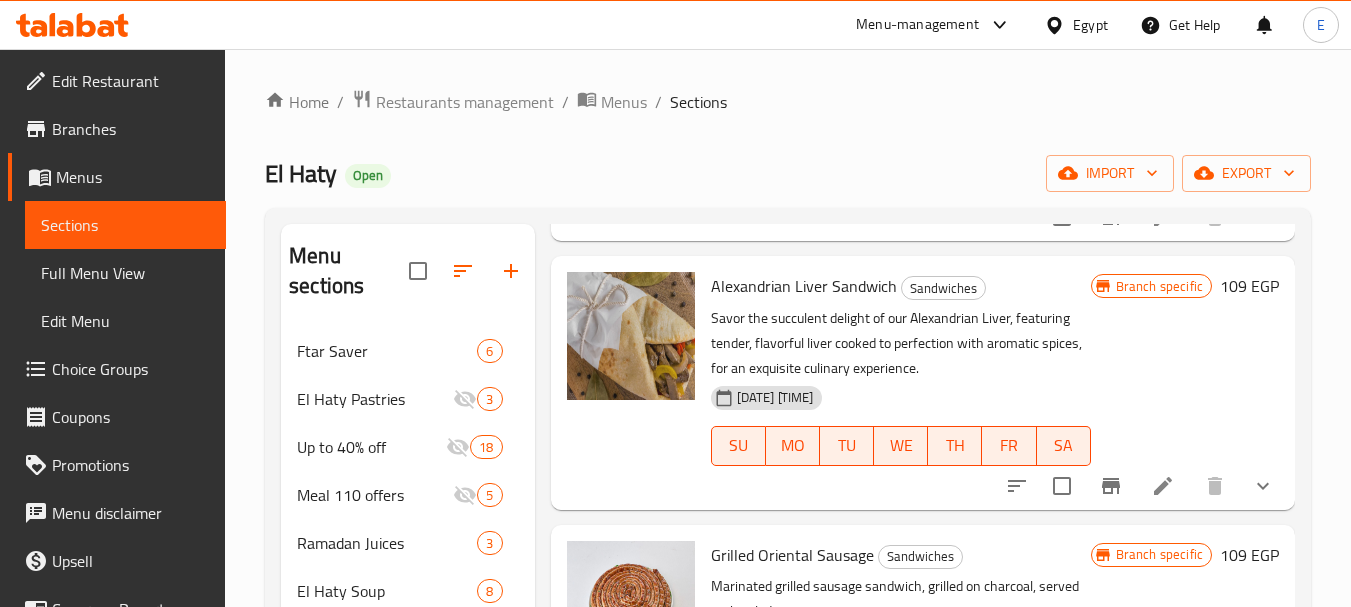click on "[PRICE] EGP" at bounding box center [1249, 286] 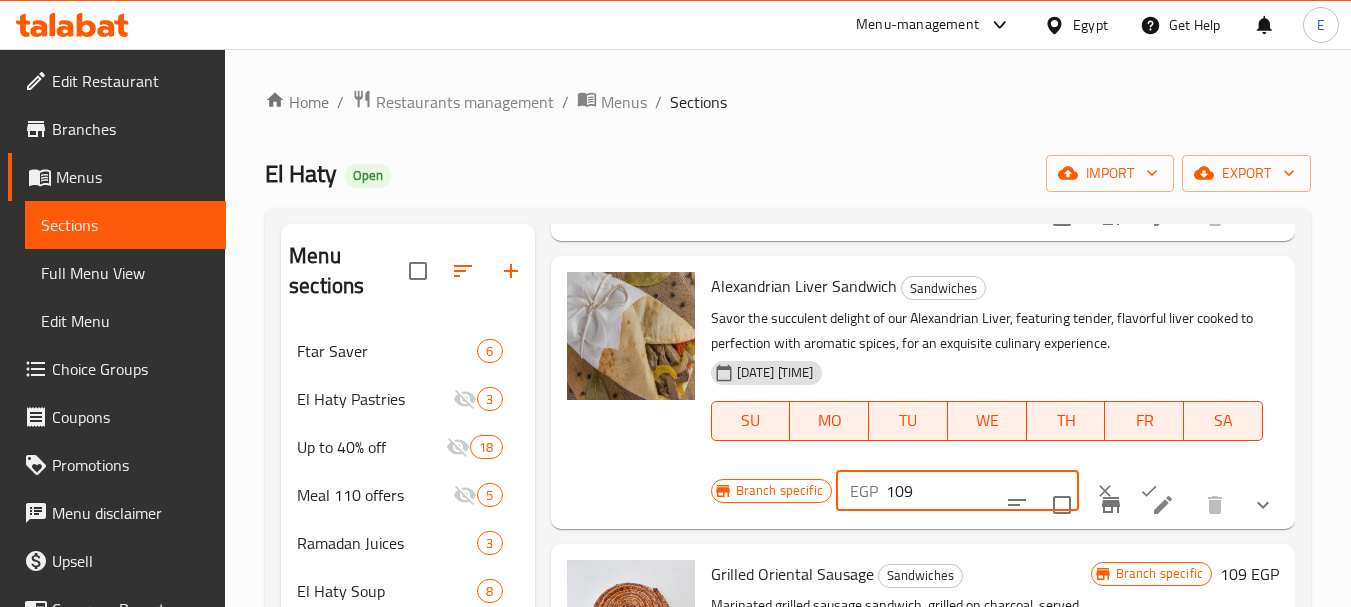 drag, startPoint x: 917, startPoint y: 517, endPoint x: 769, endPoint y: 504, distance: 148.56985 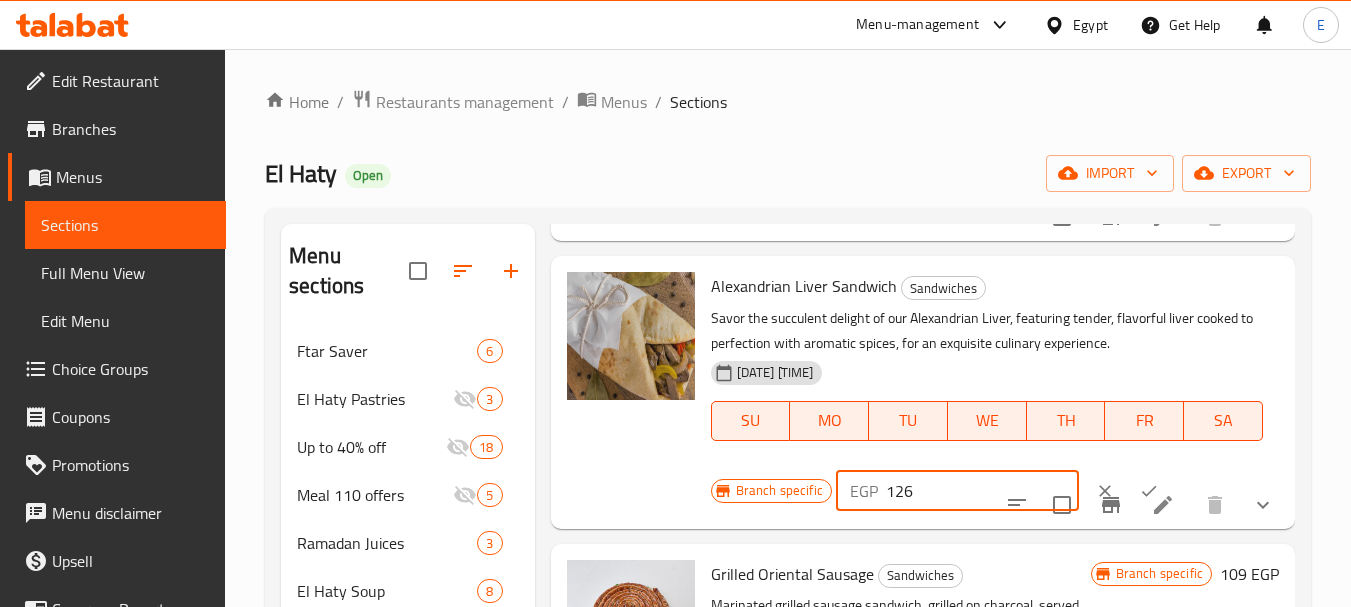 type on "126" 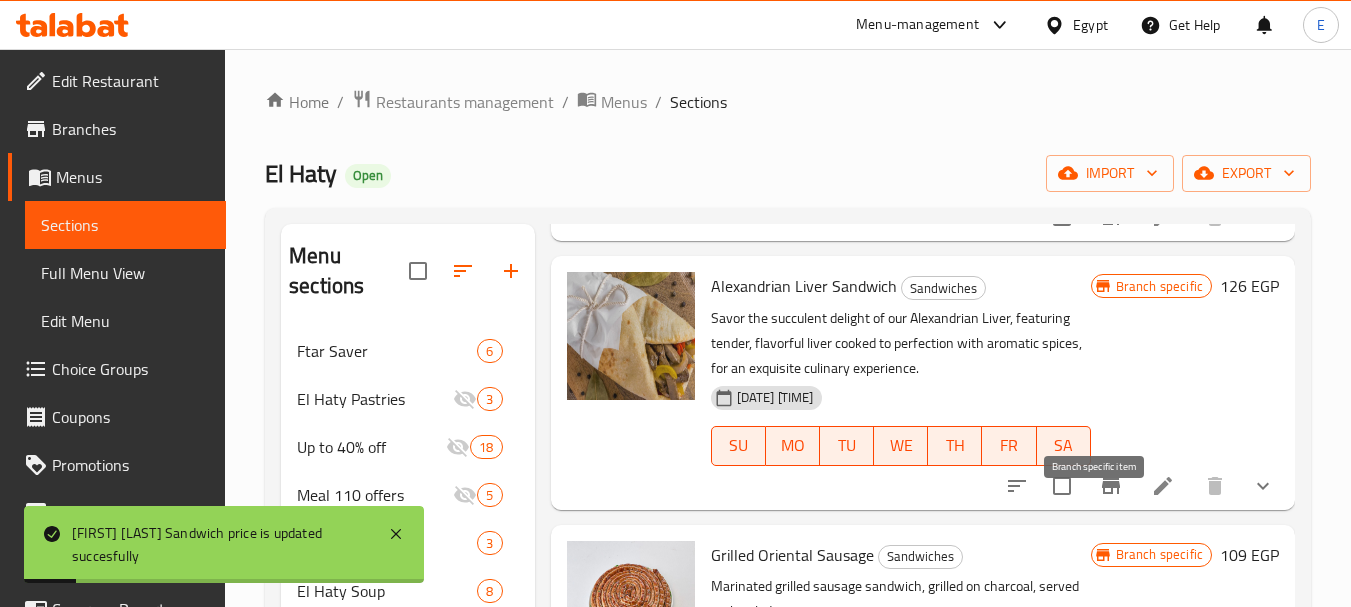 click 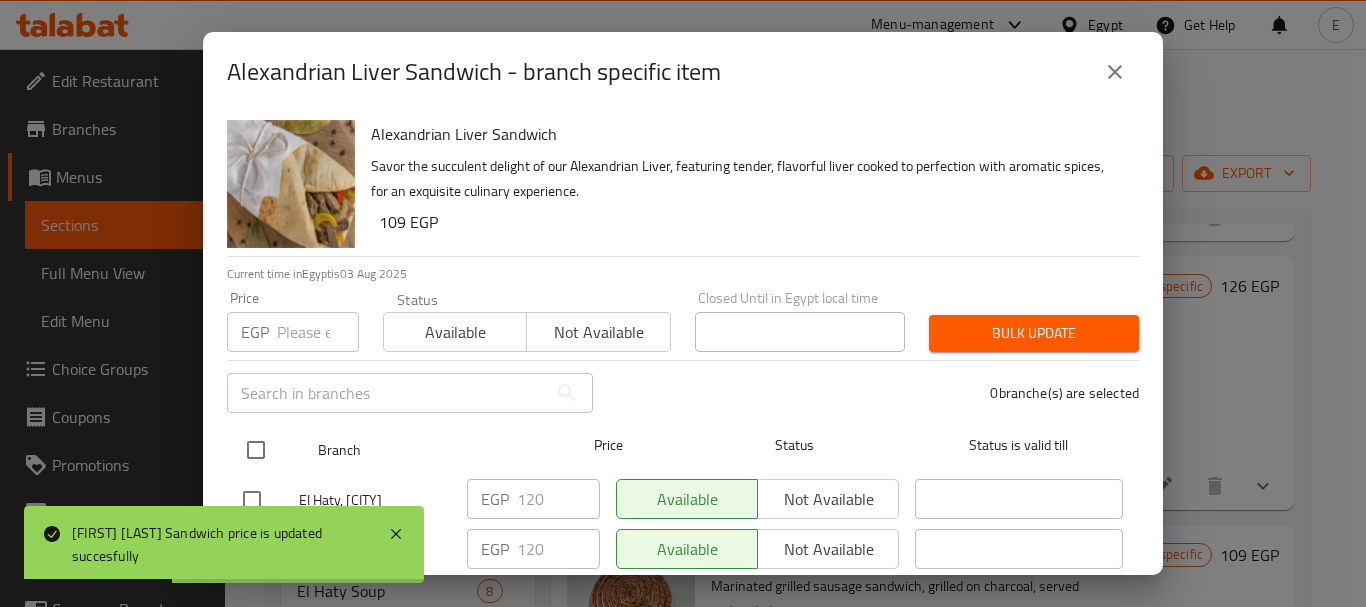 click at bounding box center (256, 450) 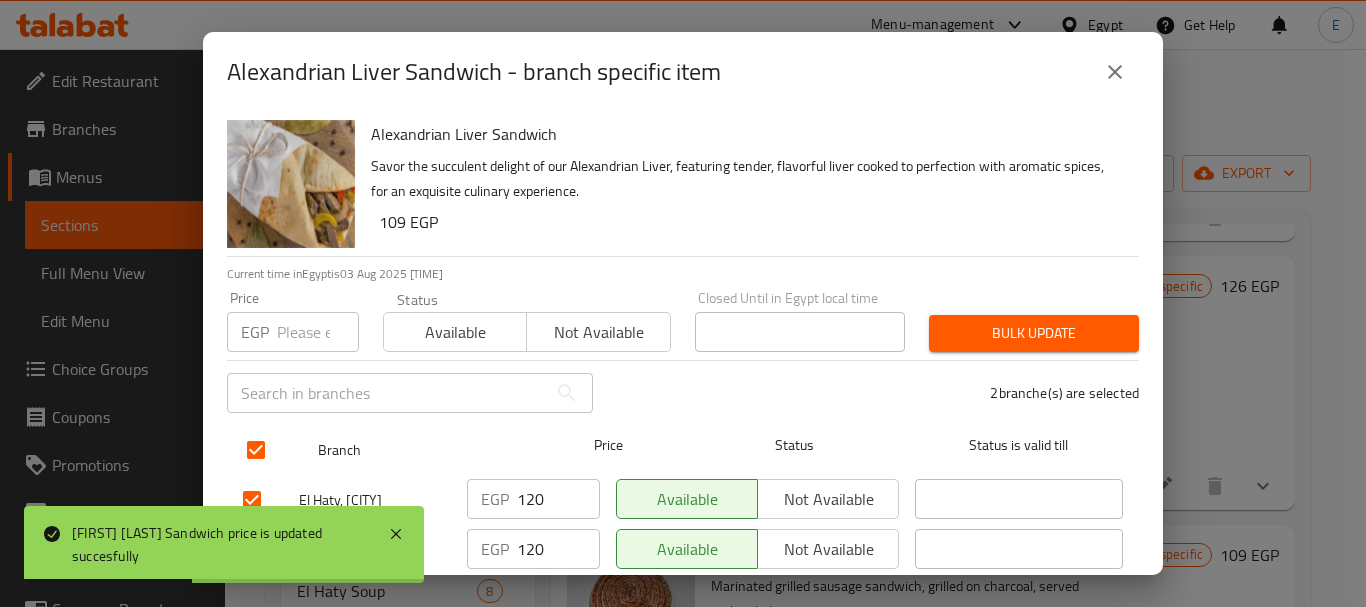 checkbox on "true" 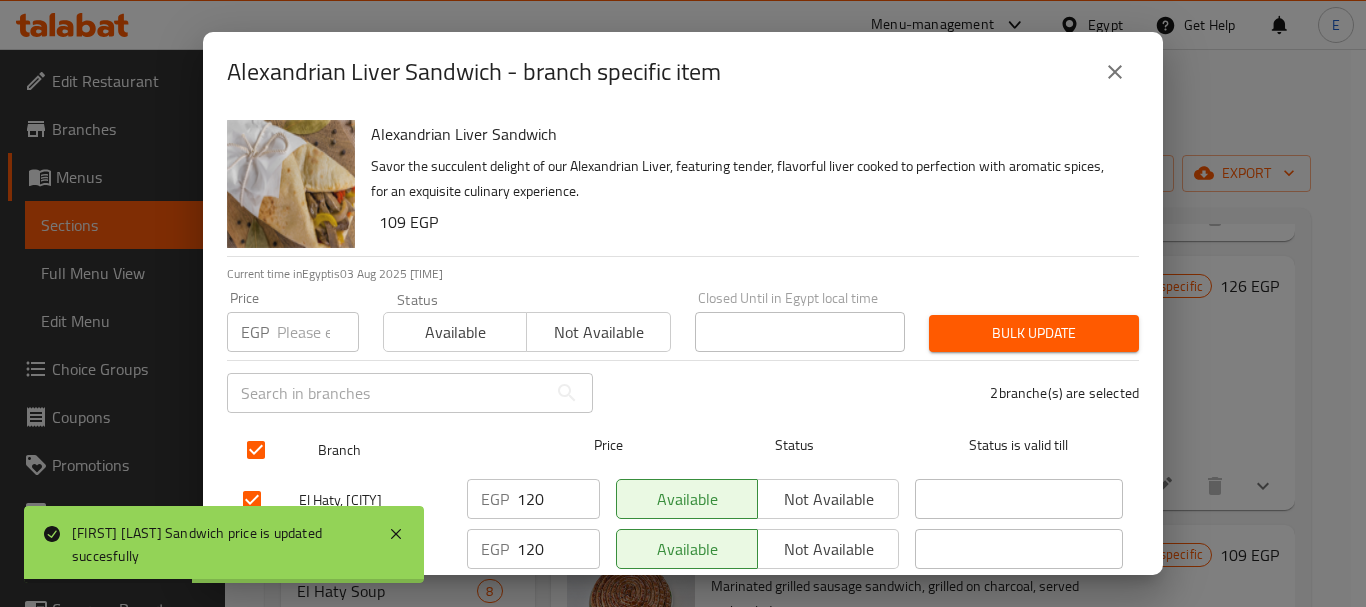 checkbox on "true" 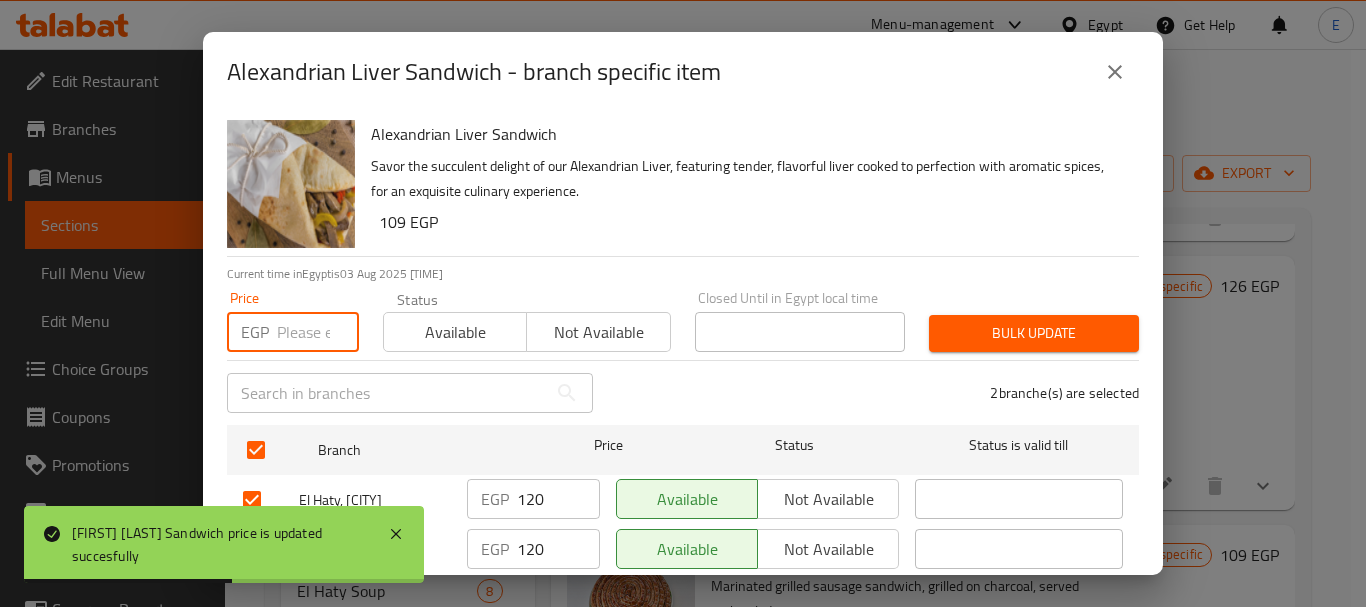 click at bounding box center (318, 332) 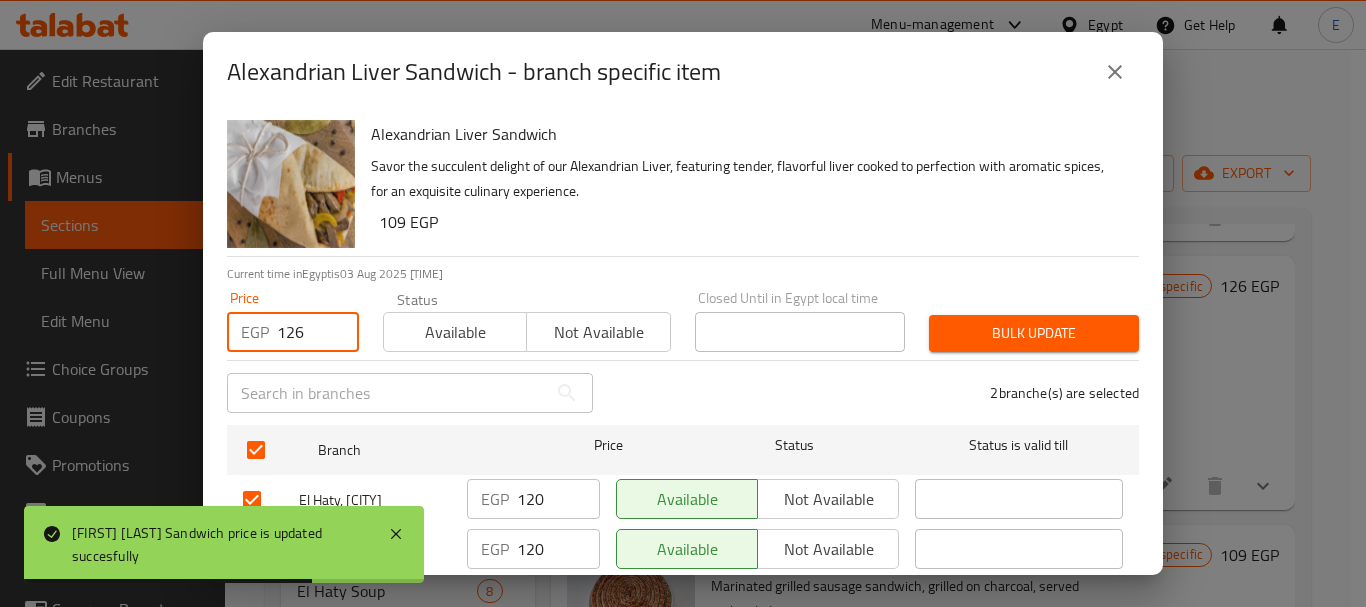 type on "126" 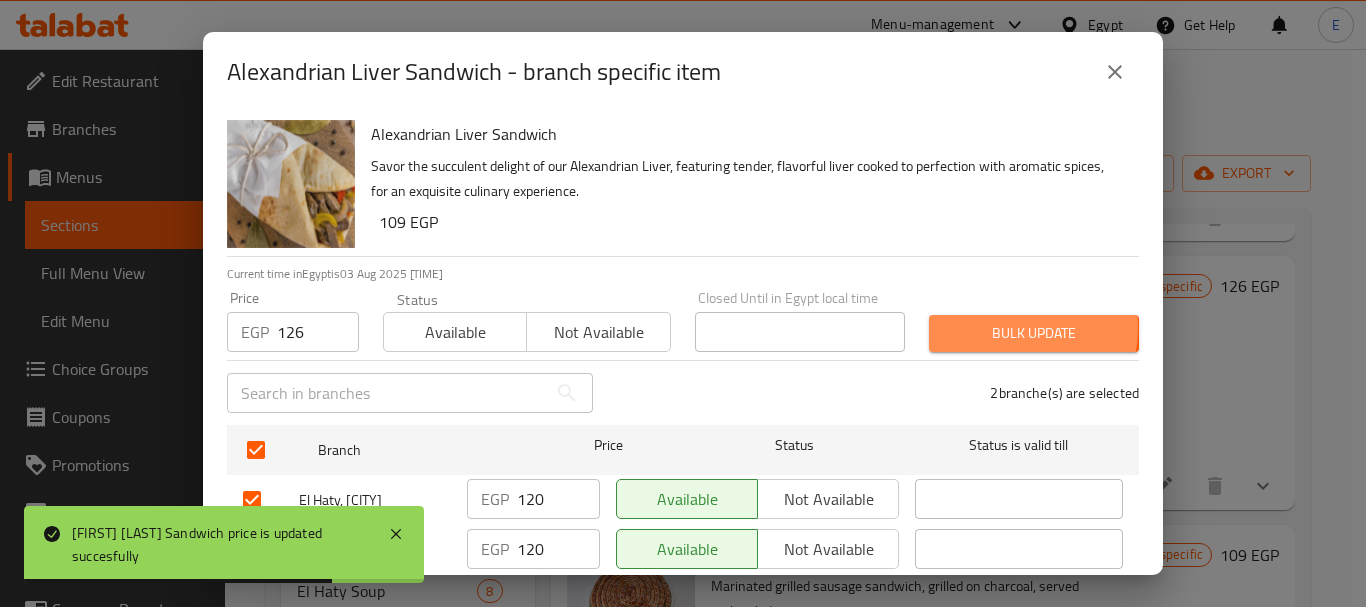 click on "Bulk update" at bounding box center (1034, 333) 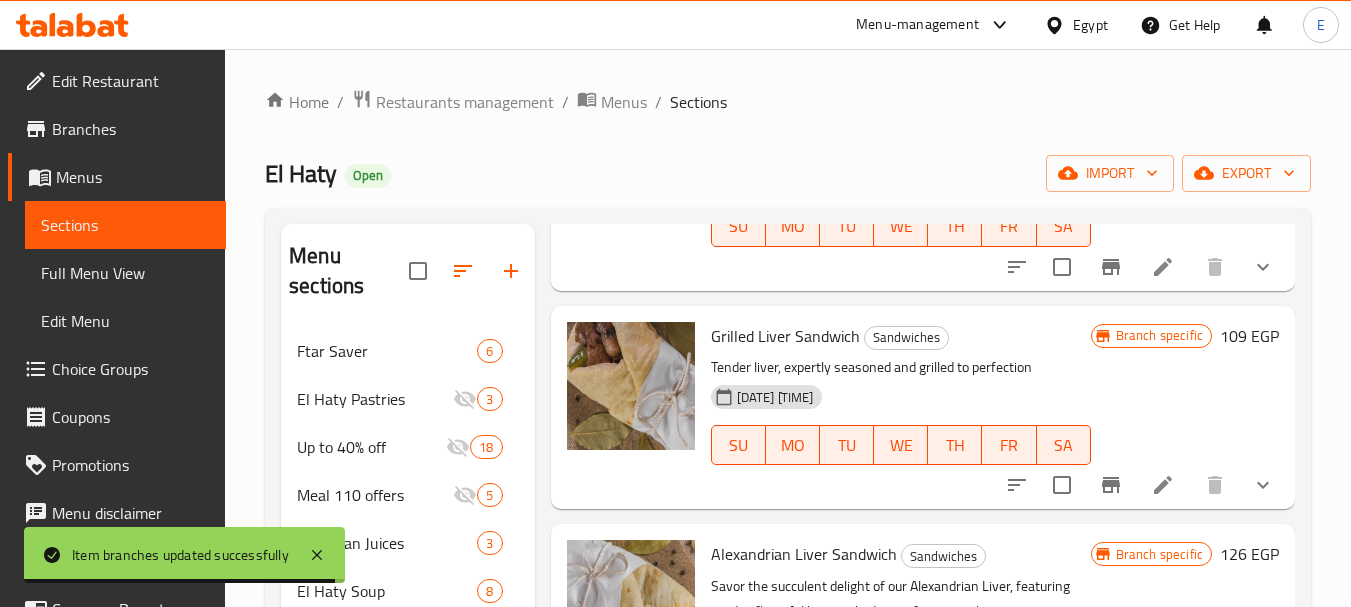 scroll, scrollTop: 900, scrollLeft: 0, axis: vertical 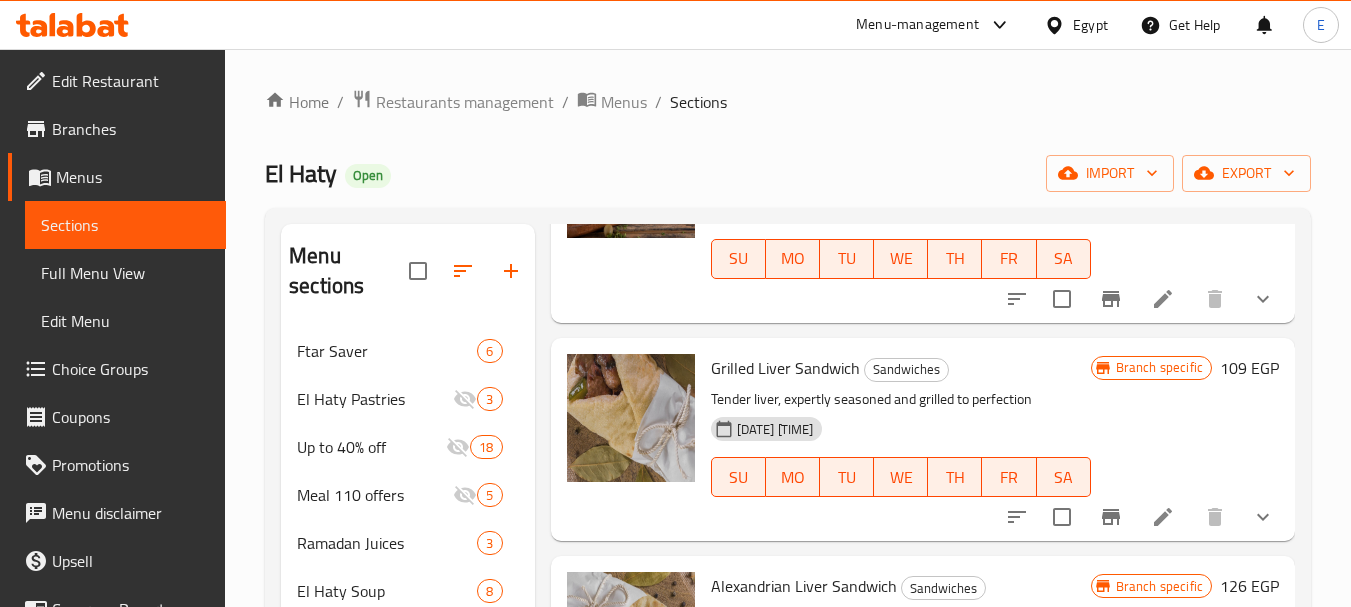 click on "[PRICE] EGP" at bounding box center [1249, 368] 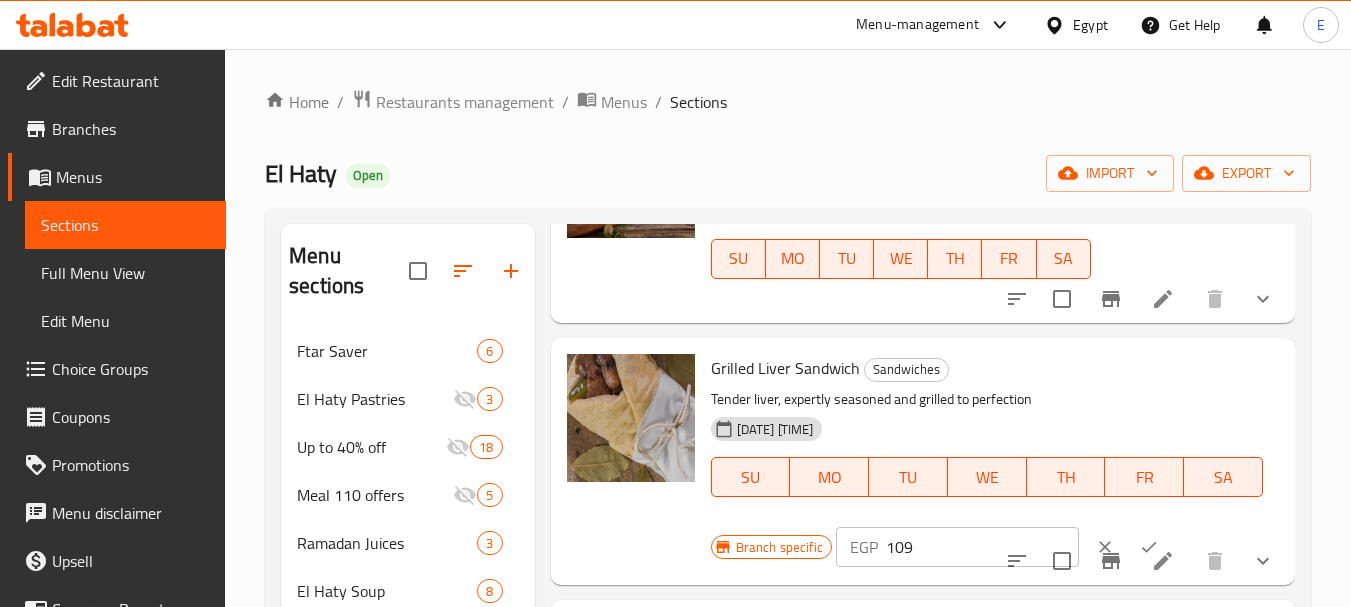 scroll, scrollTop: 1000, scrollLeft: 0, axis: vertical 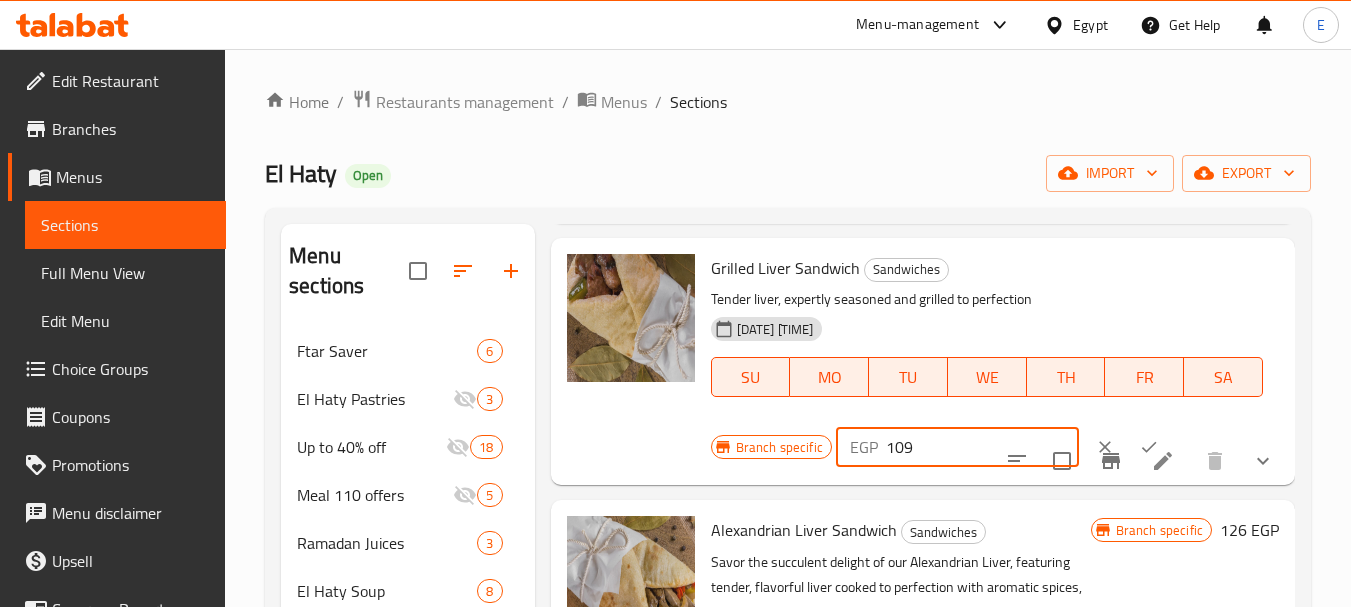 drag, startPoint x: 916, startPoint y: 468, endPoint x: 787, endPoint y: 471, distance: 129.03488 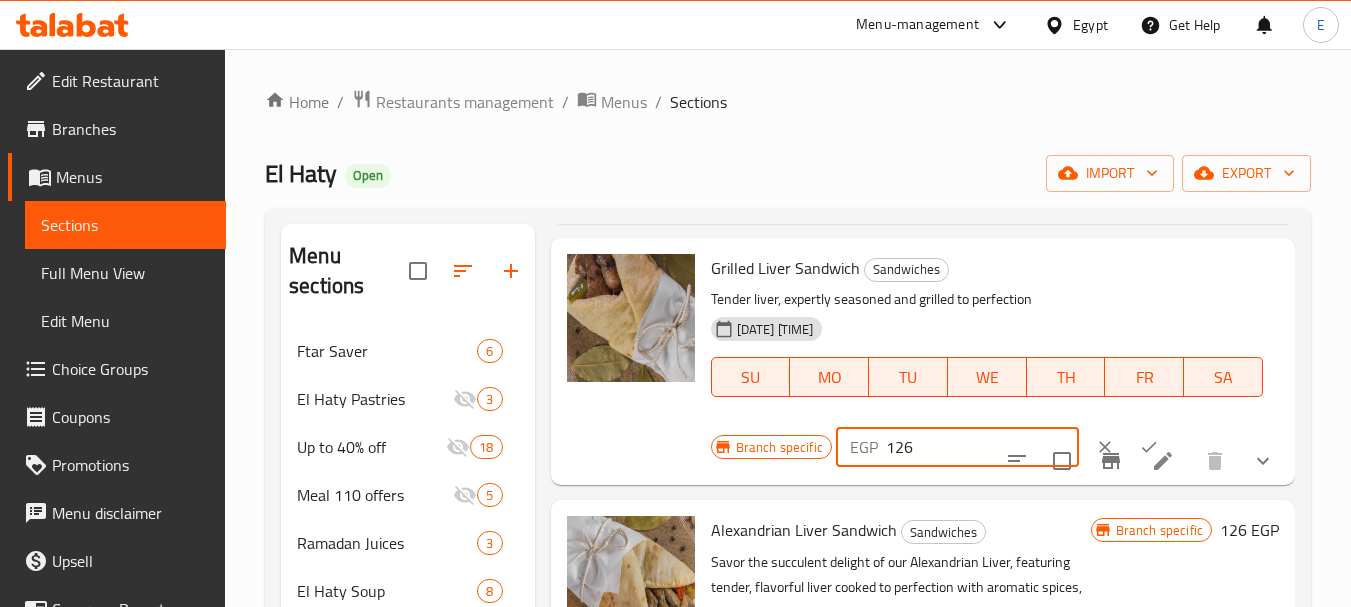 type on "126" 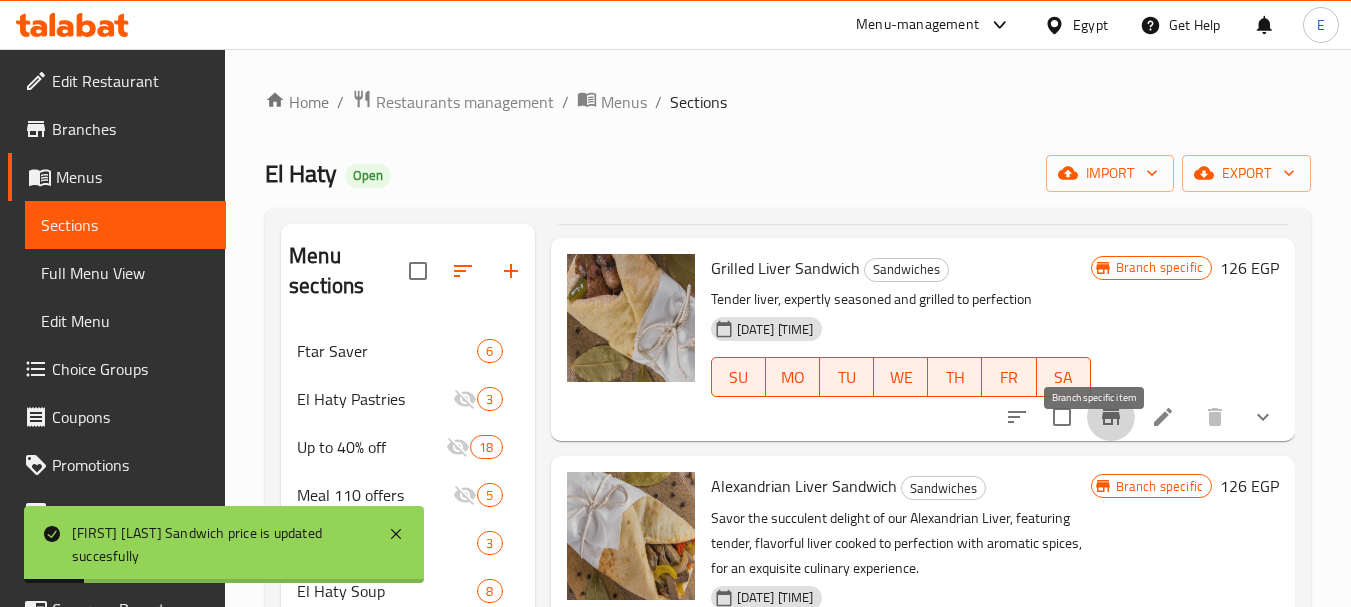 click 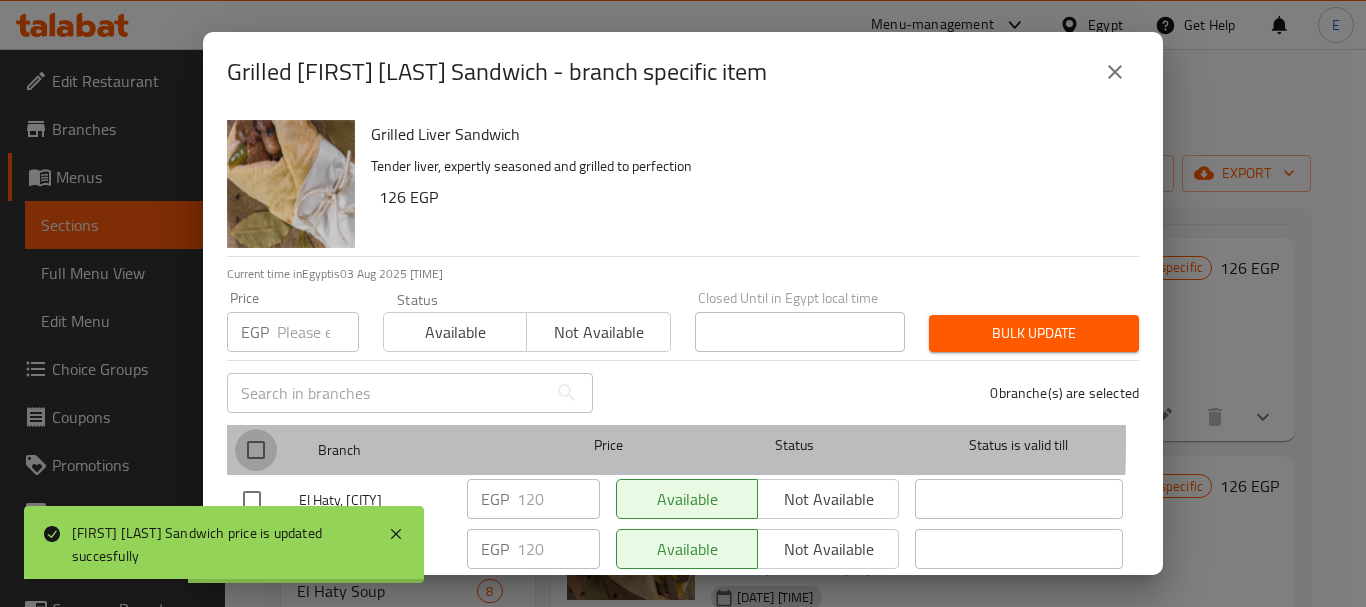click at bounding box center (256, 450) 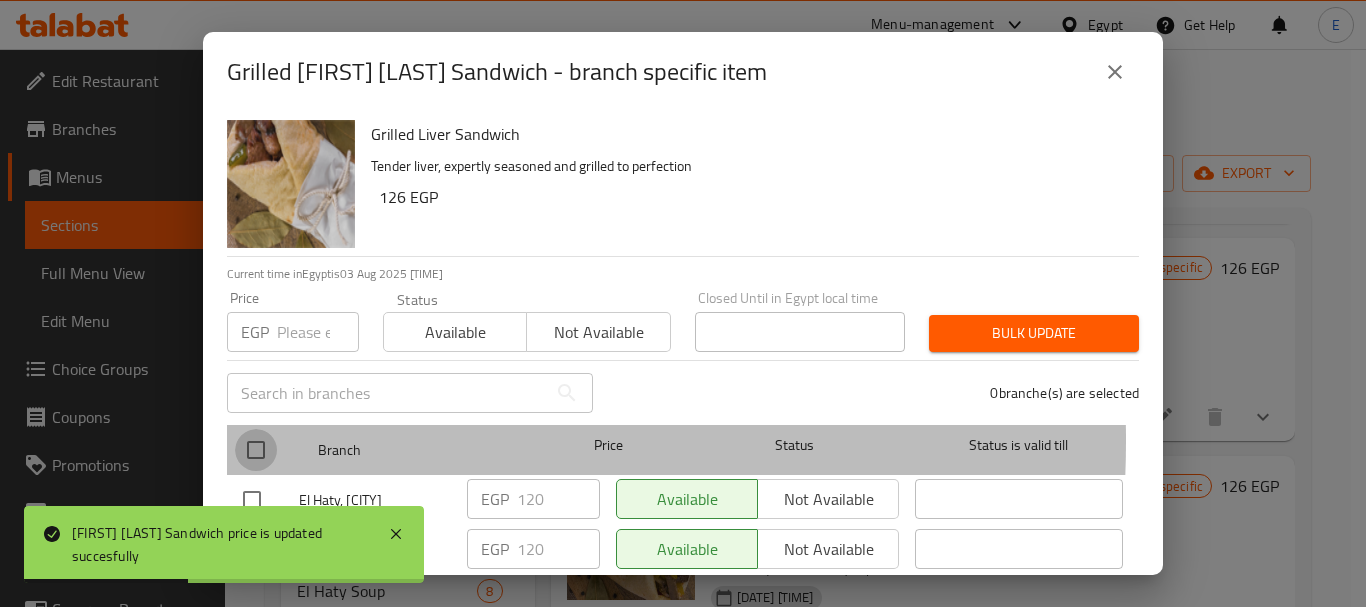 checkbox on "true" 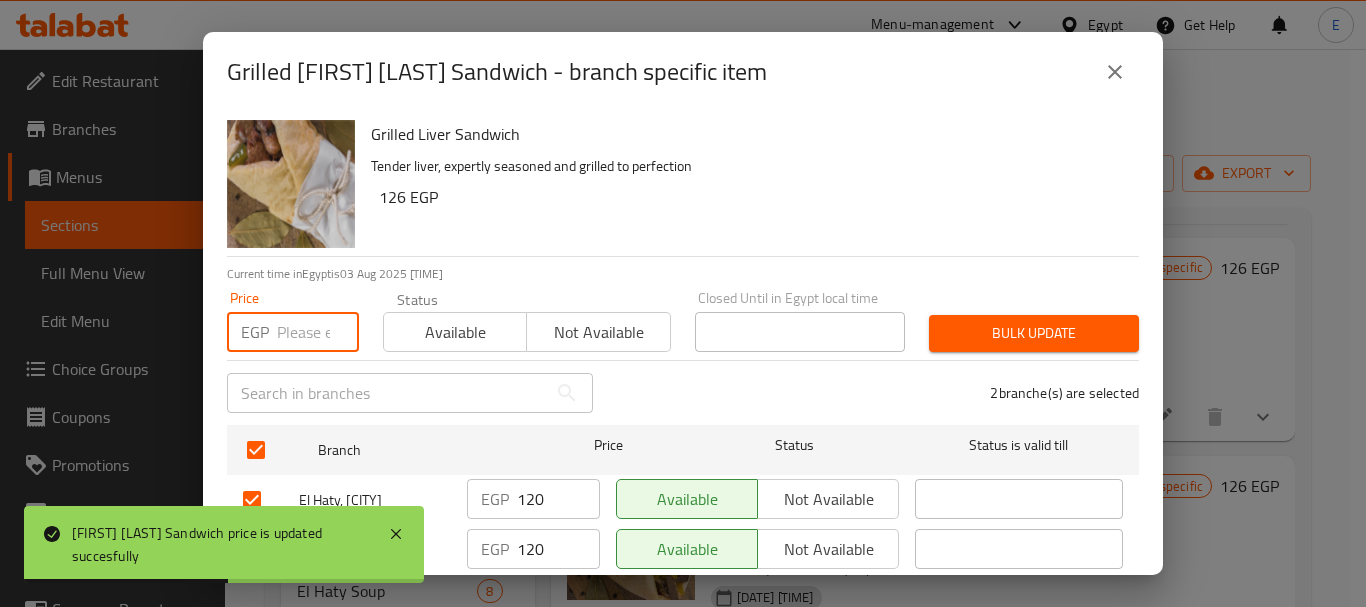 click at bounding box center (318, 332) 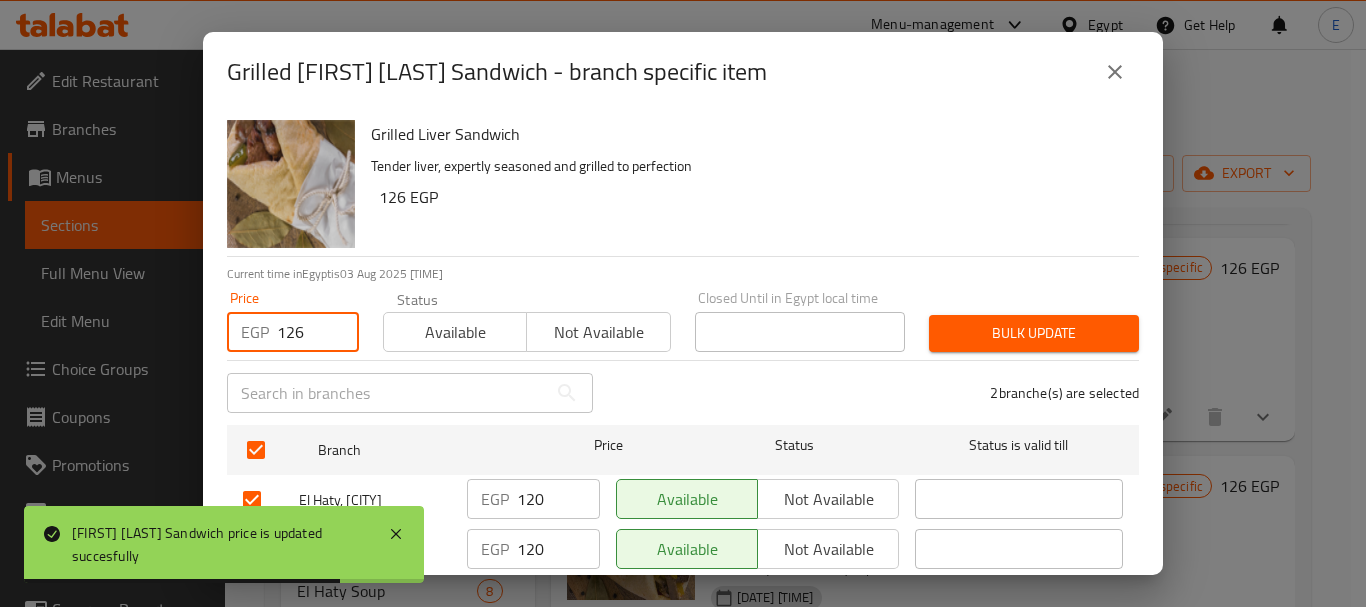 type on "126" 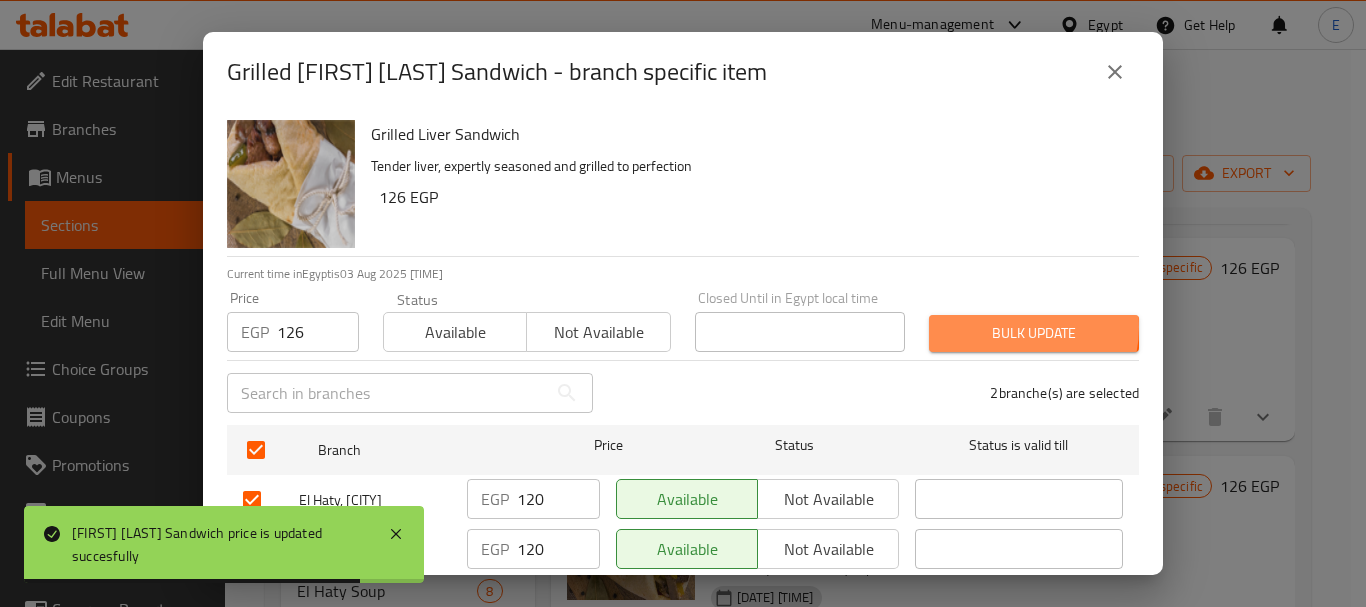 click on "Bulk update" at bounding box center (1034, 333) 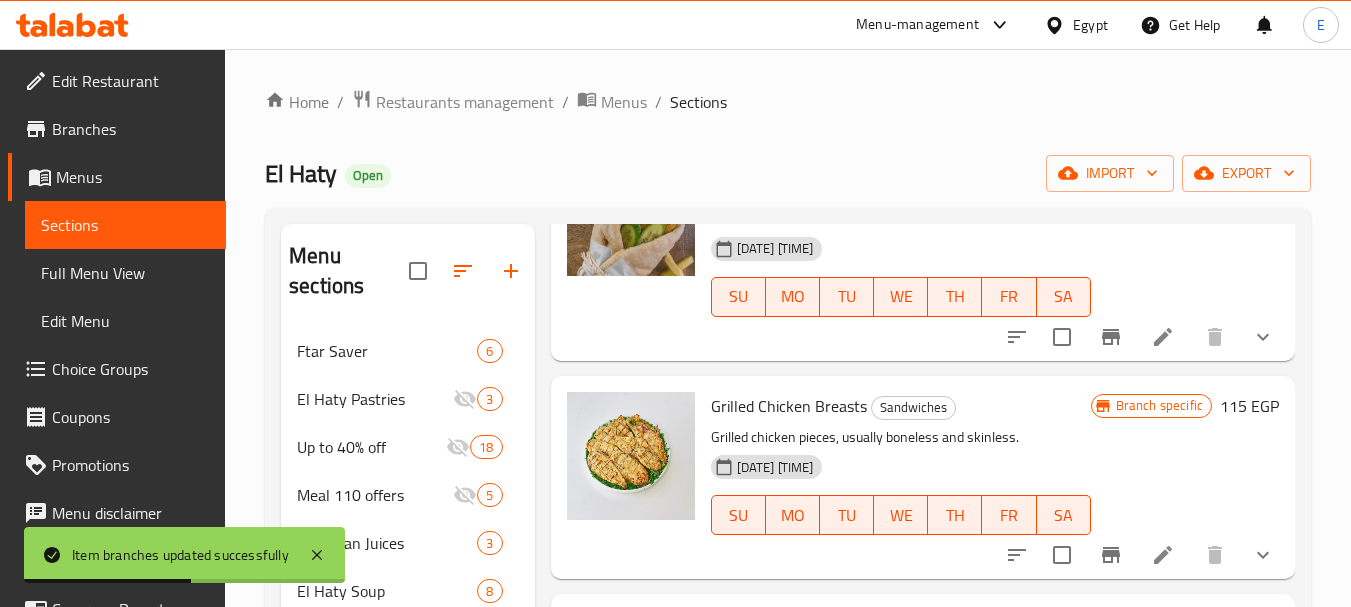scroll, scrollTop: 0, scrollLeft: 0, axis: both 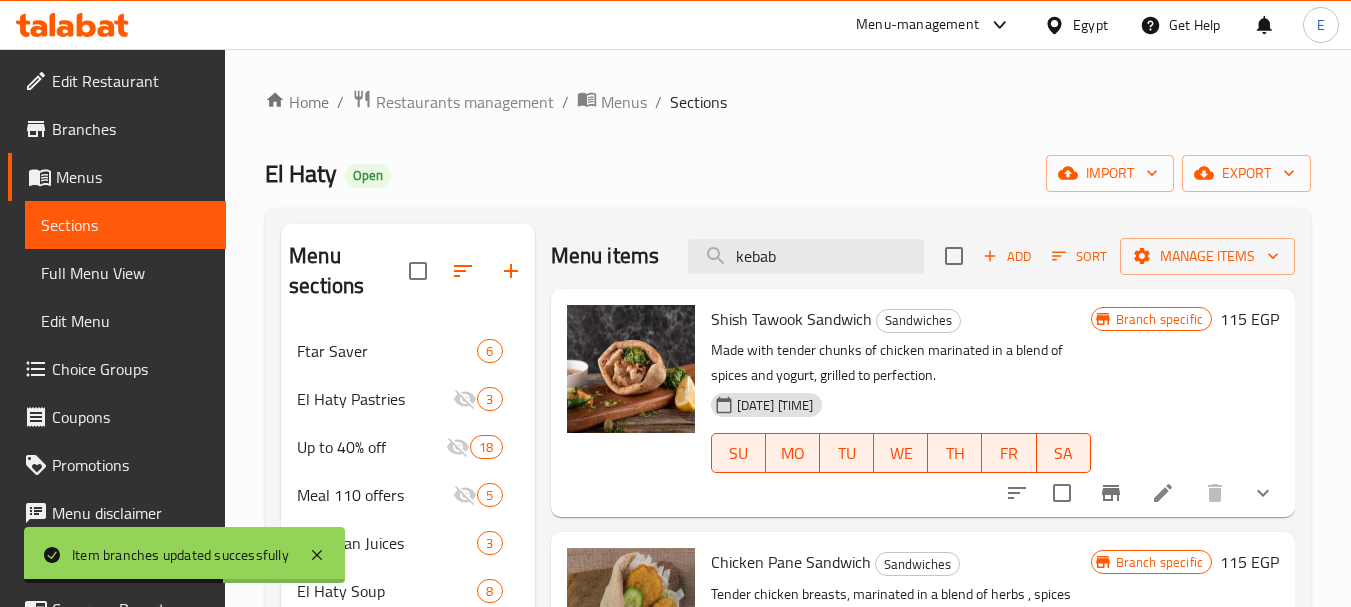 drag, startPoint x: 817, startPoint y: 273, endPoint x: 533, endPoint y: 296, distance: 284.9298 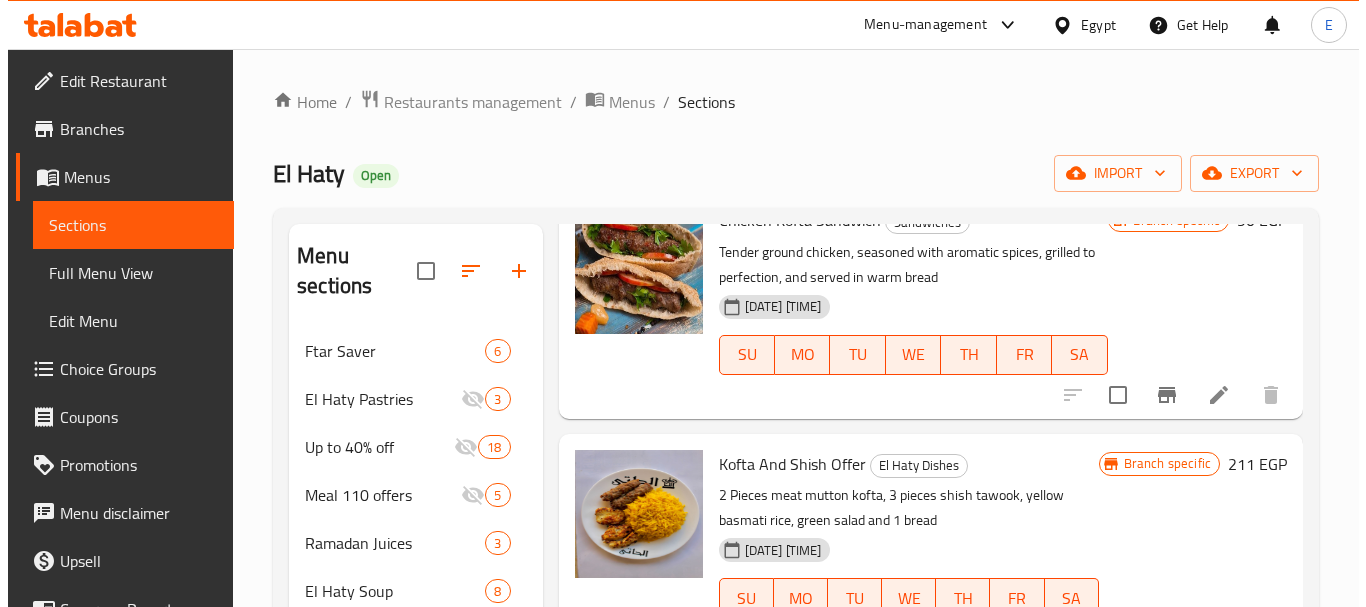 scroll, scrollTop: 4900, scrollLeft: 0, axis: vertical 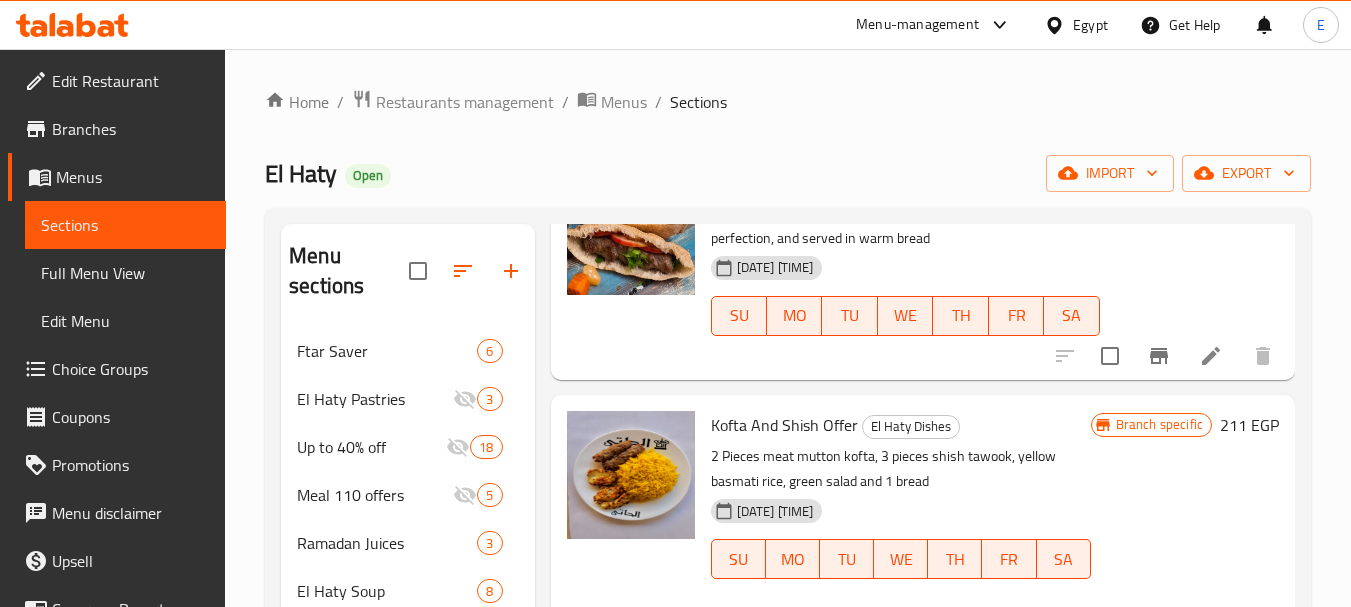 type on "kofta" 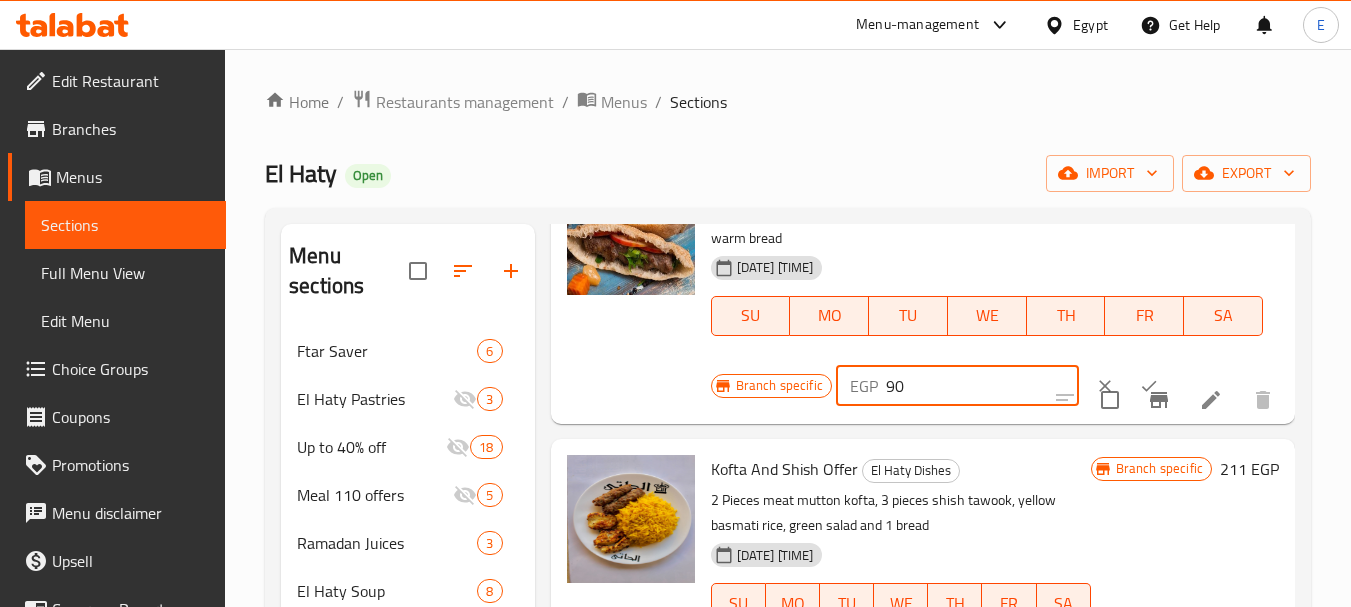click on "EGP [PRICE] ​" at bounding box center (957, 386) 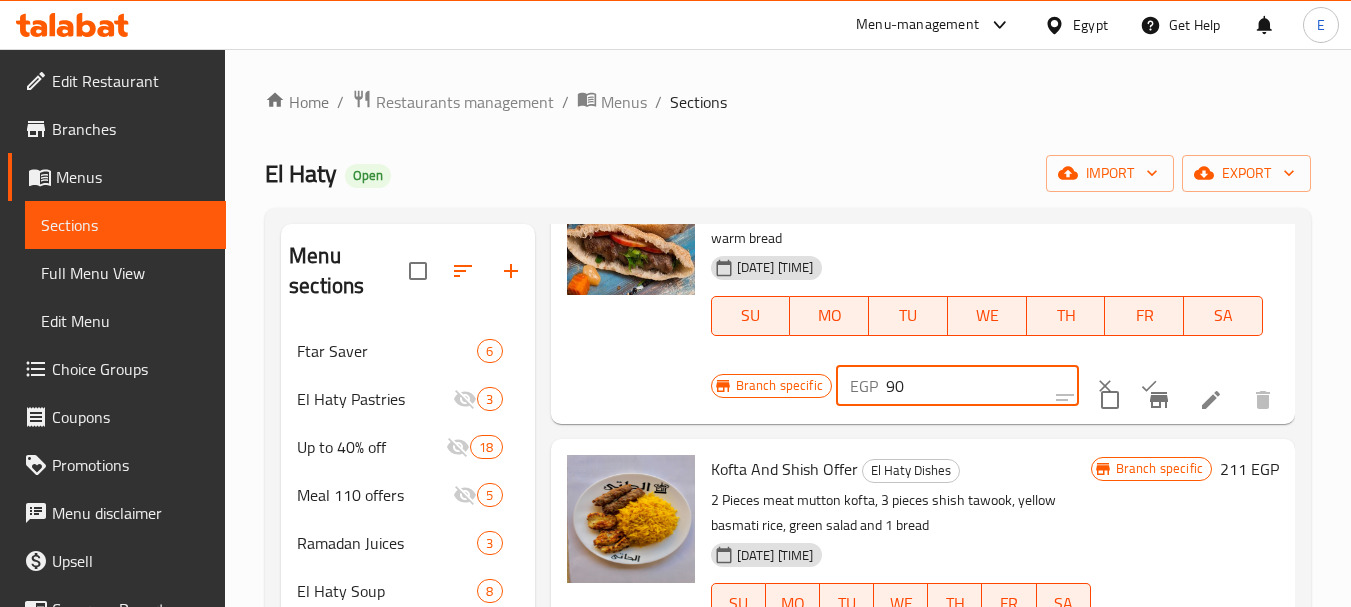 type on "[NUMBER]" 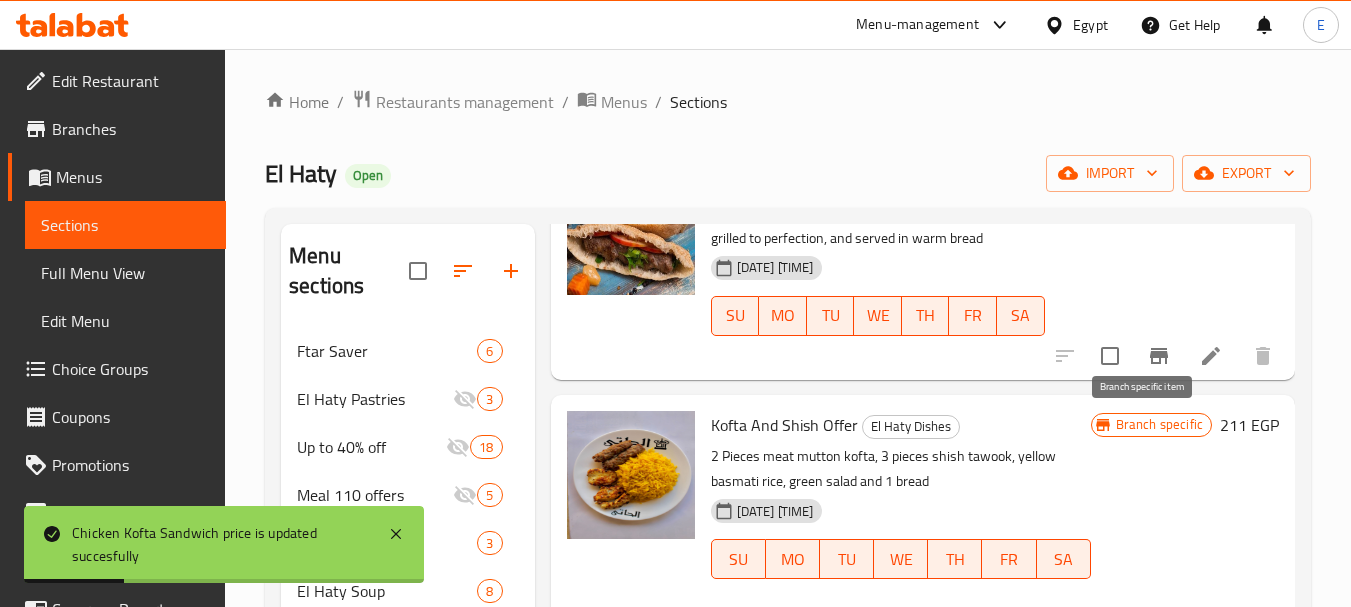 click 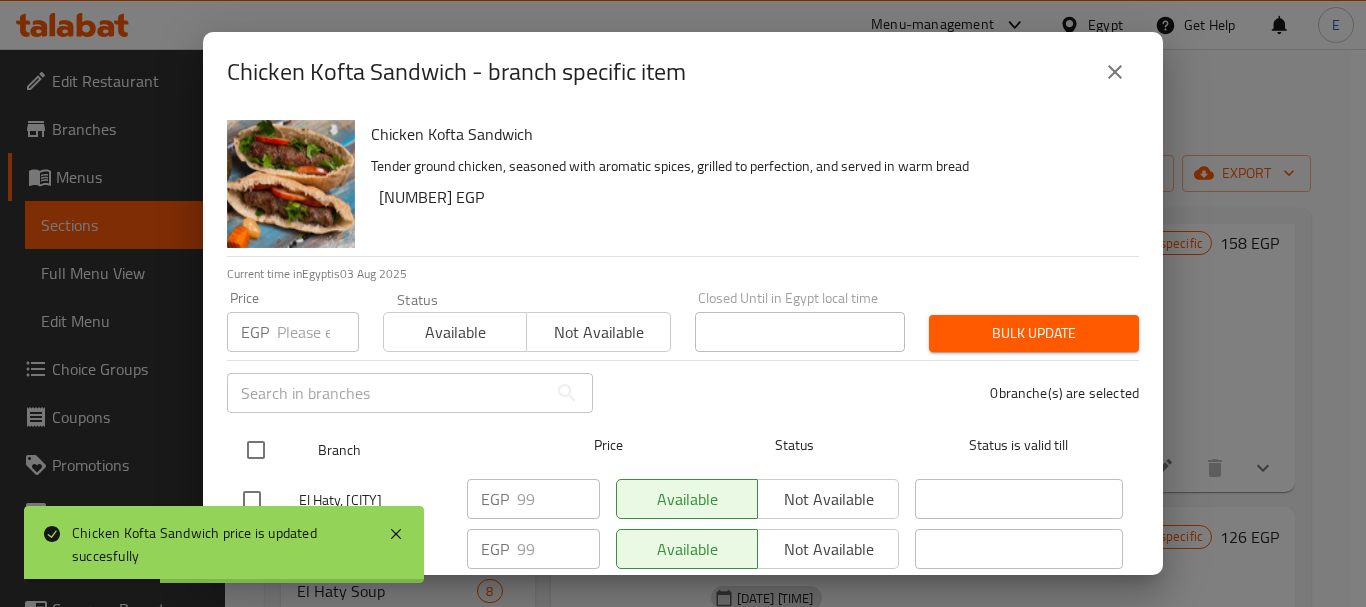 click at bounding box center [256, 450] 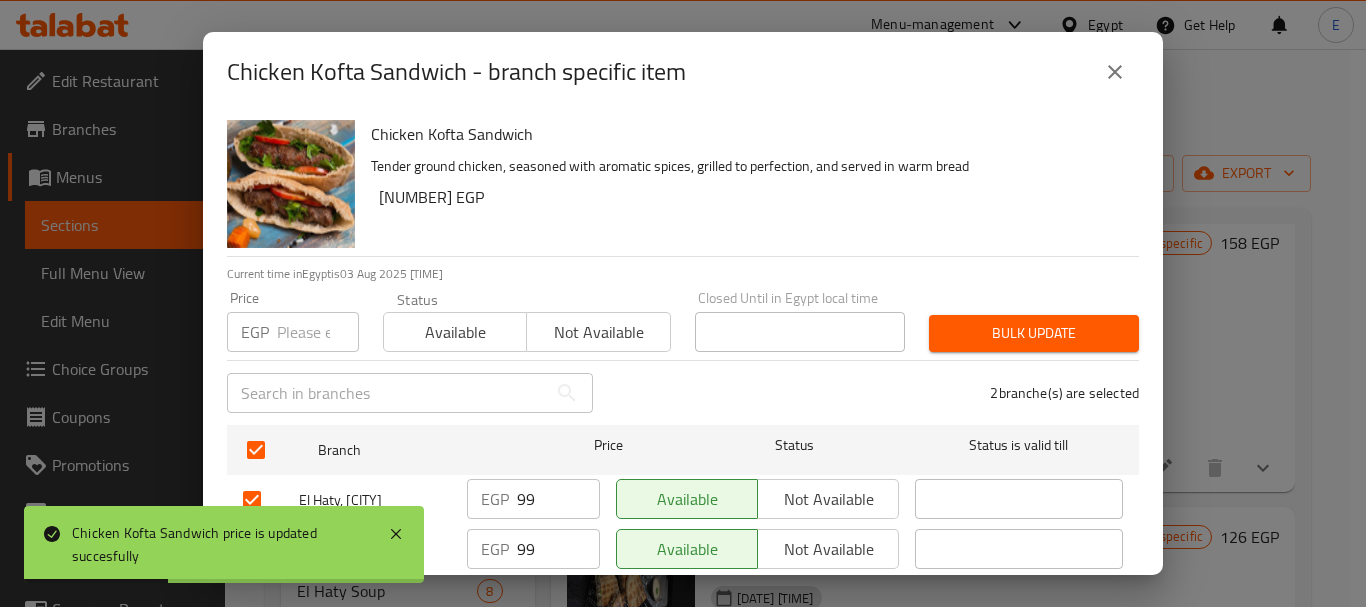 checkbox on "true" 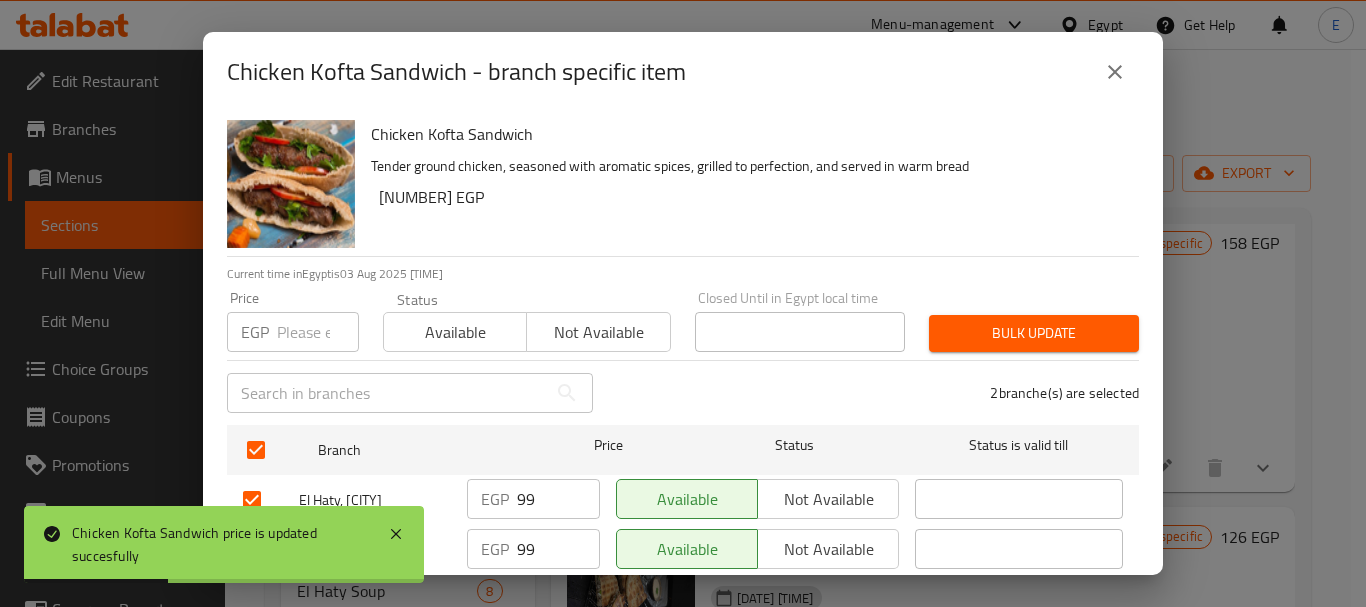 checkbox on "true" 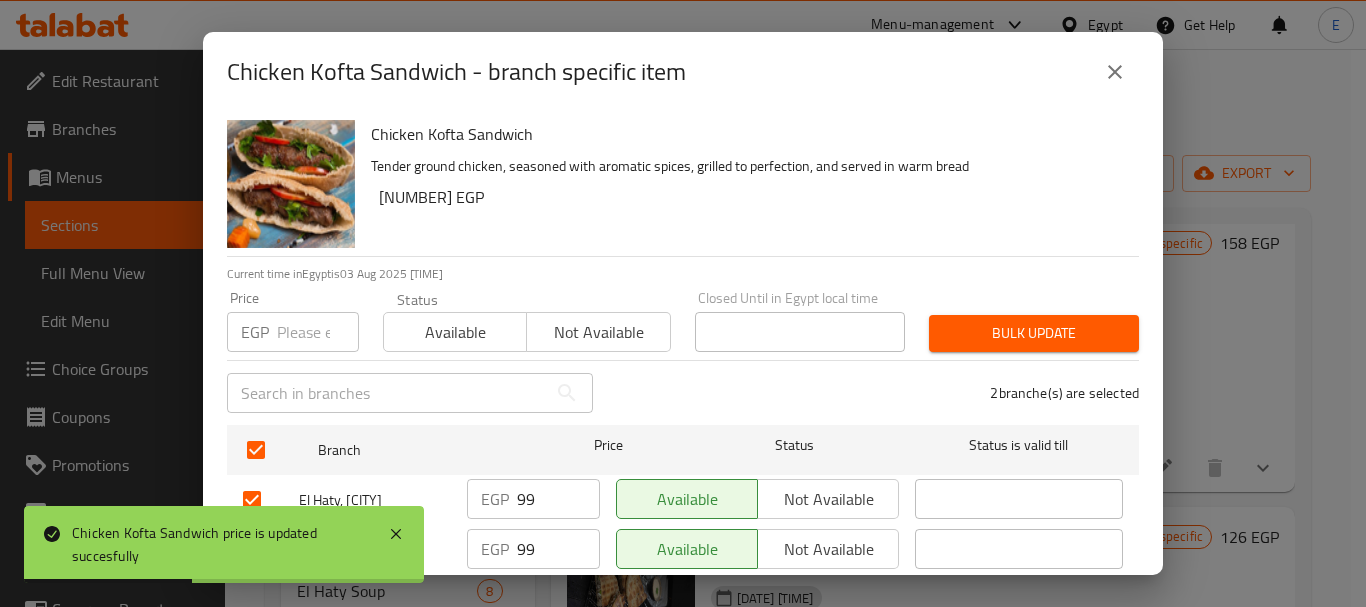 click at bounding box center [318, 332] 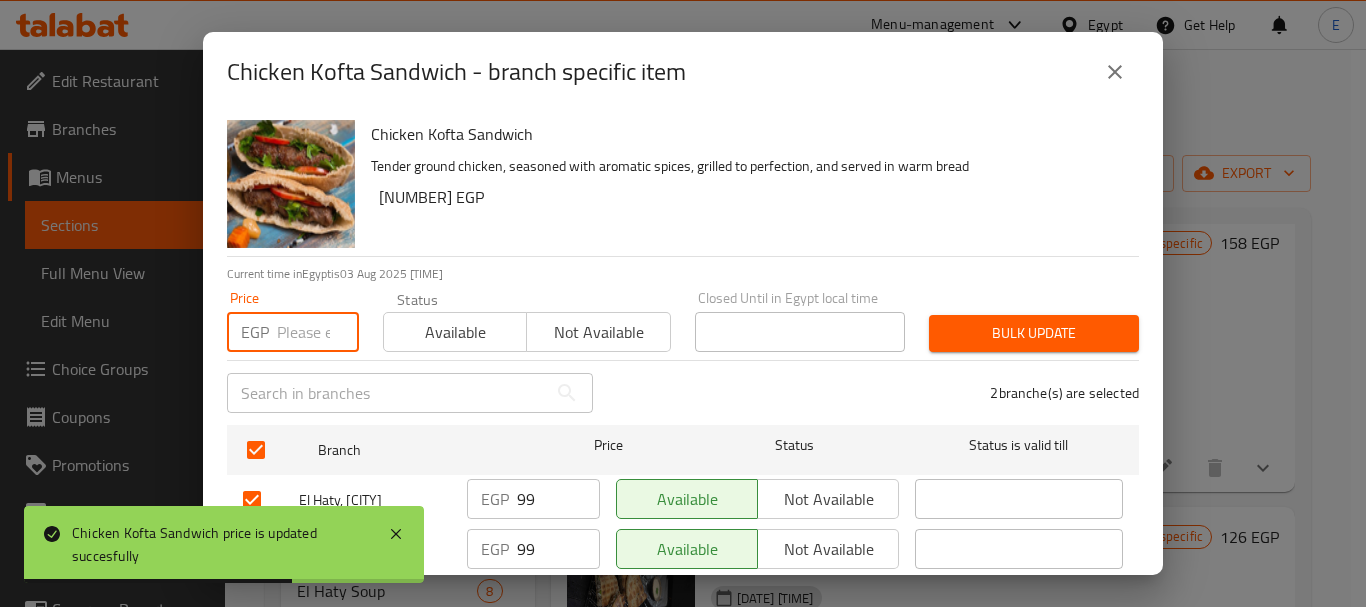 type on "[NUMBER]" 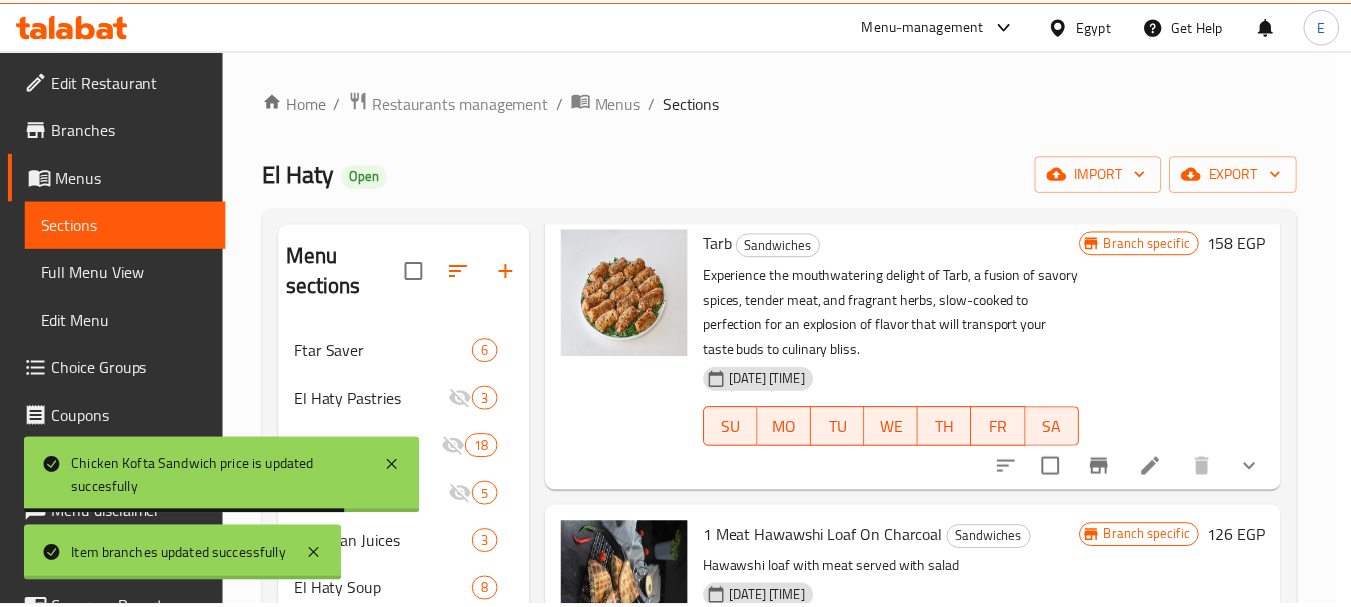 scroll, scrollTop: 840, scrollLeft: 0, axis: vertical 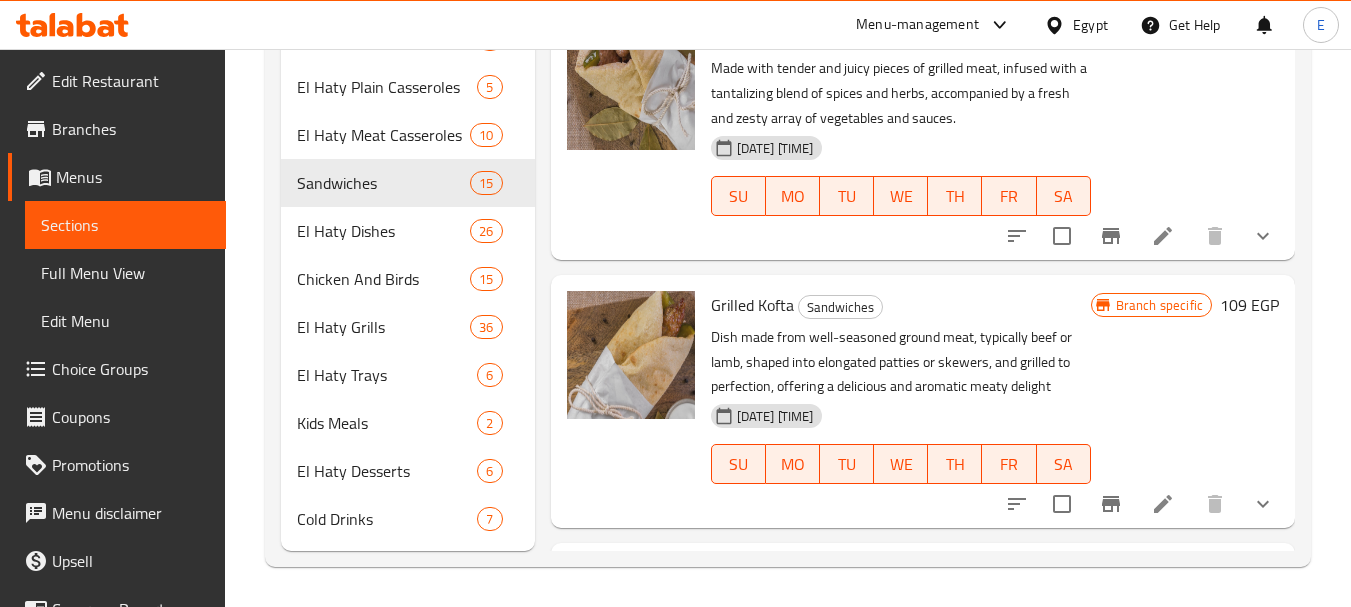 click on "[PRICE] EGP" at bounding box center [1249, 305] 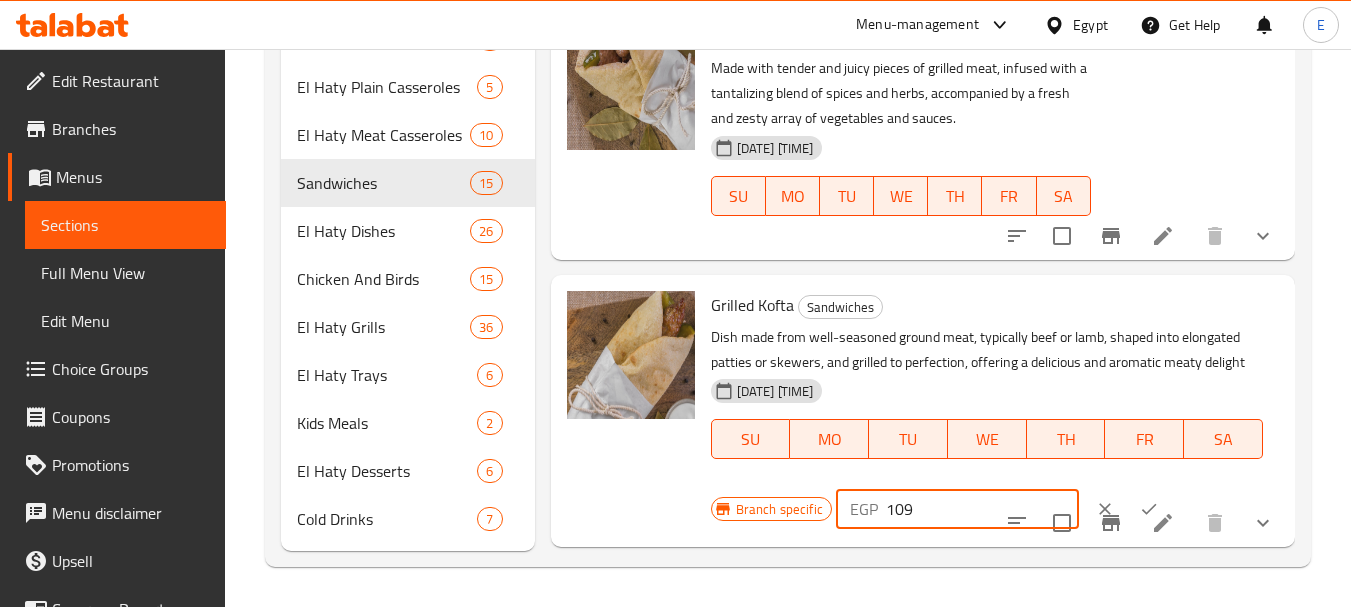 drag, startPoint x: 867, startPoint y: 539, endPoint x: 823, endPoint y: 544, distance: 44.28318 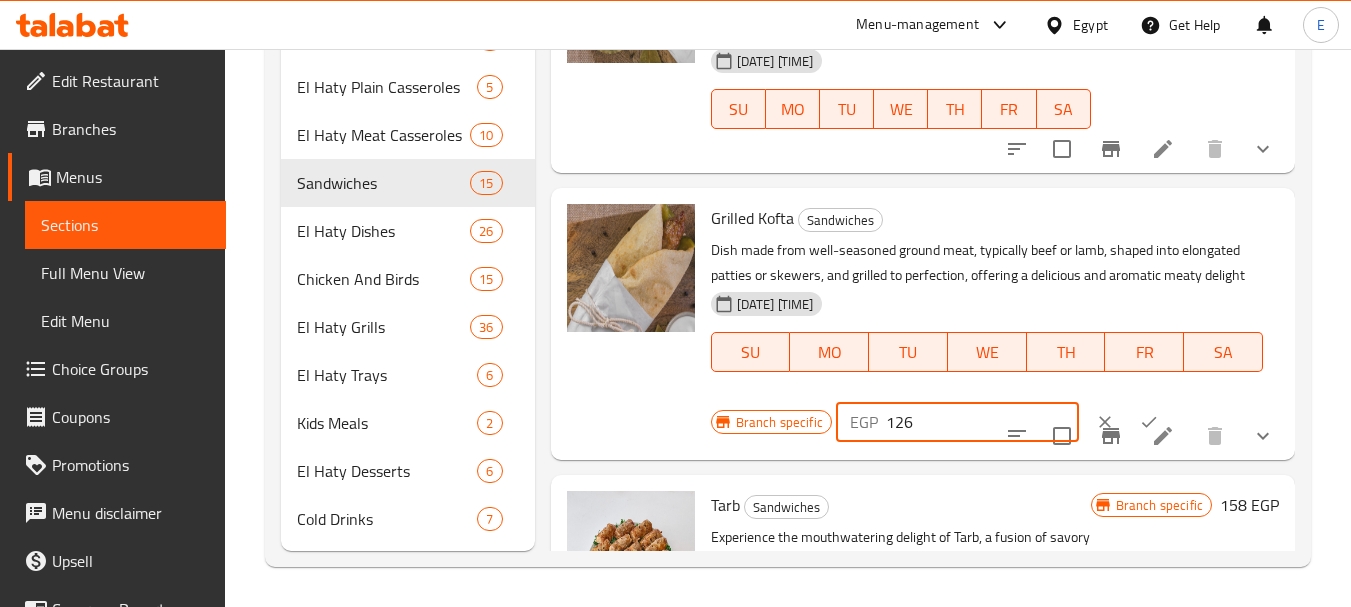 type on "126" 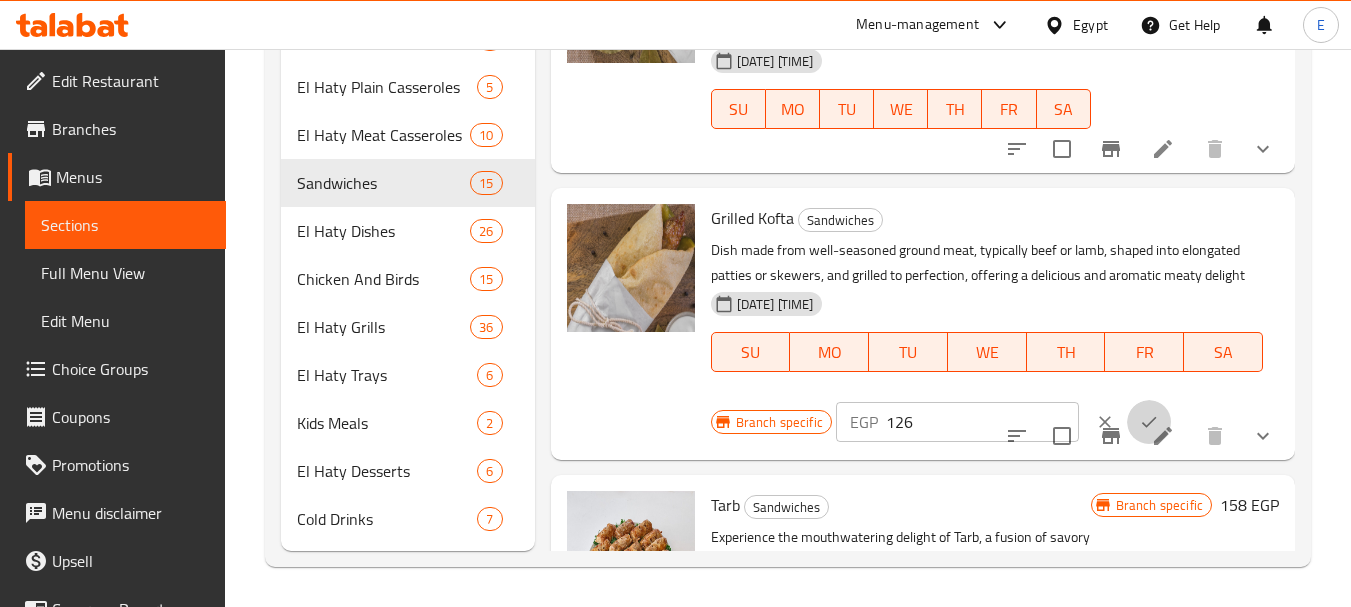 click 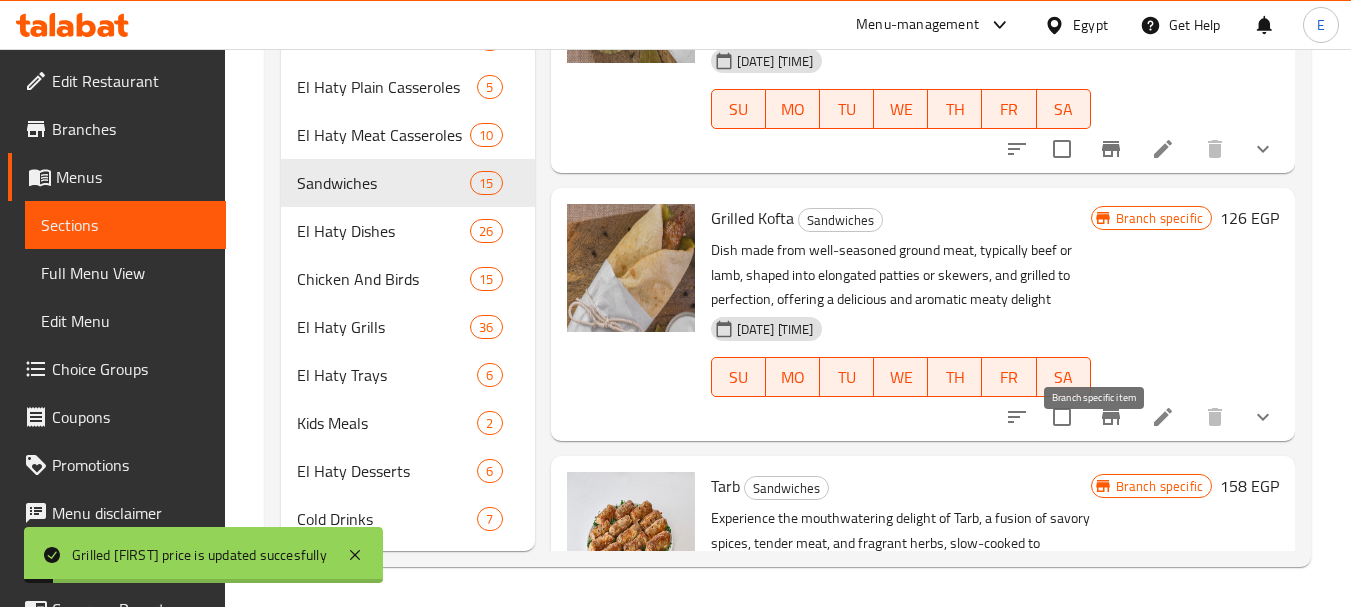 click 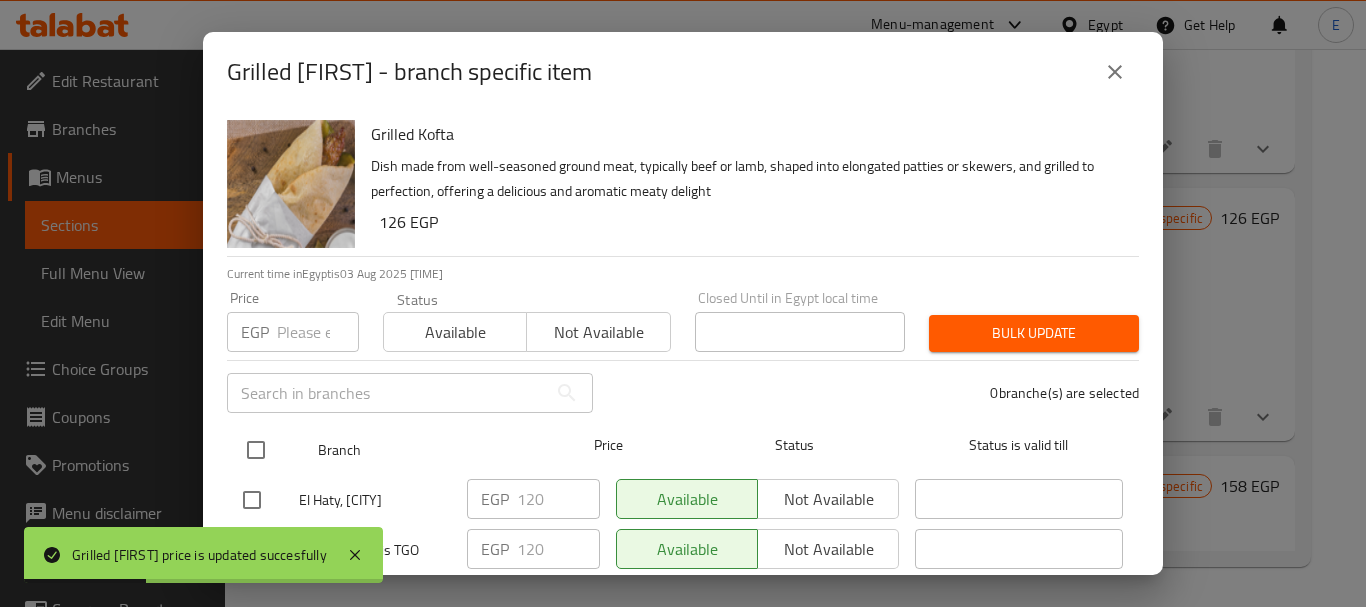 click at bounding box center (256, 450) 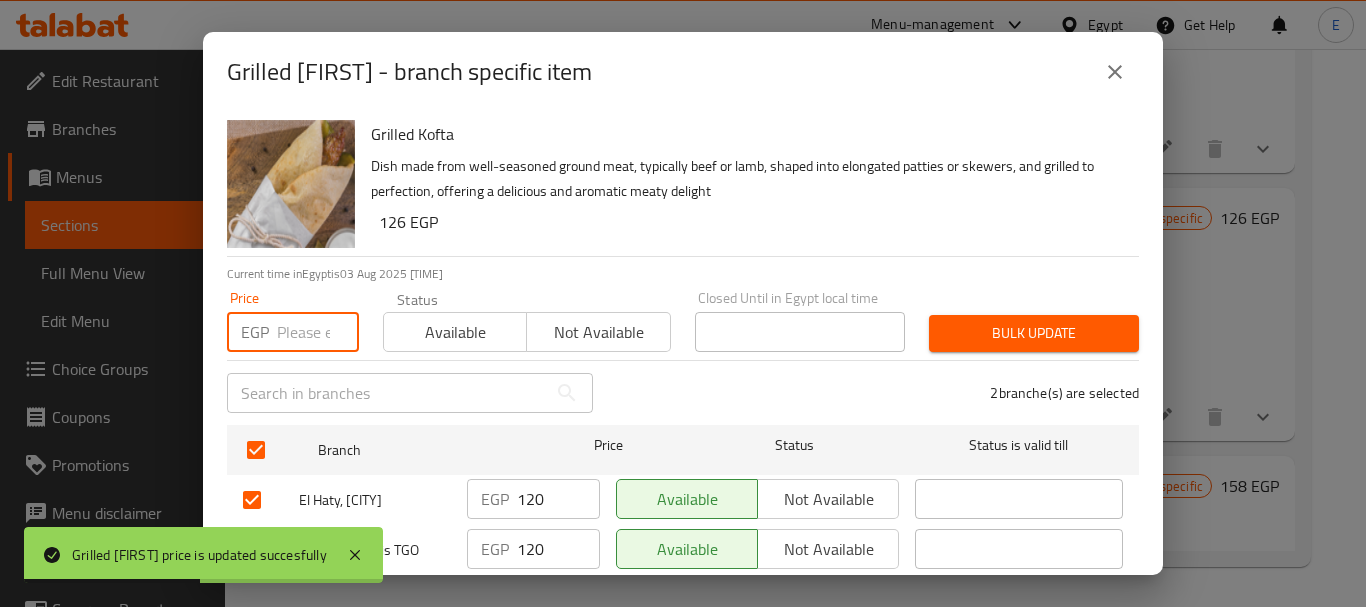 click at bounding box center (318, 332) 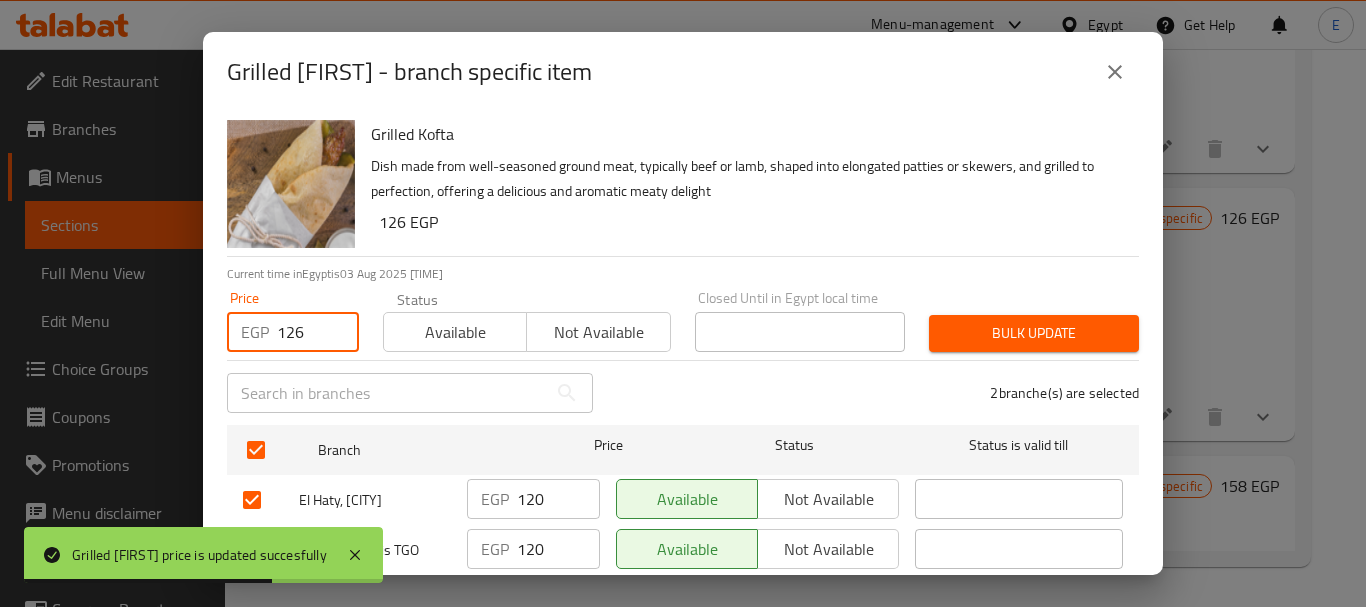 type on "126" 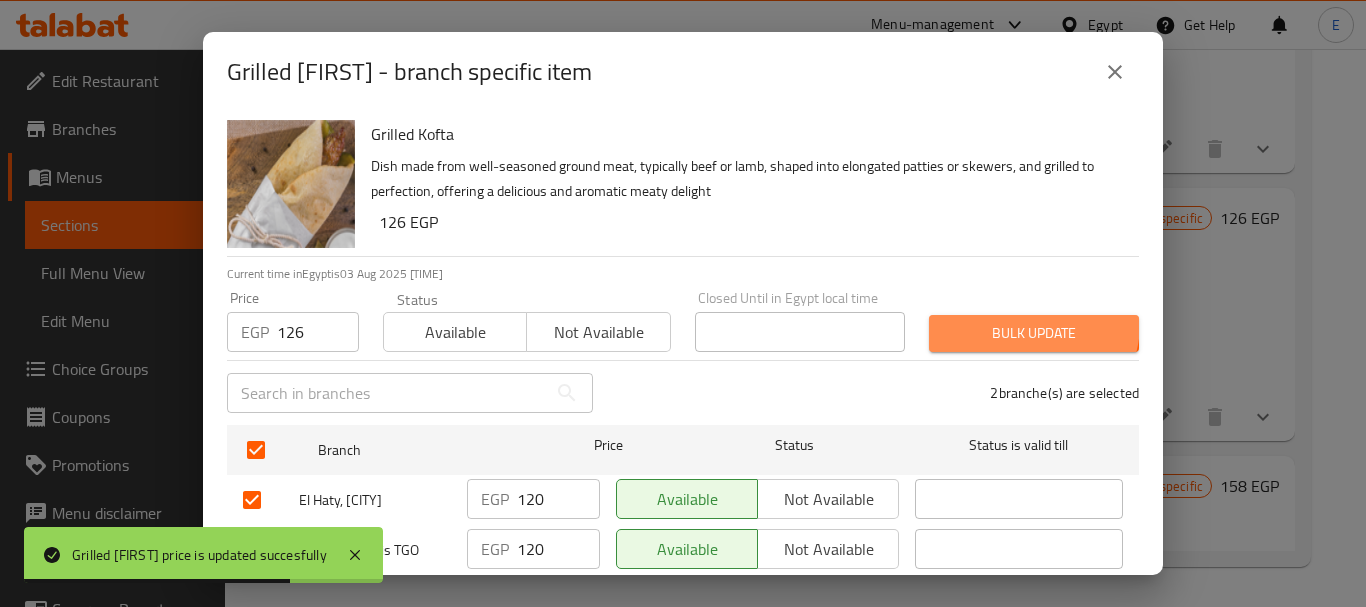 click on "Bulk update" at bounding box center (1034, 333) 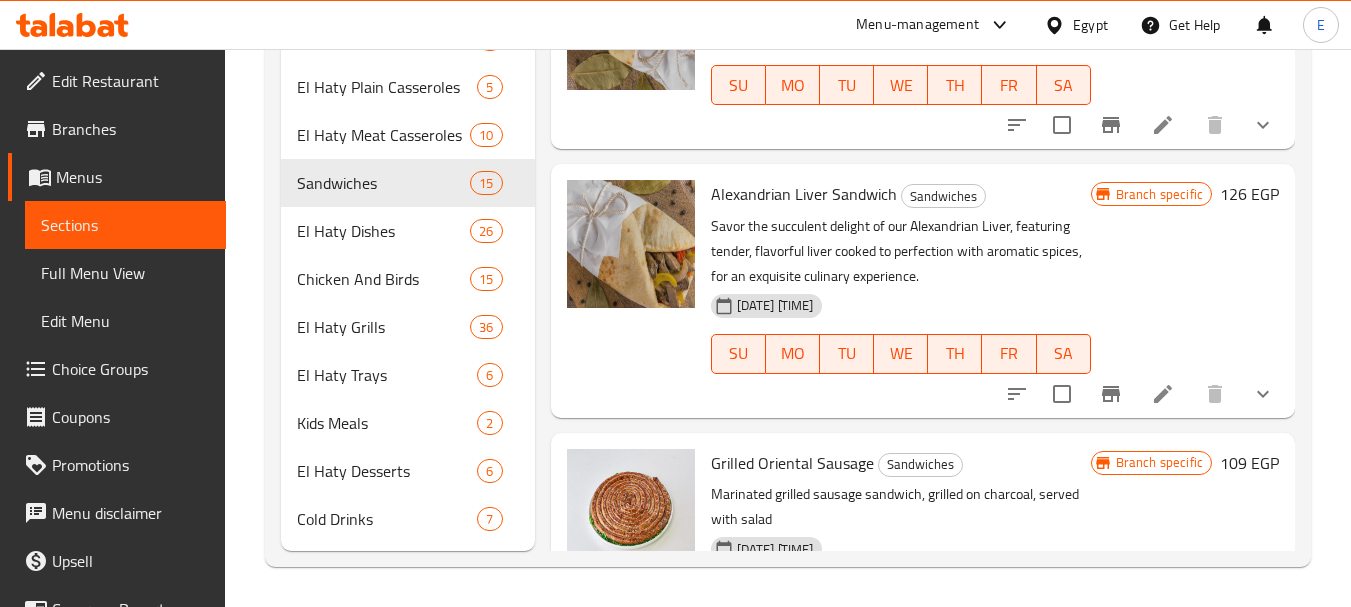 scroll, scrollTop: 0, scrollLeft: 0, axis: both 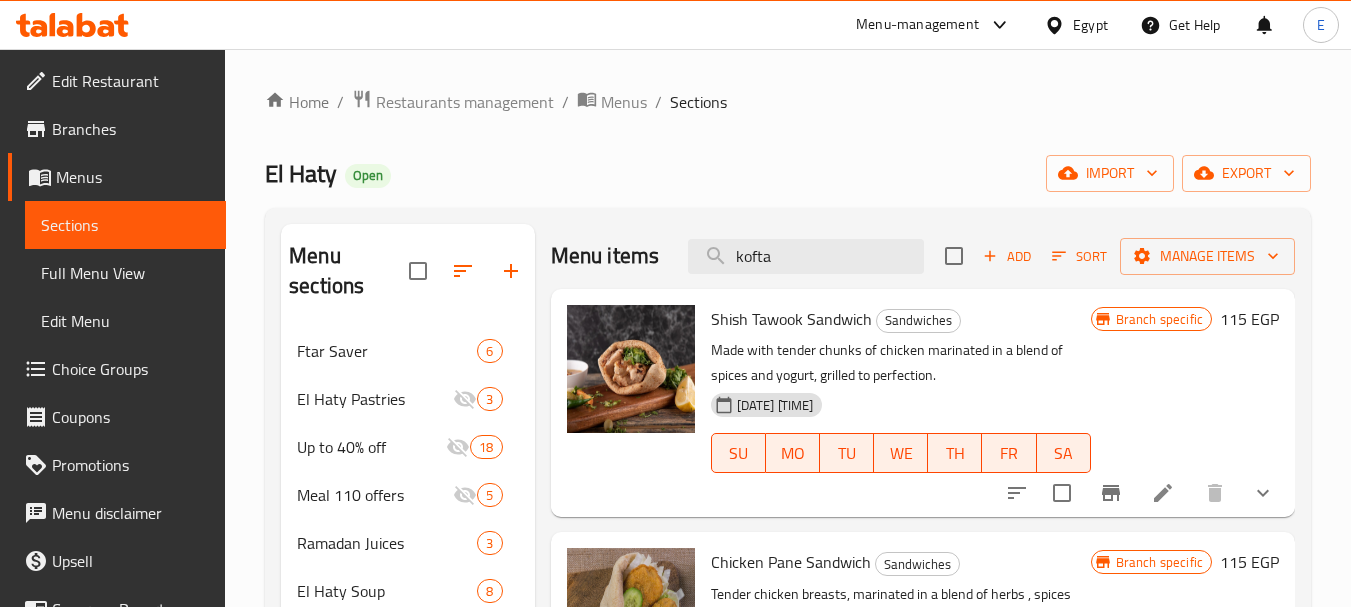 drag, startPoint x: 865, startPoint y: 279, endPoint x: 665, endPoint y: 280, distance: 200.0025 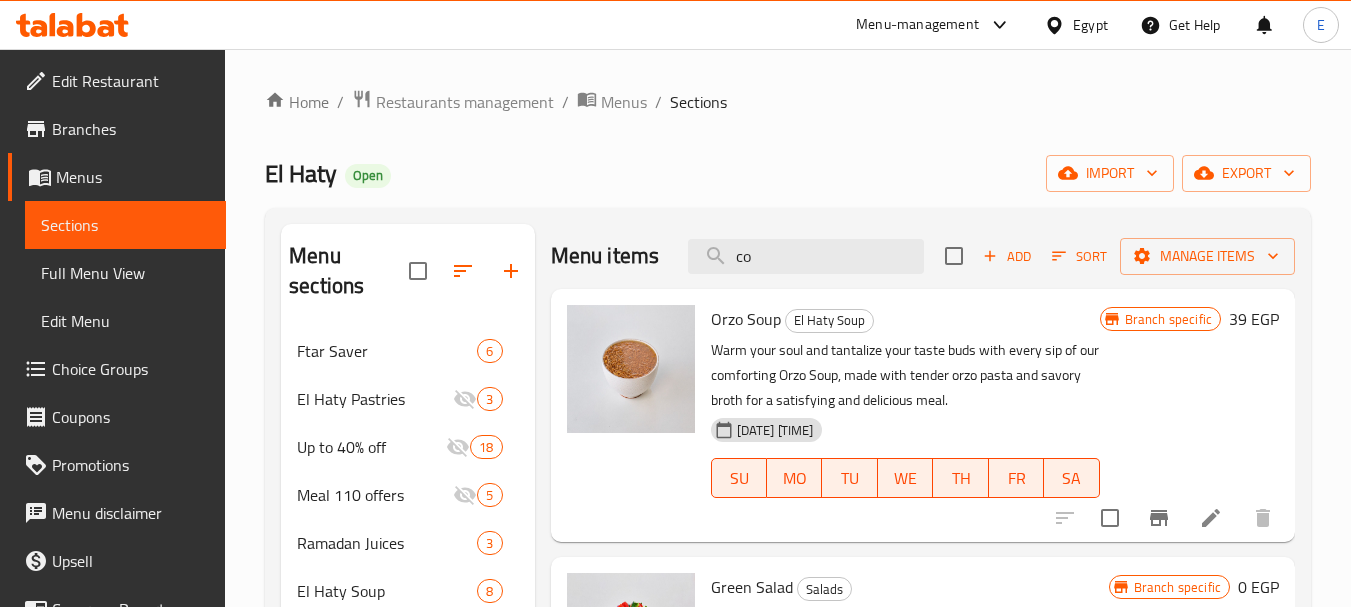 type on "c" 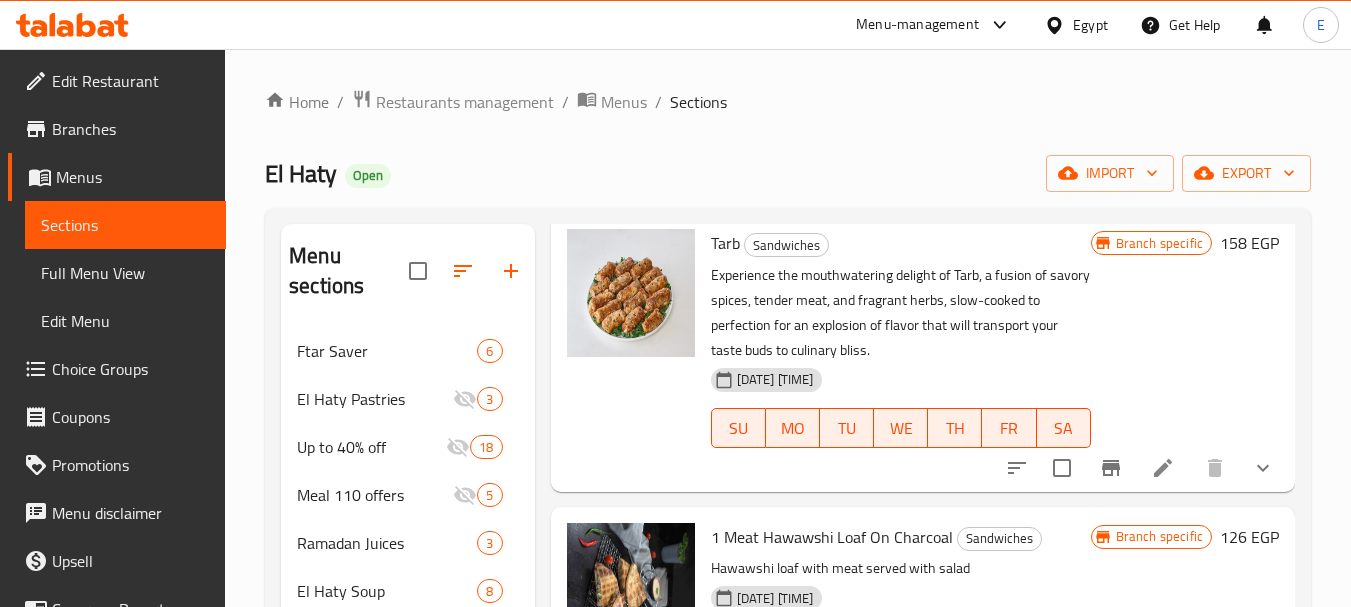 scroll, scrollTop: 2565, scrollLeft: 0, axis: vertical 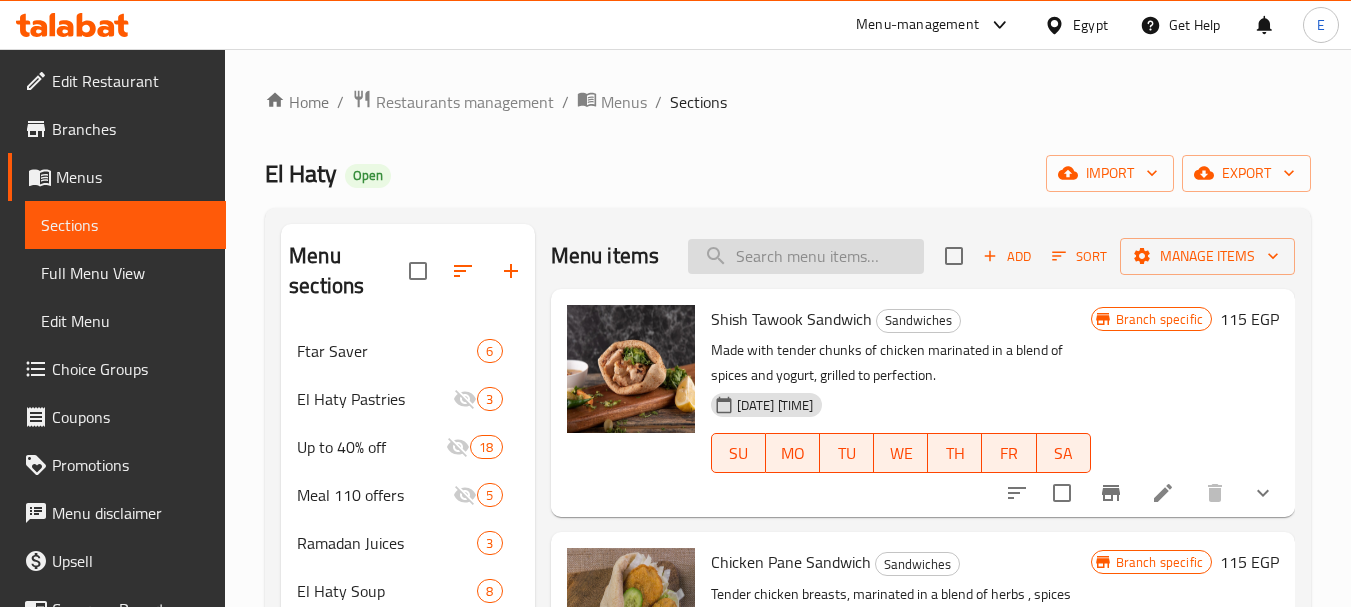click at bounding box center (806, 256) 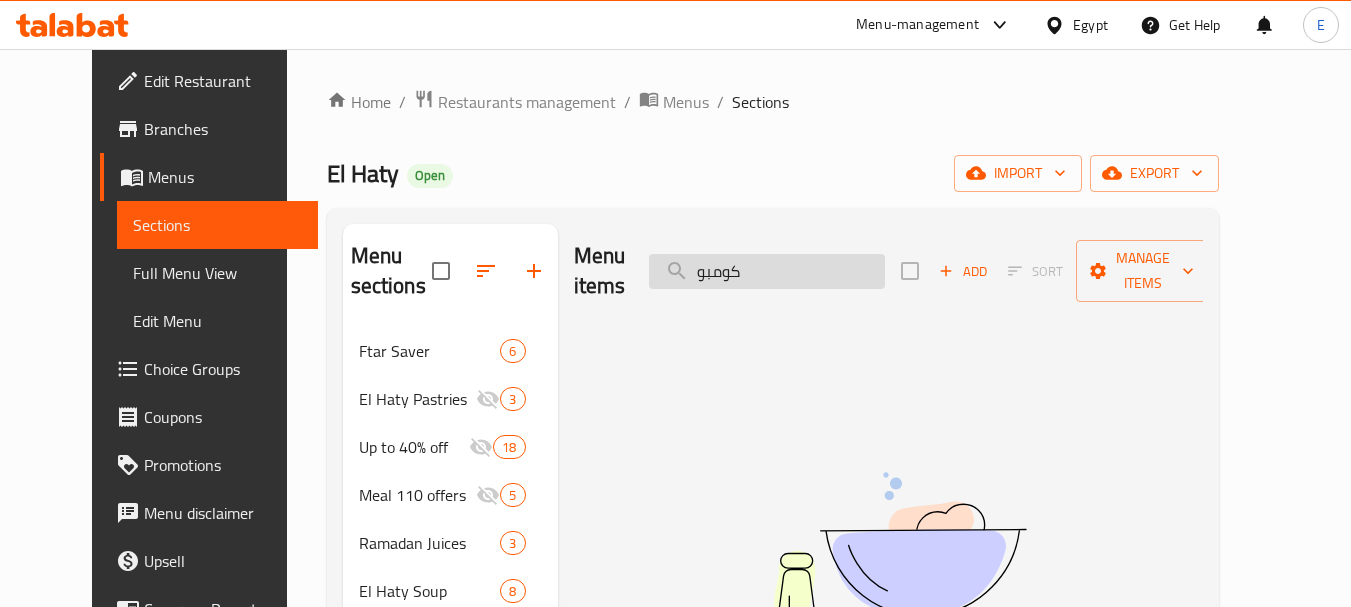 drag, startPoint x: 799, startPoint y: 247, endPoint x: 713, endPoint y: 238, distance: 86.46965 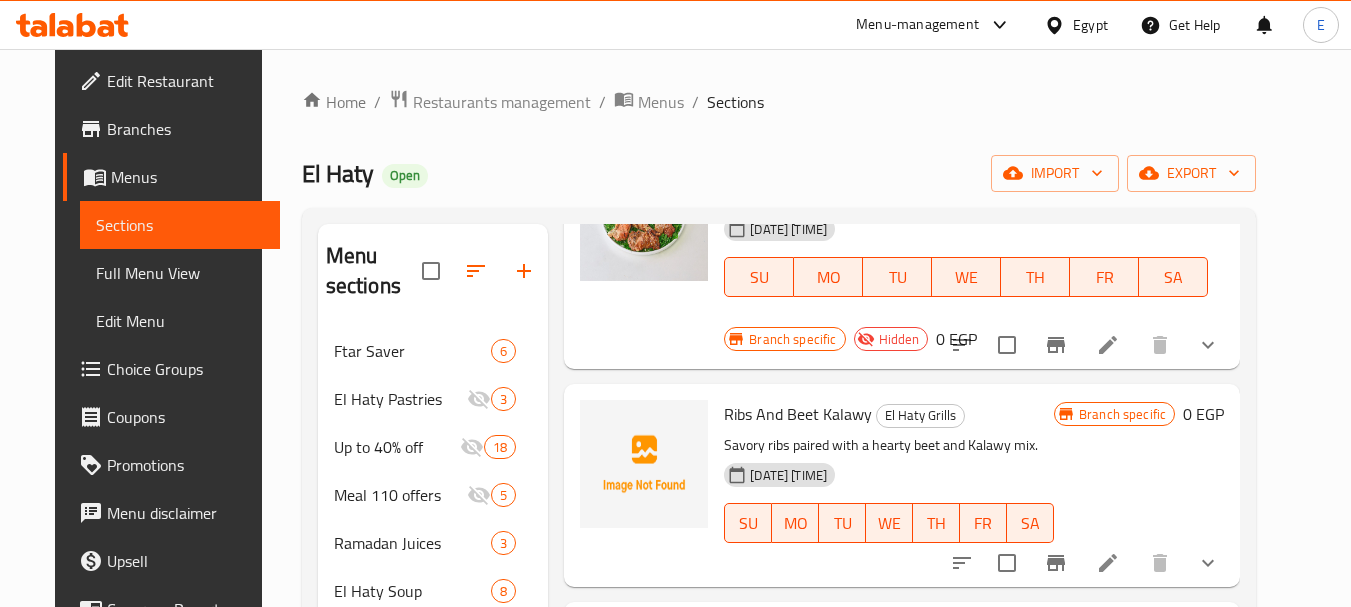 scroll, scrollTop: 700, scrollLeft: 0, axis: vertical 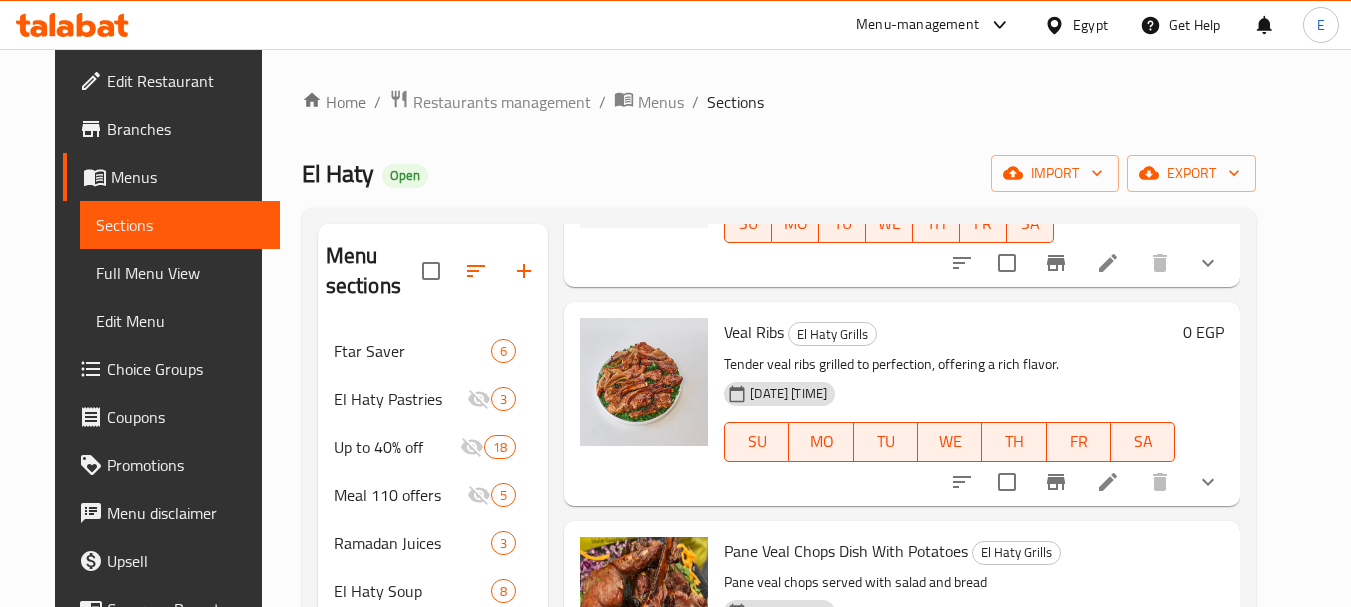 type on "[FIRST] [LAST]" 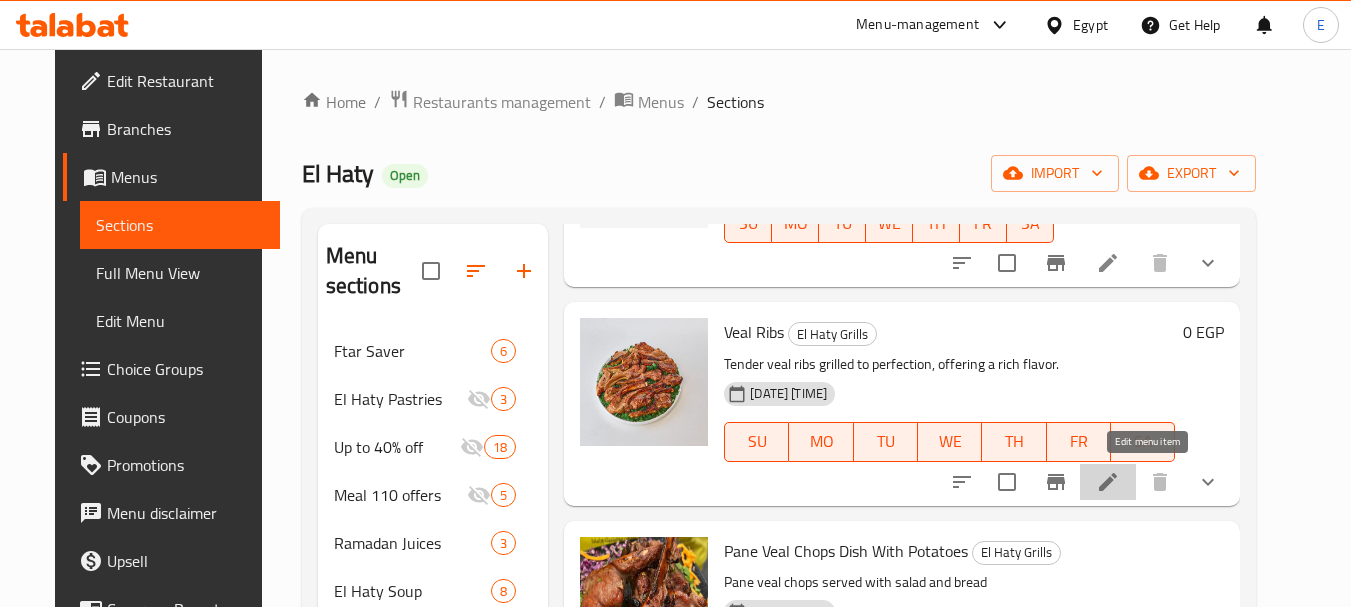 click 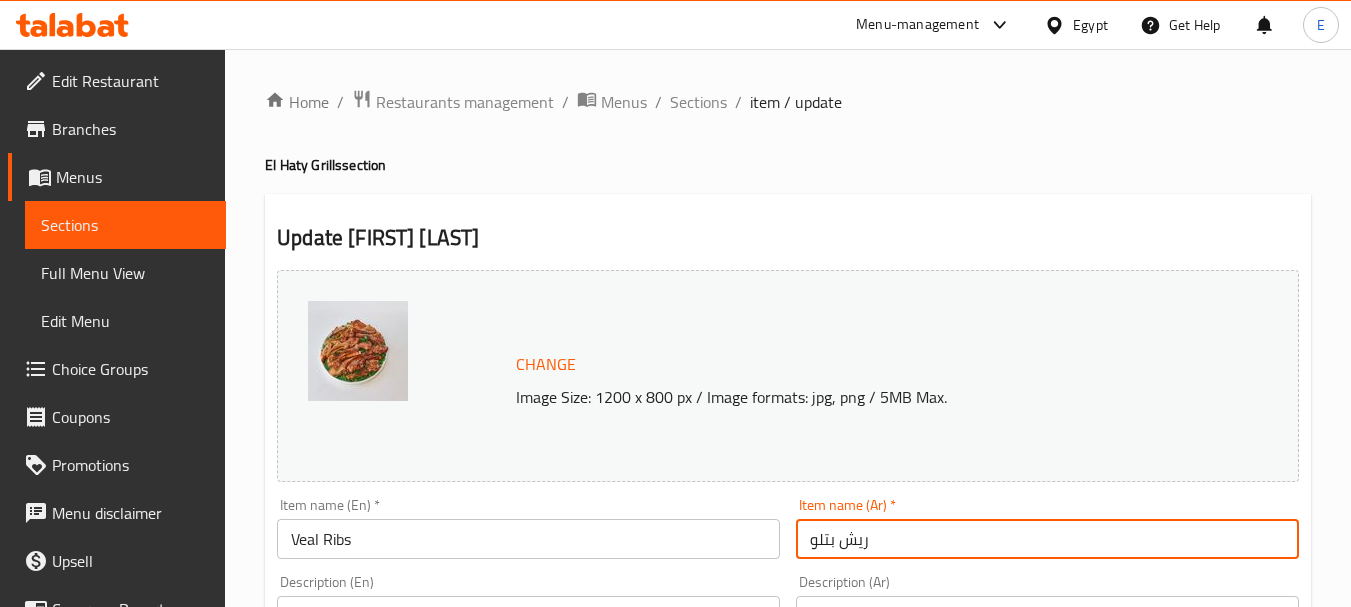 drag, startPoint x: 880, startPoint y: 539, endPoint x: 588, endPoint y: 541, distance: 292.00684 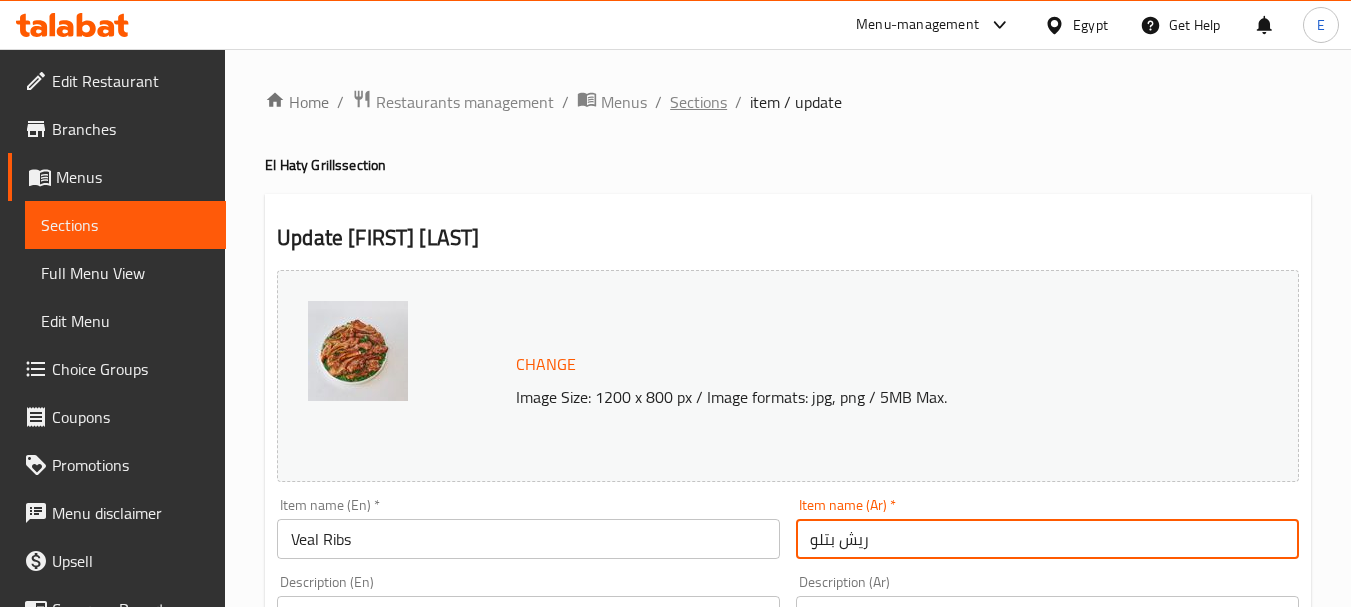 click on "Sections" at bounding box center (698, 102) 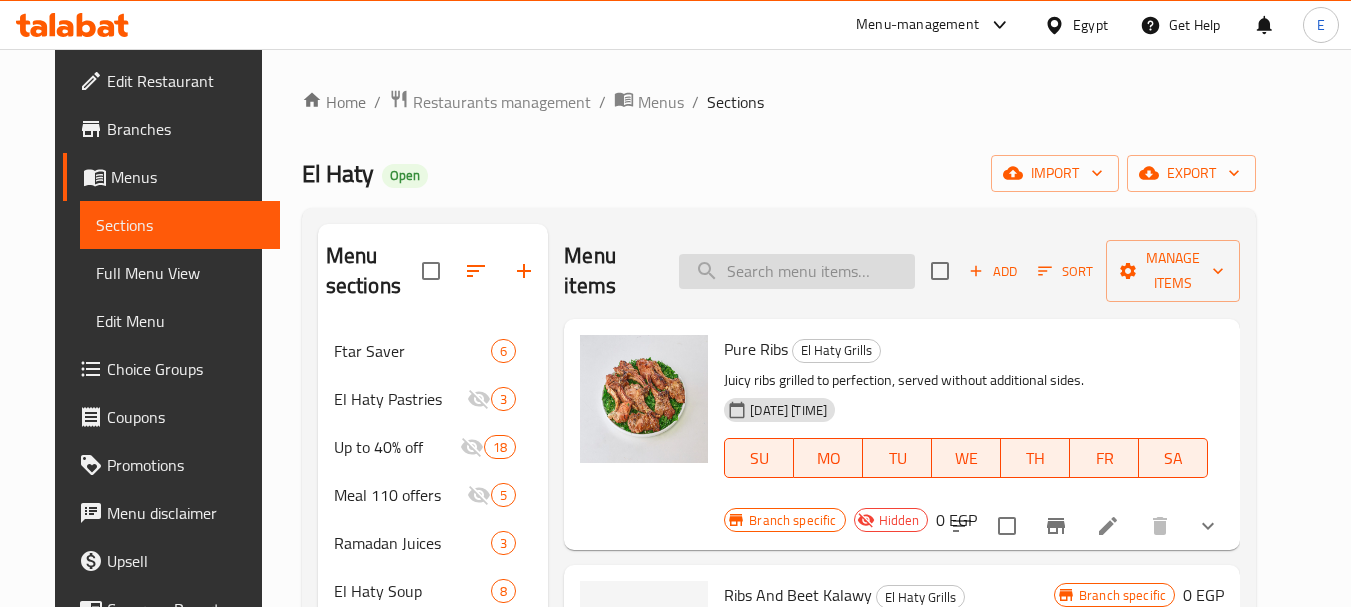 click at bounding box center [797, 271] 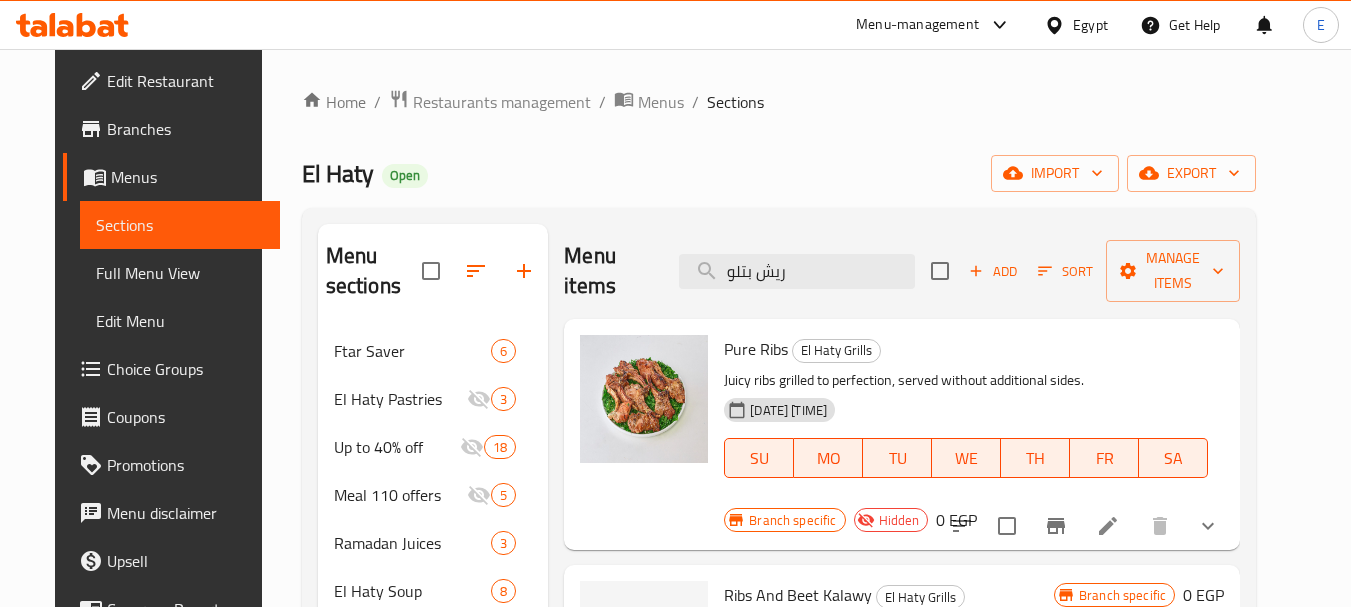 type on "ريش بتلو" 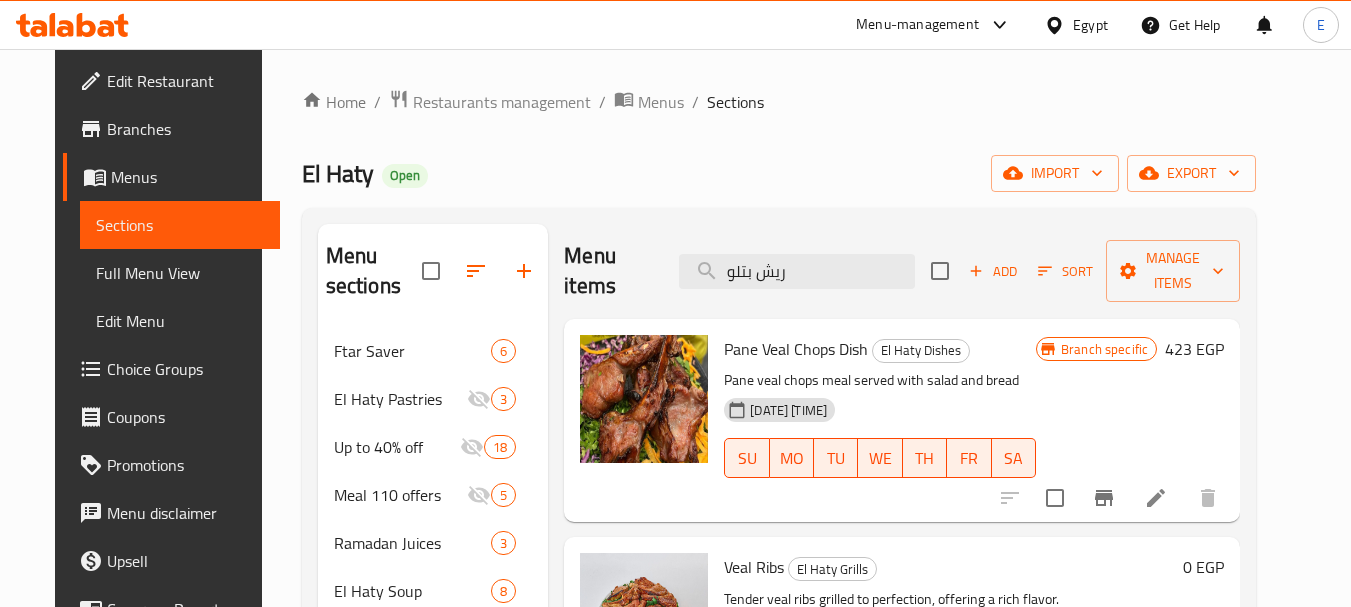 click on "Home / Restaurants management / Menus / Sections El Haty Open import export Menu sections Ftar Saver 6 El Haty Pastries 3 Up to 40% off 18 Meal 110 offers 5 Ramadan Juices 3 El Haty Soup 8 Salads 14 Mahashi And Appetizers 10 El Haty Rice 16 El Haty Meals 1 El Haty Pasta 7 Side Dishes 6 El Haty Plain Casseroles 5 El Haty Meat Casseroles 10 Sandwiches 15 El Haty Dishes 26 Chicken And Birds 15 El Haty Grills 36 El Haty Trays 6 Kids Meals 2 El Haty Desserts 6 Cold Drinks 7 Menu items ريش بتلو Add Sort Manage items Pane Veal Chops Dish El Haty Dishes Pane veal chops meal served with salad and bread [DATE] [TIME] SU MO TU WE TH FR SA Branch specific [PRICE] EGP Veal Ribs El Haty Grills Tender veal ribs grilled to perfection, offering a rich flavor. [DATE] [TIME] SU MO TU WE TH FR SA [PRICE] EGP Pane Veal Chops Dish With Potatoes El Haty Grills Pane veal chops served with salad and bread [DATE] [TIME] SU MO TU WE TH FR SA Branch specific Hidden [PRICE] EGP" at bounding box center [779, 748] 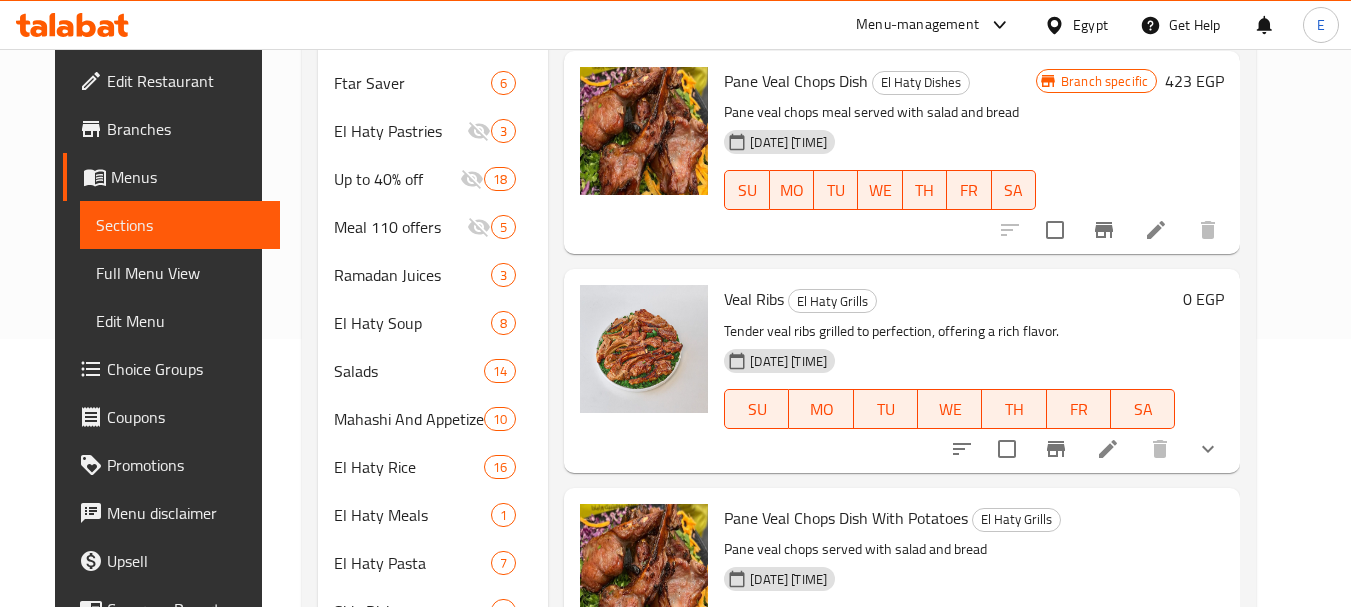 scroll, scrollTop: 300, scrollLeft: 0, axis: vertical 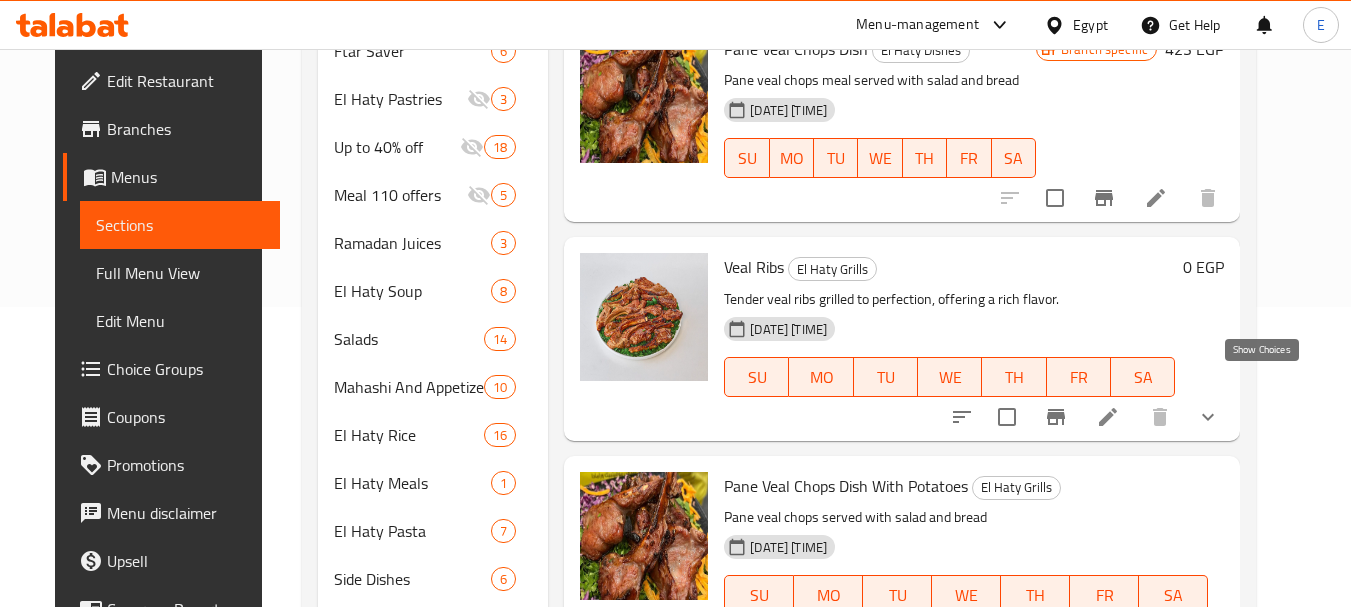 click 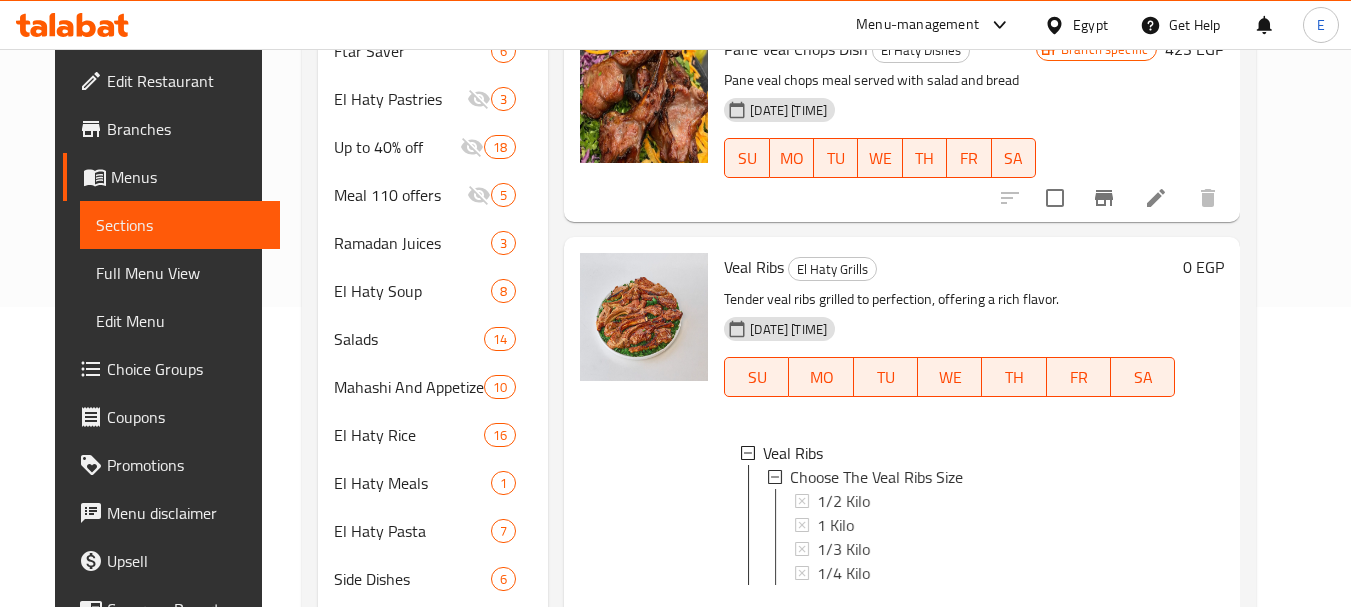 scroll, scrollTop: 500, scrollLeft: 0, axis: vertical 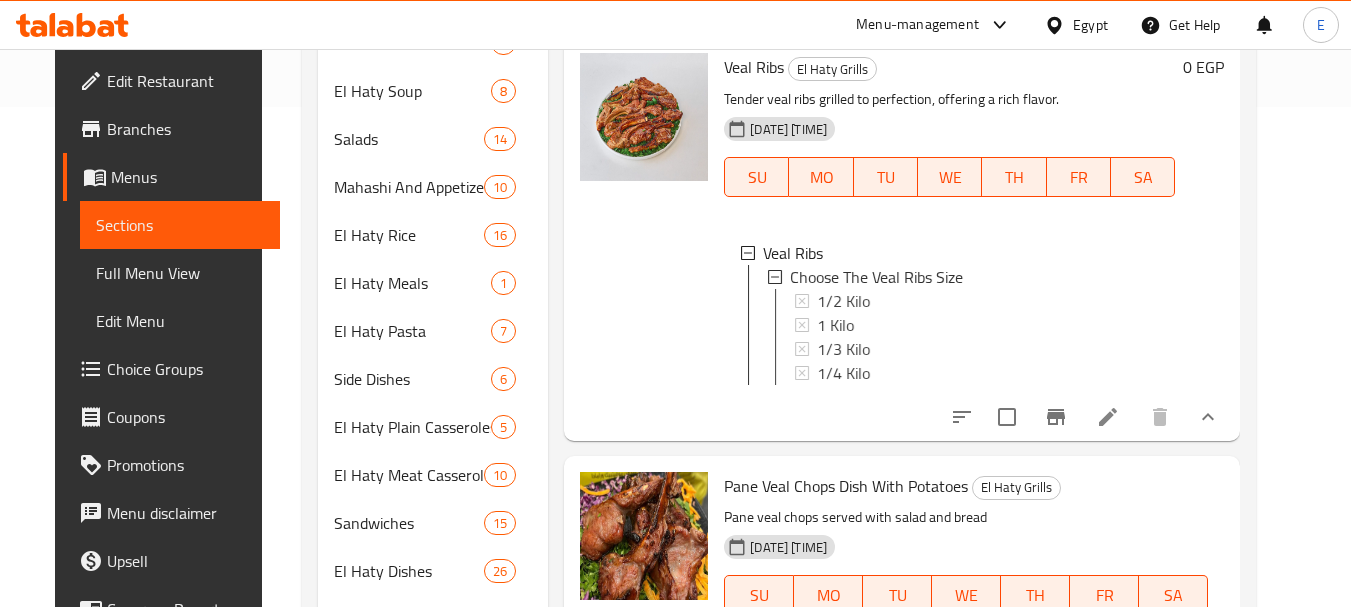 click 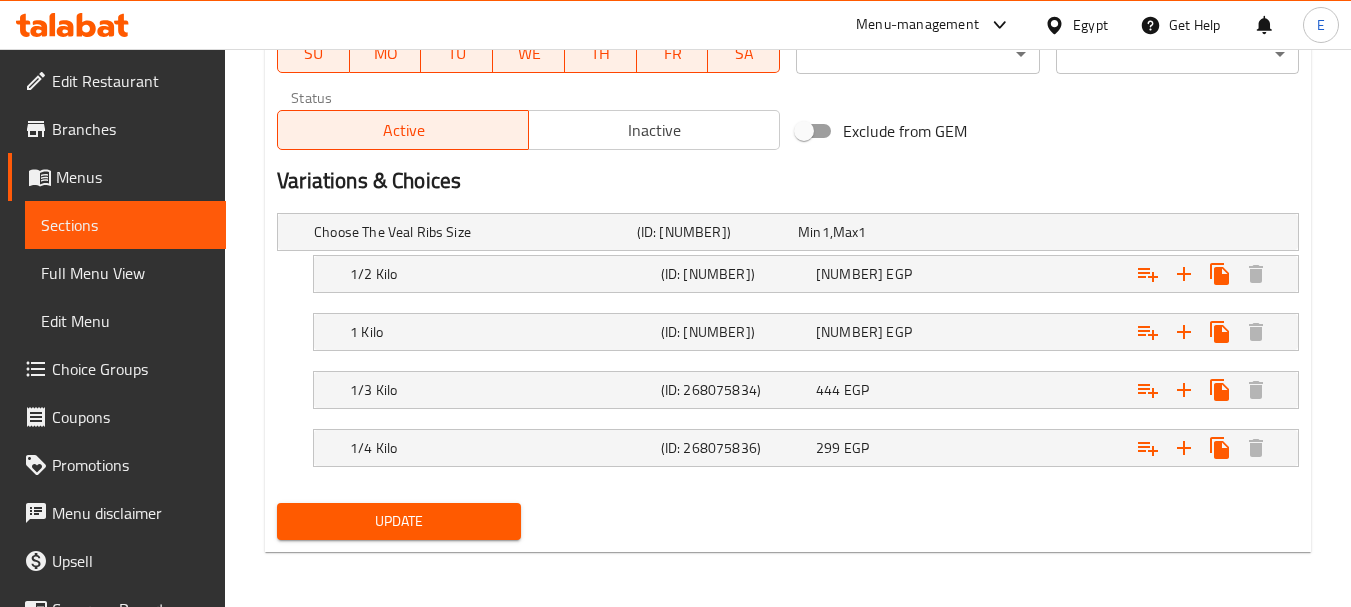 scroll, scrollTop: 996, scrollLeft: 0, axis: vertical 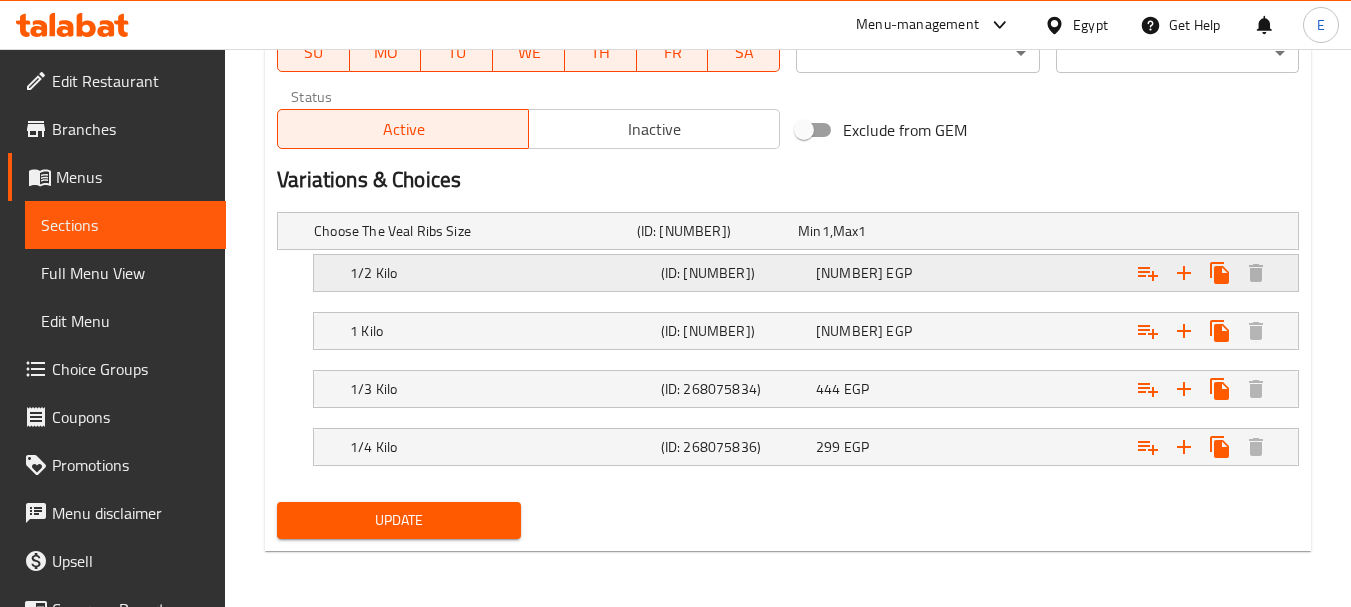 click on "1/2 Kilo" at bounding box center (471, 231) 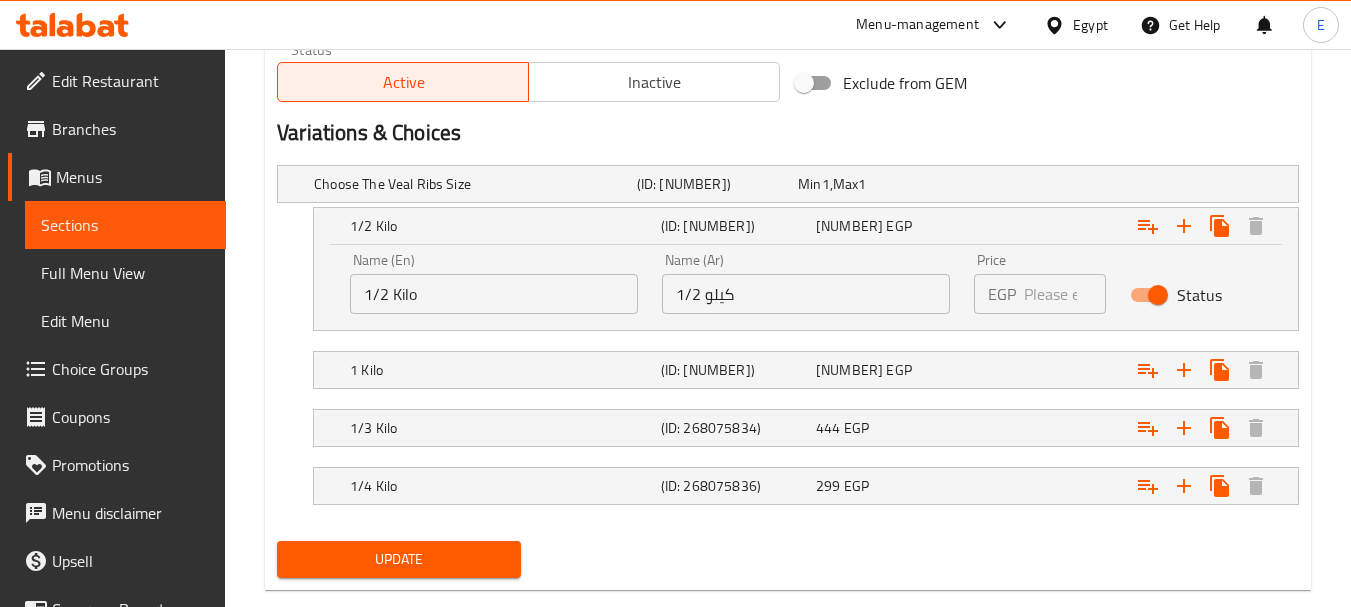 scroll, scrollTop: 1082, scrollLeft: 0, axis: vertical 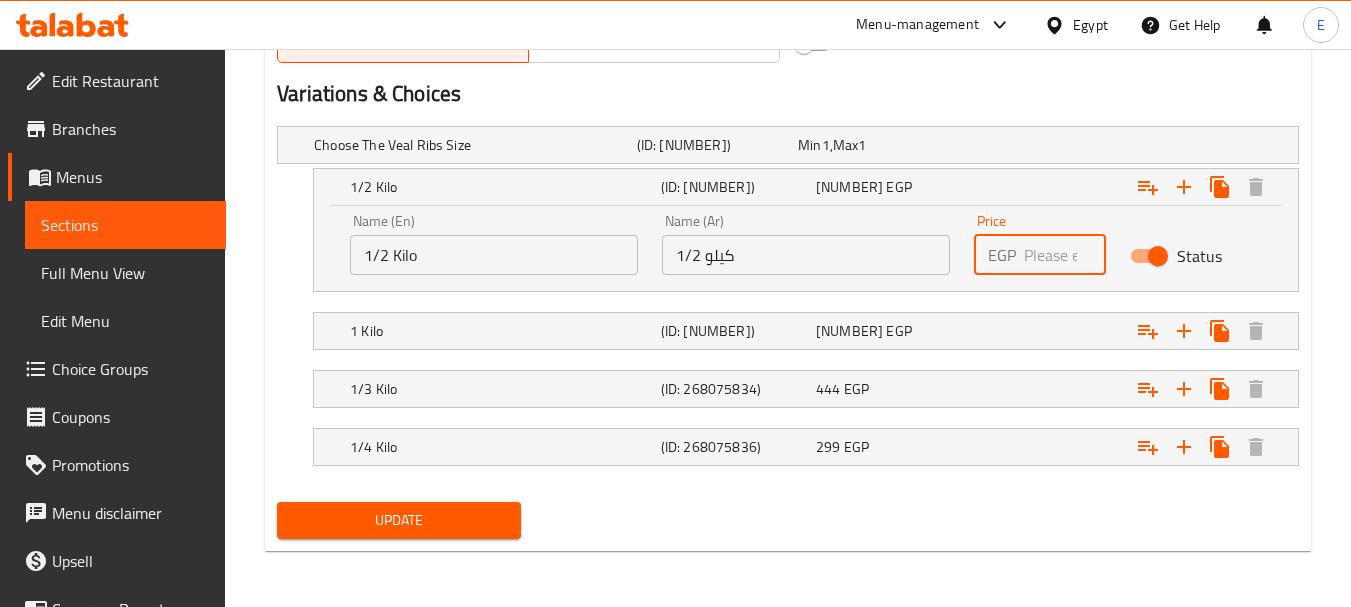 drag, startPoint x: 1068, startPoint y: 255, endPoint x: 928, endPoint y: 250, distance: 140.08926 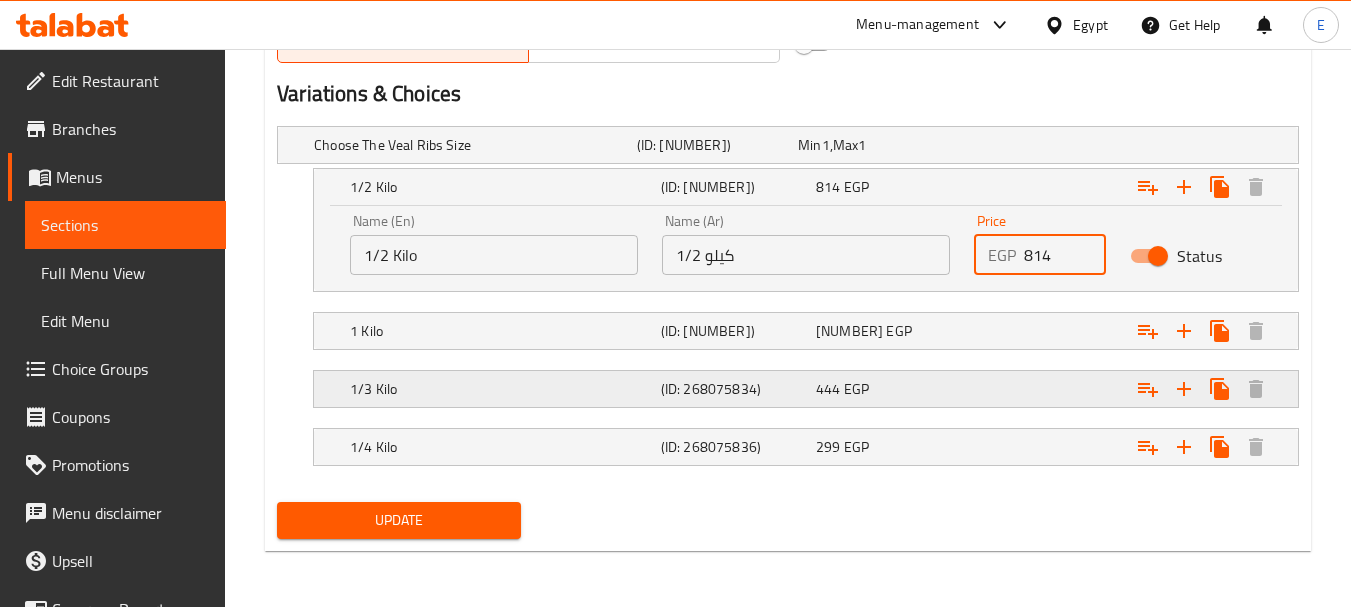 type on "814" 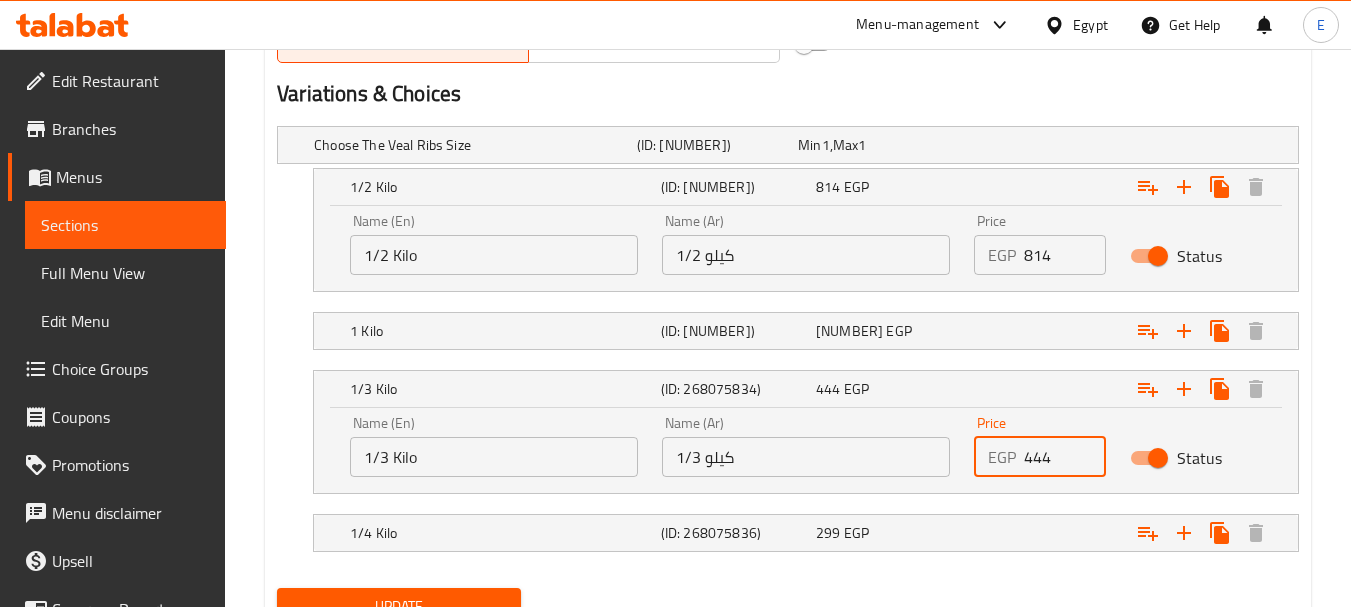 drag, startPoint x: 1066, startPoint y: 449, endPoint x: 966, endPoint y: 448, distance: 100.005 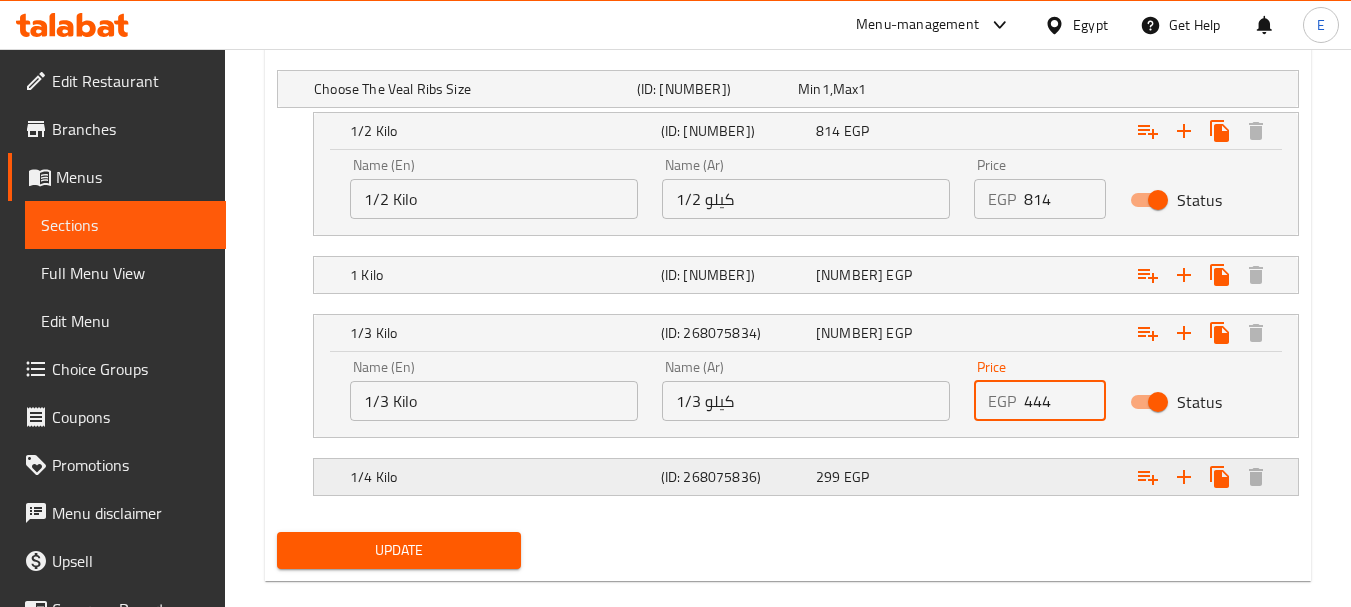scroll, scrollTop: 1168, scrollLeft: 0, axis: vertical 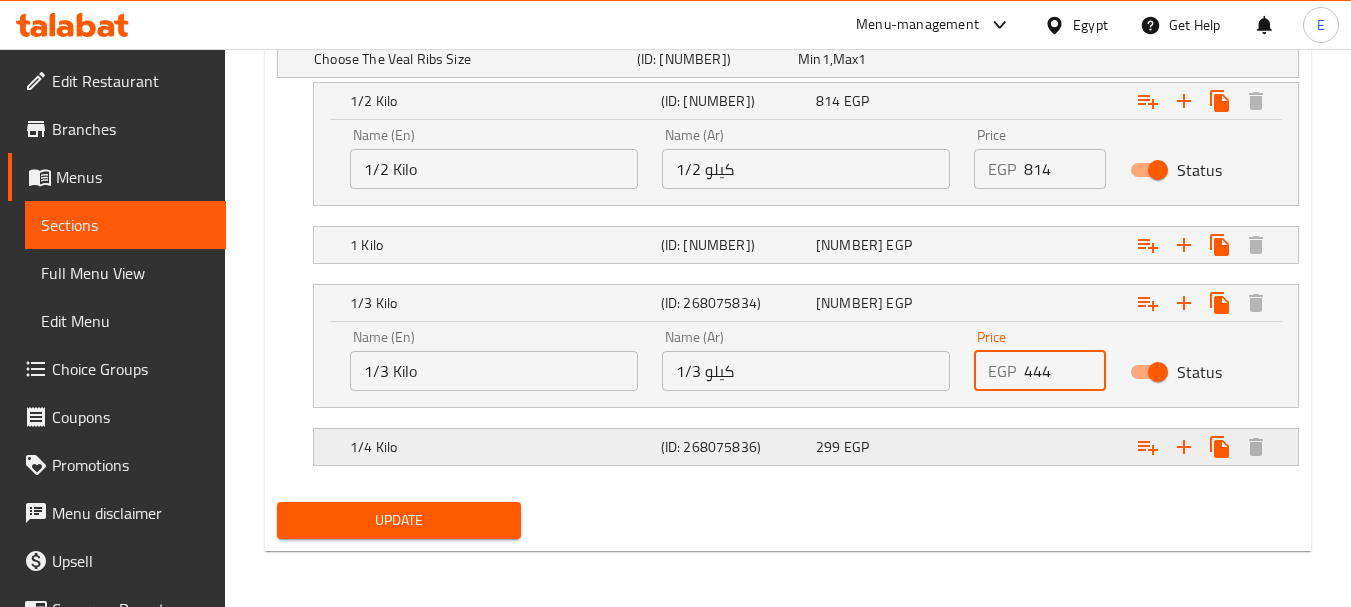 type on "[NUMBER]" 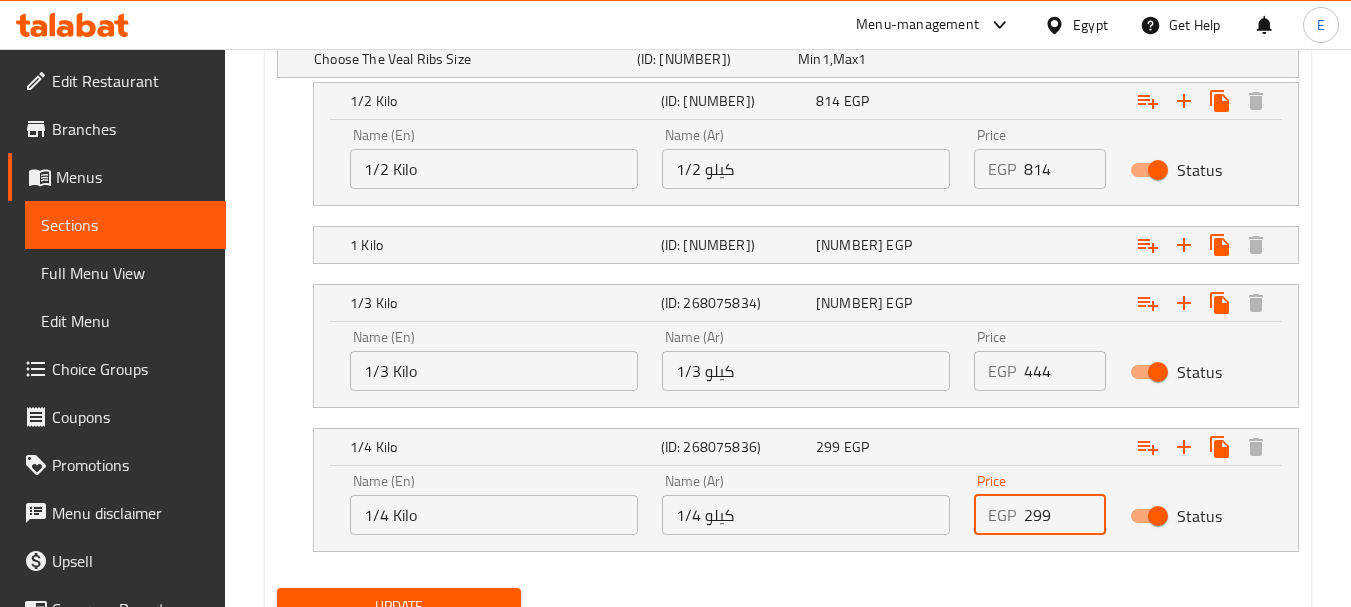 drag, startPoint x: 1055, startPoint y: 512, endPoint x: 894, endPoint y: 511, distance: 161.00311 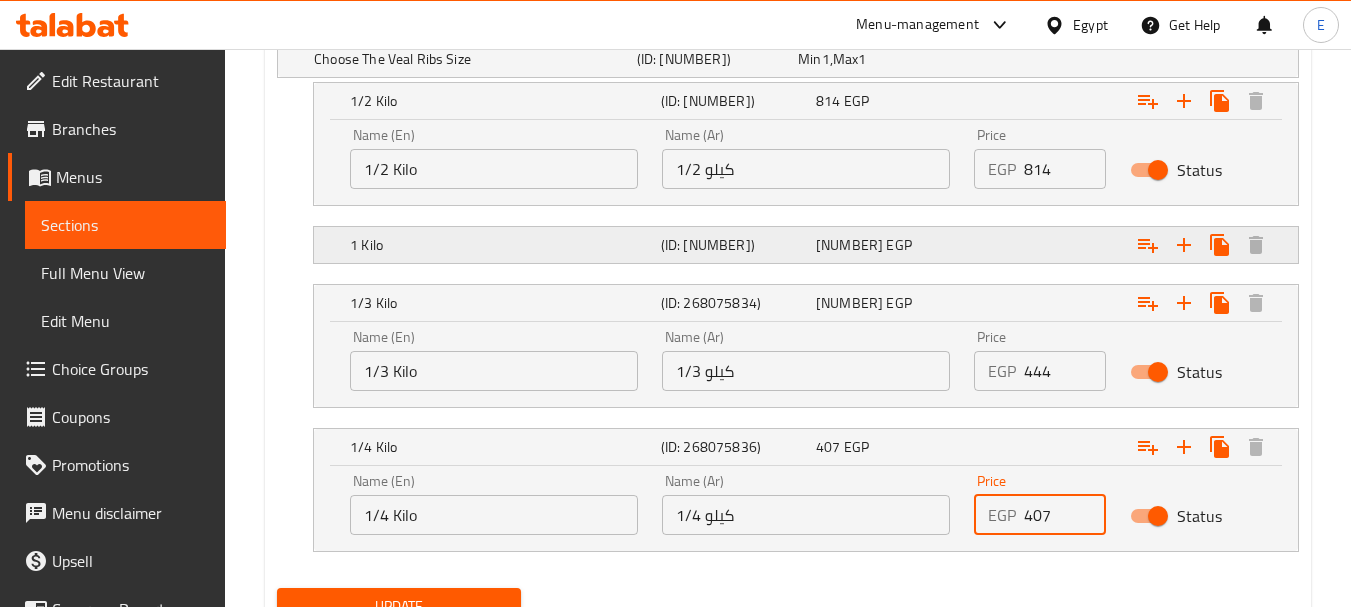 type on "407" 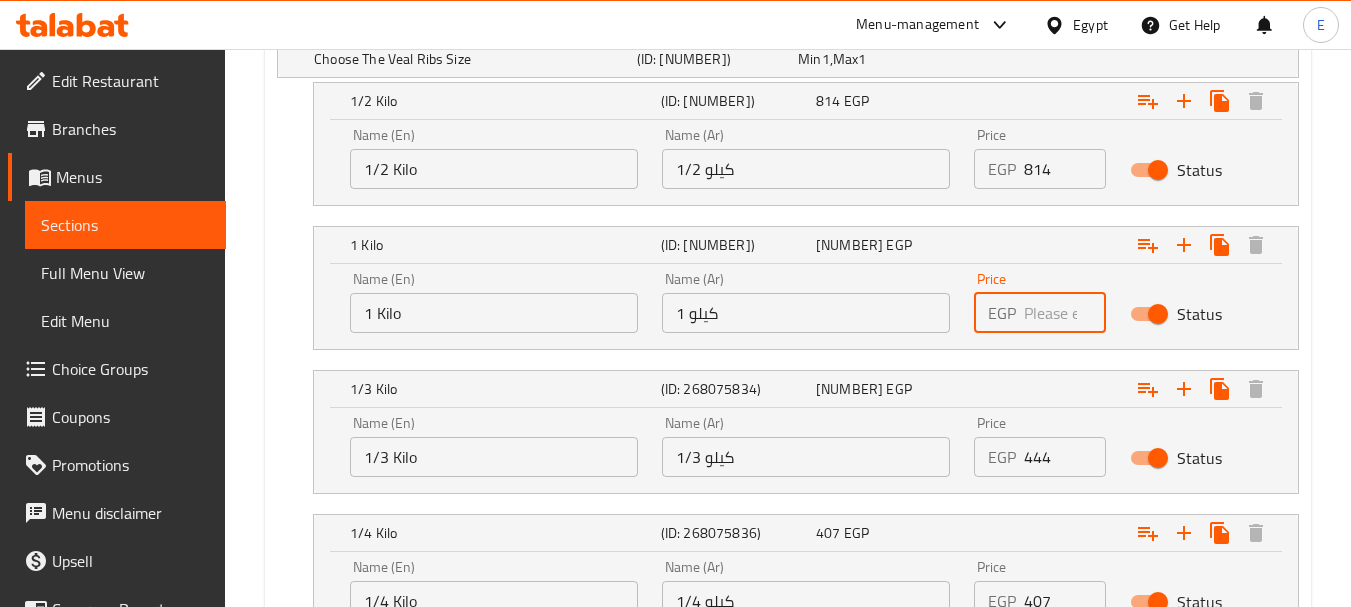 drag, startPoint x: 1066, startPoint y: 310, endPoint x: 936, endPoint y: 327, distance: 131.10683 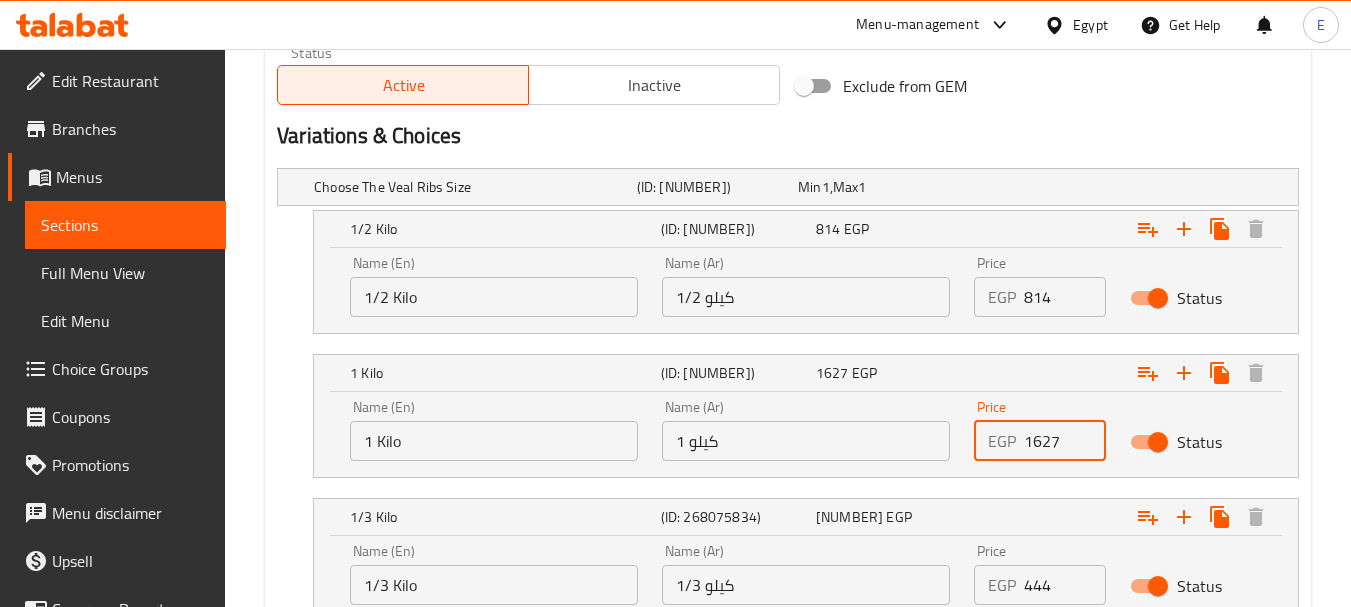 scroll, scrollTop: 1340, scrollLeft: 0, axis: vertical 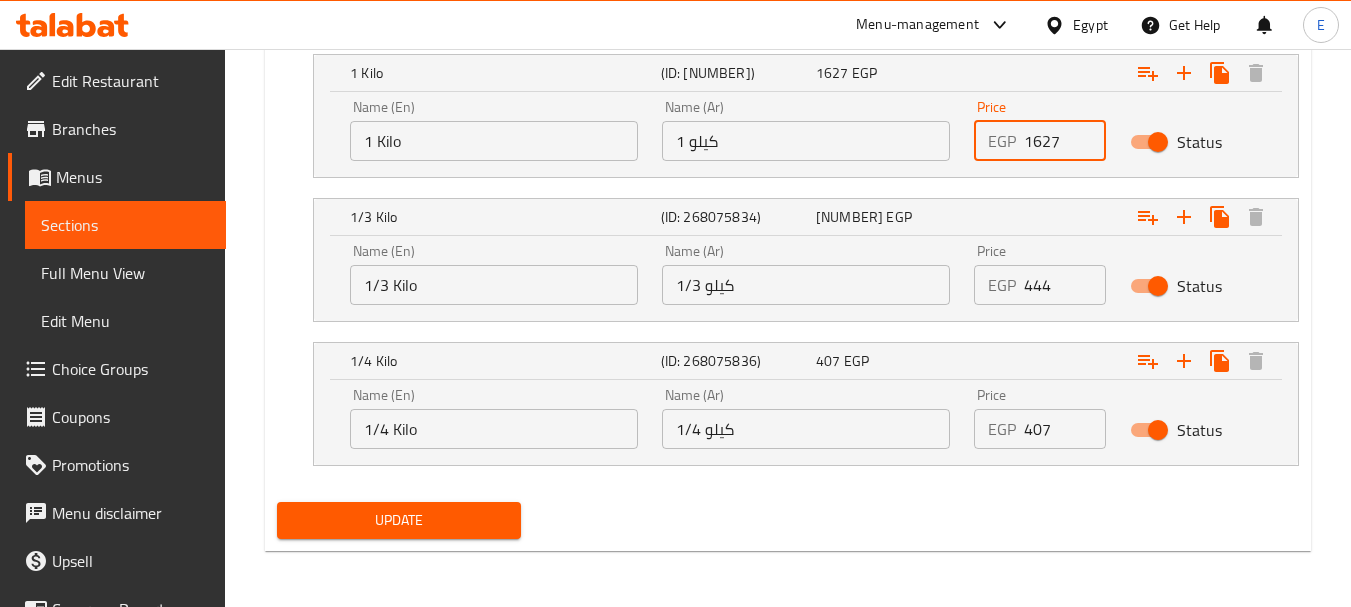 type on "1627" 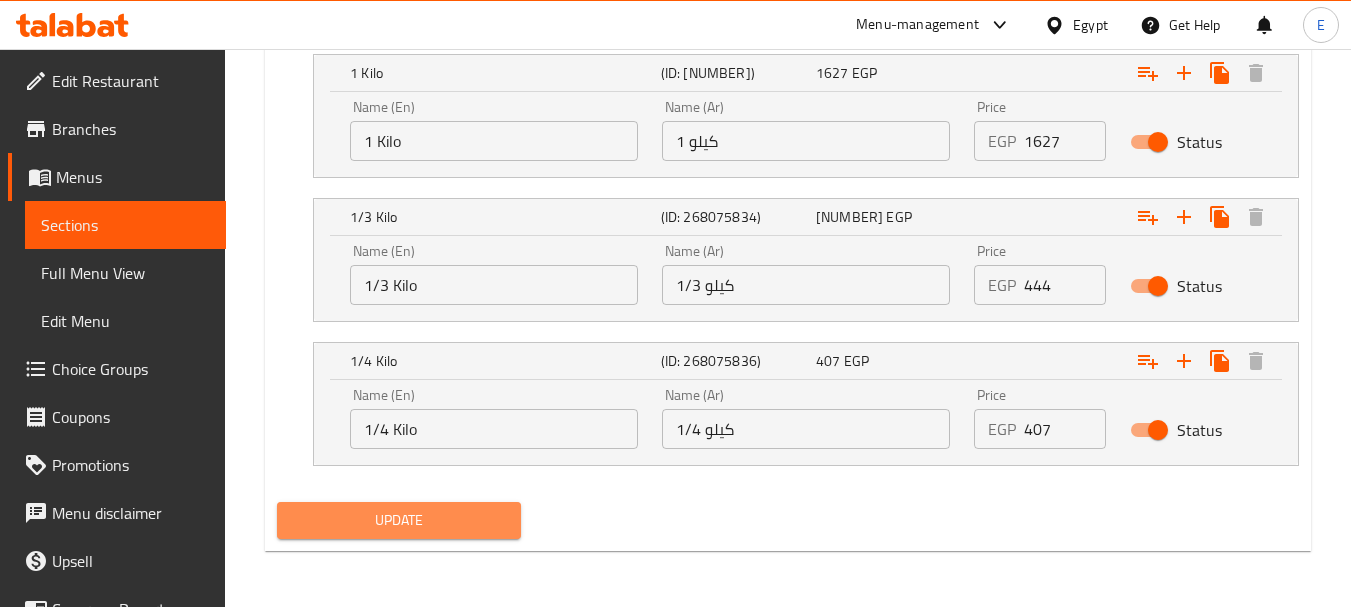 click on "Update" at bounding box center (398, 520) 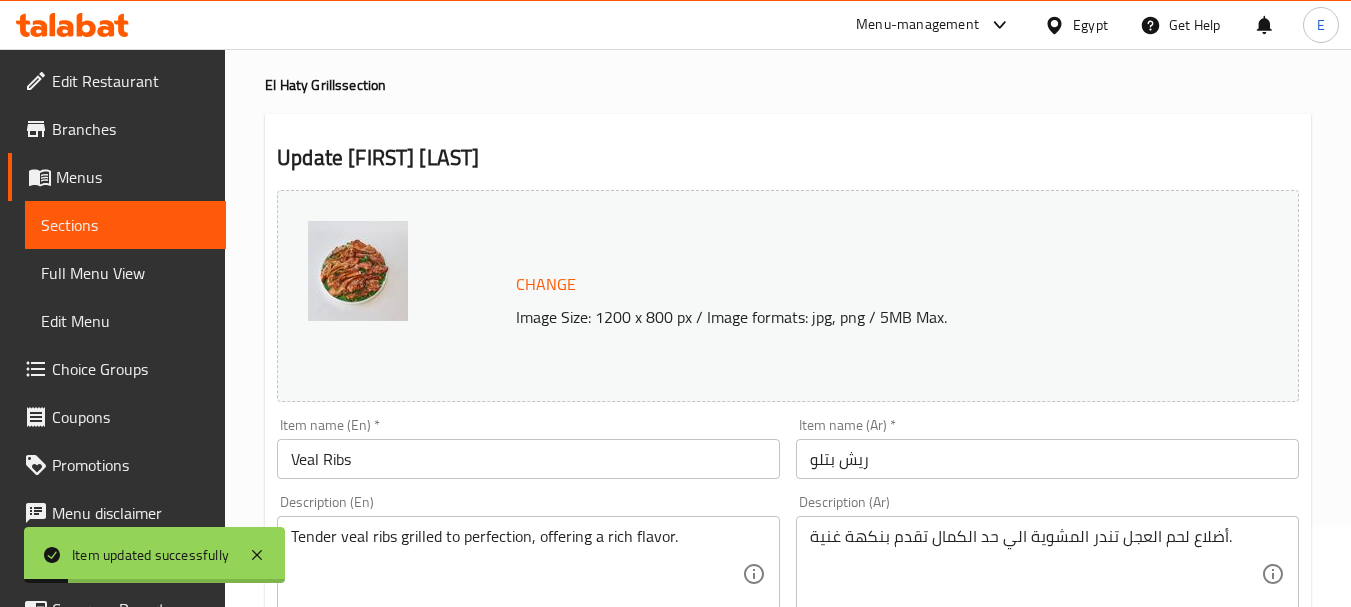 scroll, scrollTop: 0, scrollLeft: 0, axis: both 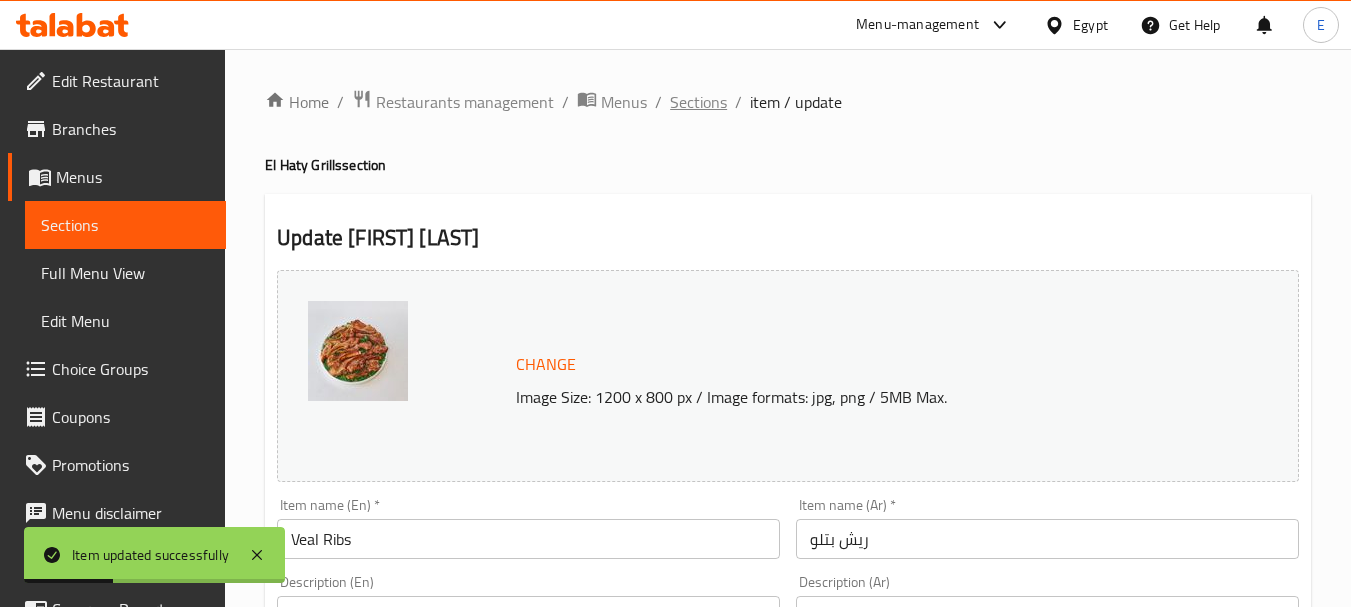 click on "Sections" at bounding box center [698, 102] 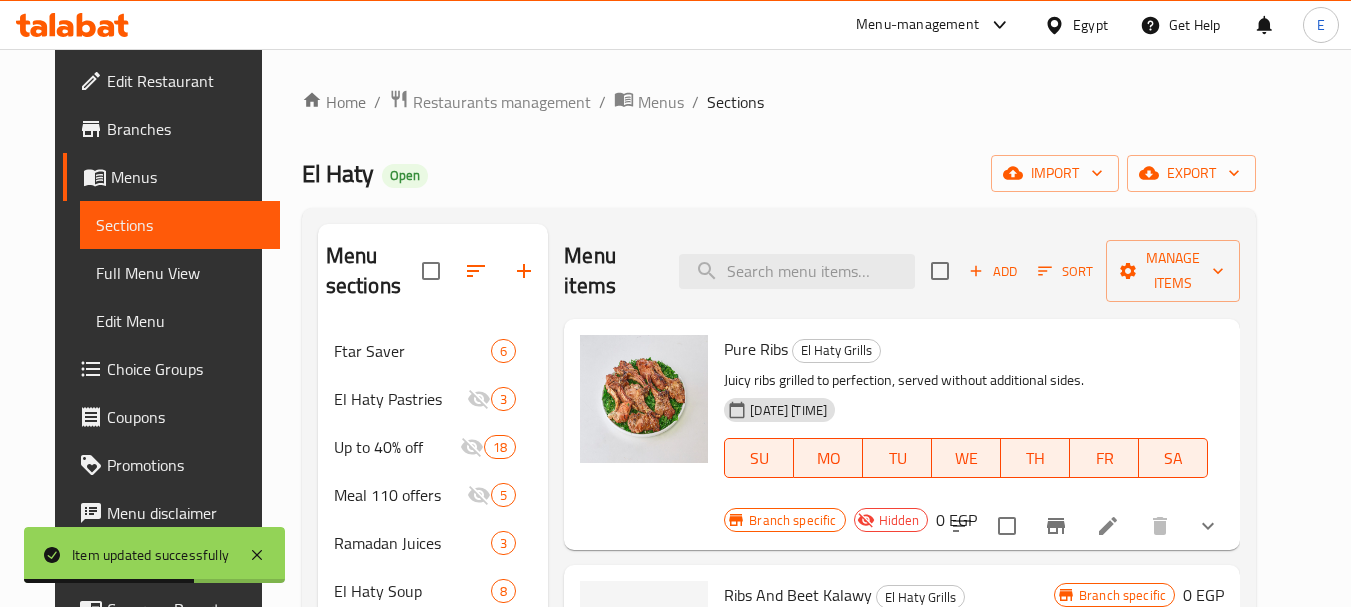 click at bounding box center (797, 271) 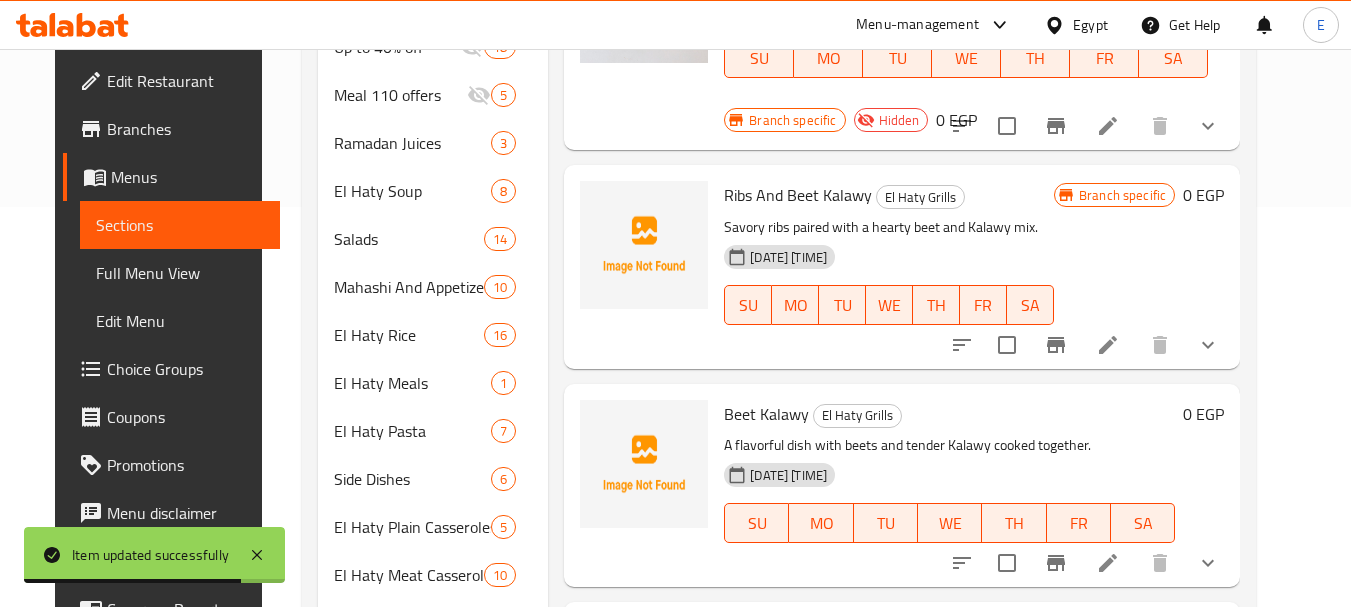 scroll, scrollTop: 0, scrollLeft: 0, axis: both 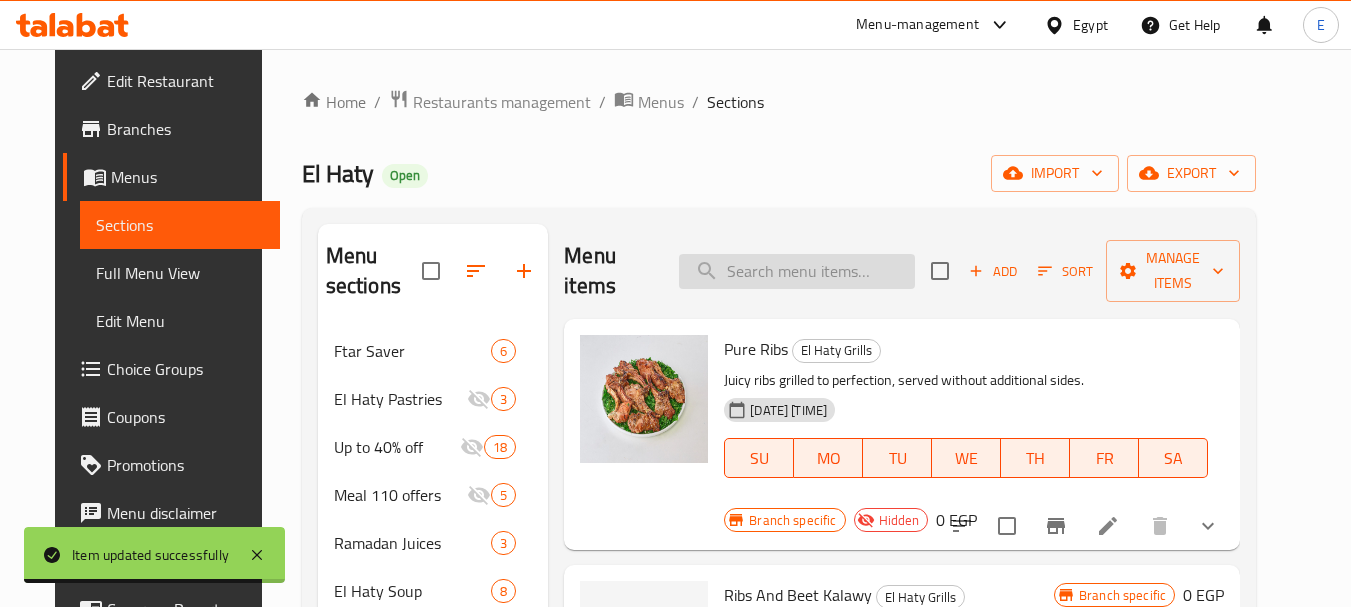 click at bounding box center [797, 271] 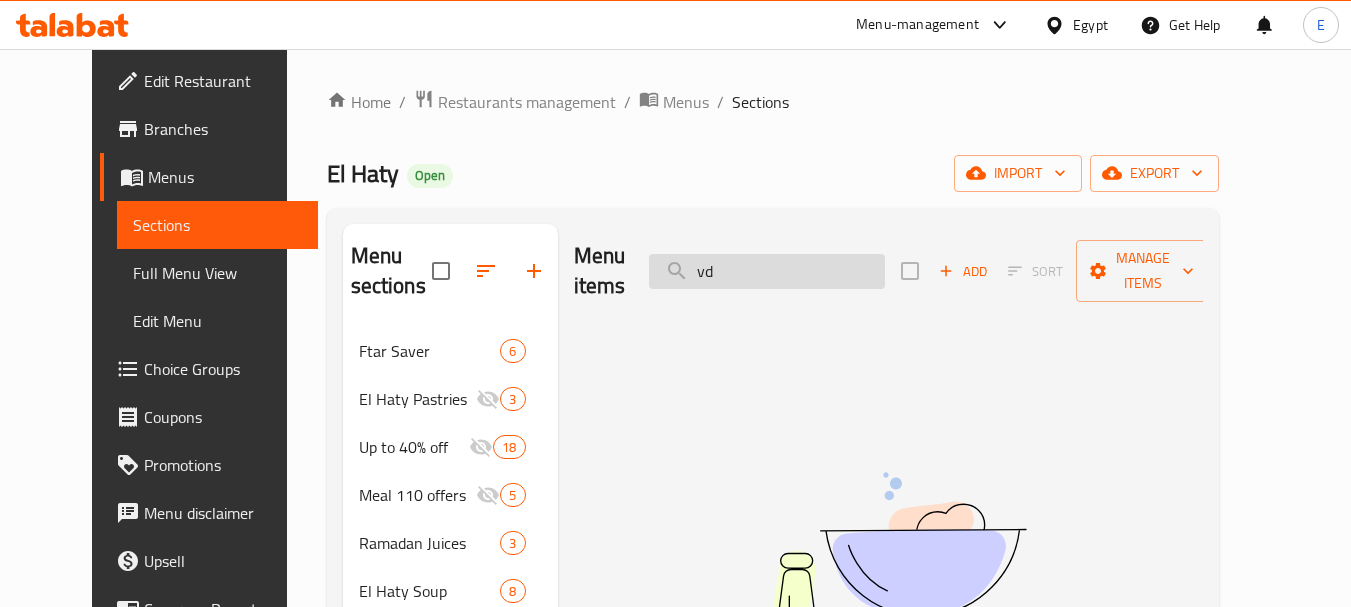 type on "v" 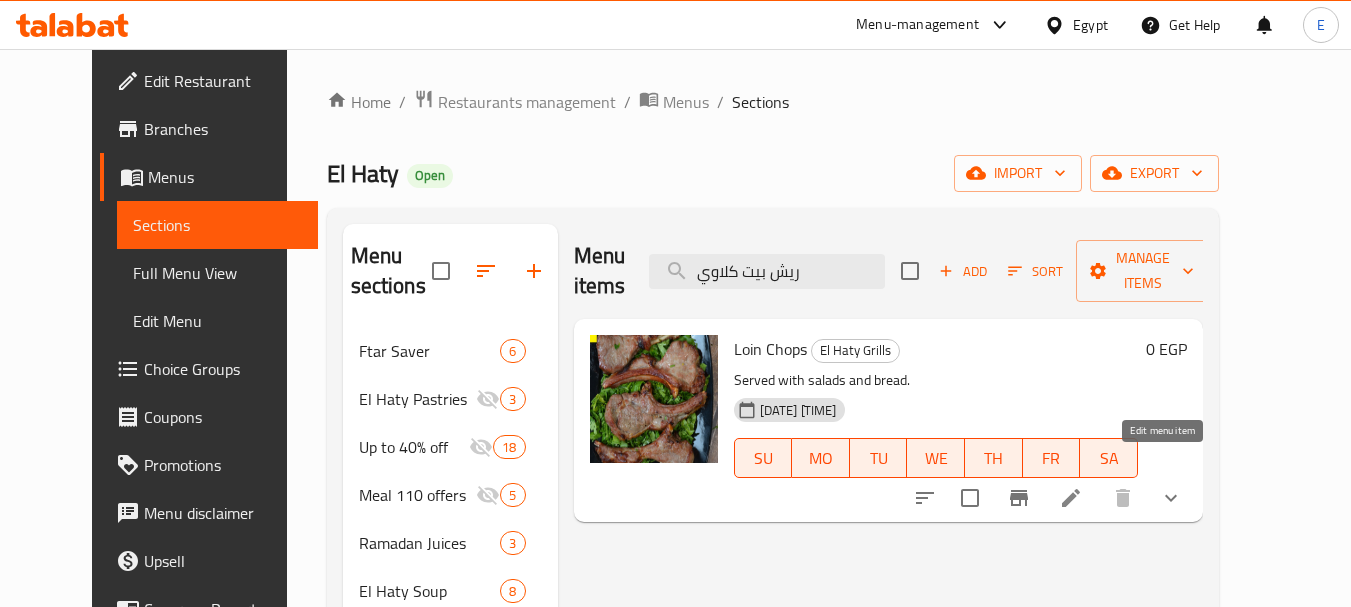 type on "ريش بيت كلاوي" 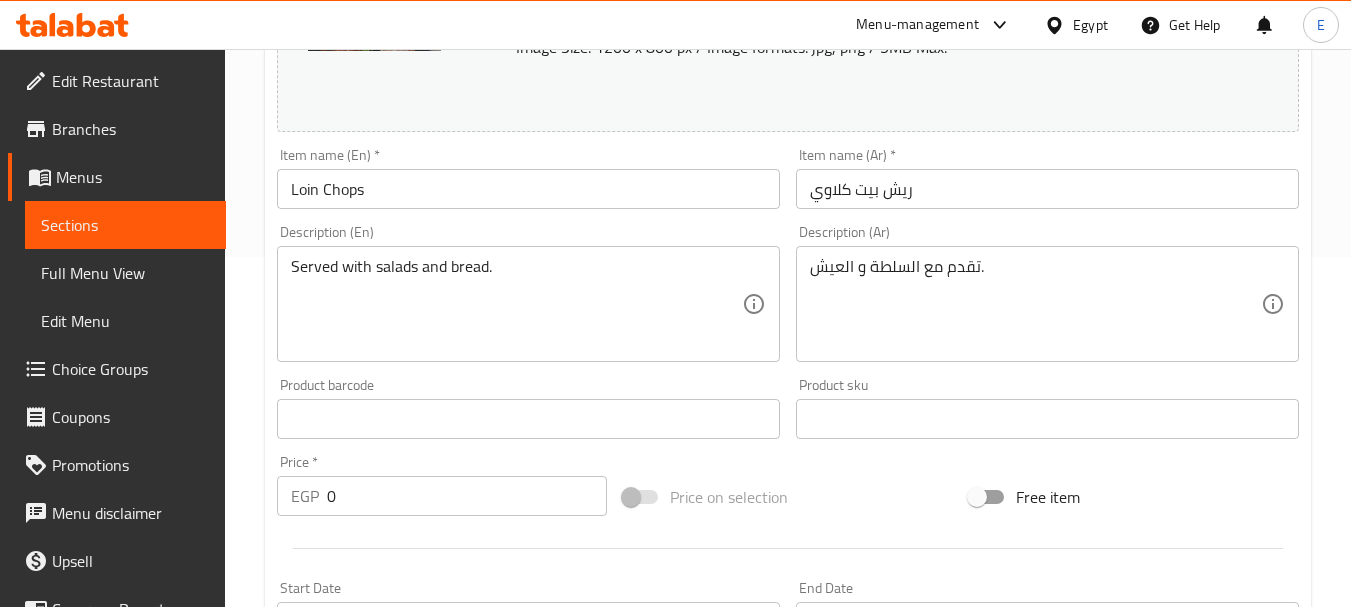 scroll, scrollTop: 254, scrollLeft: 0, axis: vertical 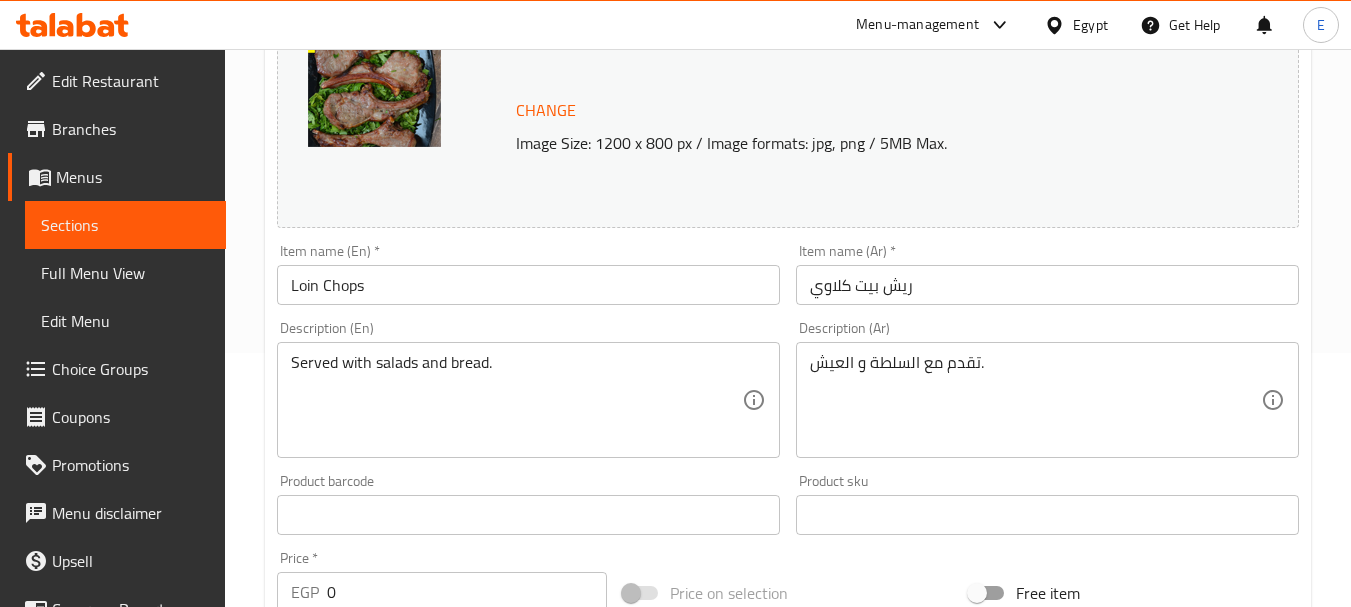 click on "ريش بيت كلاوي" at bounding box center [1047, 285] 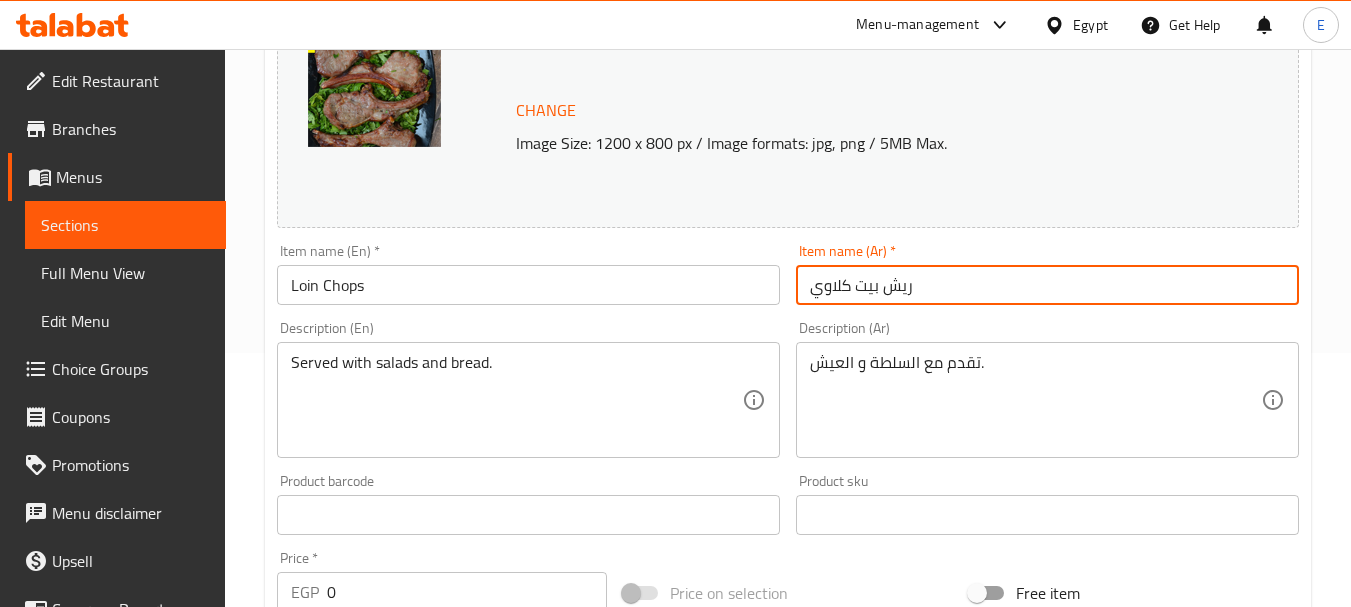 click on "ريش بيت كلاوي" at bounding box center (1047, 285) 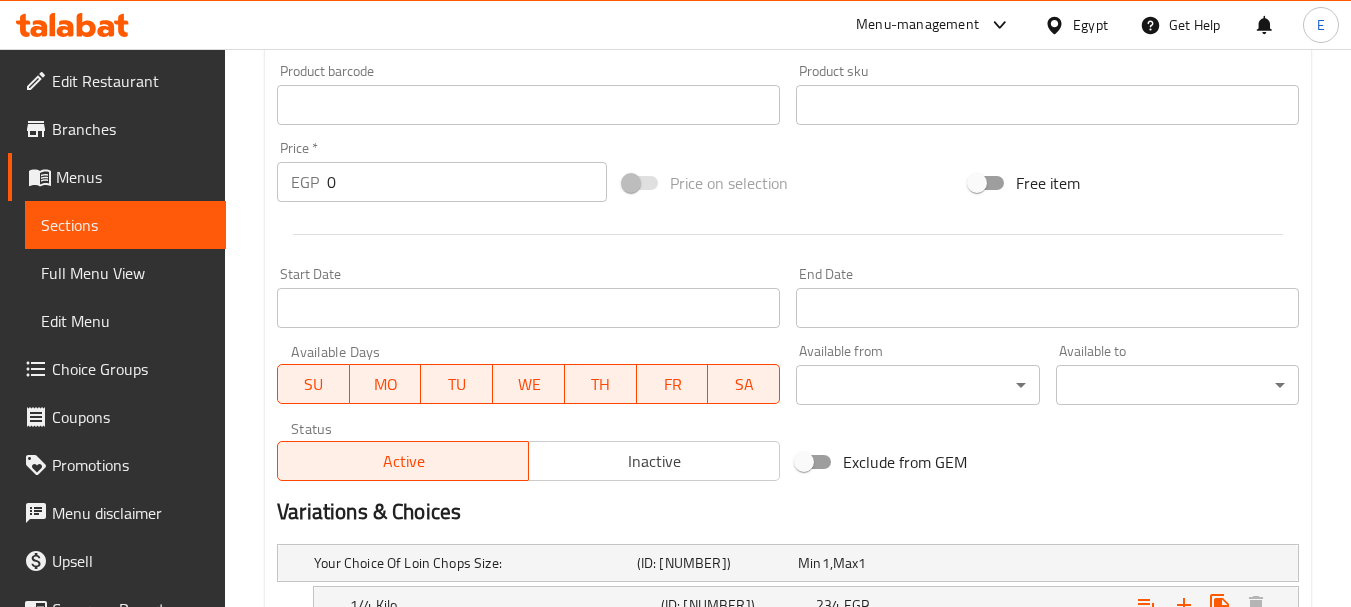scroll, scrollTop: 854, scrollLeft: 0, axis: vertical 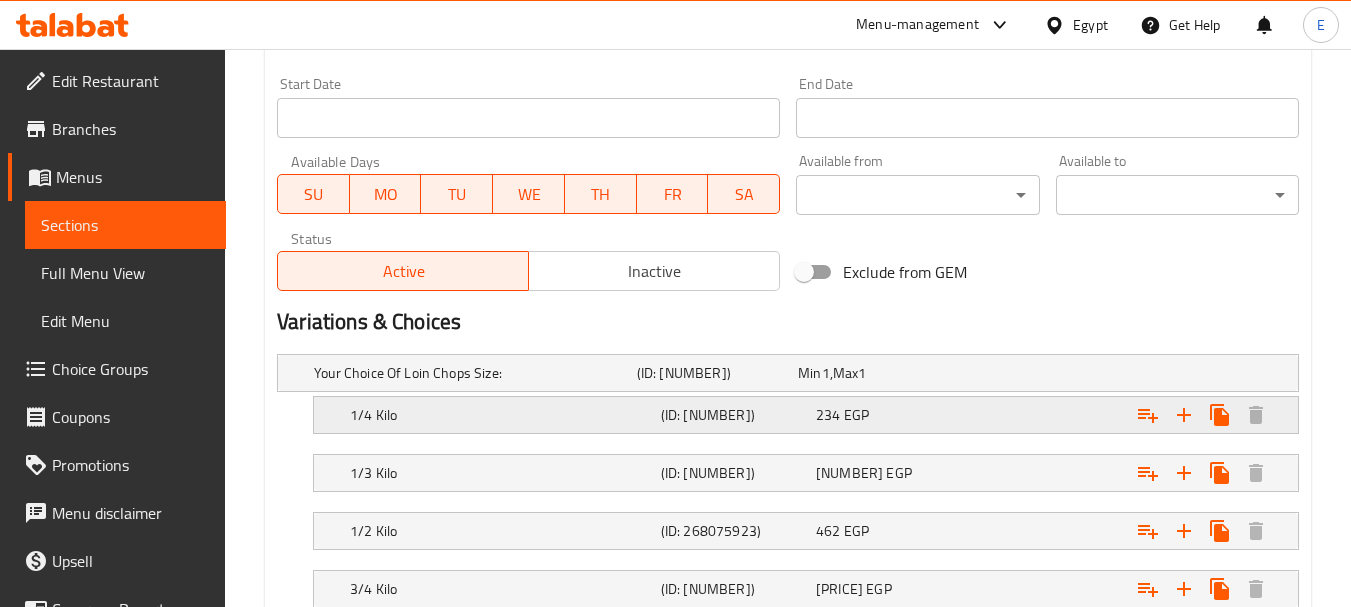 click on "[PRICE] EGP" at bounding box center [874, 373] 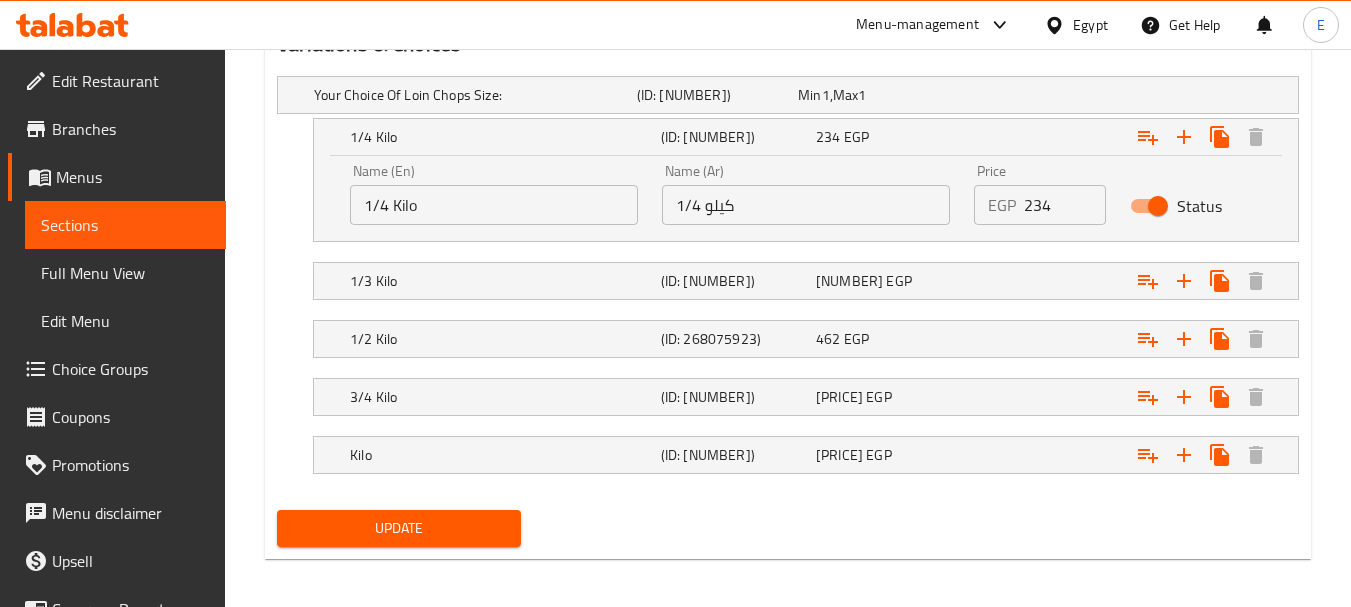 scroll, scrollTop: 1140, scrollLeft: 0, axis: vertical 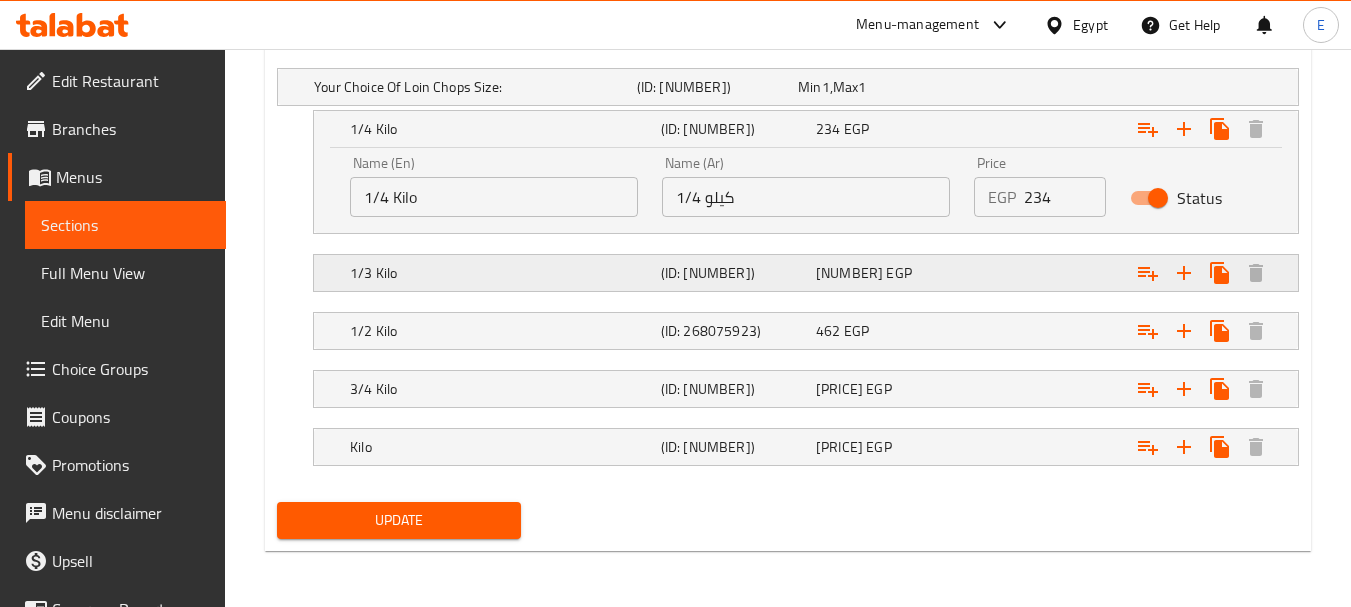 click on "[PRICE] EGP" at bounding box center [874, 87] 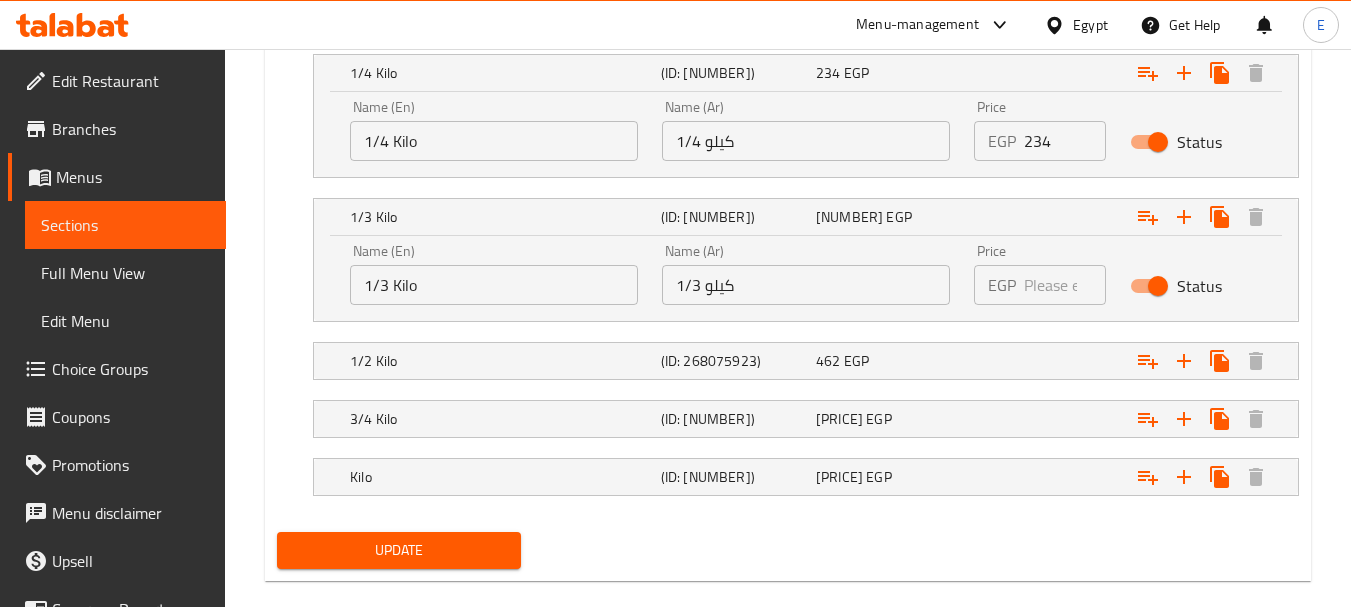 scroll, scrollTop: 1226, scrollLeft: 0, axis: vertical 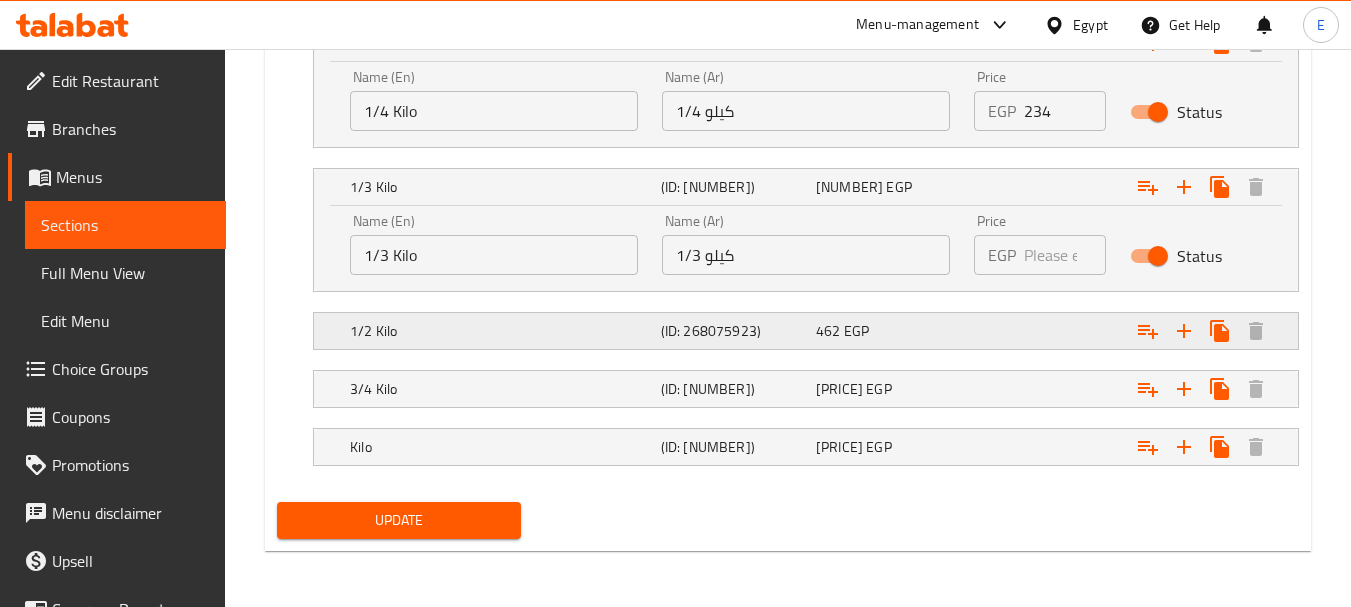 click on "(ID: 268075923)" at bounding box center (713, 1) 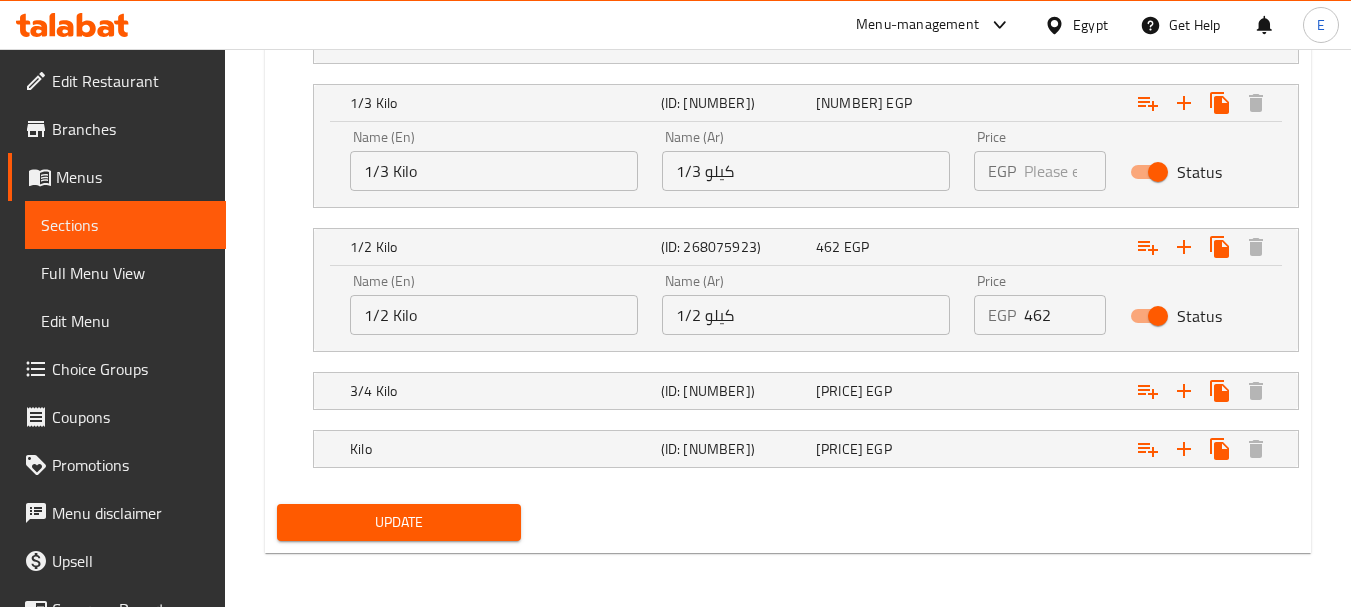 scroll, scrollTop: 1312, scrollLeft: 0, axis: vertical 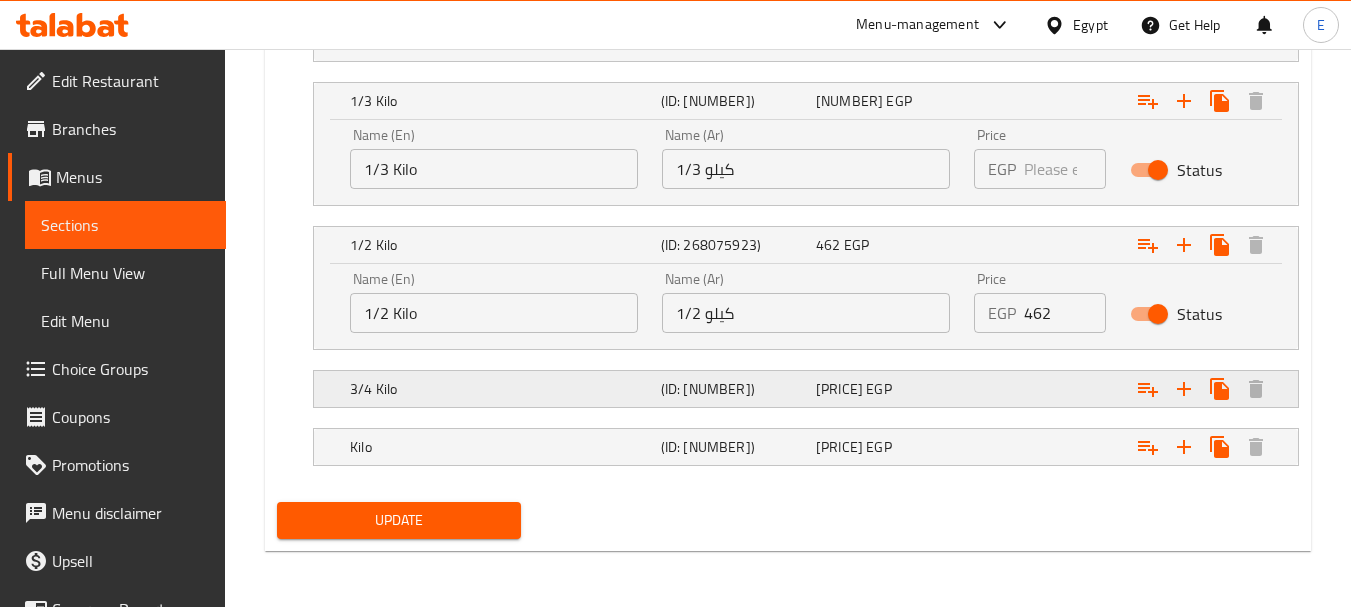 click on "(ID: [NUMBER])" at bounding box center (713, -85) 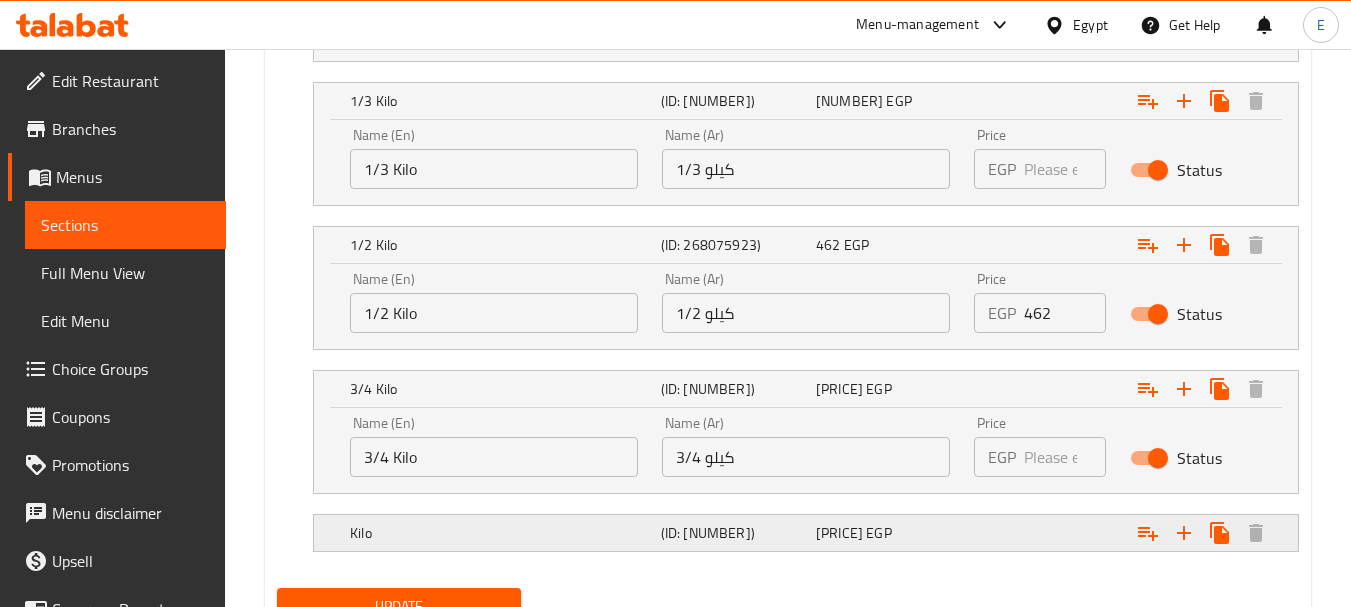 click on "(ID: [NUMBER])" at bounding box center (713, -85) 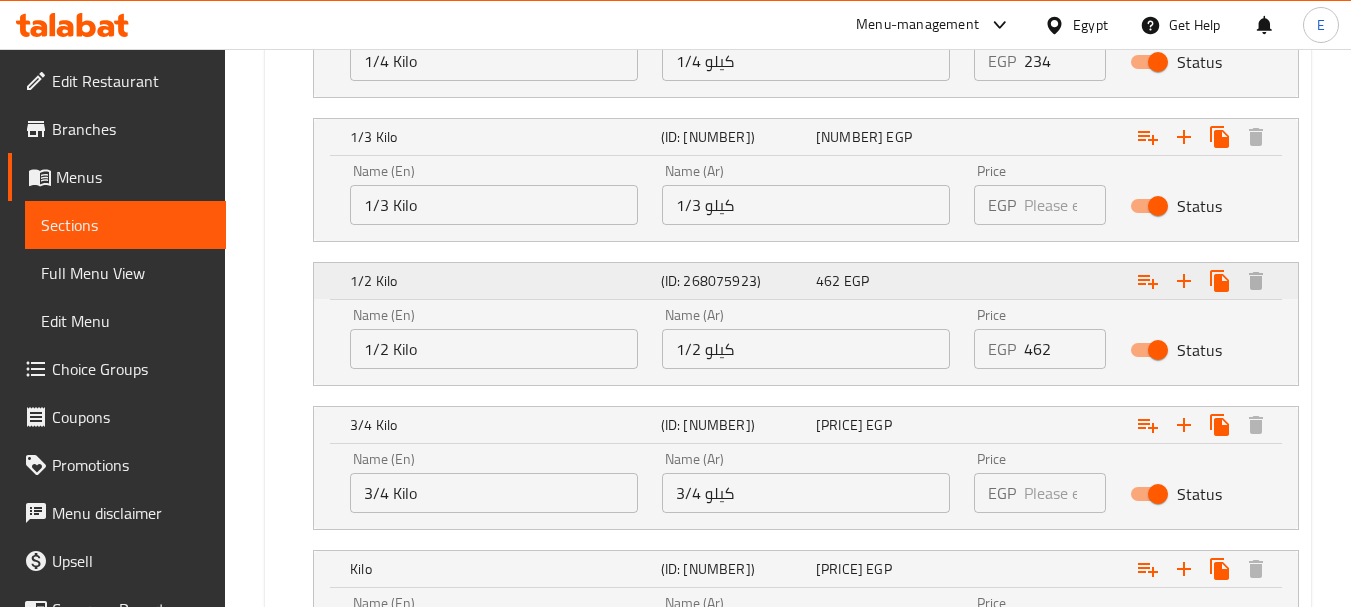 scroll, scrollTop: 1284, scrollLeft: 0, axis: vertical 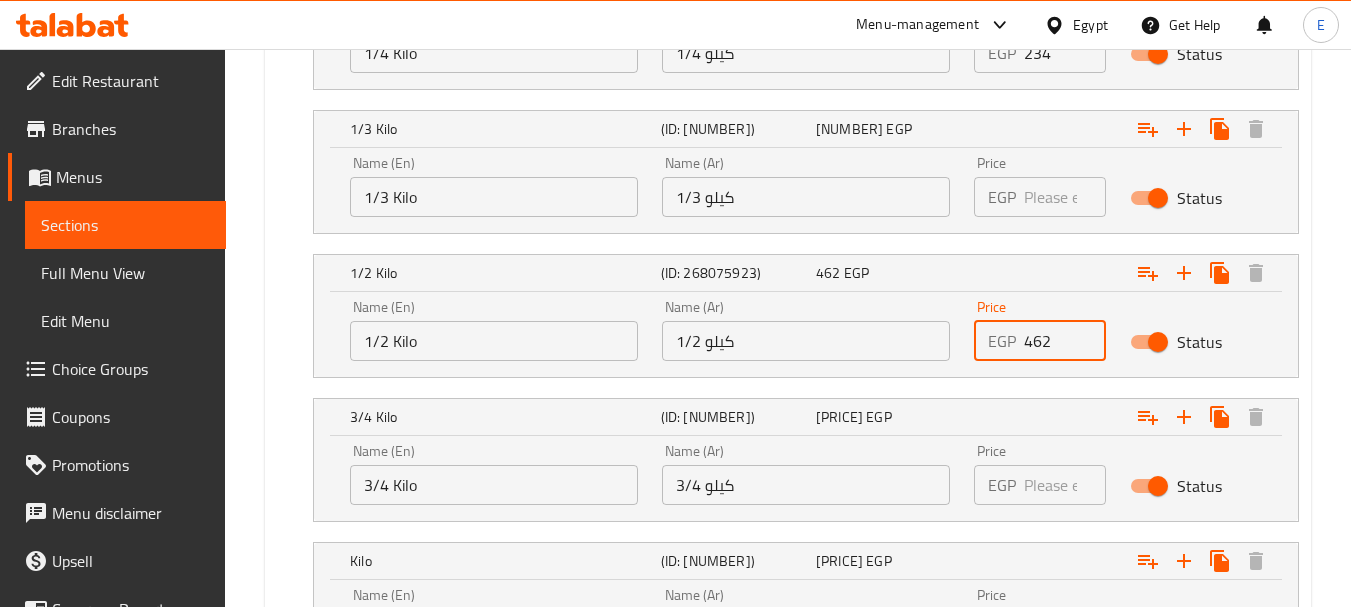 drag, startPoint x: 1074, startPoint y: 343, endPoint x: 941, endPoint y: 332, distance: 133.45412 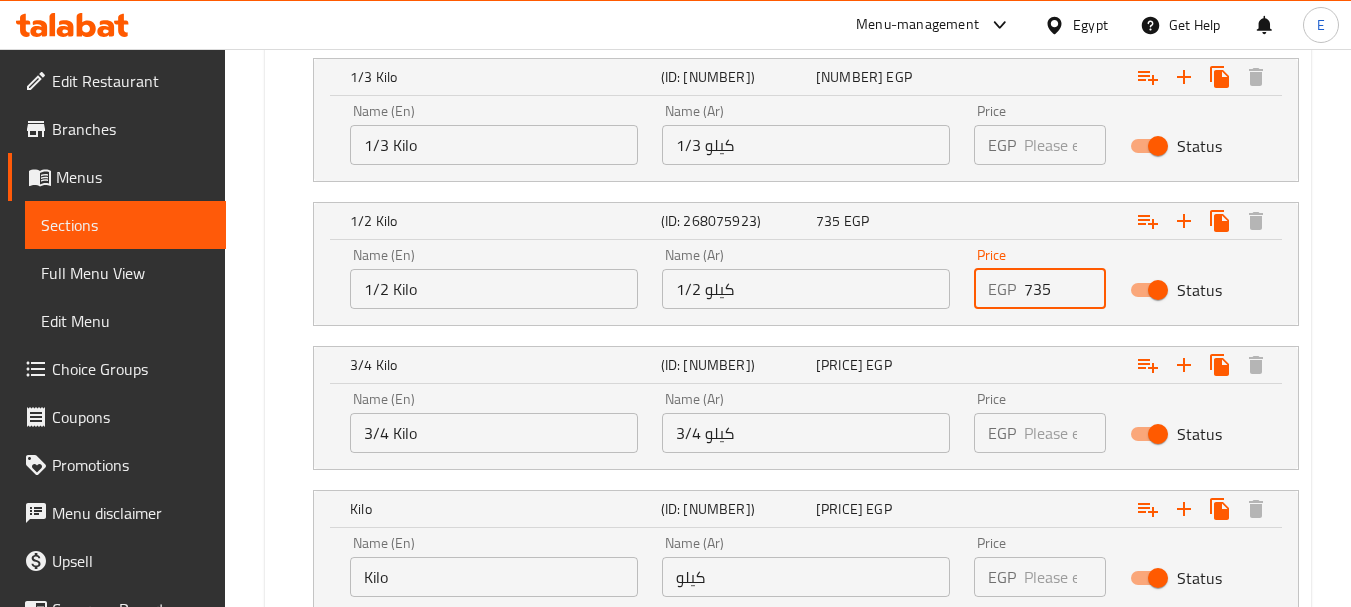 scroll, scrollTop: 1384, scrollLeft: 0, axis: vertical 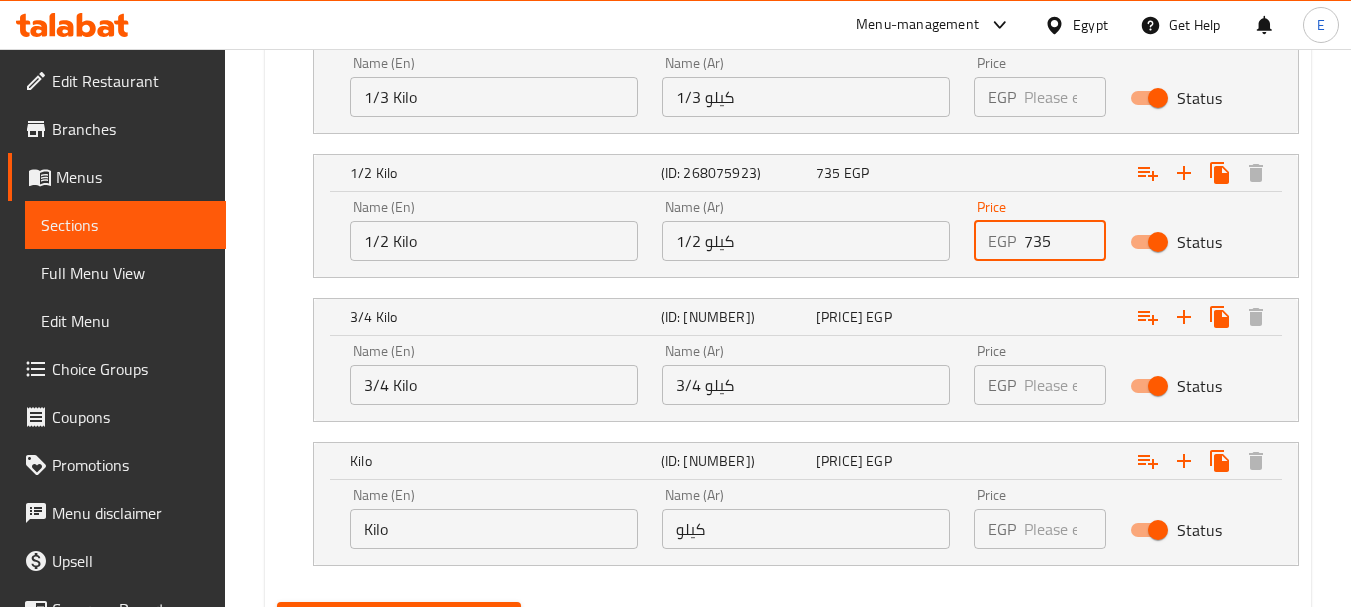 type on "735" 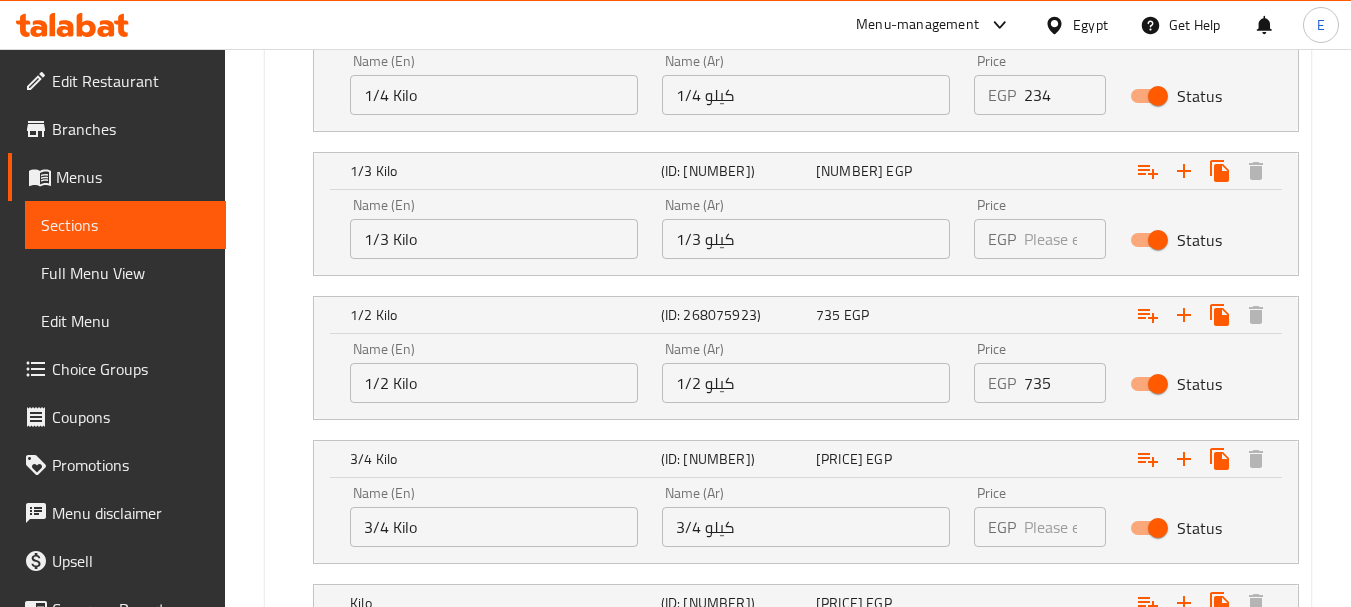 scroll, scrollTop: 1184, scrollLeft: 0, axis: vertical 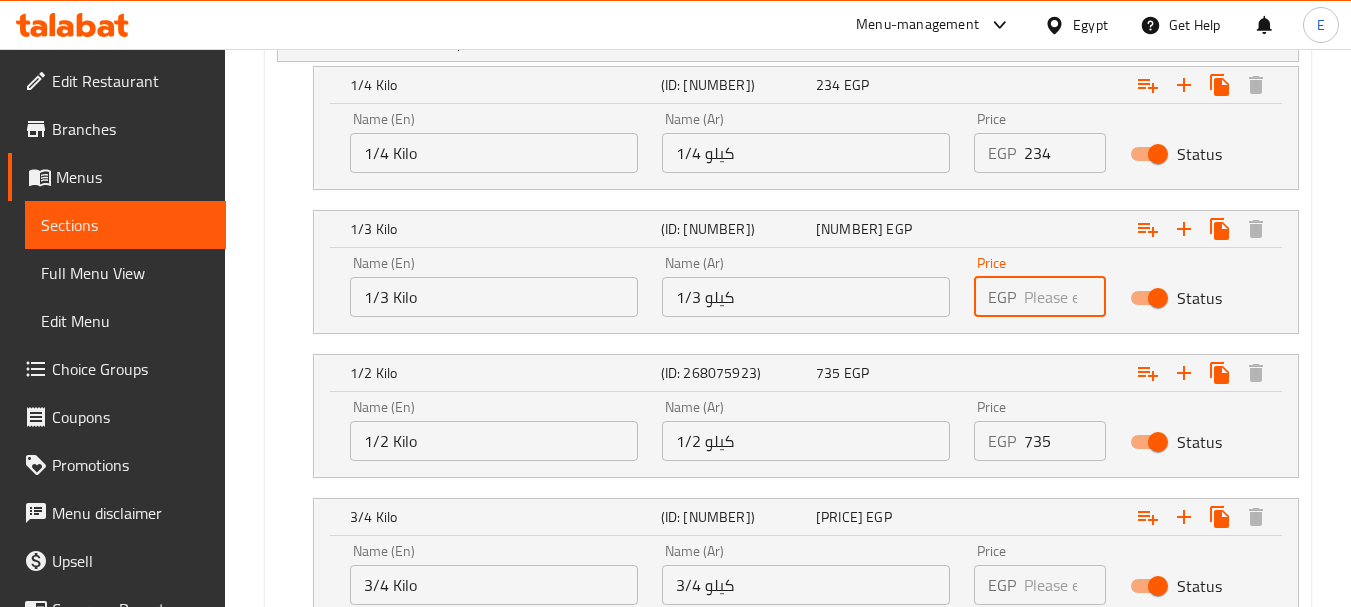 drag, startPoint x: 1058, startPoint y: 294, endPoint x: 973, endPoint y: 299, distance: 85.146935 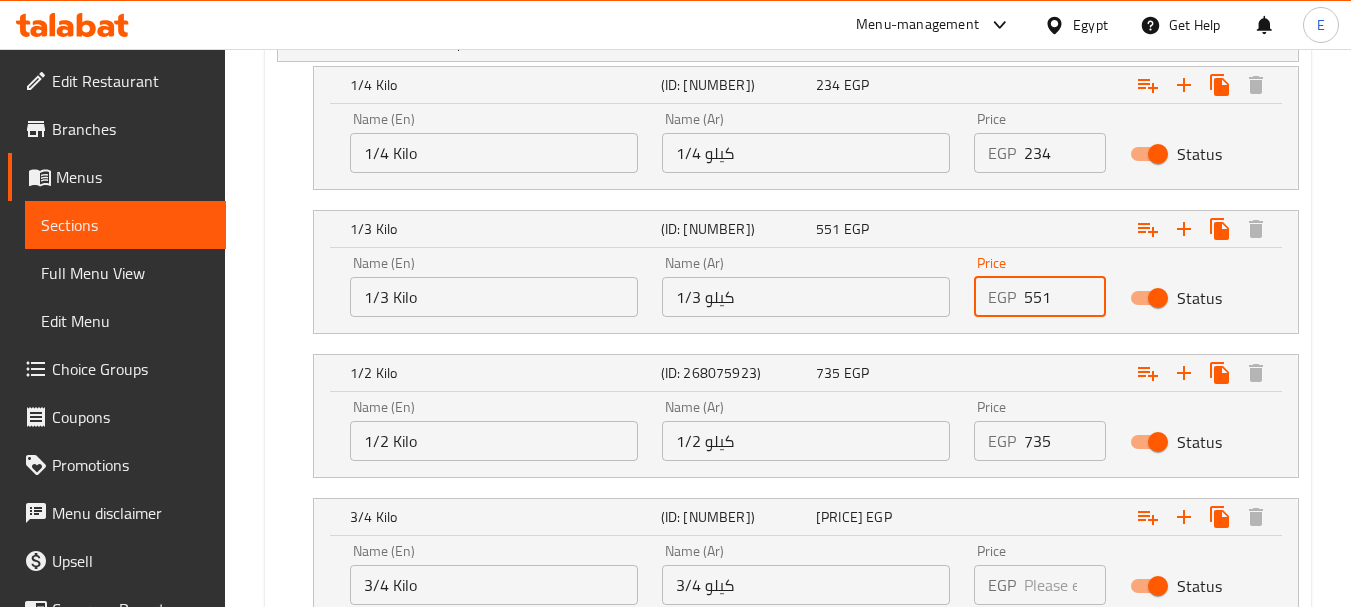 type on "551" 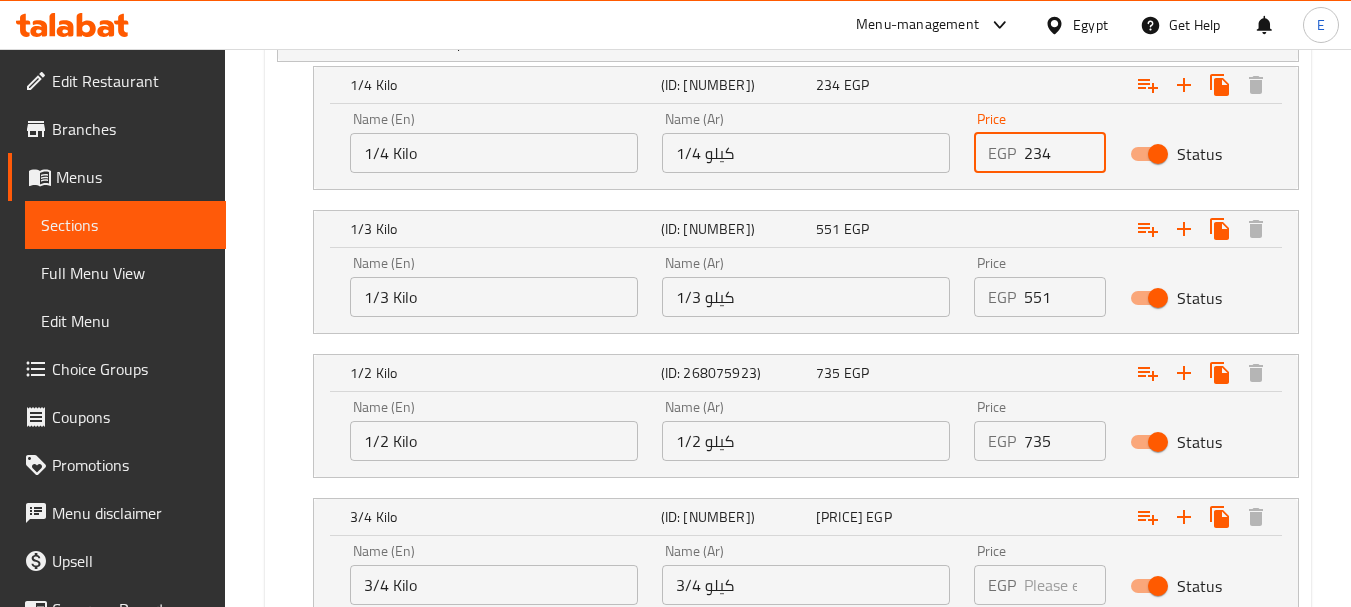 drag, startPoint x: 1051, startPoint y: 150, endPoint x: 933, endPoint y: 145, distance: 118.10589 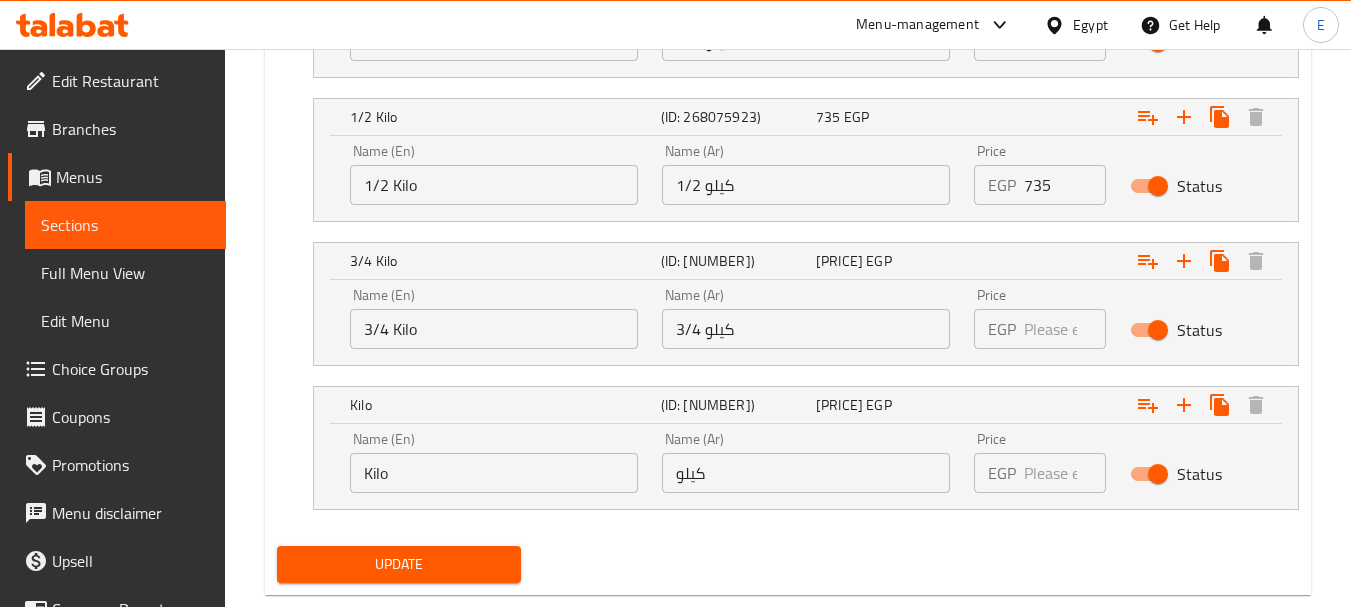 scroll, scrollTop: 1484, scrollLeft: 0, axis: vertical 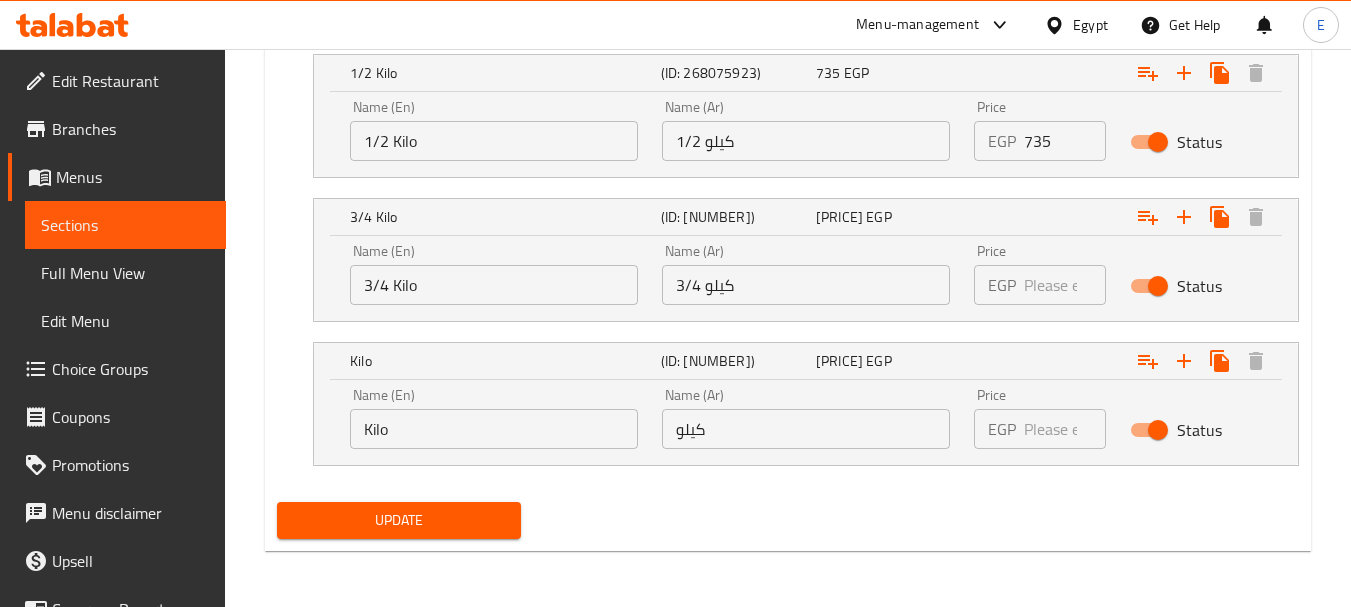 type on "367" 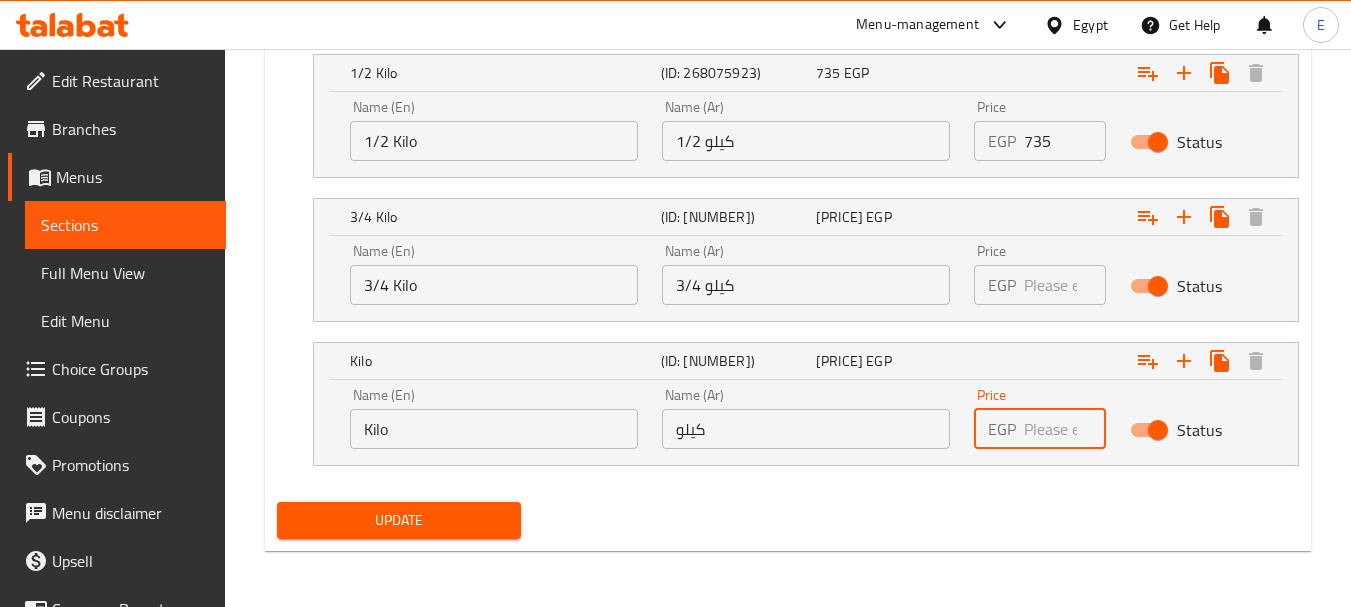 drag, startPoint x: 1072, startPoint y: 437, endPoint x: 961, endPoint y: 427, distance: 111.44954 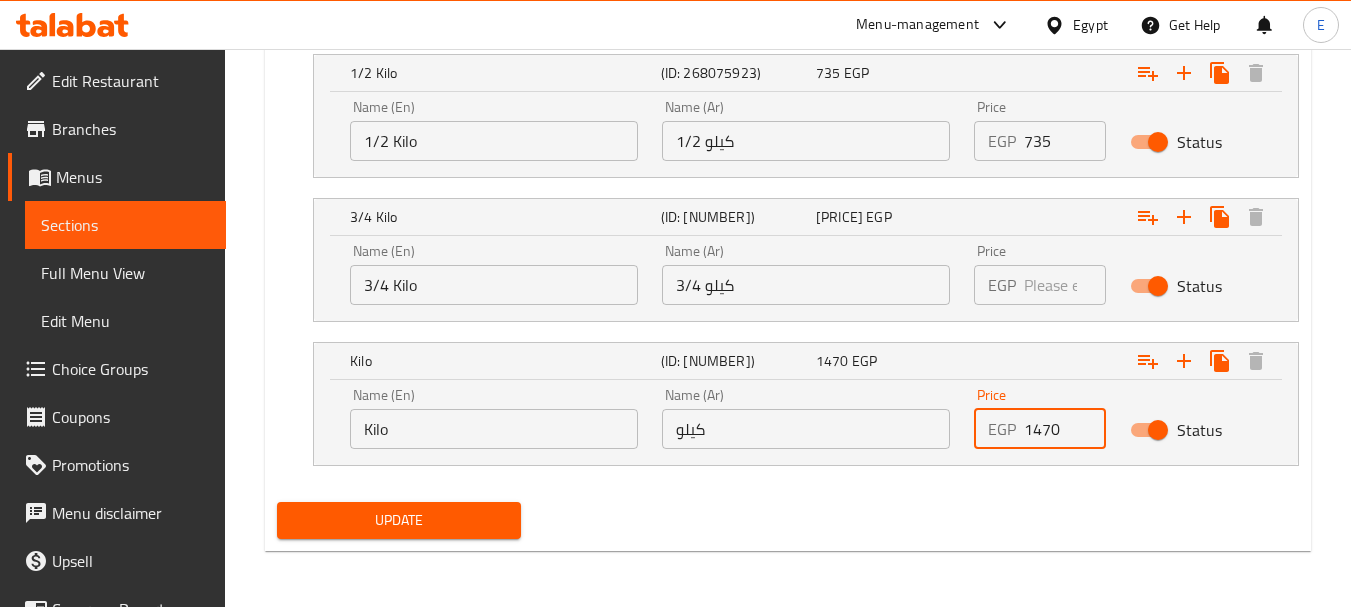 type on "1470" 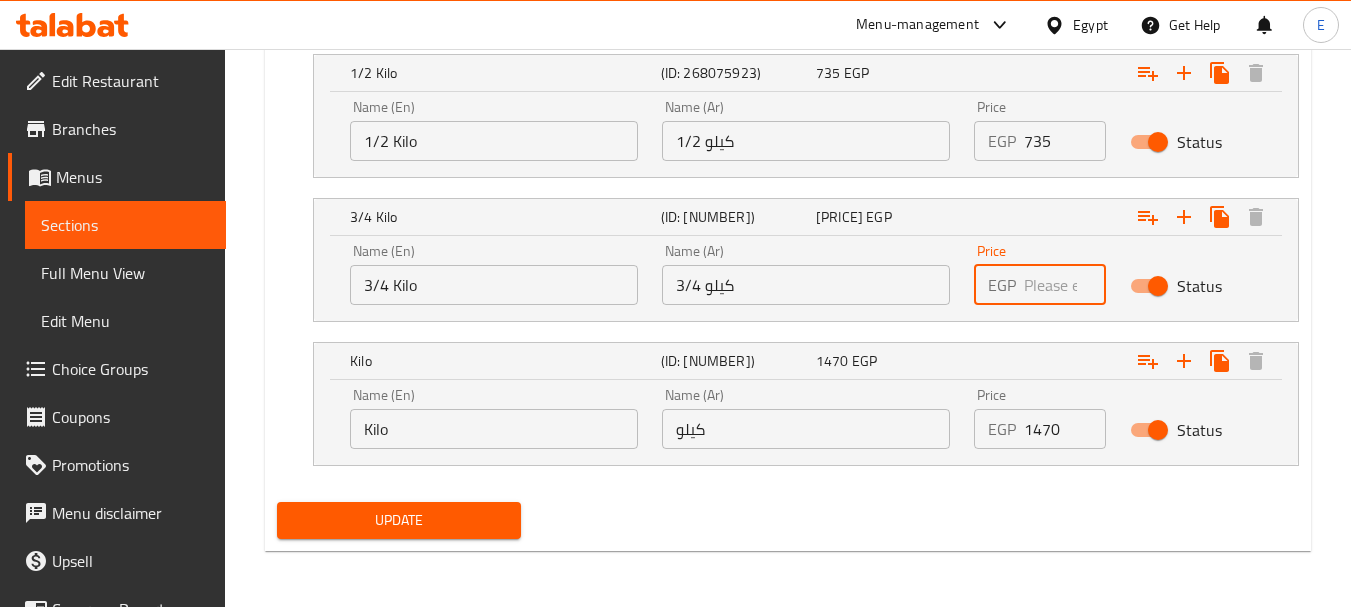drag, startPoint x: 1056, startPoint y: 284, endPoint x: 940, endPoint y: 293, distance: 116.34862 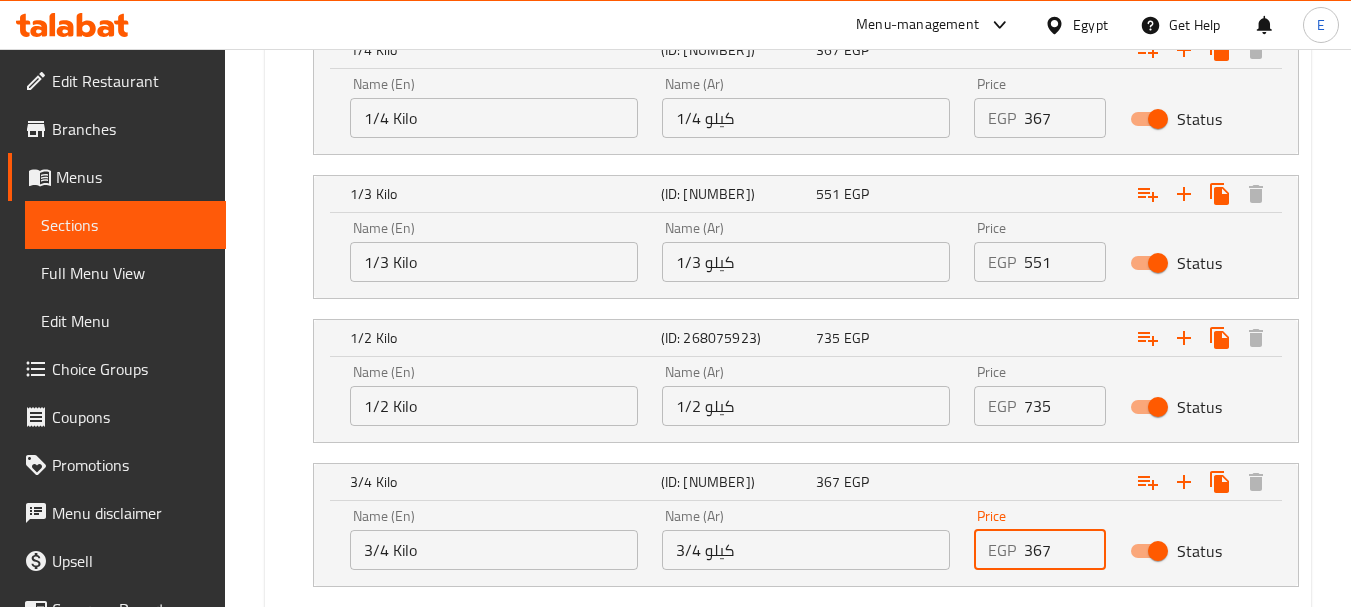 scroll, scrollTop: 1184, scrollLeft: 0, axis: vertical 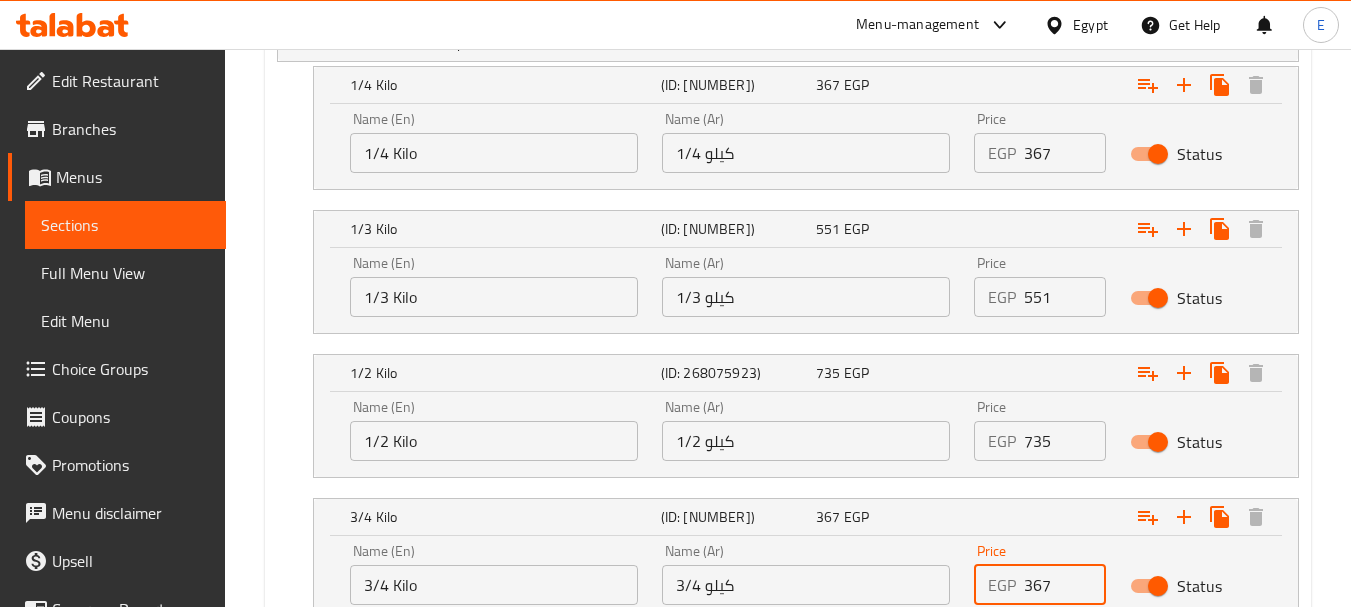 type on "367" 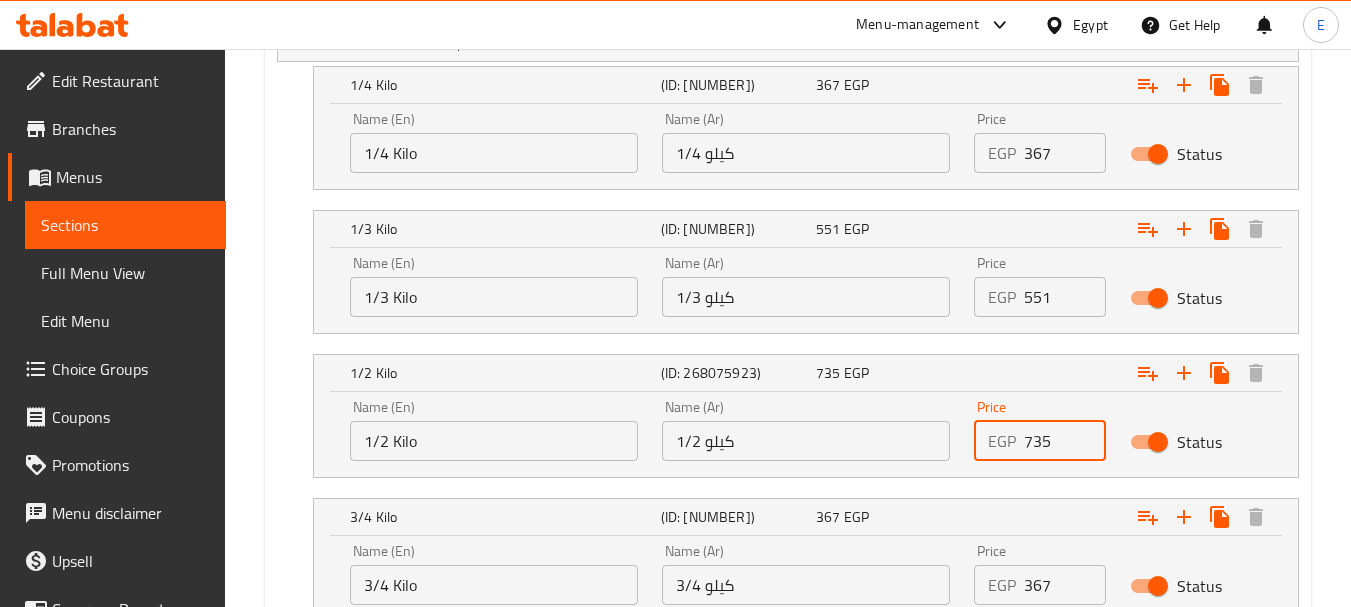 drag, startPoint x: 1063, startPoint y: 442, endPoint x: 934, endPoint y: 442, distance: 129 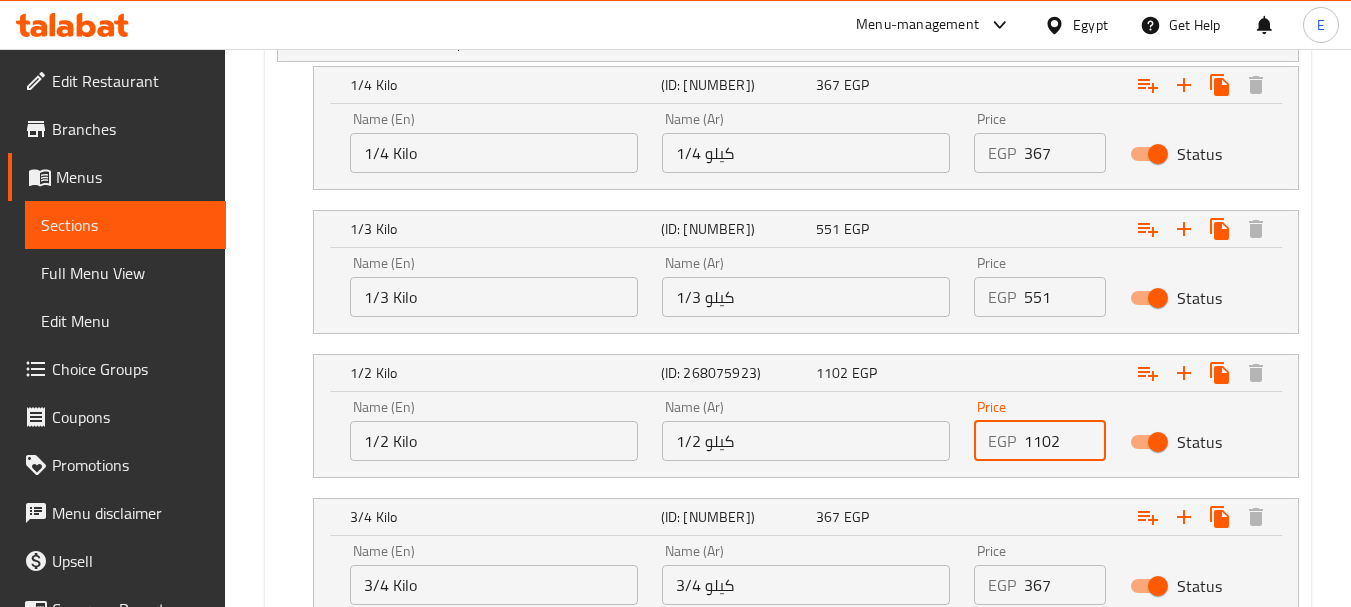 scroll, scrollTop: 1284, scrollLeft: 0, axis: vertical 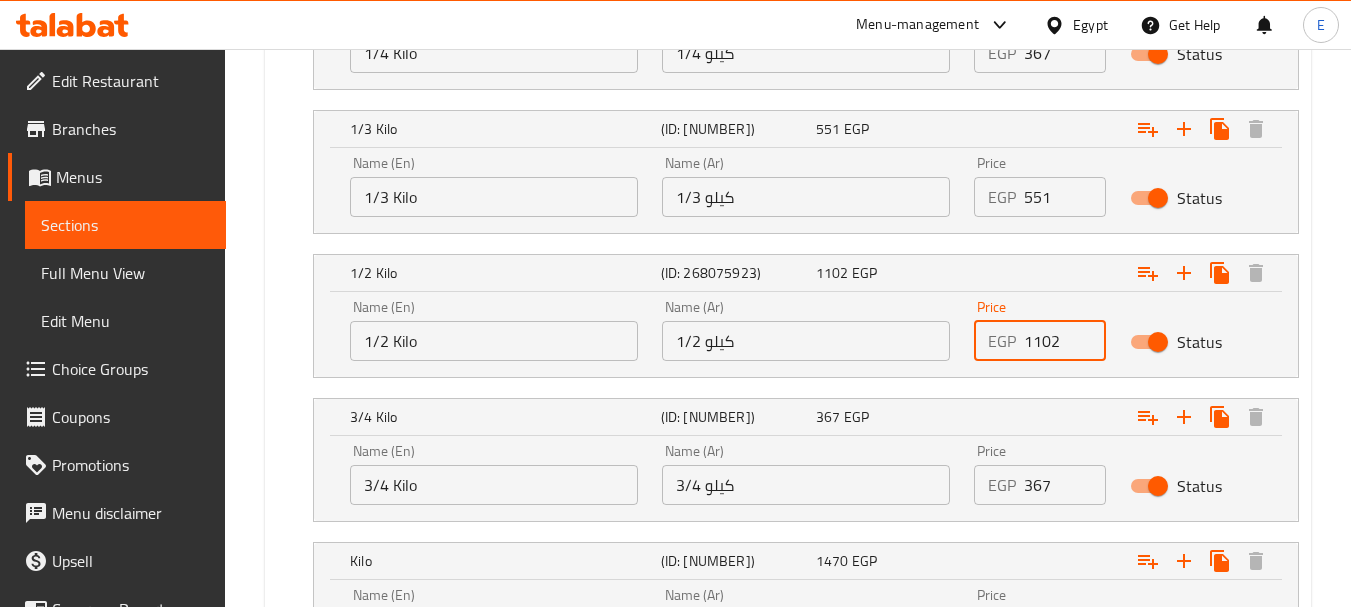 type on "735" 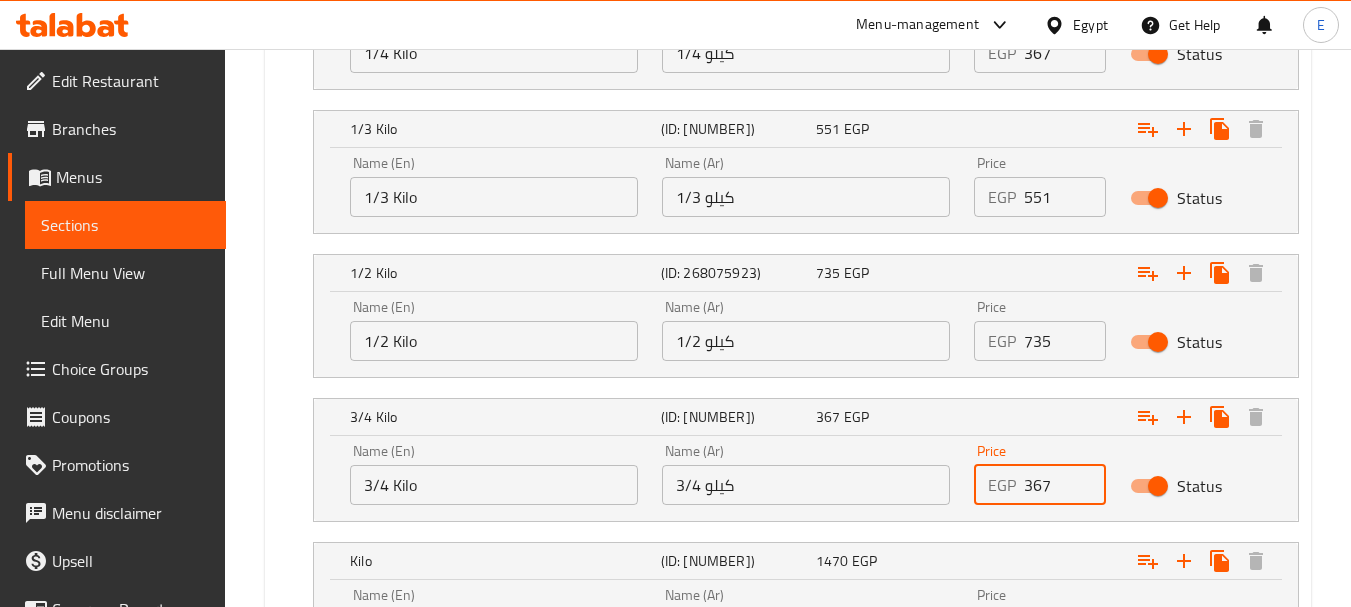 drag, startPoint x: 1063, startPoint y: 484, endPoint x: 953, endPoint y: 485, distance: 110.00455 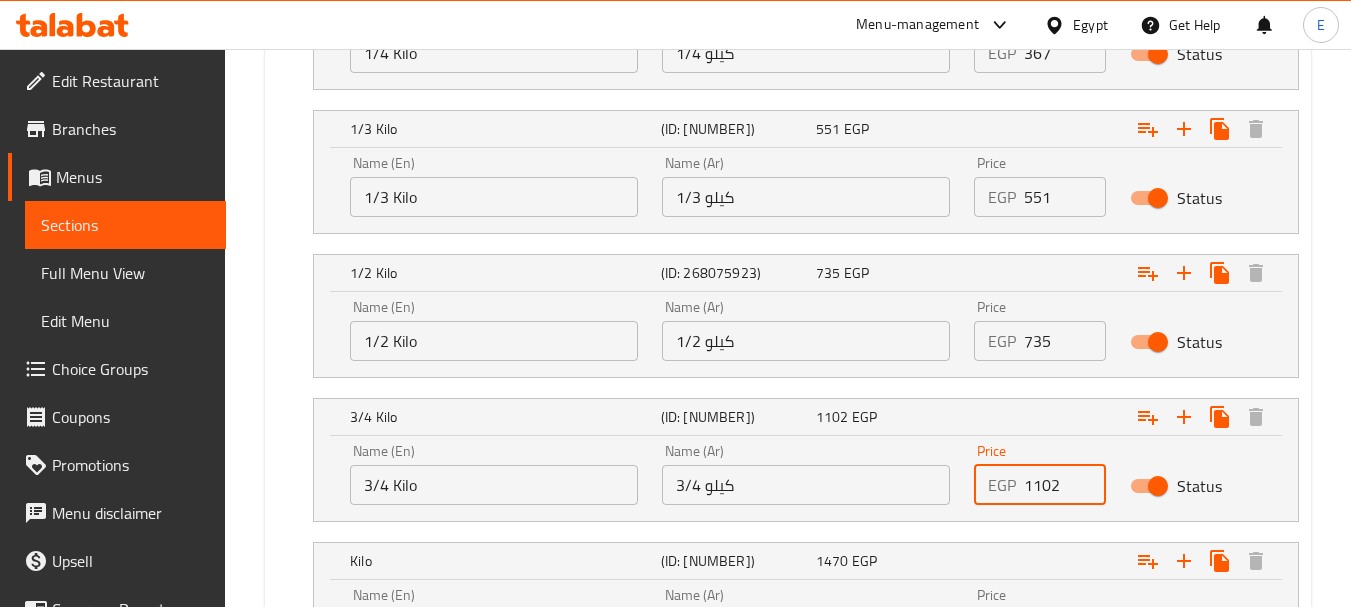 type on "1102" 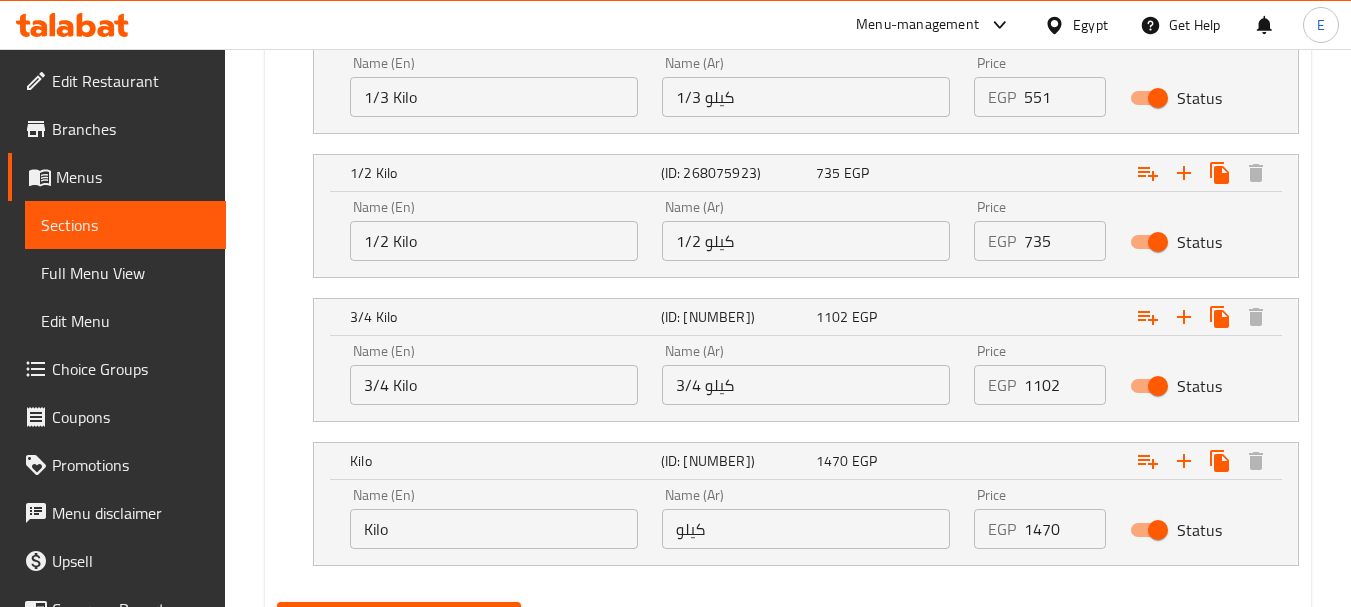 scroll, scrollTop: 1484, scrollLeft: 0, axis: vertical 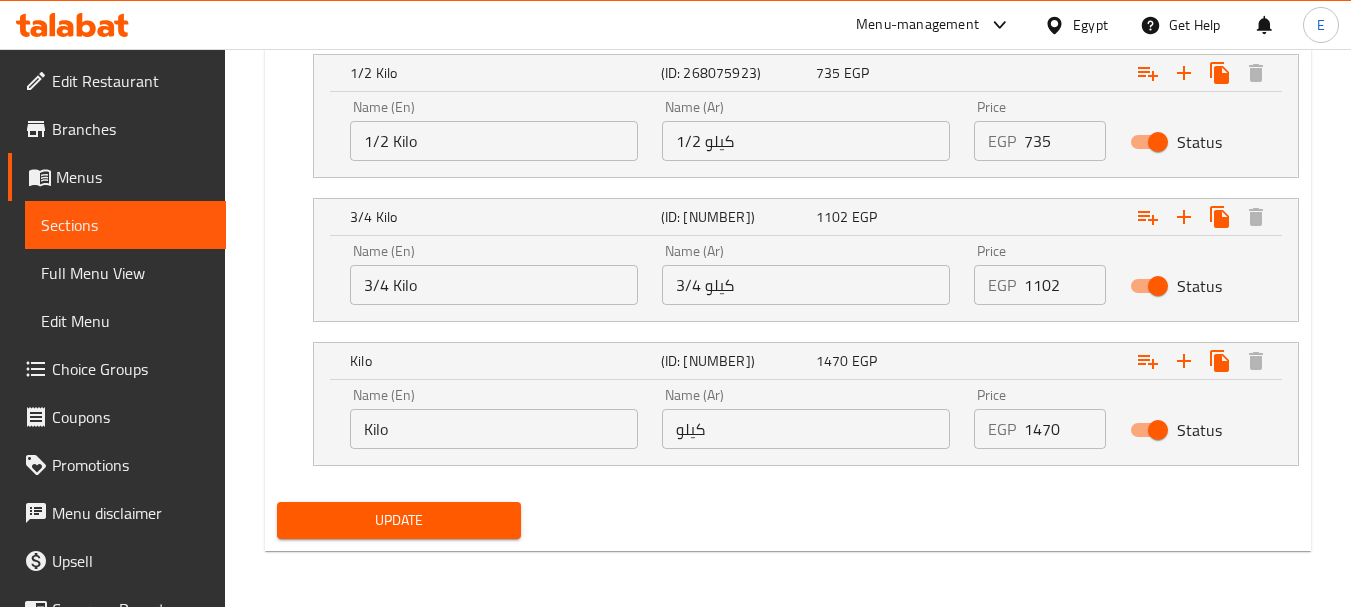 click on "Update" at bounding box center (398, 520) 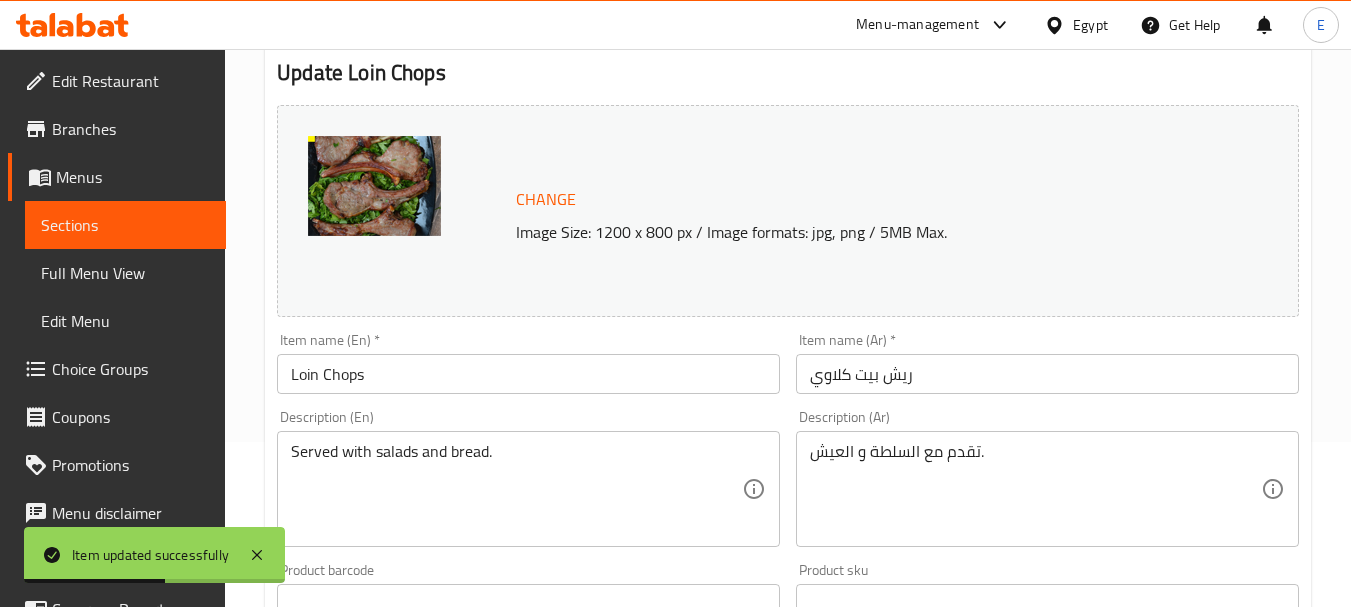 scroll, scrollTop: 0, scrollLeft: 0, axis: both 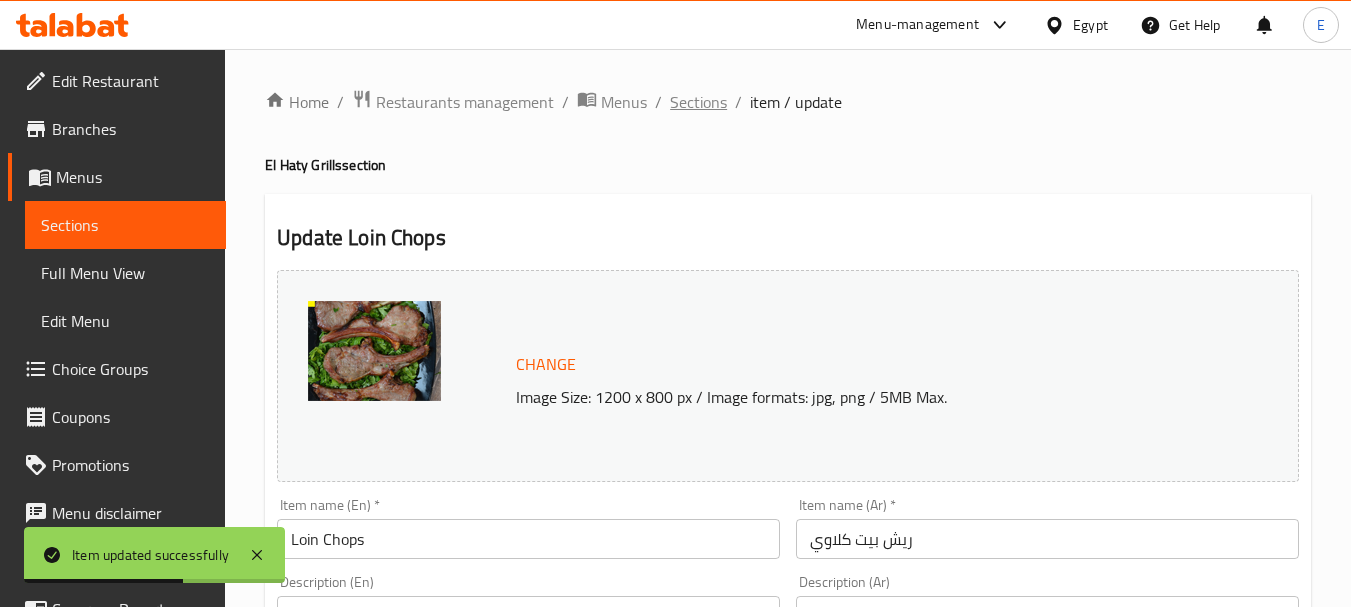 click on "Sections" at bounding box center (698, 102) 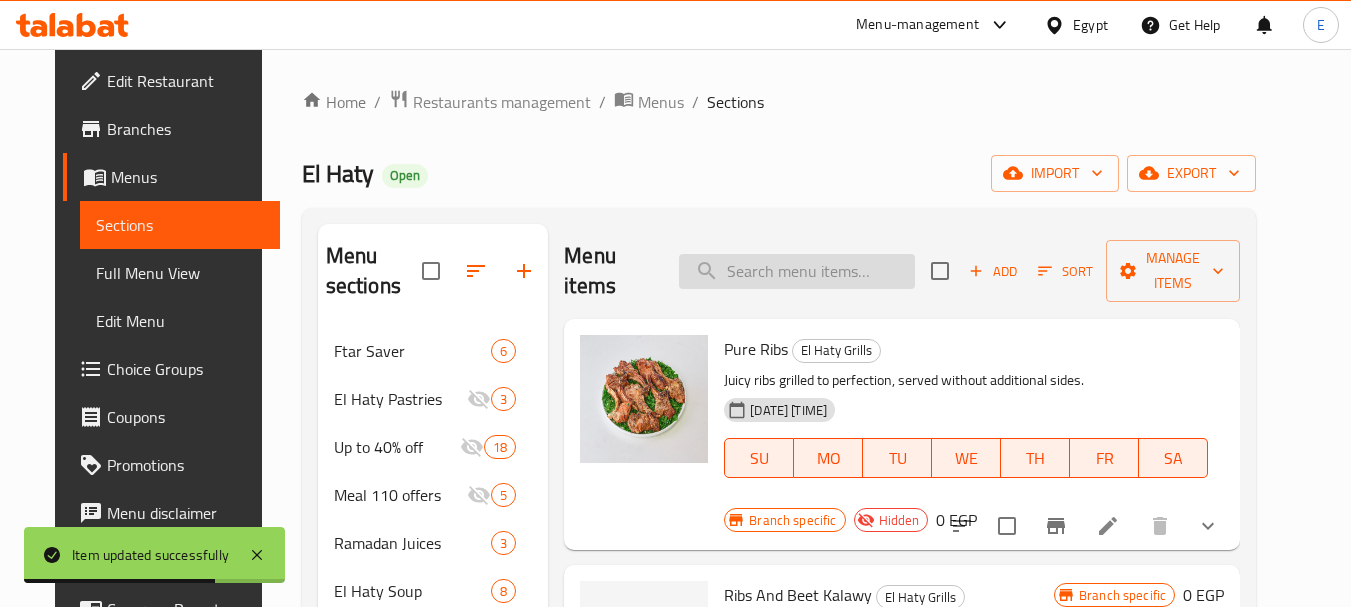 click at bounding box center (797, 271) 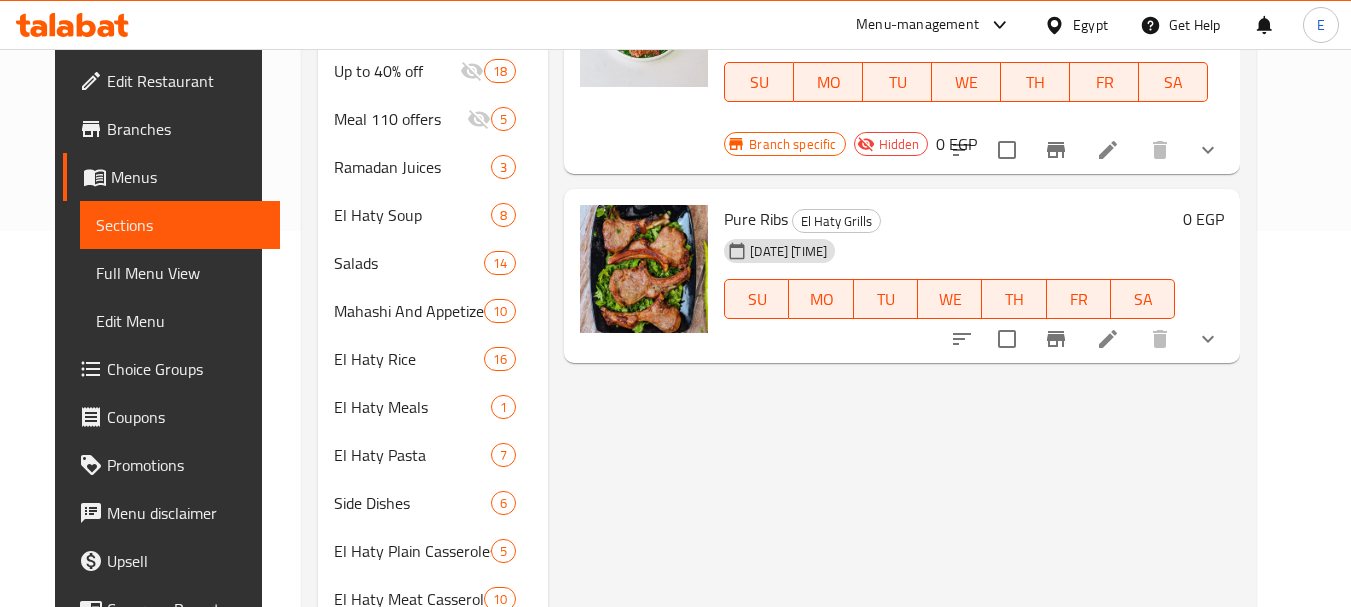 scroll, scrollTop: 200, scrollLeft: 0, axis: vertical 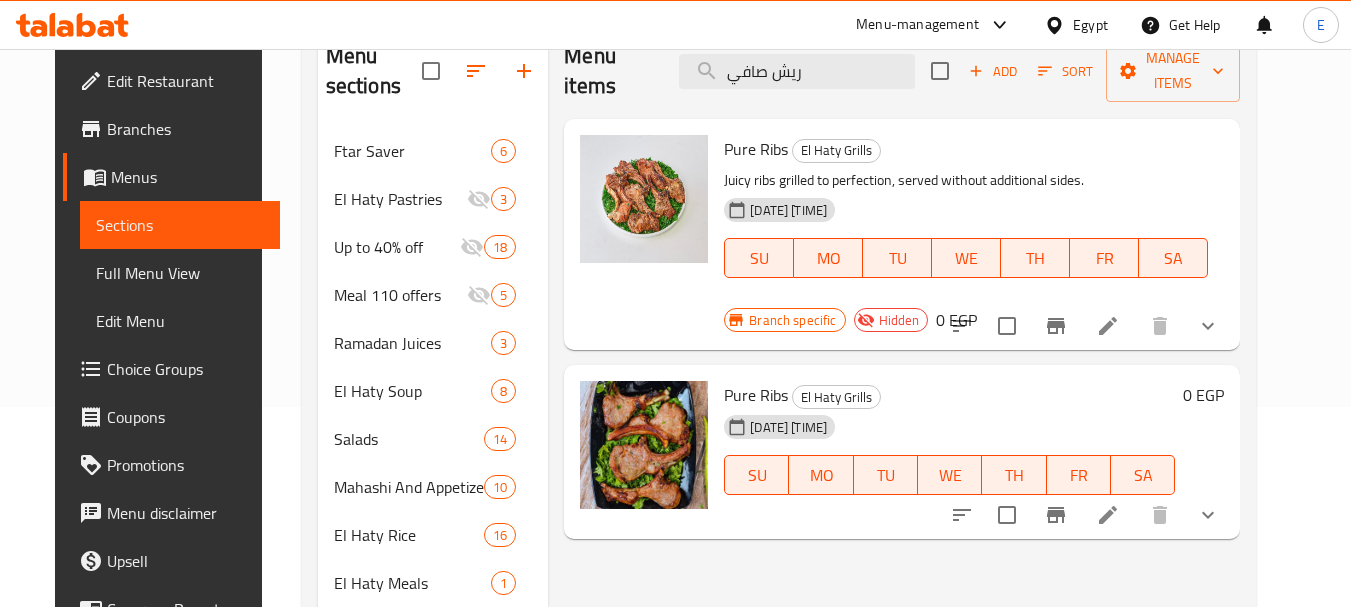 type on "ريش صافي" 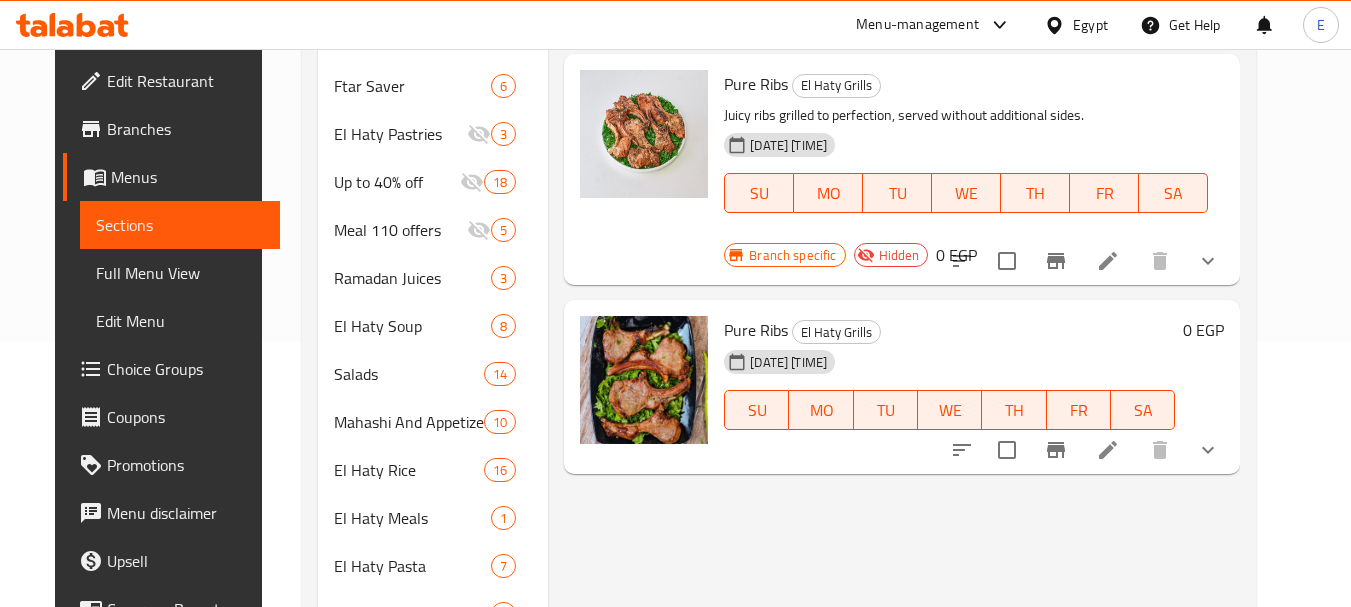 scroll, scrollTop: 300, scrollLeft: 0, axis: vertical 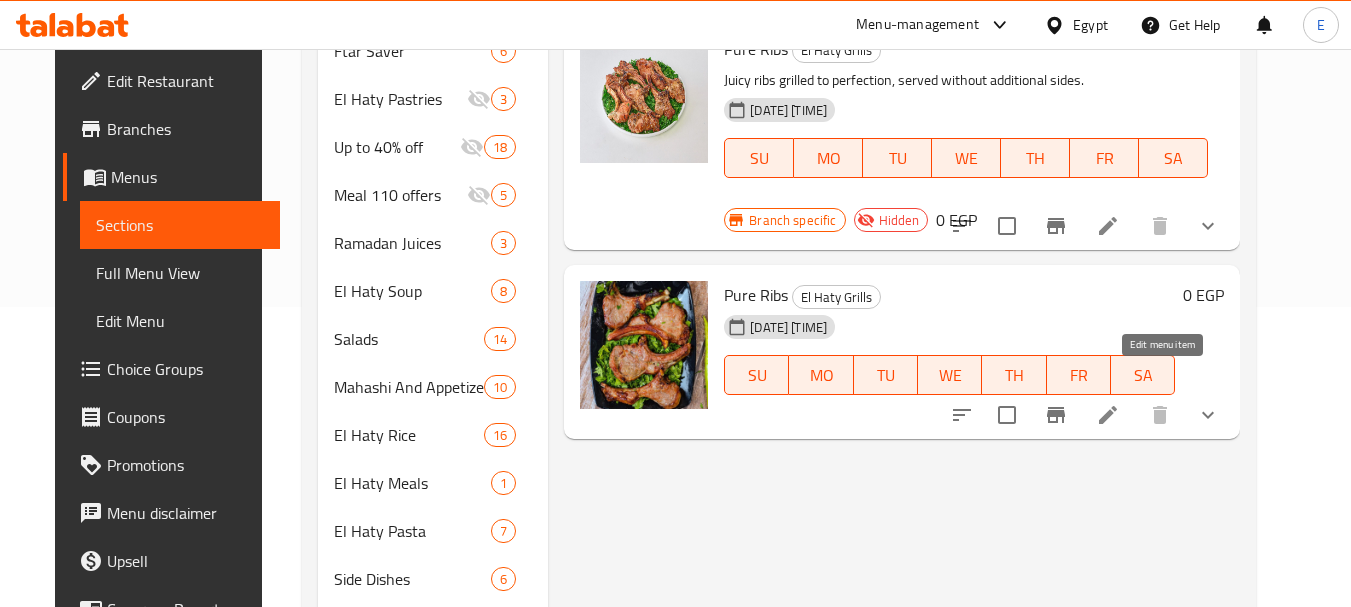 click 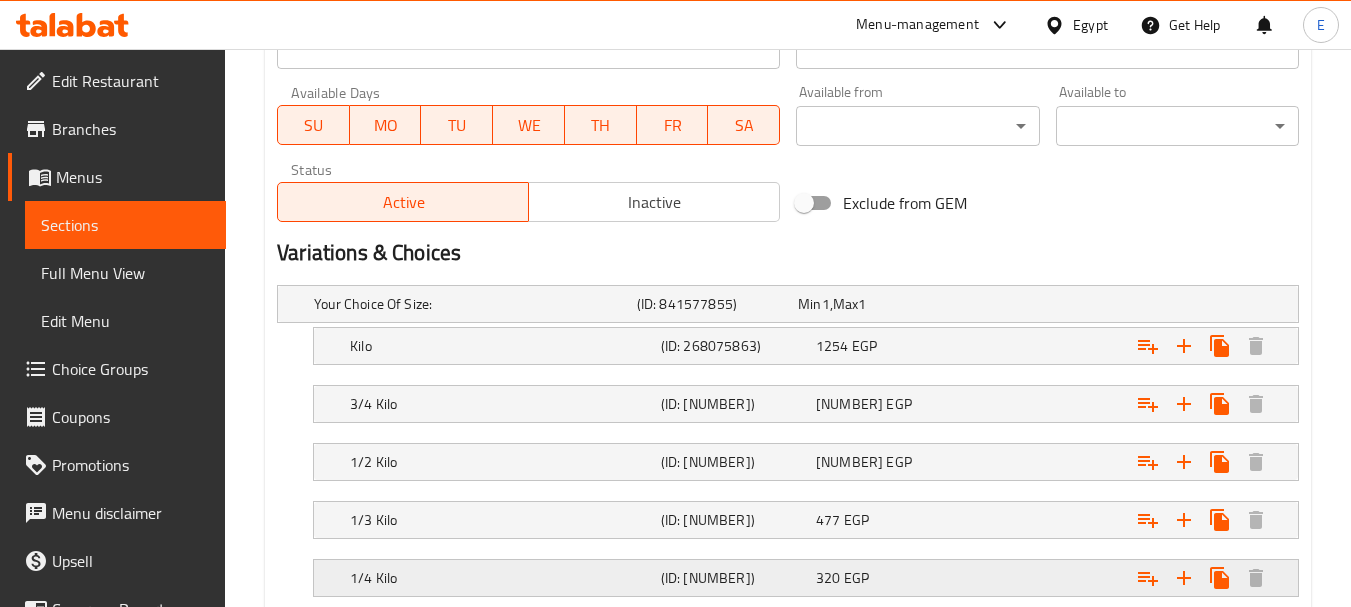 scroll, scrollTop: 1054, scrollLeft: 0, axis: vertical 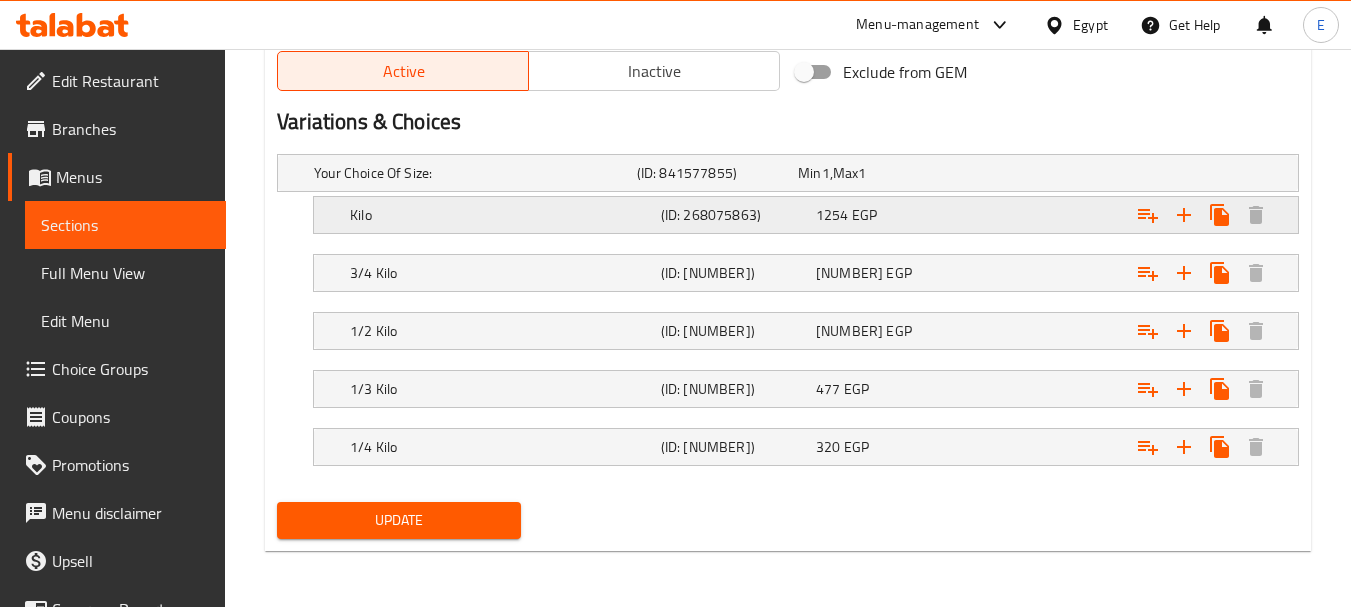 click on "[PRICE] EGP" at bounding box center [874, 173] 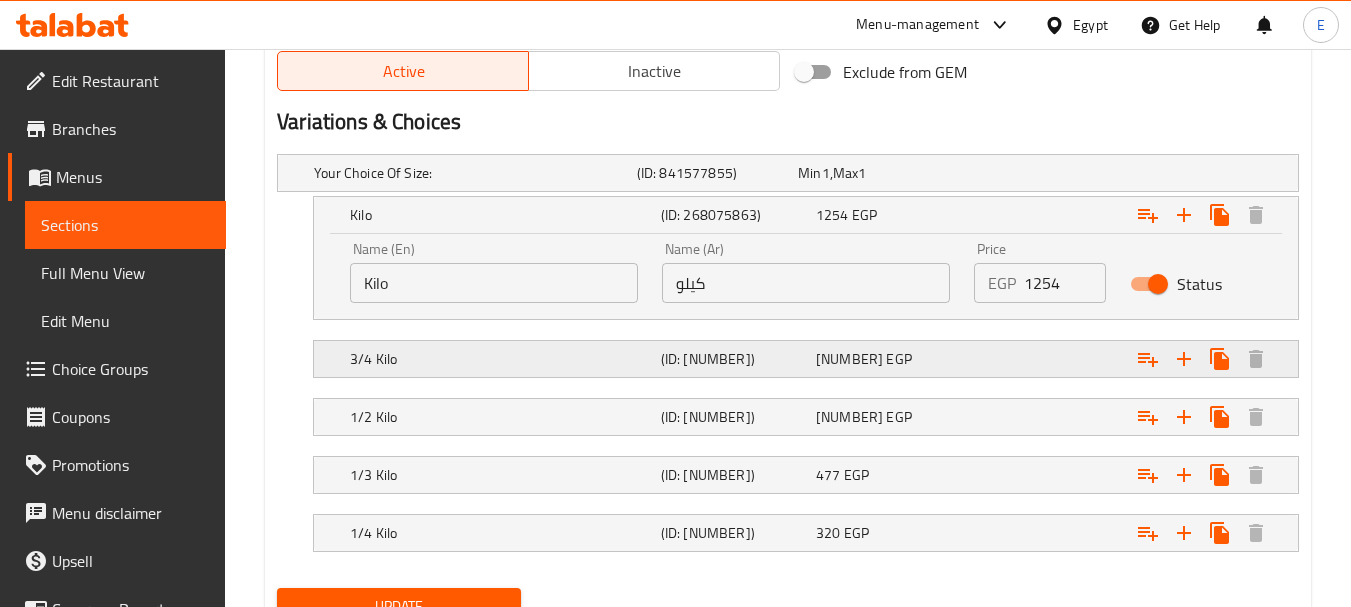 click on "[NUMBER]" at bounding box center [809, 173] 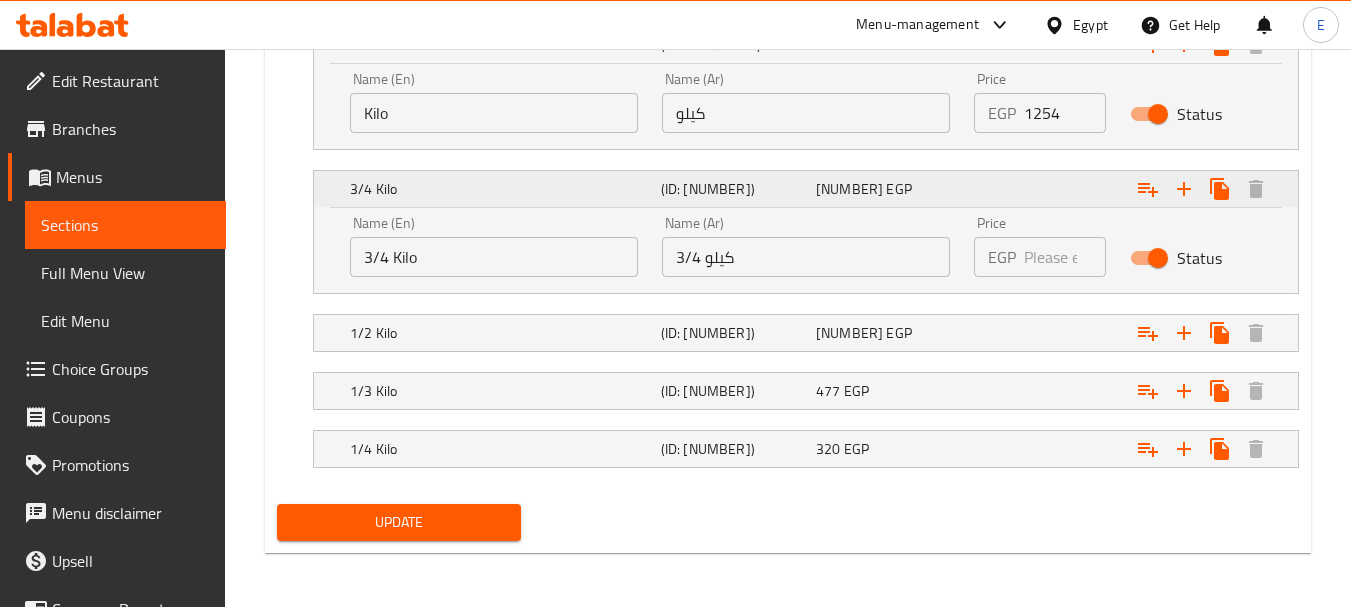 scroll, scrollTop: 1226, scrollLeft: 0, axis: vertical 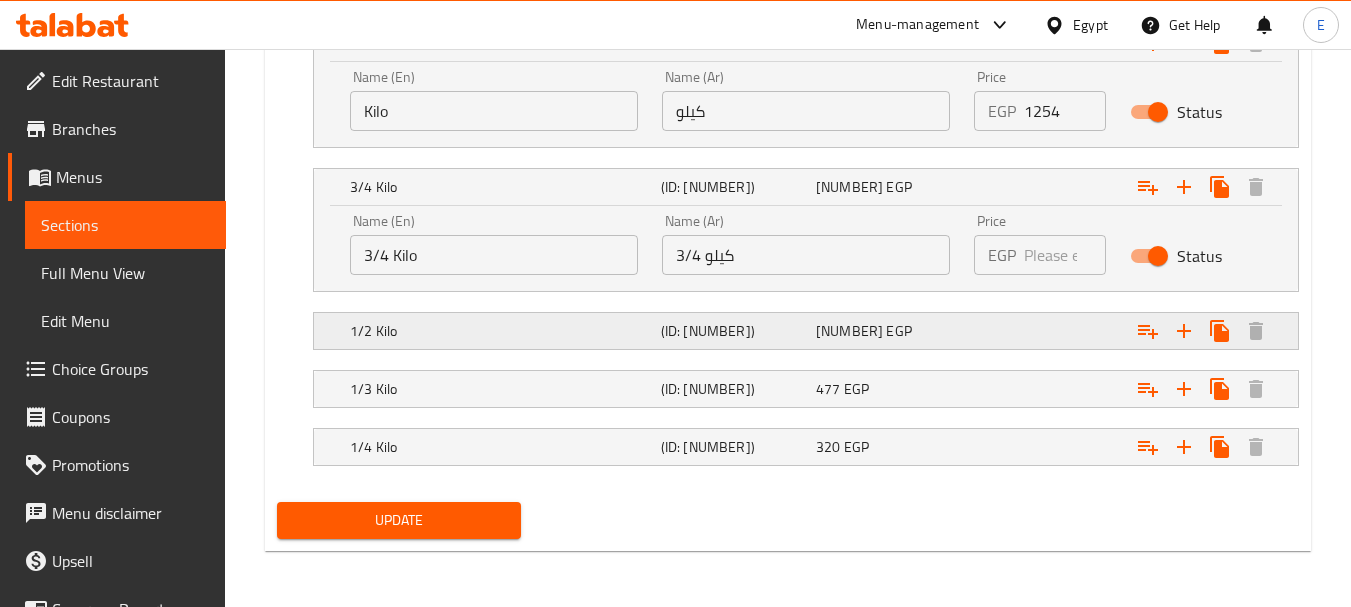 click on "EGP" at bounding box center [826, 1] 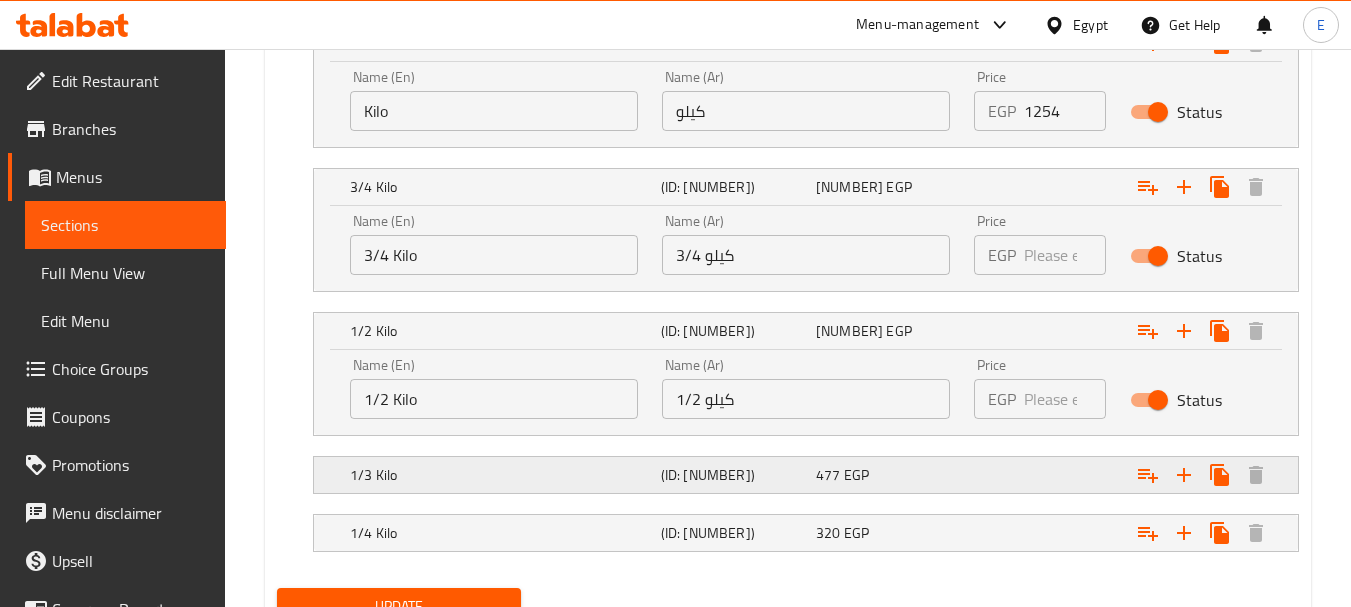 click on "EGP" at bounding box center [826, 1] 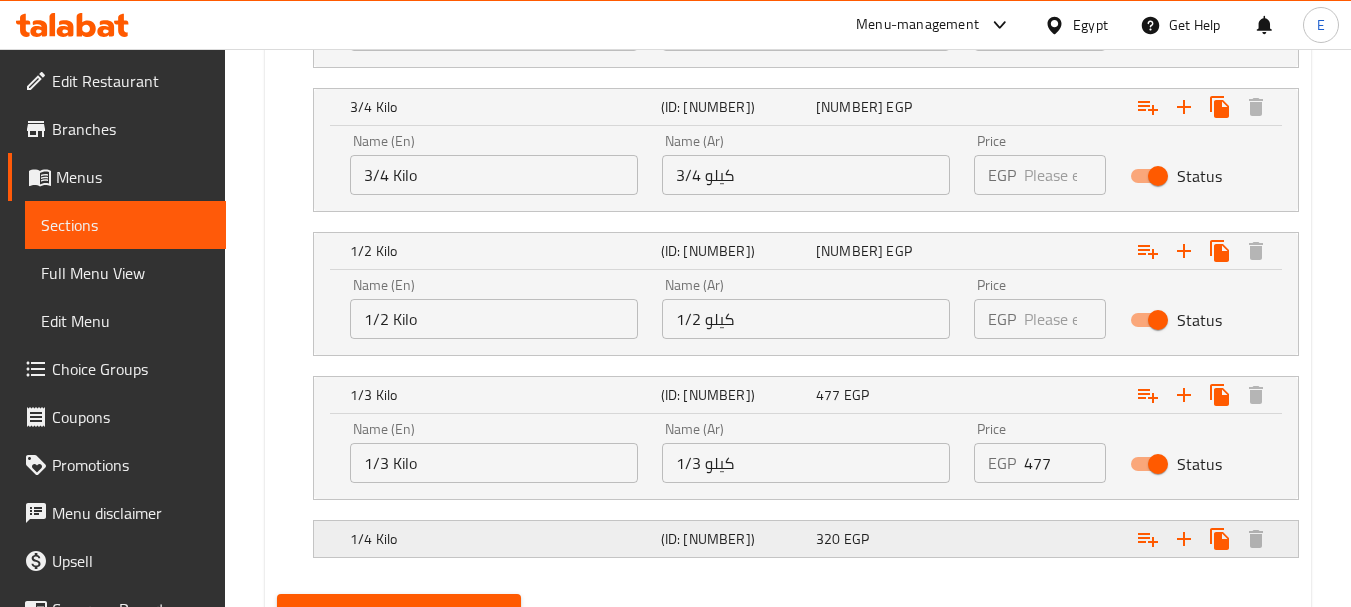 scroll, scrollTop: 1398, scrollLeft: 0, axis: vertical 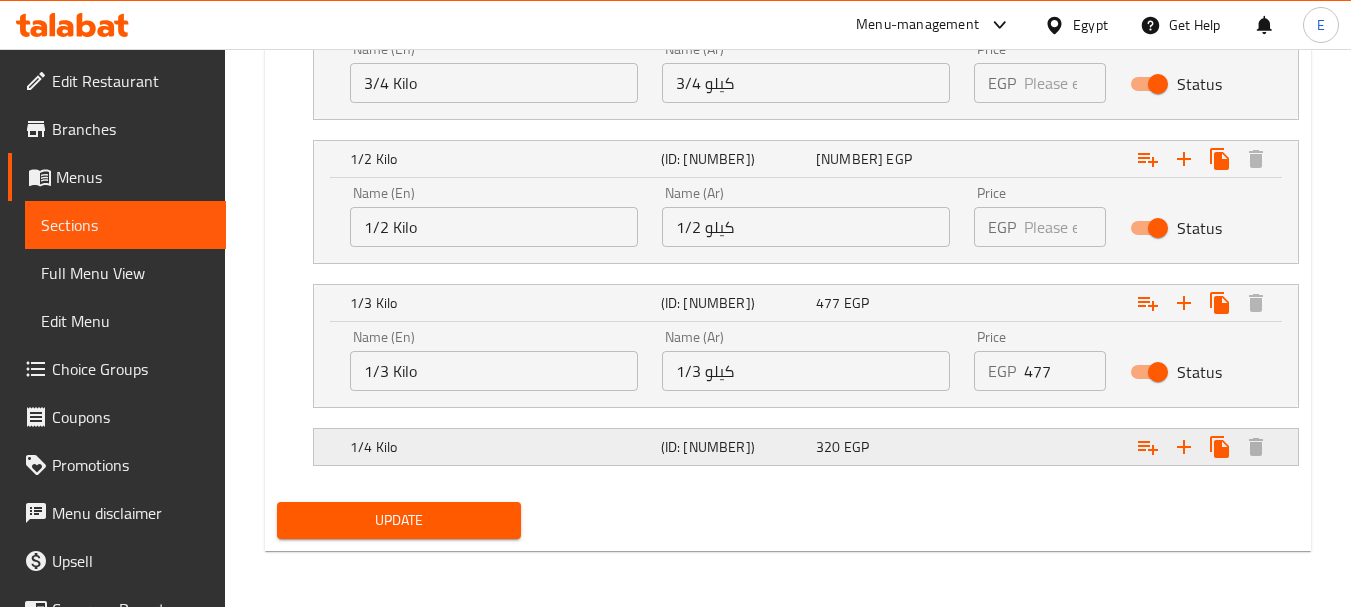 click on "EGP" at bounding box center (826, -171) 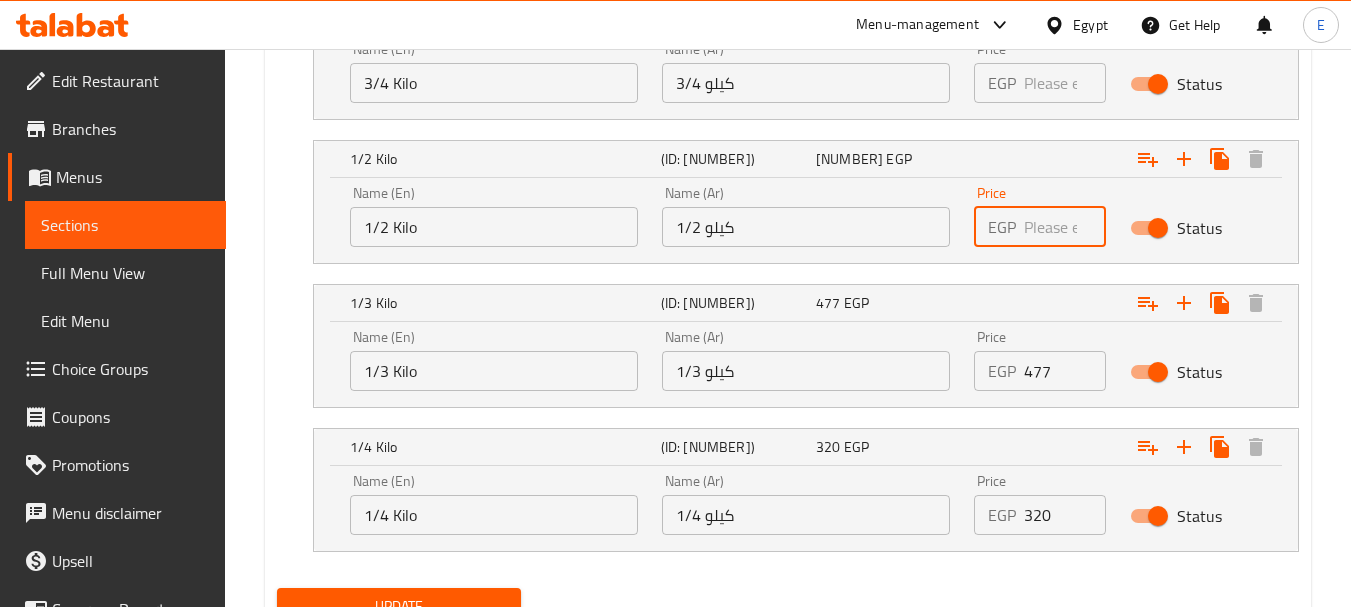 click on "[NUMBER]" at bounding box center (1065, 227) 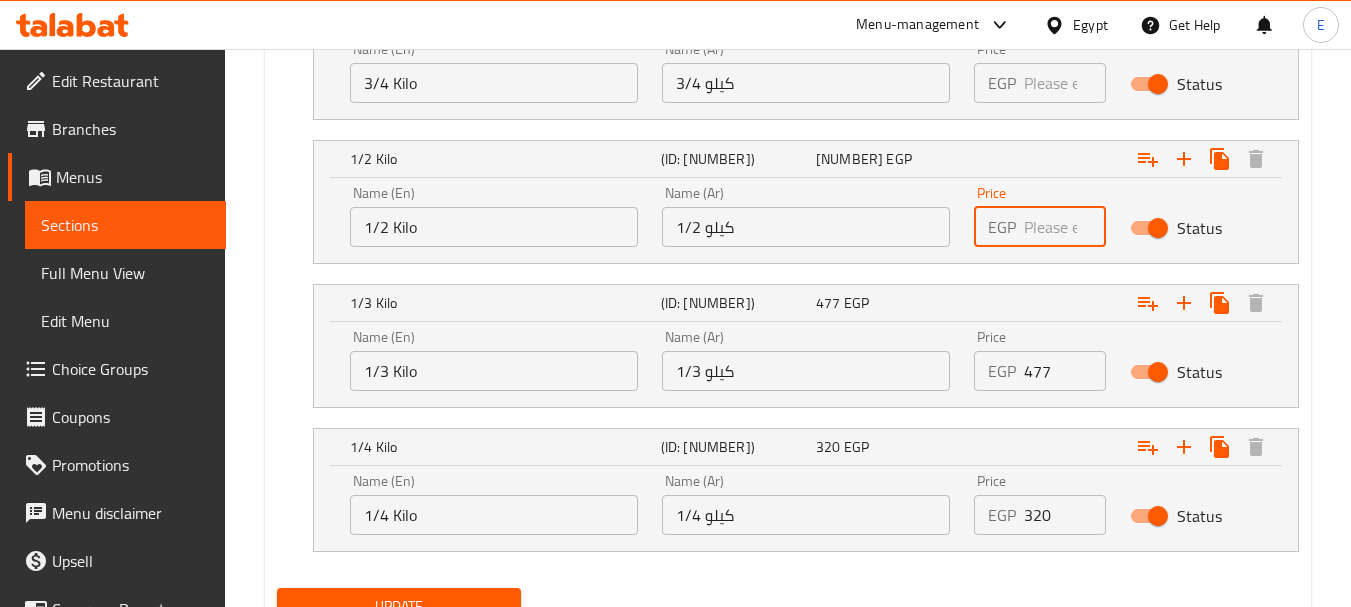 drag, startPoint x: 1059, startPoint y: 231, endPoint x: 928, endPoint y: 228, distance: 131.03435 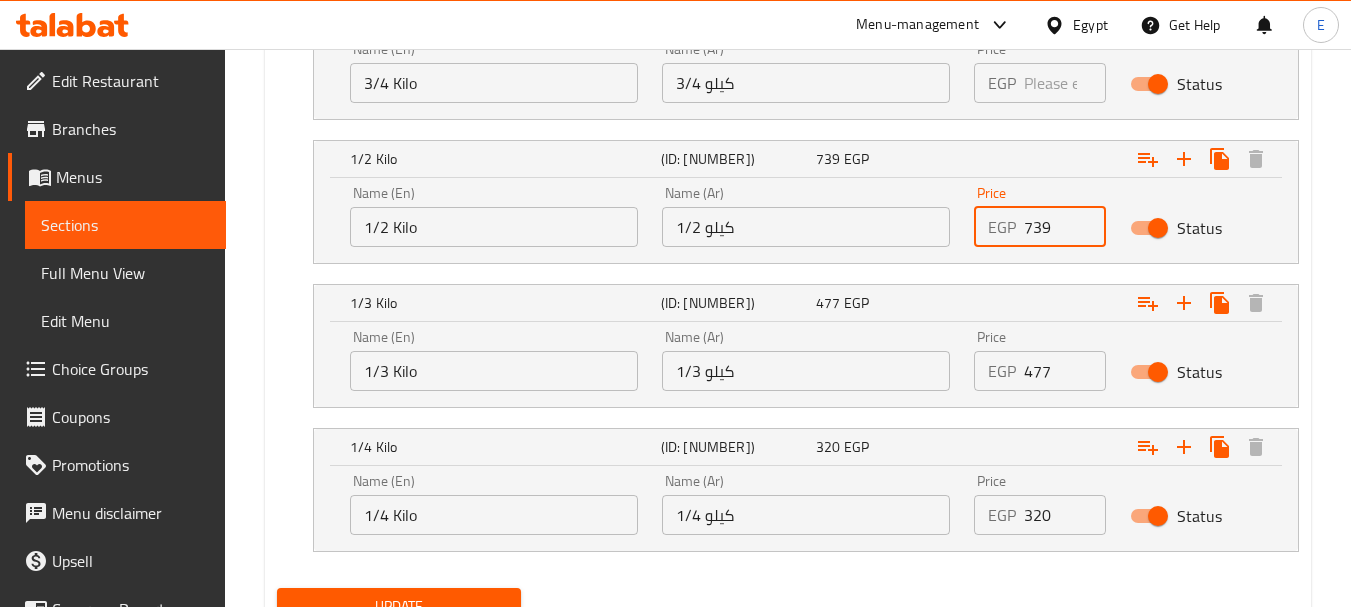 type on "739" 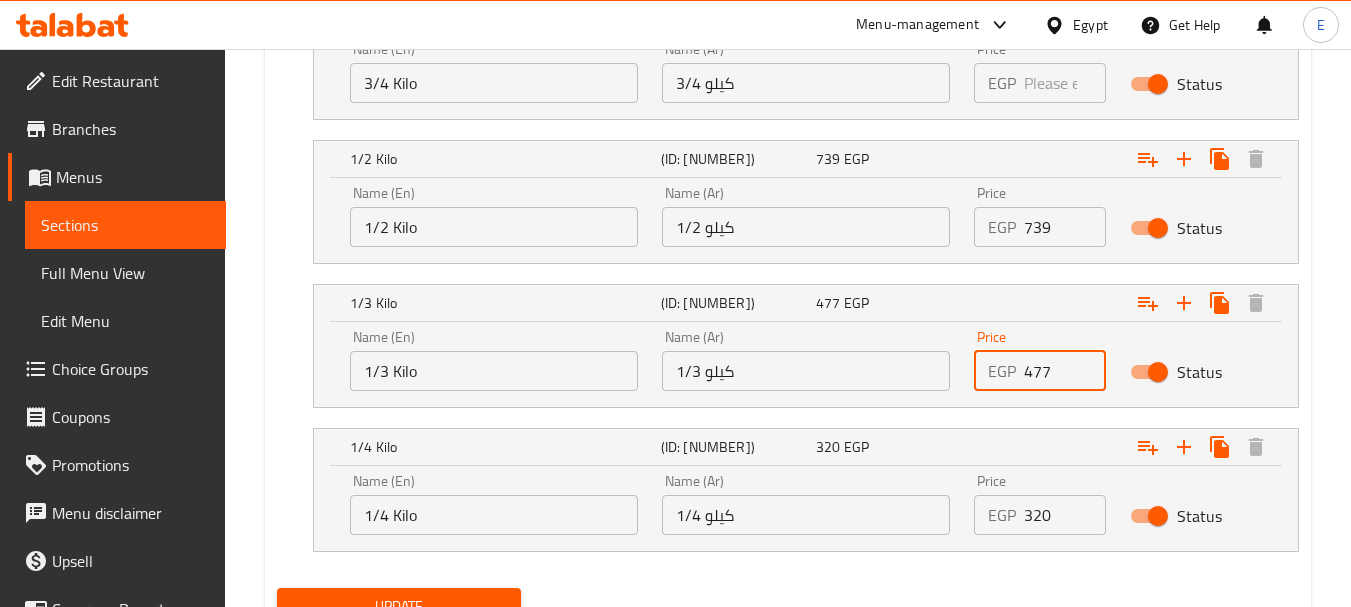 drag, startPoint x: 1050, startPoint y: 368, endPoint x: 917, endPoint y: 379, distance: 133.45412 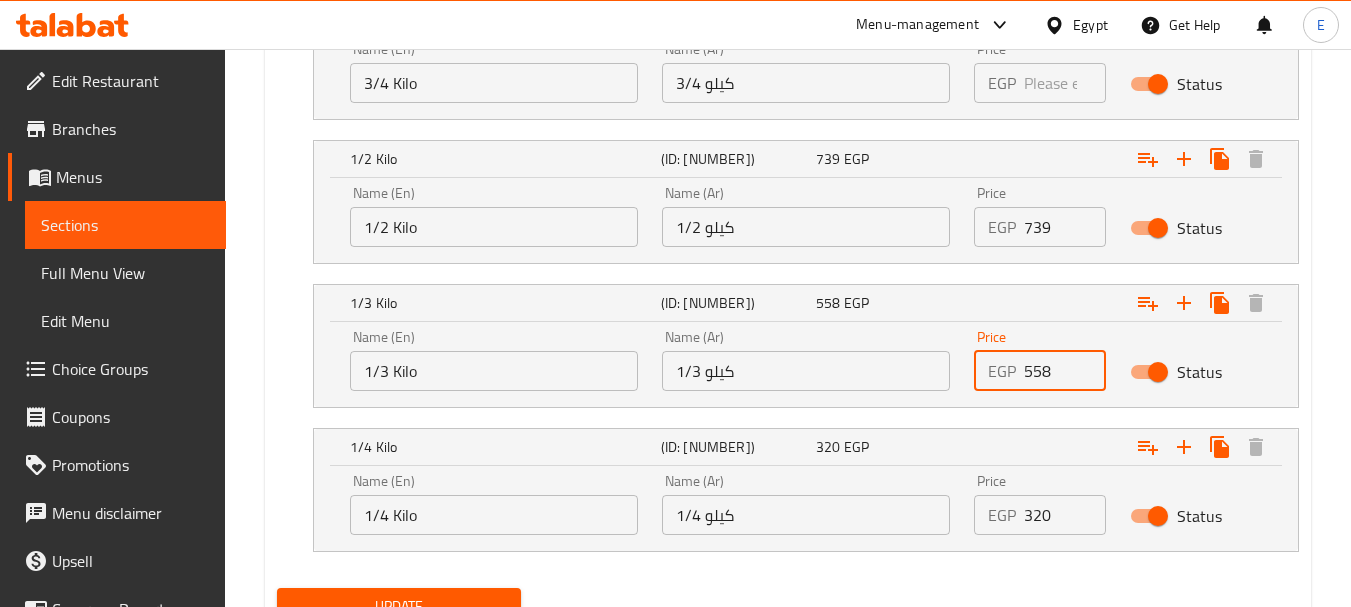 type on "558" 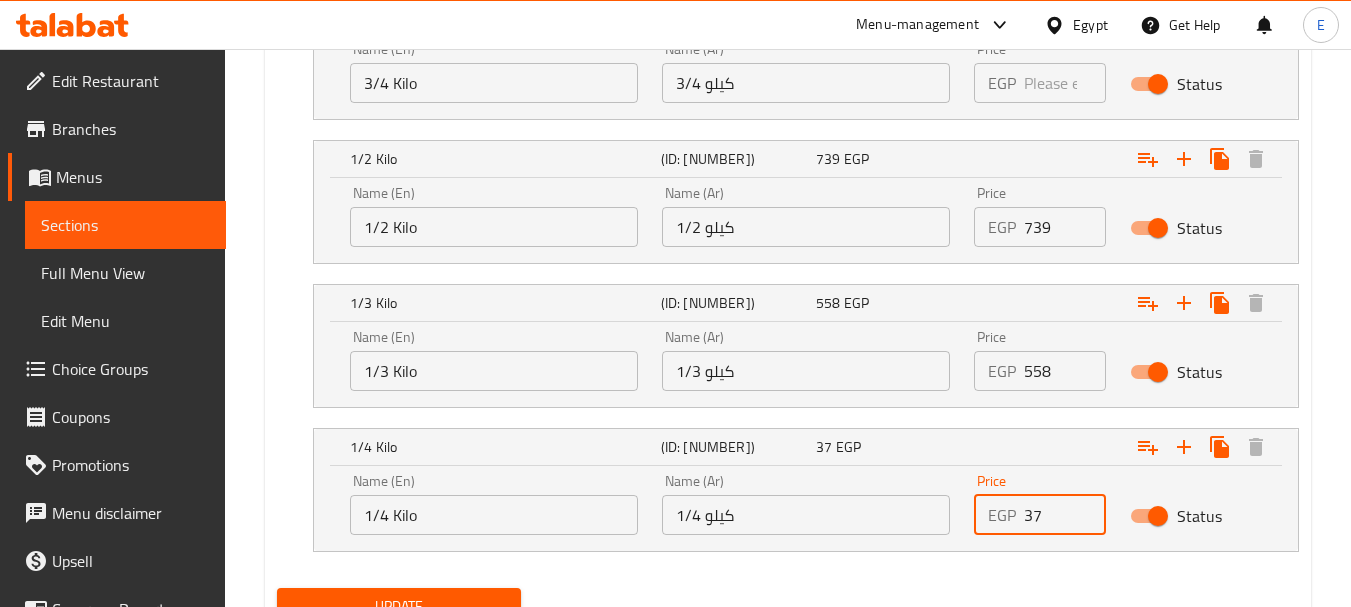 drag, startPoint x: 1056, startPoint y: 521, endPoint x: 979, endPoint y: 512, distance: 77.52419 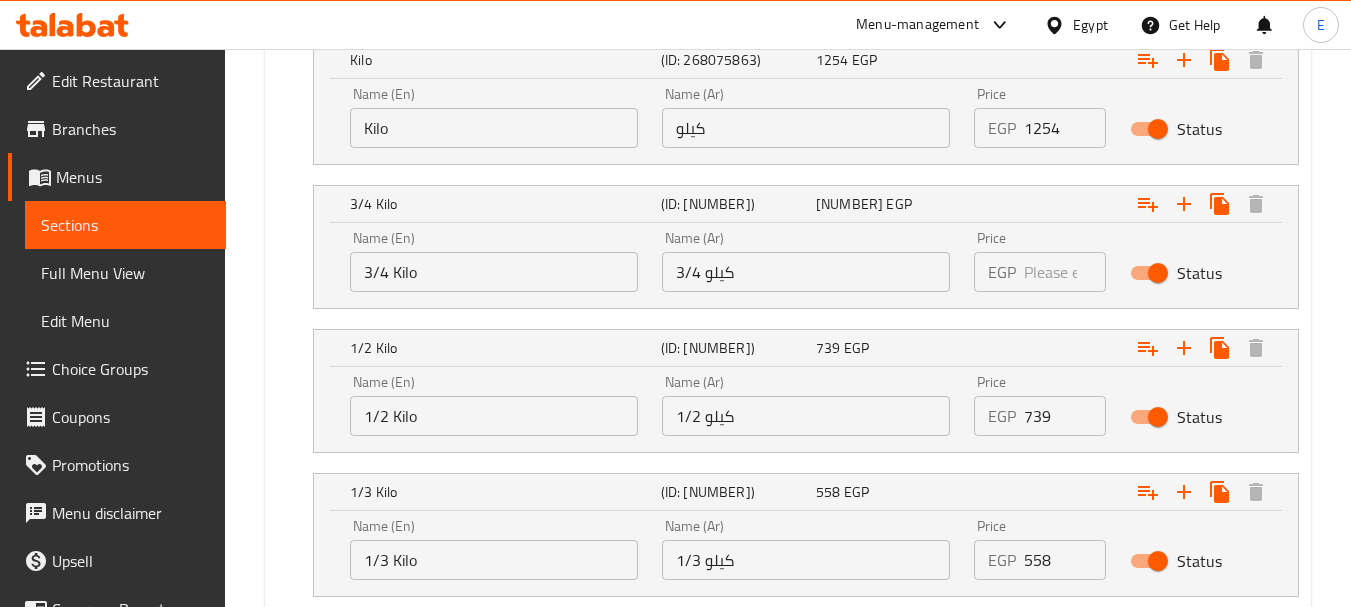scroll, scrollTop: 1198, scrollLeft: 0, axis: vertical 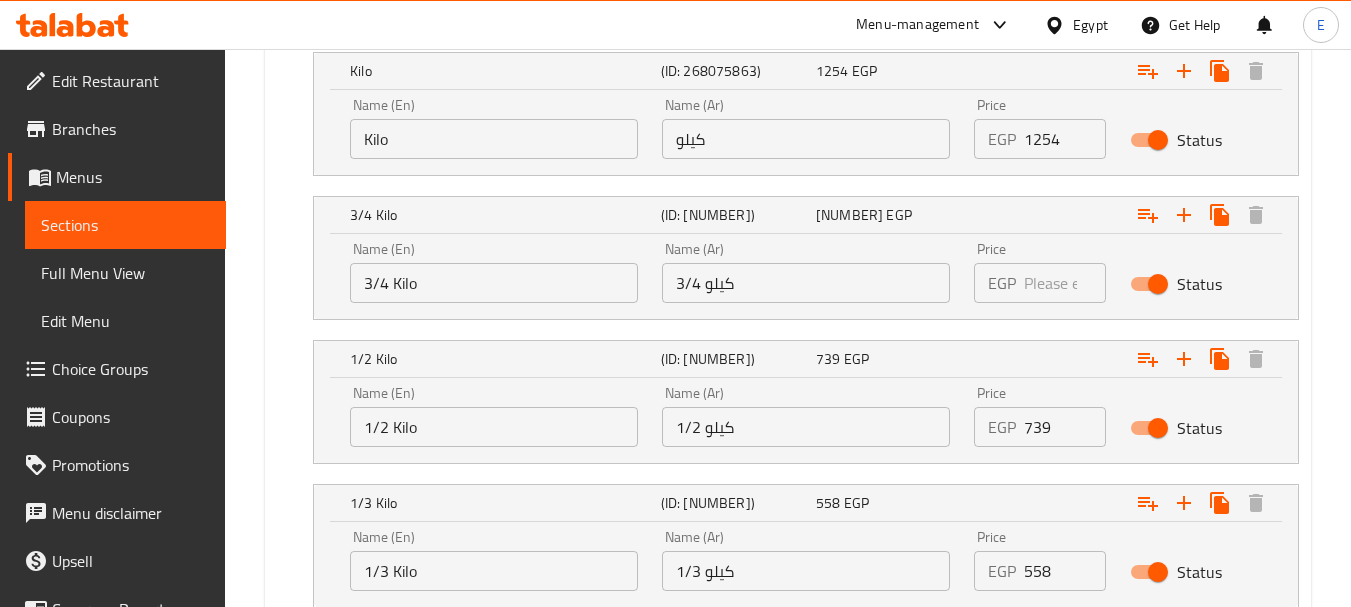 type on "374" 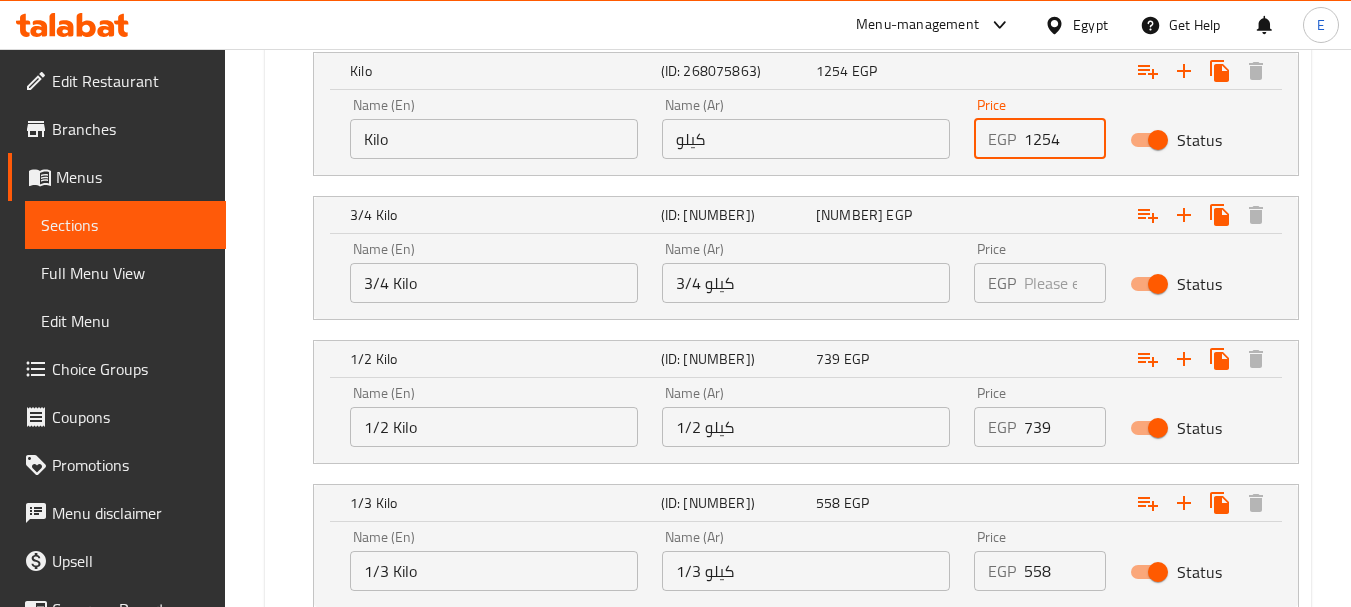 drag, startPoint x: 1067, startPoint y: 133, endPoint x: 943, endPoint y: 133, distance: 124 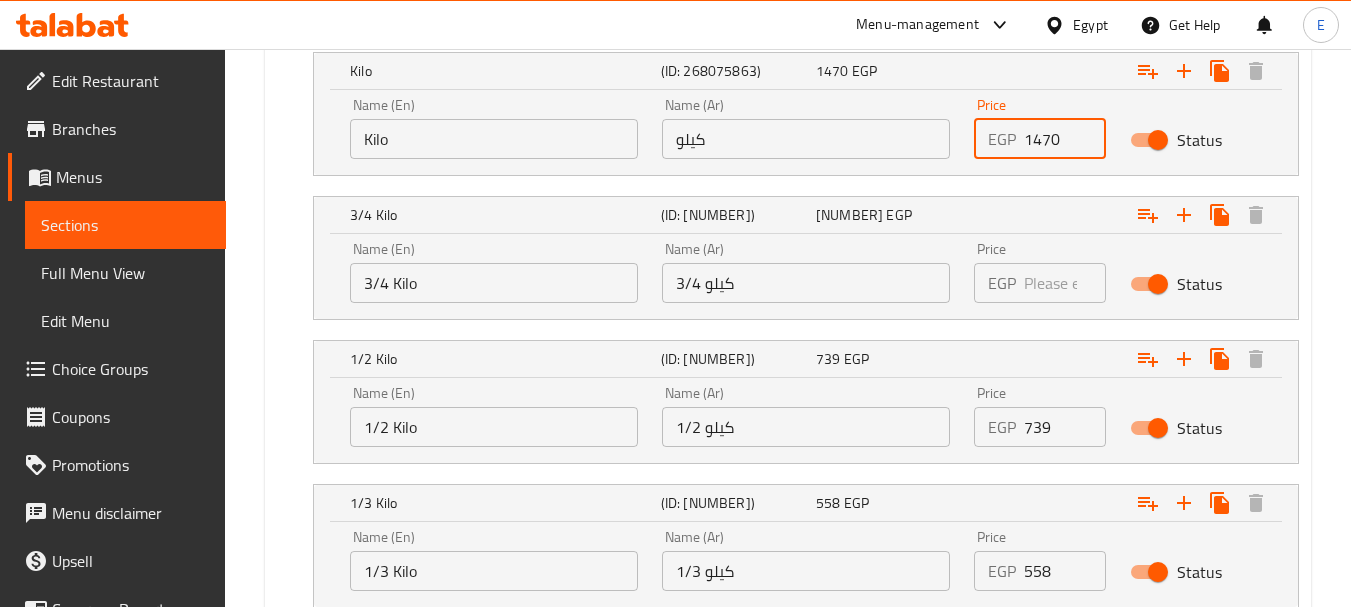 type on "1470" 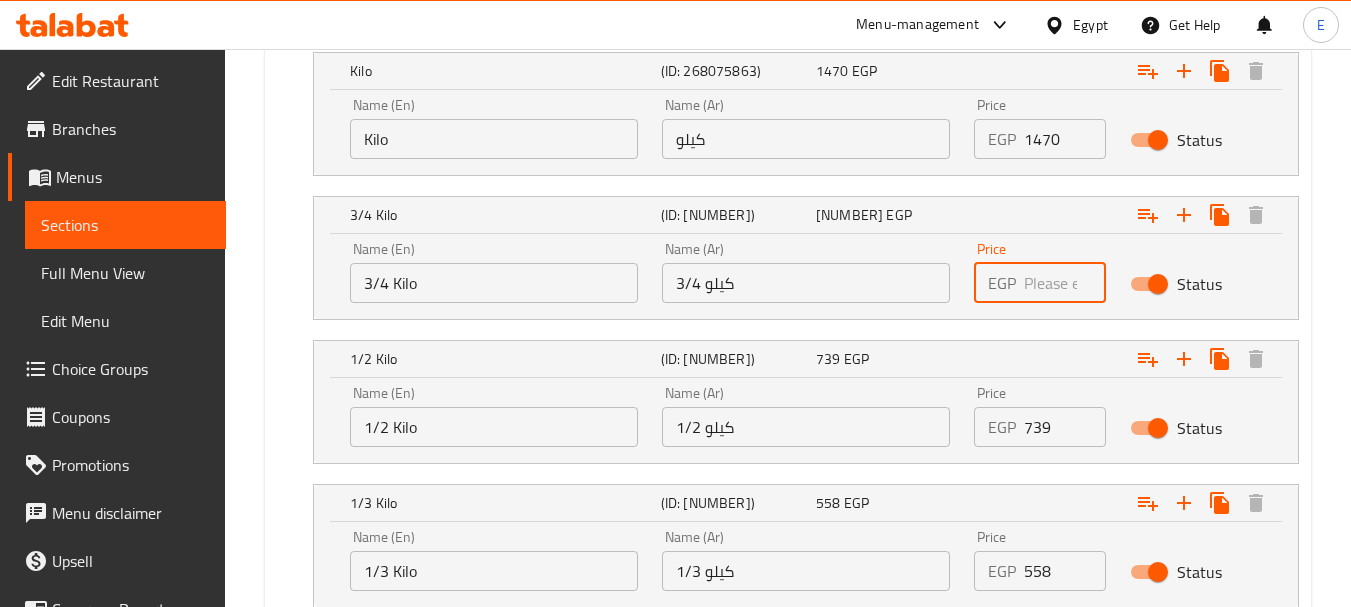 drag, startPoint x: 1066, startPoint y: 287, endPoint x: 863, endPoint y: 283, distance: 203.0394 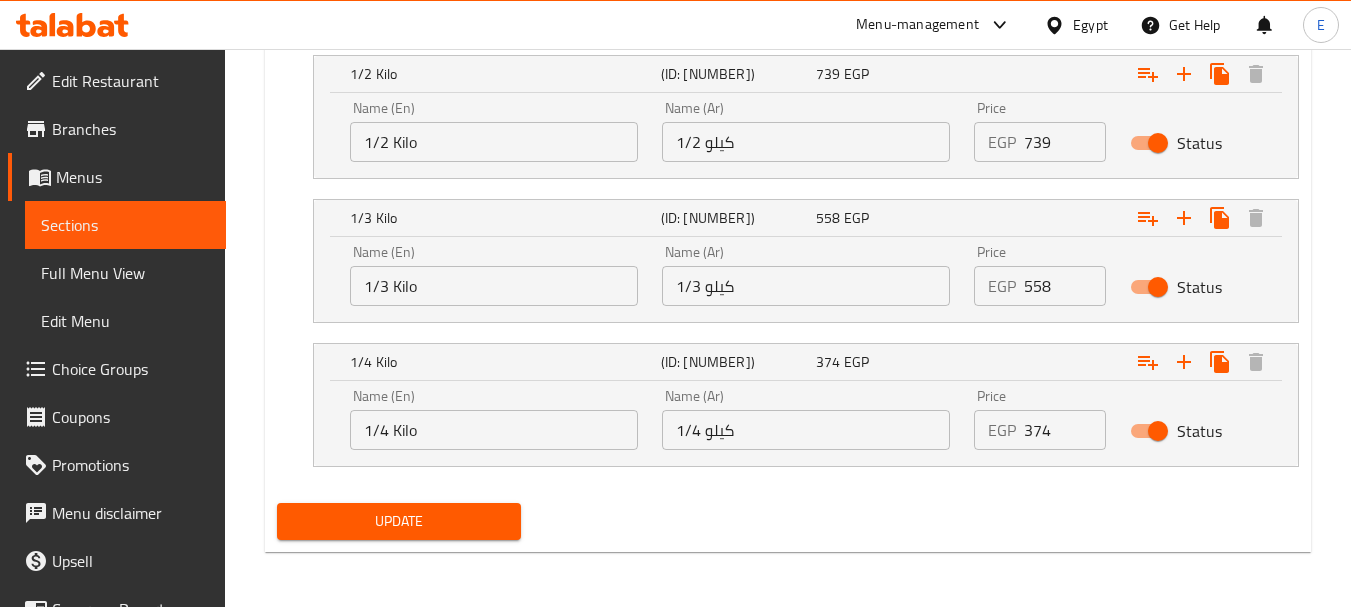 scroll, scrollTop: 1484, scrollLeft: 0, axis: vertical 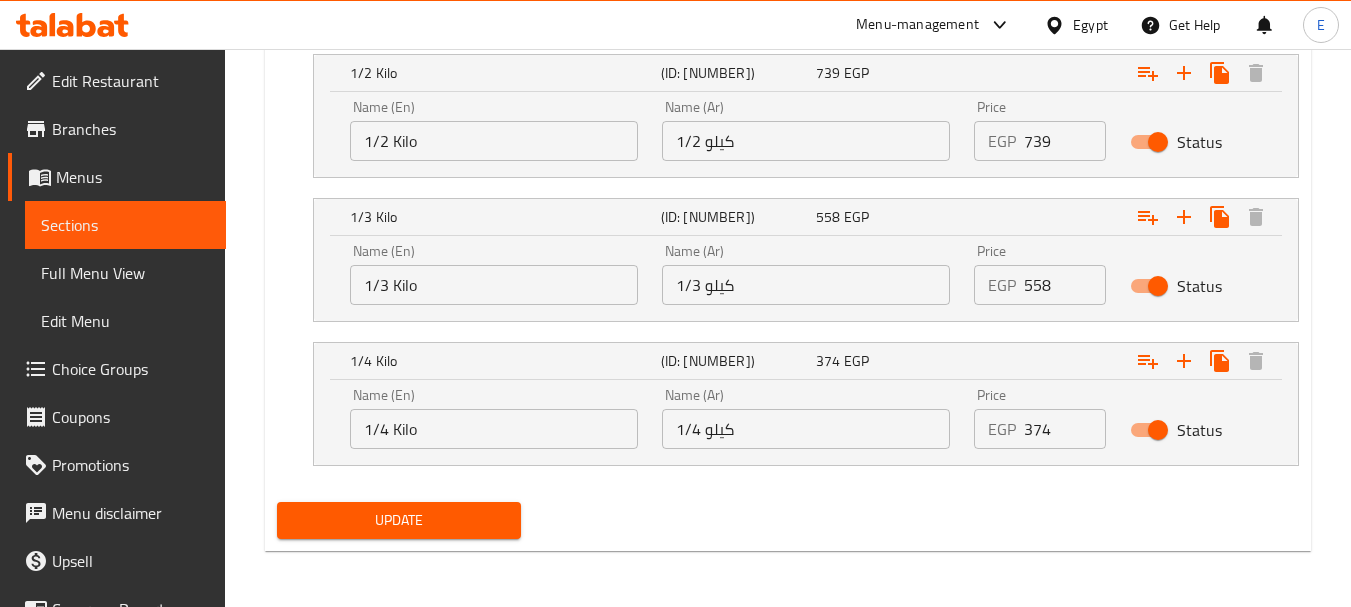 type on "1108" 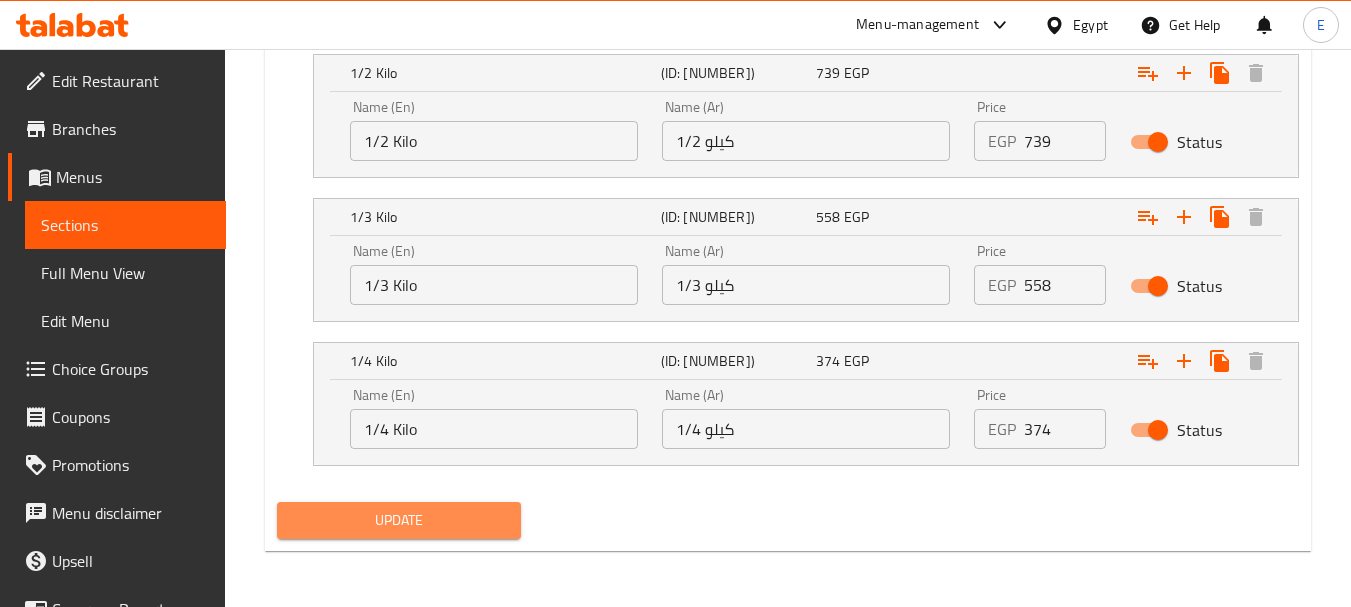 click on "Update" at bounding box center (398, 520) 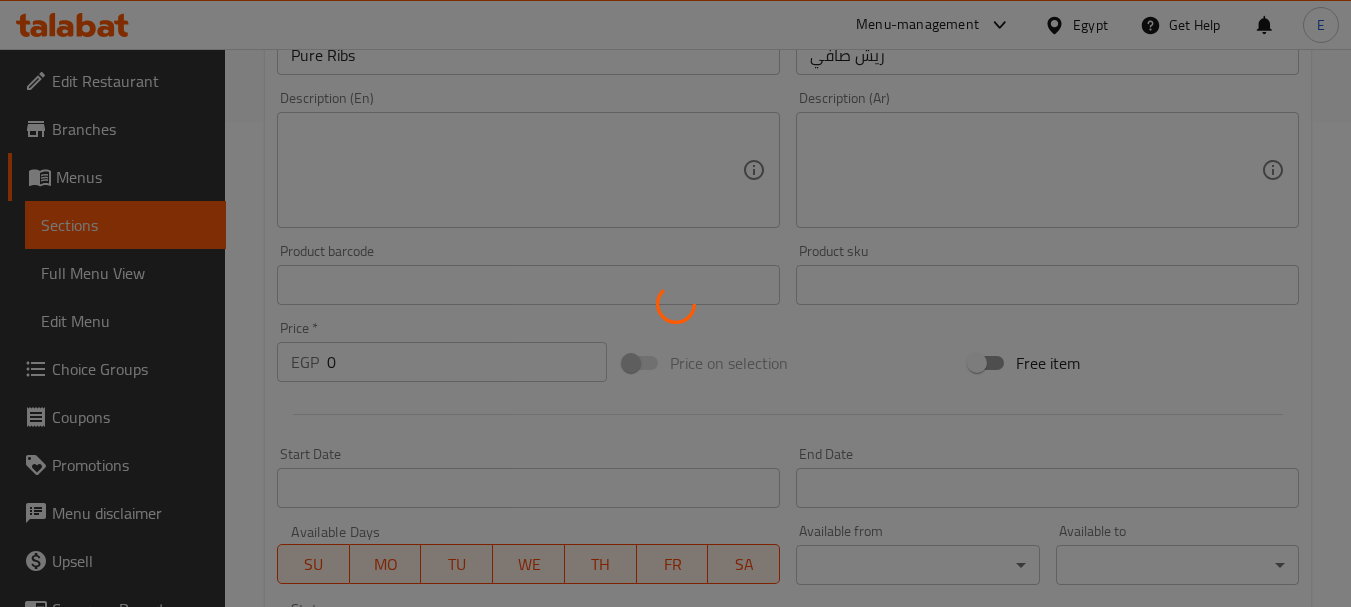 scroll, scrollTop: 0, scrollLeft: 0, axis: both 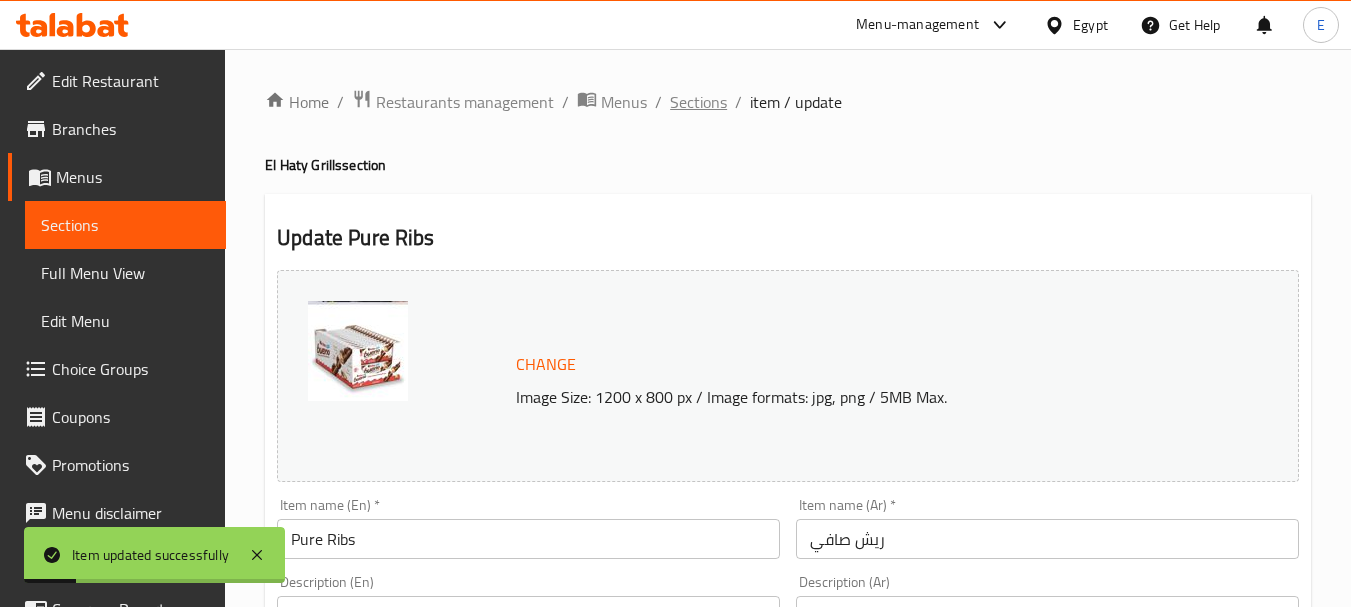 click on "Sections" at bounding box center (698, 102) 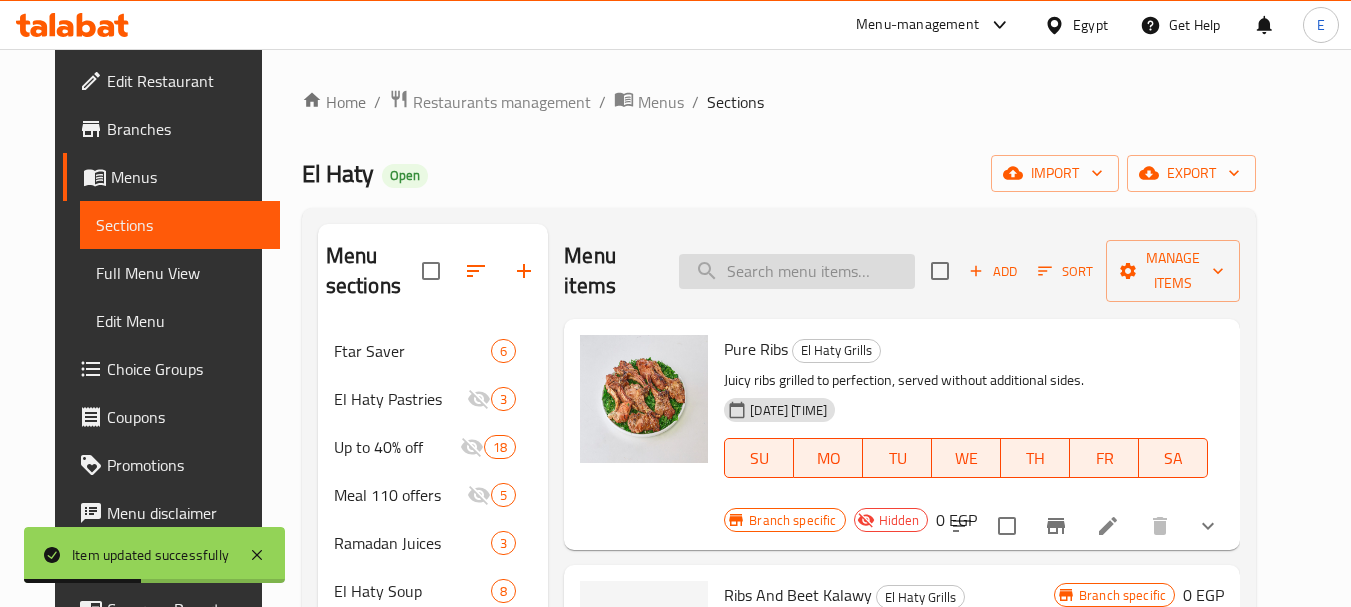 click at bounding box center [797, 271] 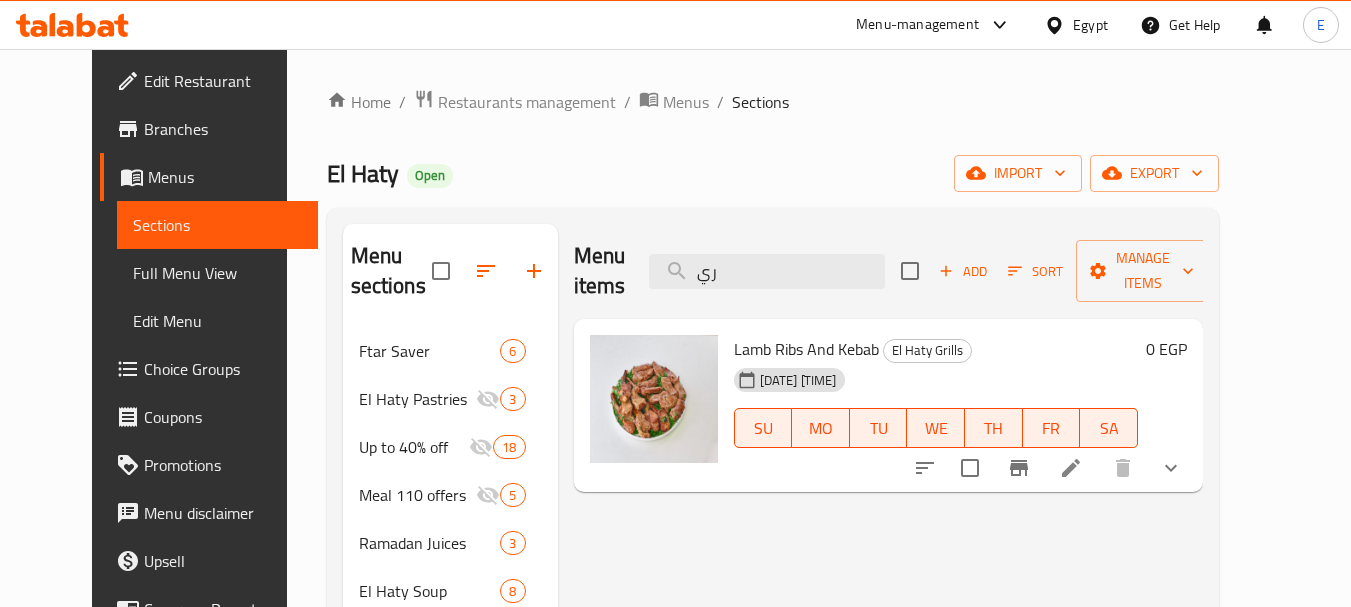 type on "ر" 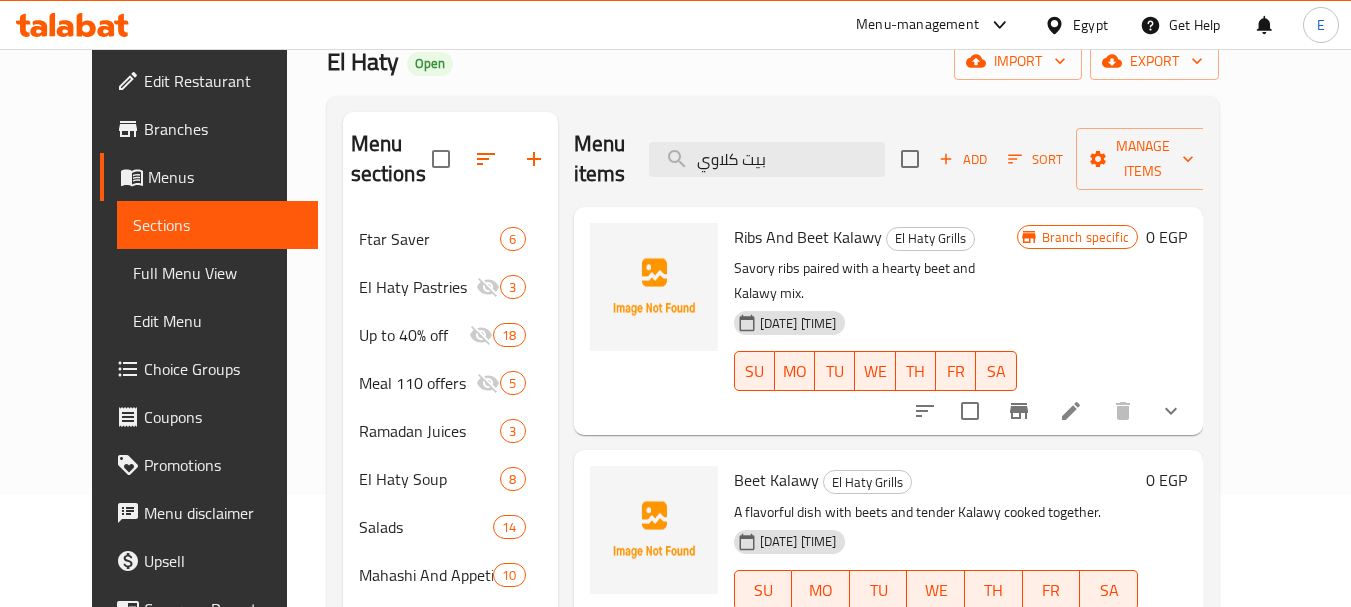 scroll, scrollTop: 0, scrollLeft: 0, axis: both 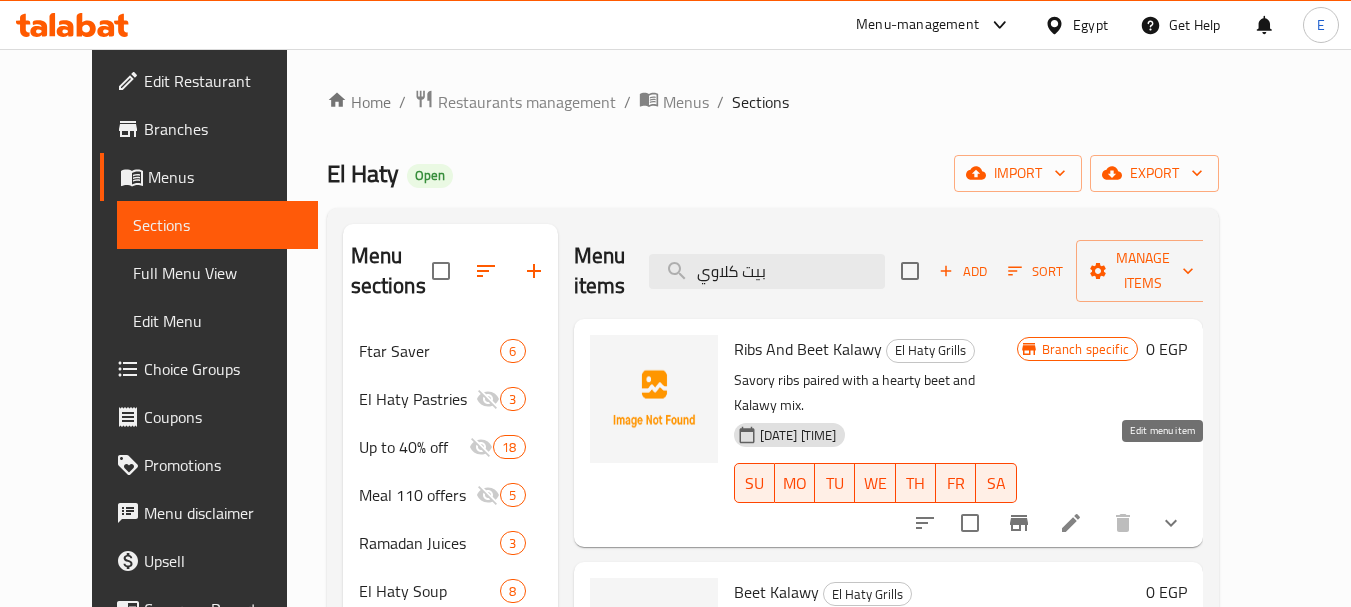type on "بيت كلاوي" 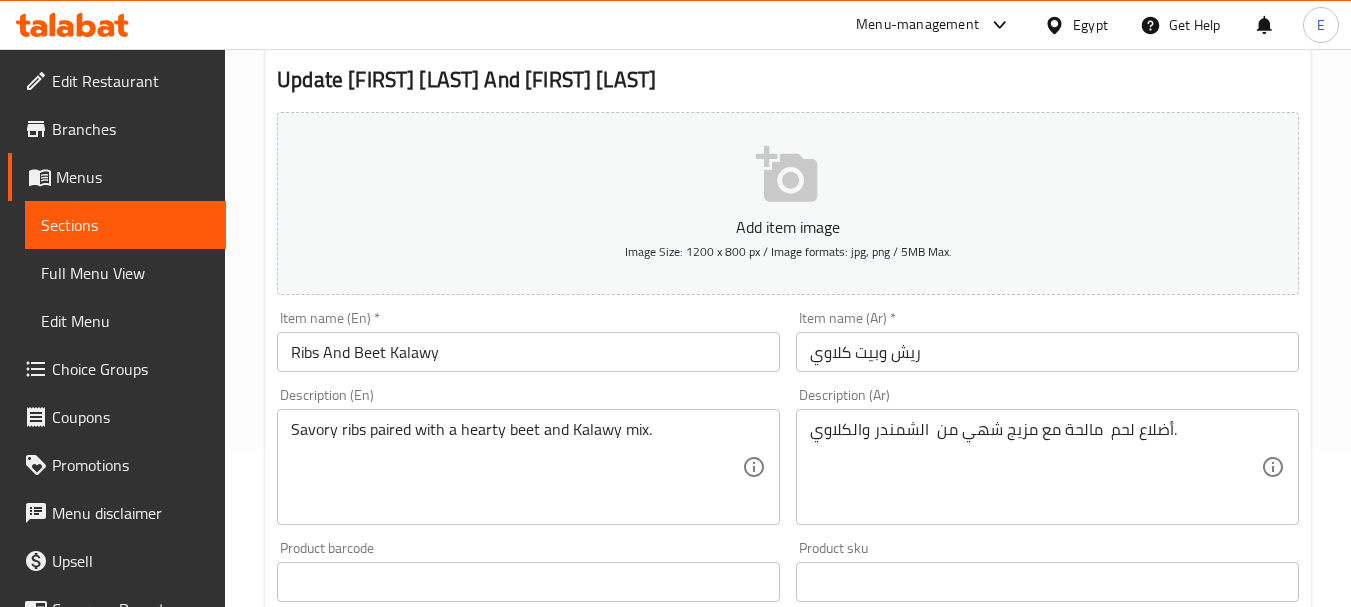 scroll, scrollTop: 0, scrollLeft: 0, axis: both 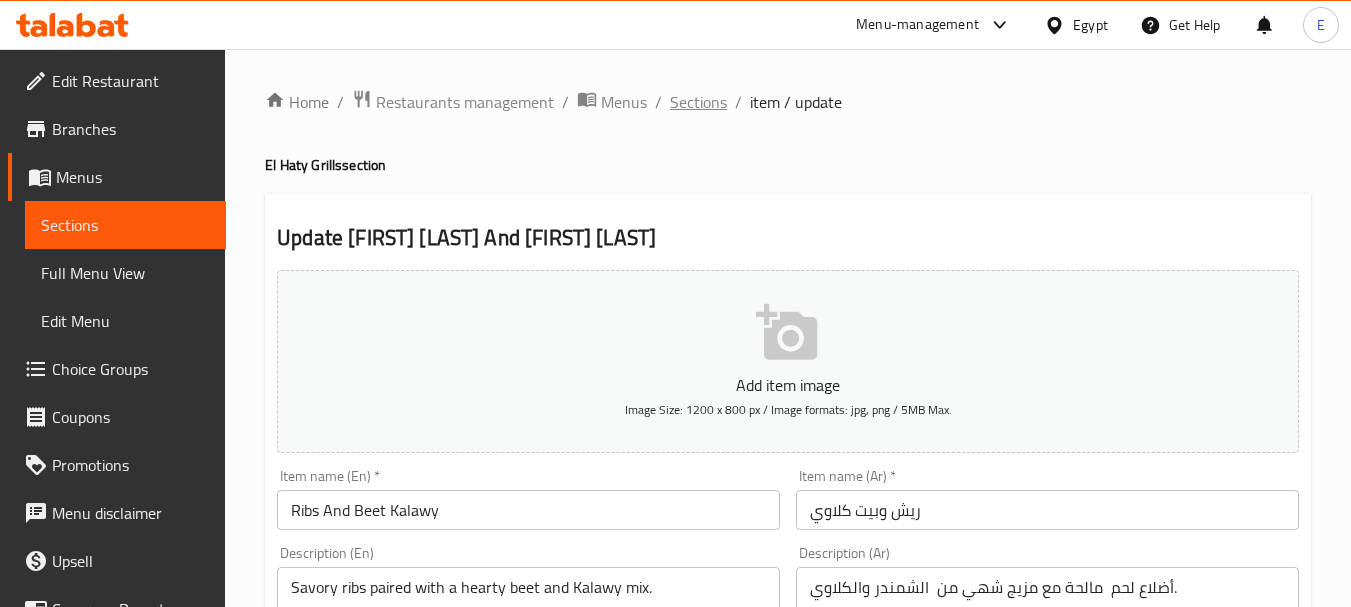 click on "Sections" at bounding box center [698, 102] 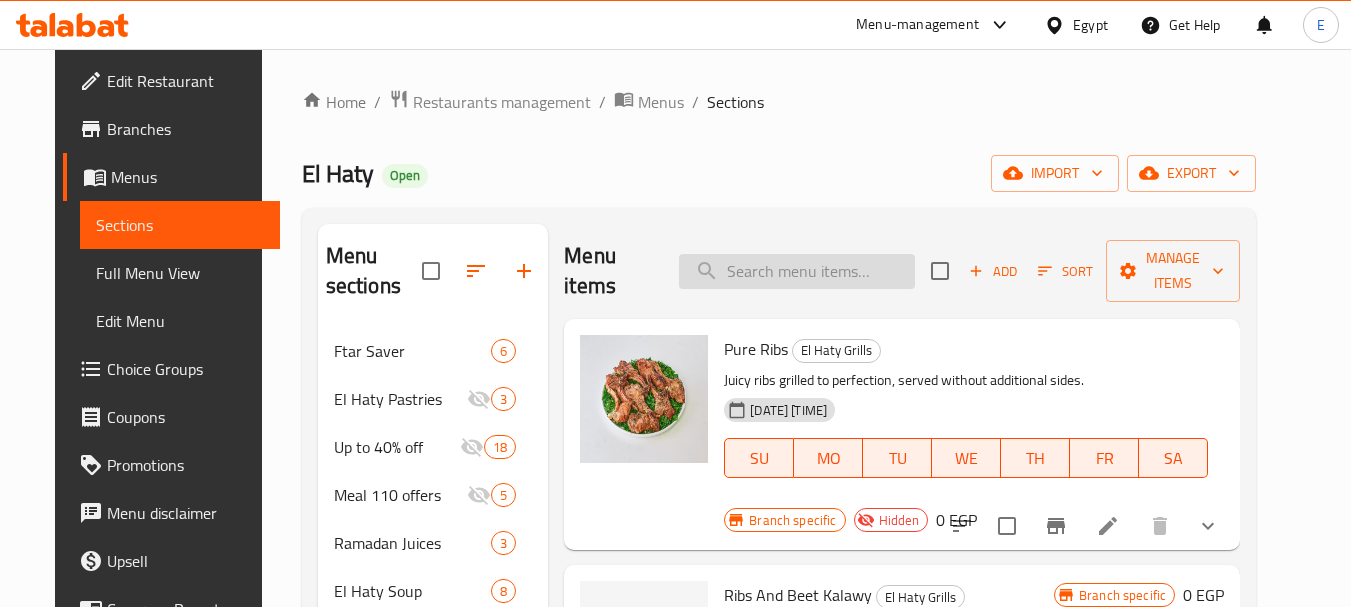 click at bounding box center (797, 271) 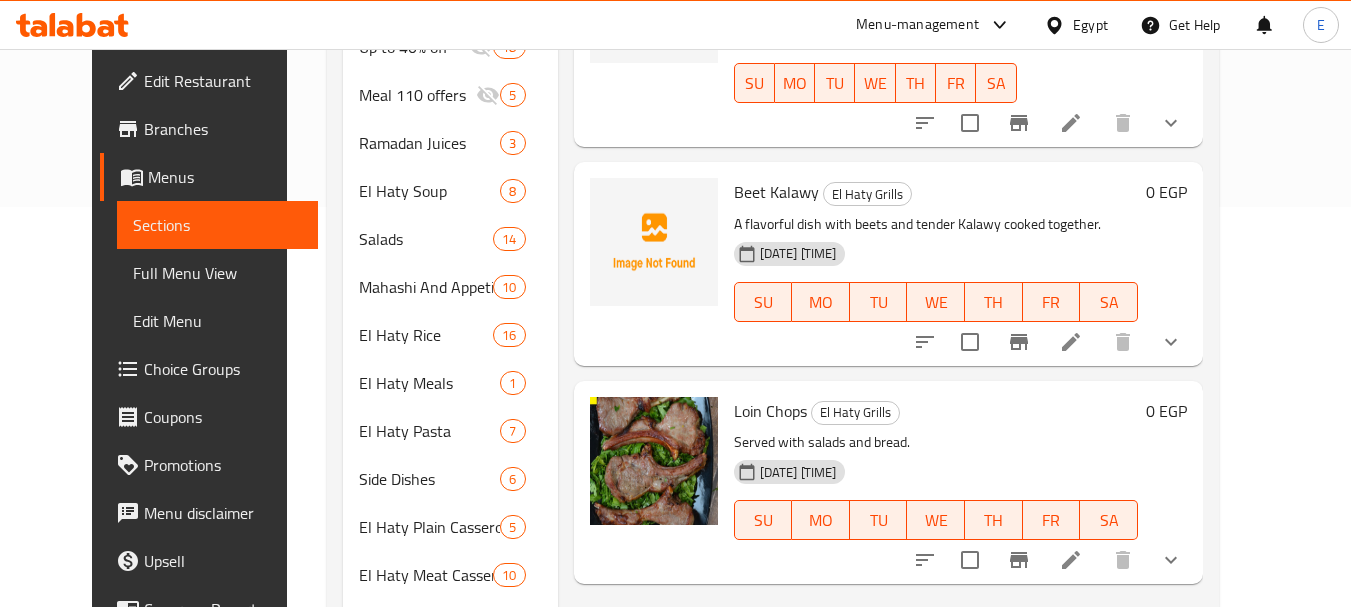 scroll, scrollTop: 0, scrollLeft: 0, axis: both 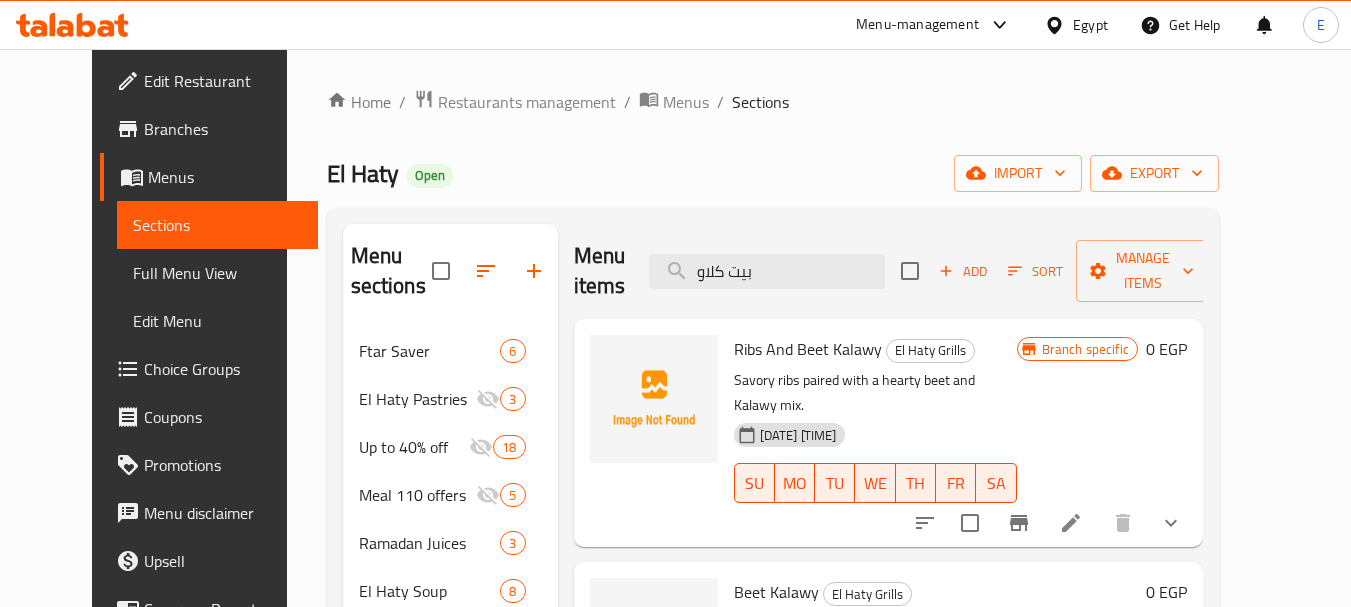 type on "بيت كلاو" 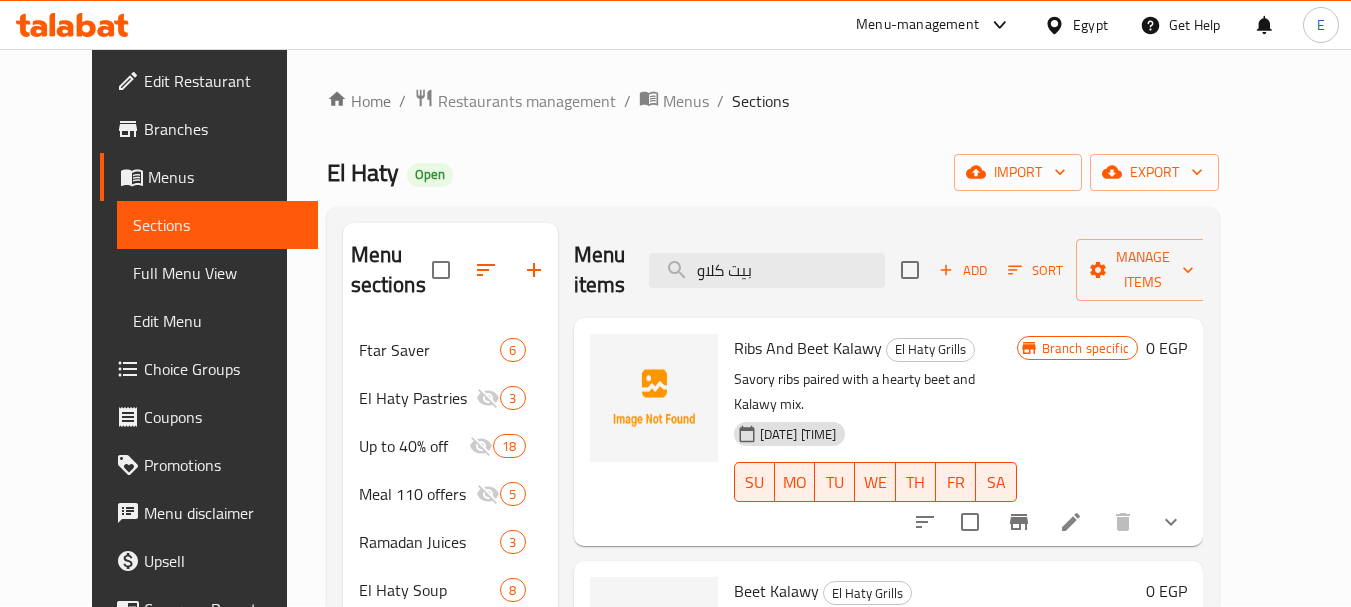 scroll, scrollTop: 0, scrollLeft: 0, axis: both 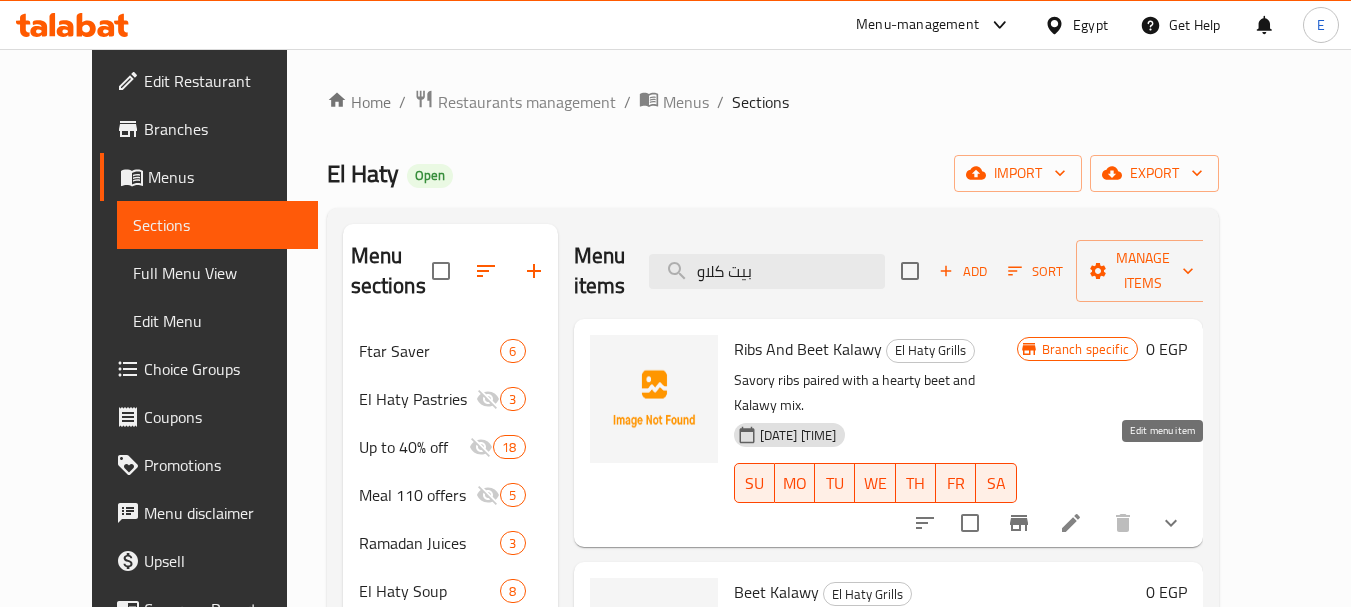 click 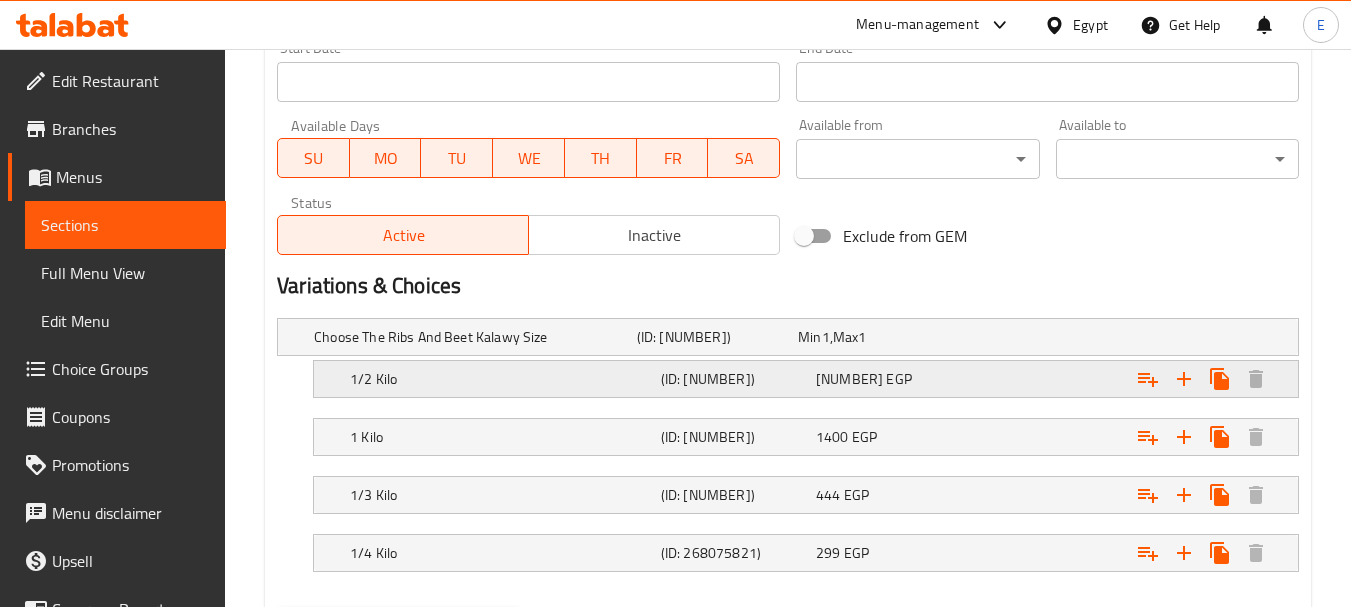 scroll, scrollTop: 967, scrollLeft: 0, axis: vertical 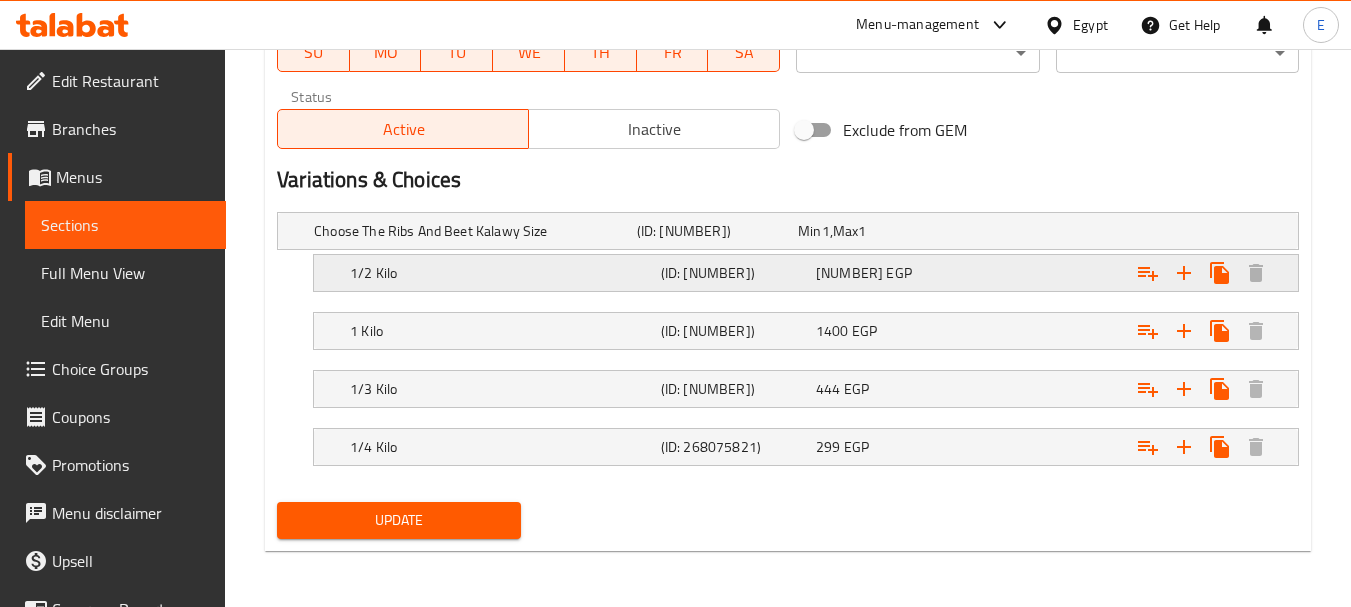 click on "EGP" at bounding box center [826, 231] 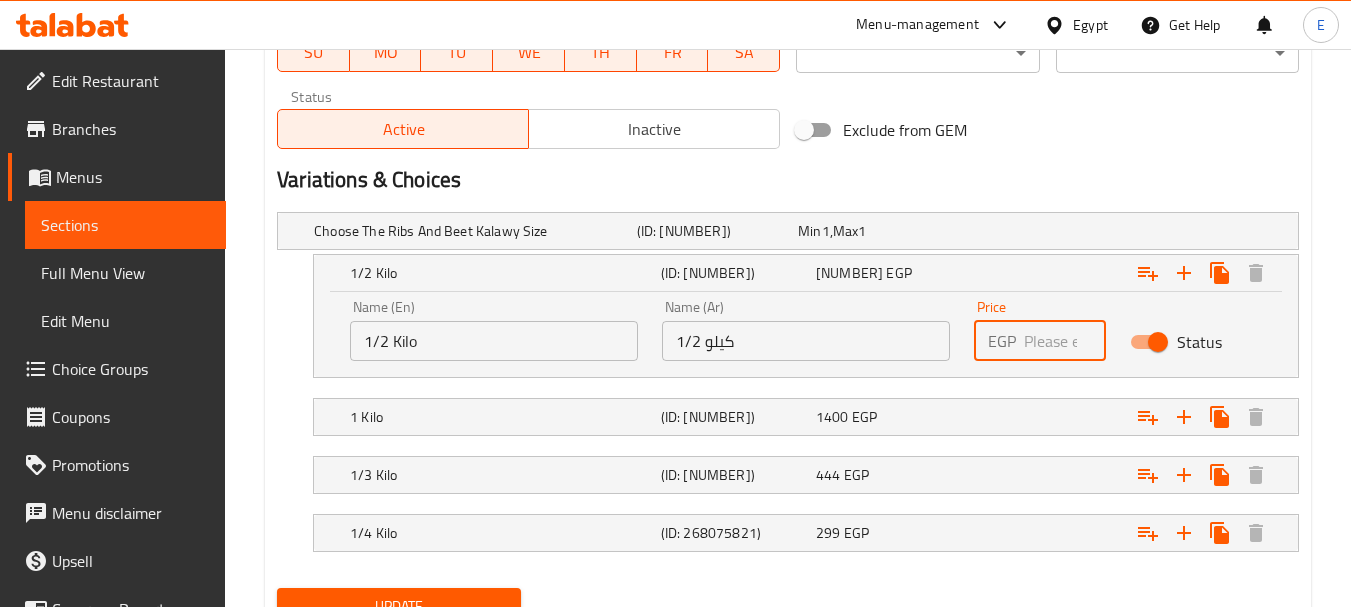 drag, startPoint x: 1050, startPoint y: 338, endPoint x: 948, endPoint y: 338, distance: 102 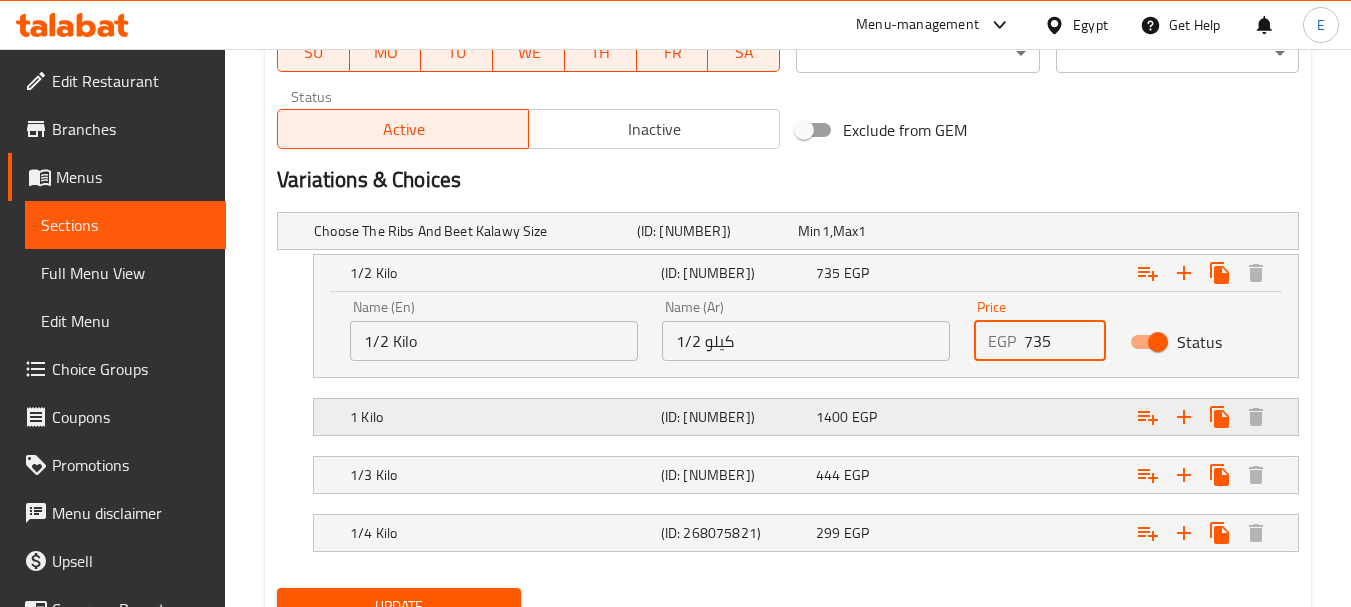 type on "735" 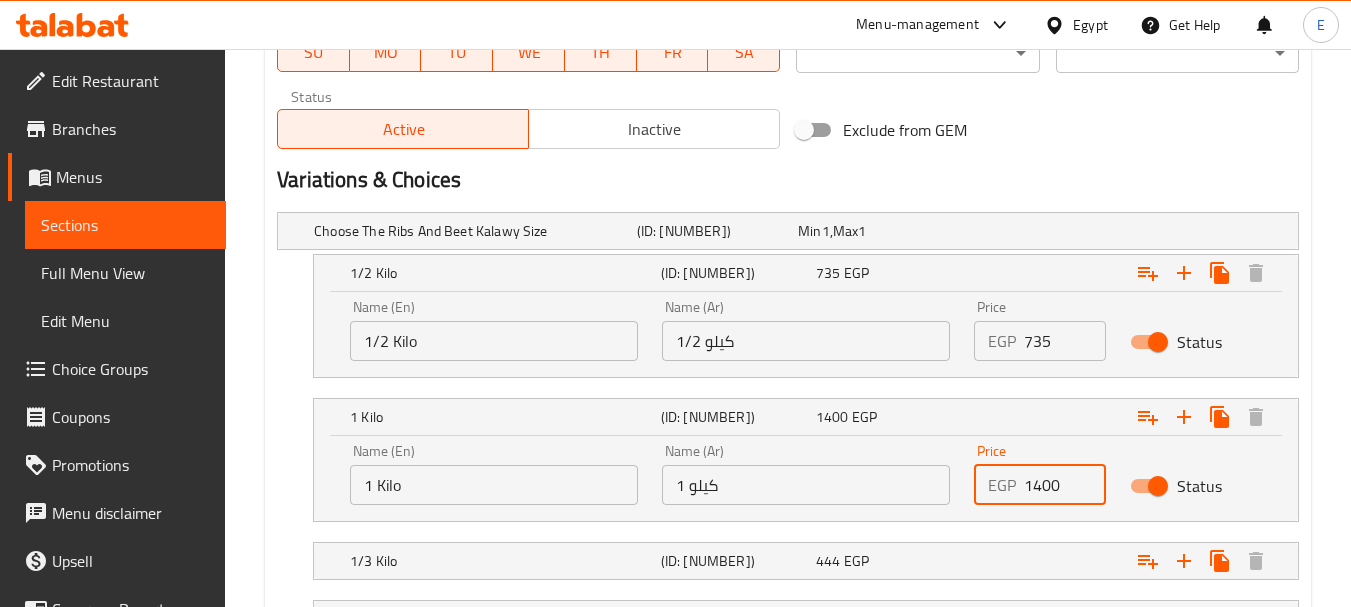 drag, startPoint x: 1067, startPoint y: 484, endPoint x: 922, endPoint y: 483, distance: 145.00345 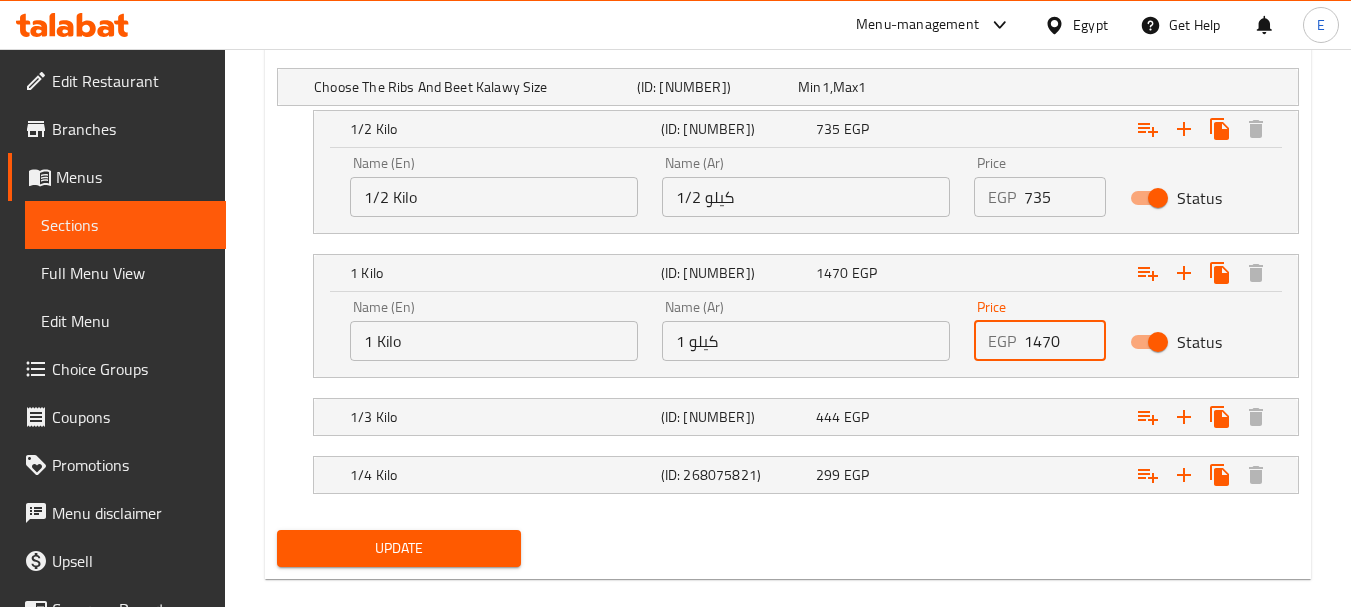 scroll, scrollTop: 1139, scrollLeft: 0, axis: vertical 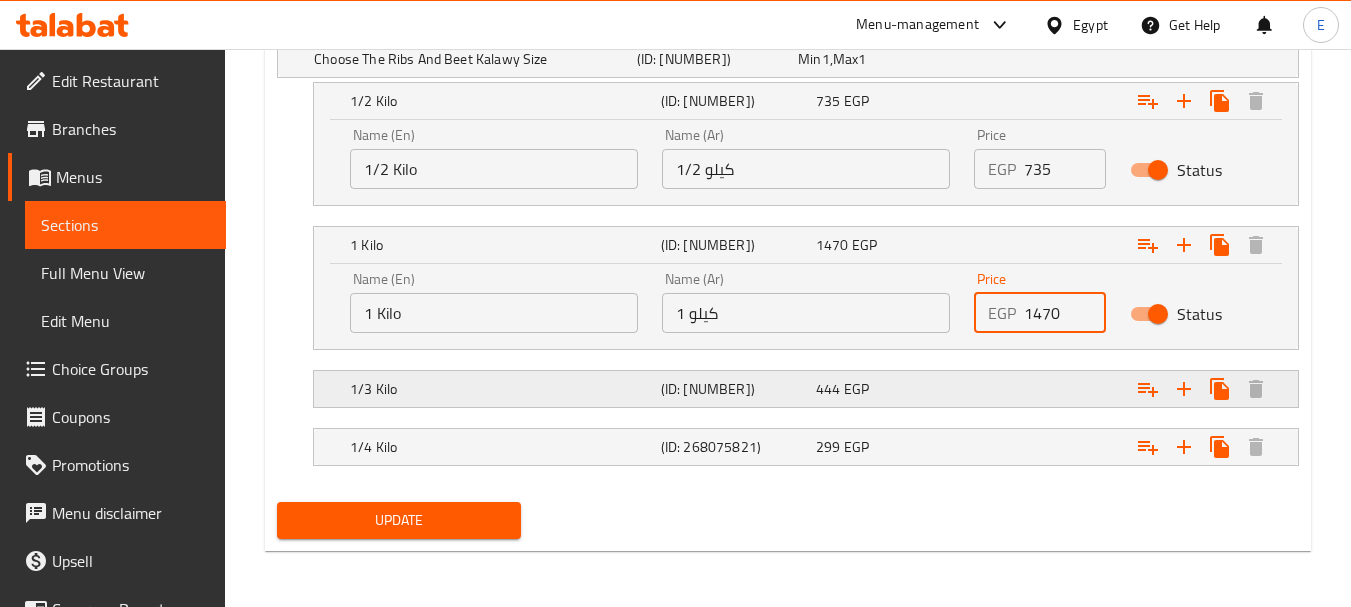 type on "1470" 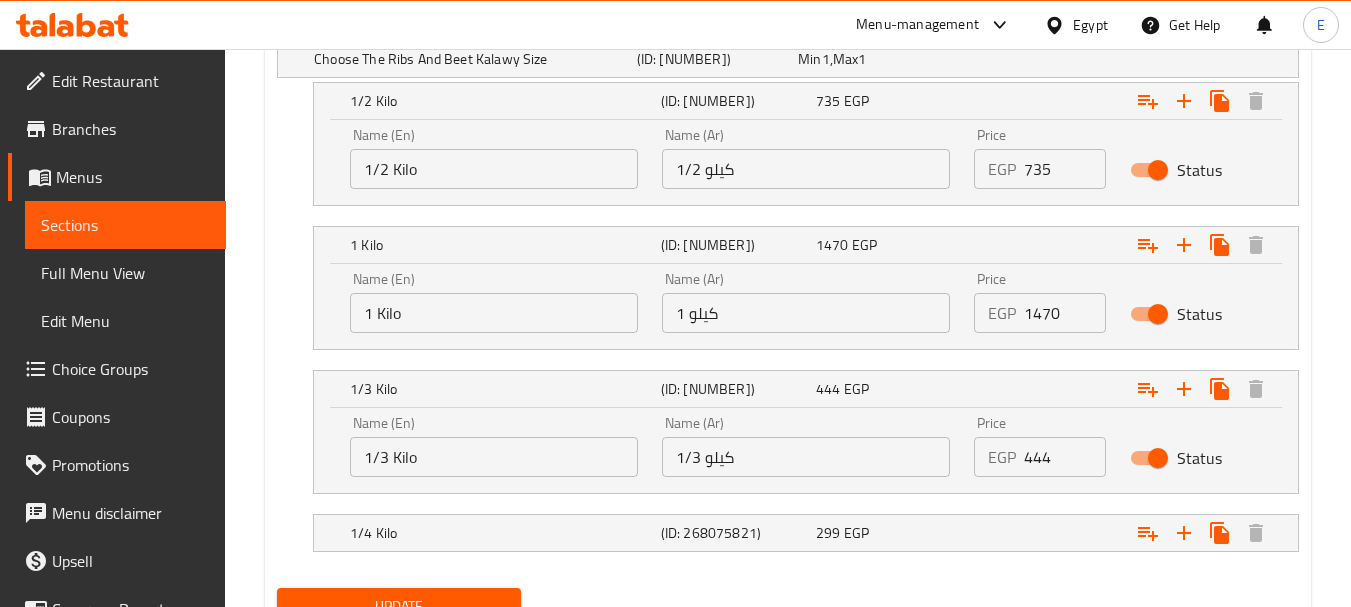 drag, startPoint x: 966, startPoint y: 462, endPoint x: 922, endPoint y: 460, distance: 44.04543 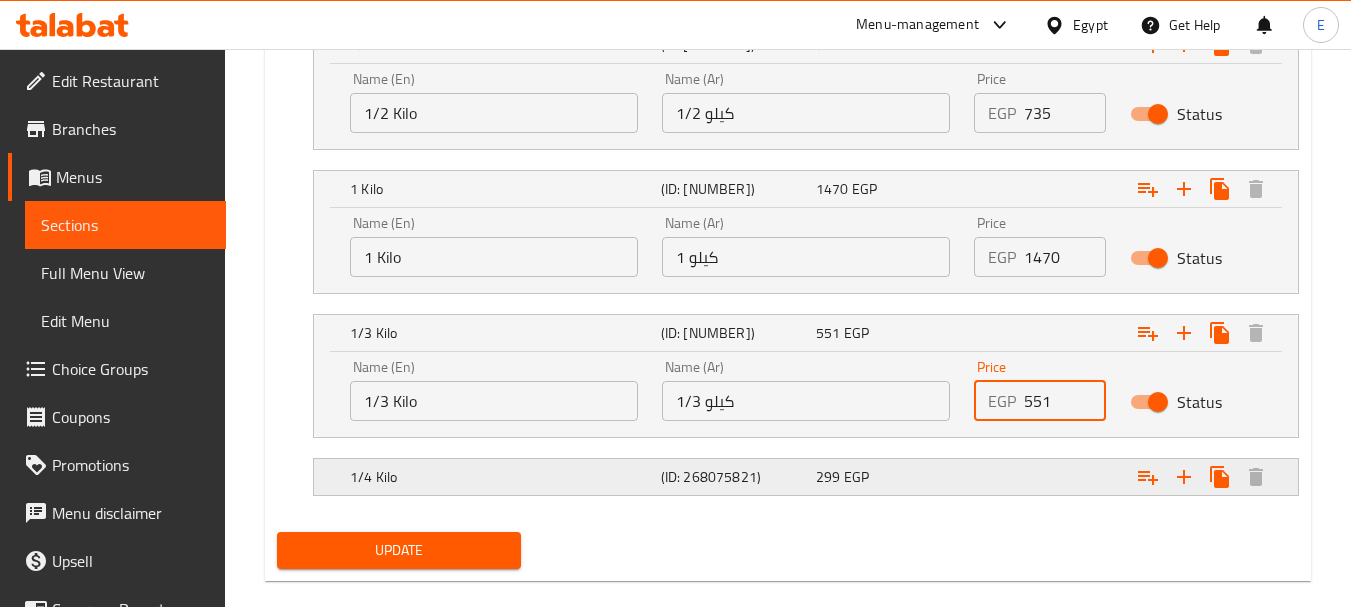scroll, scrollTop: 1225, scrollLeft: 0, axis: vertical 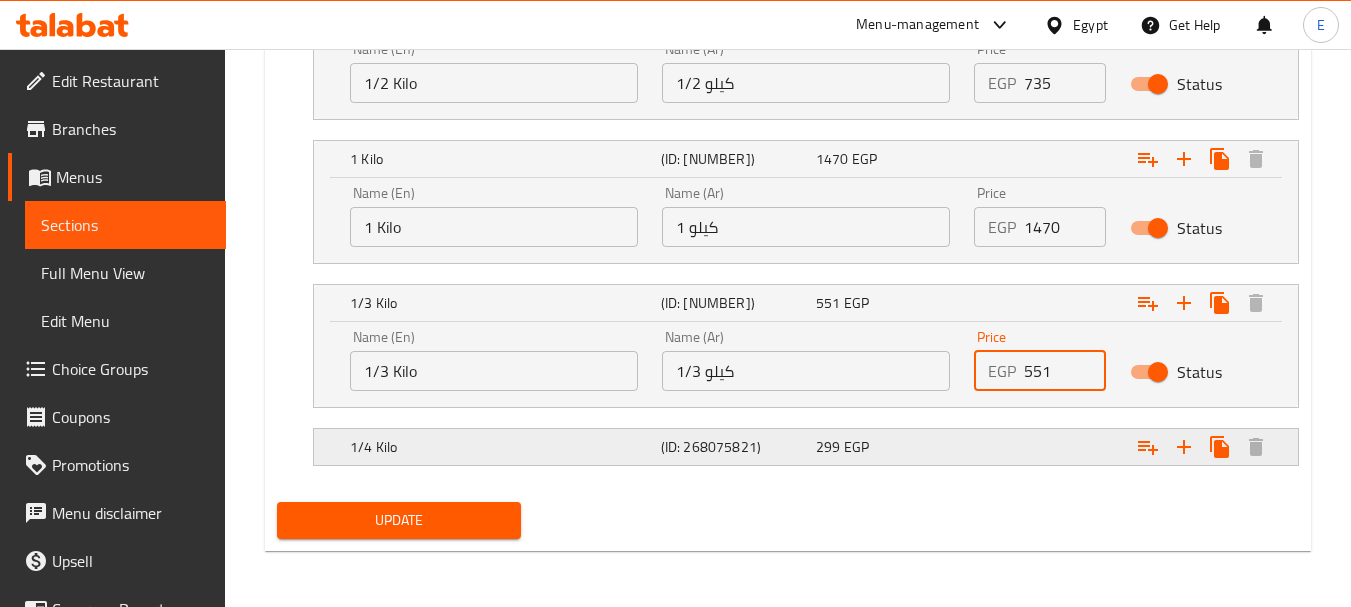 type on "551" 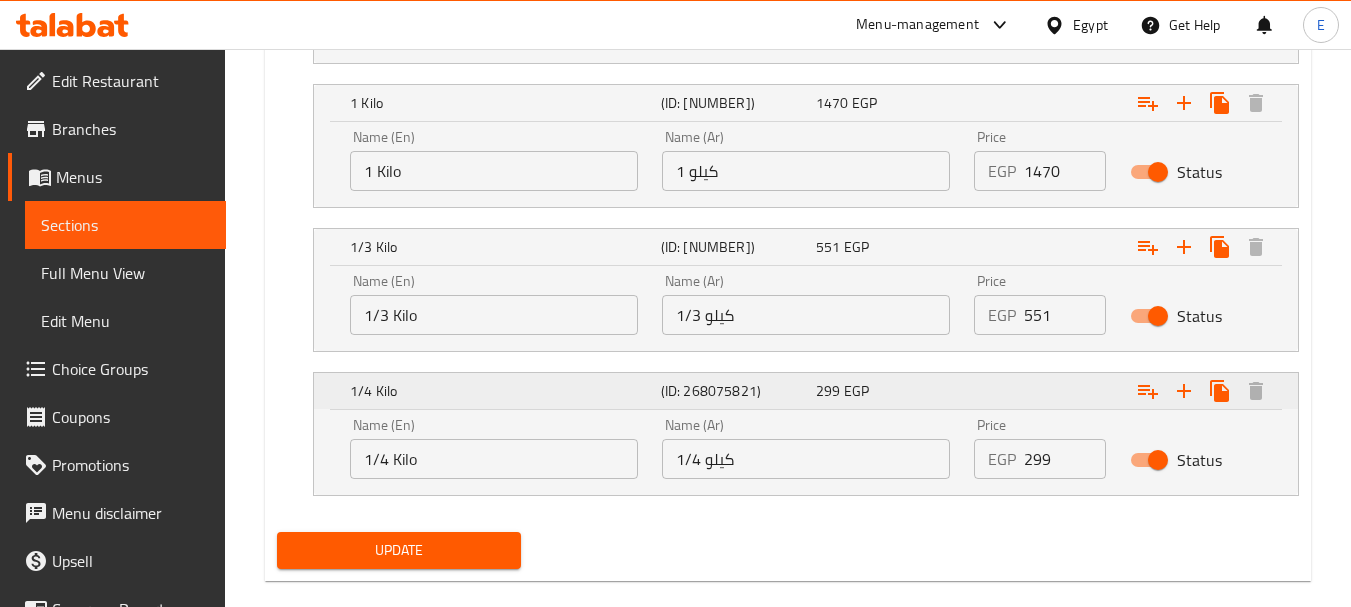scroll, scrollTop: 1311, scrollLeft: 0, axis: vertical 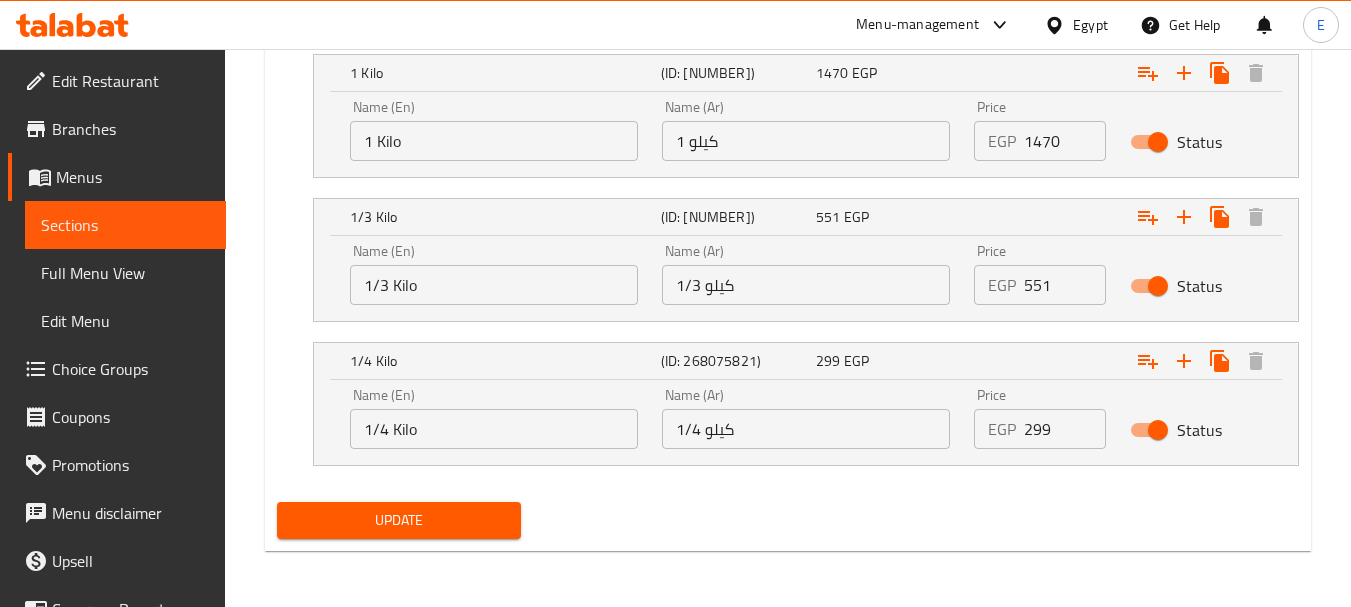 drag, startPoint x: 1064, startPoint y: 432, endPoint x: 939, endPoint y: 432, distance: 125 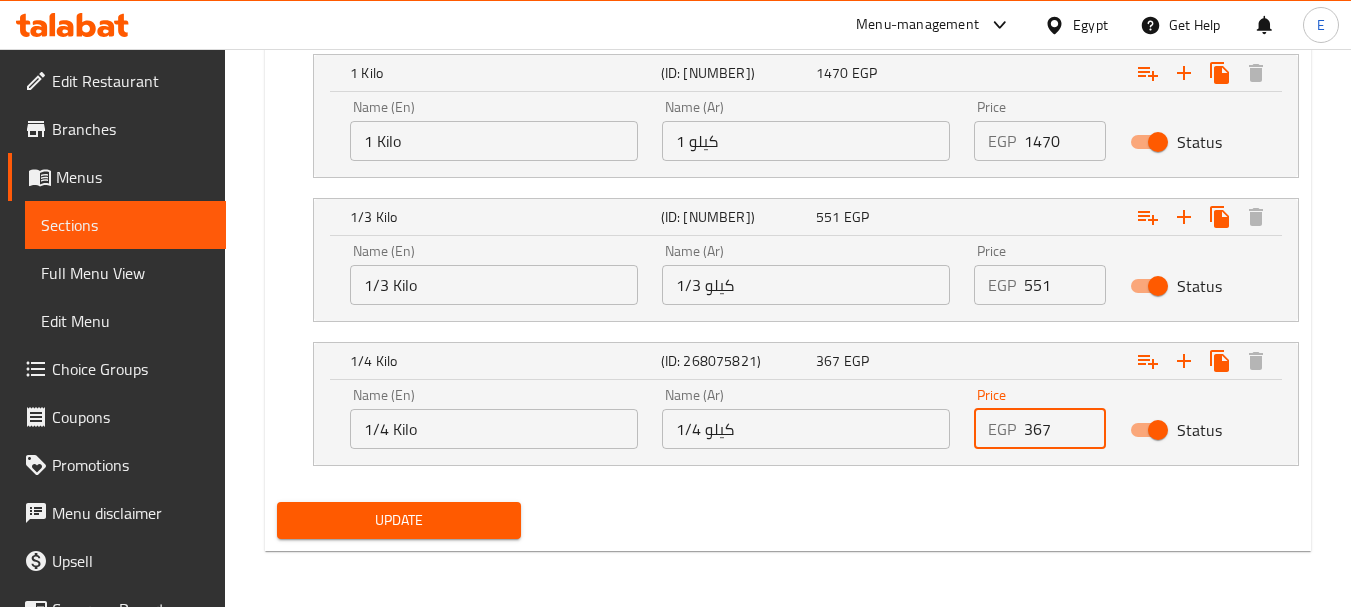 type on "367" 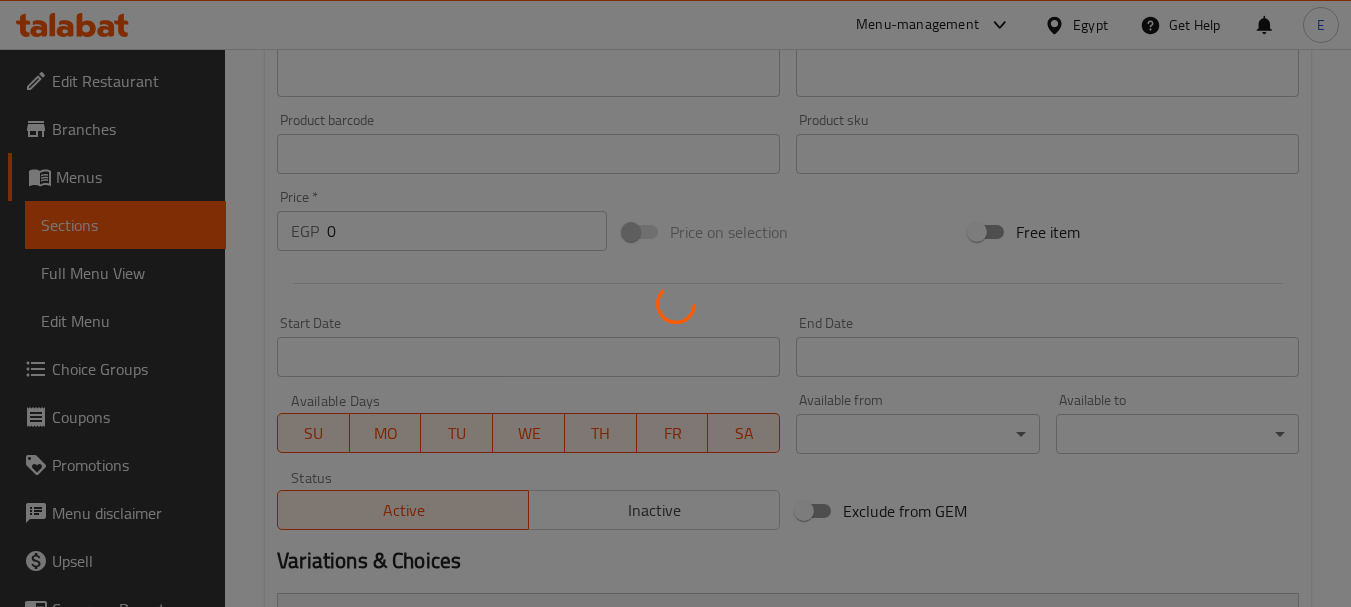 scroll, scrollTop: 311, scrollLeft: 0, axis: vertical 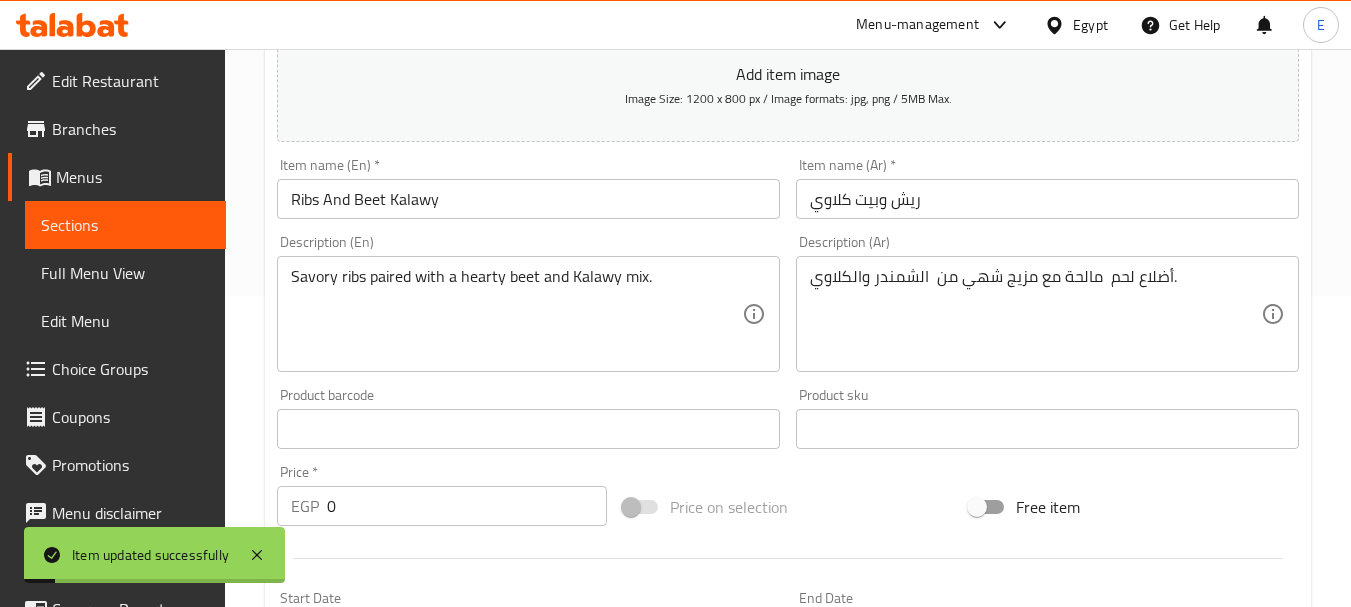 type 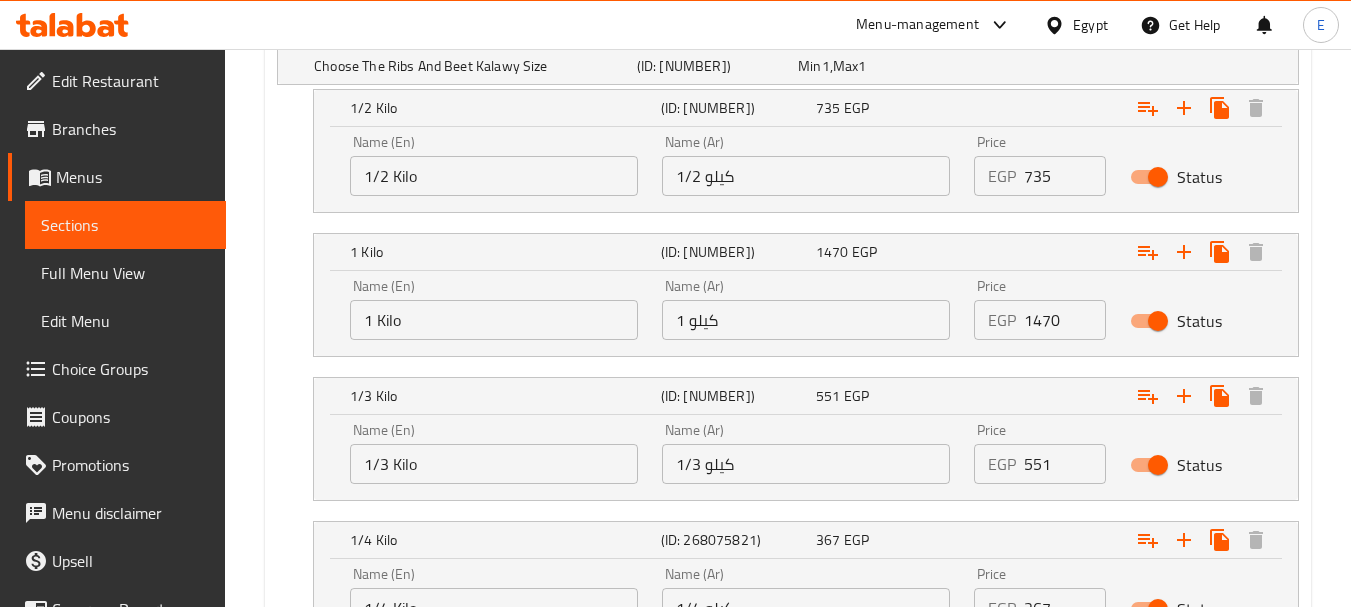 scroll, scrollTop: 1311, scrollLeft: 0, axis: vertical 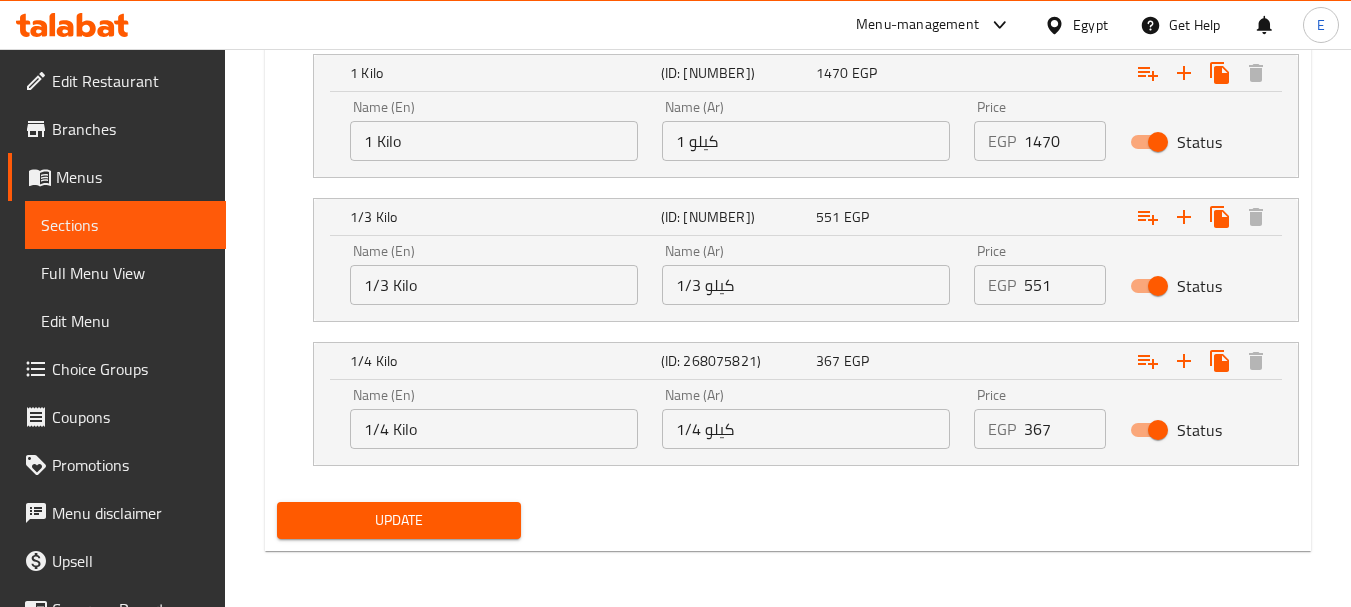 click on "Update" at bounding box center (398, 520) 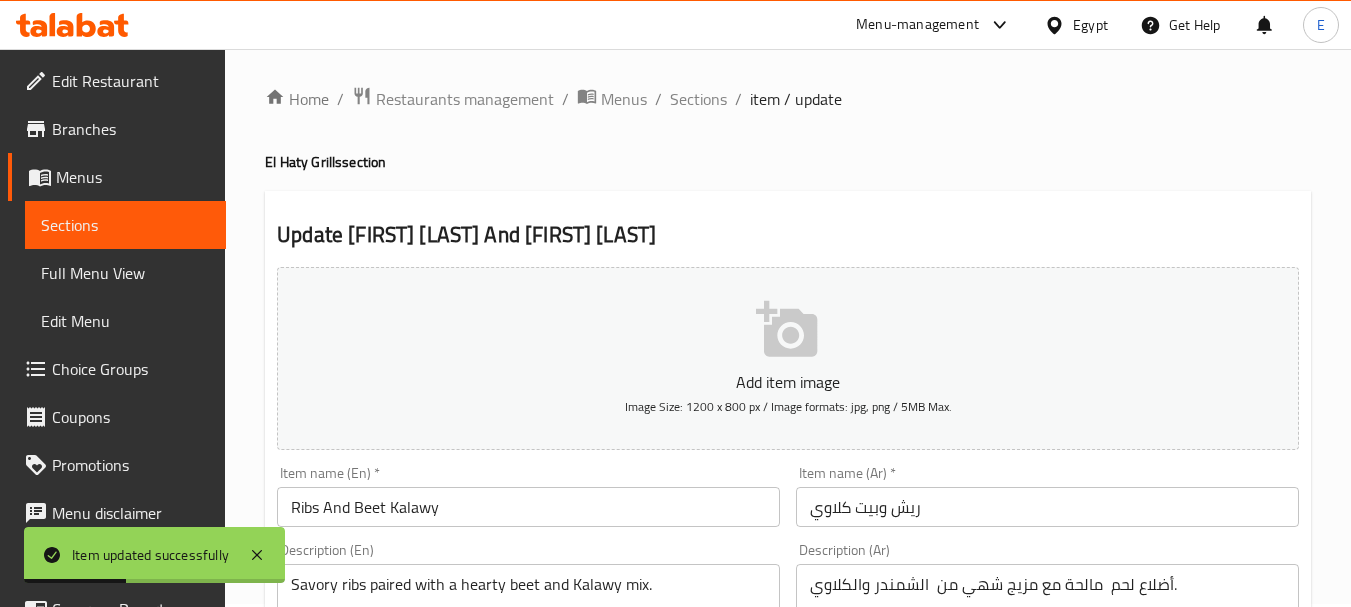 scroll, scrollTop: 0, scrollLeft: 0, axis: both 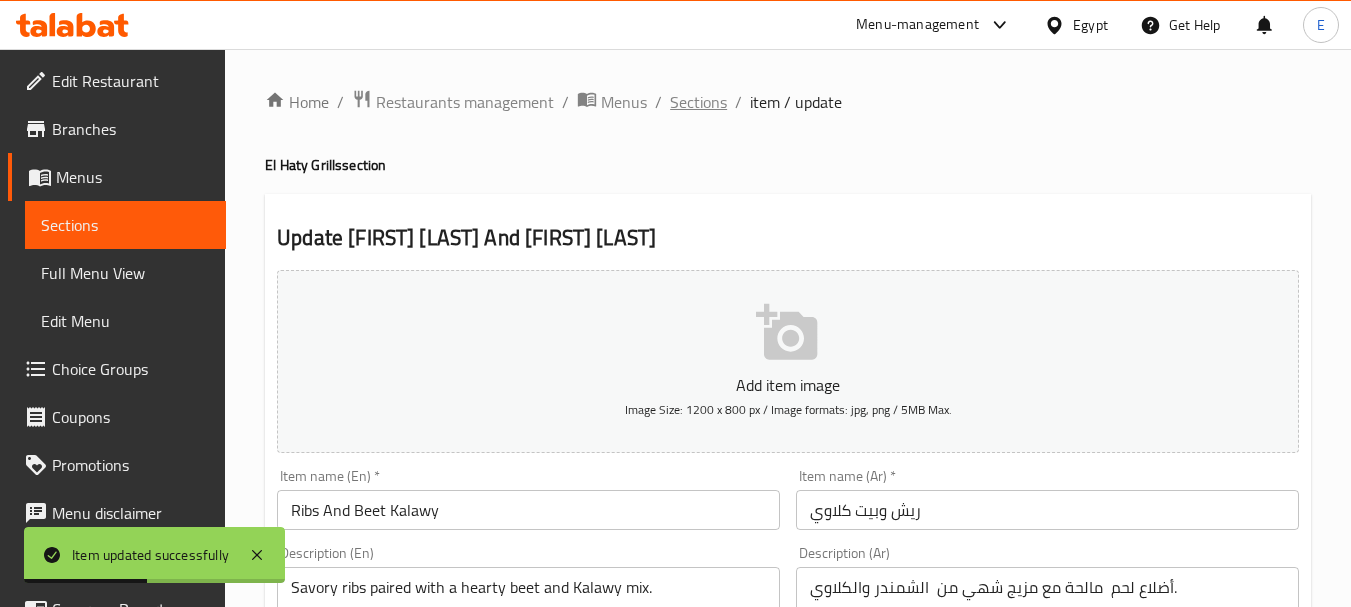 click on "Sections" at bounding box center [698, 102] 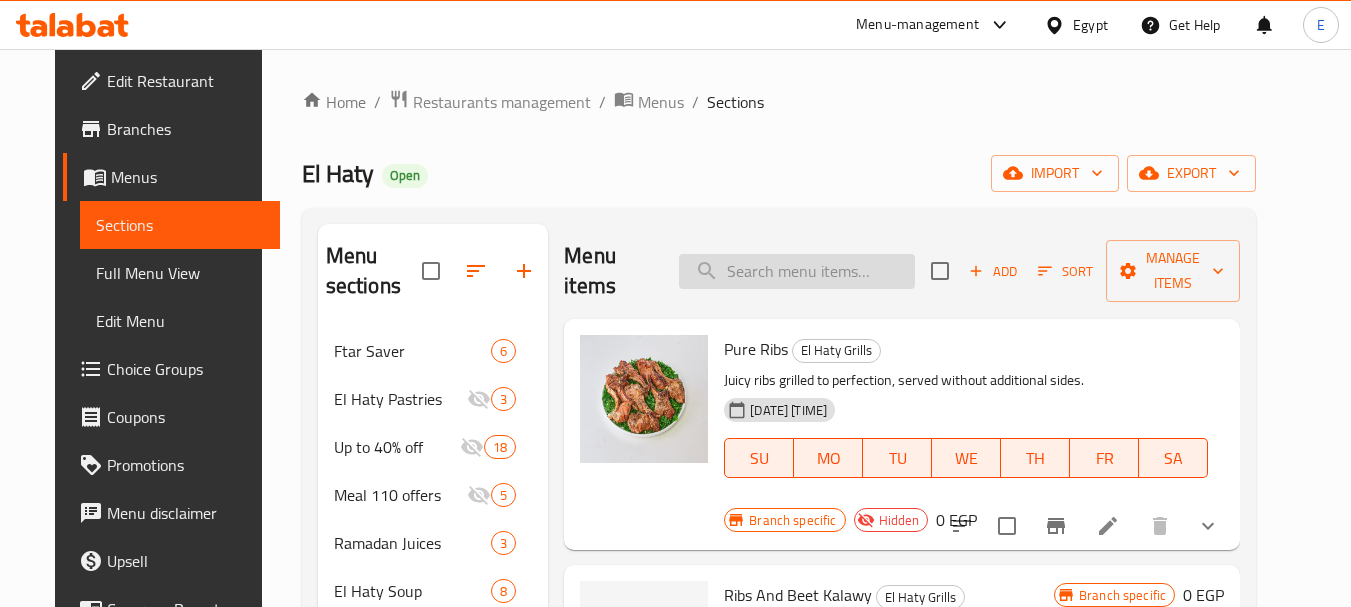 click at bounding box center [797, 271] 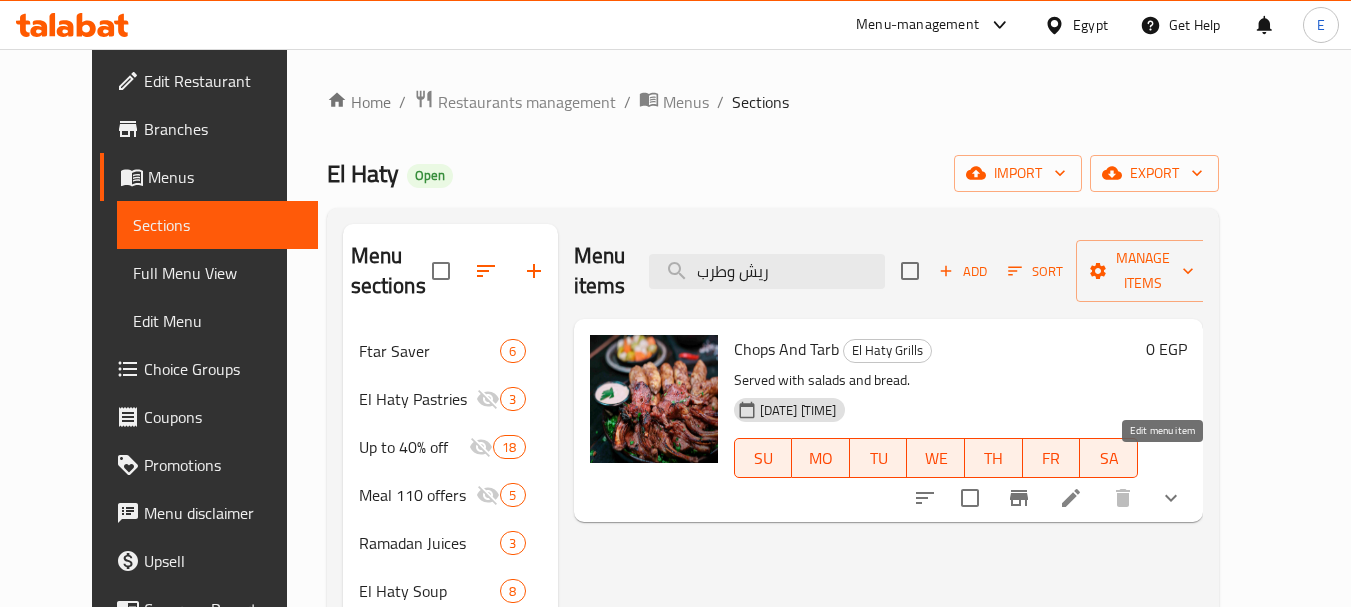 type on "ريش وطرب" 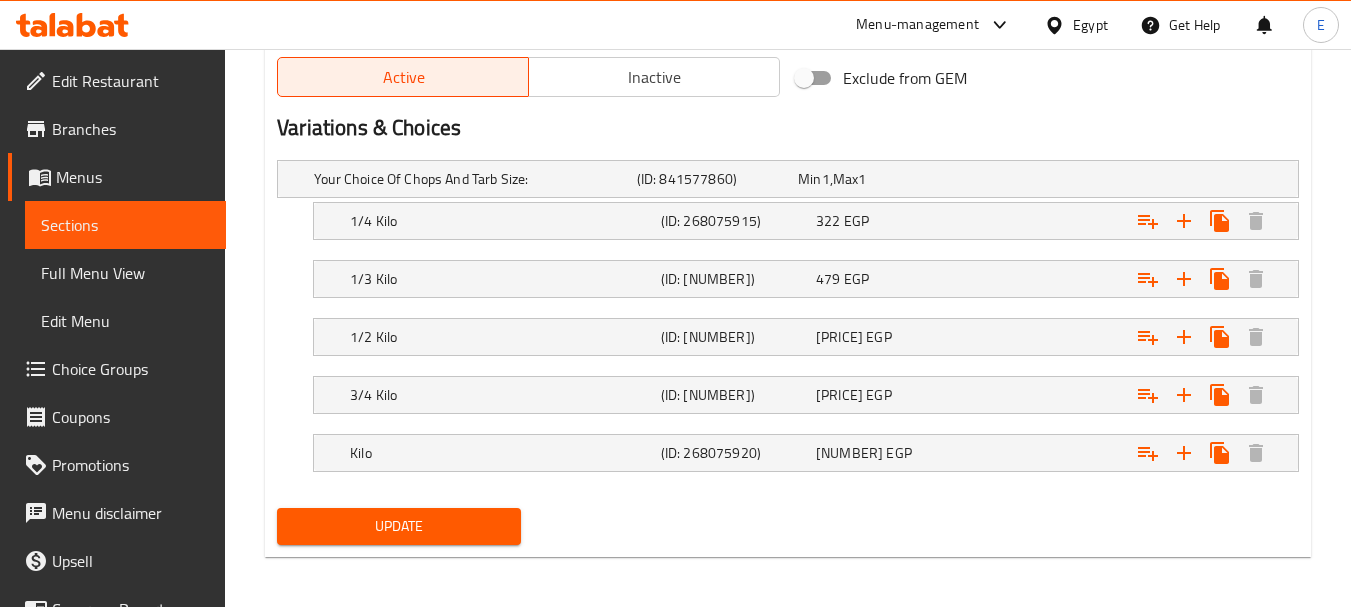 scroll, scrollTop: 1054, scrollLeft: 0, axis: vertical 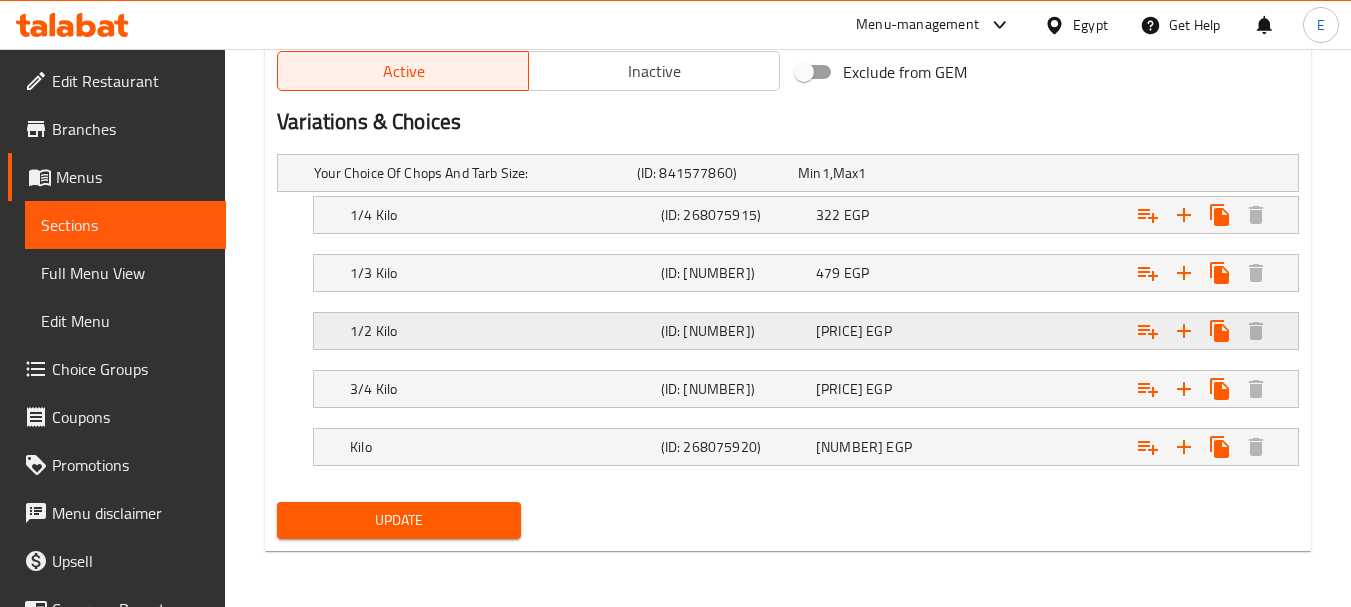 click on "[PRICE] EGP" at bounding box center (874, 173) 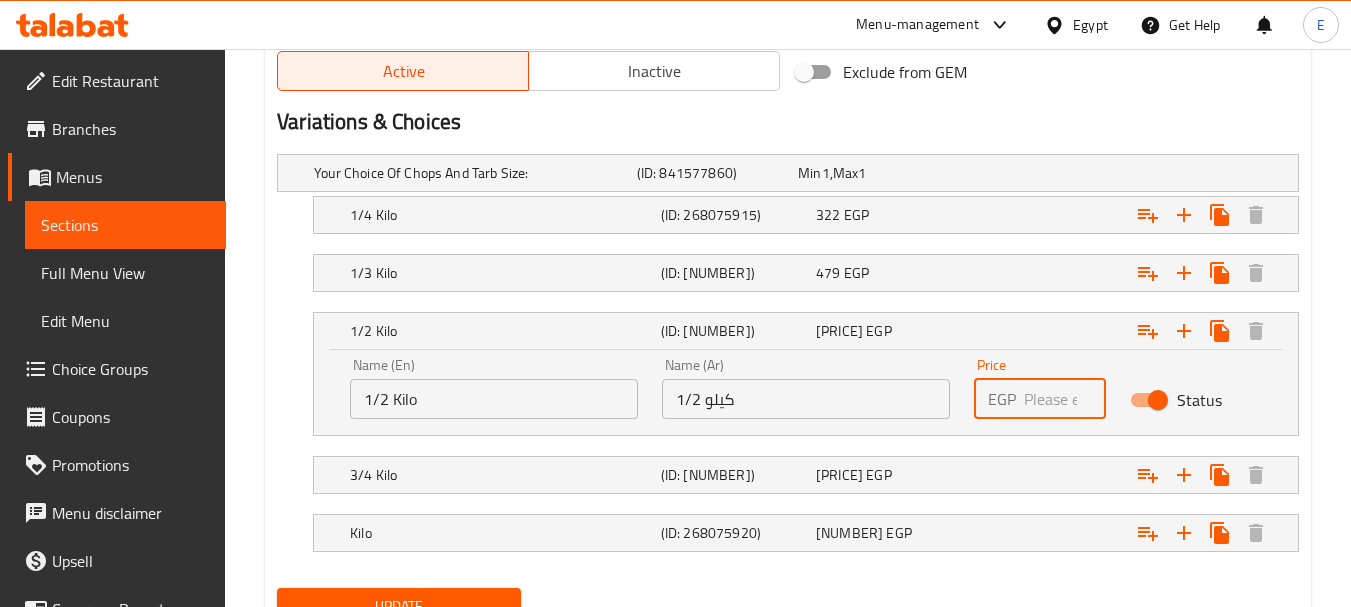 drag, startPoint x: 1068, startPoint y: 406, endPoint x: 932, endPoint y: 396, distance: 136.36716 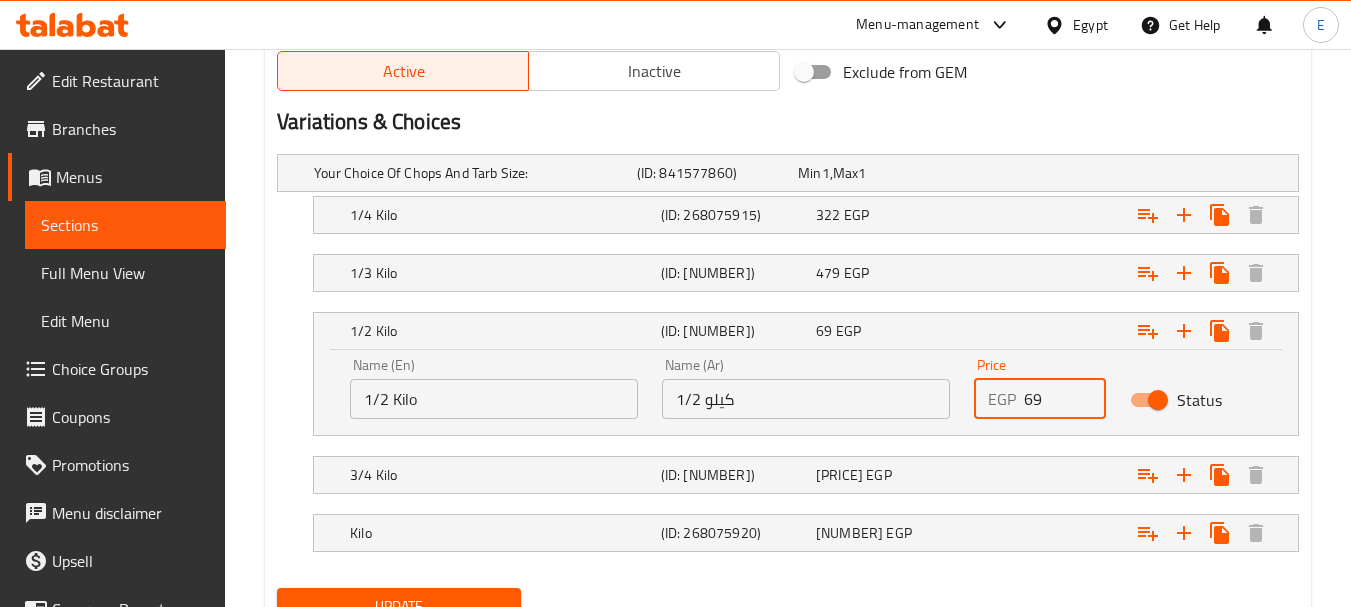 type on "[NUMBER]" 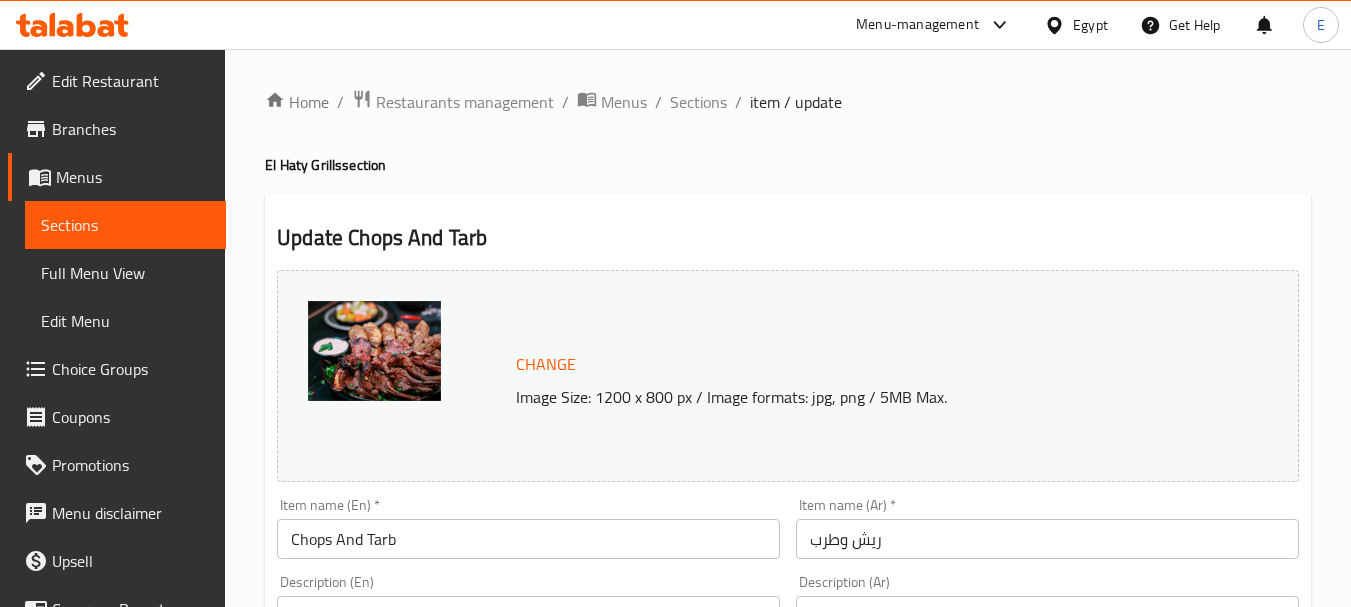 scroll, scrollTop: 1054, scrollLeft: 0, axis: vertical 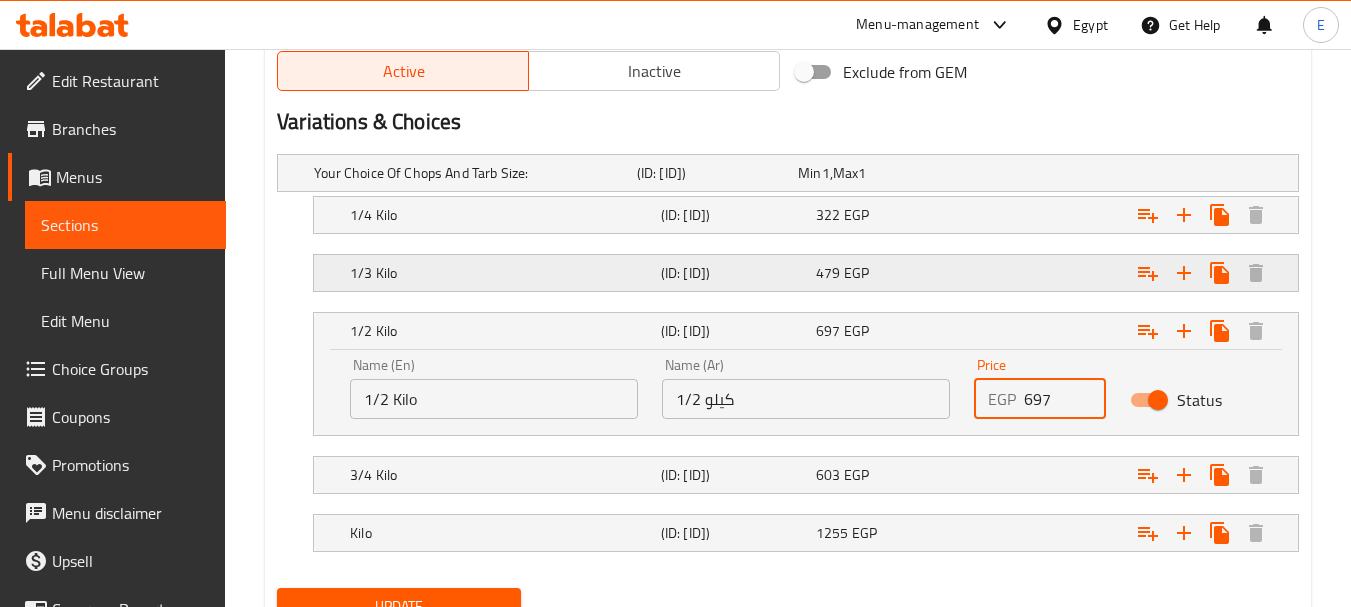 type on "697" 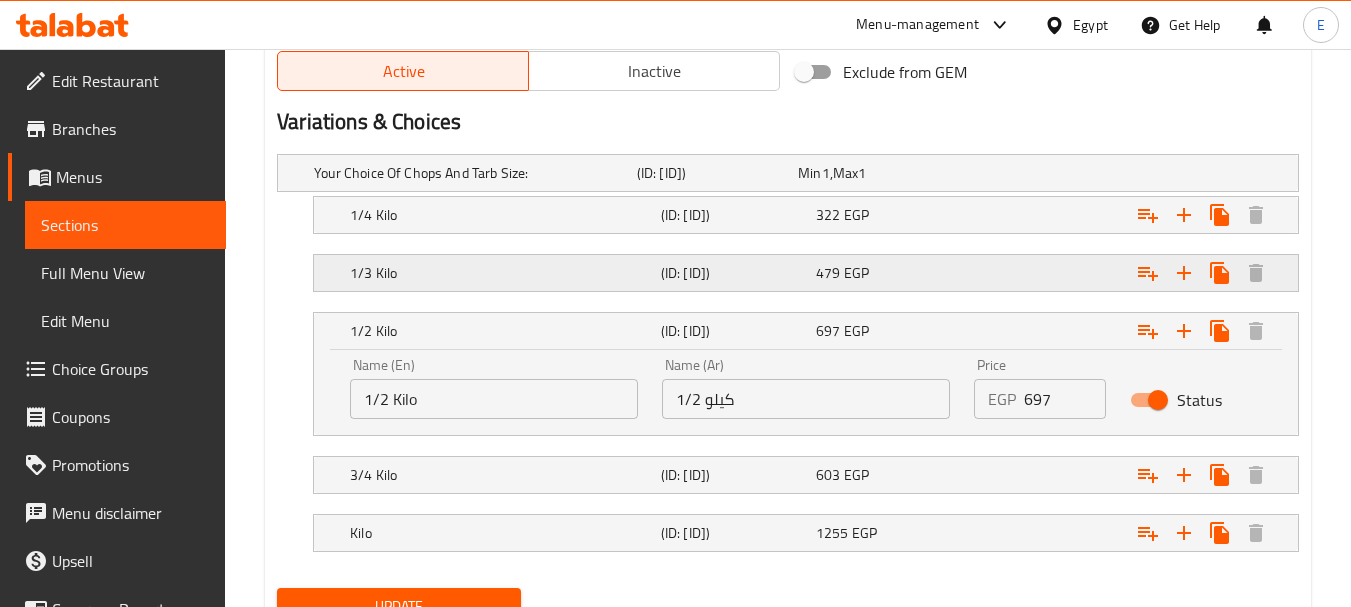 click on "479 EGP" at bounding box center (874, 173) 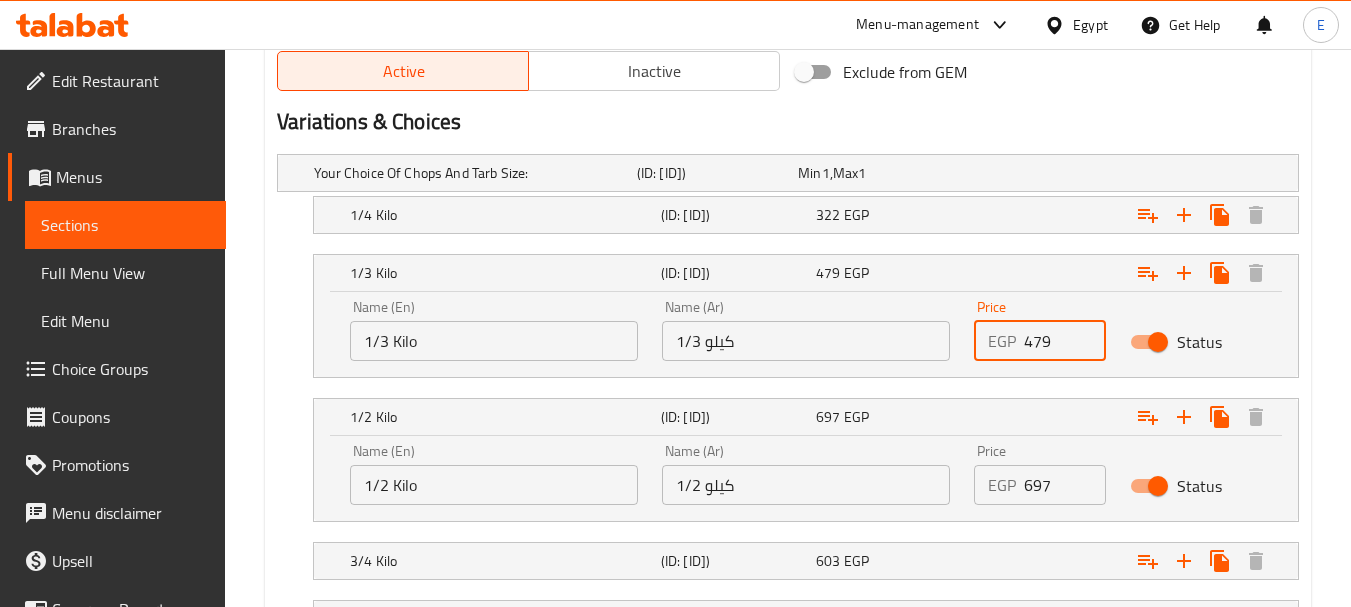 drag, startPoint x: 1059, startPoint y: 340, endPoint x: 951, endPoint y: 328, distance: 108.66462 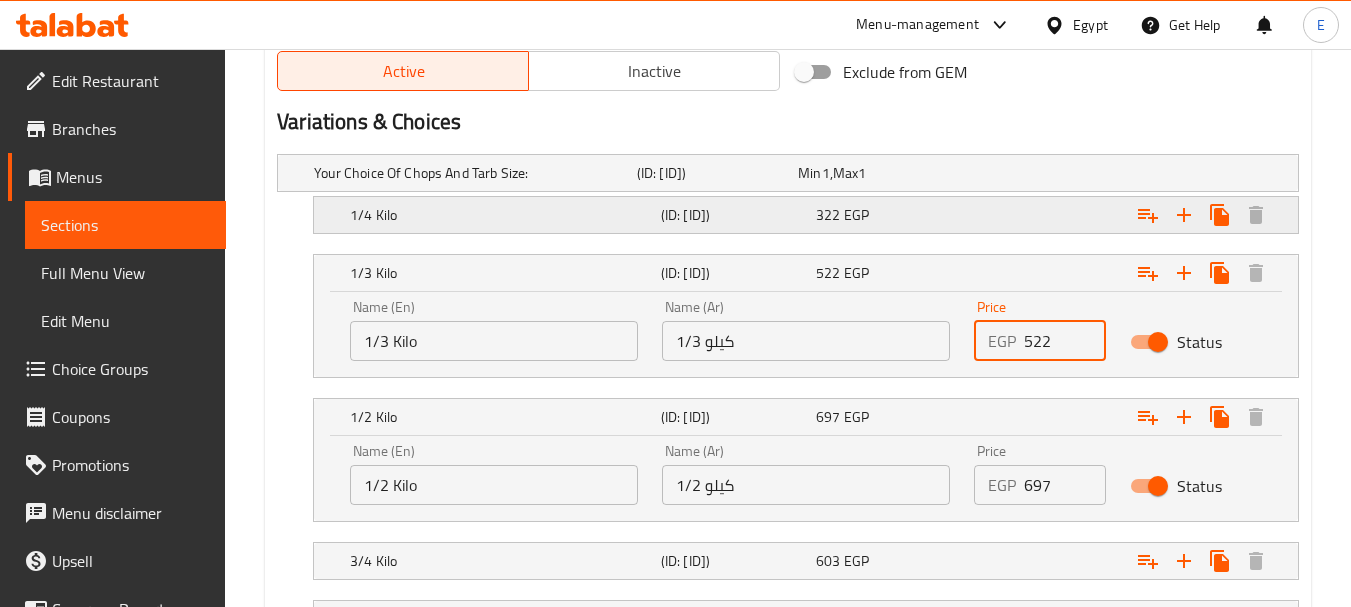 type on "522" 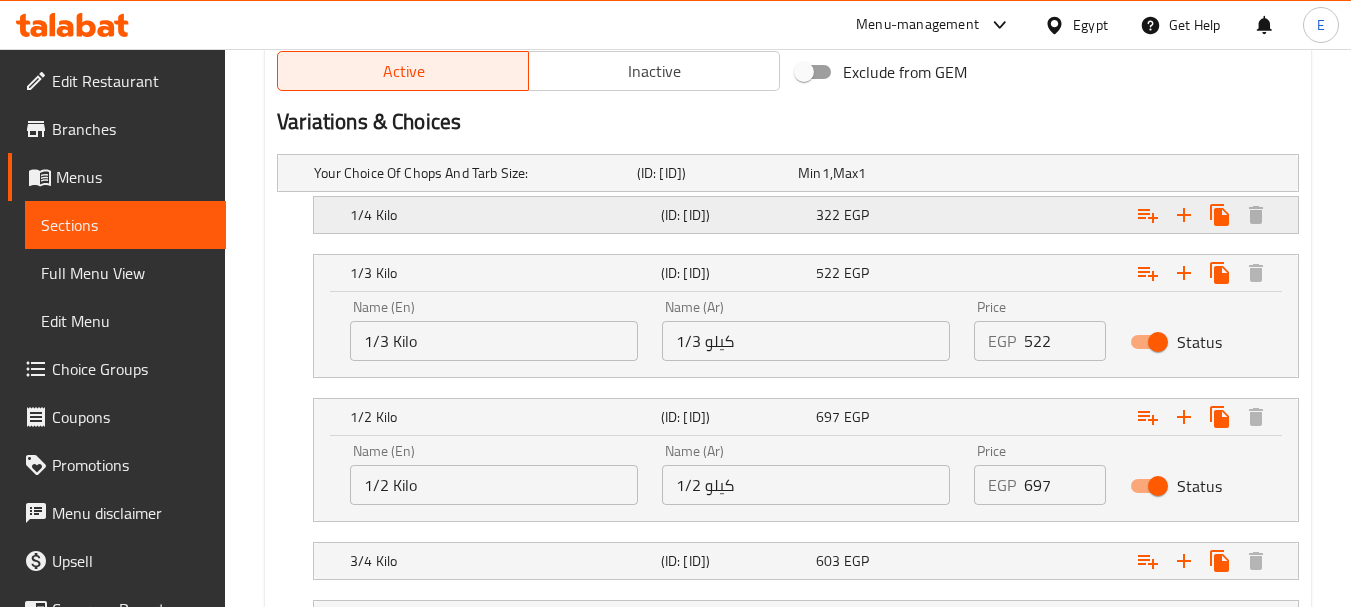 click on "322   EGP" at bounding box center (874, 173) 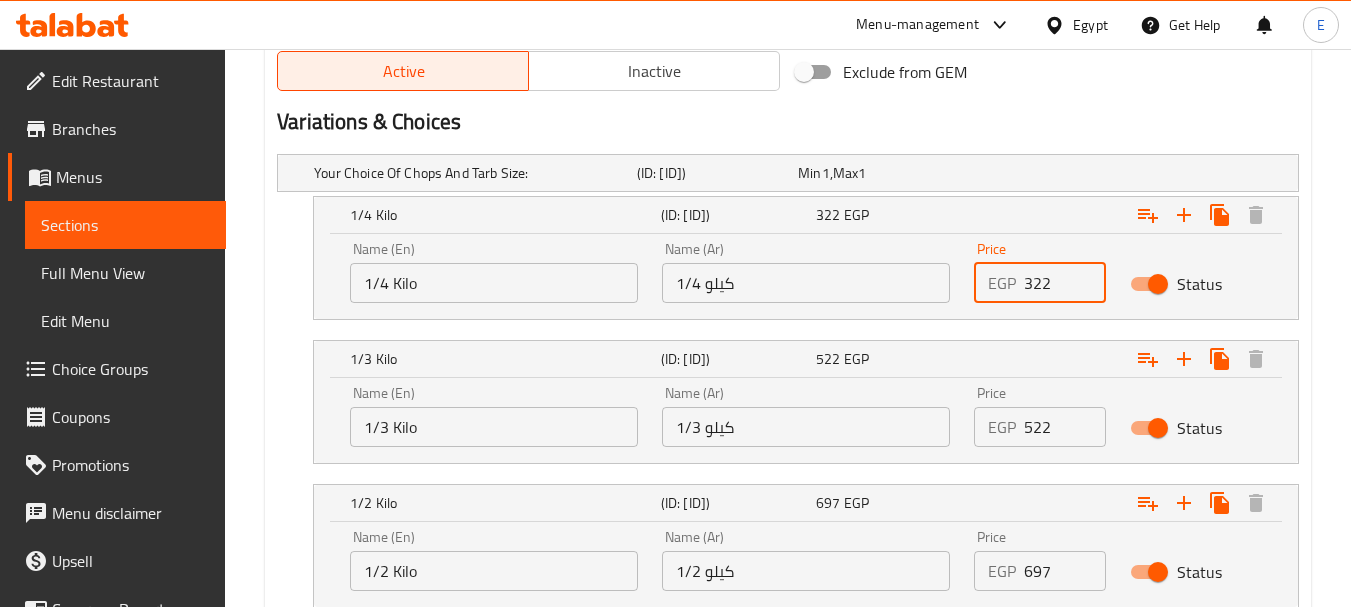 drag, startPoint x: 1068, startPoint y: 291, endPoint x: 986, endPoint y: 284, distance: 82.29824 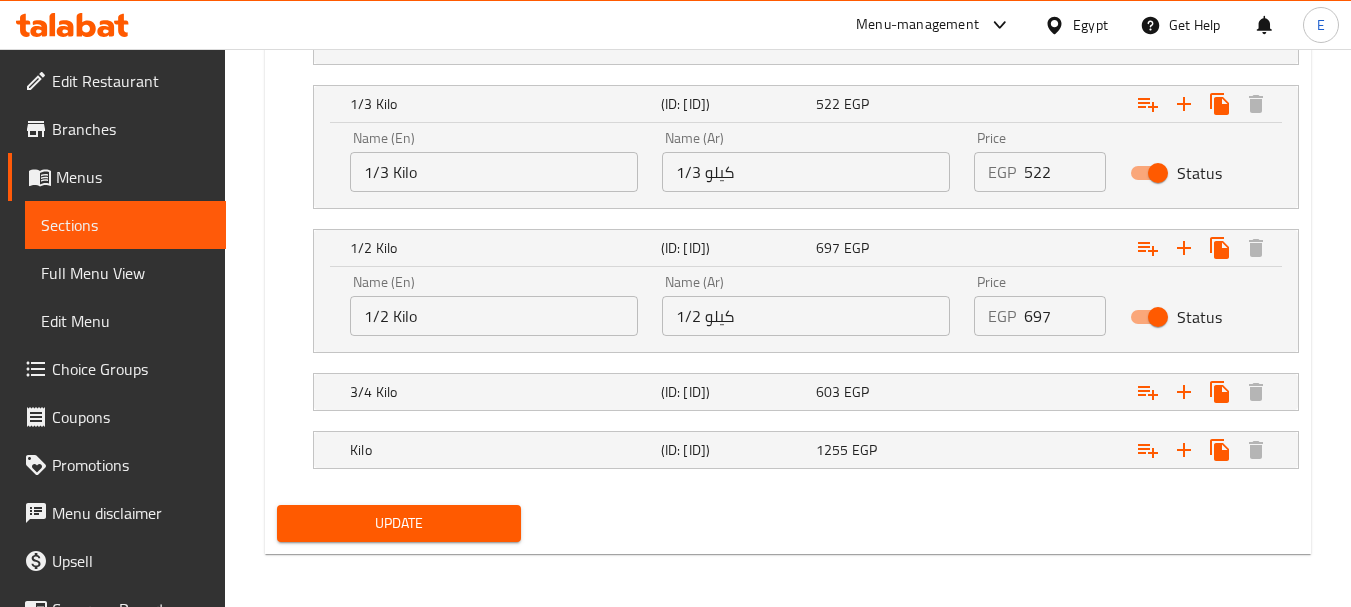 scroll, scrollTop: 1312, scrollLeft: 0, axis: vertical 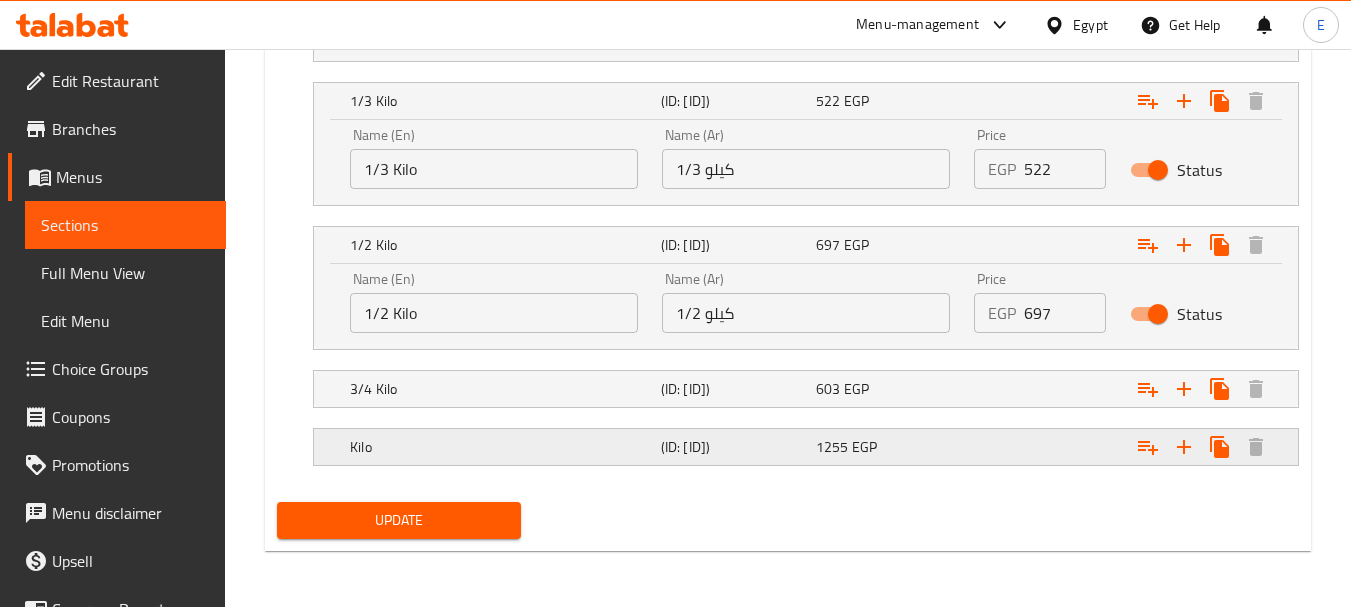 type on "348" 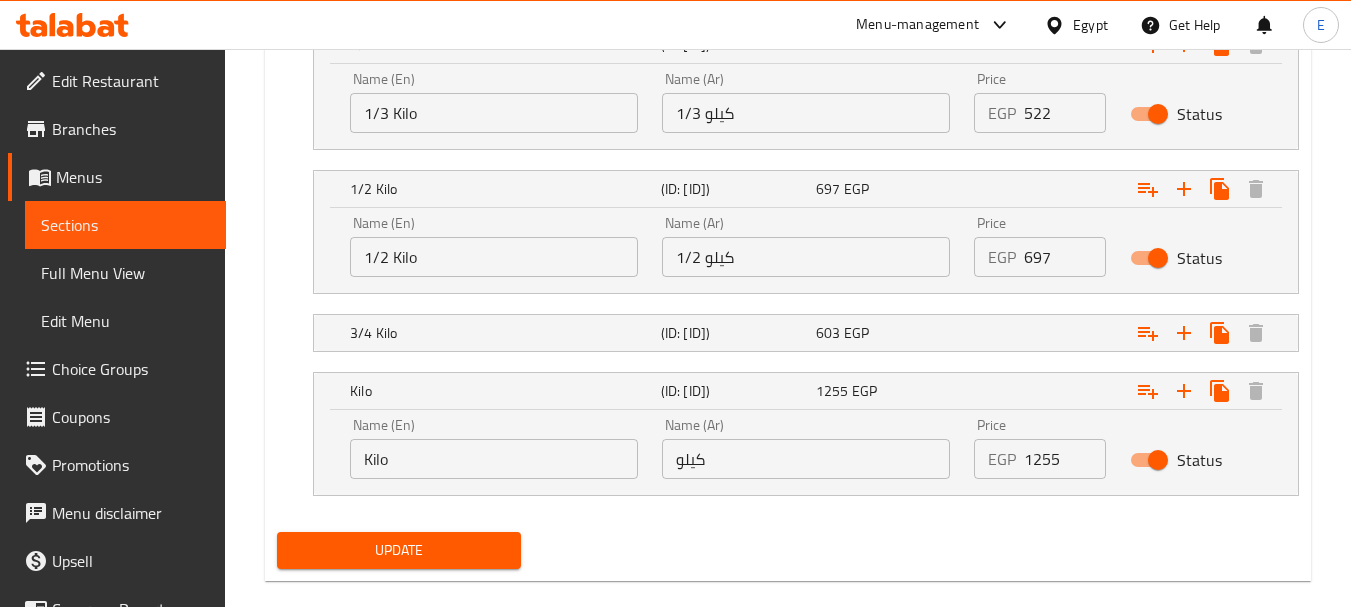 scroll, scrollTop: 1398, scrollLeft: 0, axis: vertical 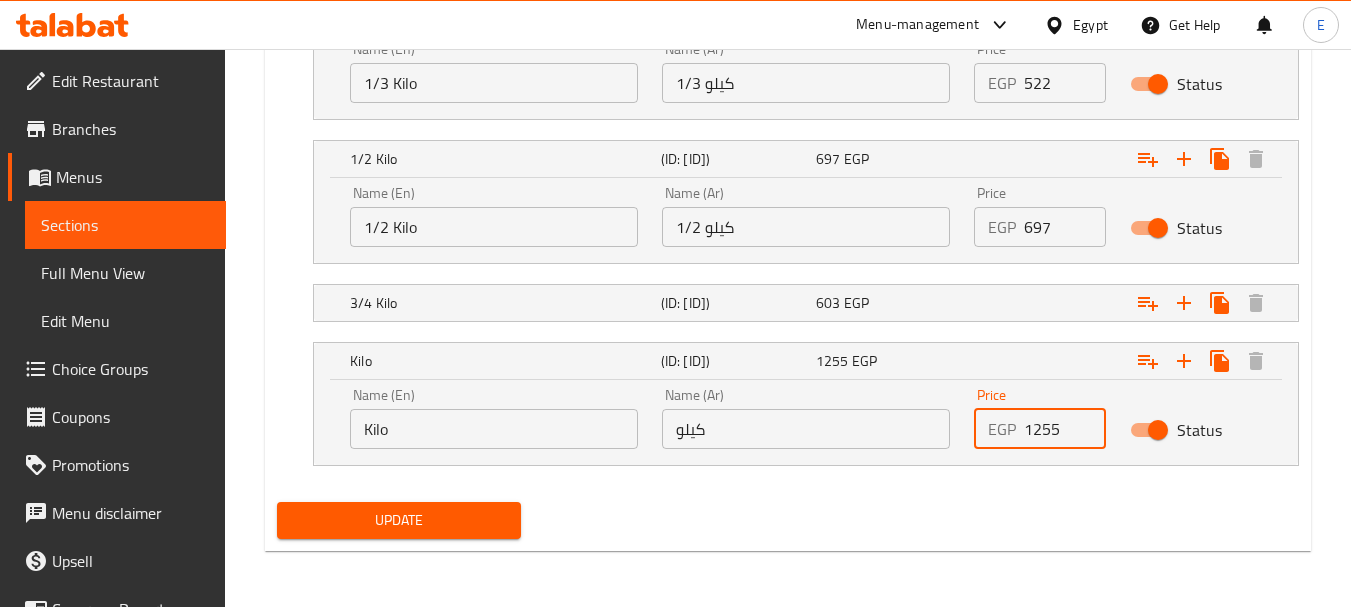 drag, startPoint x: 1070, startPoint y: 431, endPoint x: 990, endPoint y: 423, distance: 80.399 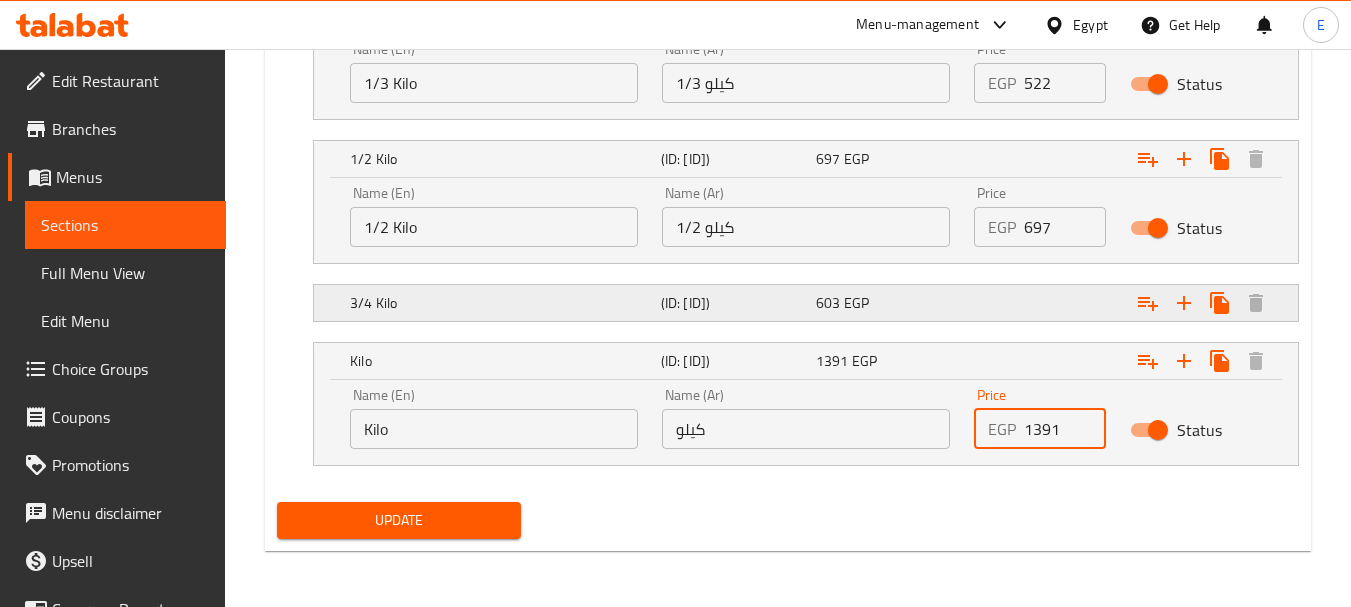 type on "1391" 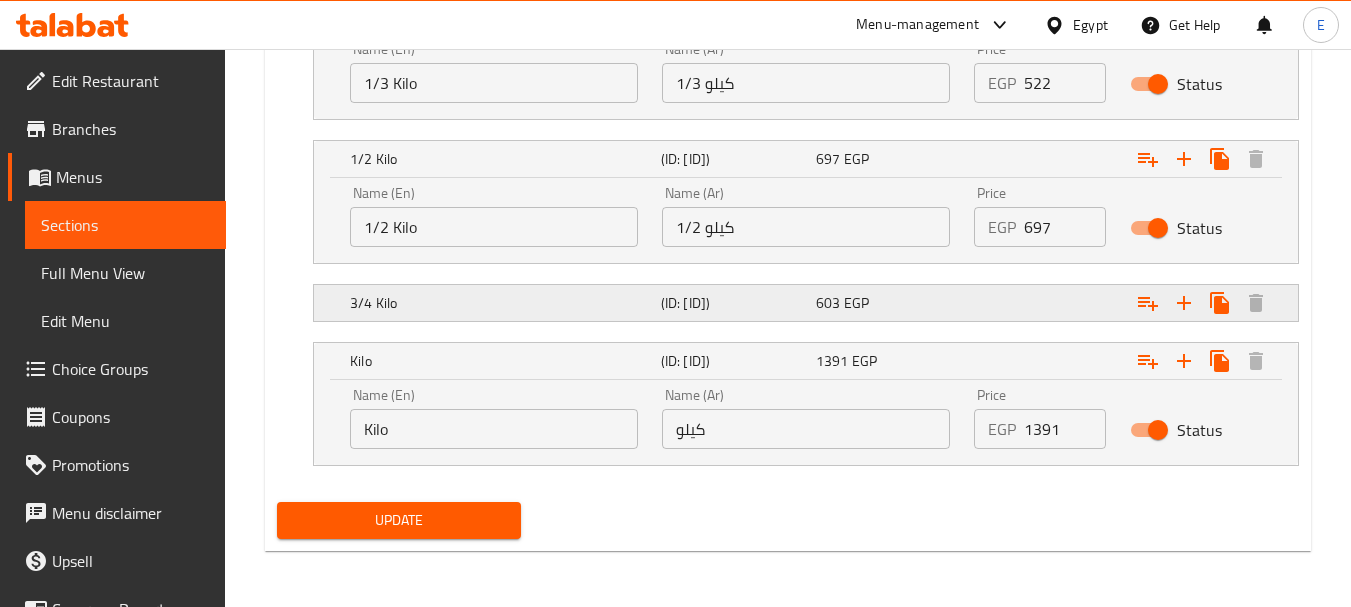 click at bounding box center [1116, -171] 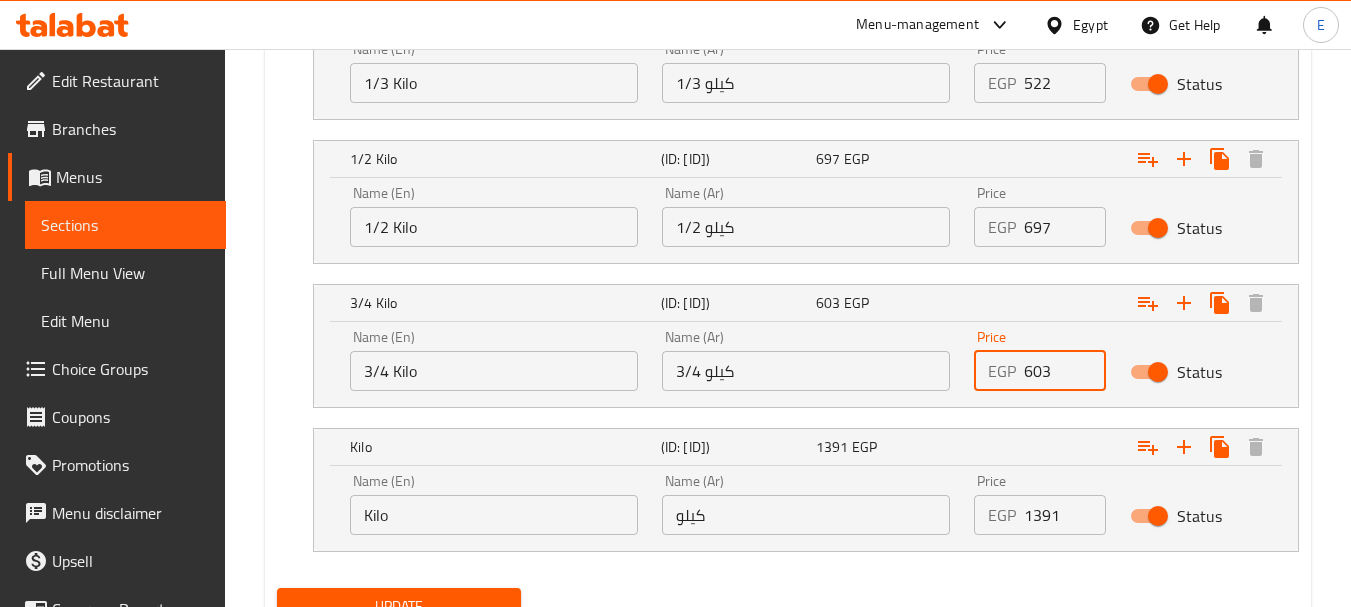 drag, startPoint x: 1054, startPoint y: 367, endPoint x: 909, endPoint y: 363, distance: 145.05516 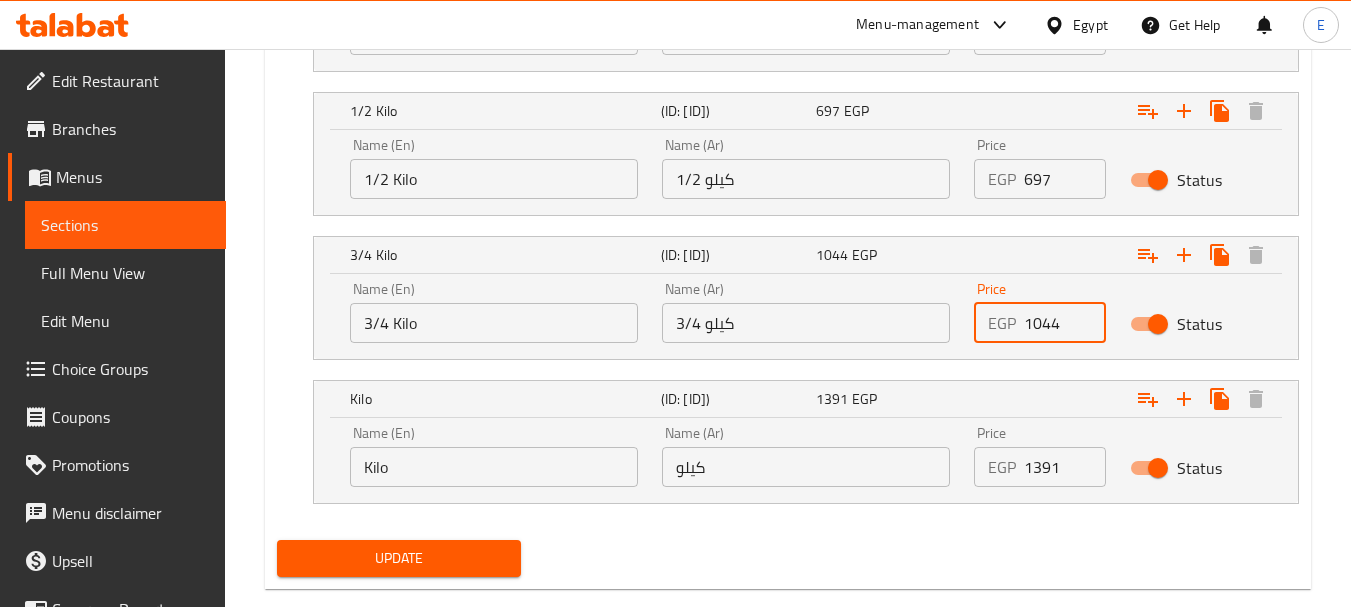 scroll, scrollTop: 1484, scrollLeft: 0, axis: vertical 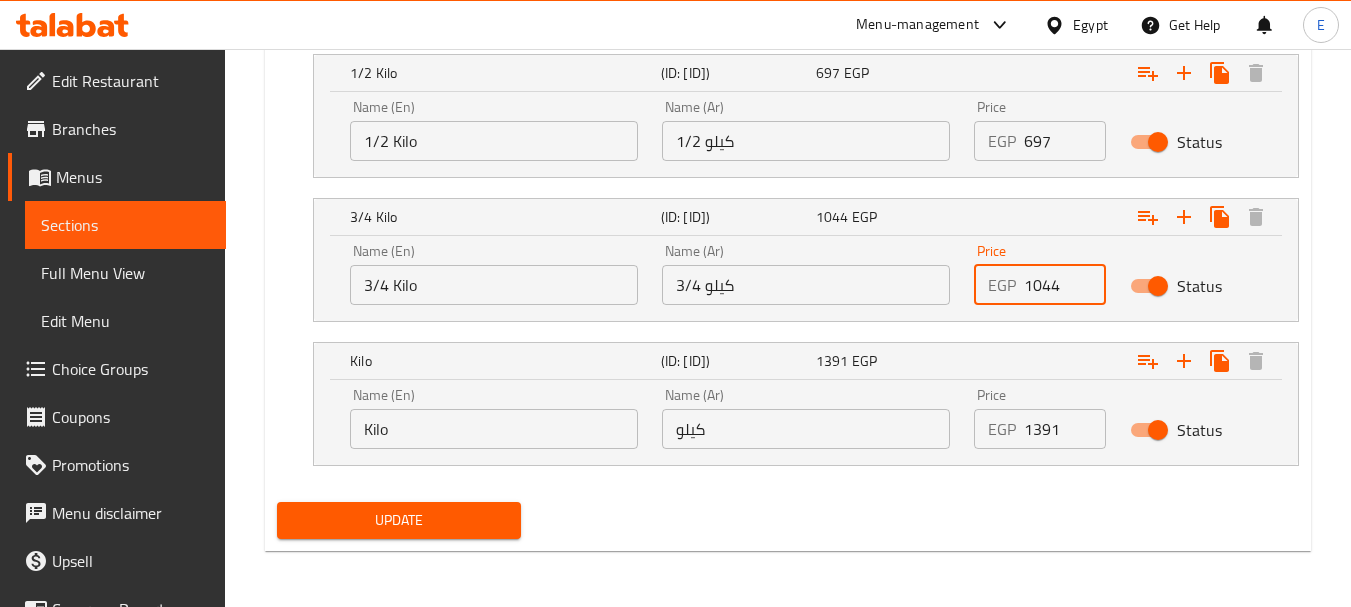 type on "1044" 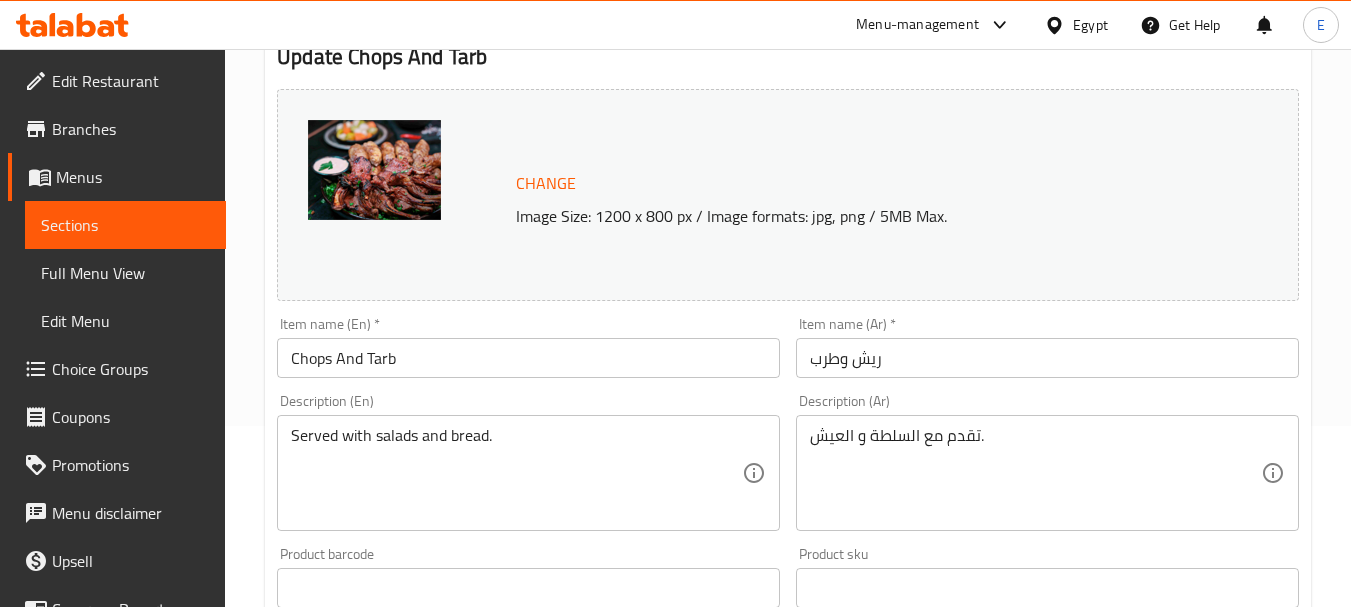 scroll, scrollTop: 0, scrollLeft: 0, axis: both 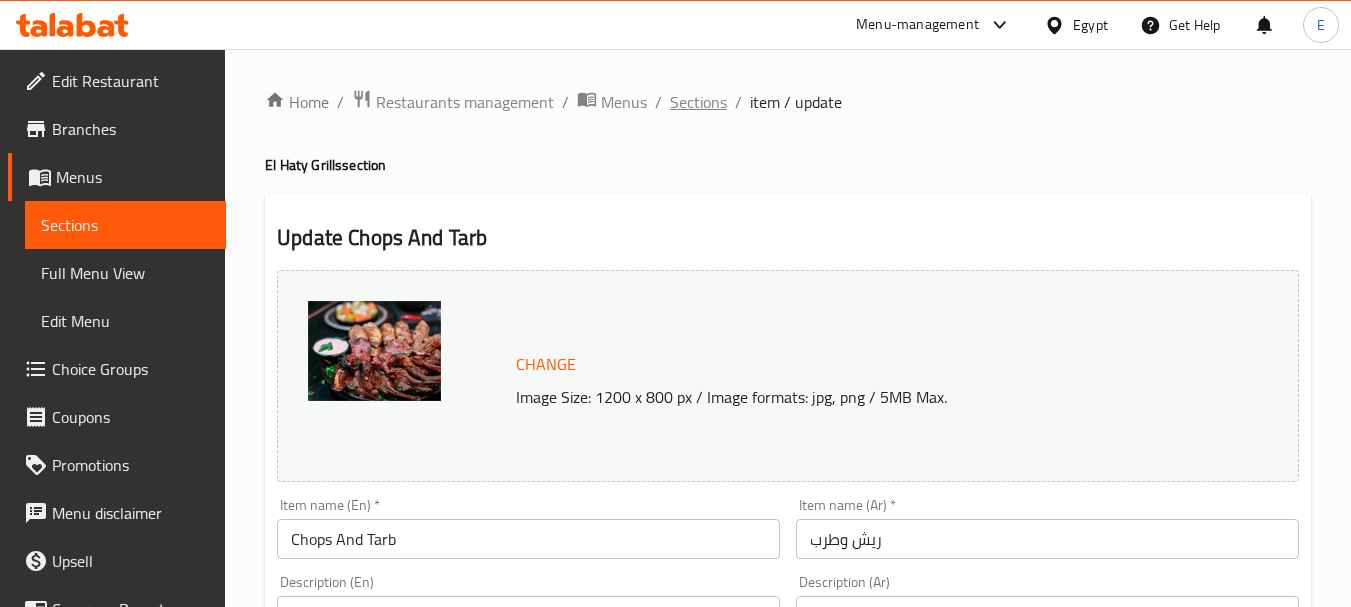 click on "Sections" at bounding box center [698, 102] 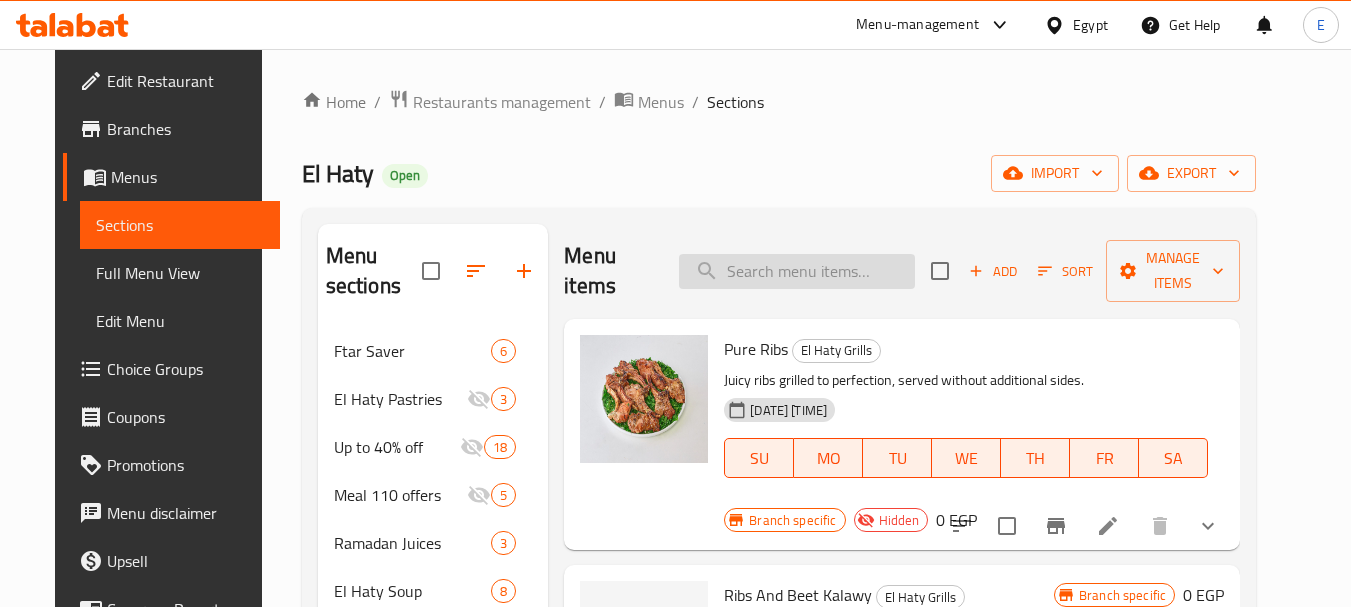 click at bounding box center (797, 271) 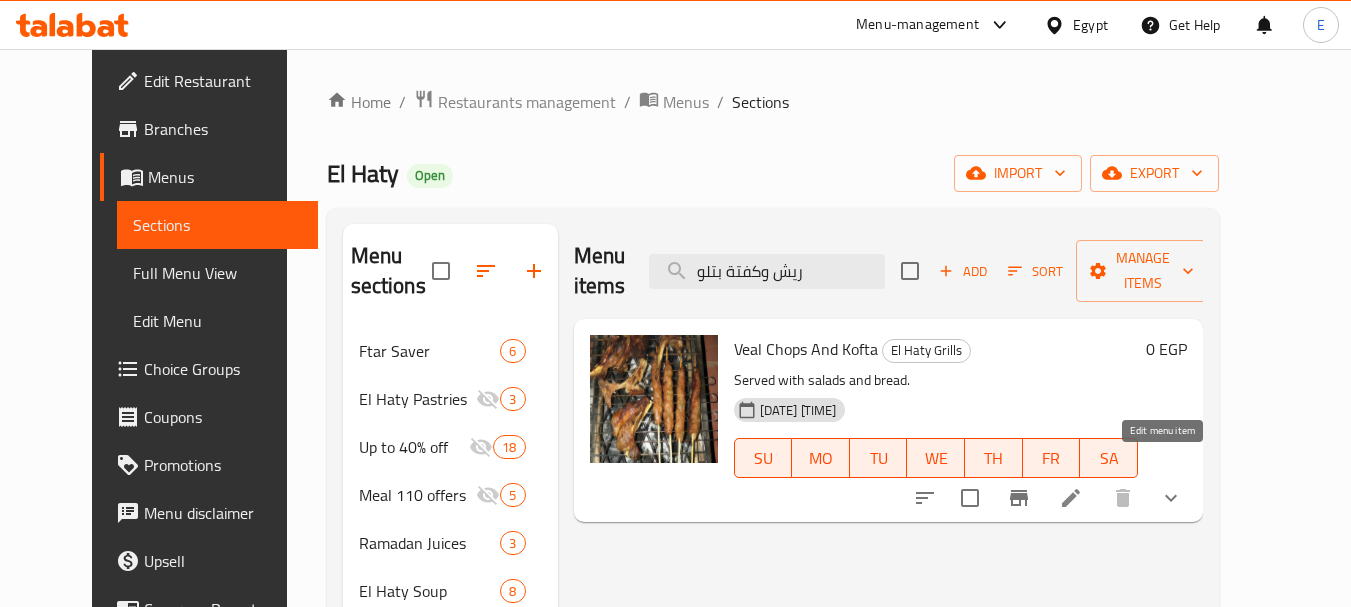 type on "ريش وكفتة بتلو" 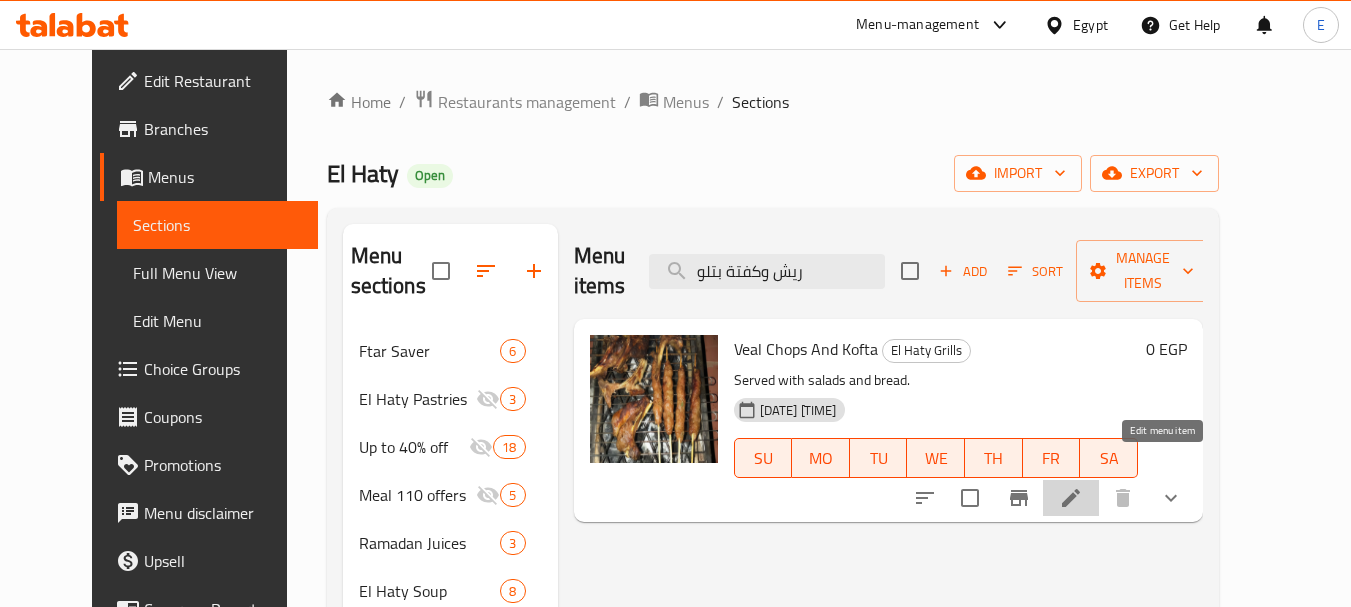 click 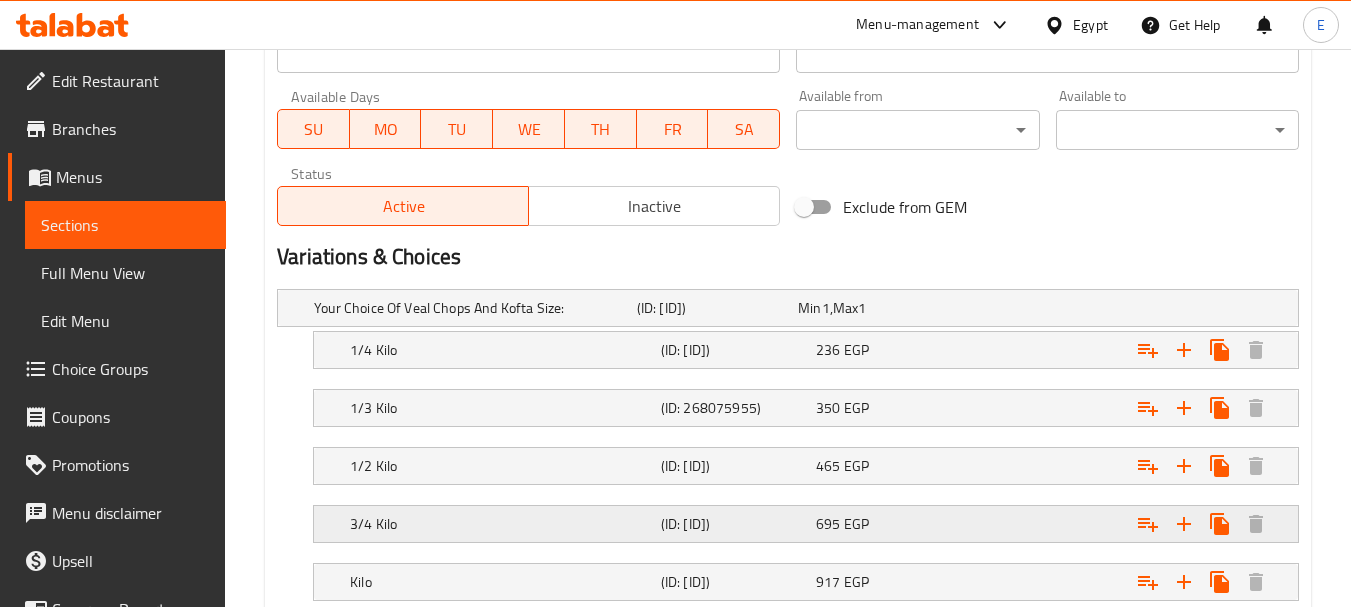 scroll, scrollTop: 1054, scrollLeft: 0, axis: vertical 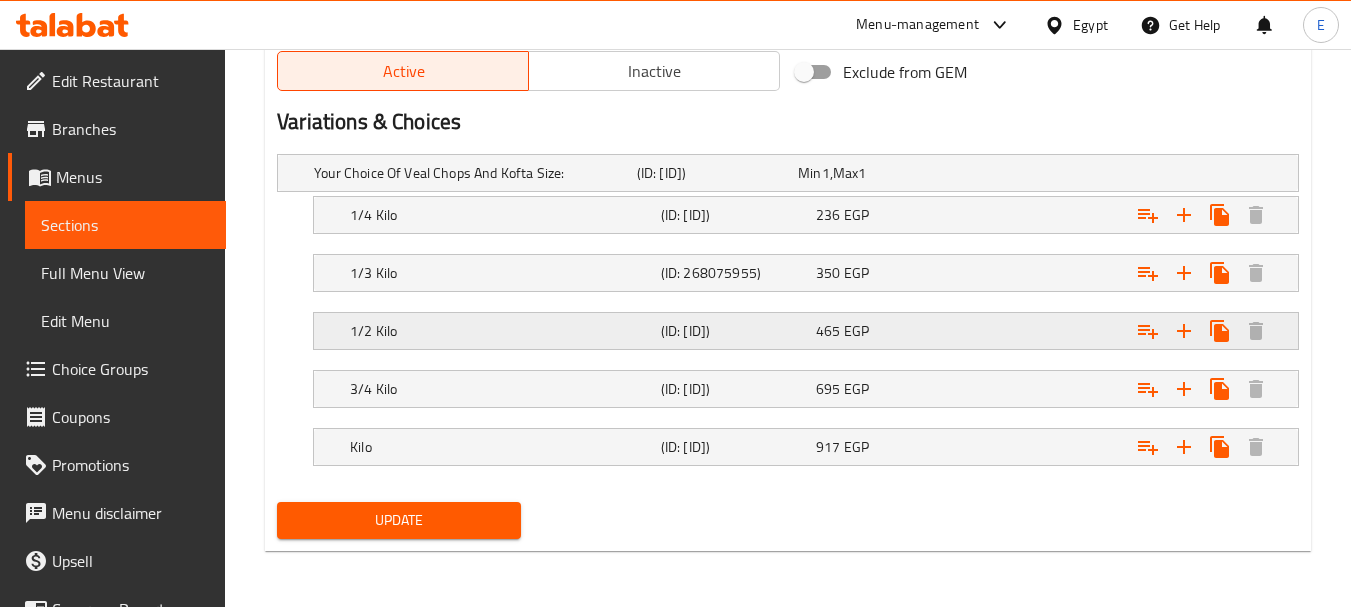 click on "465   EGP" at bounding box center (874, 173) 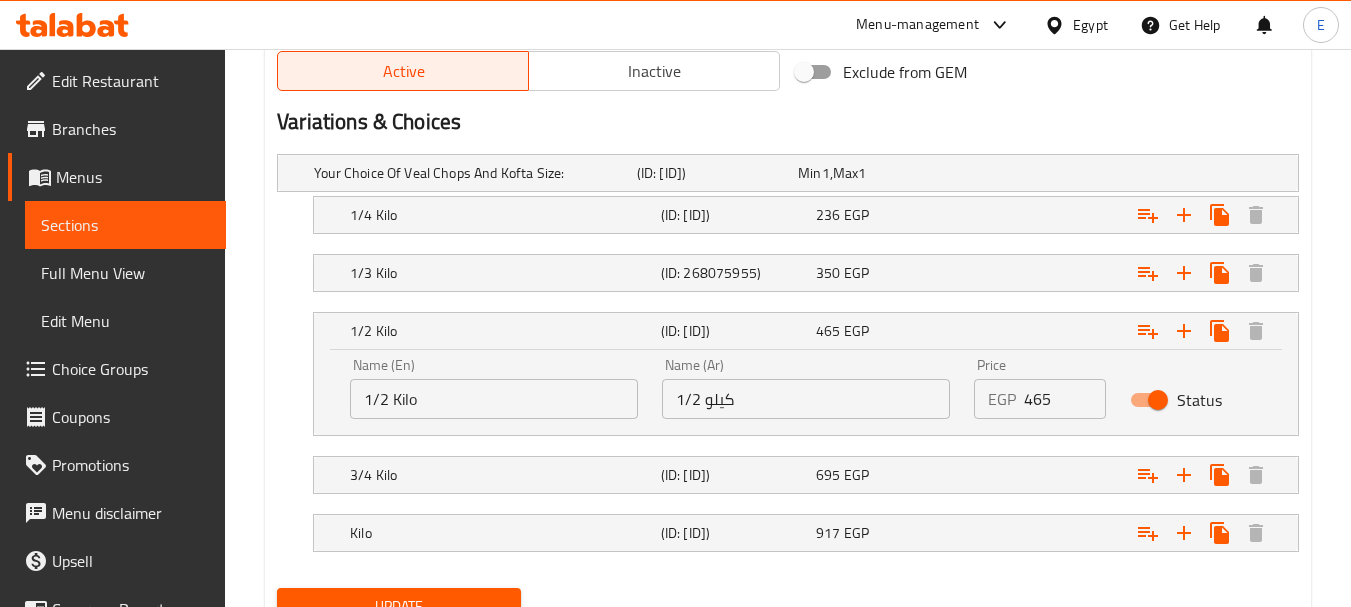 drag, startPoint x: 1061, startPoint y: 400, endPoint x: 871, endPoint y: 401, distance: 190.00262 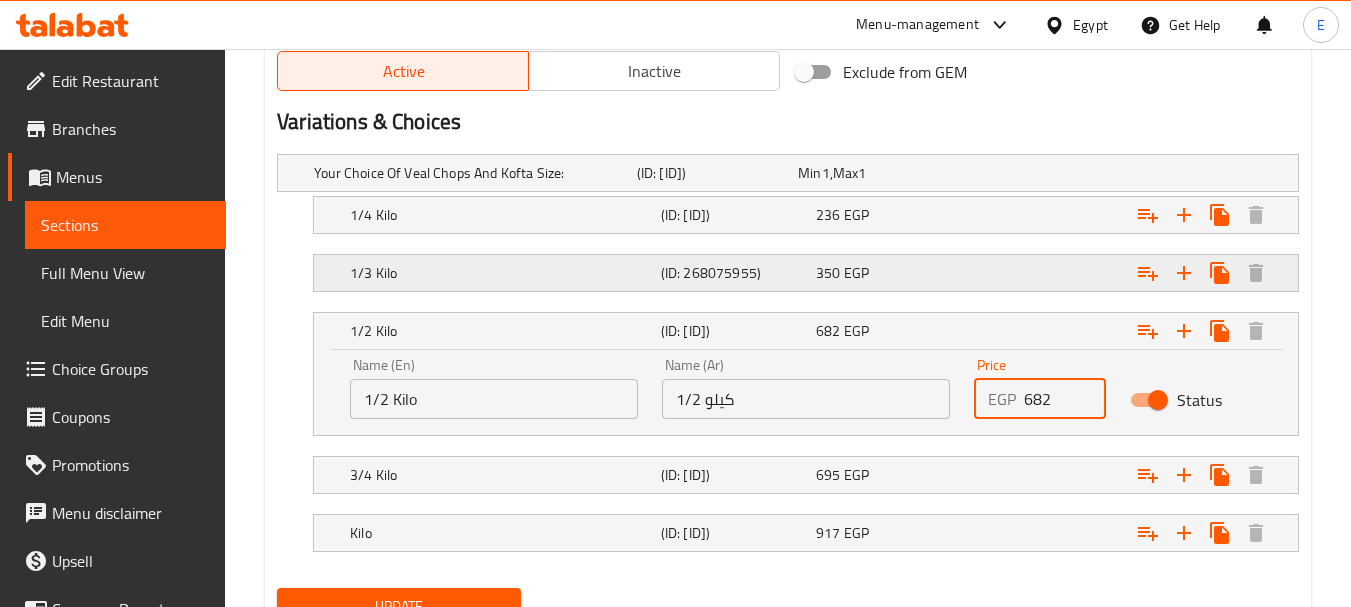type on "682" 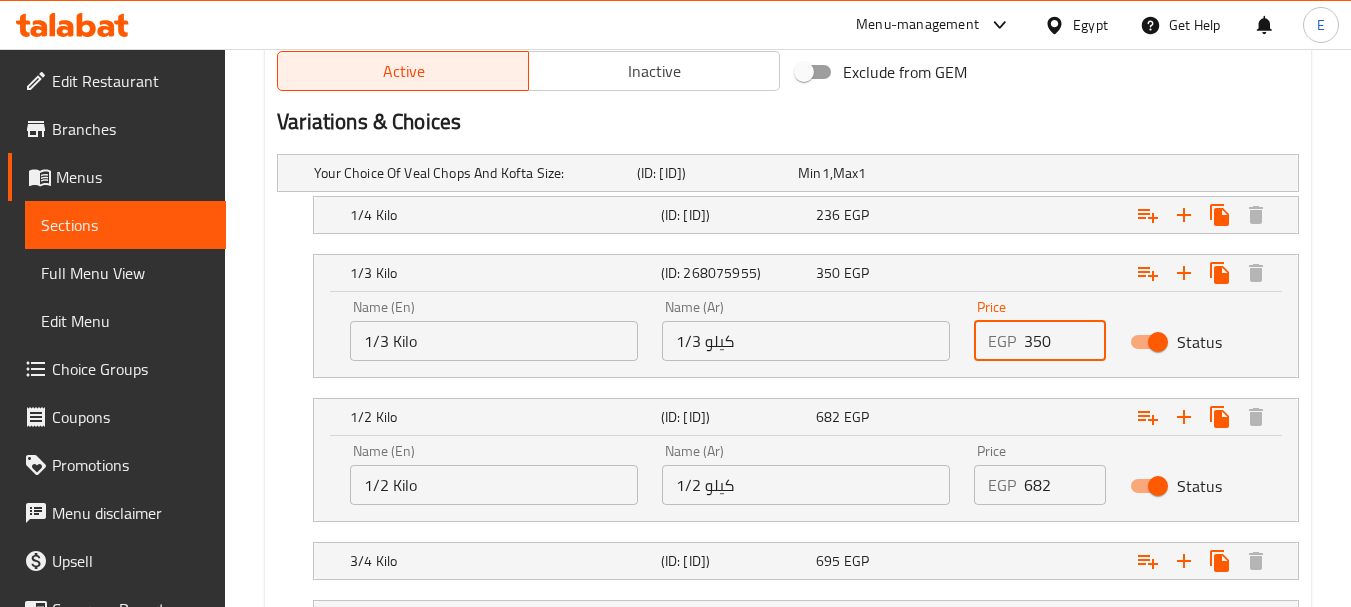 drag, startPoint x: 1064, startPoint y: 344, endPoint x: 951, endPoint y: 341, distance: 113.03982 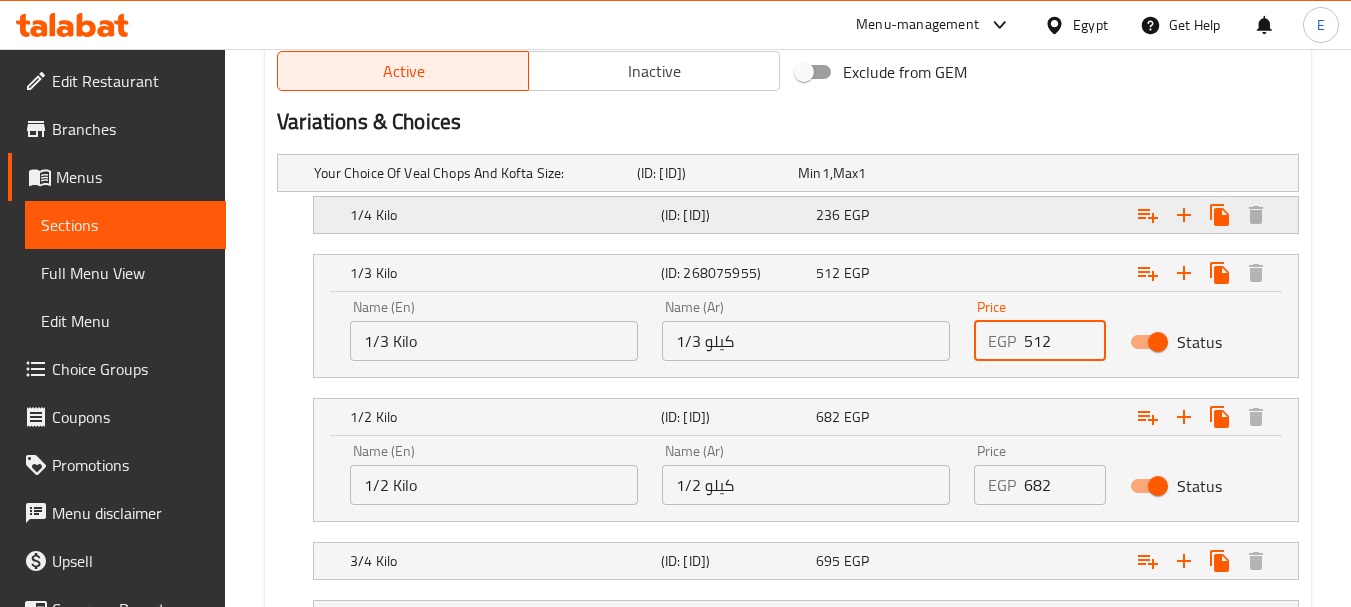type on "512" 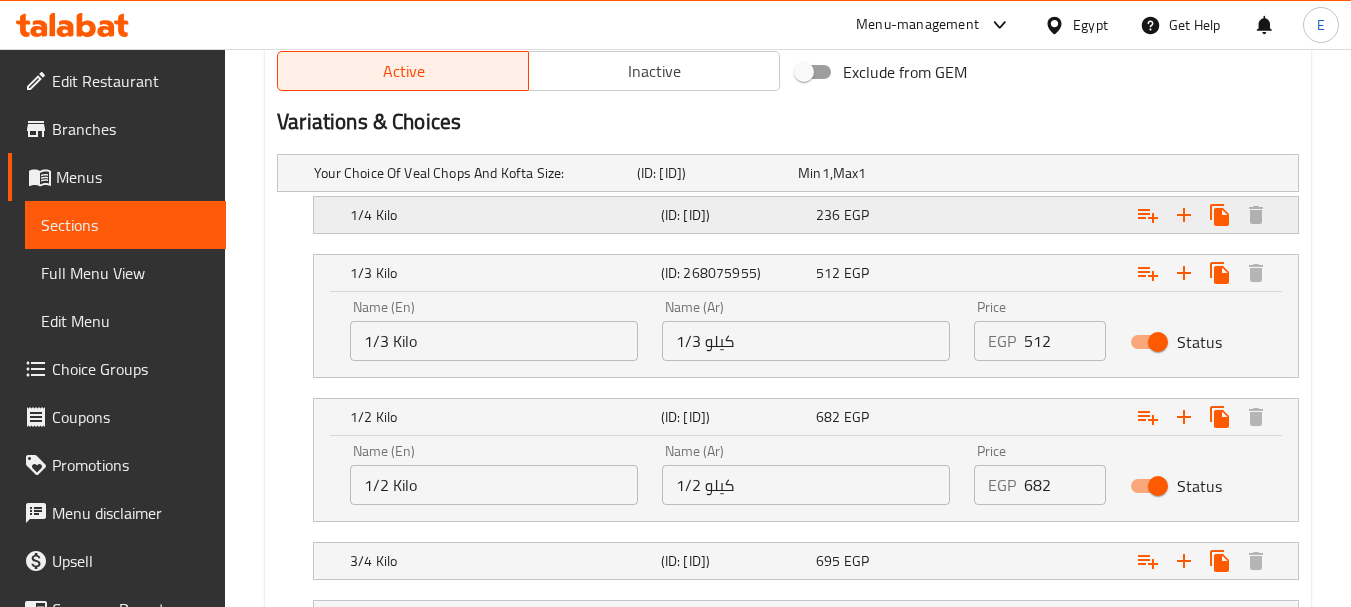 click on "236   EGP" at bounding box center (874, 173) 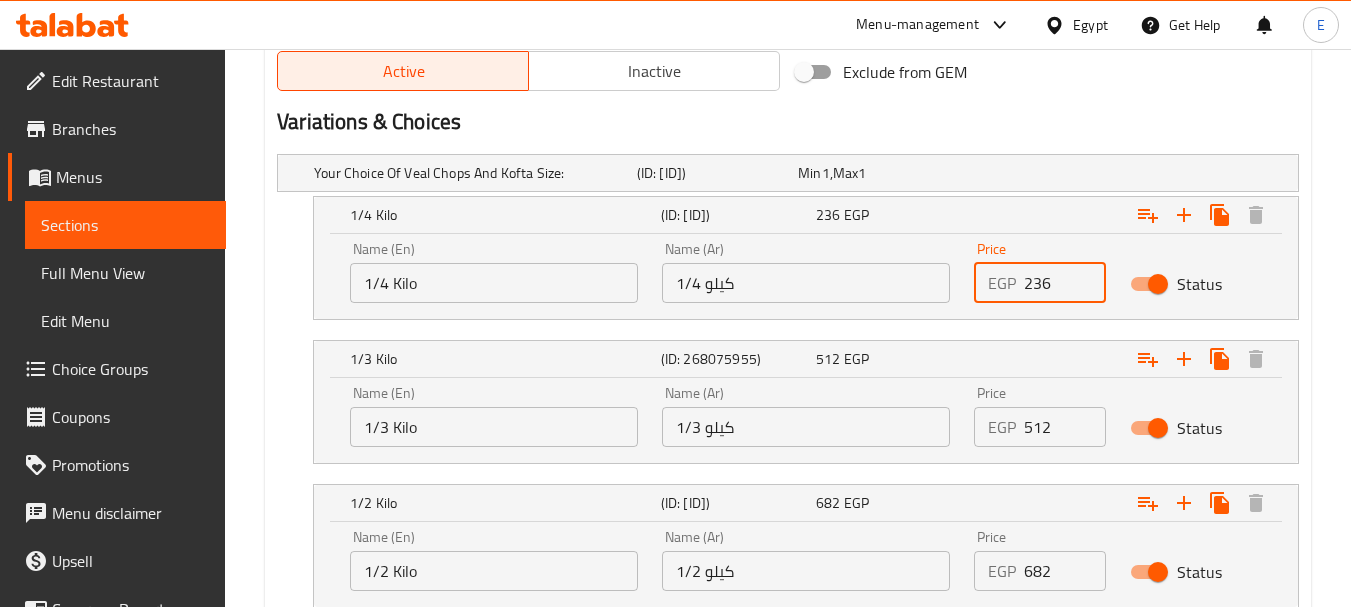 drag, startPoint x: 1067, startPoint y: 280, endPoint x: 946, endPoint y: 275, distance: 121.103264 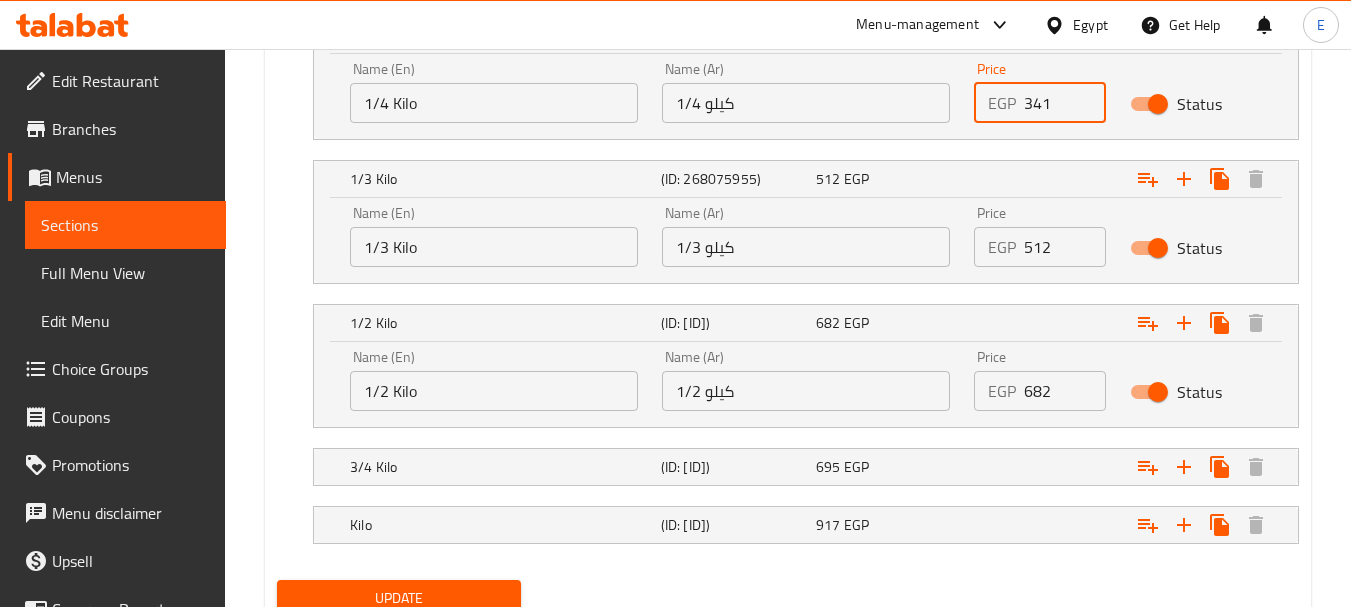 scroll, scrollTop: 1254, scrollLeft: 0, axis: vertical 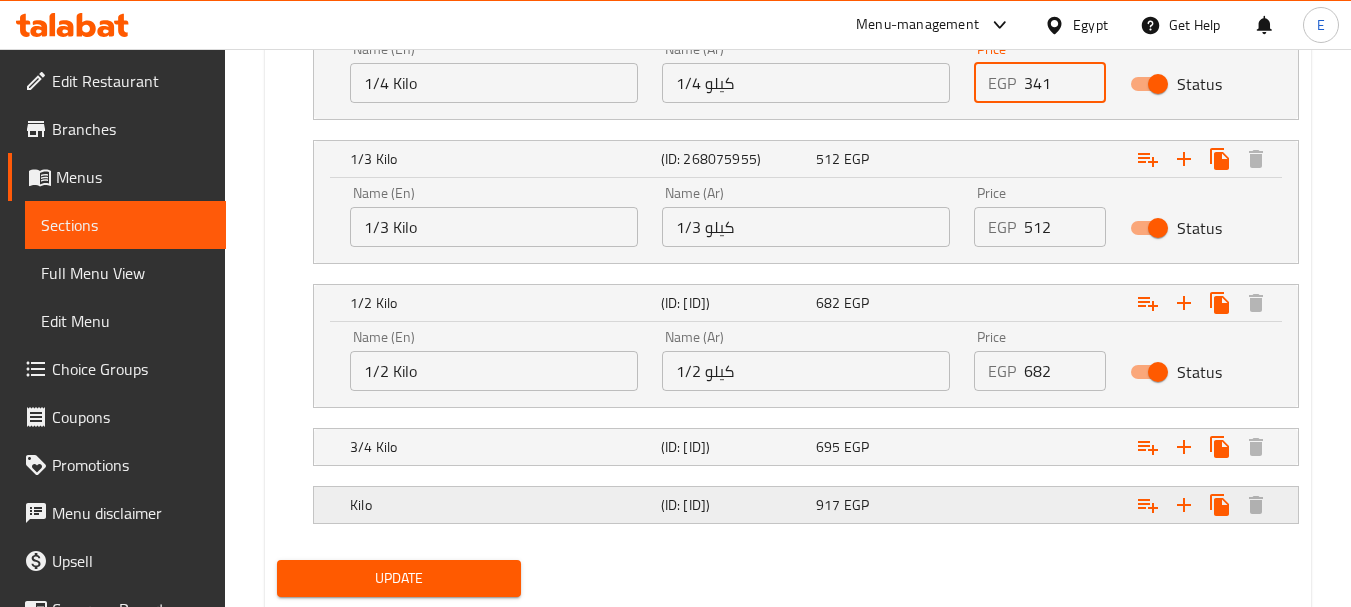type on "341" 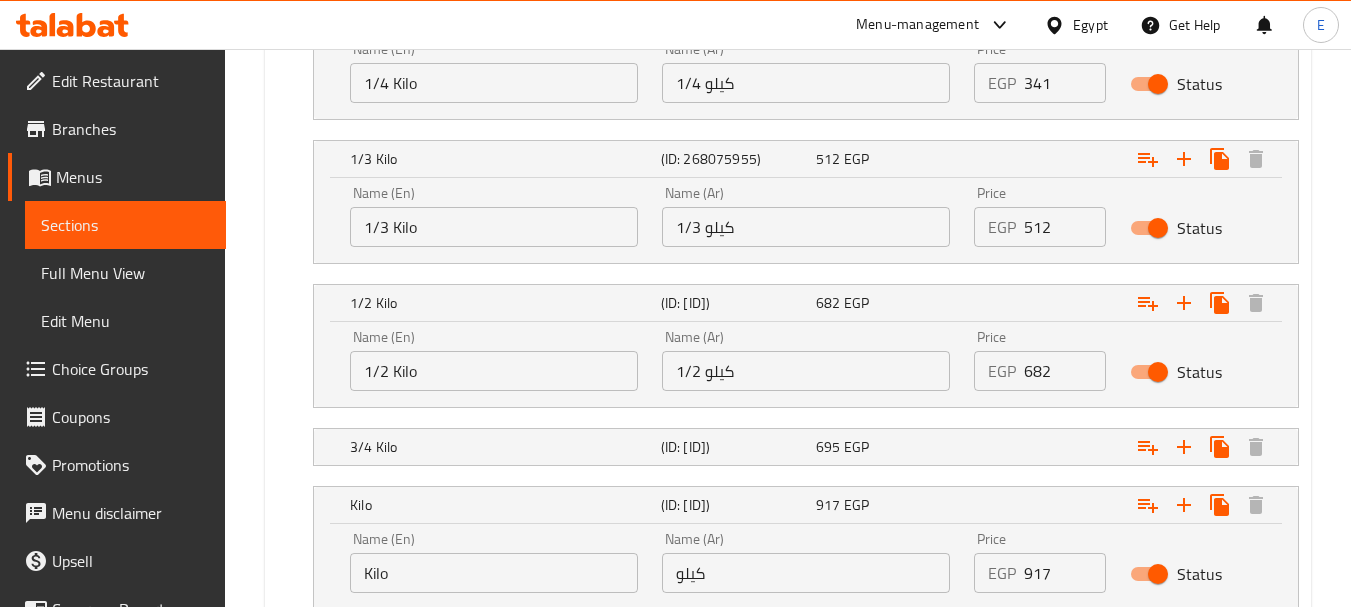 drag, startPoint x: 1058, startPoint y: 565, endPoint x: 905, endPoint y: 560, distance: 153.08168 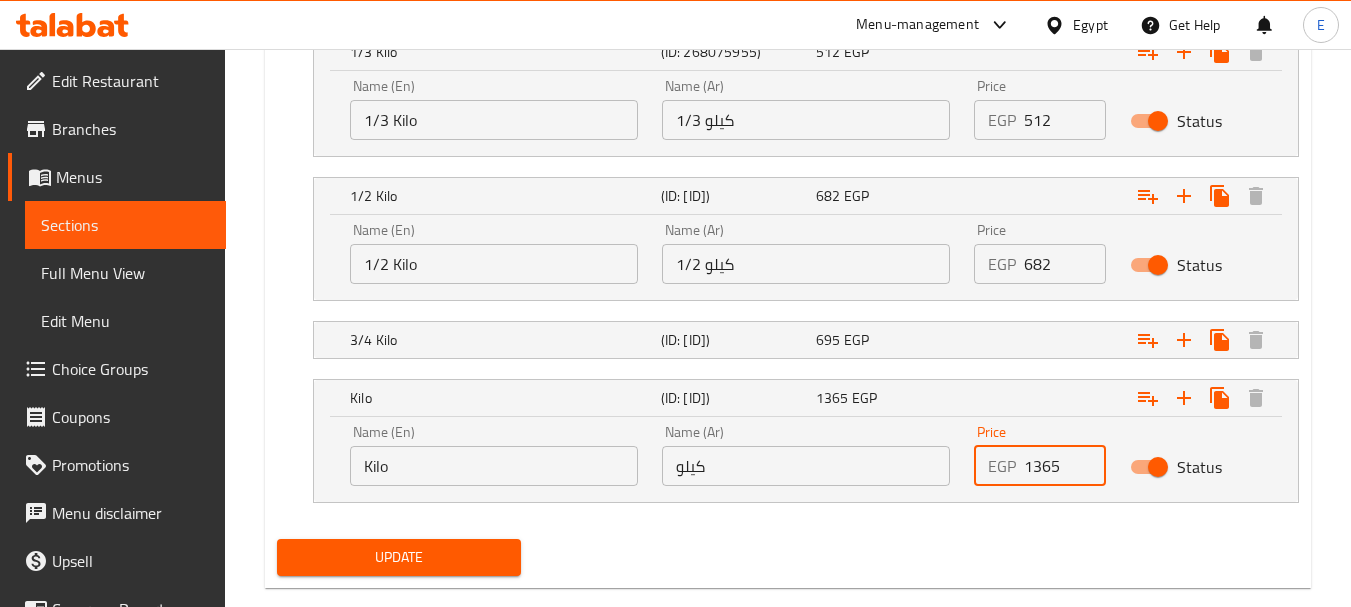 scroll, scrollTop: 1398, scrollLeft: 0, axis: vertical 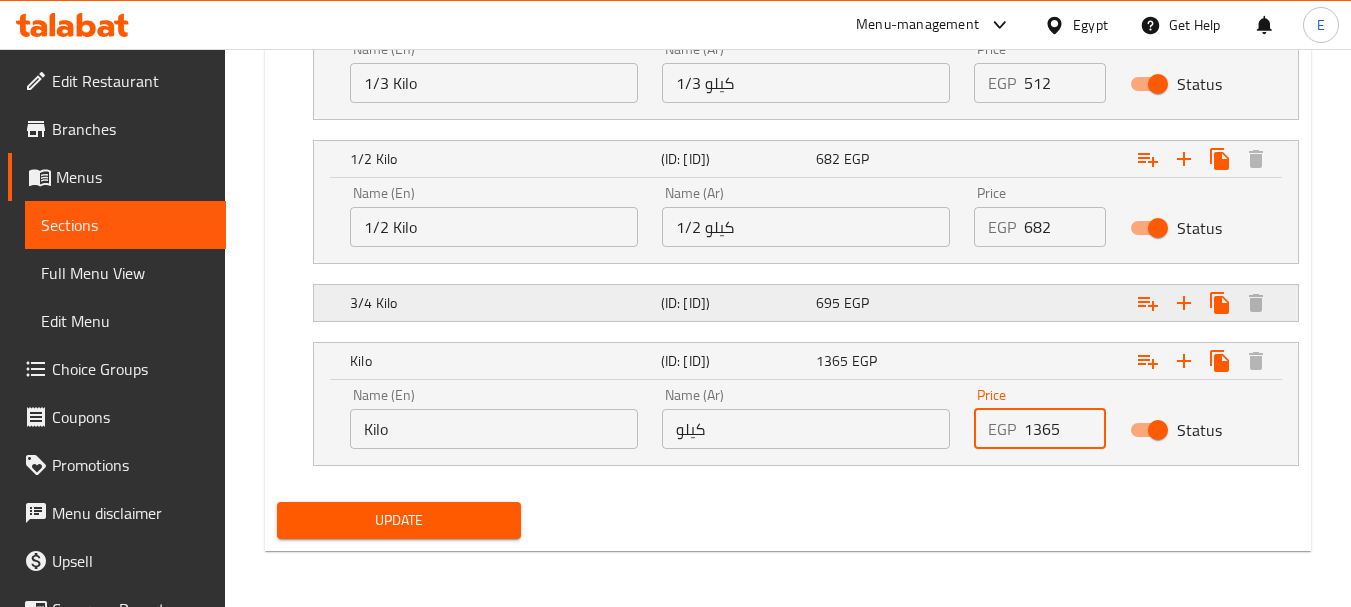 type on "1365" 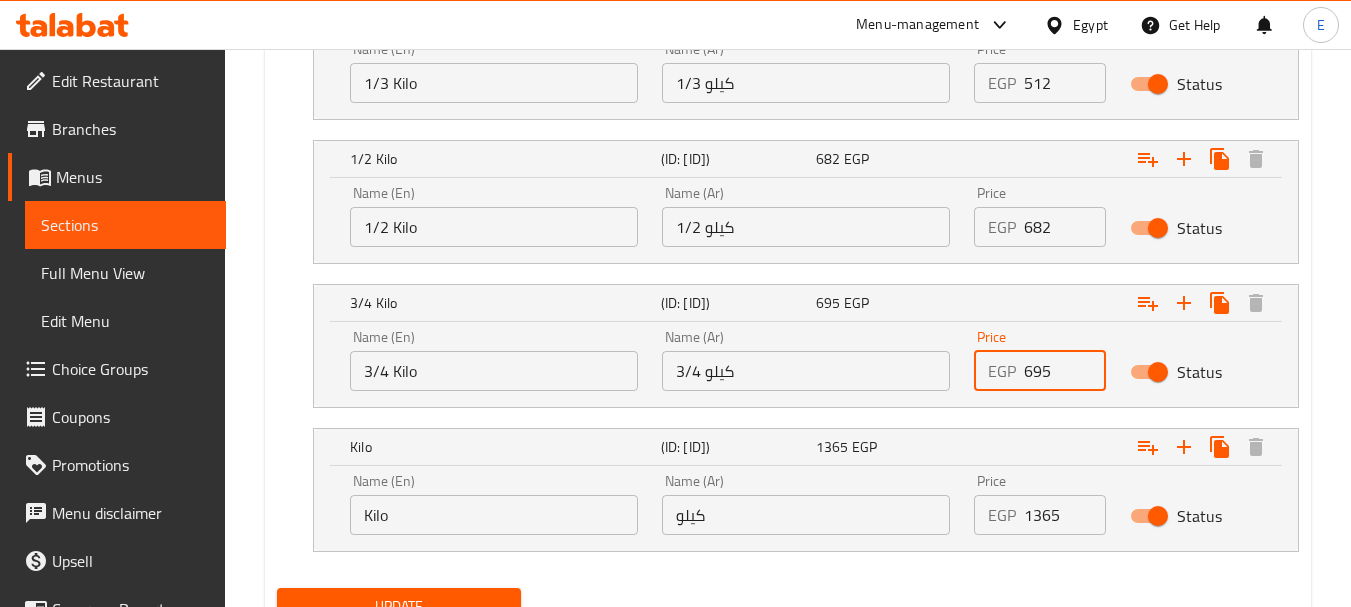 drag, startPoint x: 1058, startPoint y: 377, endPoint x: 941, endPoint y: 377, distance: 117 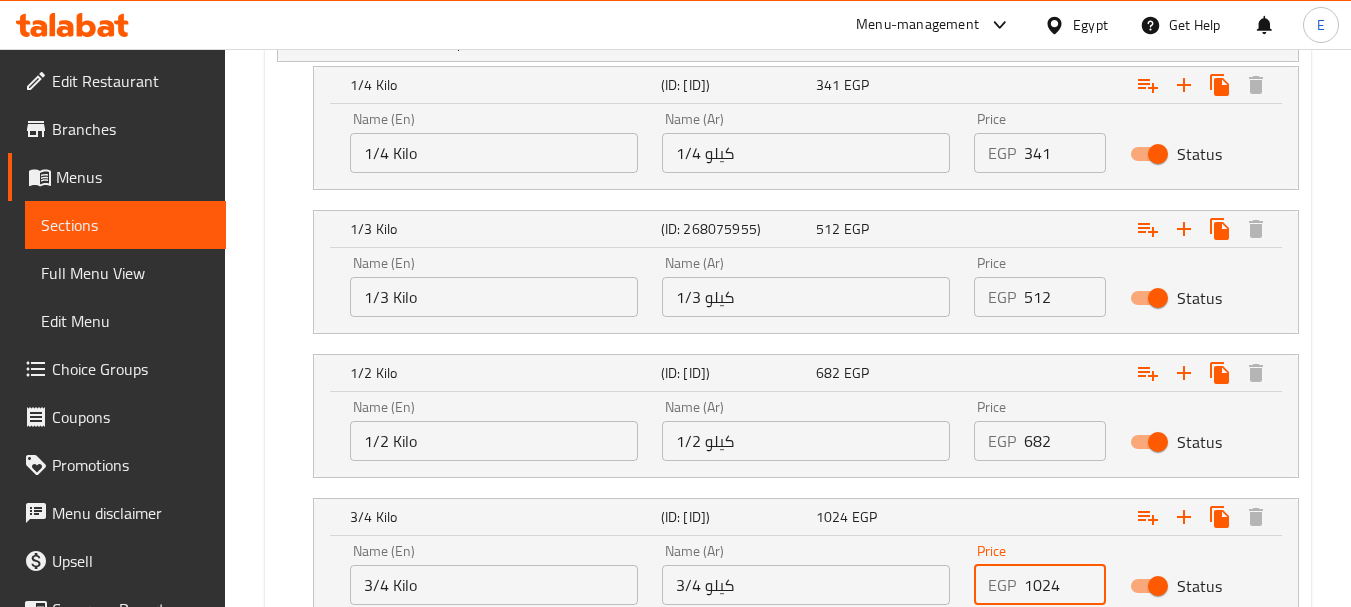 scroll, scrollTop: 1484, scrollLeft: 0, axis: vertical 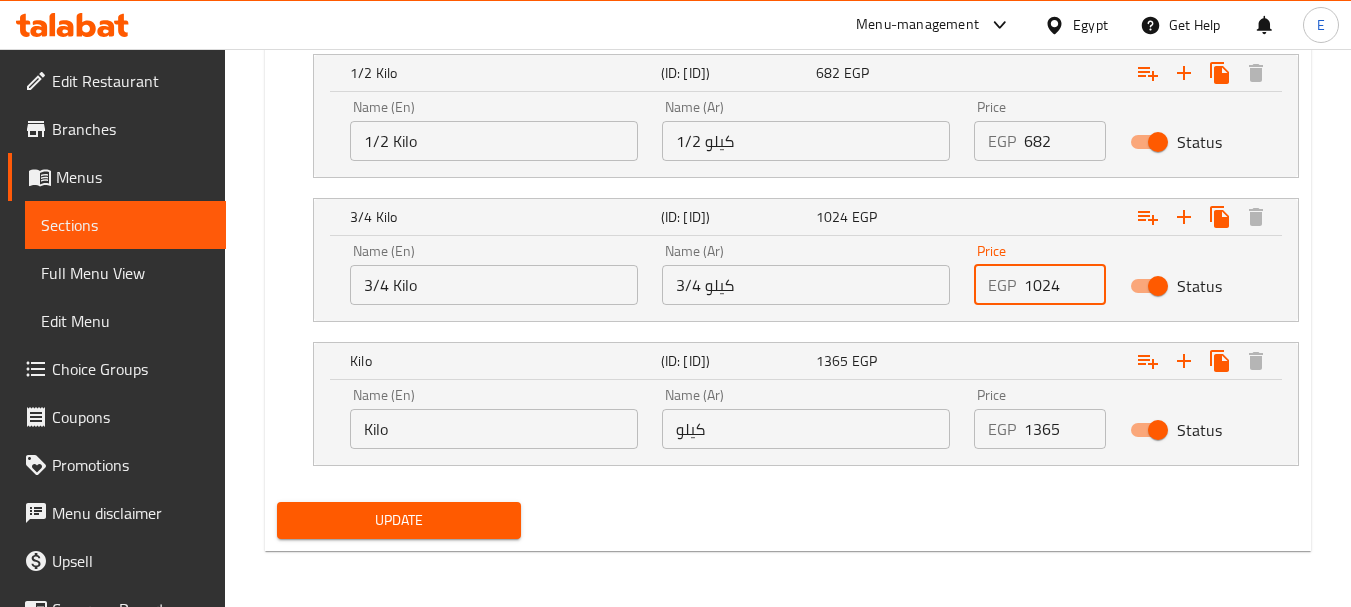 type on "1024" 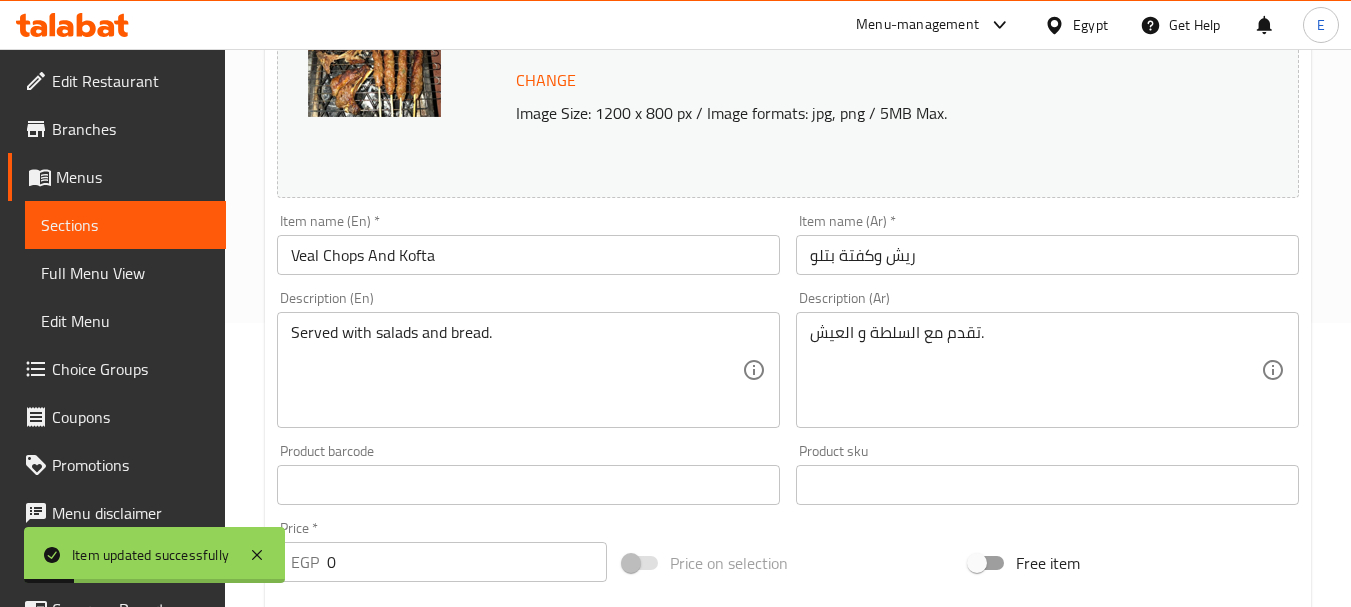 scroll, scrollTop: 0, scrollLeft: 0, axis: both 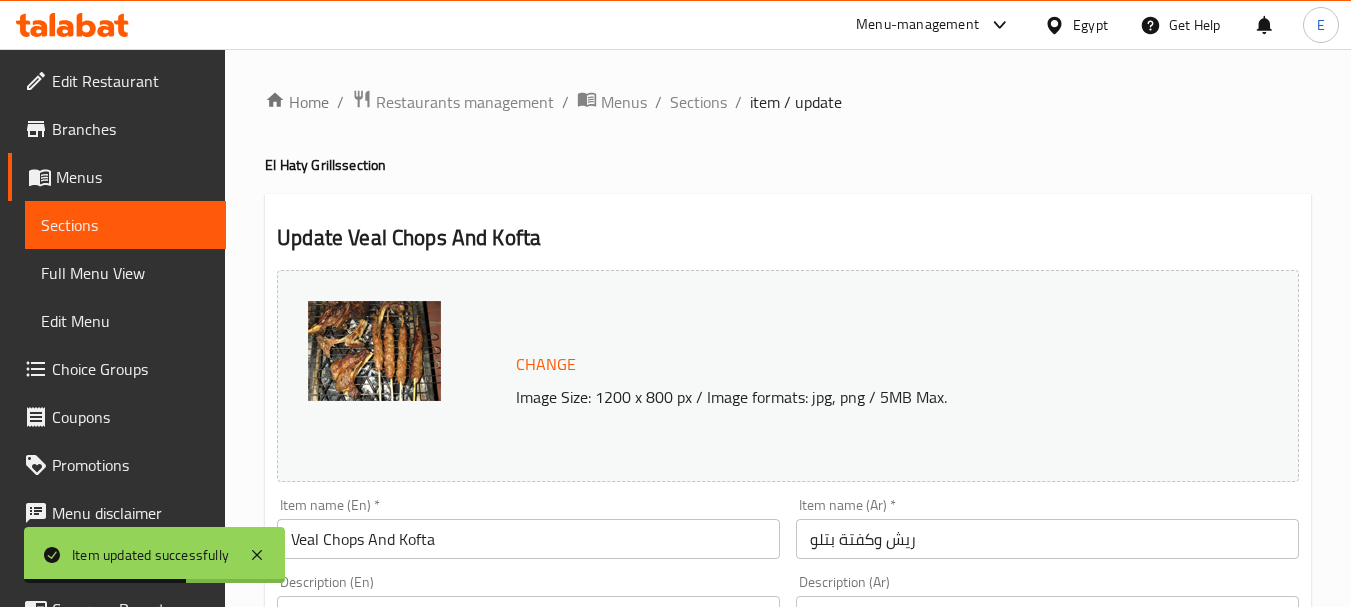 click on "Home / Restaurants management / Menus / Sections / item / update" at bounding box center [788, 102] 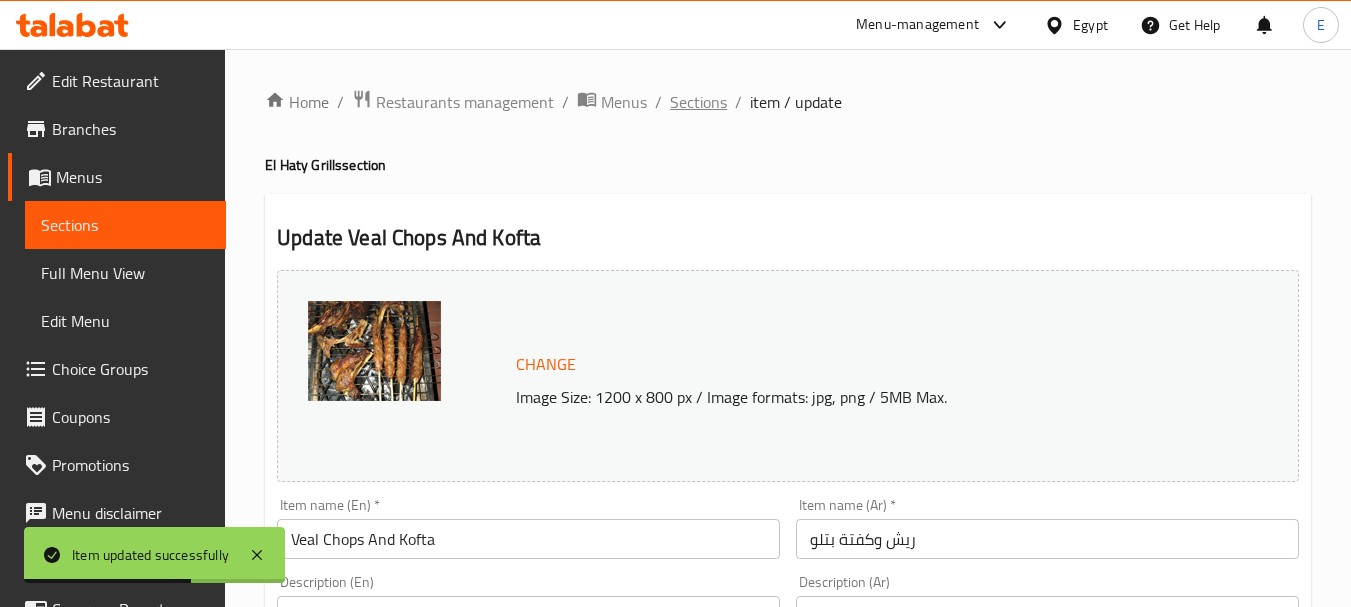 click on "Sections" at bounding box center (698, 102) 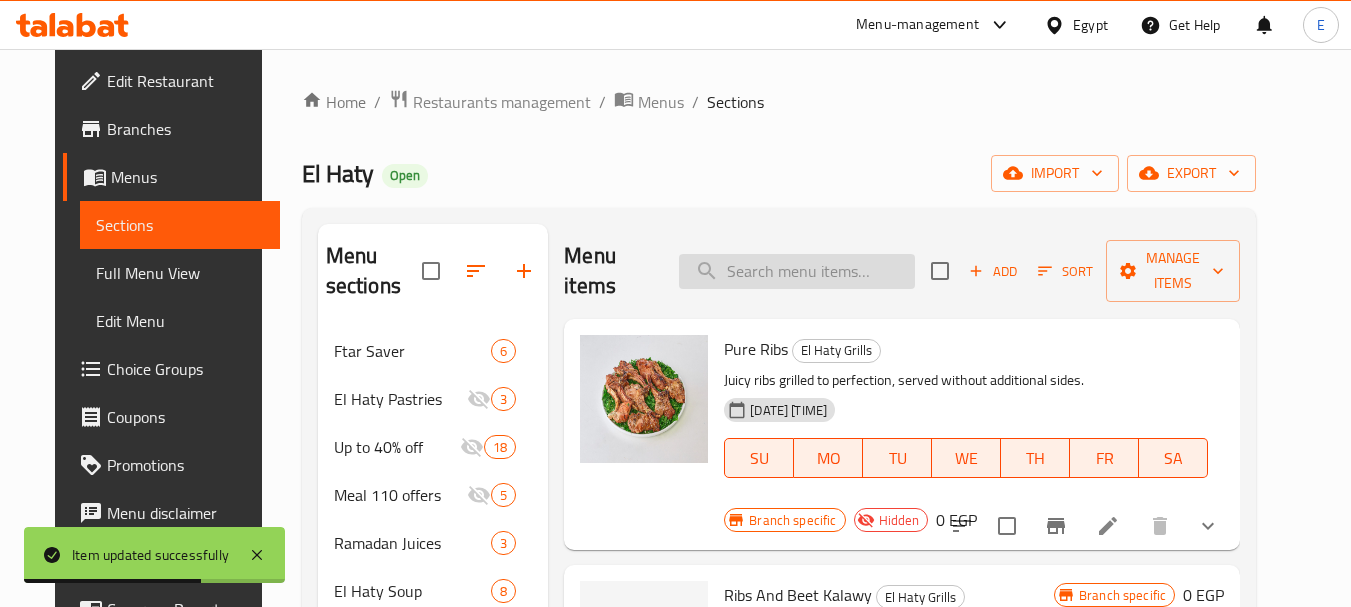 click at bounding box center (797, 271) 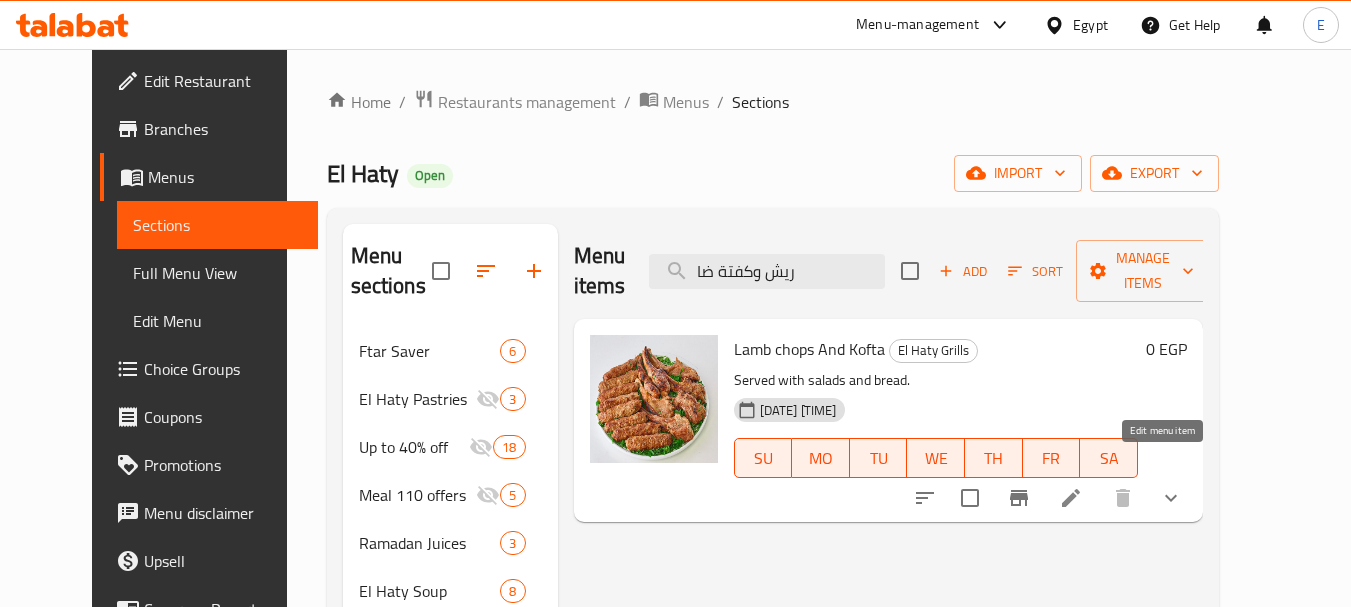 type on "ريش وكفتة ضا" 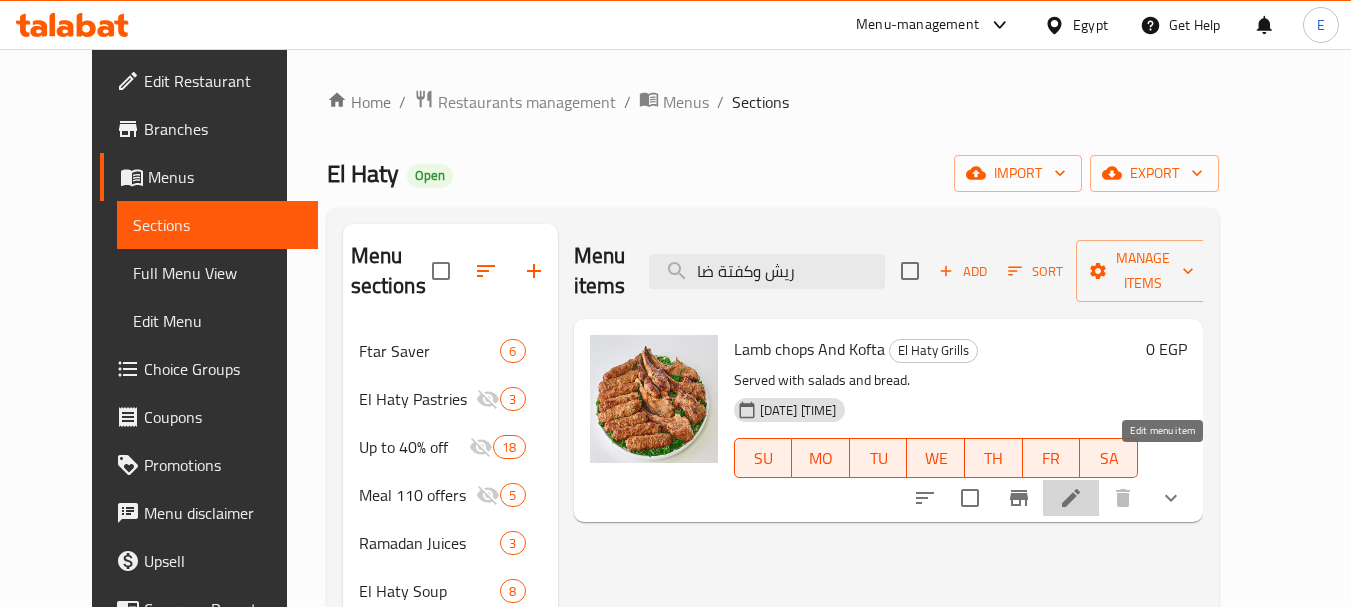 click 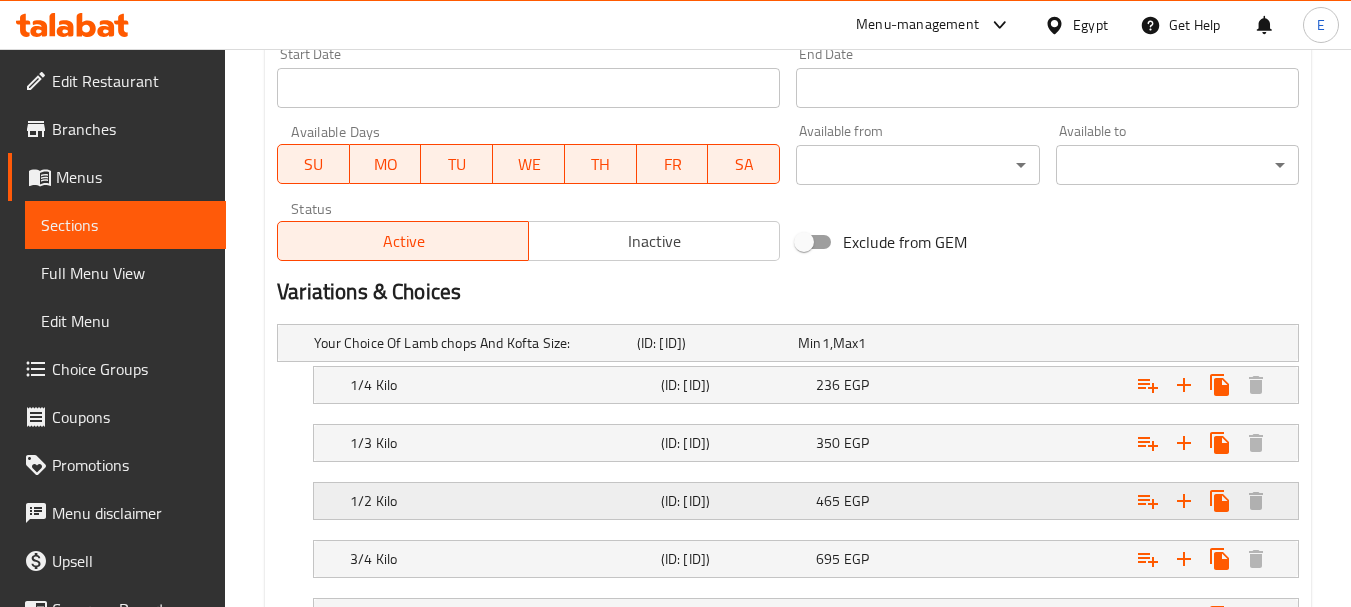 scroll, scrollTop: 1054, scrollLeft: 0, axis: vertical 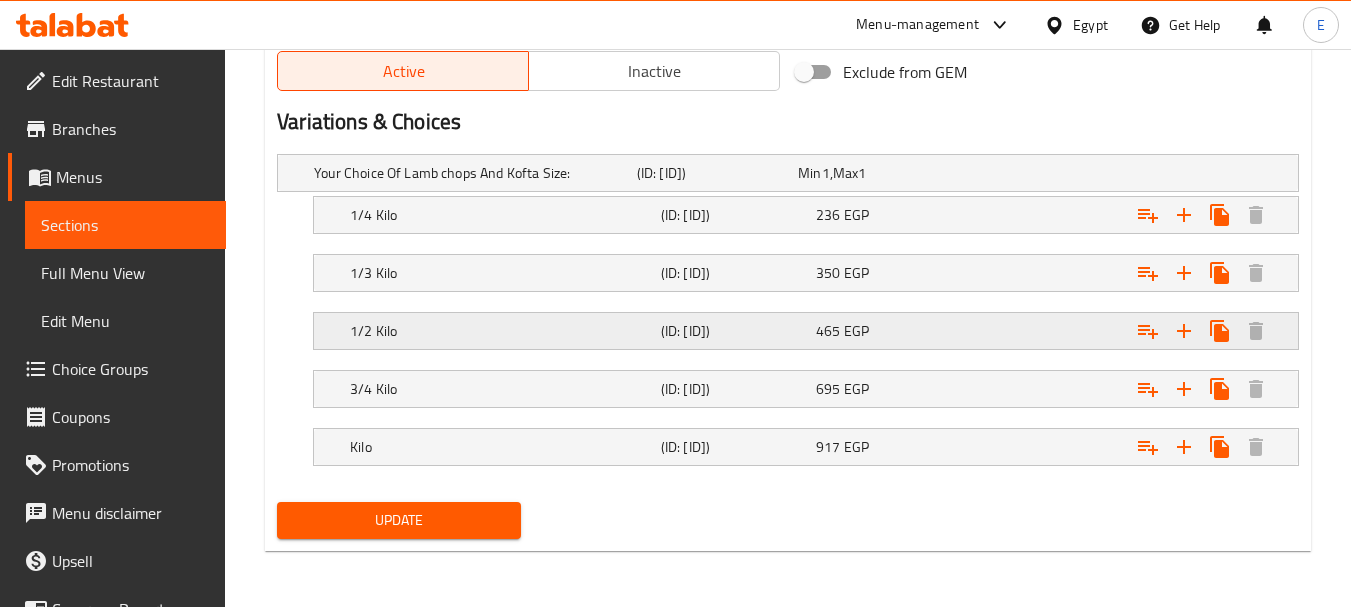 click on "EGP" at bounding box center (826, 173) 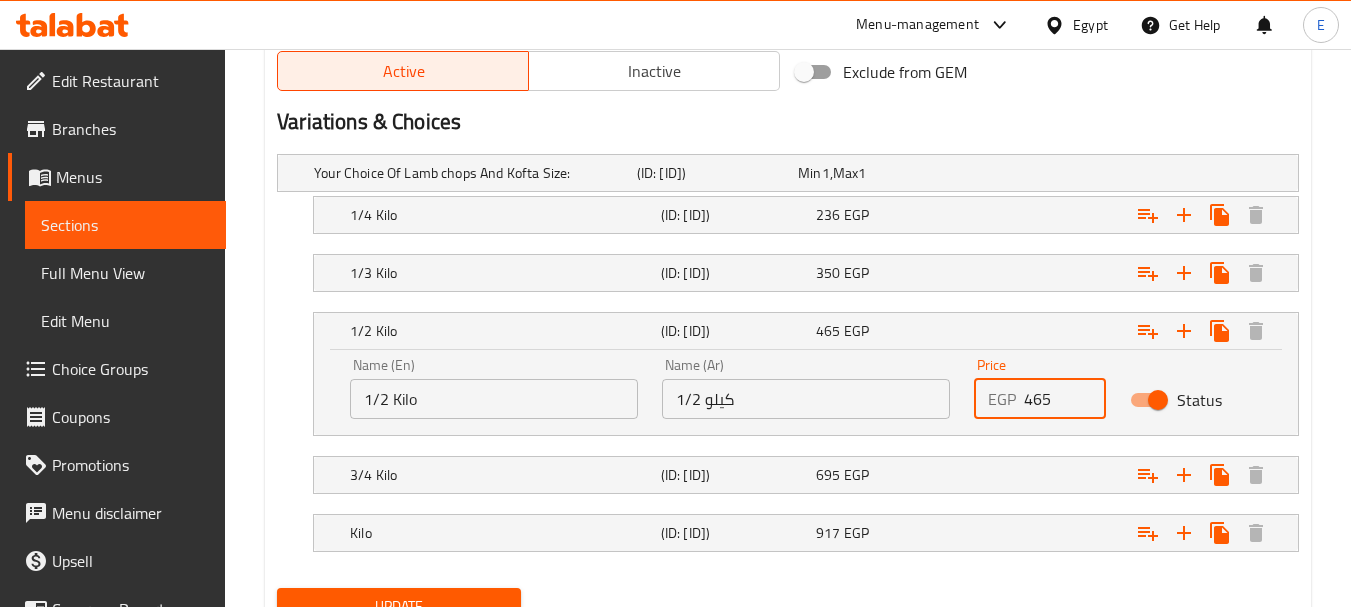 drag, startPoint x: 1057, startPoint y: 396, endPoint x: 897, endPoint y: 383, distance: 160.52725 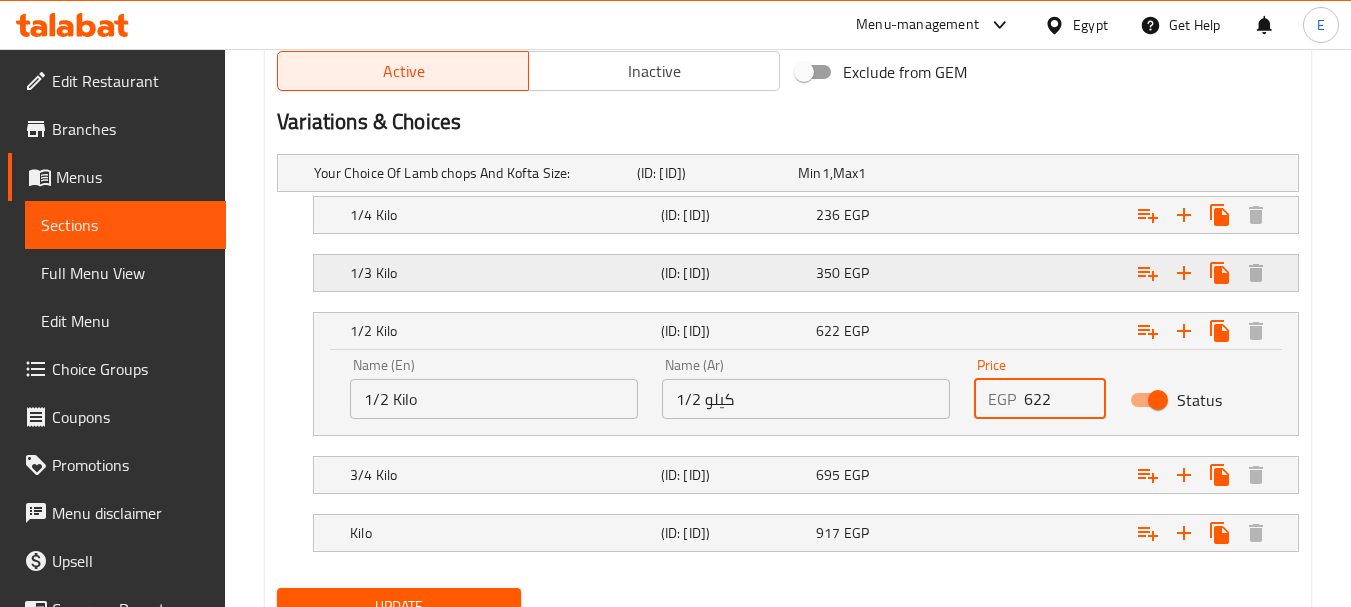 type on "622" 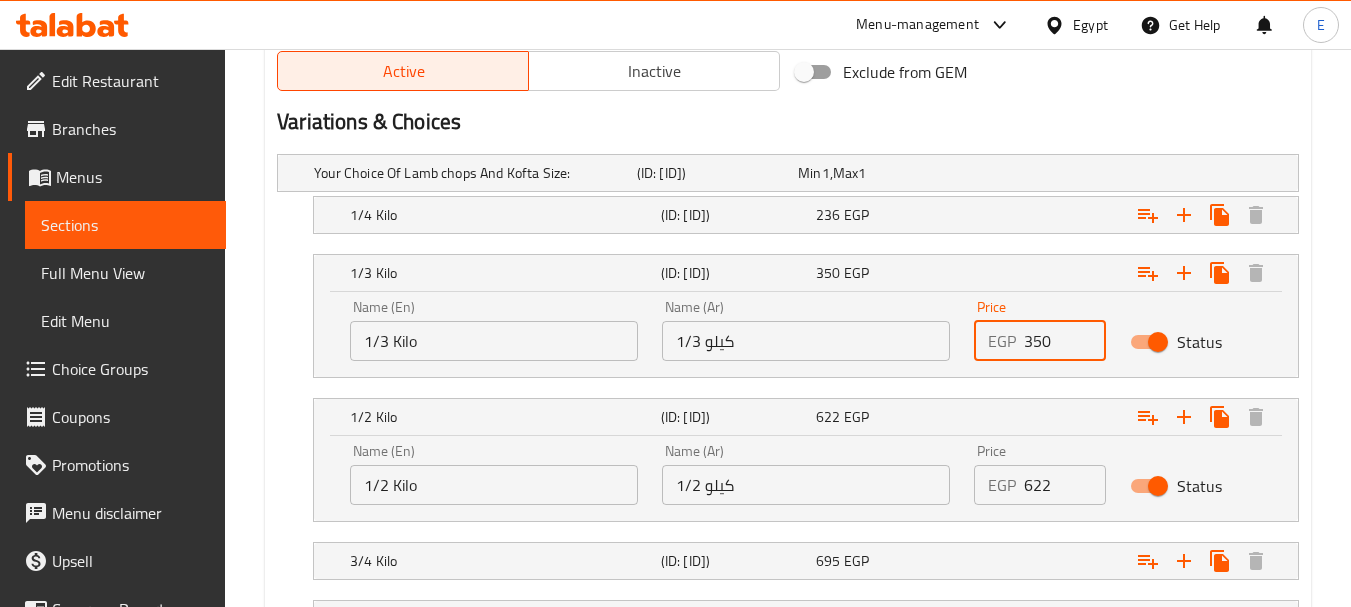 drag, startPoint x: 1058, startPoint y: 344, endPoint x: 887, endPoint y: 327, distance: 171.84296 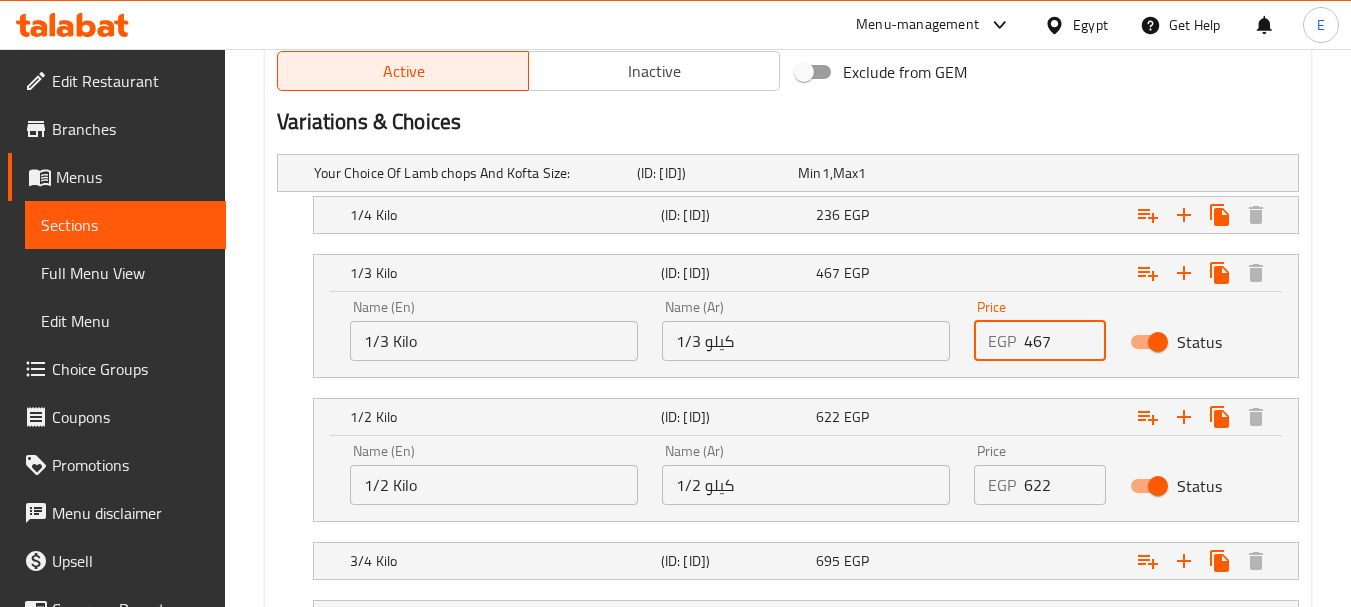 type on "467" 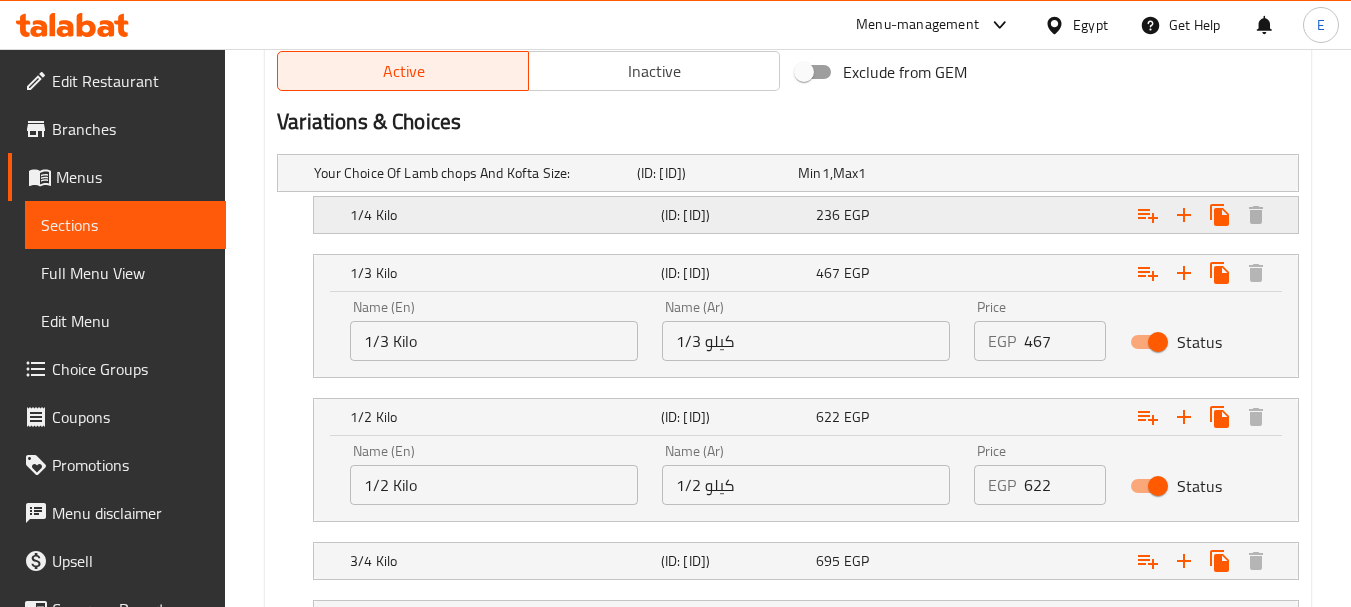 click on "236   EGP" at bounding box center [874, 173] 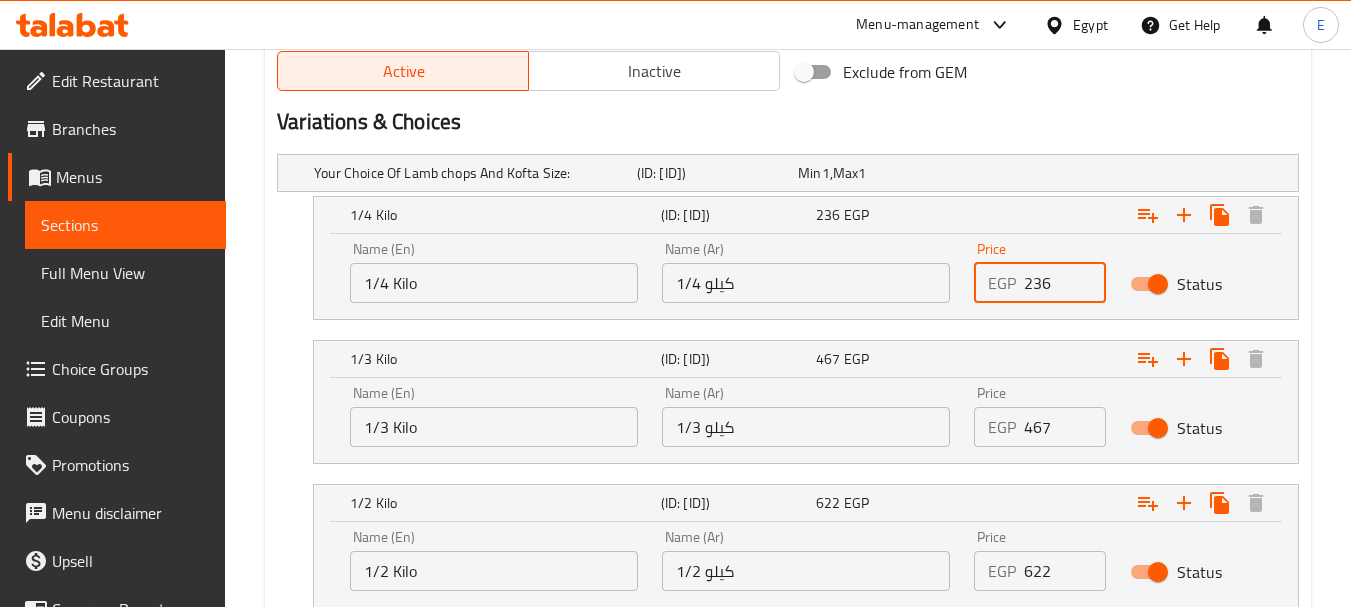 drag, startPoint x: 1067, startPoint y: 282, endPoint x: 784, endPoint y: 263, distance: 283.6371 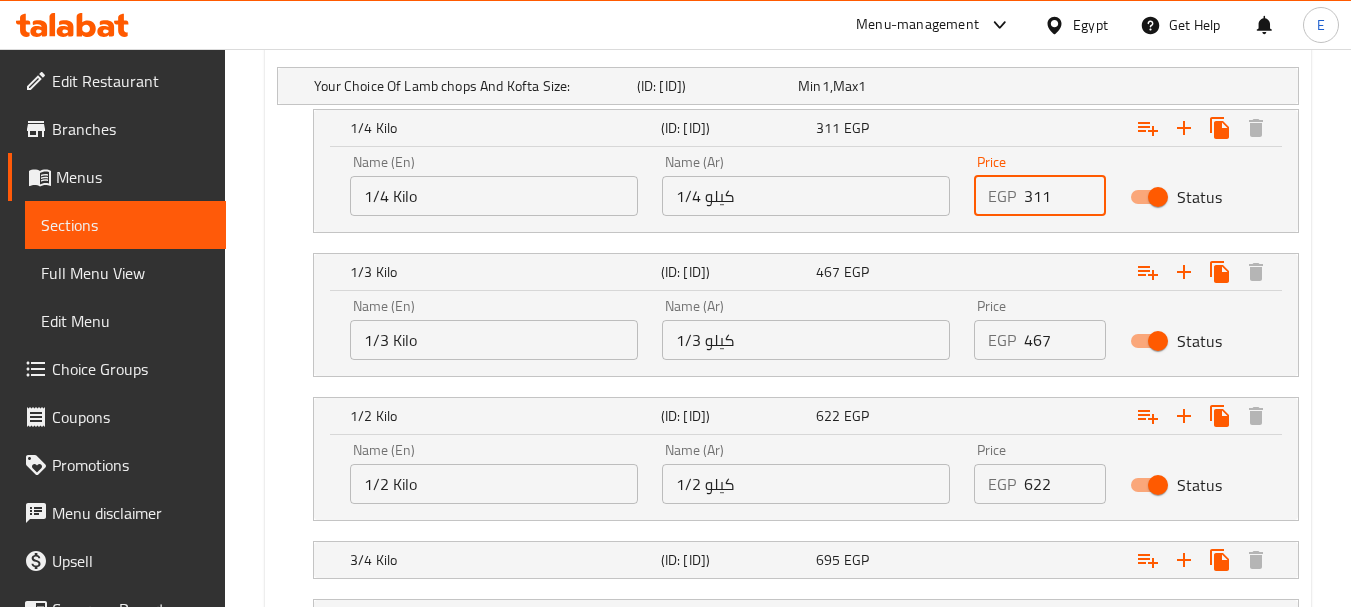 scroll, scrollTop: 1312, scrollLeft: 0, axis: vertical 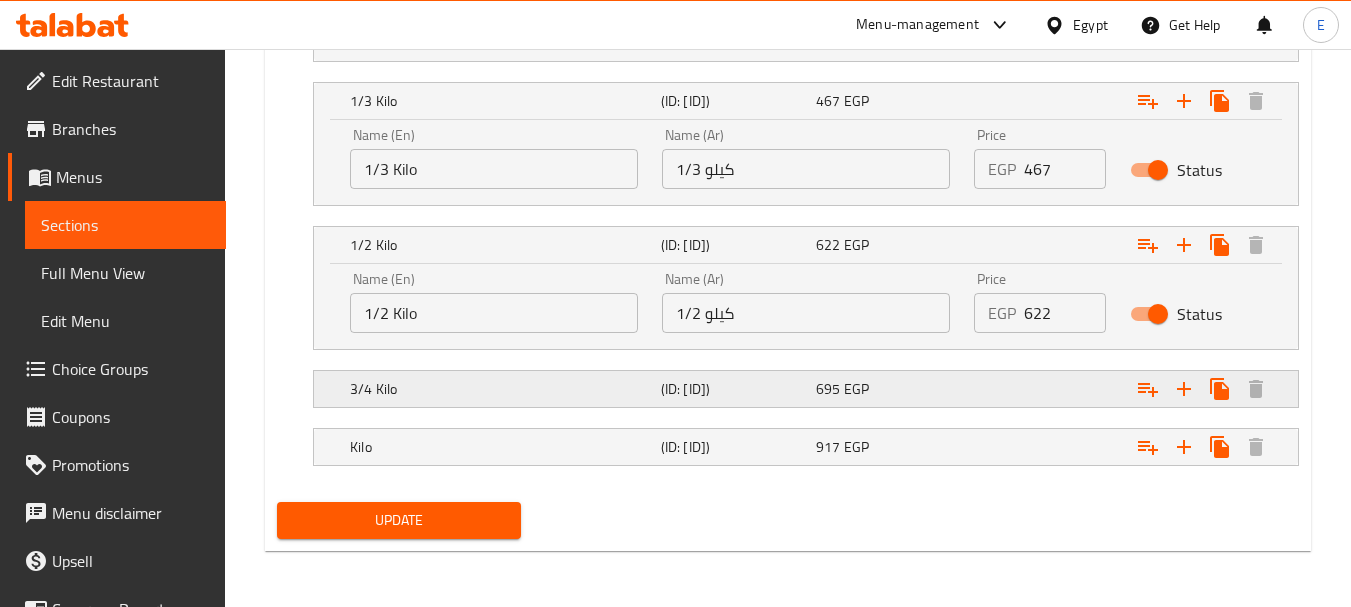 type on "311" 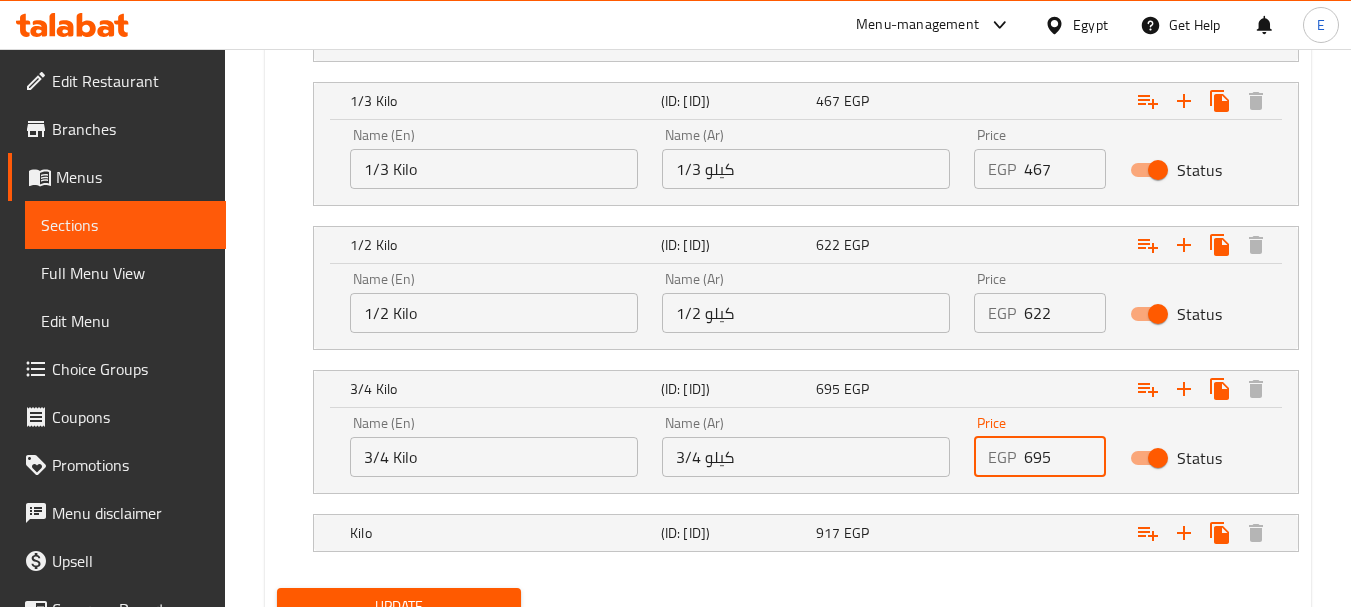 drag, startPoint x: 1060, startPoint y: 458, endPoint x: 776, endPoint y: 448, distance: 284.176 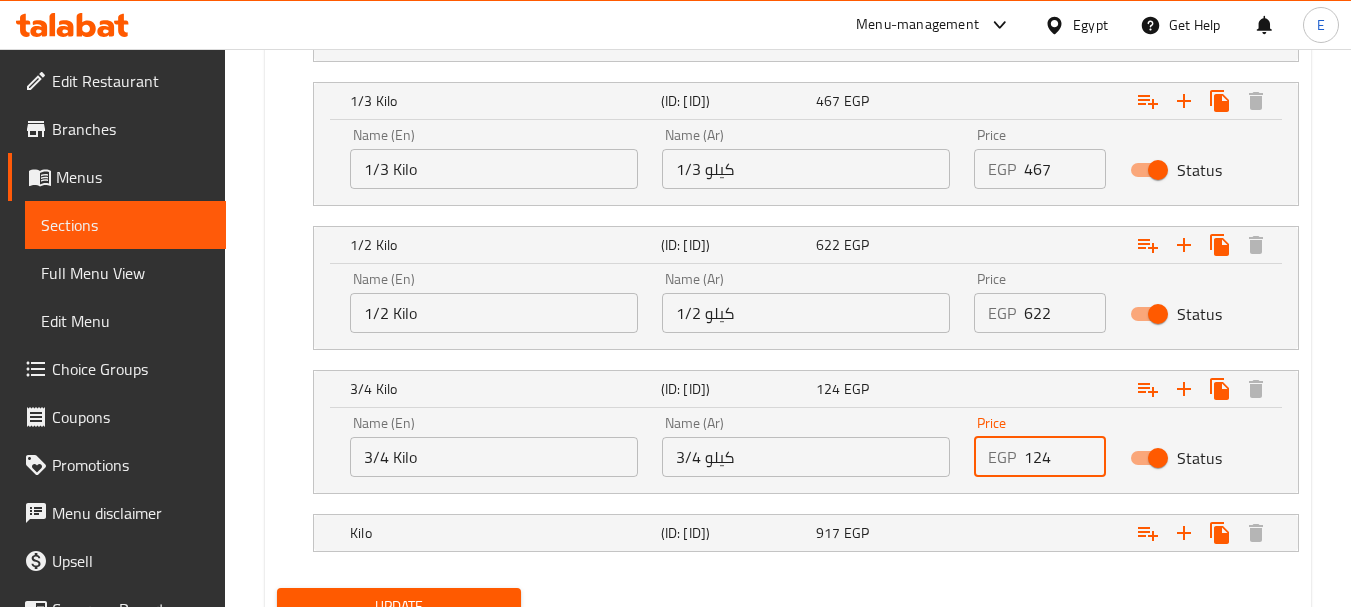 type on "1244" 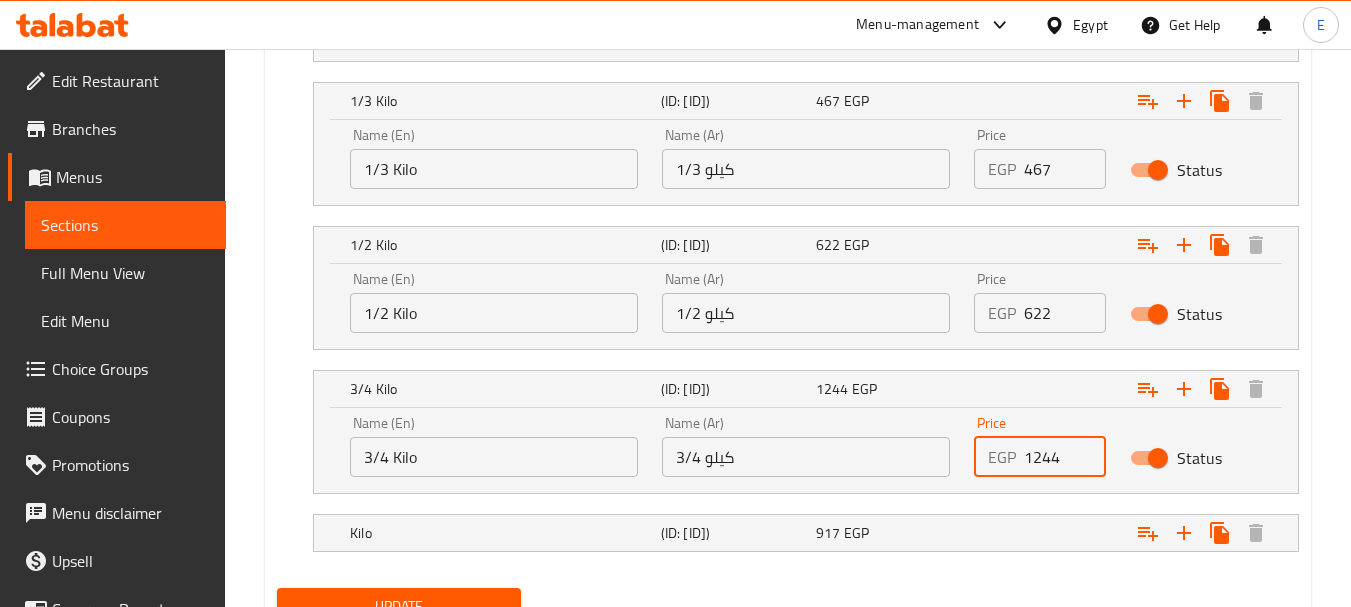 drag, startPoint x: 1041, startPoint y: 458, endPoint x: 1025, endPoint y: 457, distance: 16.03122 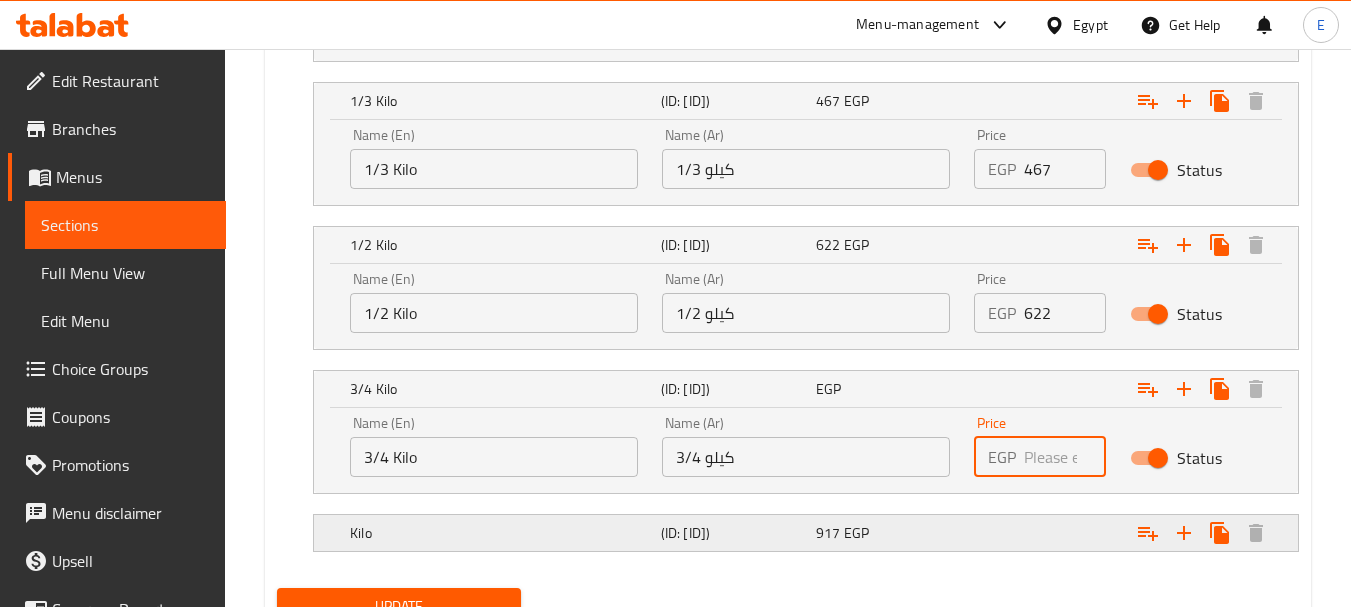 type 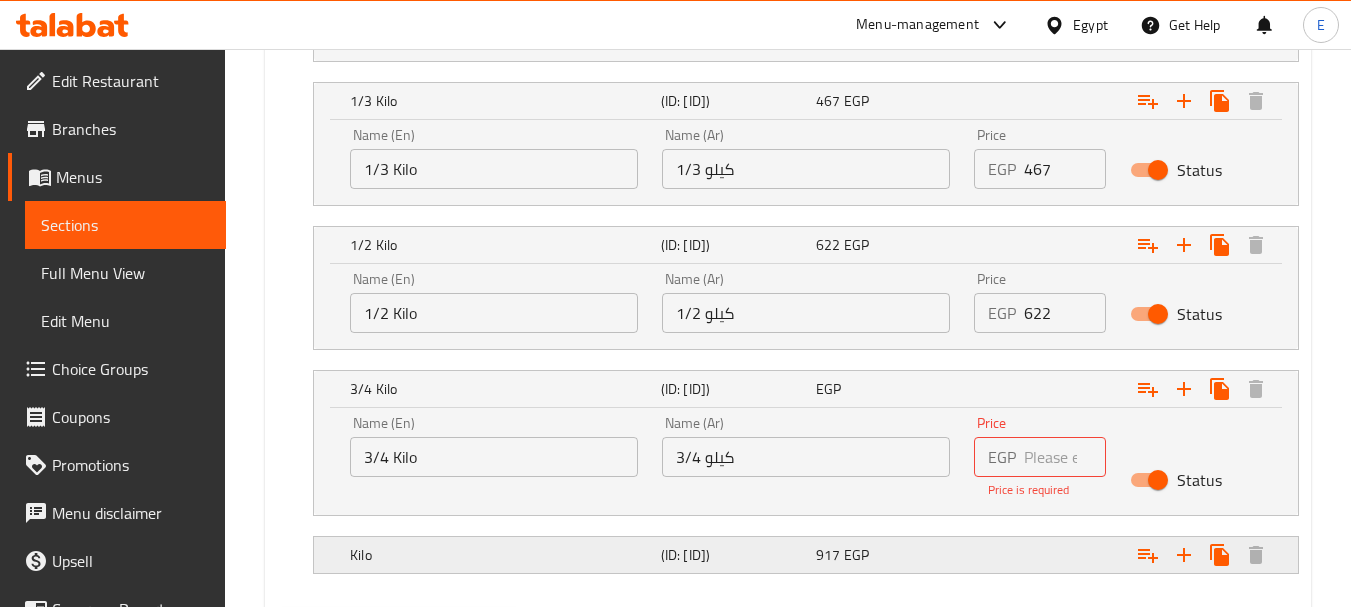 click at bounding box center [1116, -85] 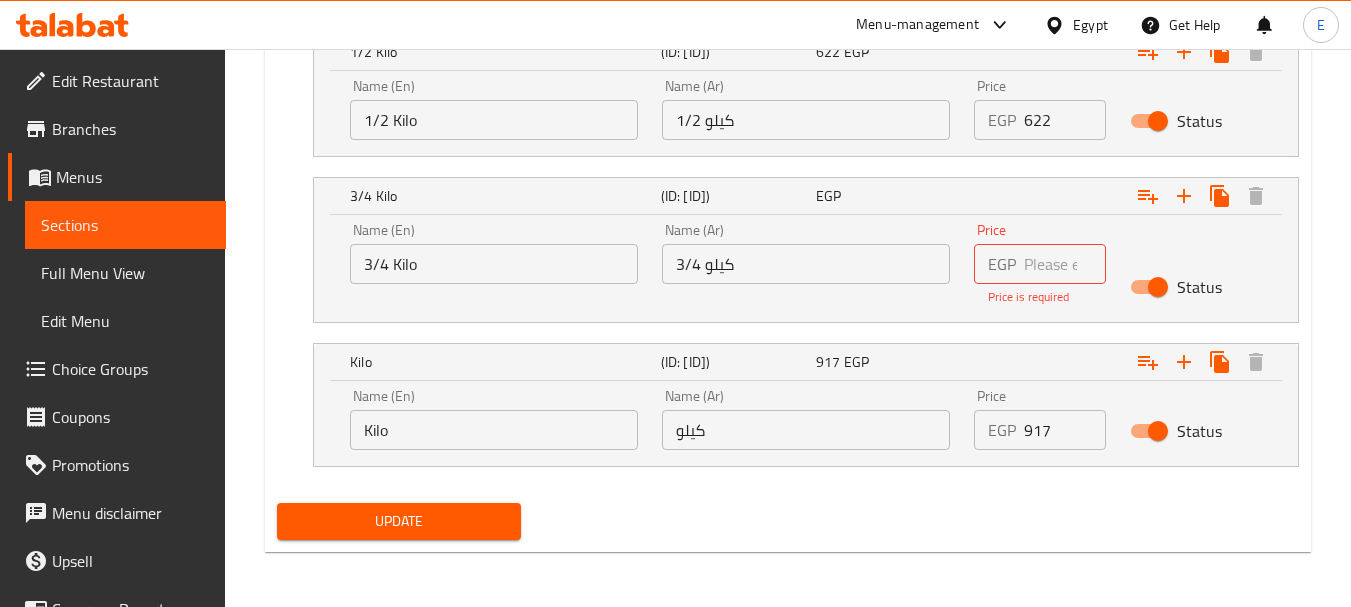 scroll, scrollTop: 1506, scrollLeft: 0, axis: vertical 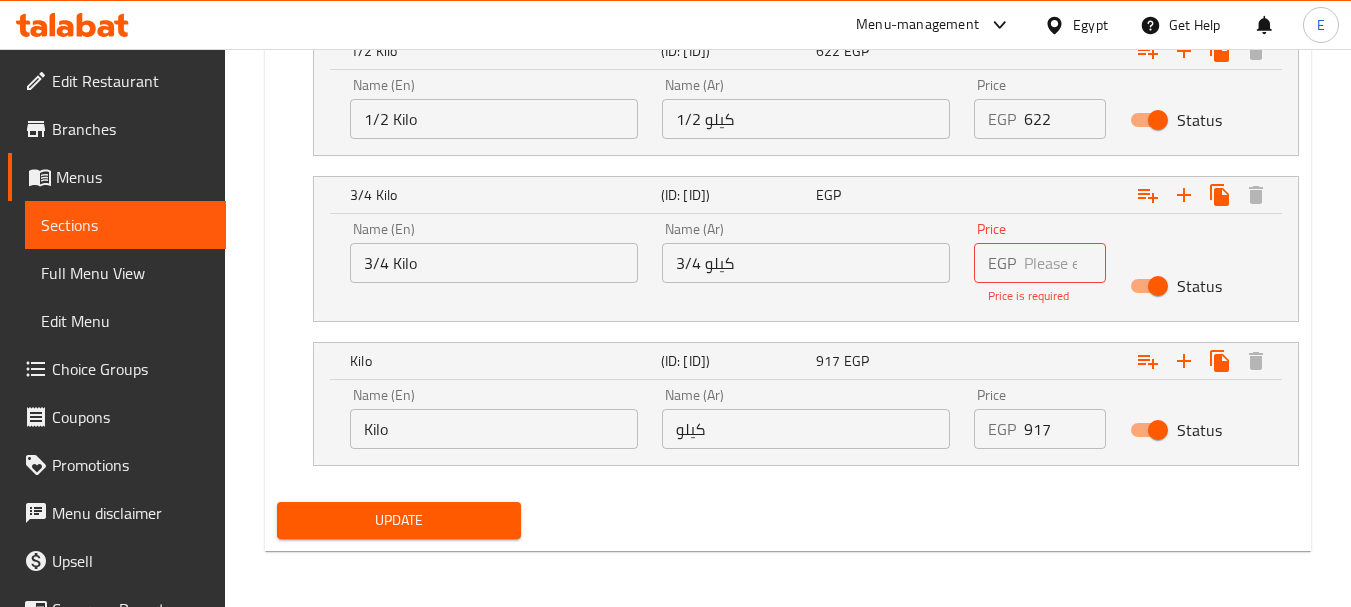 drag, startPoint x: 1055, startPoint y: 437, endPoint x: 941, endPoint y: 424, distance: 114.73883 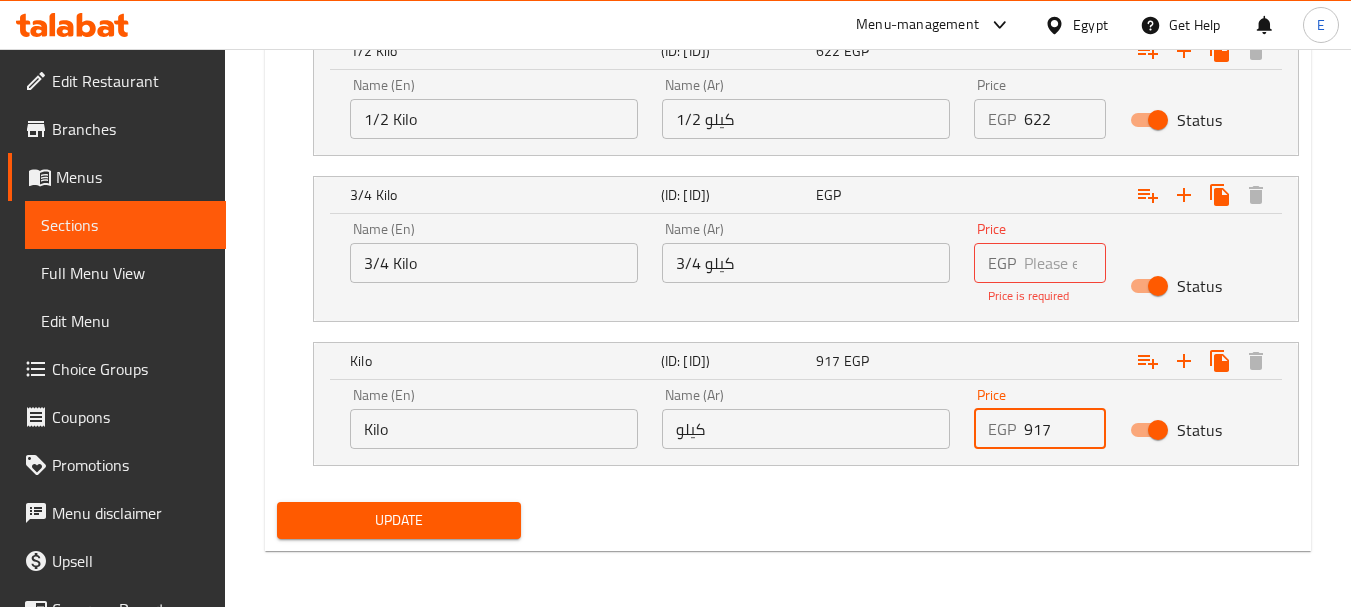 paste on "1244" 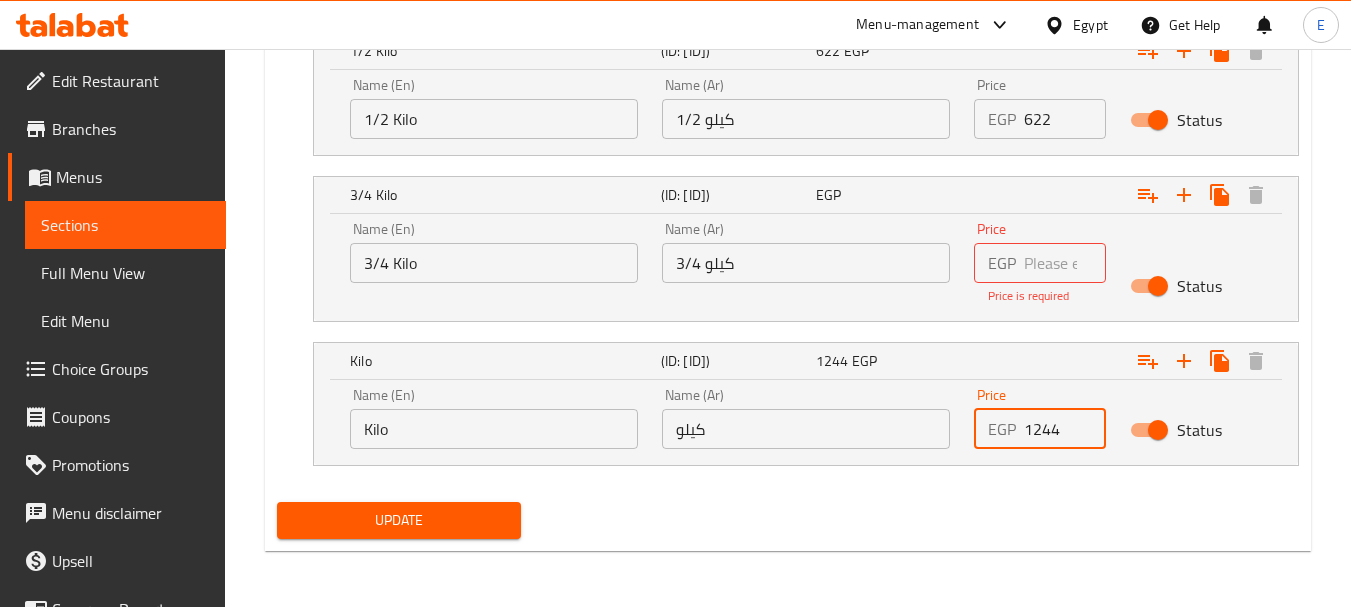type on "1244" 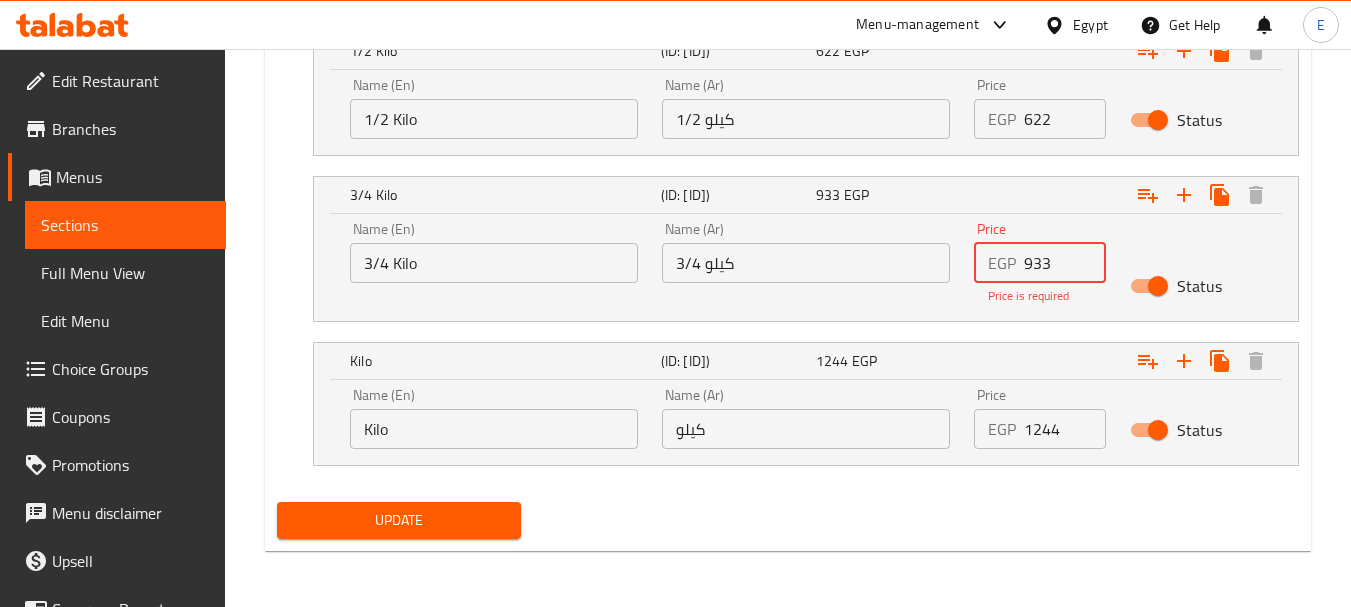 type on "933" 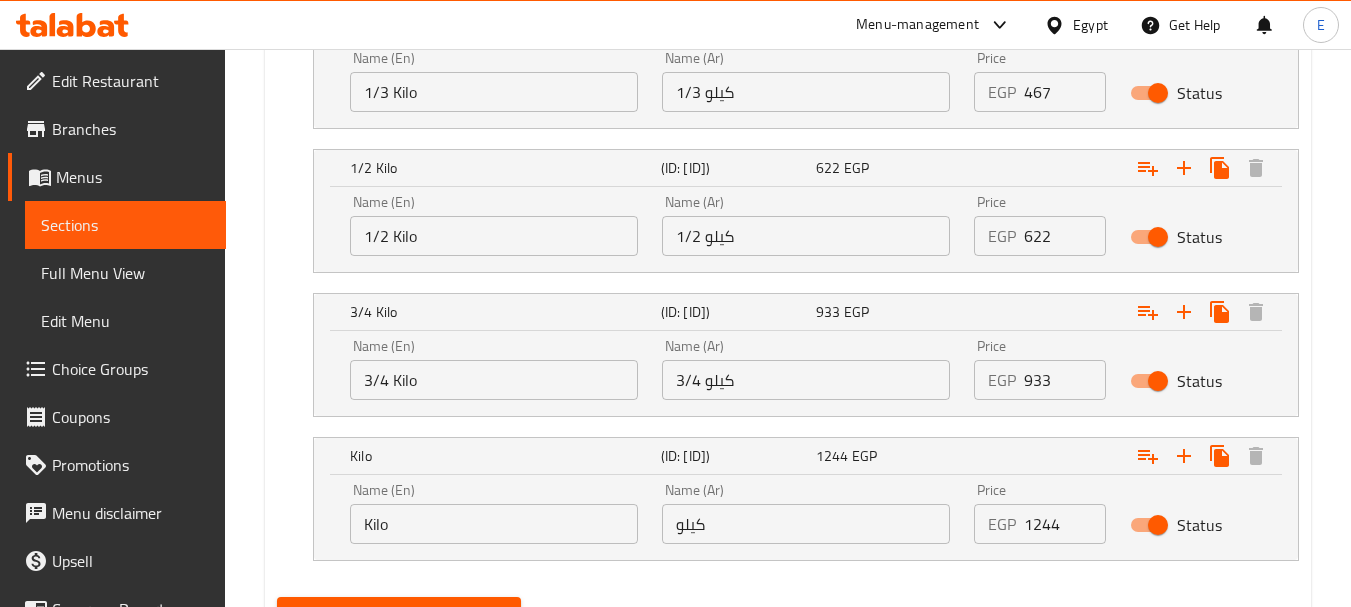 scroll, scrollTop: 1484, scrollLeft: 0, axis: vertical 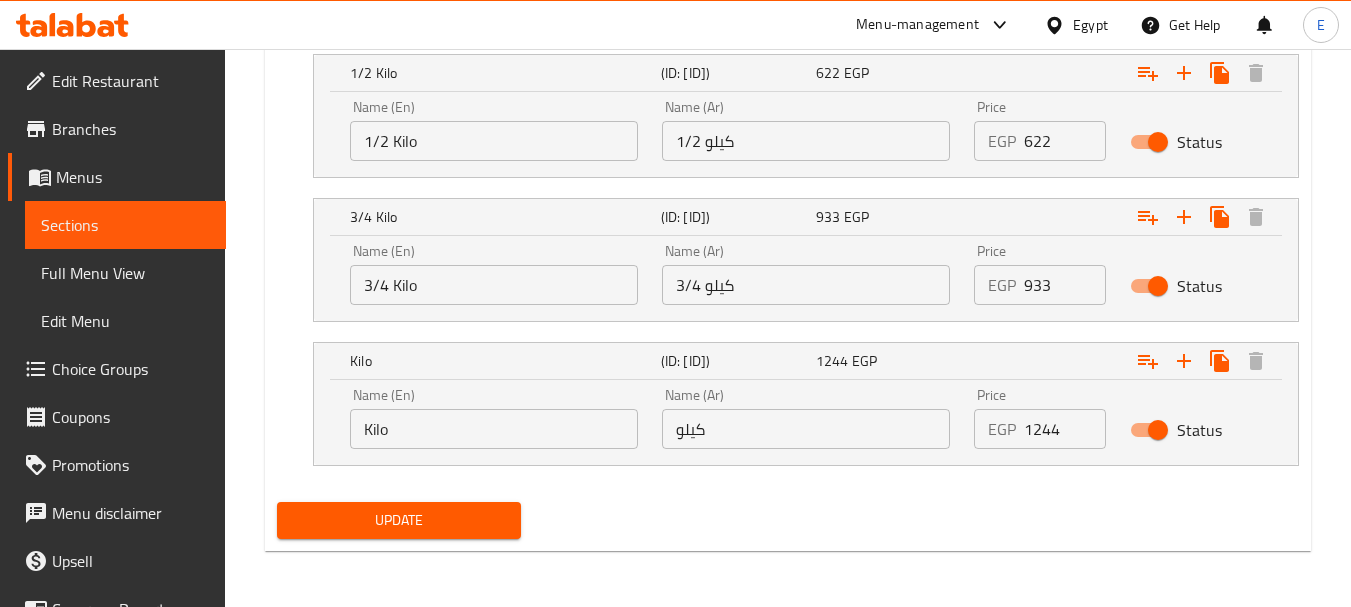 click on "Update" at bounding box center [398, 520] 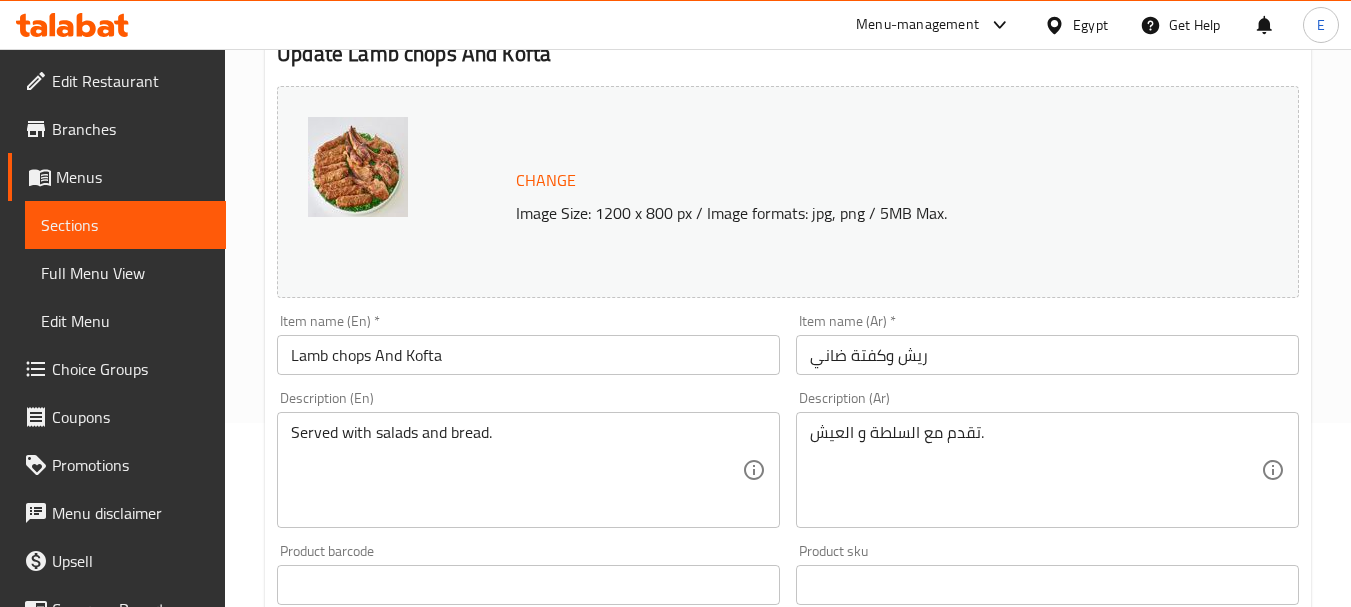 scroll, scrollTop: 0, scrollLeft: 0, axis: both 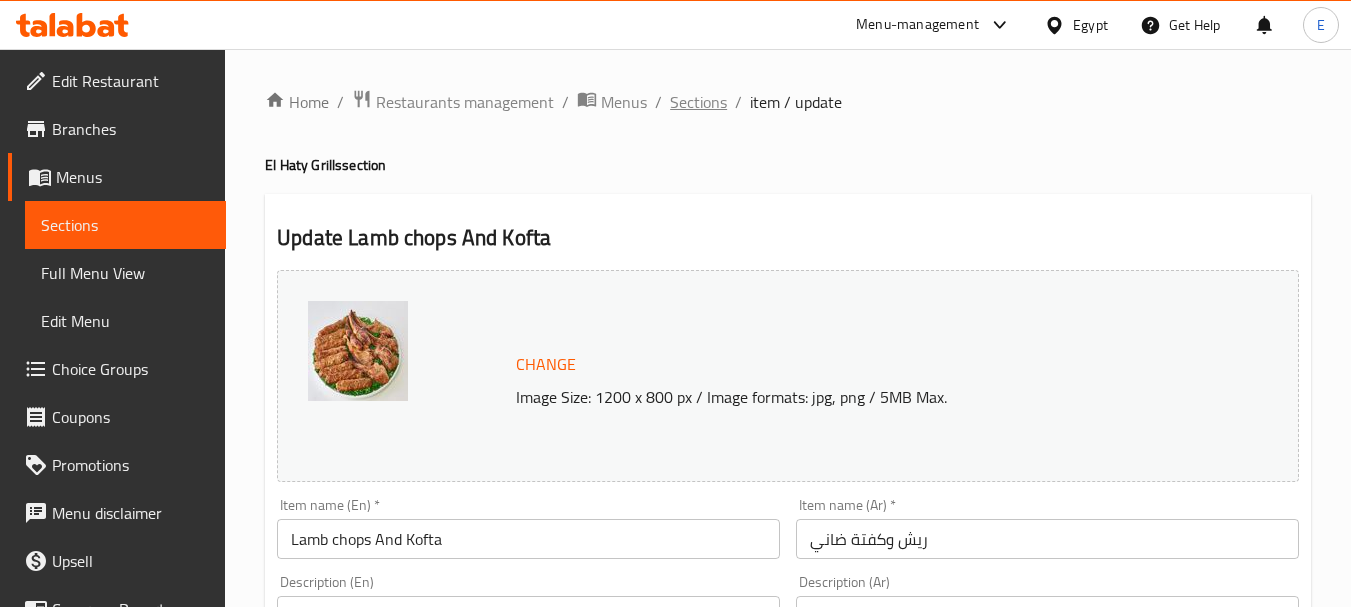click on "Sections" at bounding box center [698, 102] 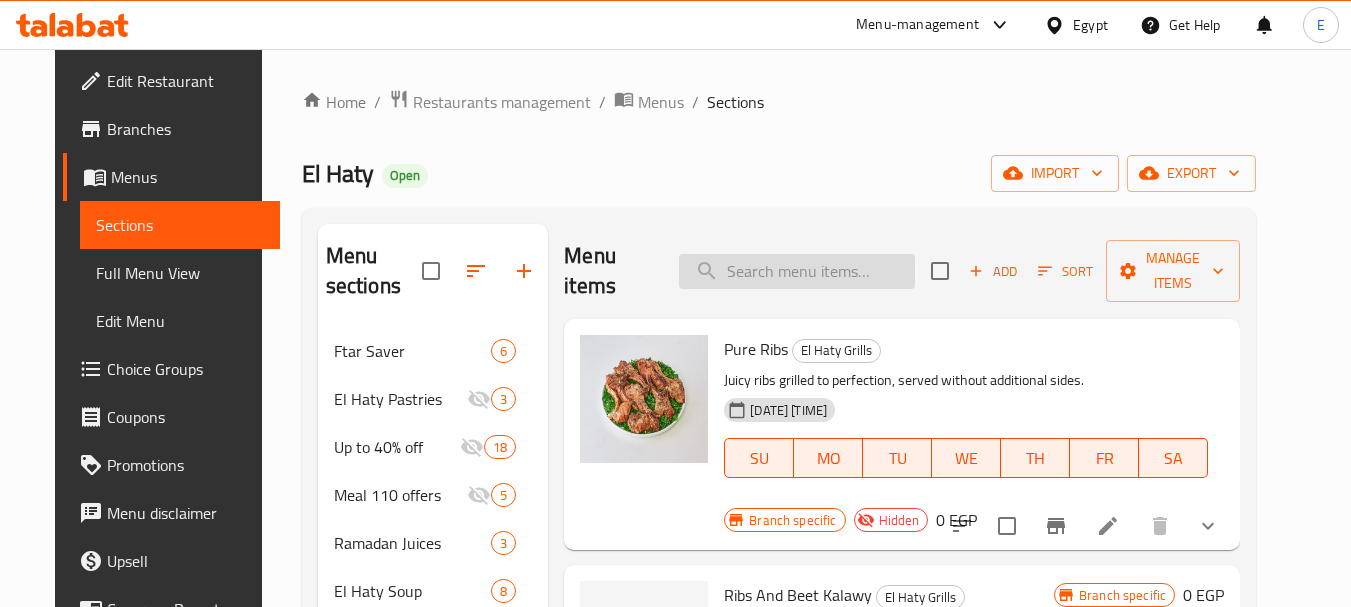 click at bounding box center (797, 271) 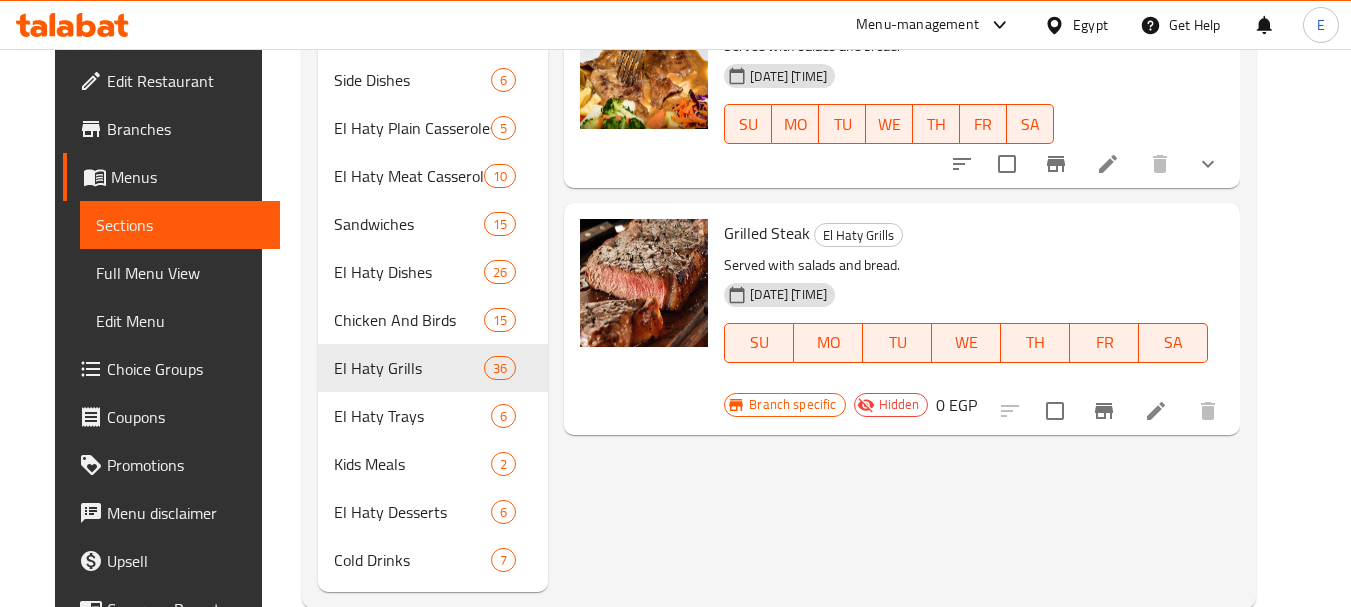 scroll, scrollTop: 800, scrollLeft: 0, axis: vertical 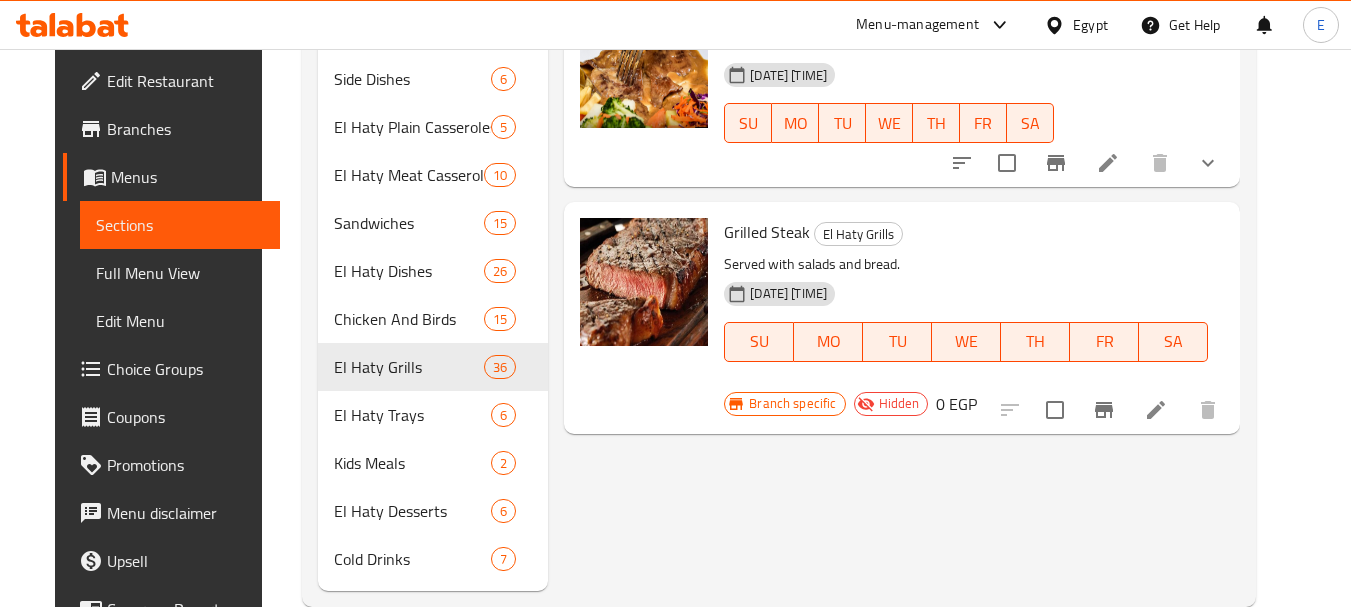 type on "ستيك" 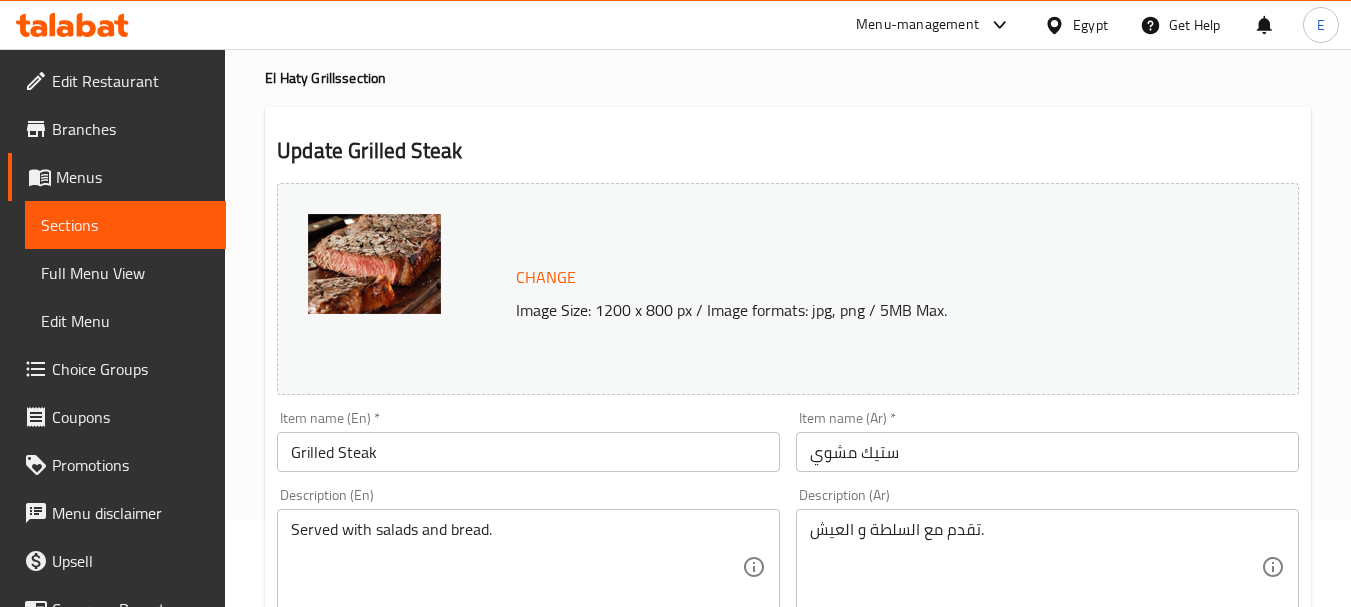 scroll, scrollTop: 0, scrollLeft: 0, axis: both 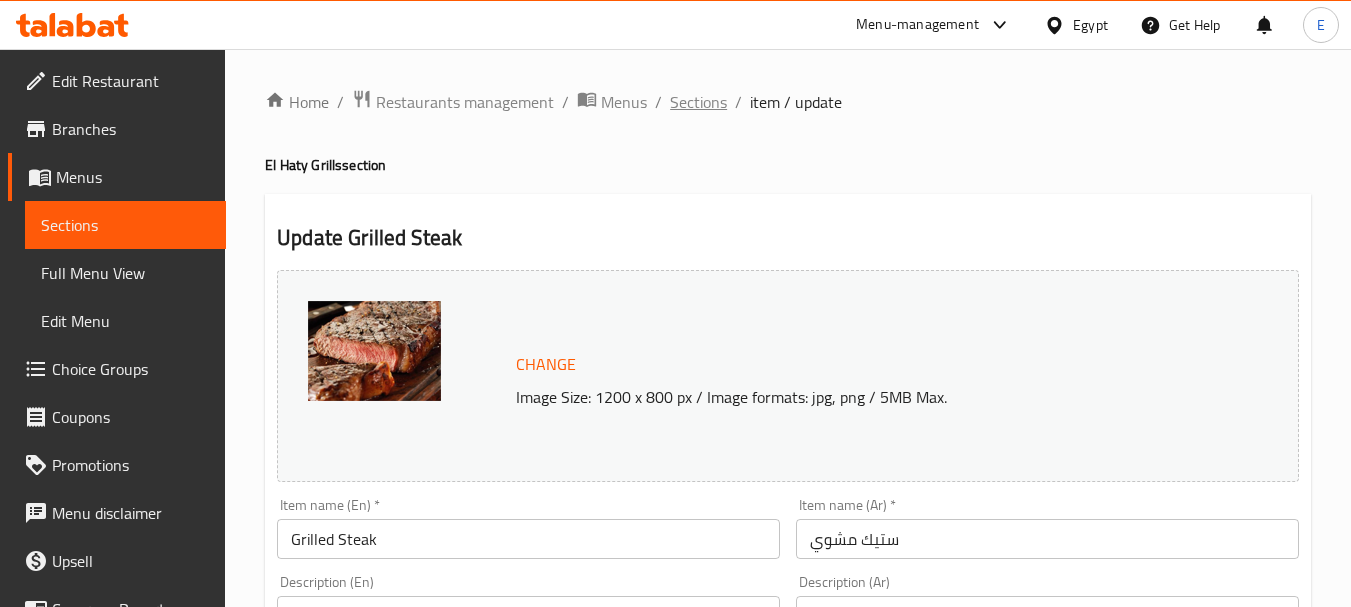 click on "Sections" at bounding box center (698, 102) 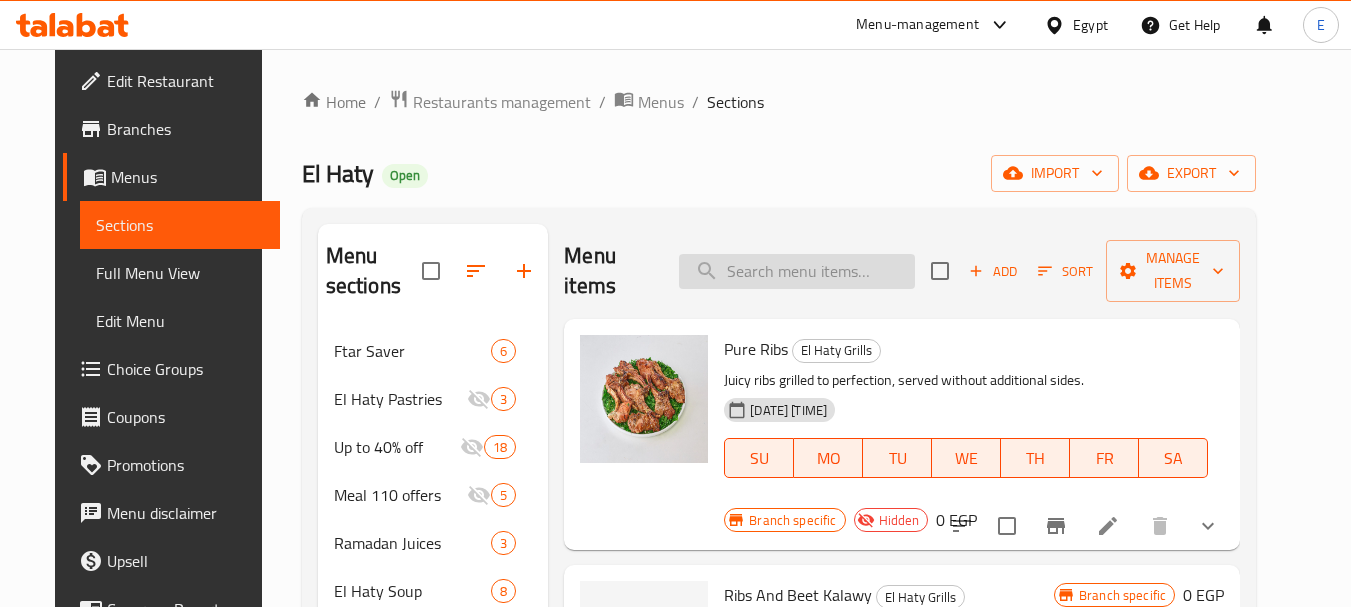 click at bounding box center (797, 271) 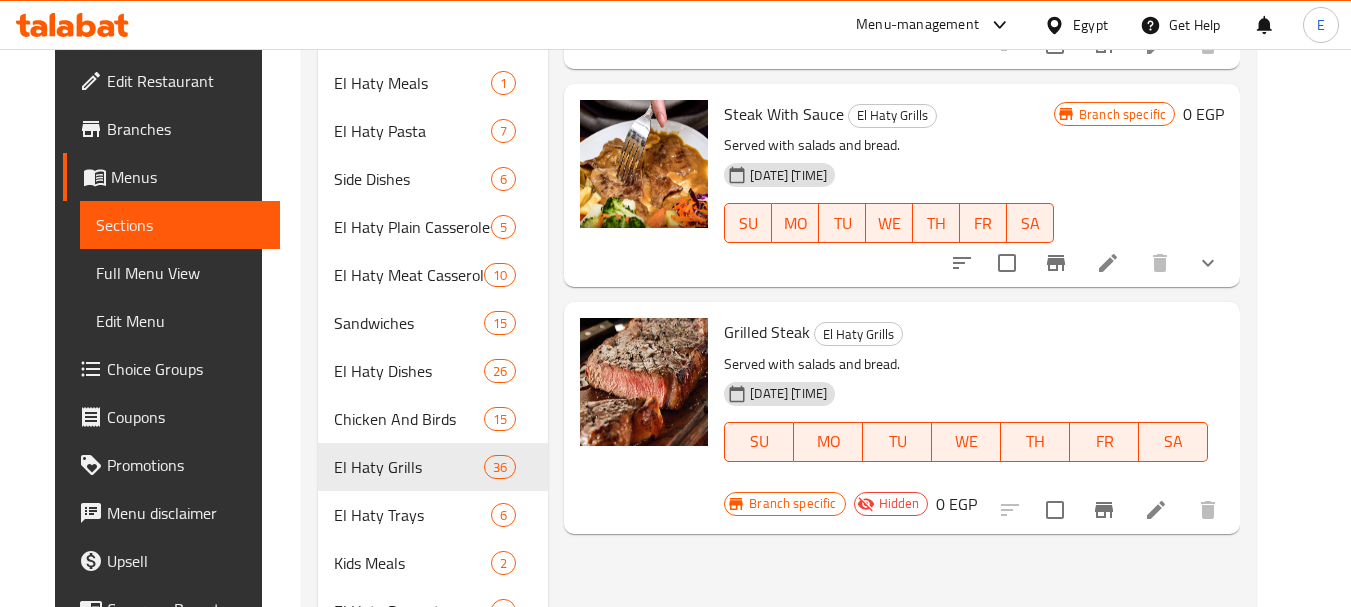scroll, scrollTop: 800, scrollLeft: 0, axis: vertical 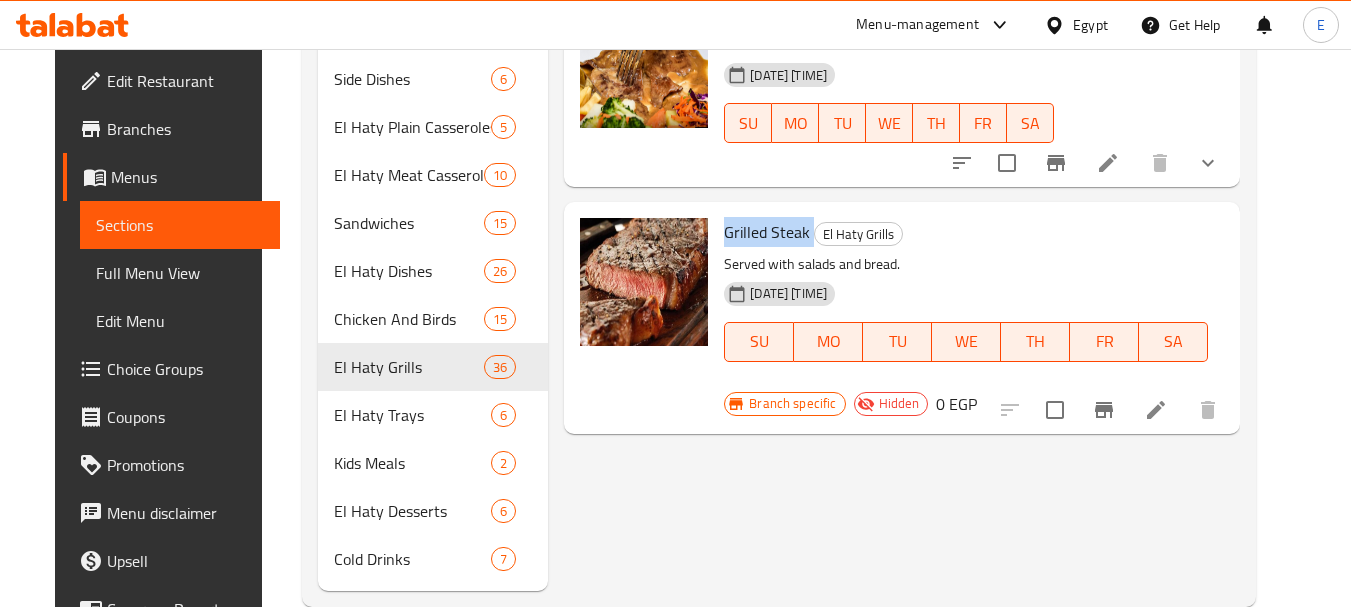 drag, startPoint x: 797, startPoint y: 180, endPoint x: 709, endPoint y: 175, distance: 88.14193 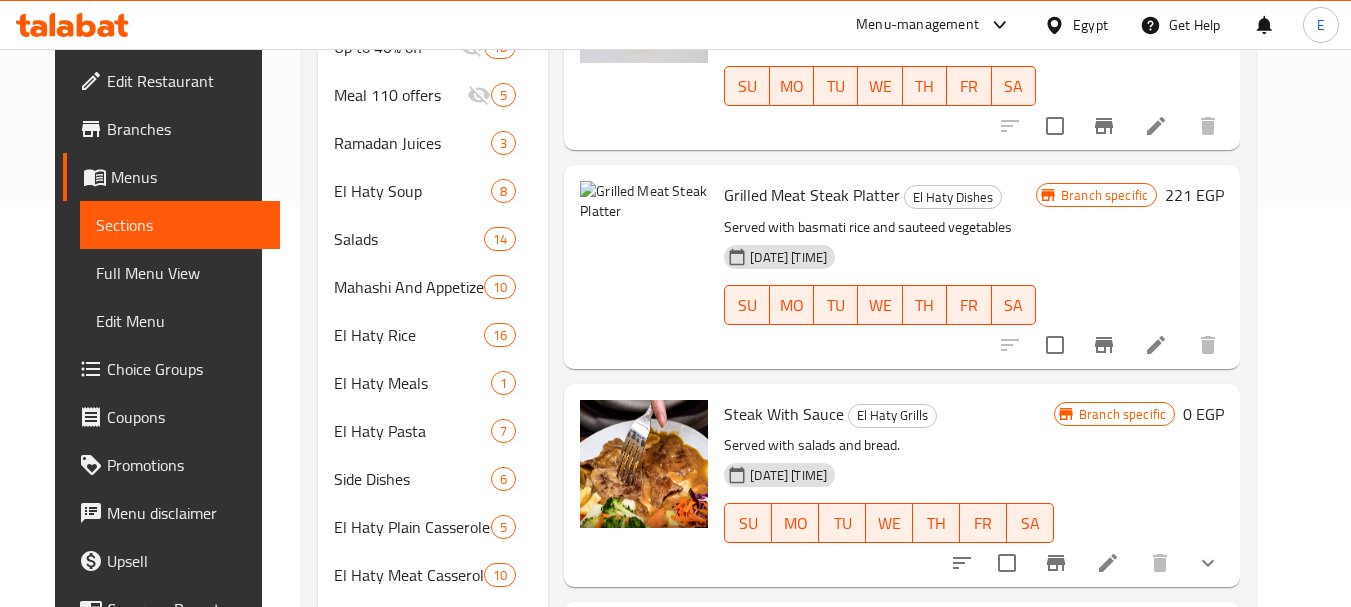 scroll, scrollTop: 0, scrollLeft: 0, axis: both 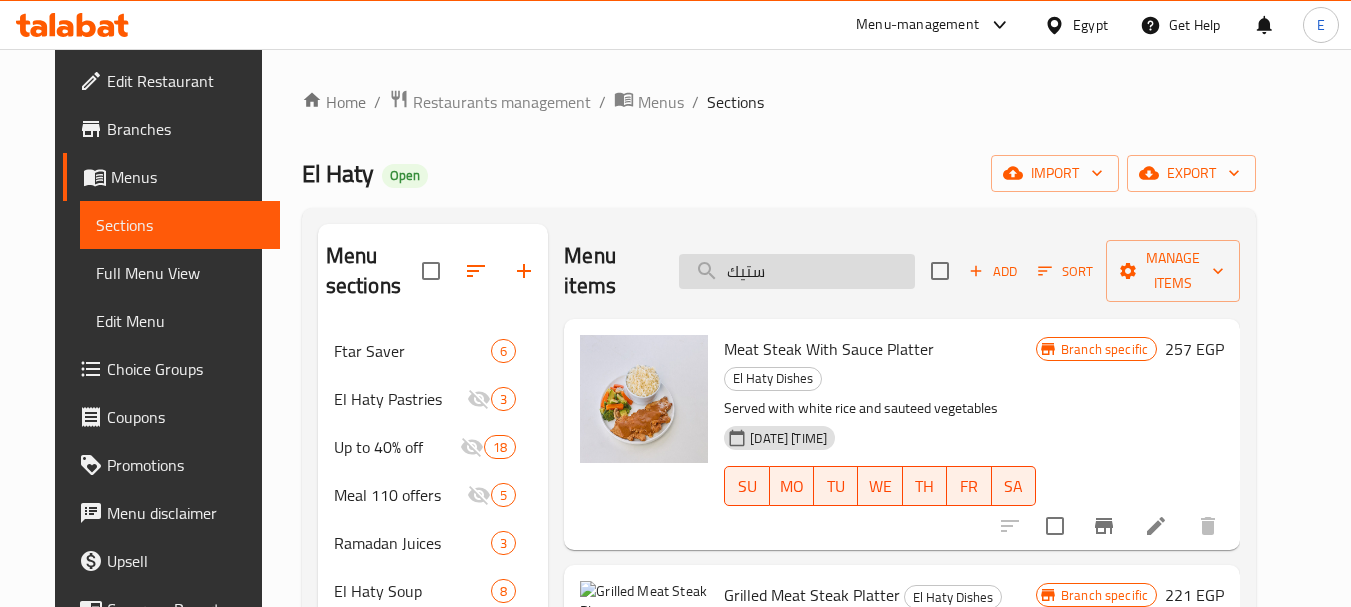 drag, startPoint x: 740, startPoint y: 256, endPoint x: 689, endPoint y: 256, distance: 51 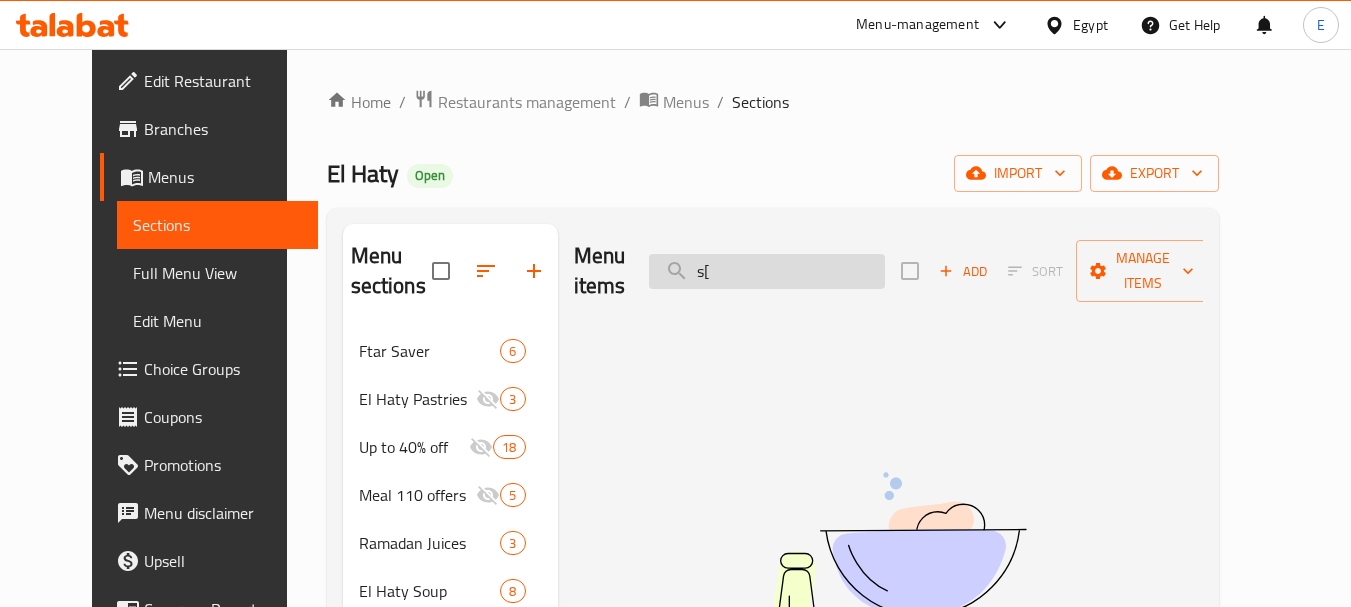 type on "s" 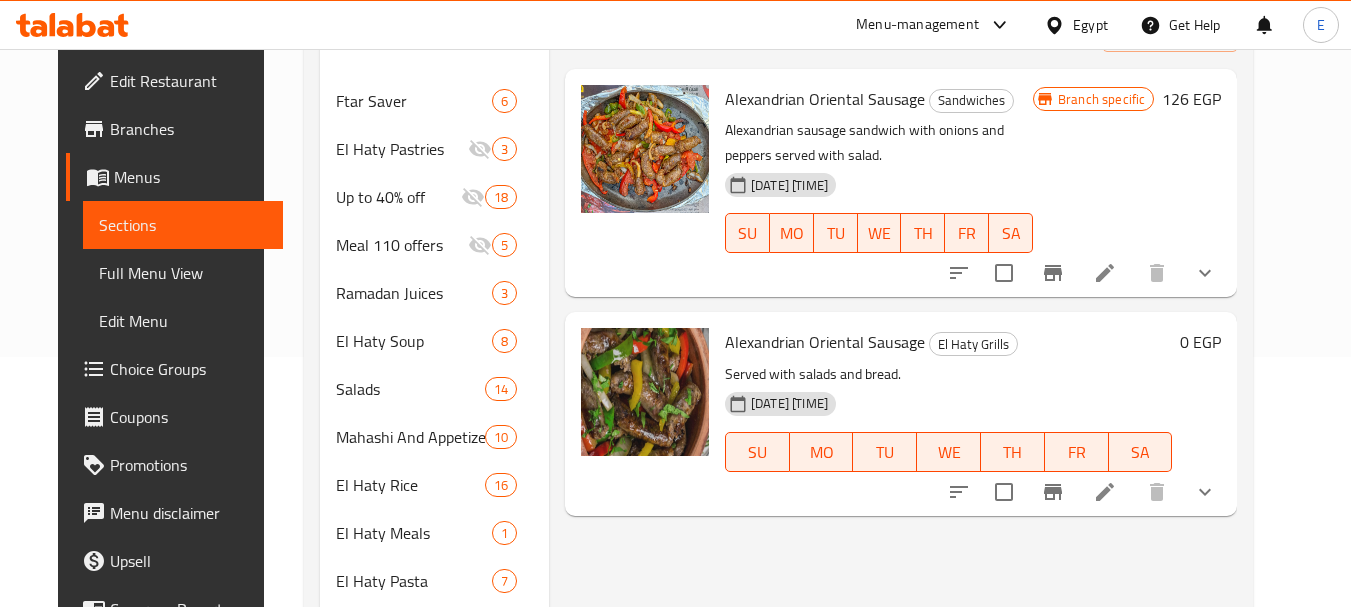 scroll, scrollTop: 300, scrollLeft: 0, axis: vertical 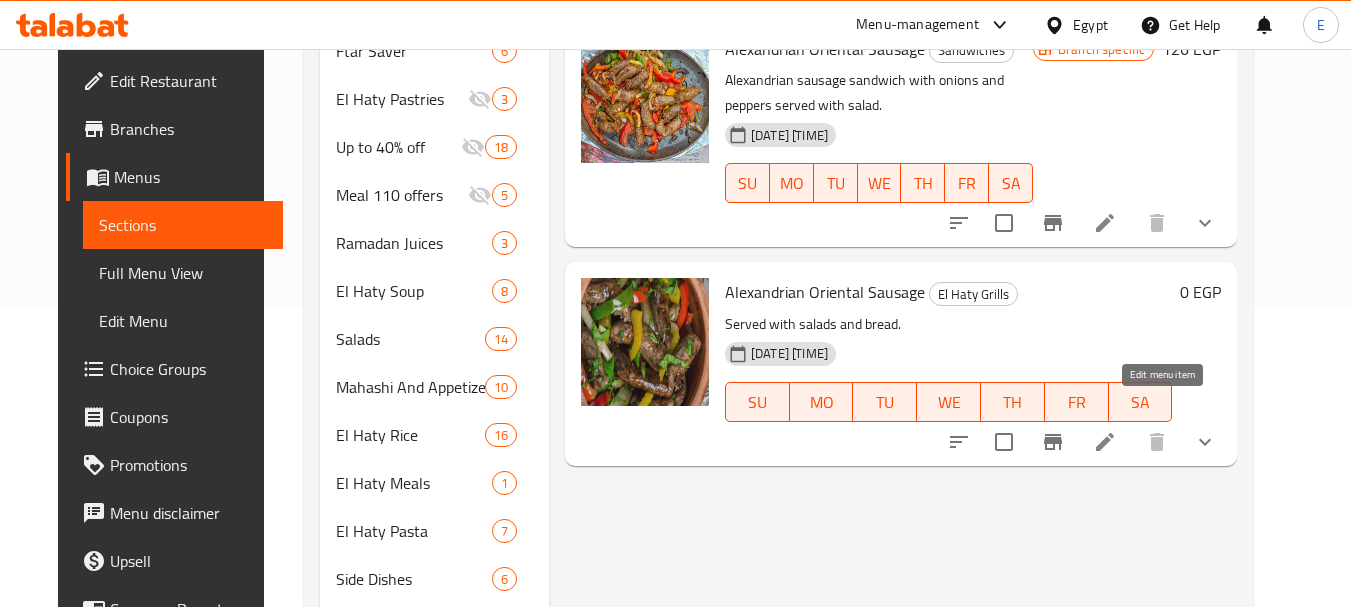 type on "سجق اسك" 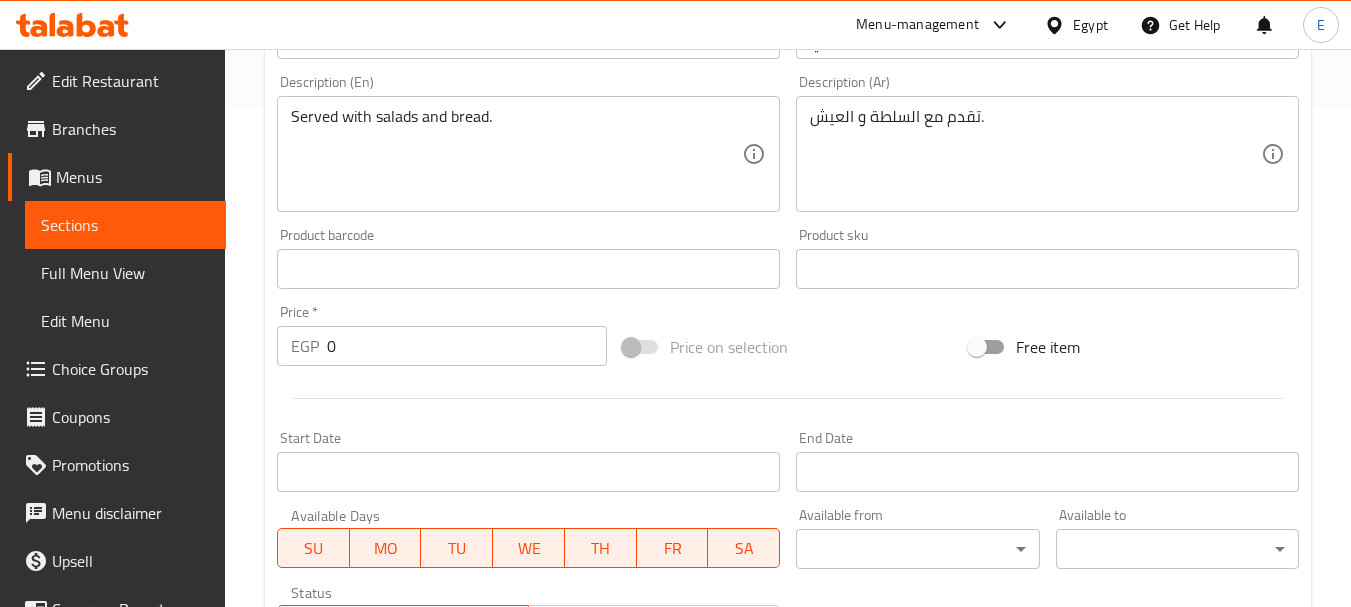 scroll, scrollTop: 1000, scrollLeft: 0, axis: vertical 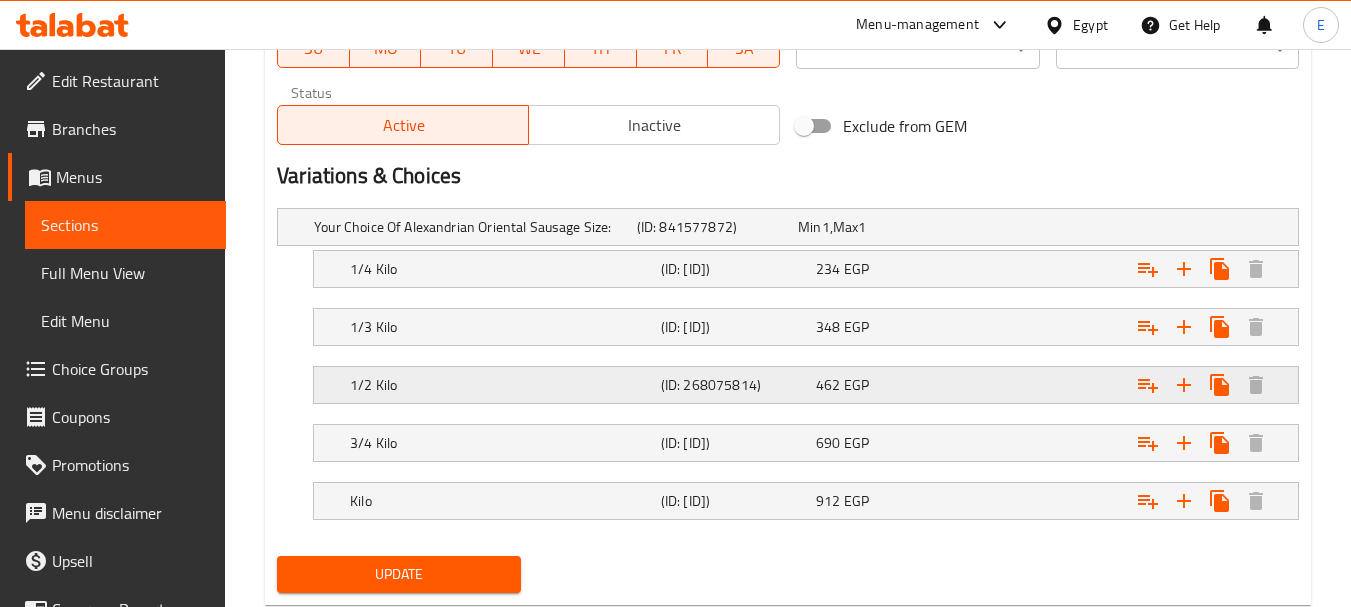 click on "(ID: 268075814)" at bounding box center (713, 227) 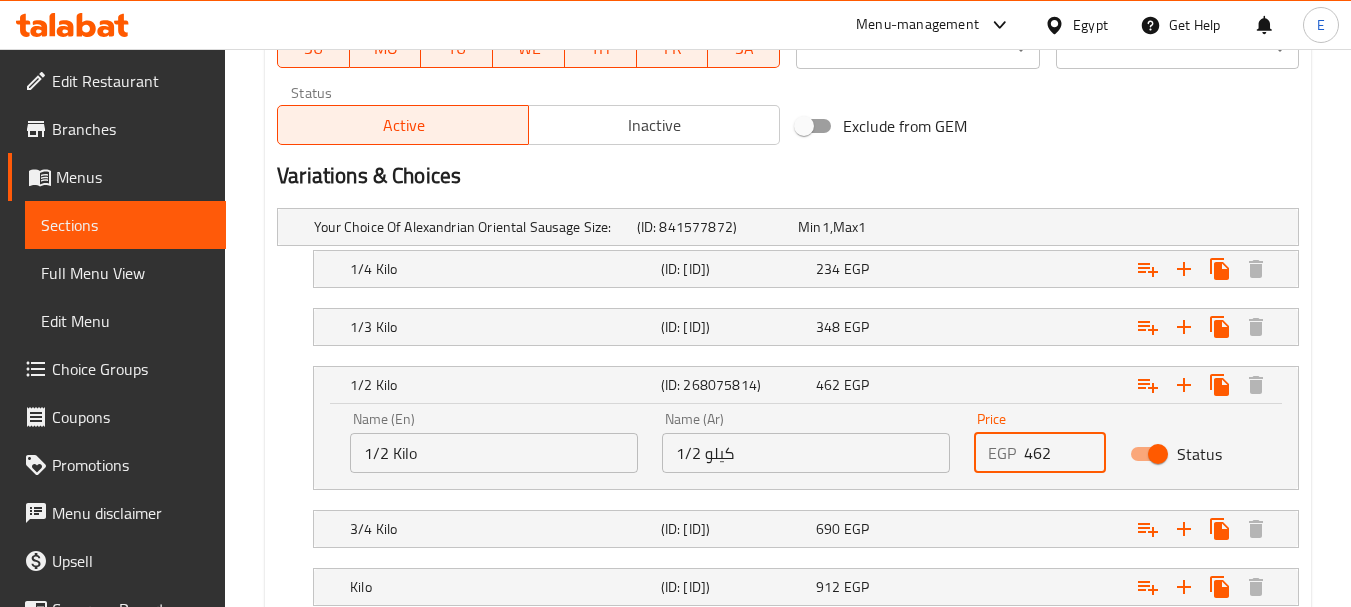 drag, startPoint x: 1052, startPoint y: 456, endPoint x: 834, endPoint y: 433, distance: 219.20995 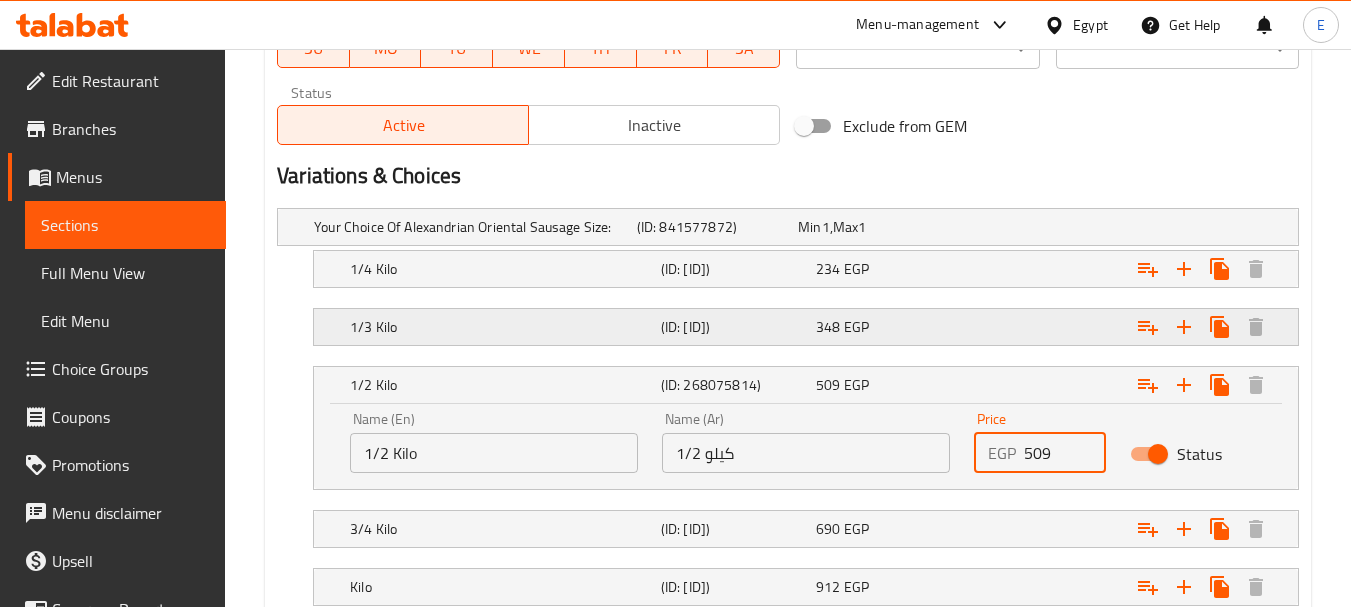 type on "509" 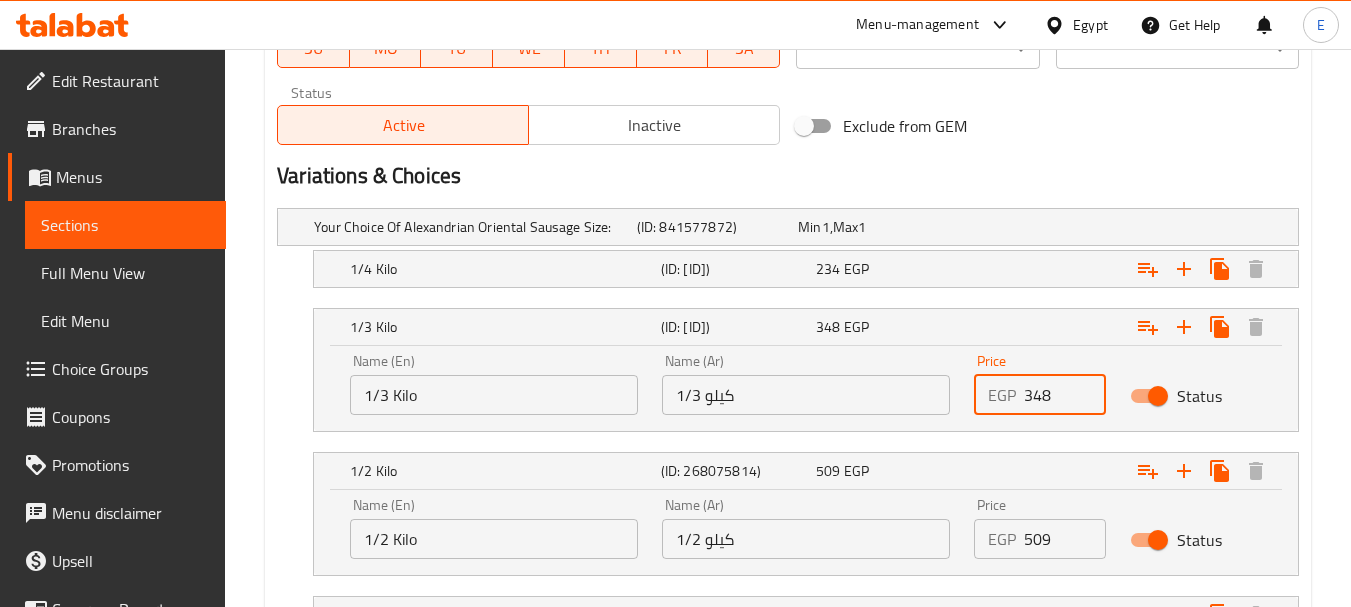 drag, startPoint x: 1042, startPoint y: 400, endPoint x: 933, endPoint y: 412, distance: 109.65856 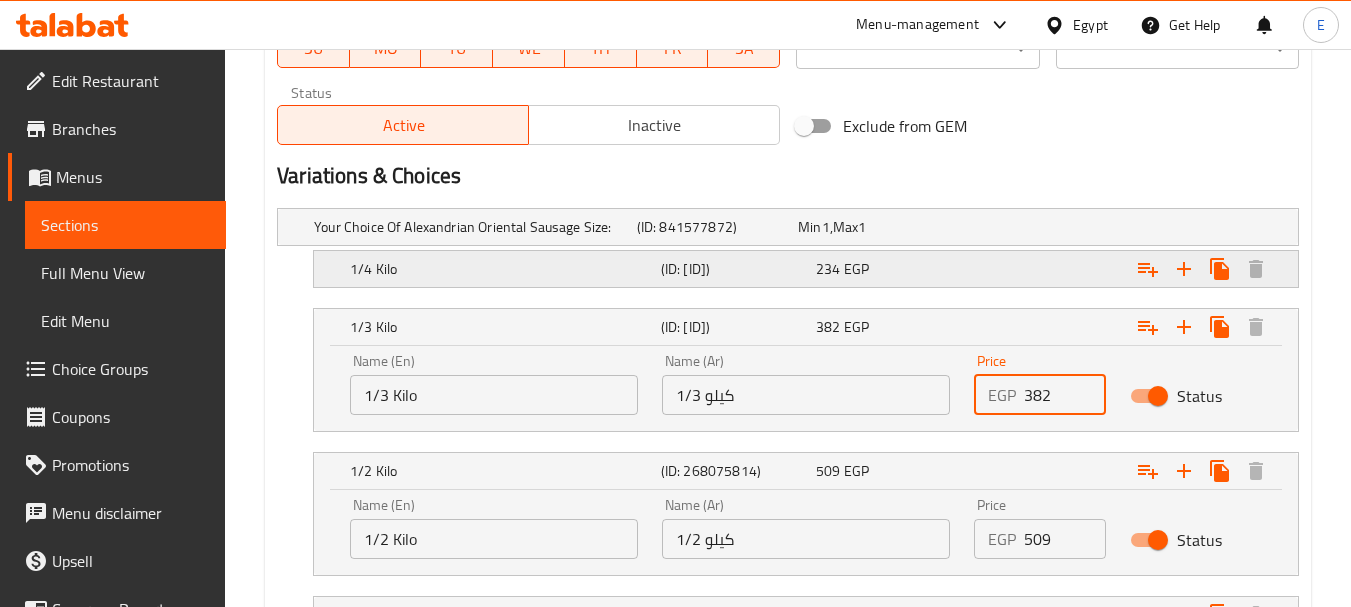 type on "382" 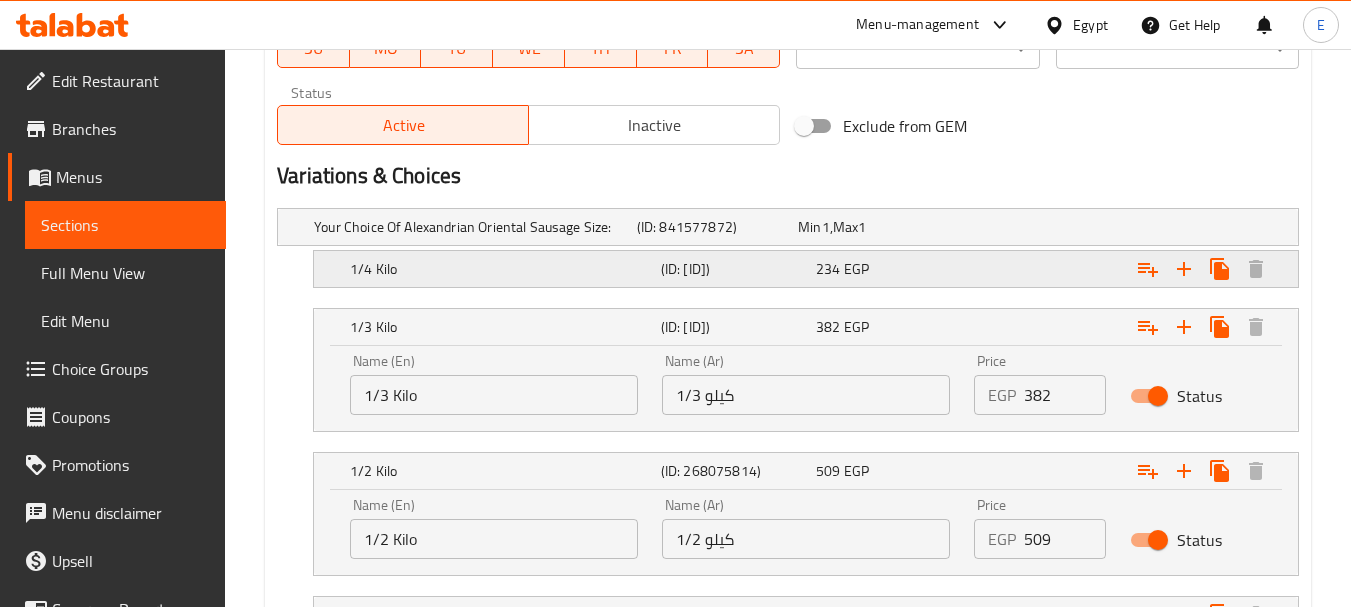 click on "[PRICE] EGP" at bounding box center (874, 227) 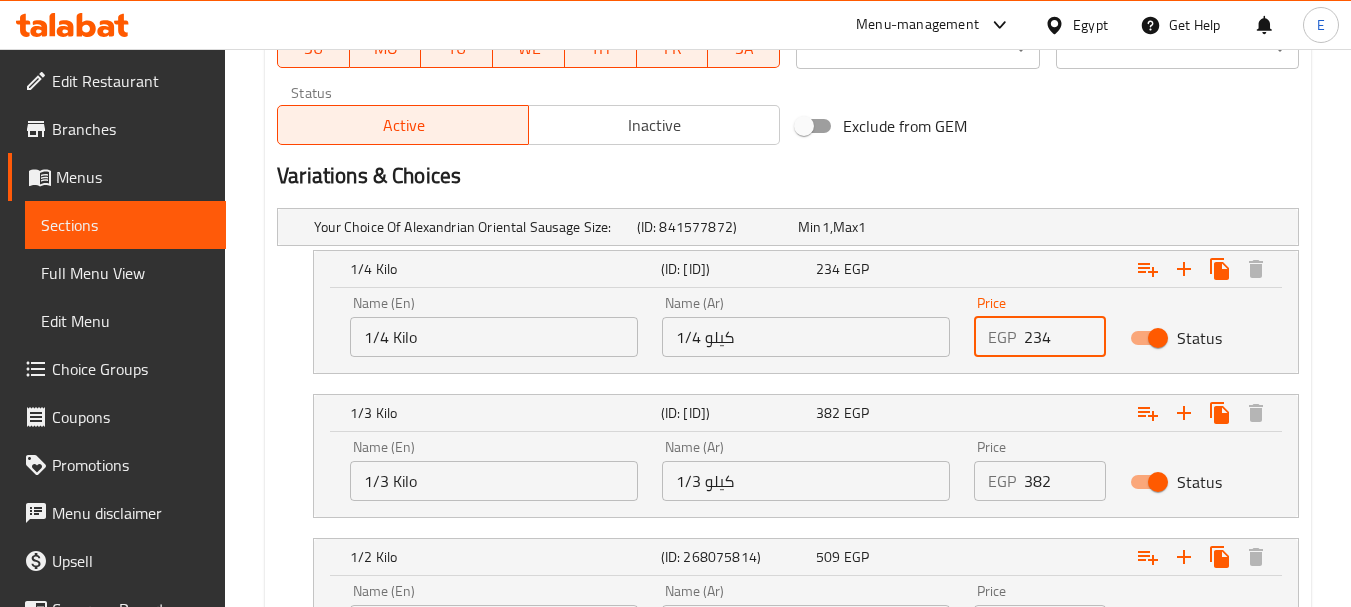 drag, startPoint x: 1057, startPoint y: 338, endPoint x: 908, endPoint y: 345, distance: 149.16434 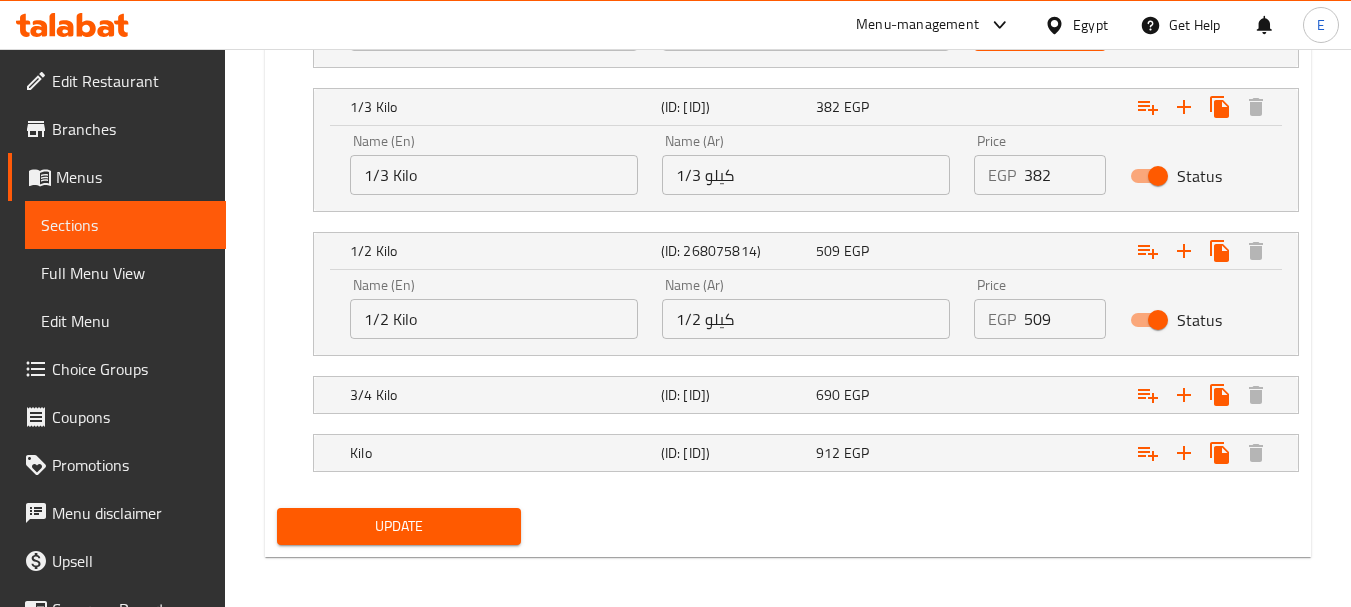 scroll, scrollTop: 1312, scrollLeft: 0, axis: vertical 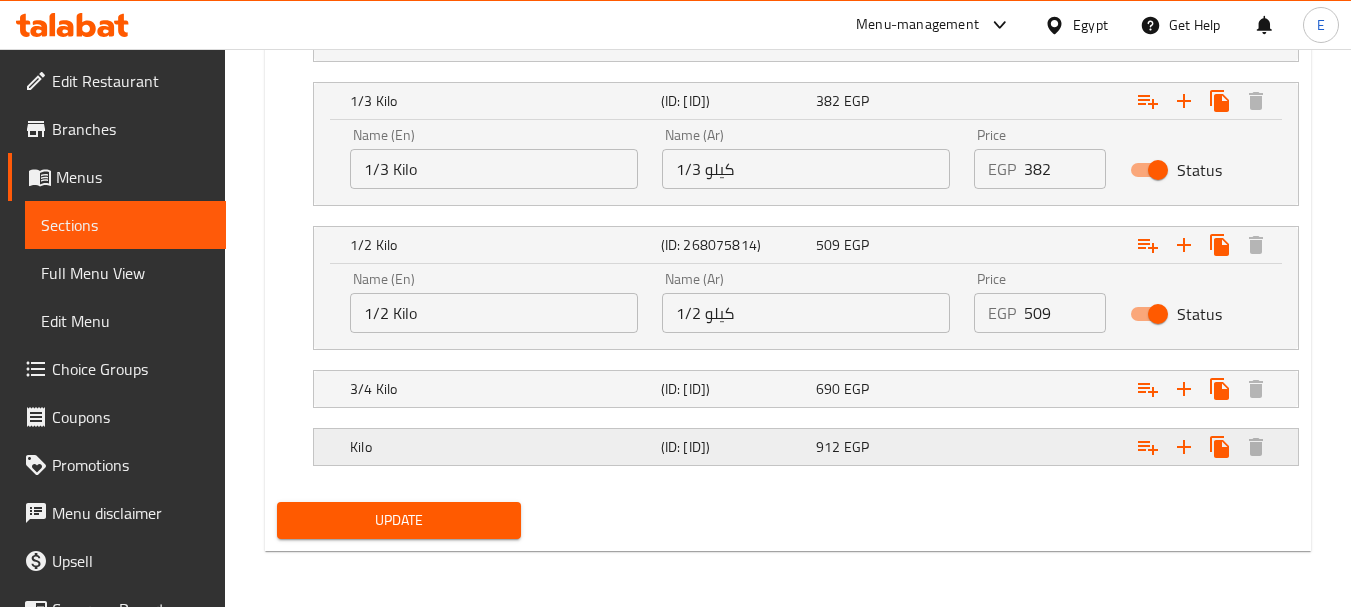 type on "255" 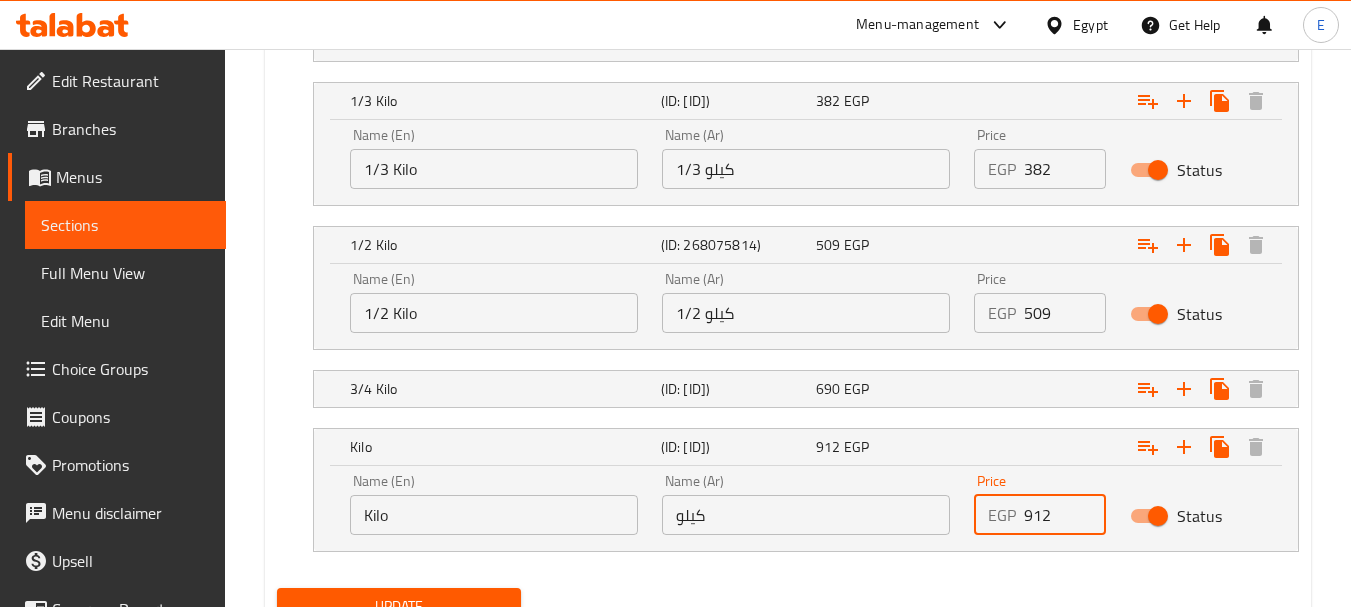 drag, startPoint x: 1060, startPoint y: 511, endPoint x: 830, endPoint y: 484, distance: 231.57936 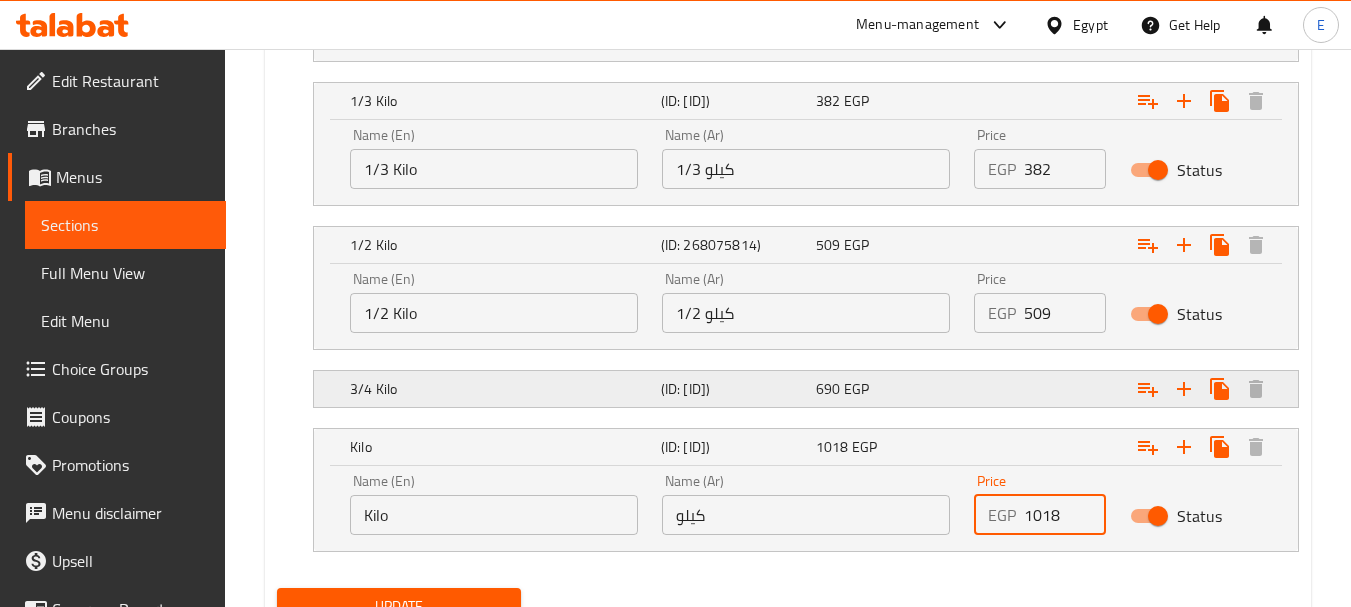 type on "1018" 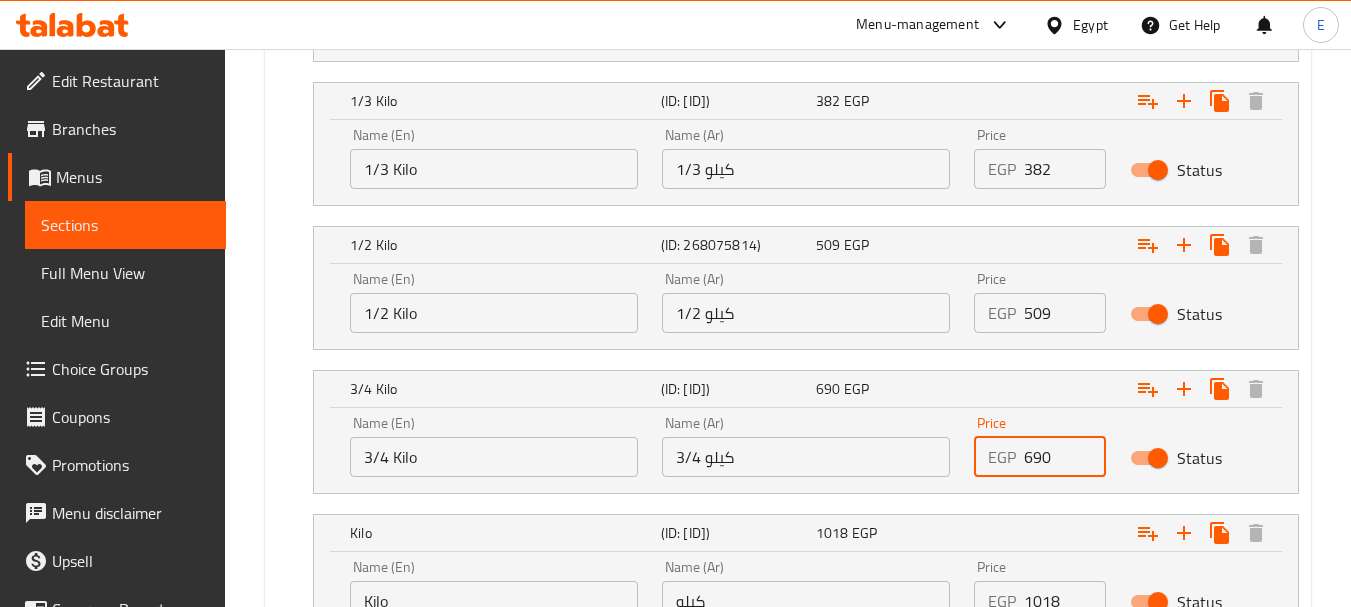 drag, startPoint x: 1062, startPoint y: 465, endPoint x: 999, endPoint y: 463, distance: 63.03174 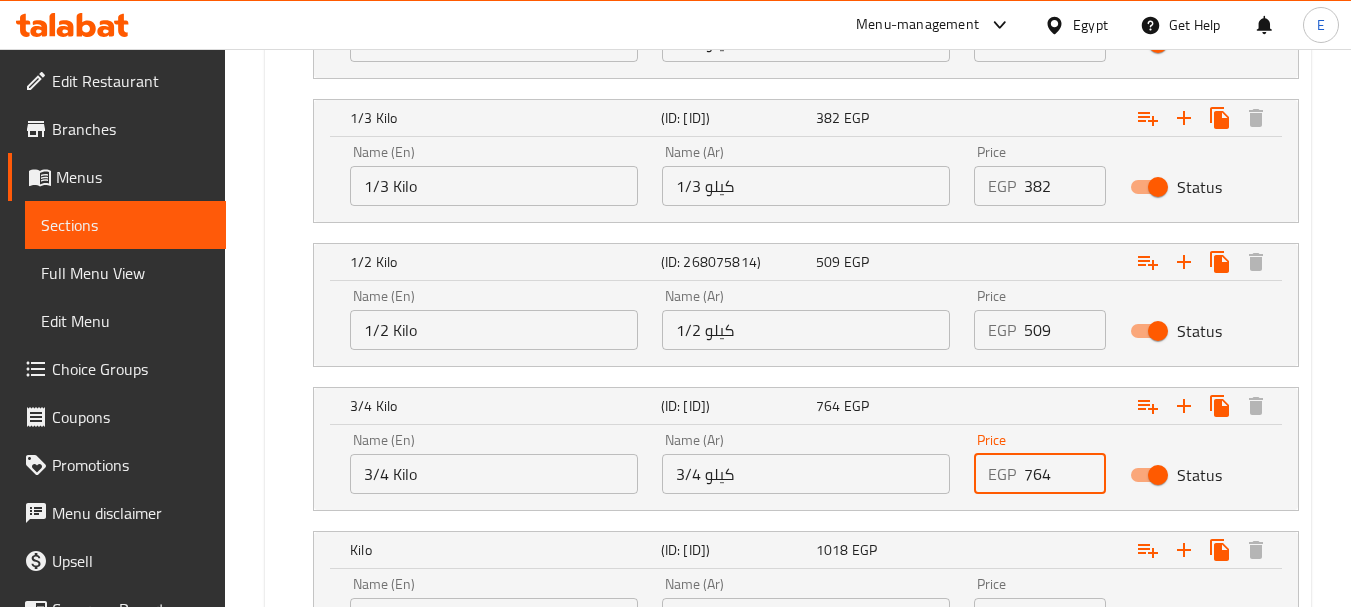 scroll, scrollTop: 1484, scrollLeft: 0, axis: vertical 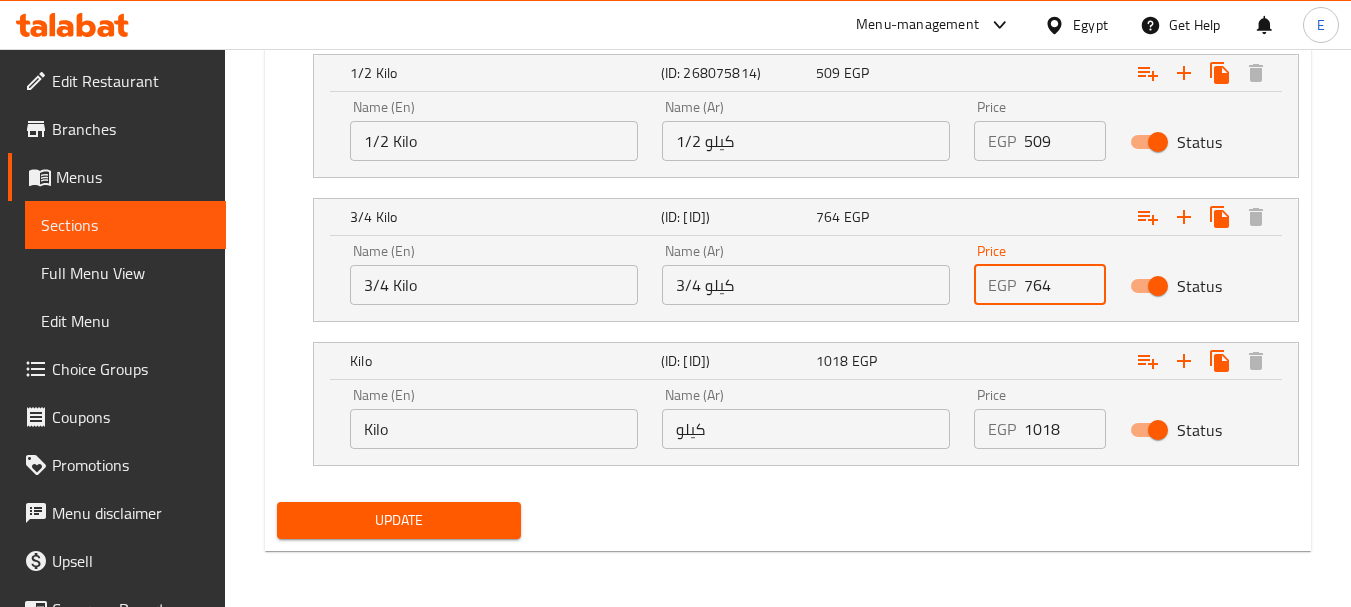 type on "764" 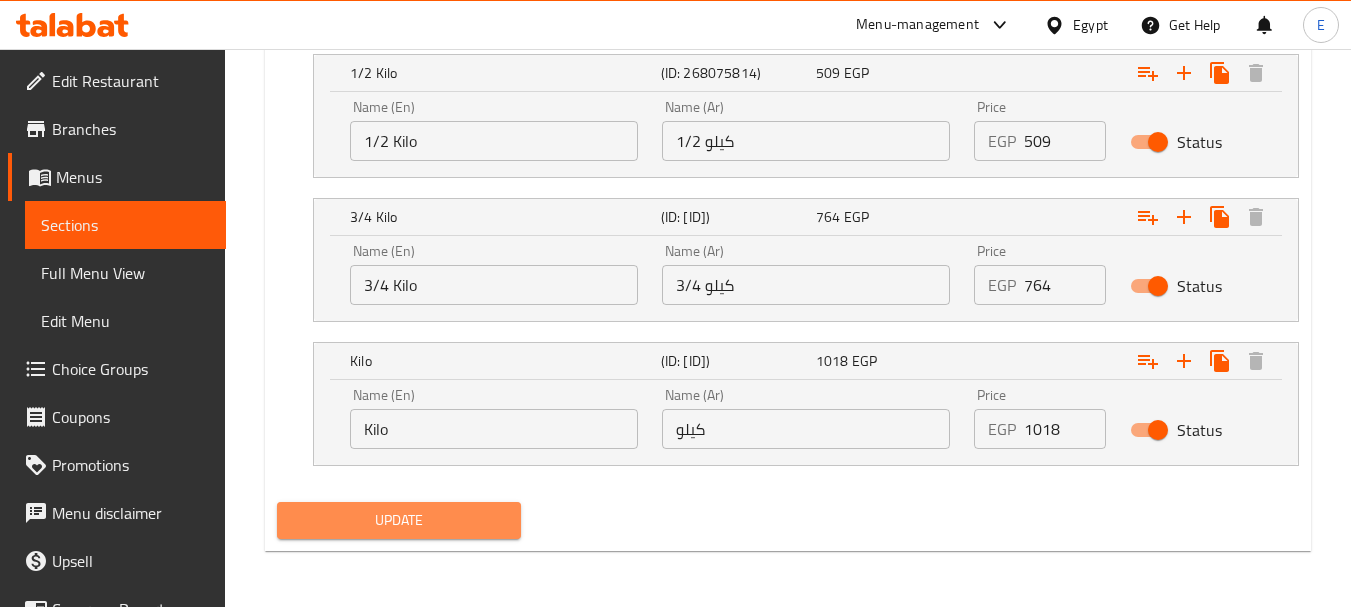 click on "Update" at bounding box center [398, 520] 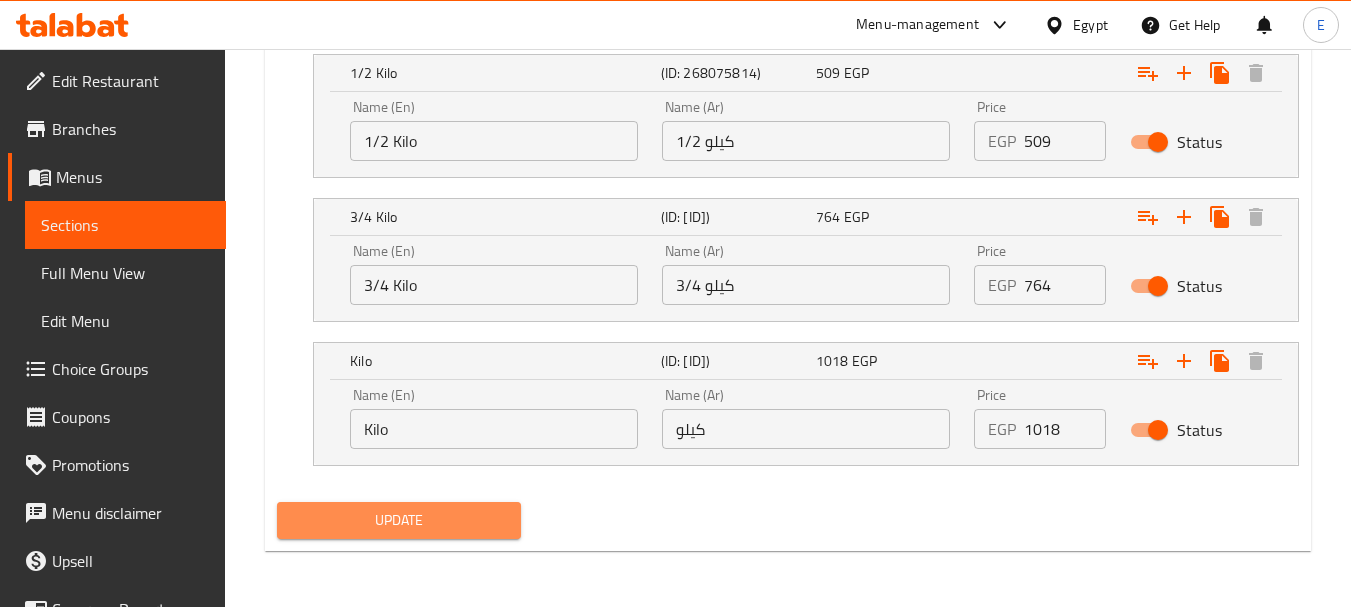 click on "Update" at bounding box center [398, 520] 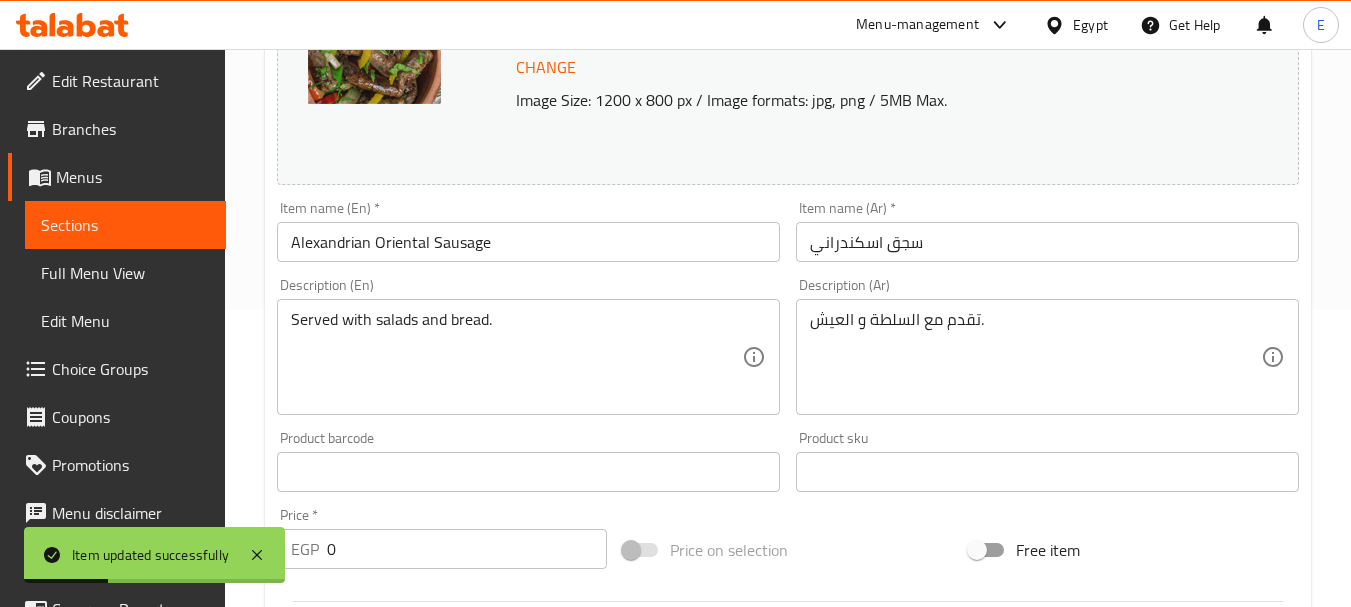 scroll, scrollTop: 0, scrollLeft: 0, axis: both 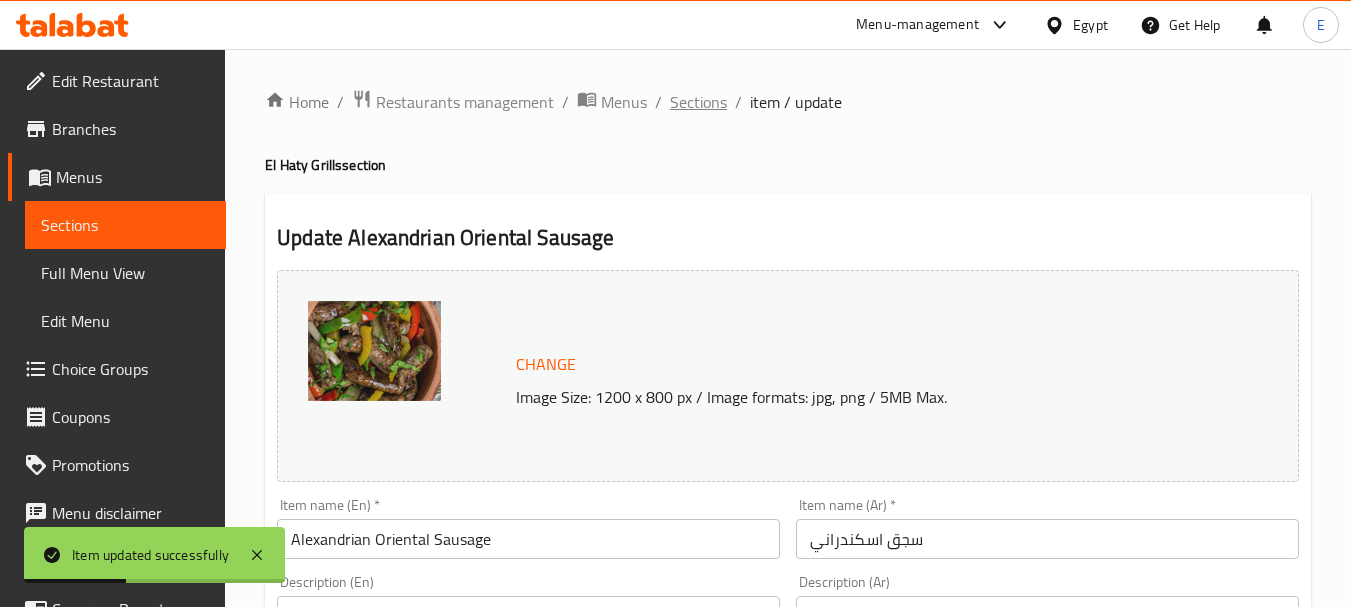 click on "Sections" at bounding box center [698, 102] 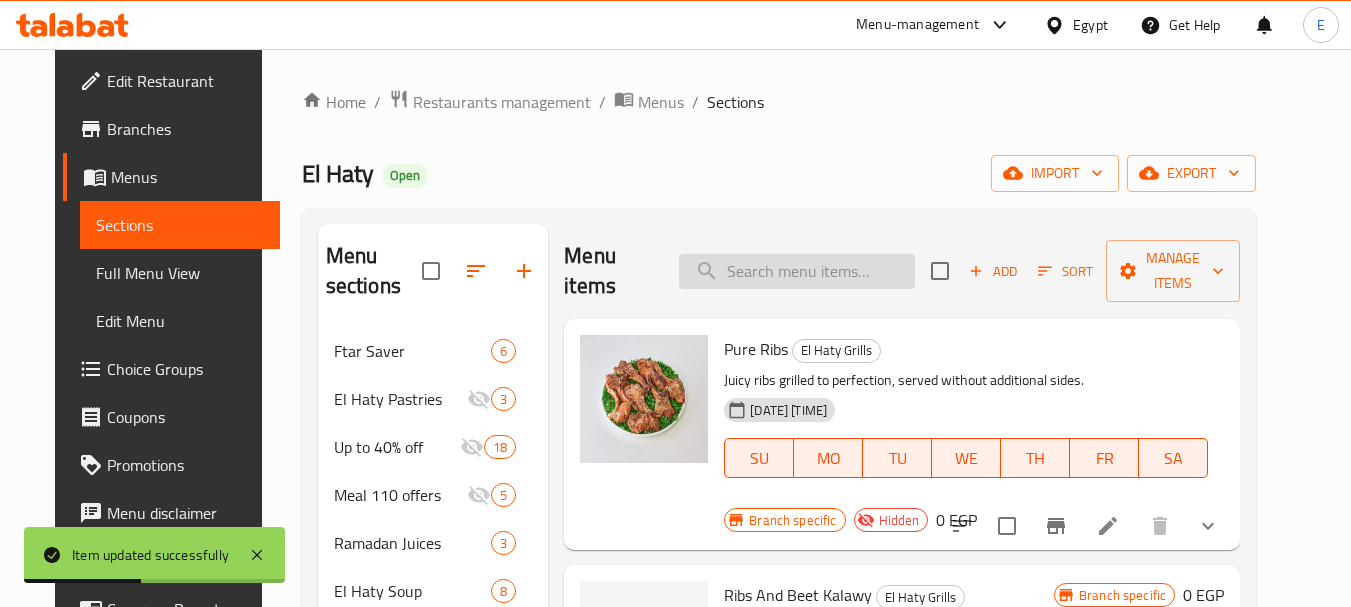 click at bounding box center (797, 271) 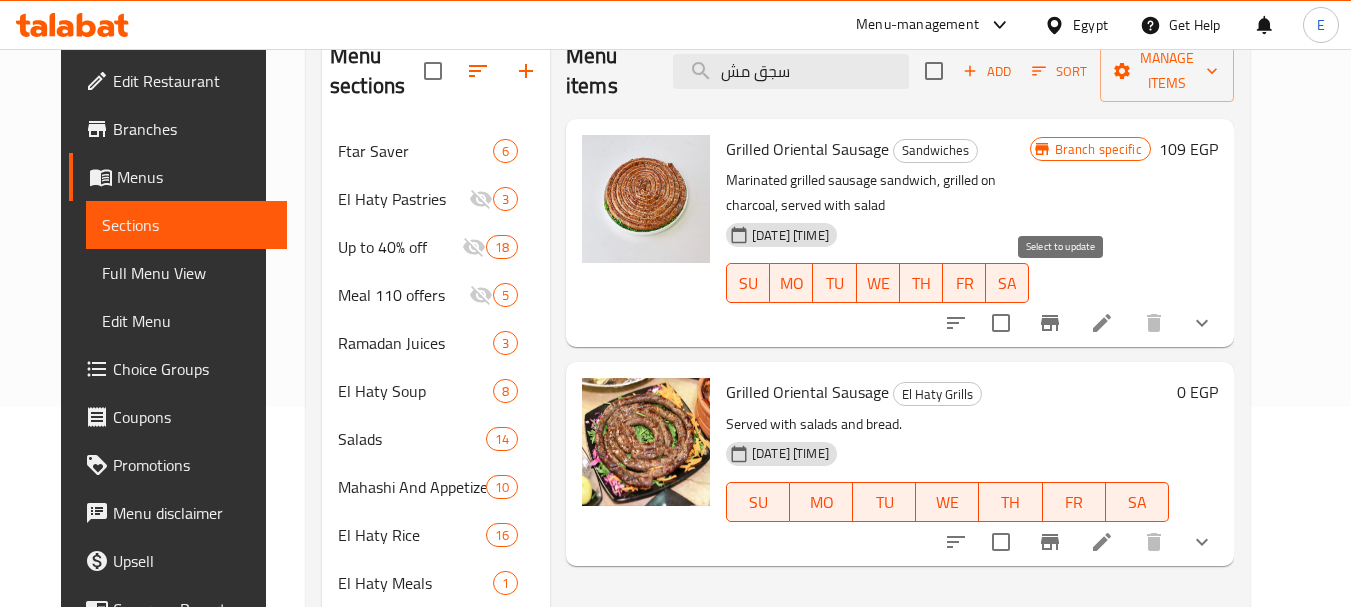 scroll, scrollTop: 300, scrollLeft: 0, axis: vertical 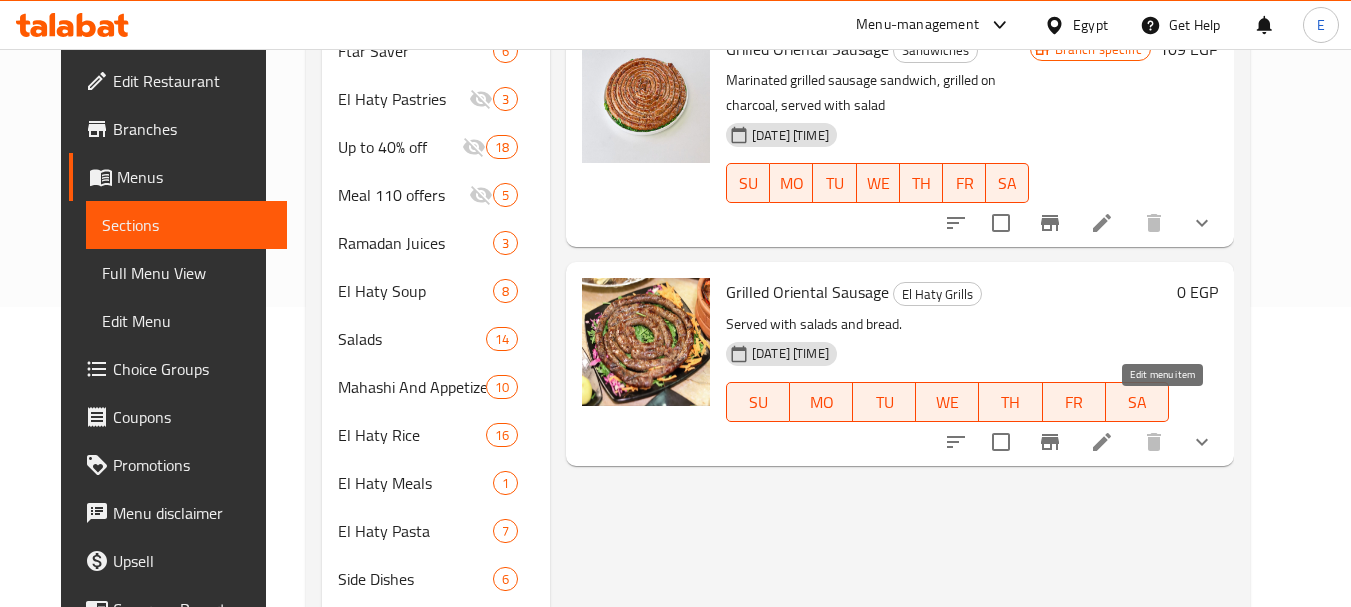 type on "سجق مش" 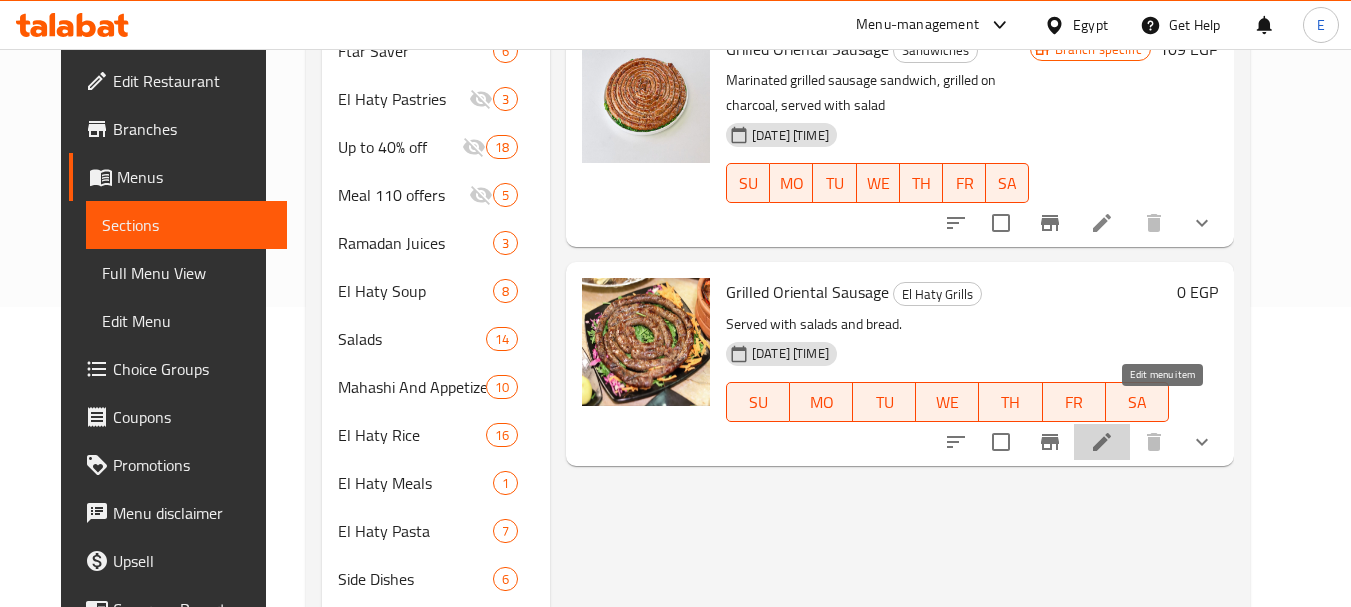 click 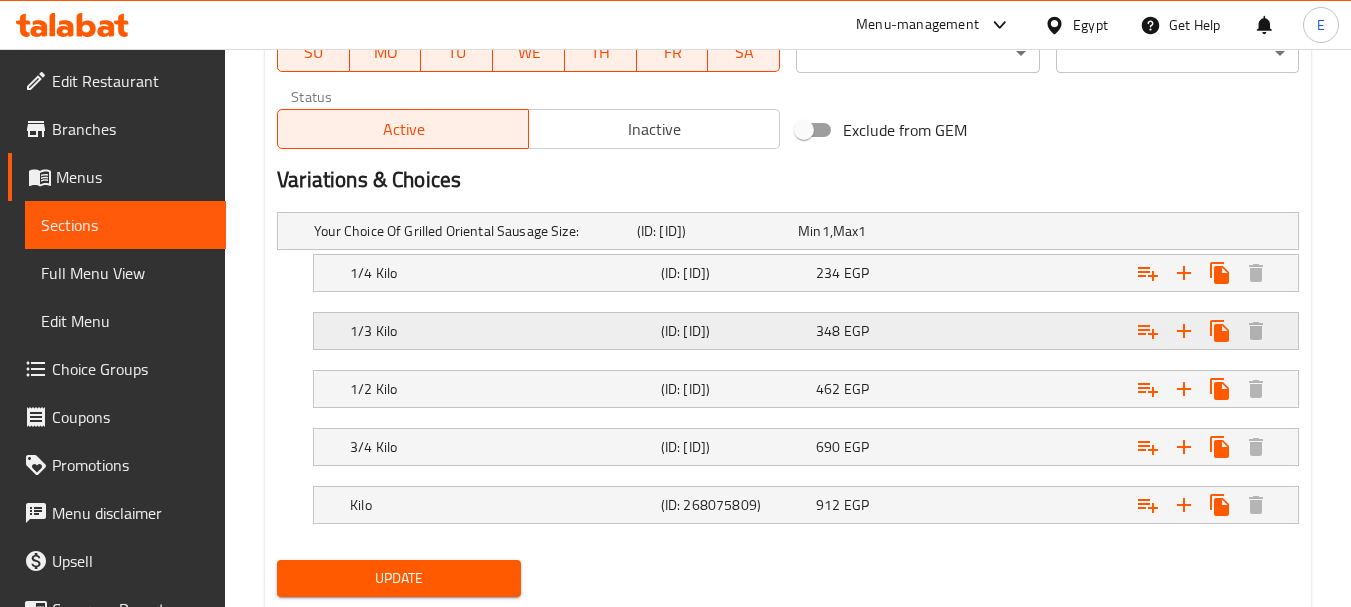 scroll, scrollTop: 1054, scrollLeft: 0, axis: vertical 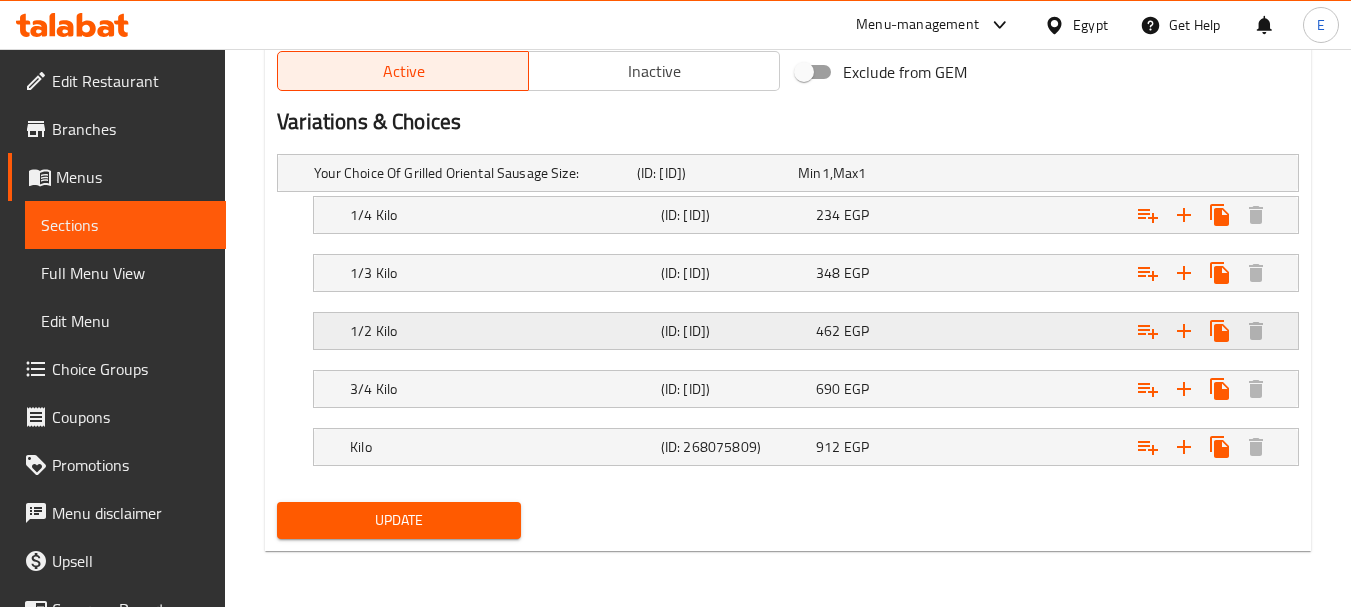 click on "462   EGP" at bounding box center [874, 173] 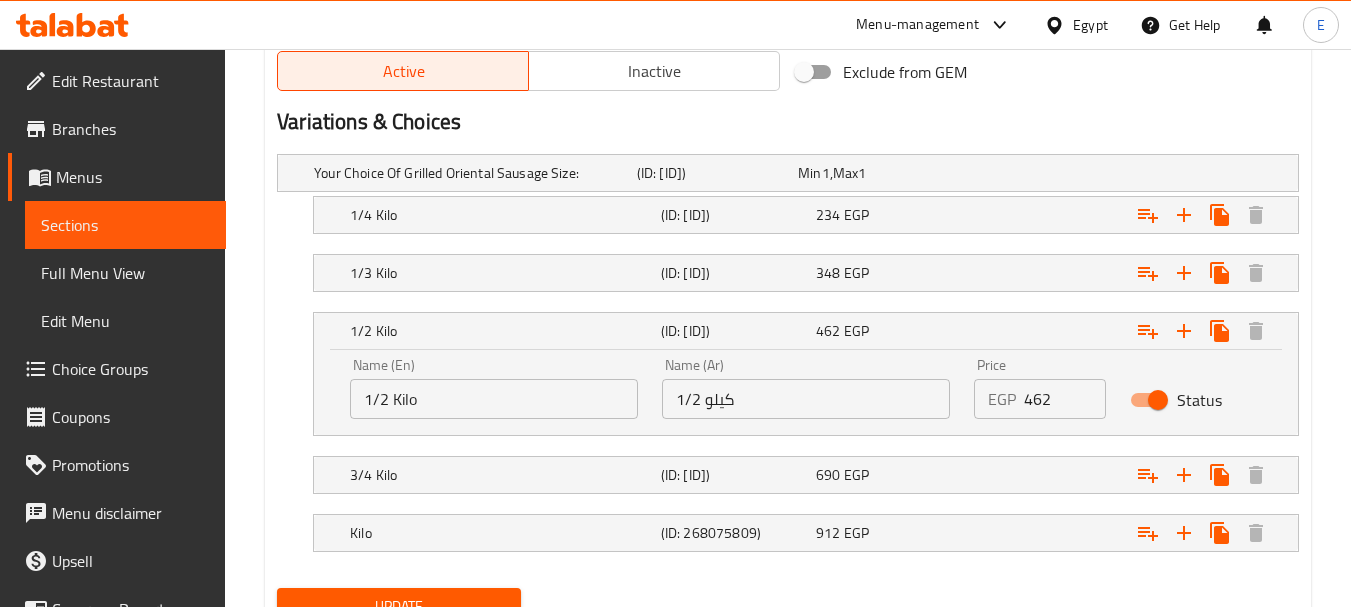 drag, startPoint x: 1060, startPoint y: 398, endPoint x: 793, endPoint y: 390, distance: 267.1198 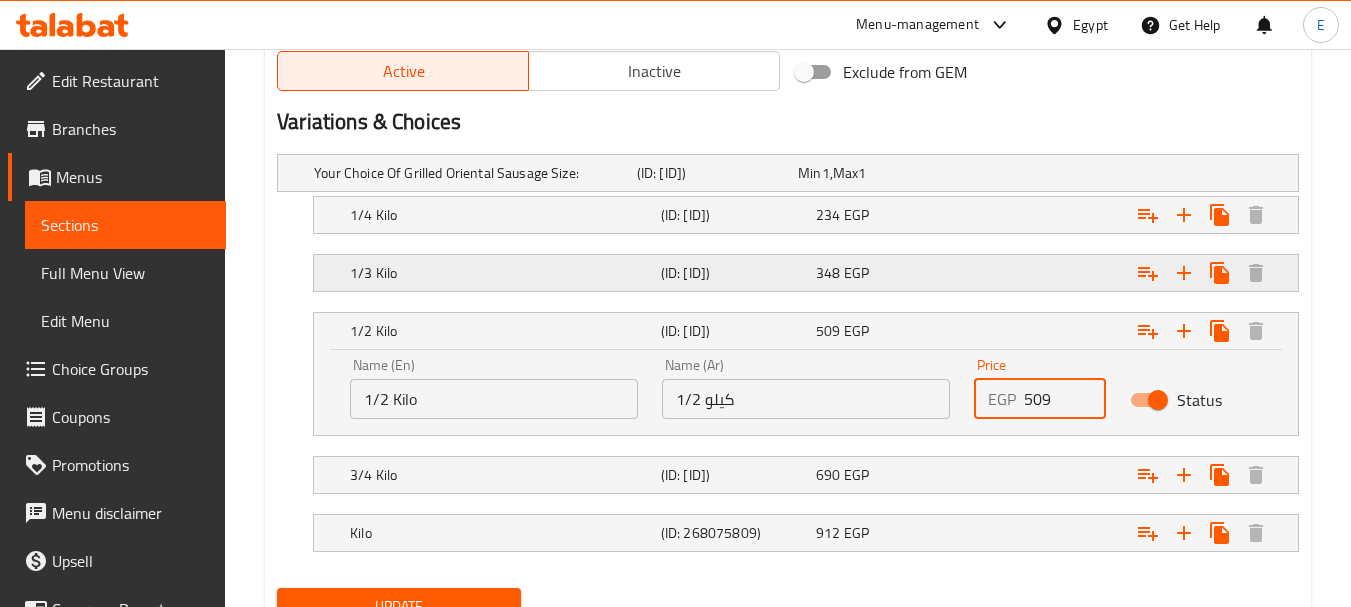 type on "509" 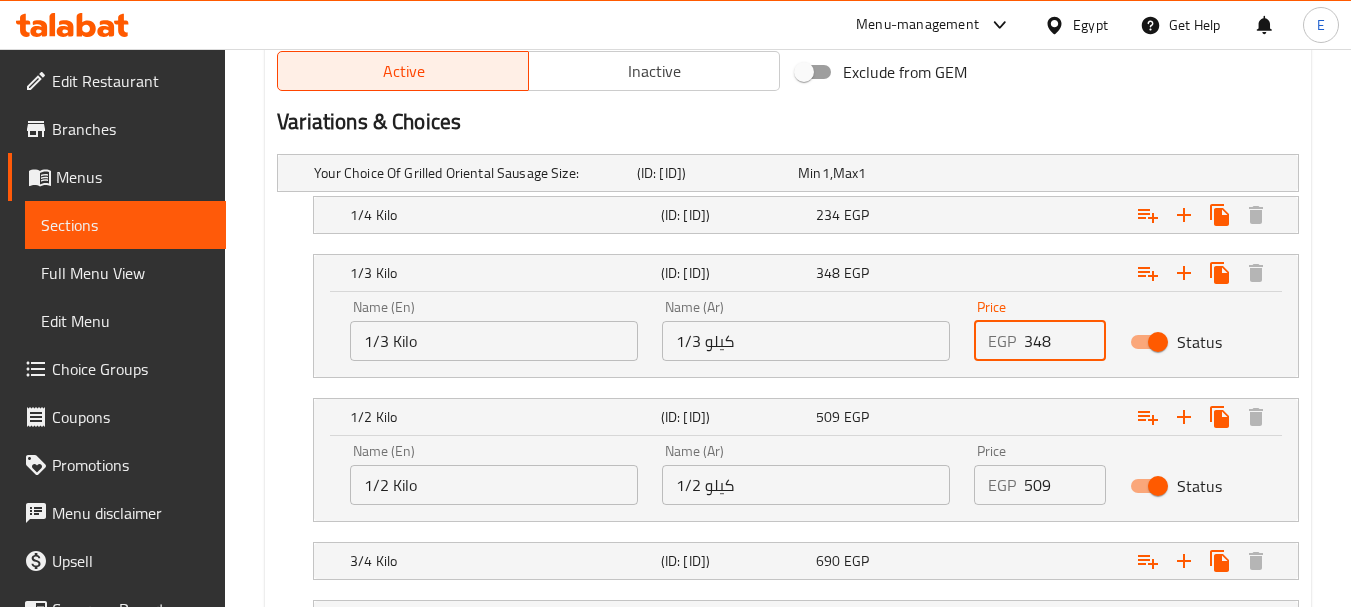 drag, startPoint x: 1063, startPoint y: 351, endPoint x: 920, endPoint y: 344, distance: 143.17122 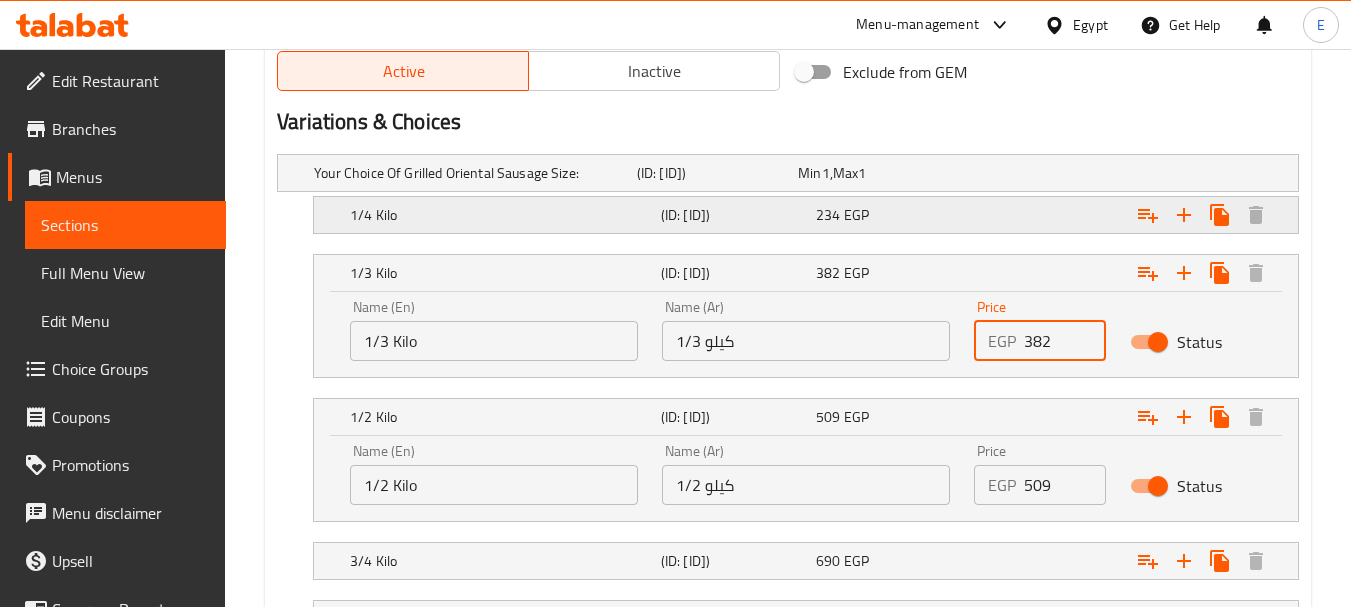 type on "382" 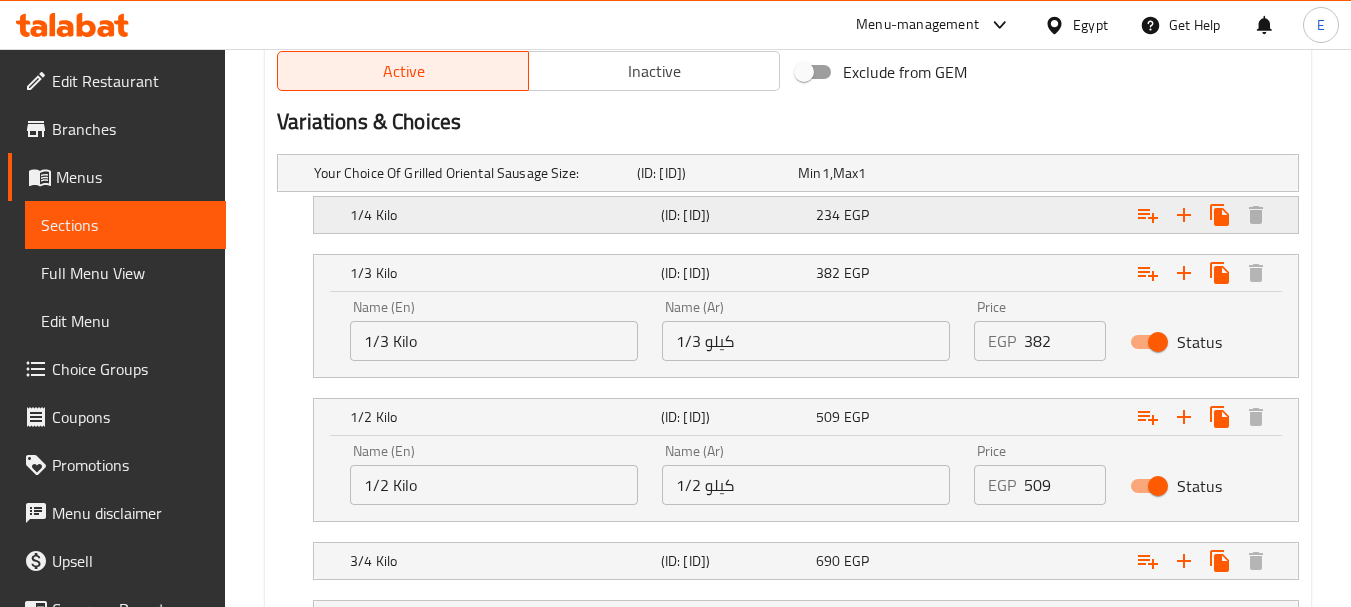 click at bounding box center [1116, 173] 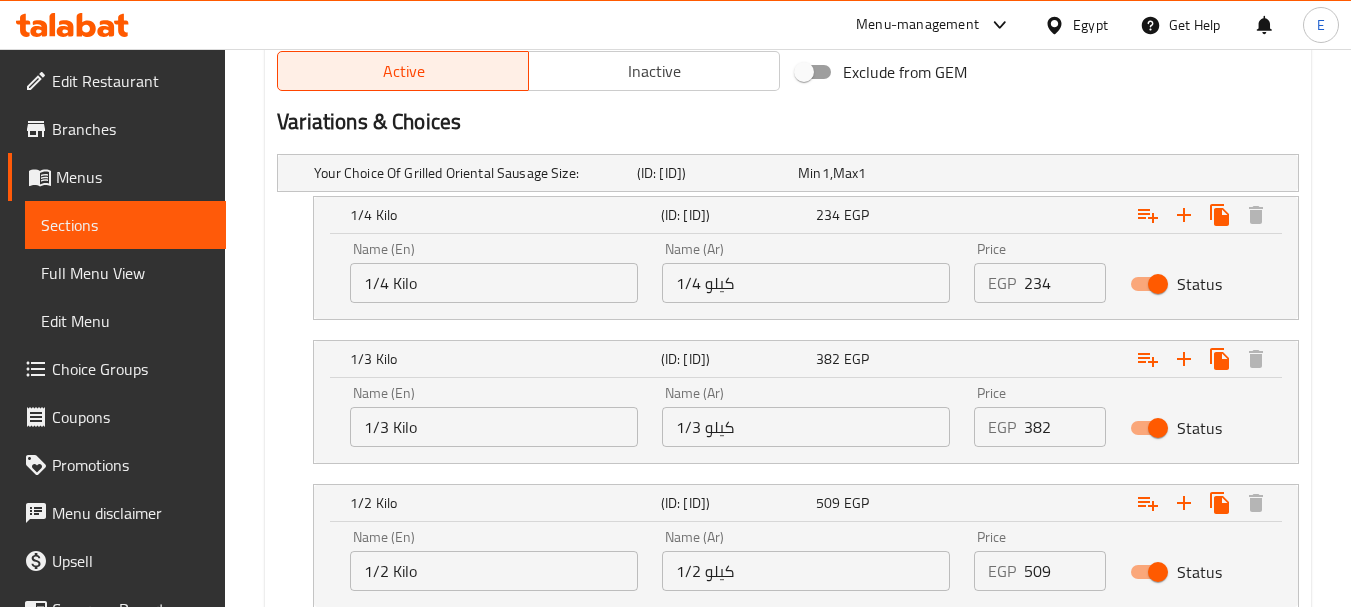 drag, startPoint x: 1052, startPoint y: 281, endPoint x: 890, endPoint y: 293, distance: 162.44383 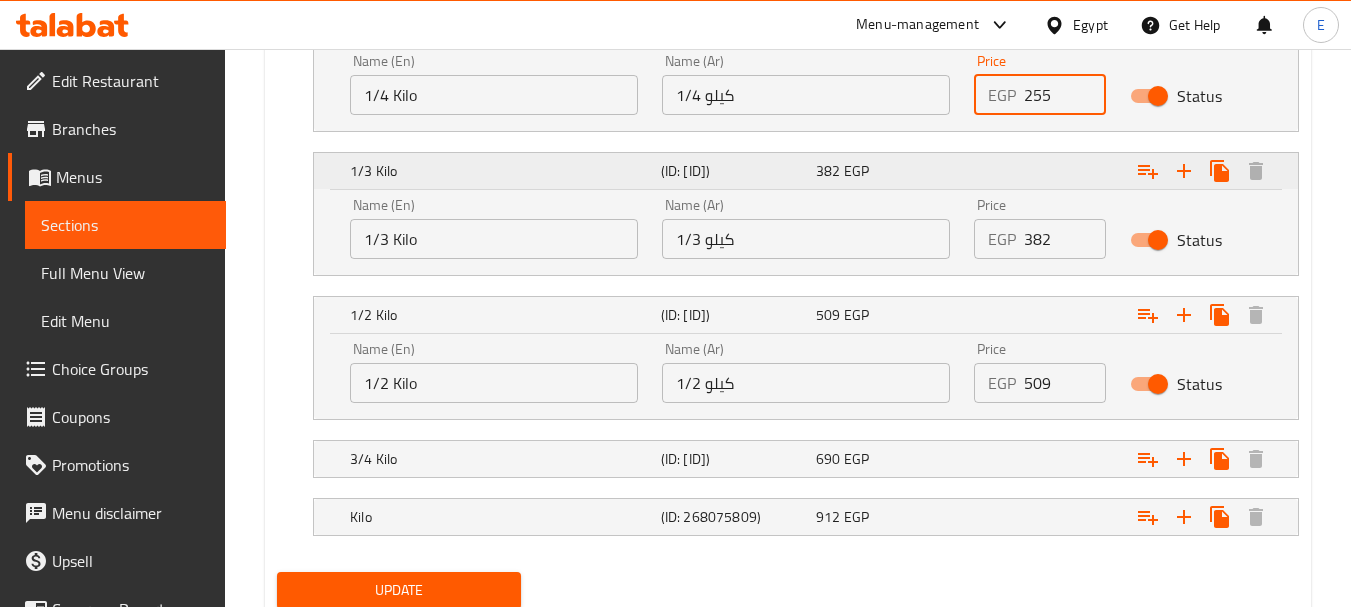 scroll, scrollTop: 1312, scrollLeft: 0, axis: vertical 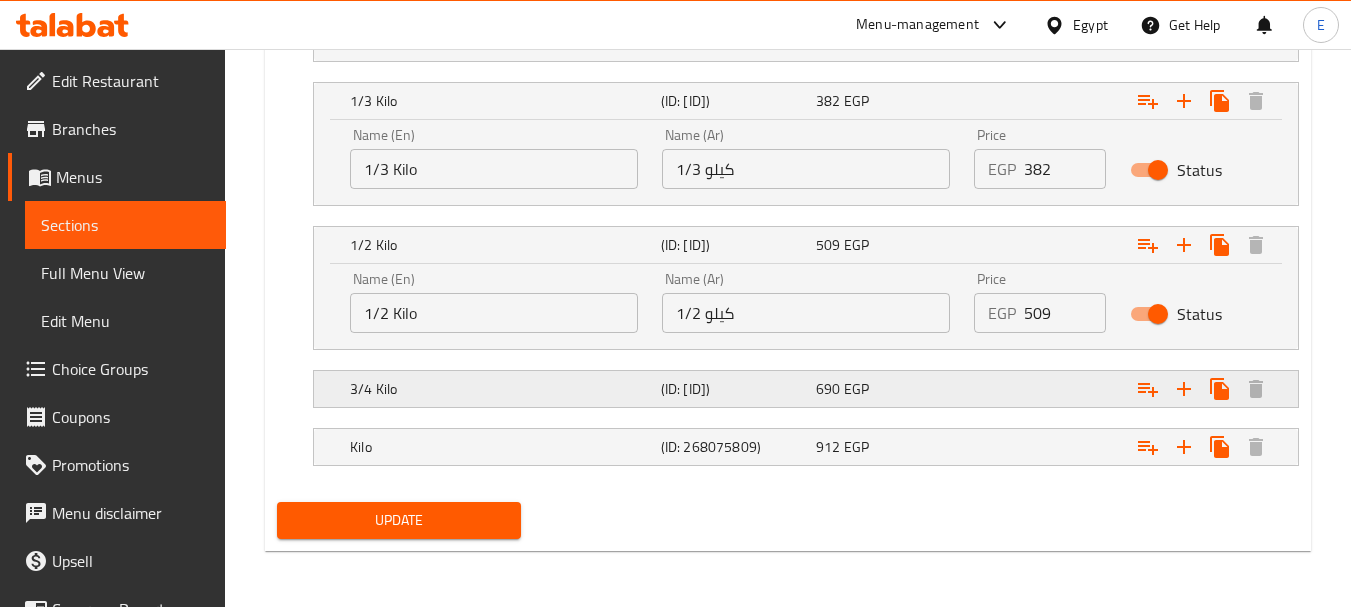 type on "255" 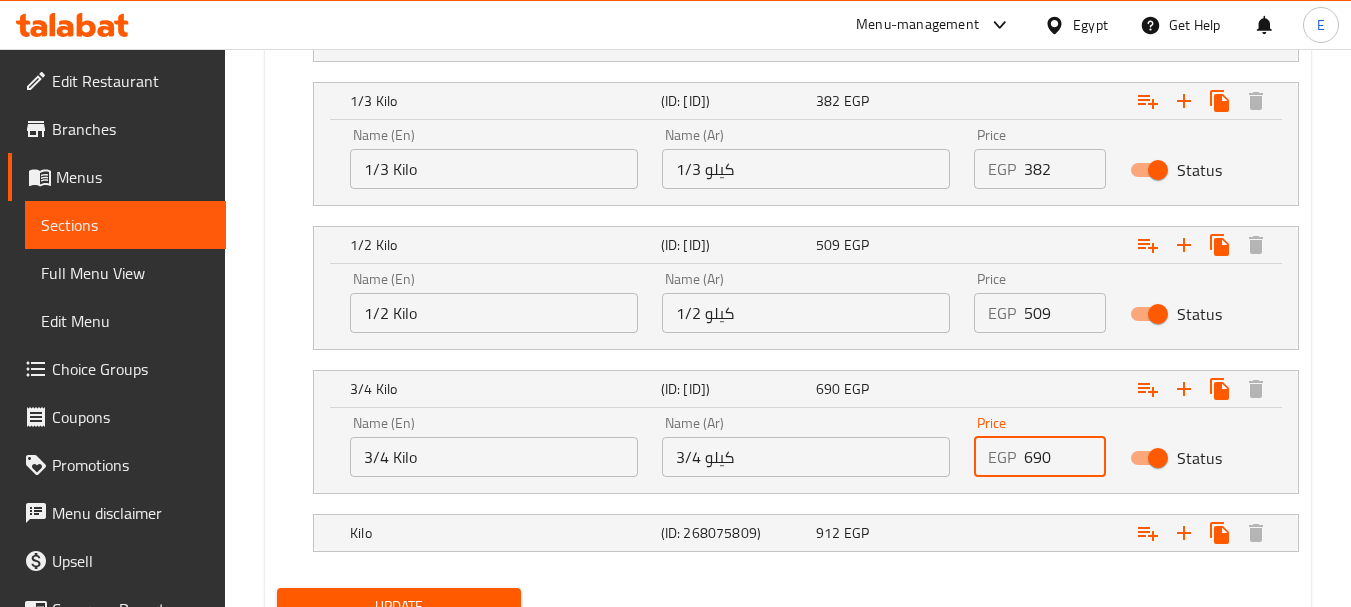 drag, startPoint x: 1058, startPoint y: 455, endPoint x: 992, endPoint y: 451, distance: 66.1211 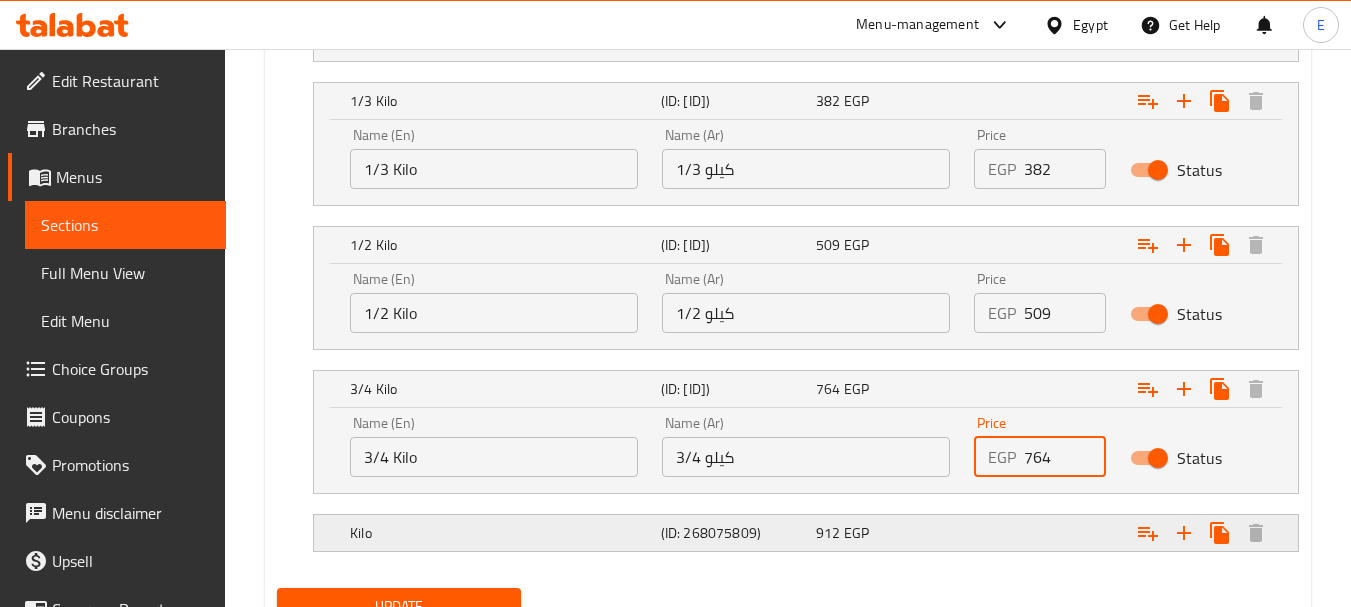 type on "764" 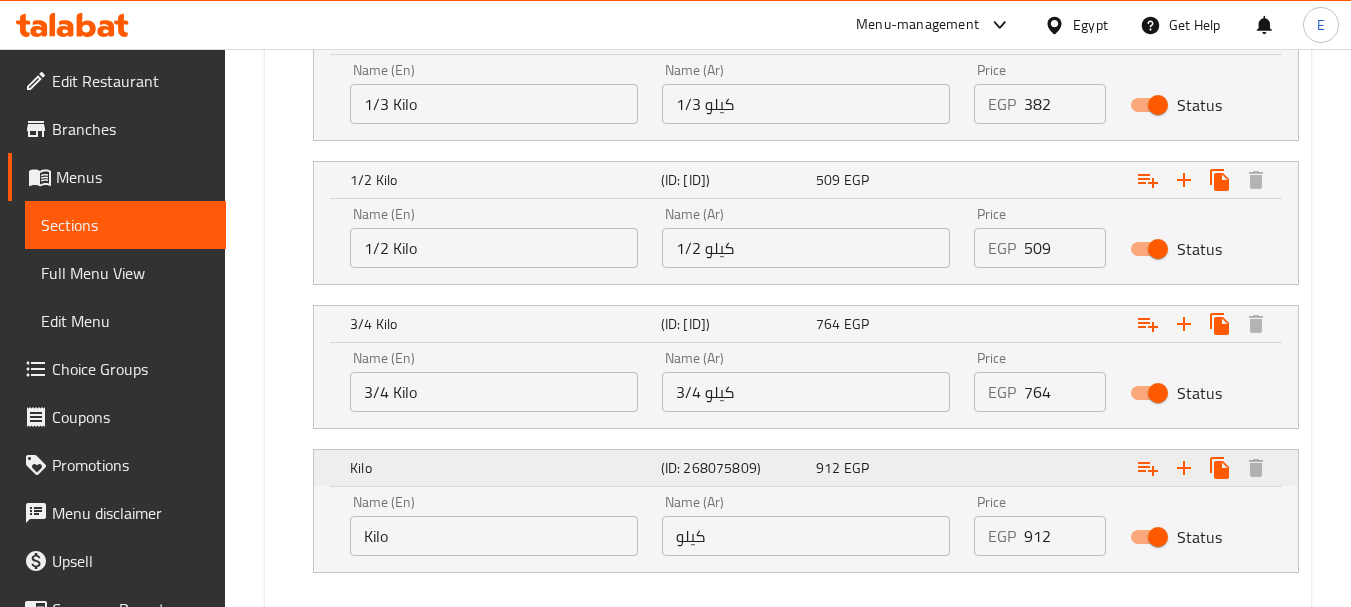 scroll, scrollTop: 1412, scrollLeft: 0, axis: vertical 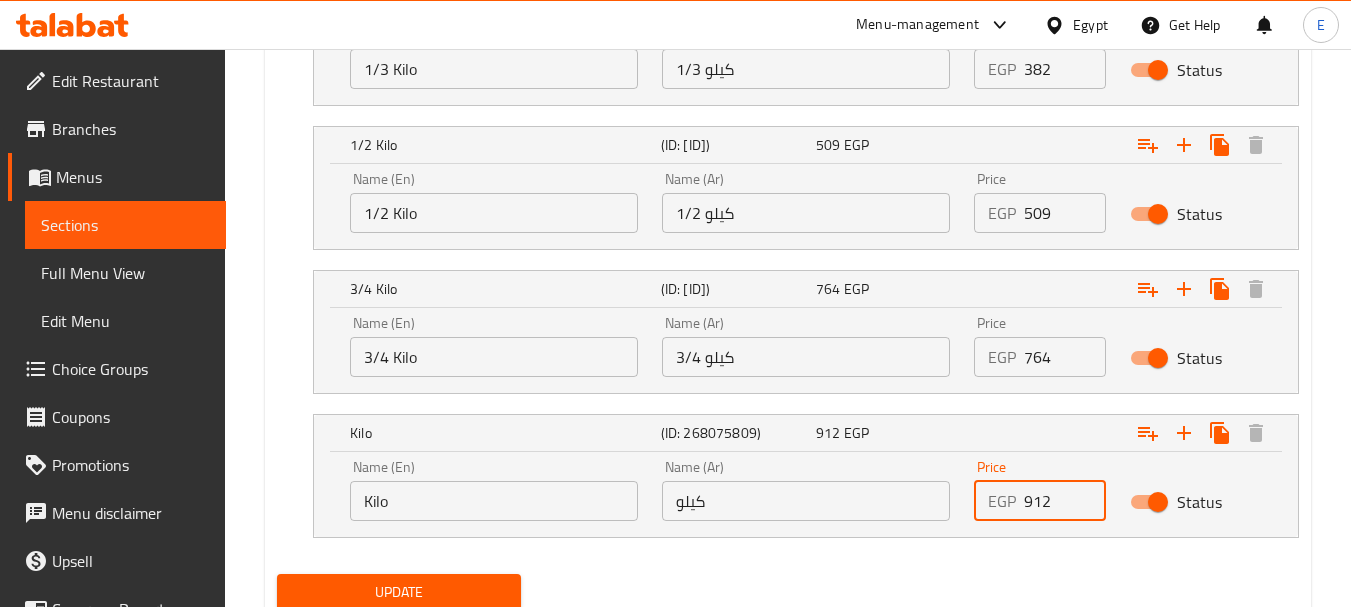 drag, startPoint x: 1056, startPoint y: 502, endPoint x: 958, endPoint y: 504, distance: 98.02041 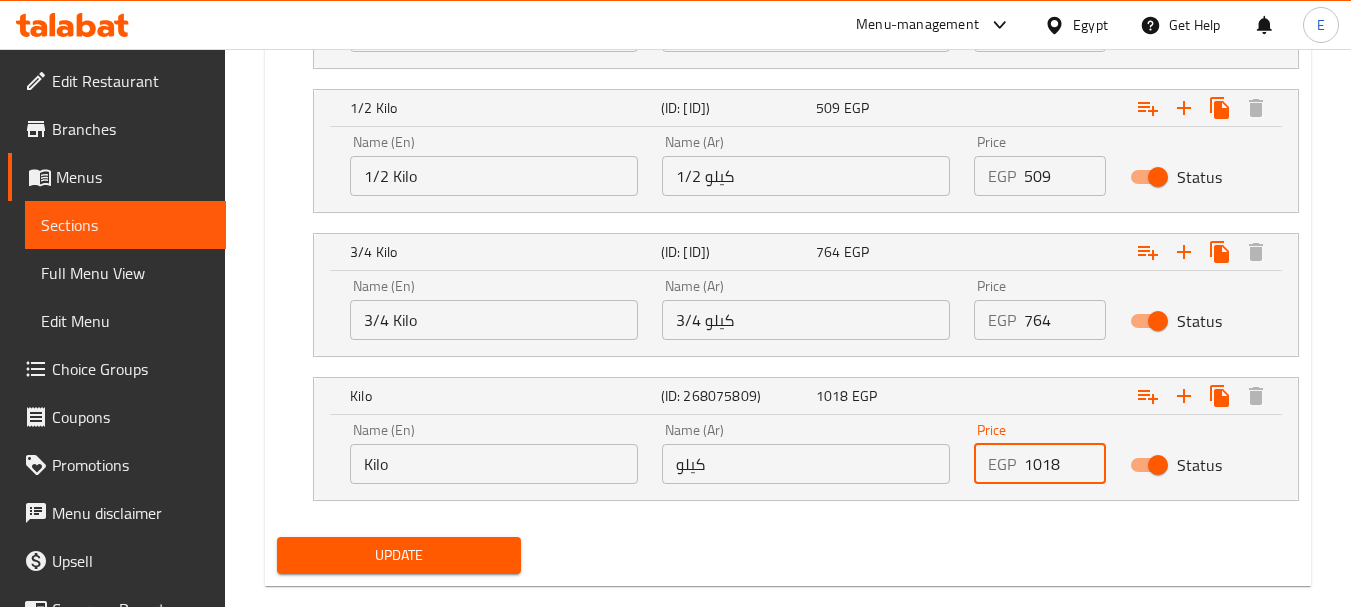 scroll, scrollTop: 1484, scrollLeft: 0, axis: vertical 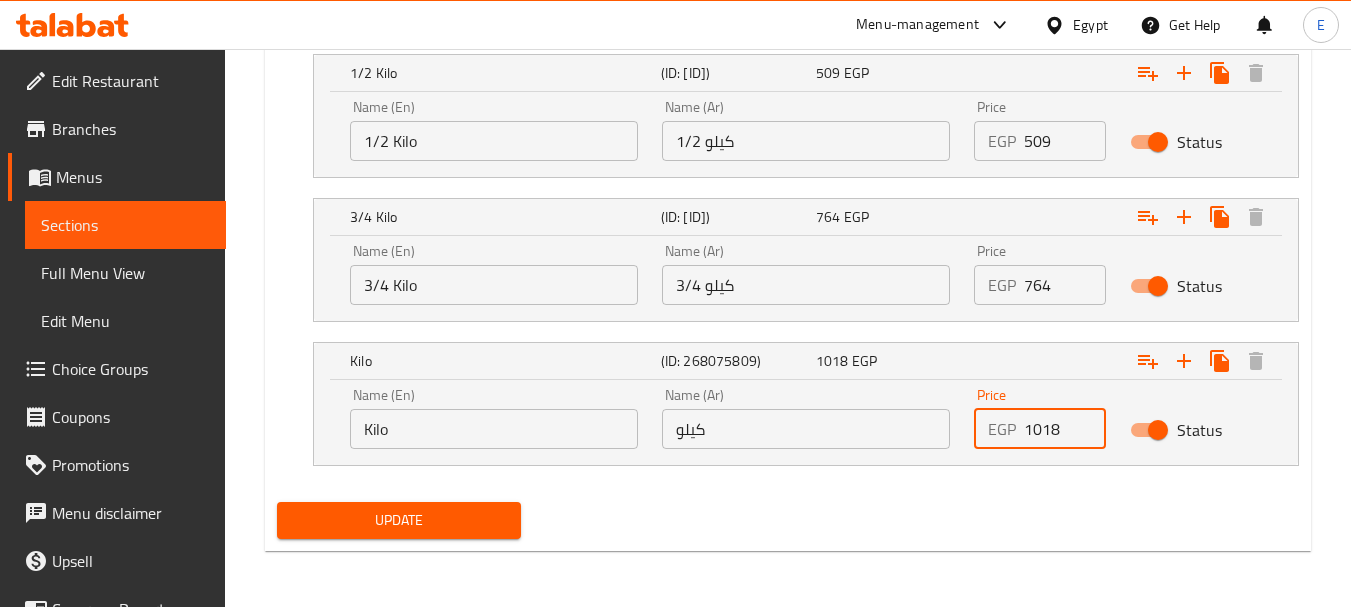 type on "1018" 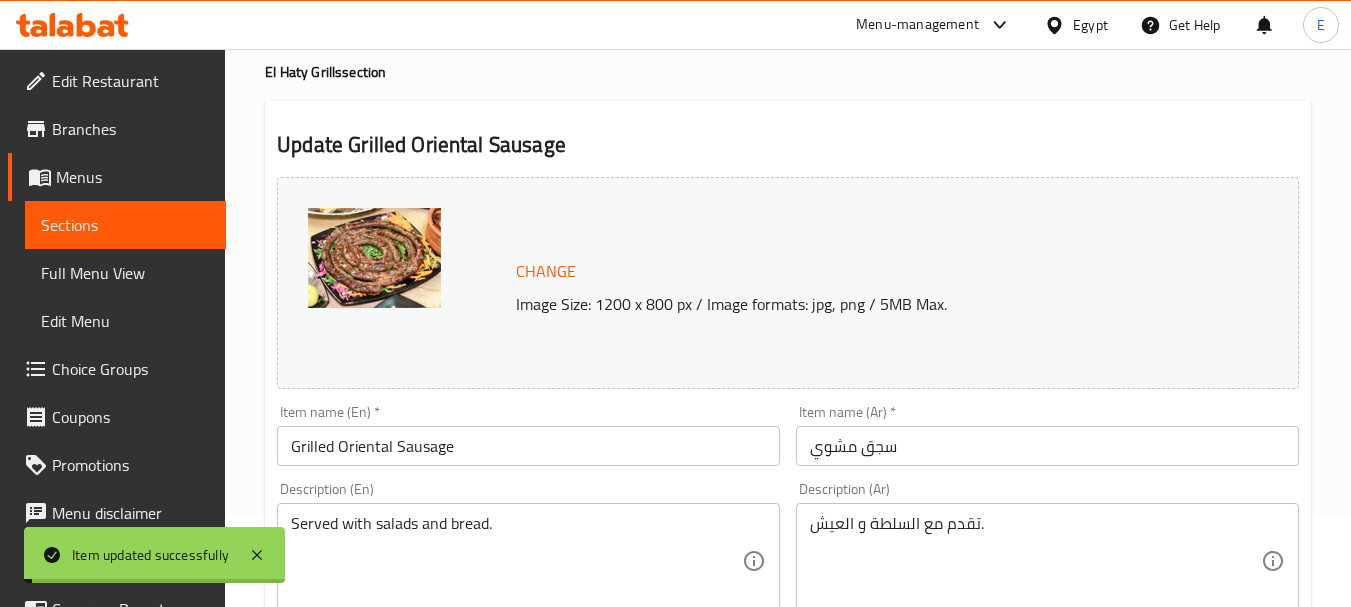 scroll, scrollTop: 0, scrollLeft: 0, axis: both 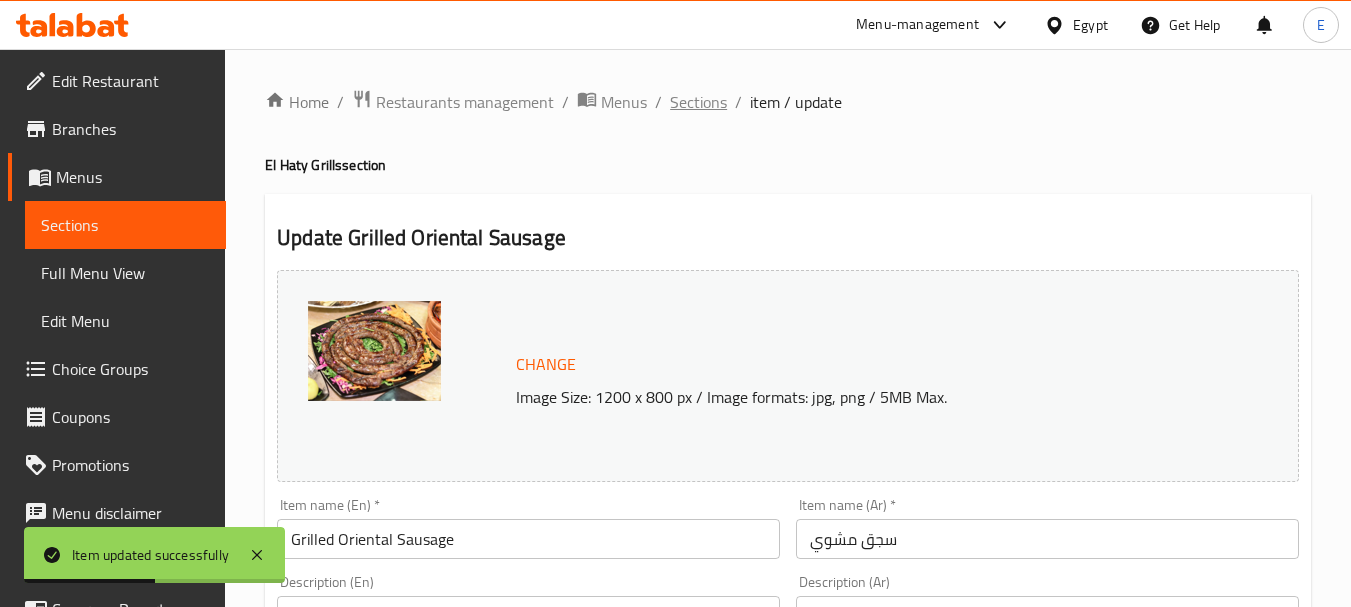 click on "Sections" at bounding box center [698, 102] 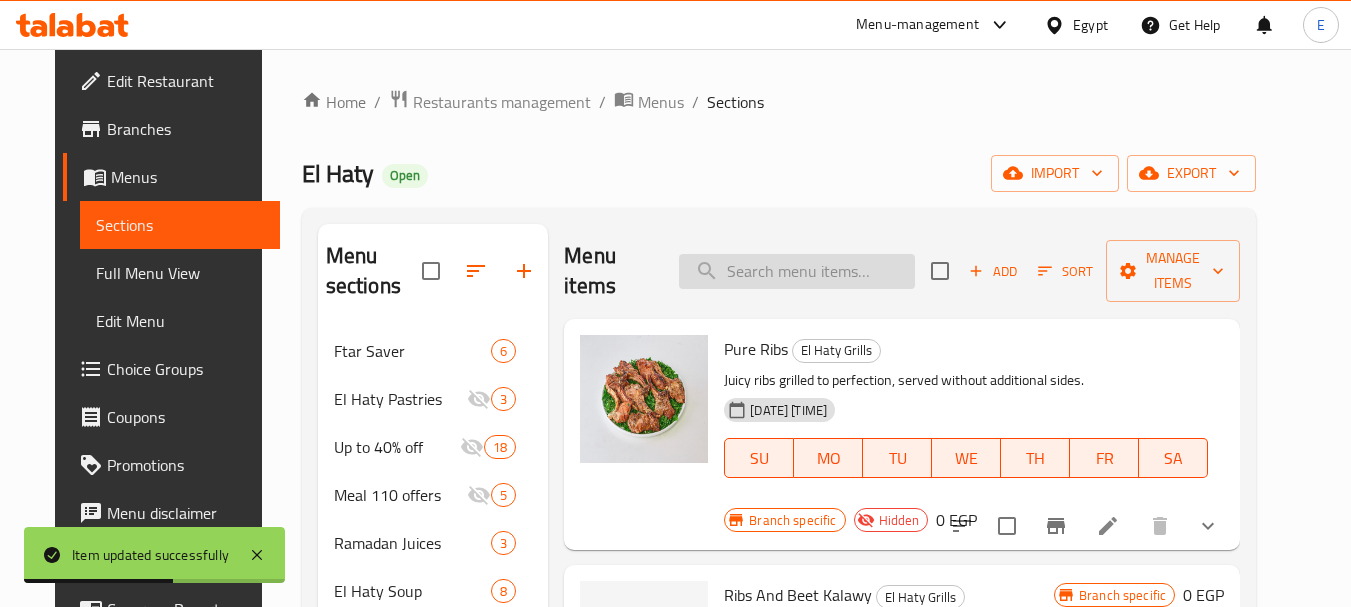 click at bounding box center (797, 271) 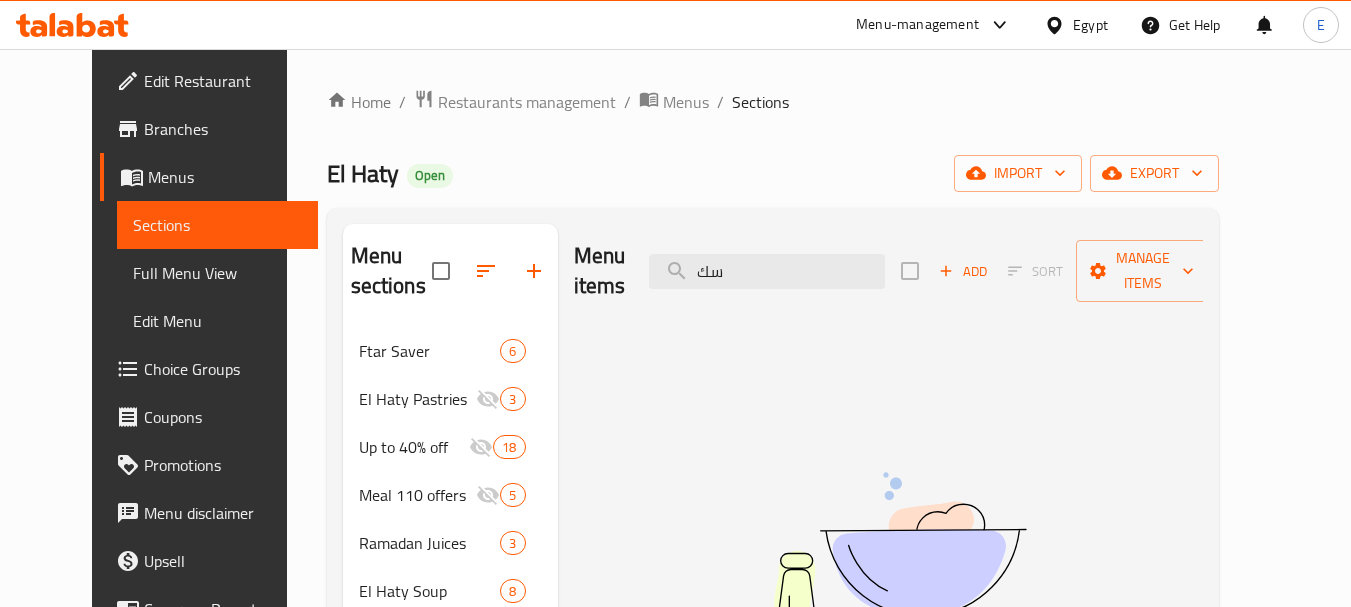 type on "س" 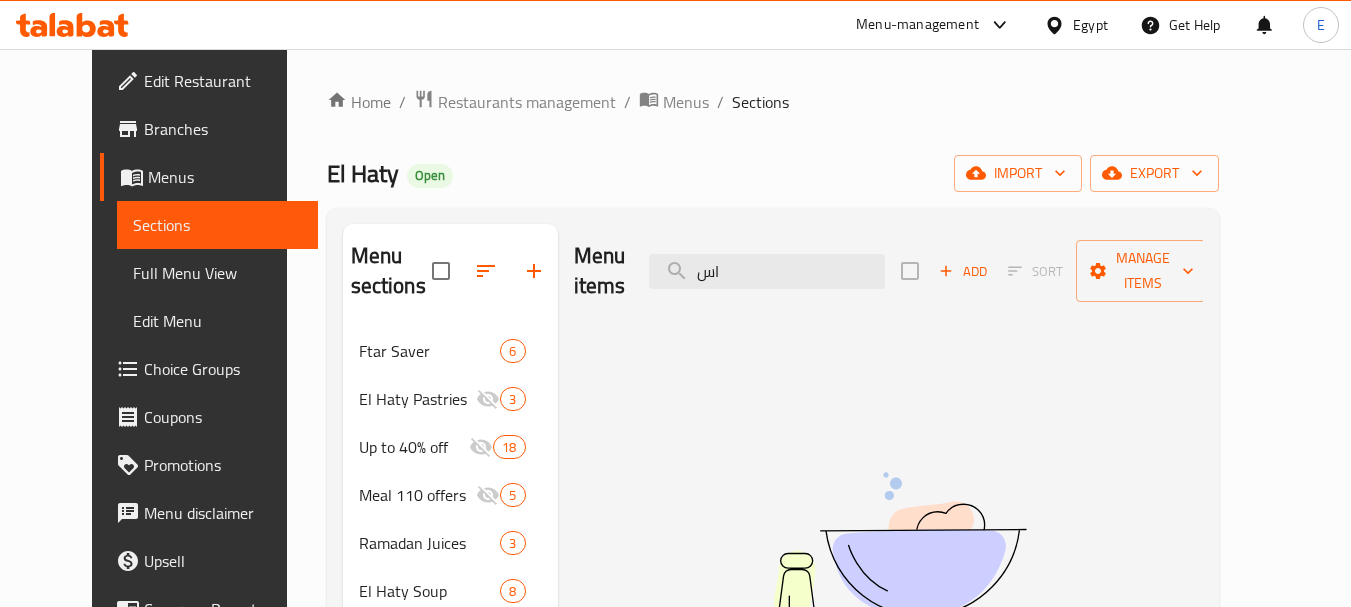 type on "ا" 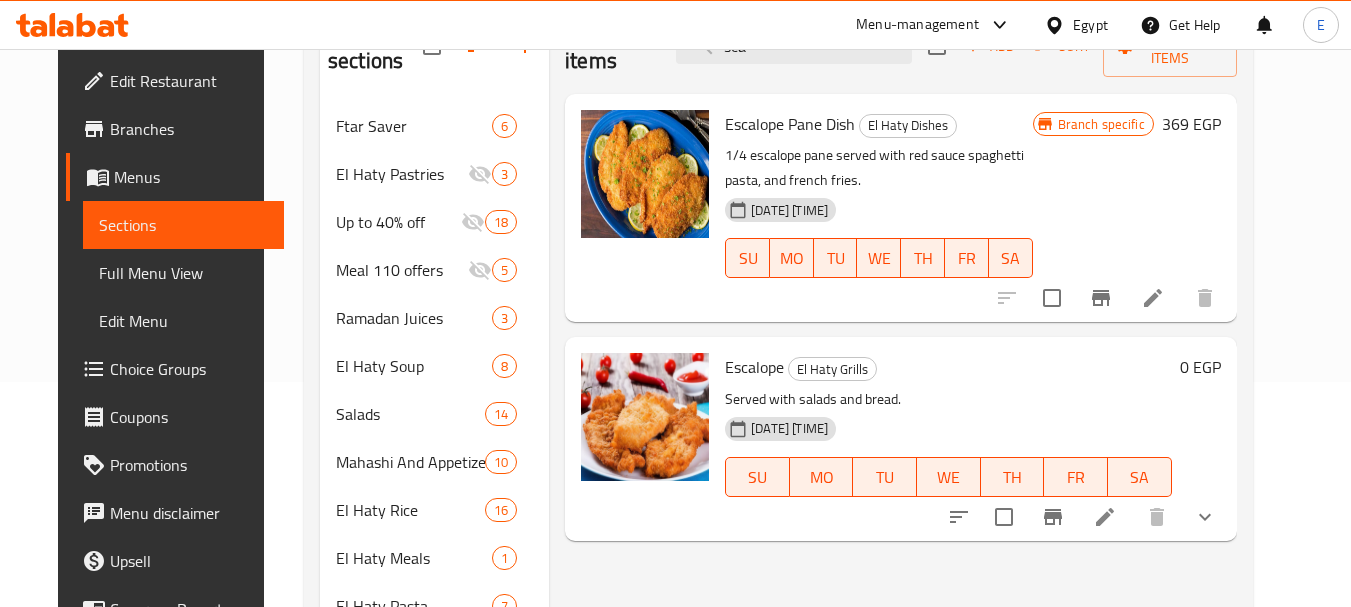 scroll, scrollTop: 300, scrollLeft: 0, axis: vertical 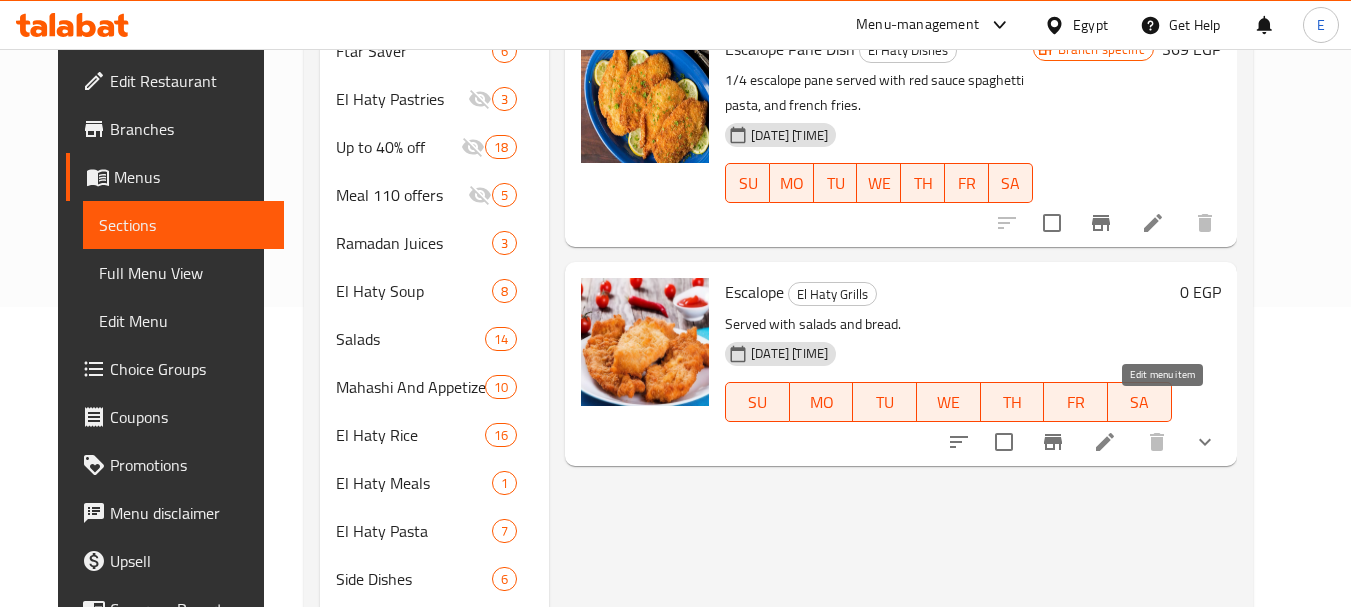 type on "sca" 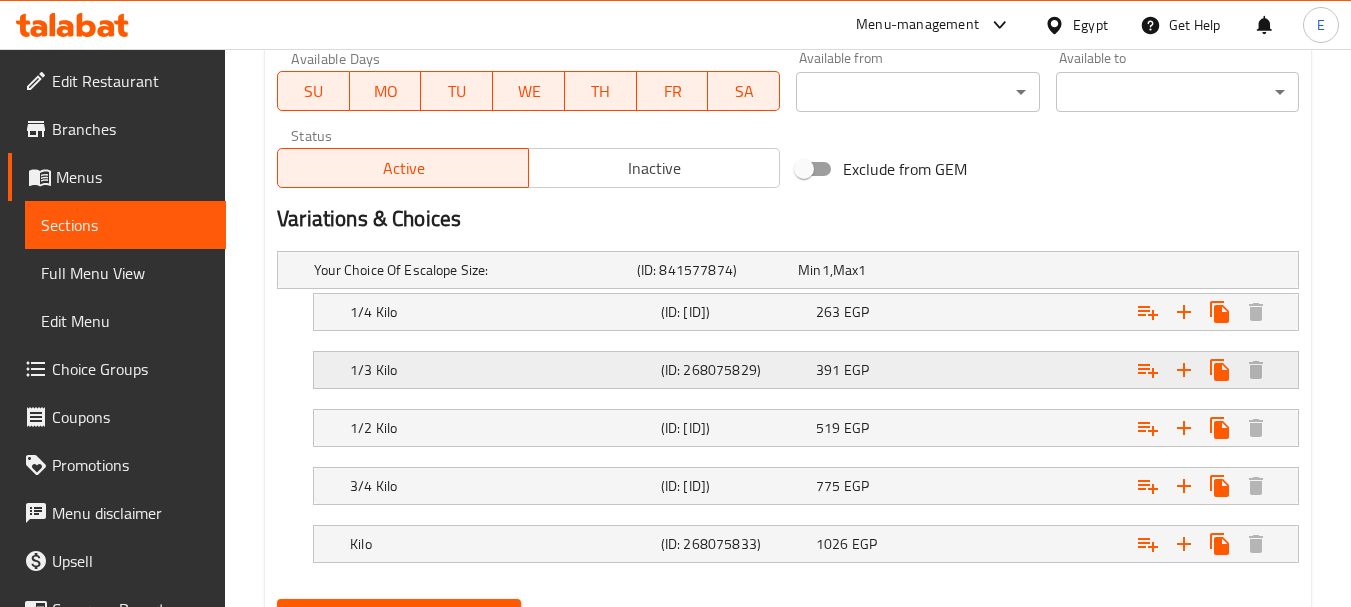 scroll, scrollTop: 1054, scrollLeft: 0, axis: vertical 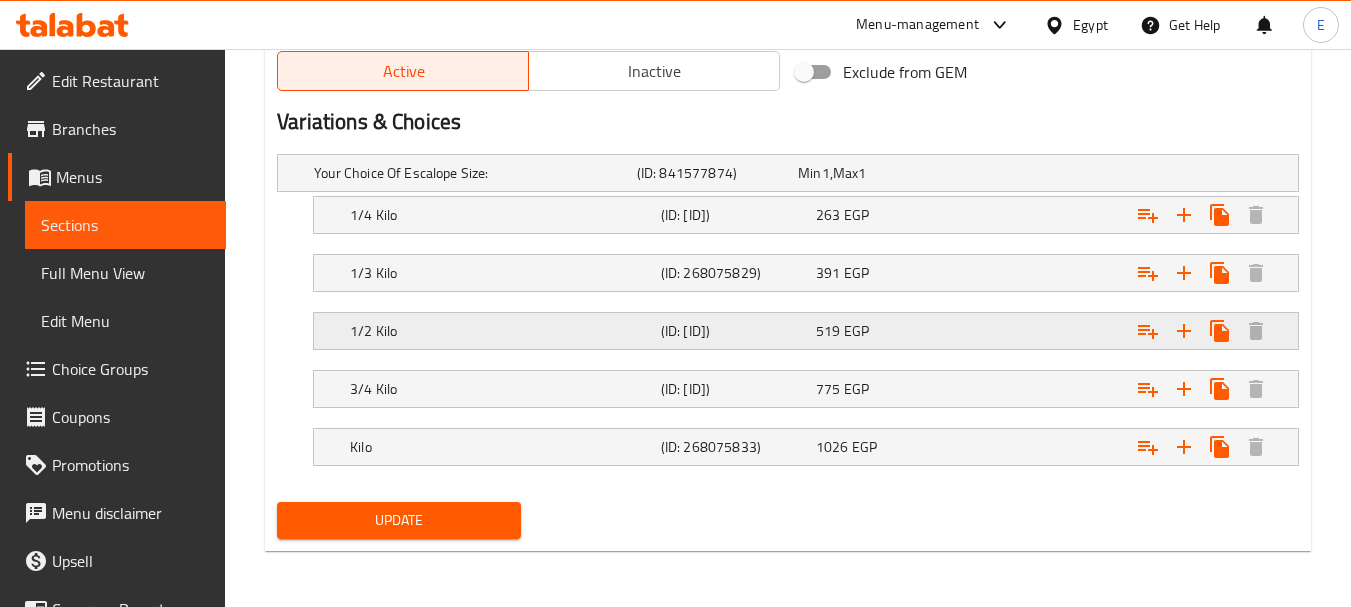 click on "519   EGP" at bounding box center (874, 173) 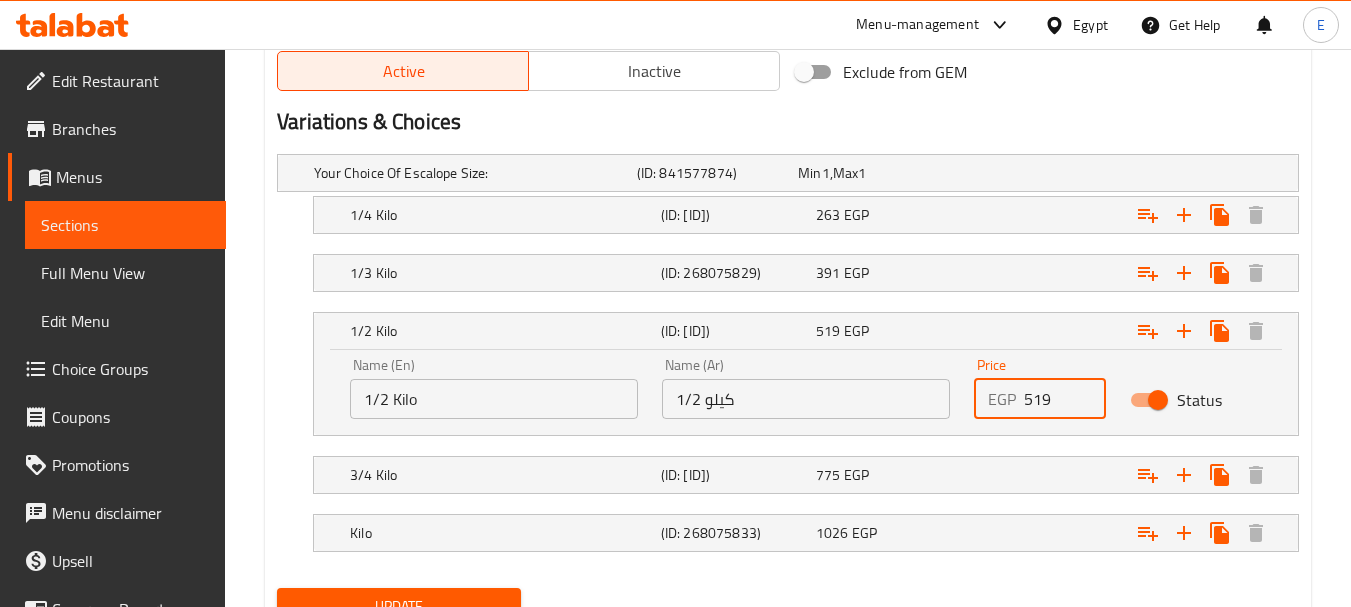 drag, startPoint x: 1033, startPoint y: 393, endPoint x: 894, endPoint y: 403, distance: 139.35925 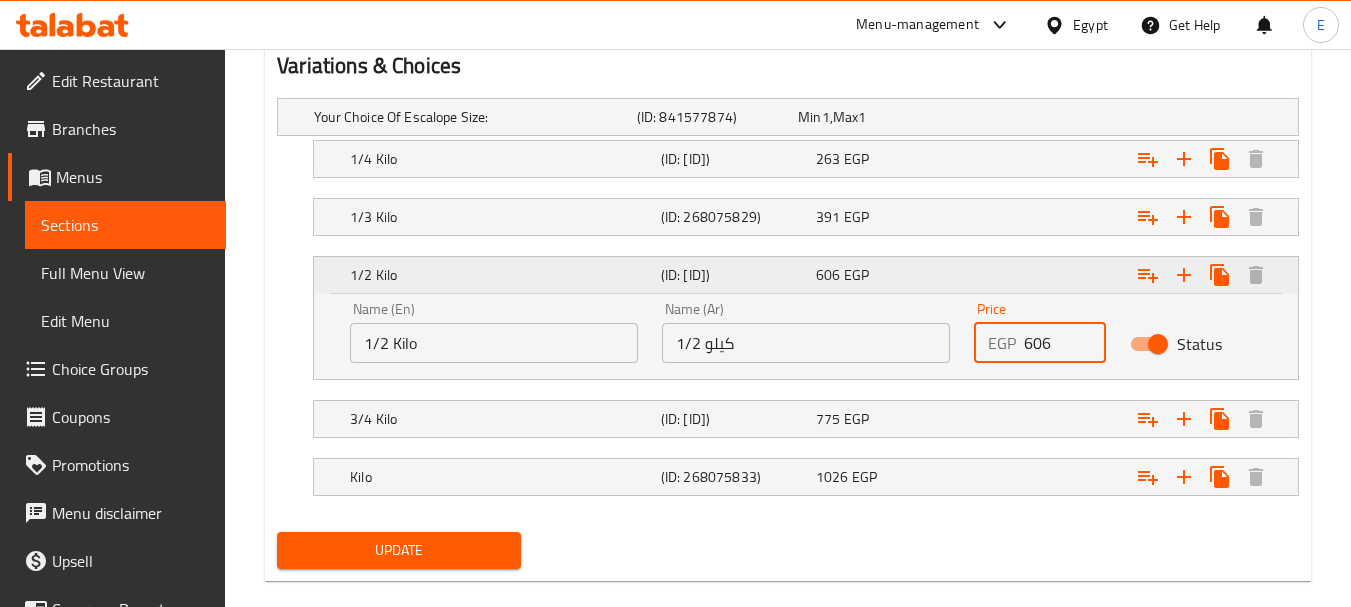 scroll, scrollTop: 1140, scrollLeft: 0, axis: vertical 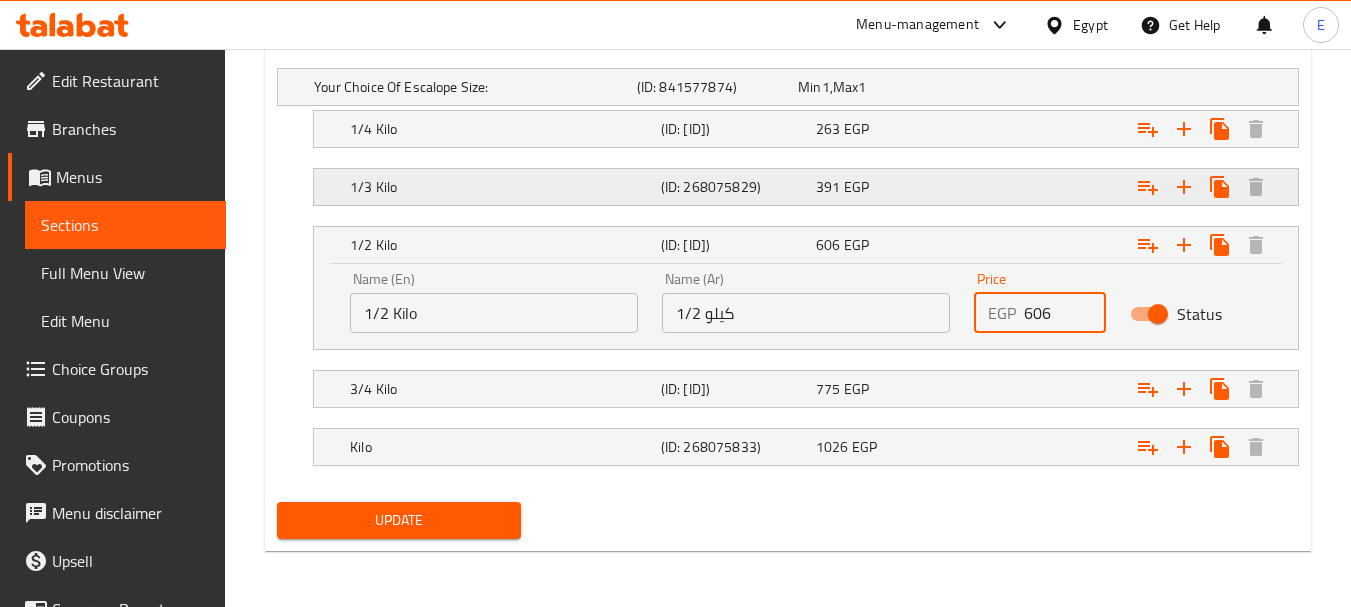 type on "606" 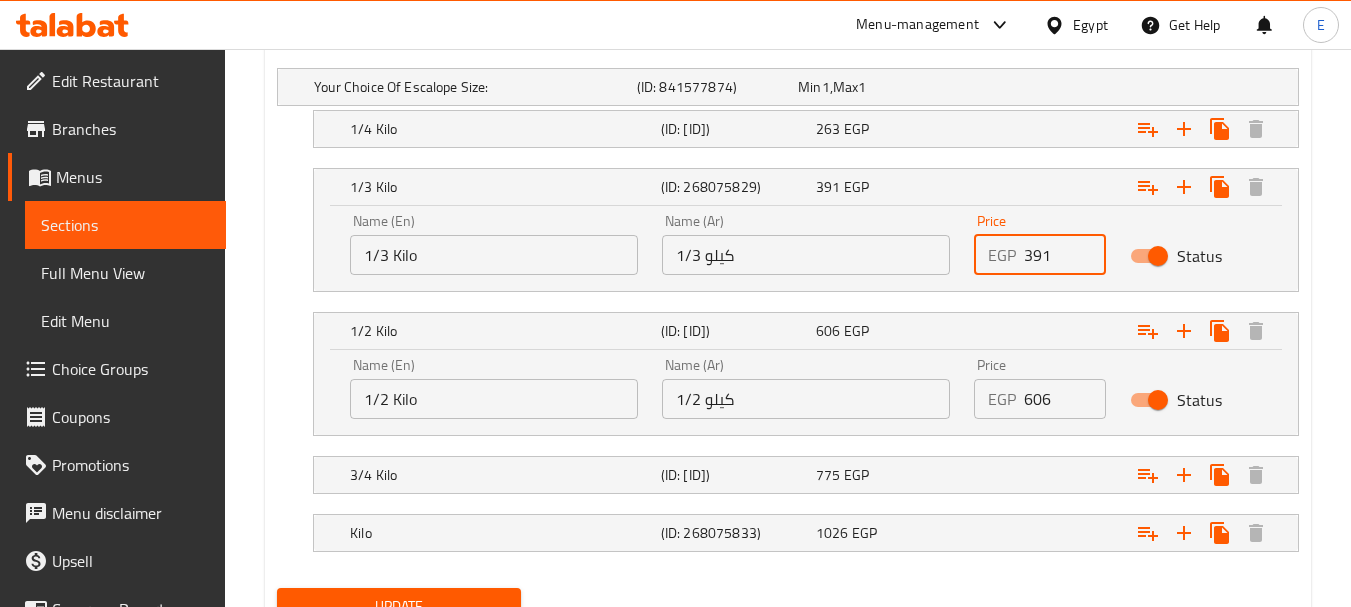 drag, startPoint x: 1056, startPoint y: 259, endPoint x: 933, endPoint y: 253, distance: 123.146255 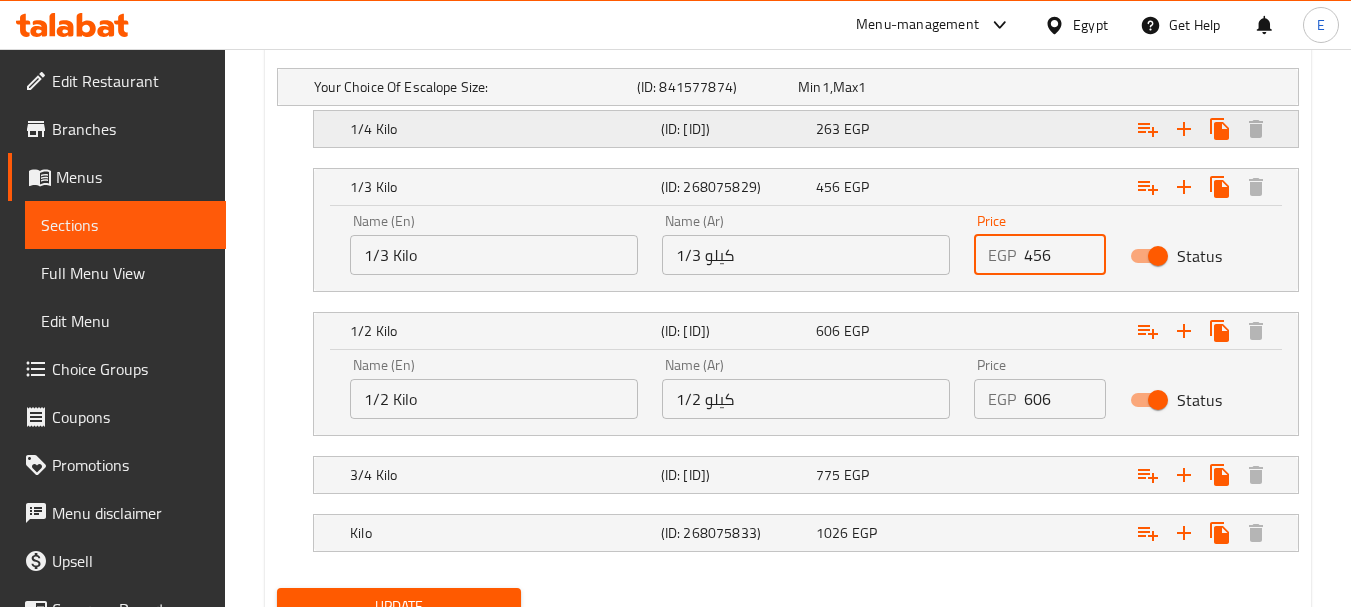 type on "456" 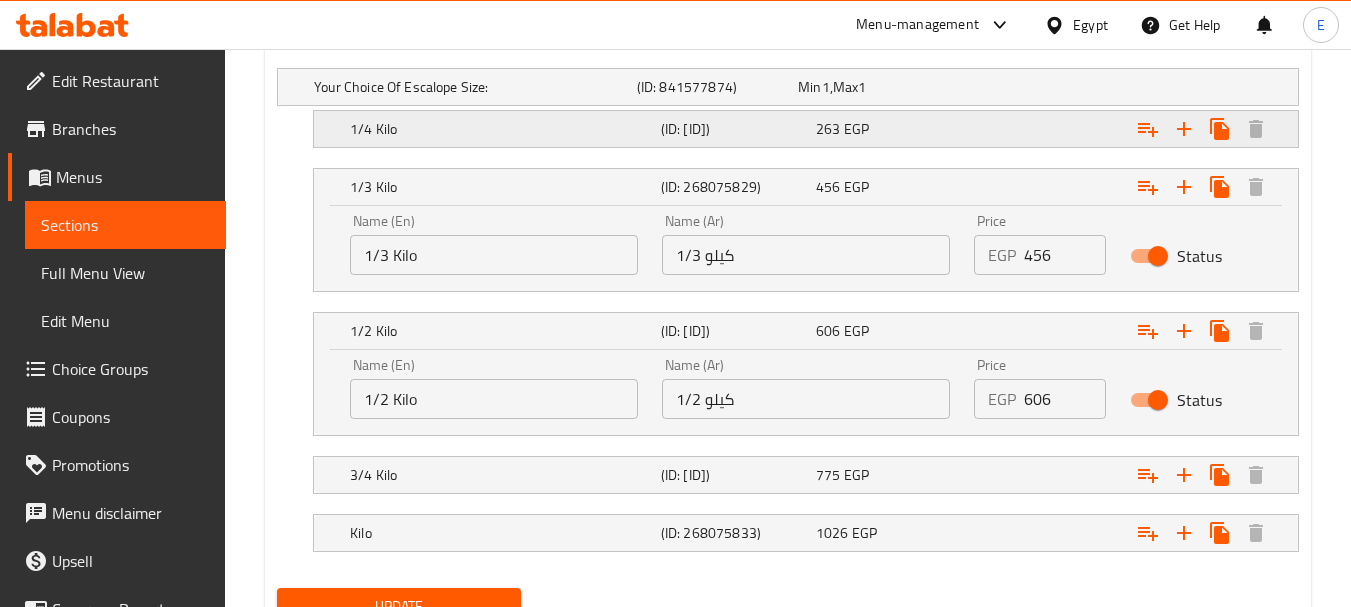 click at bounding box center [1116, 87] 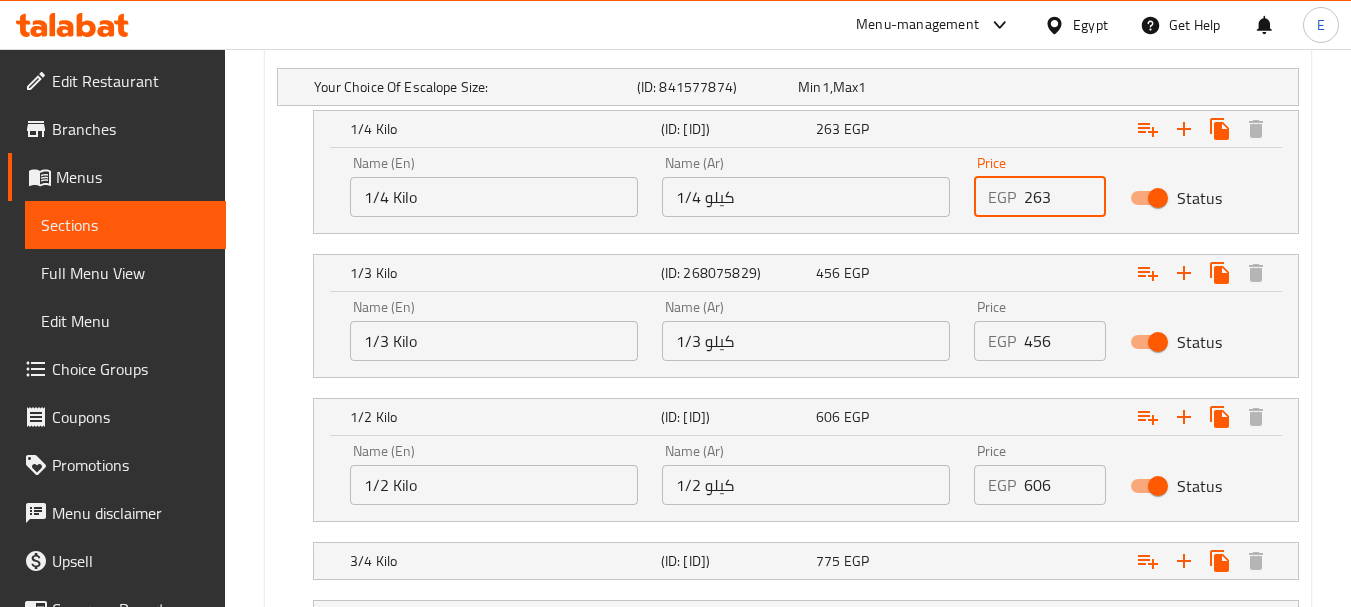 drag, startPoint x: 1049, startPoint y: 201, endPoint x: 954, endPoint y: 188, distance: 95.885345 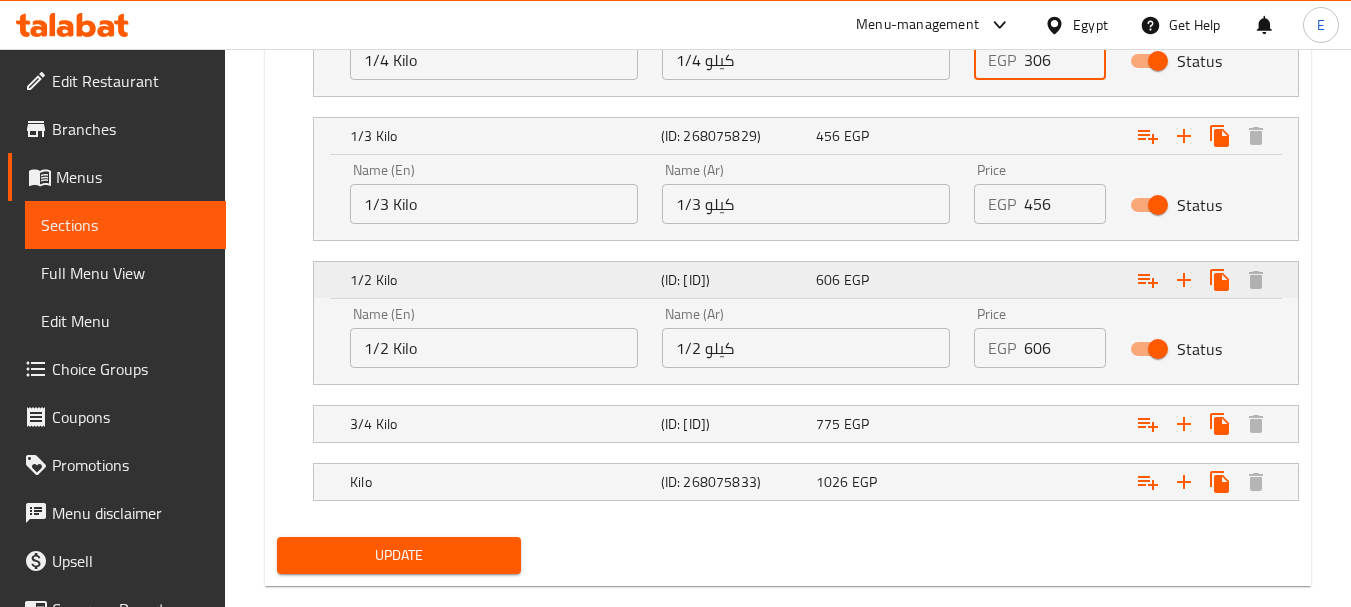 scroll, scrollTop: 1312, scrollLeft: 0, axis: vertical 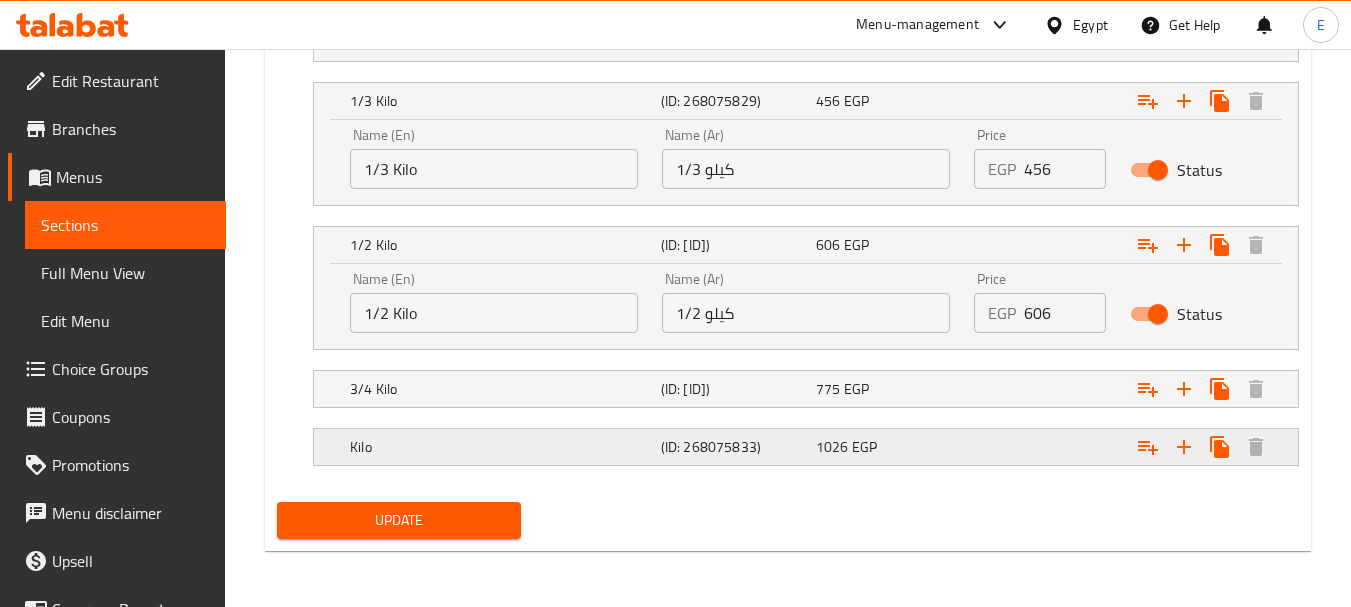 type on "306" 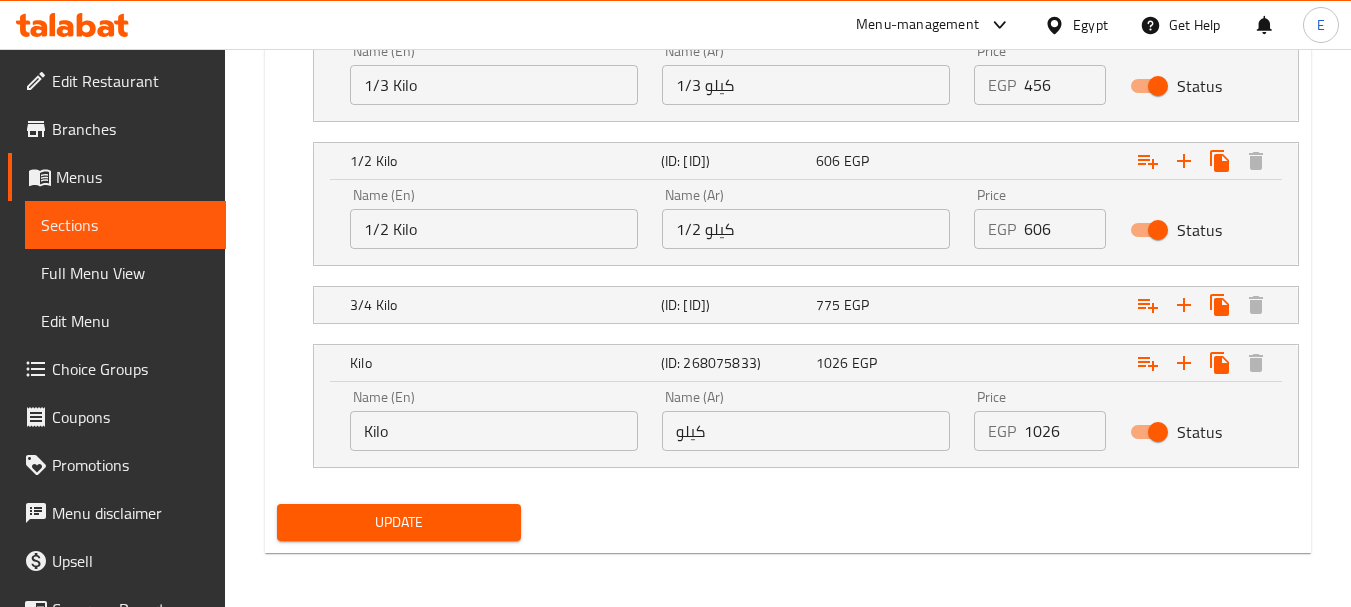 scroll, scrollTop: 1398, scrollLeft: 0, axis: vertical 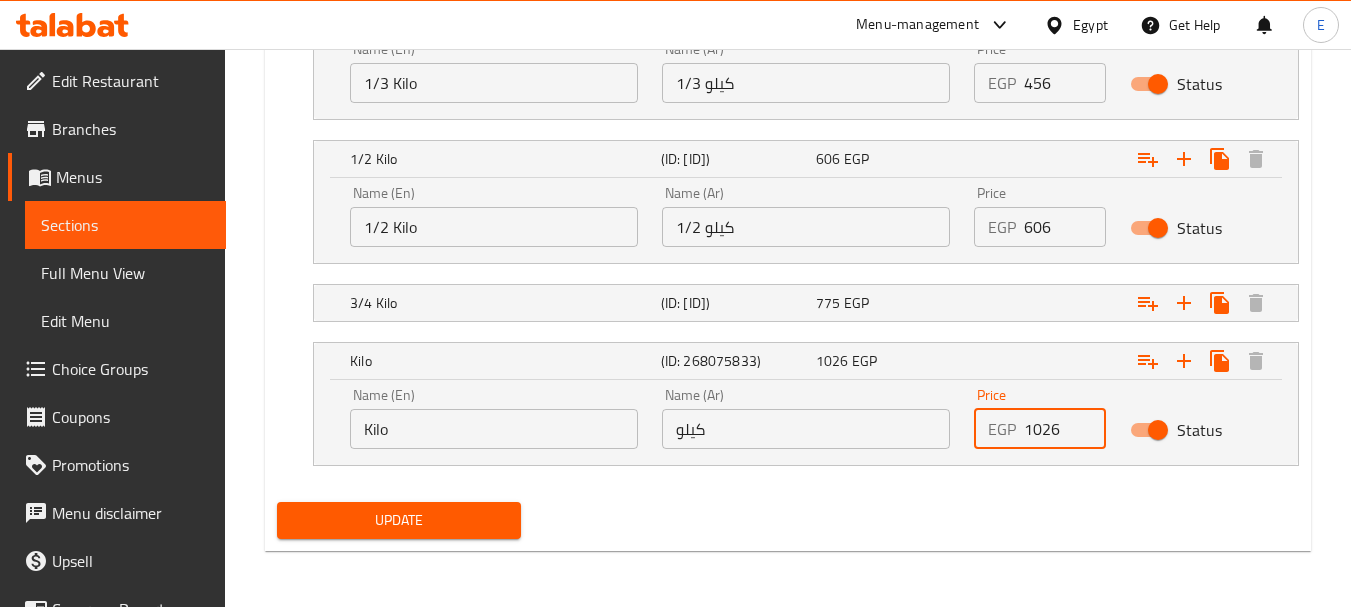 drag, startPoint x: 1068, startPoint y: 430, endPoint x: 939, endPoint y: 437, distance: 129.18979 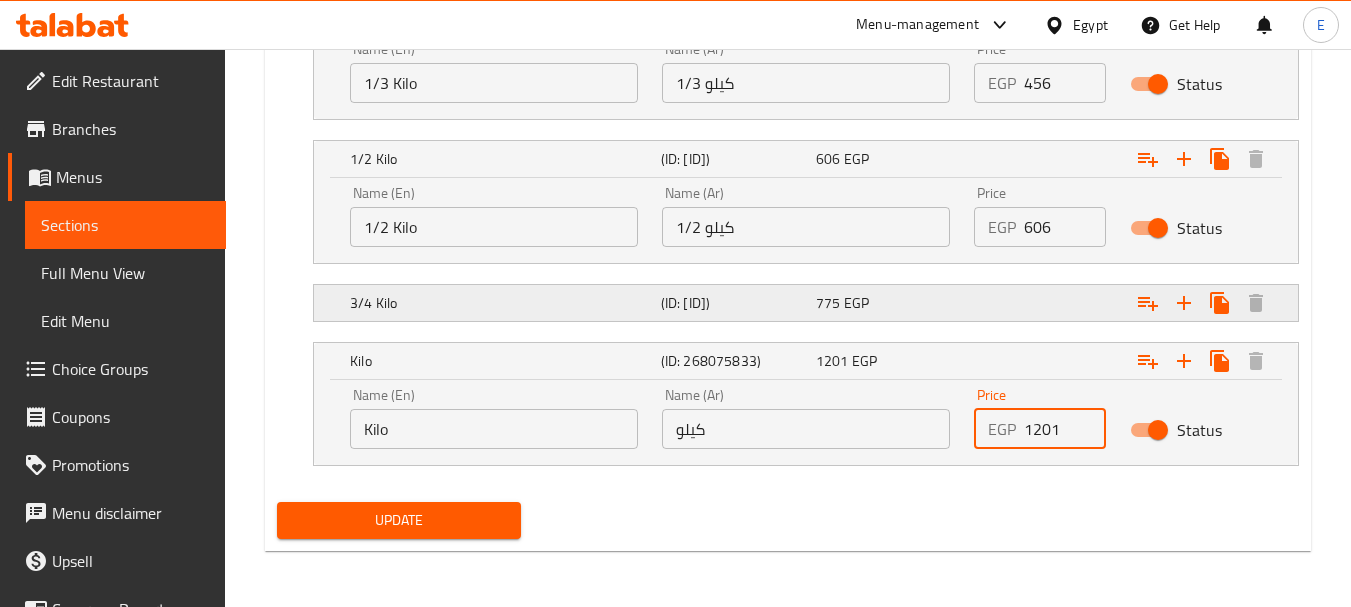 type on "1201" 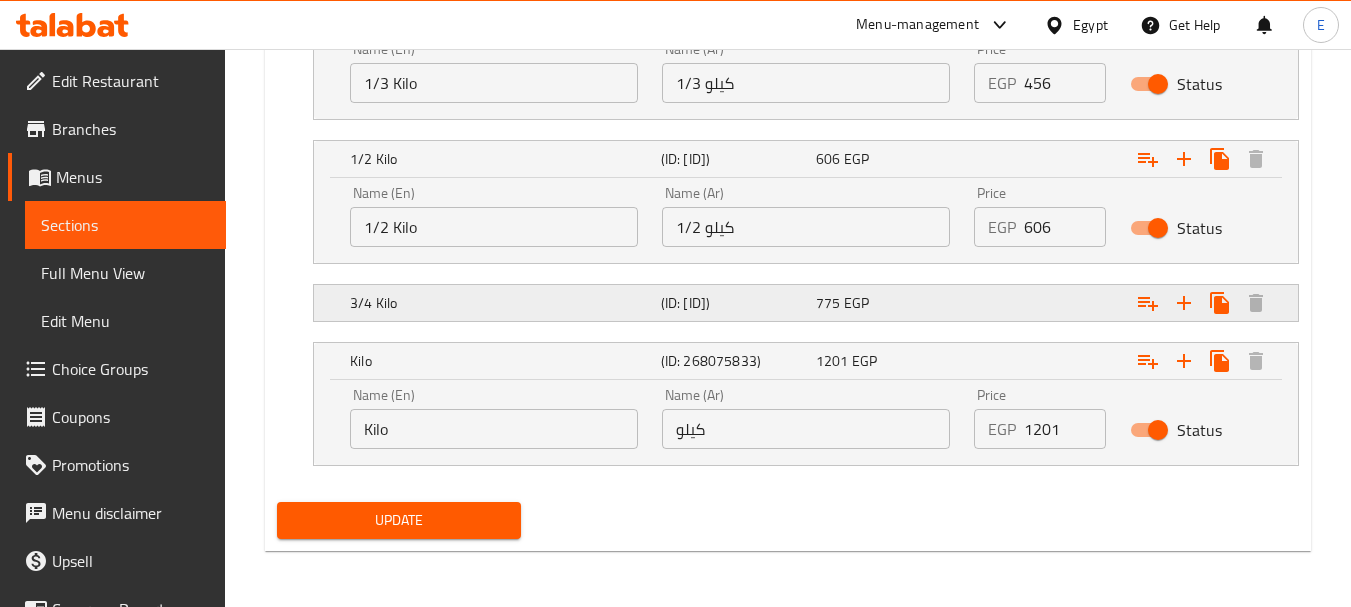 click at bounding box center (1116, -171) 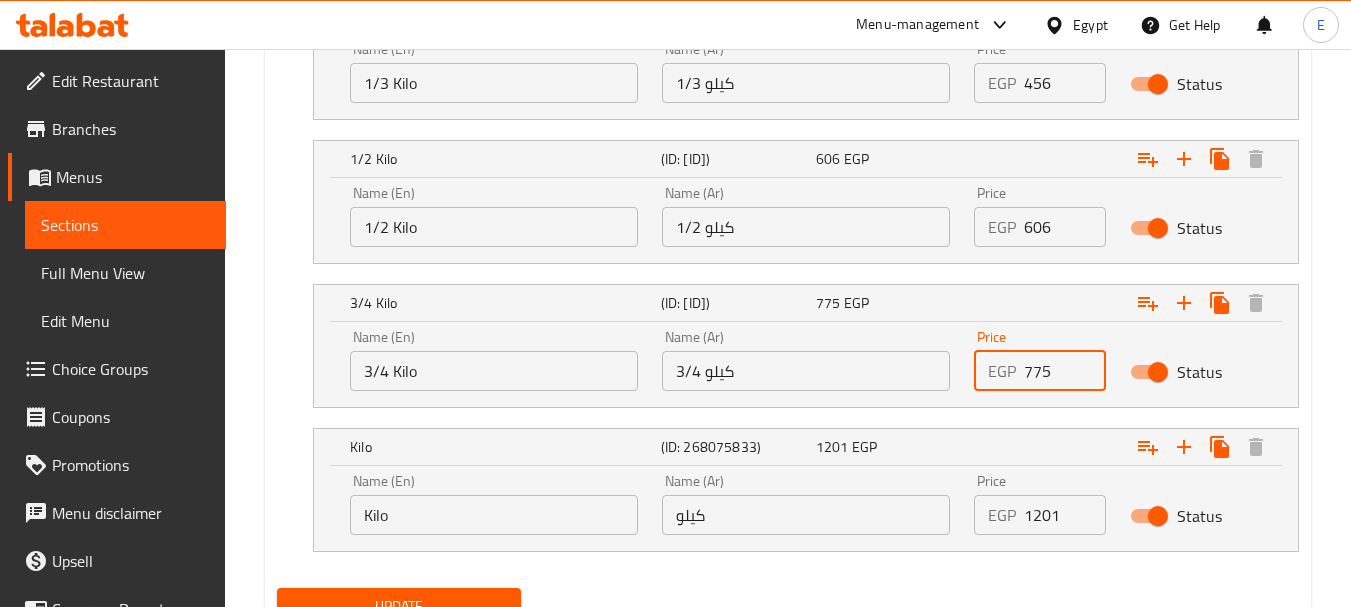 drag, startPoint x: 1054, startPoint y: 373, endPoint x: 830, endPoint y: 365, distance: 224.1428 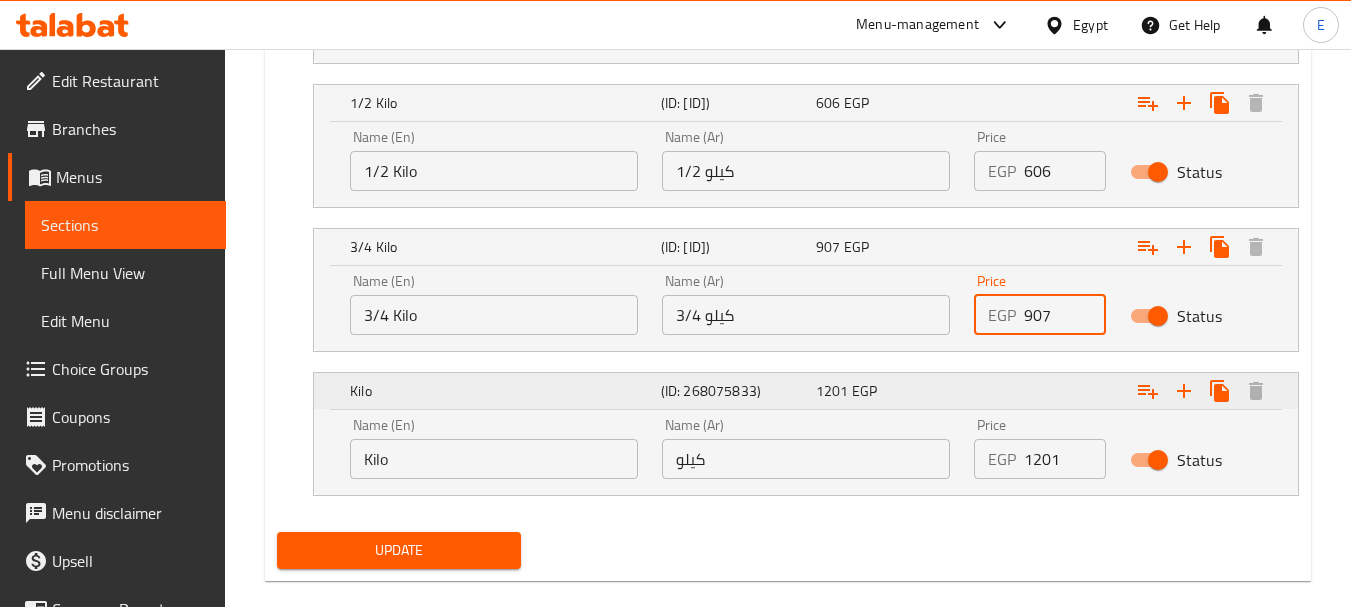 scroll, scrollTop: 1484, scrollLeft: 0, axis: vertical 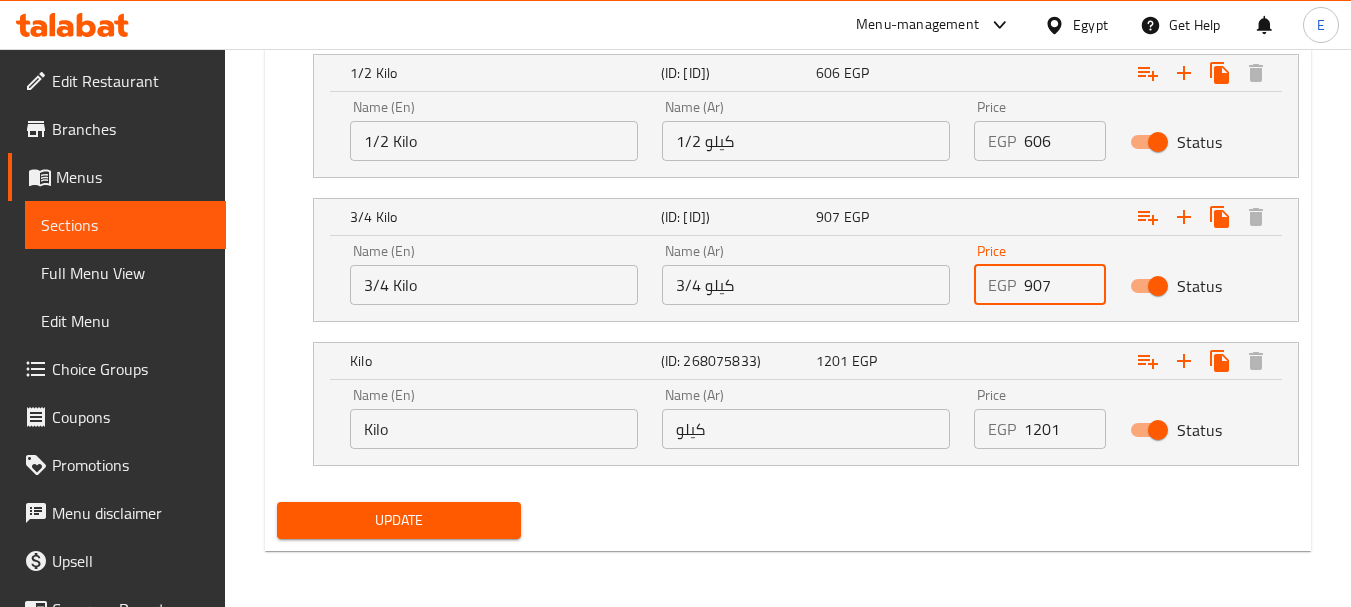 type on "907" 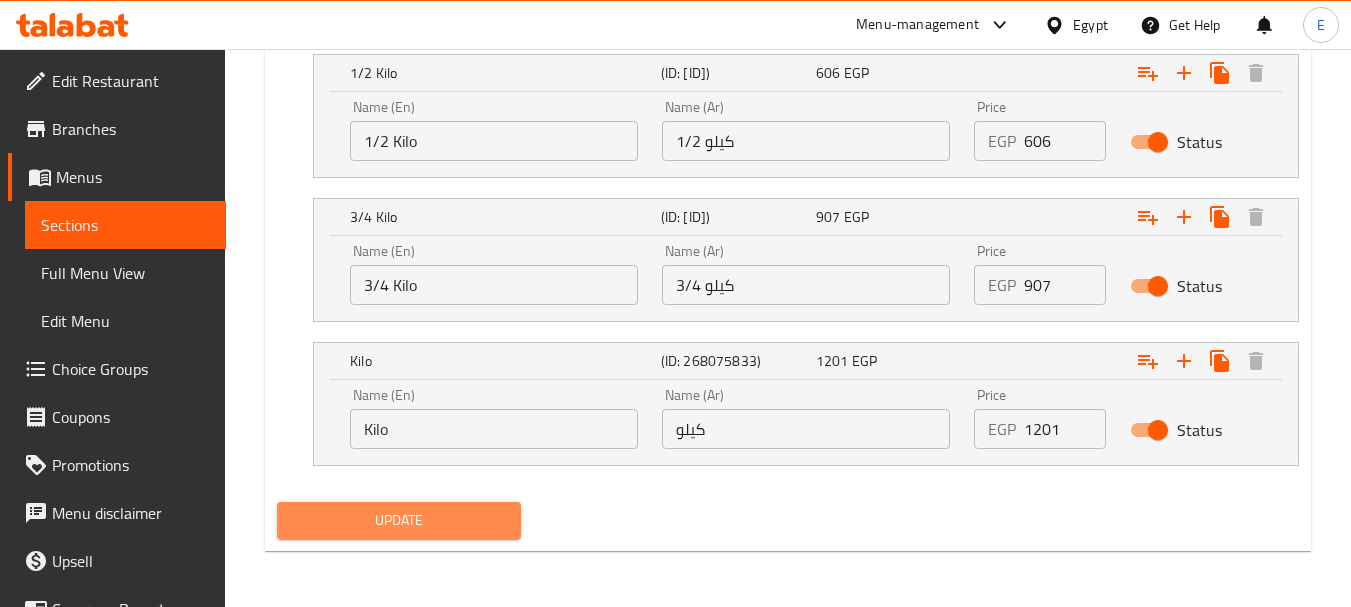 click on "Update" at bounding box center (398, 520) 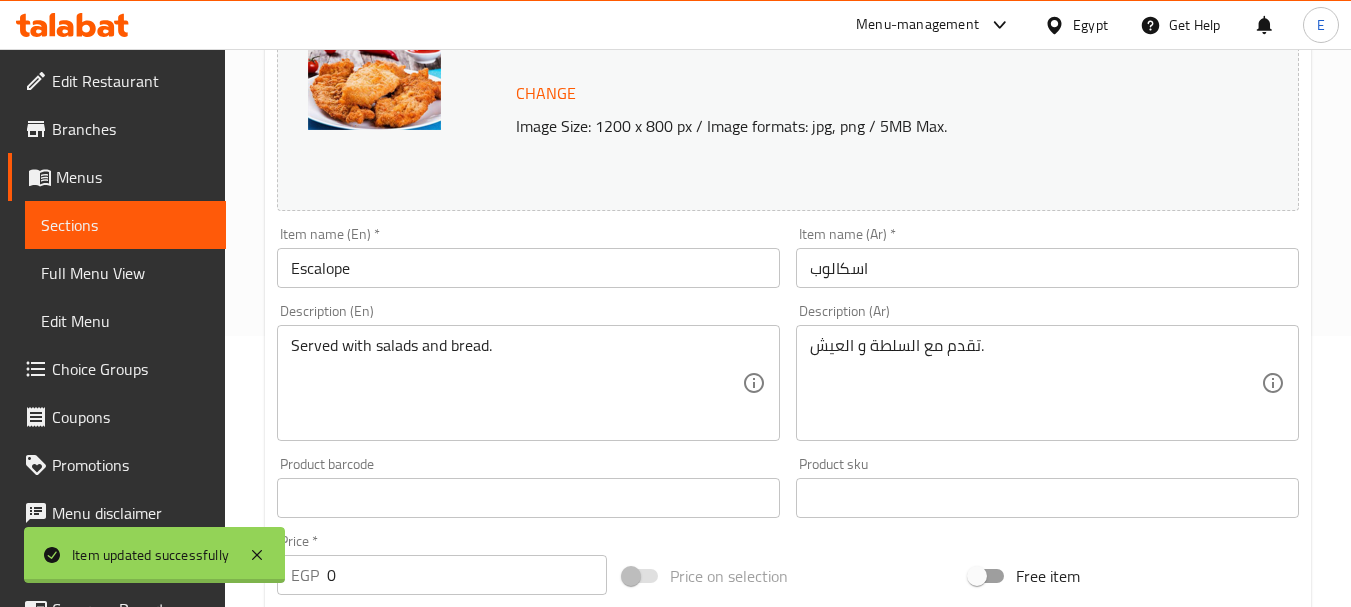 scroll, scrollTop: 0, scrollLeft: 0, axis: both 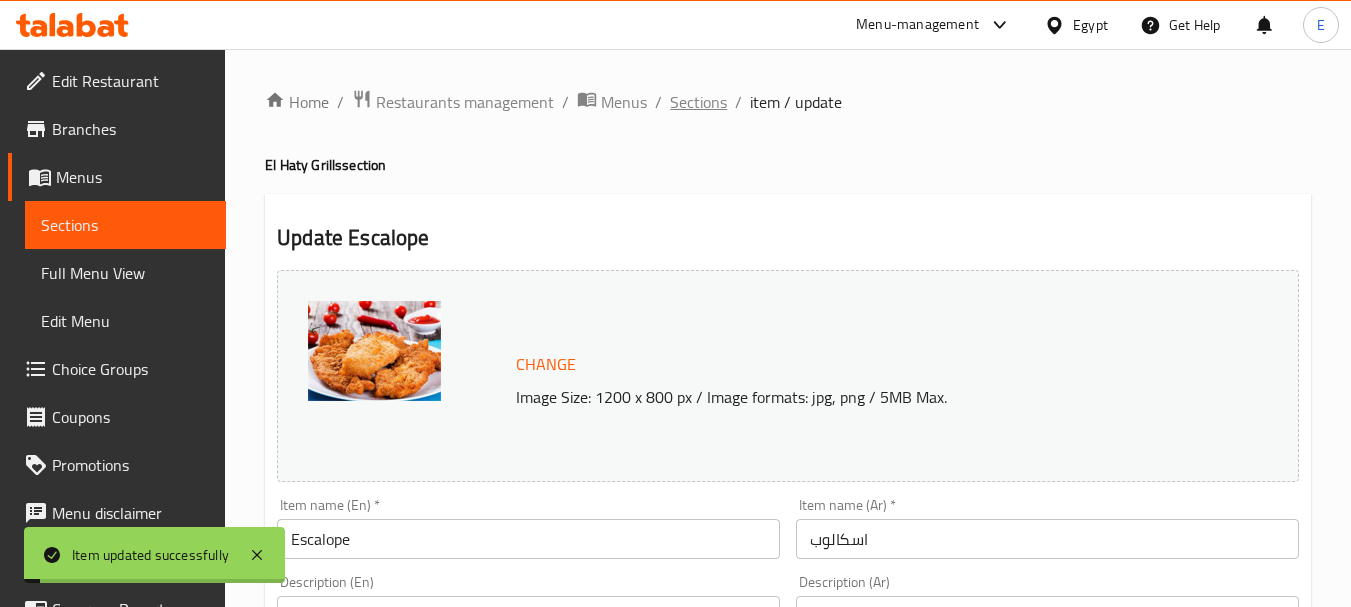 click on "Sections" at bounding box center (698, 102) 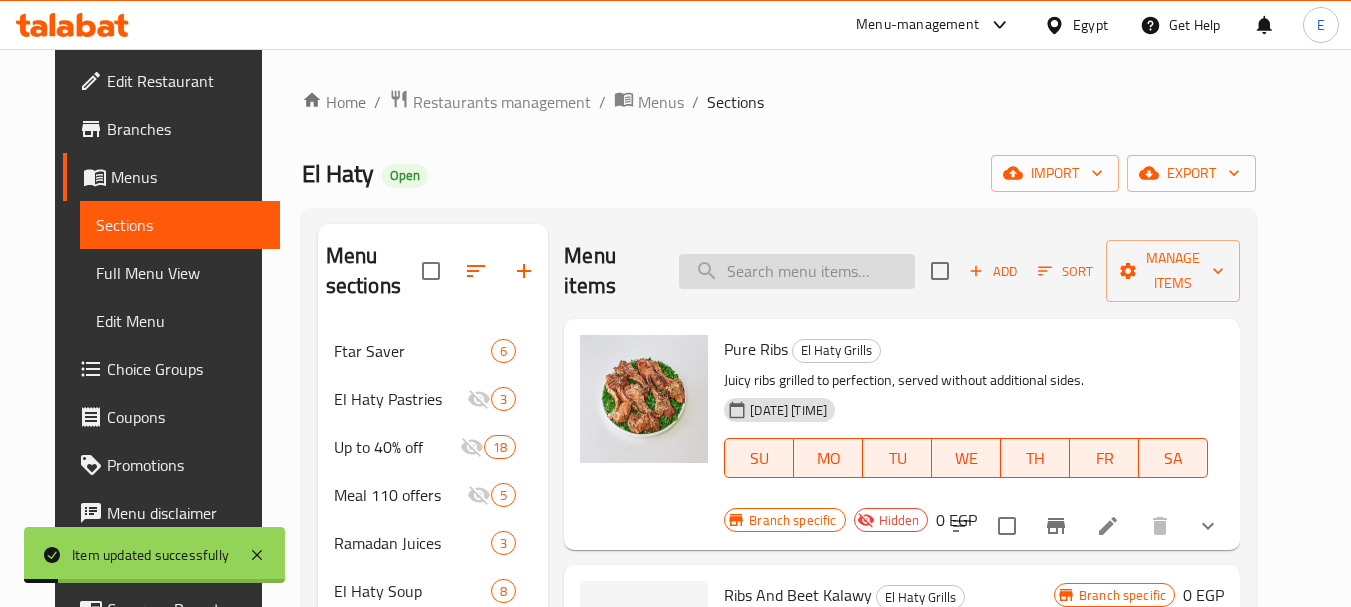 click at bounding box center [797, 271] 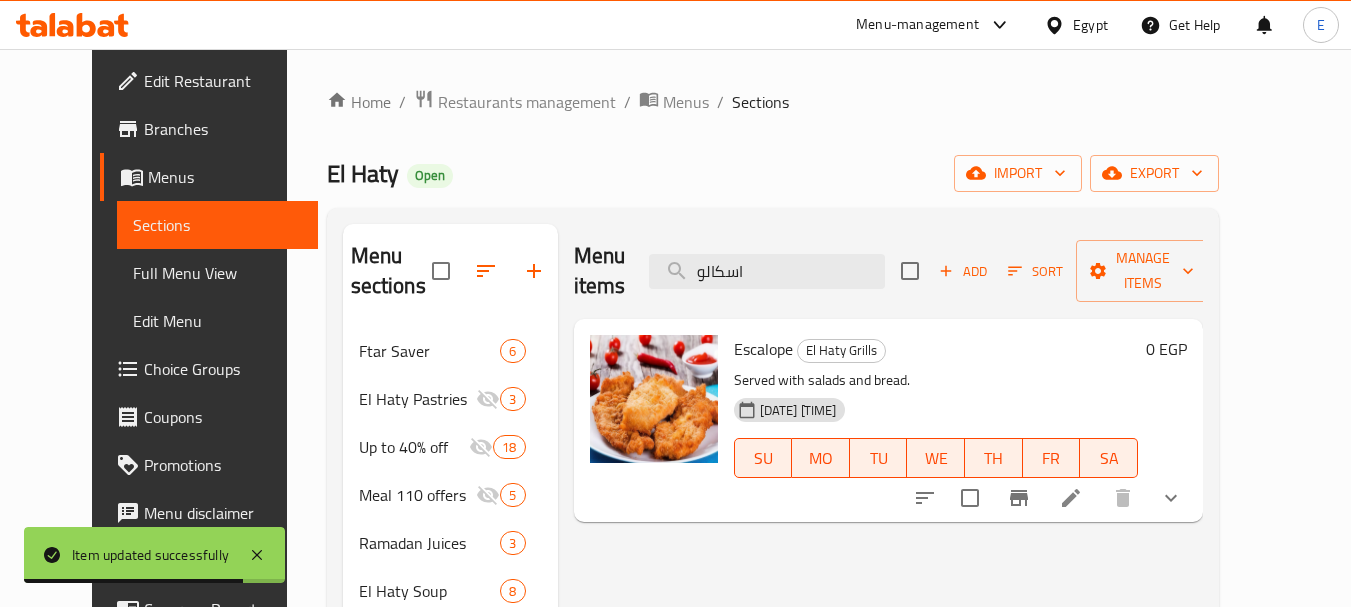 drag, startPoint x: 789, startPoint y: 249, endPoint x: 347, endPoint y: 251, distance: 442.00452 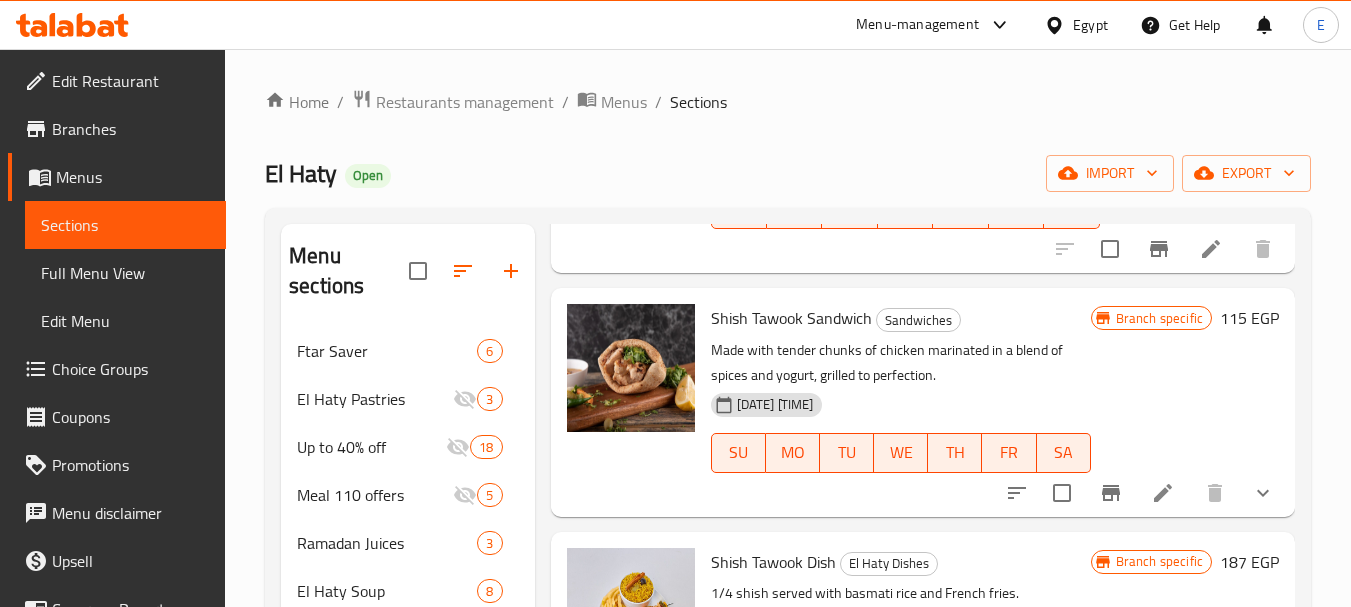 scroll, scrollTop: 274, scrollLeft: 0, axis: vertical 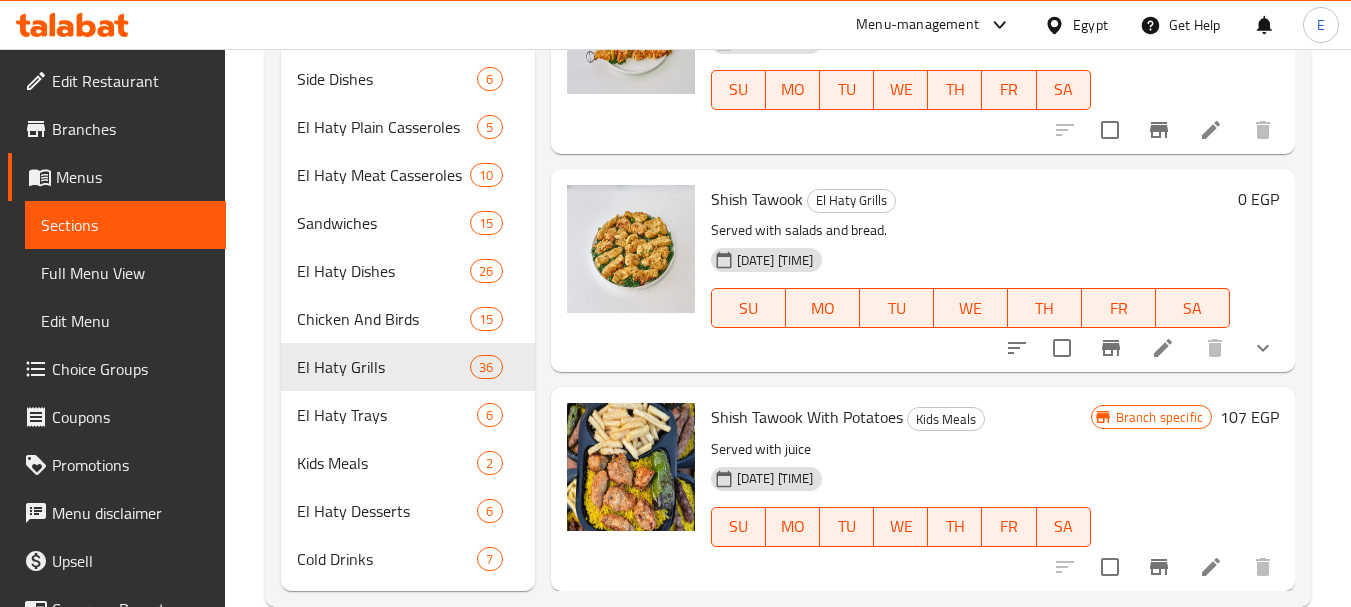 type on "شيش طا" 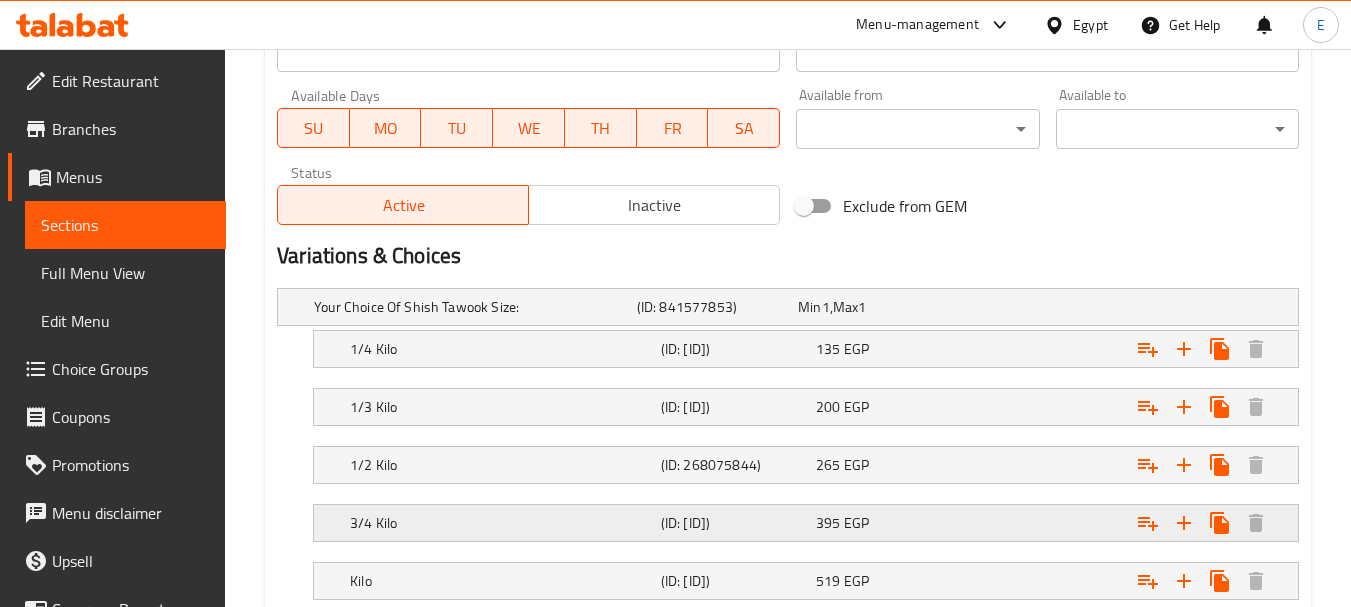 scroll, scrollTop: 1054, scrollLeft: 0, axis: vertical 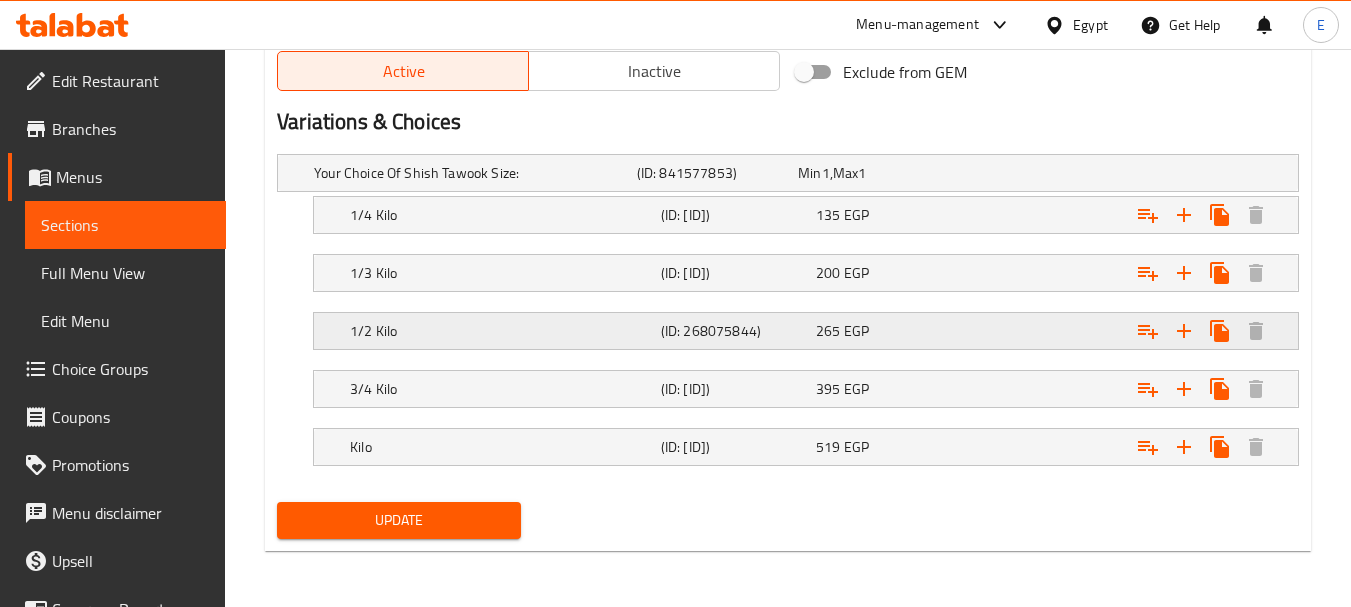 click on "265   EGP" at bounding box center [874, 173] 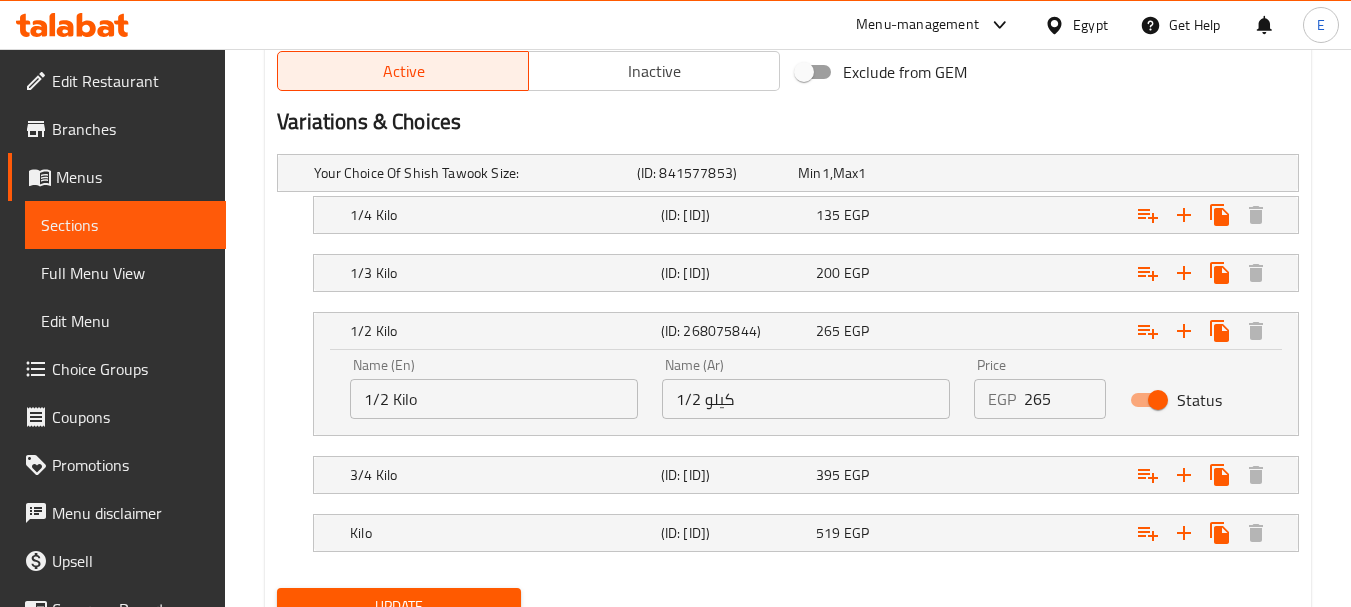 drag, startPoint x: 1064, startPoint y: 396, endPoint x: 874, endPoint y: 386, distance: 190.26297 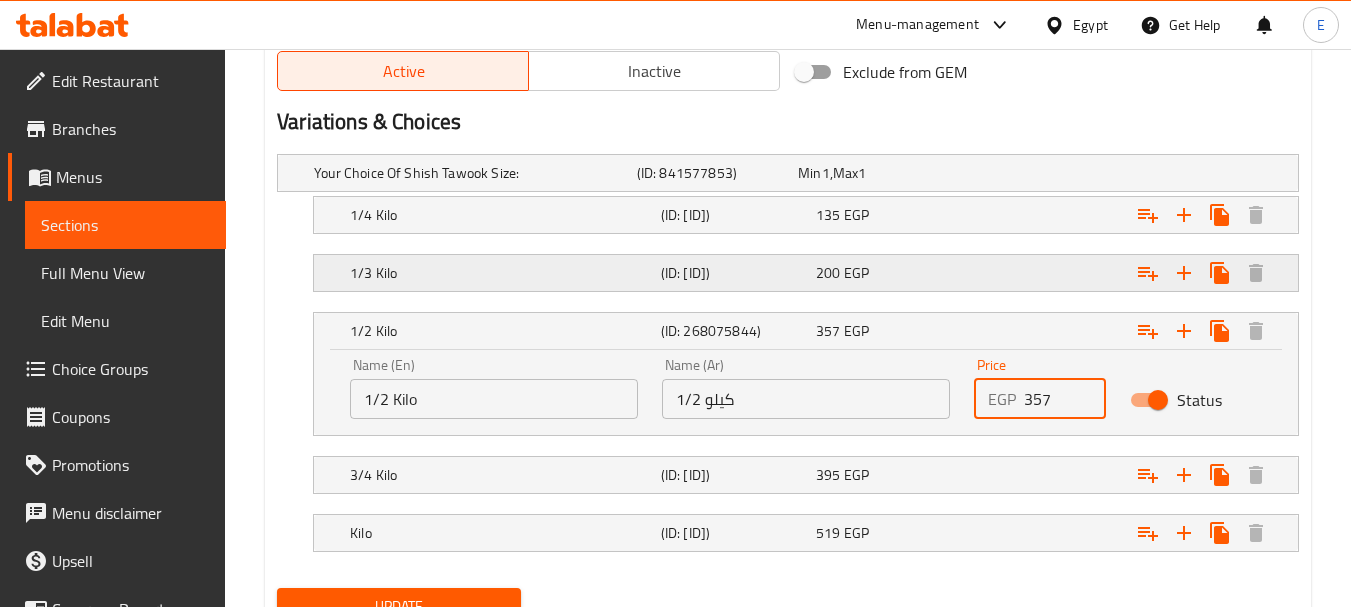 type on "357" 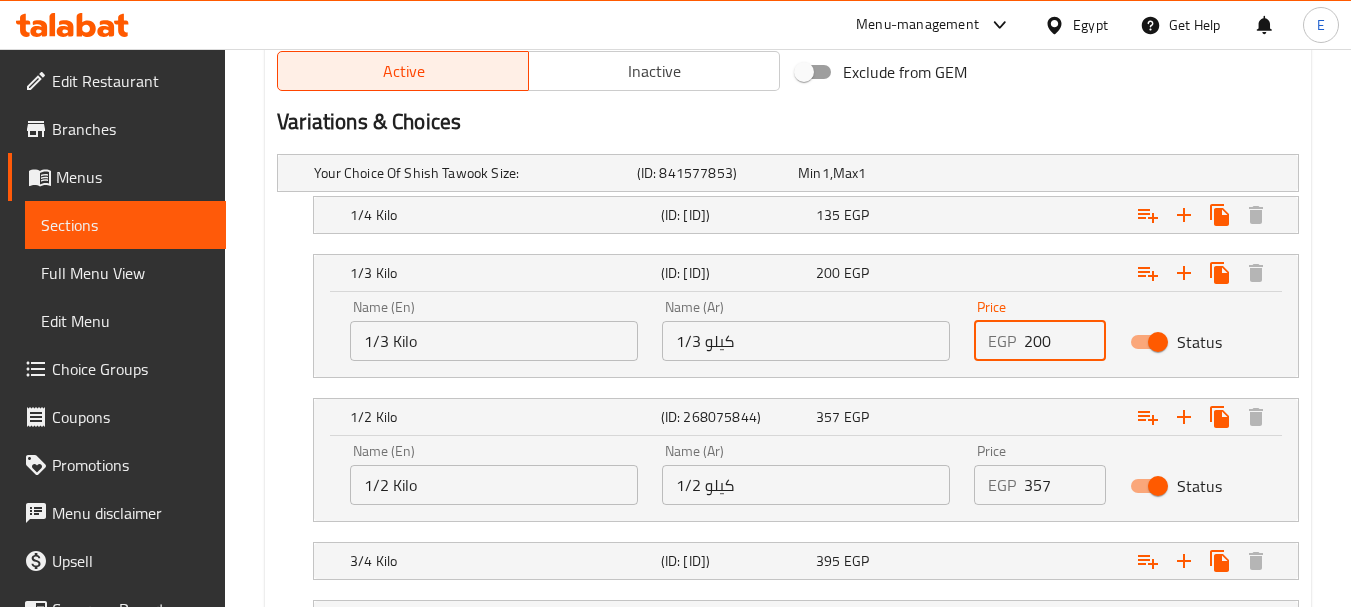 drag, startPoint x: 1060, startPoint y: 342, endPoint x: 956, endPoint y: 349, distance: 104.23531 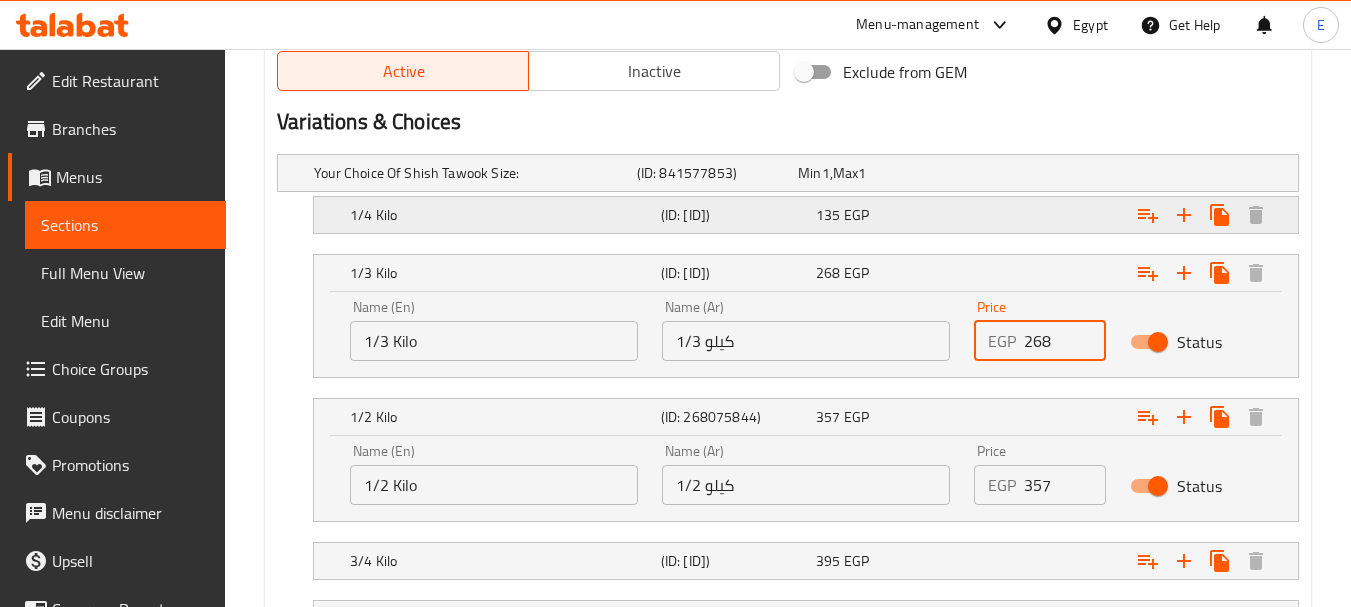 type on "268" 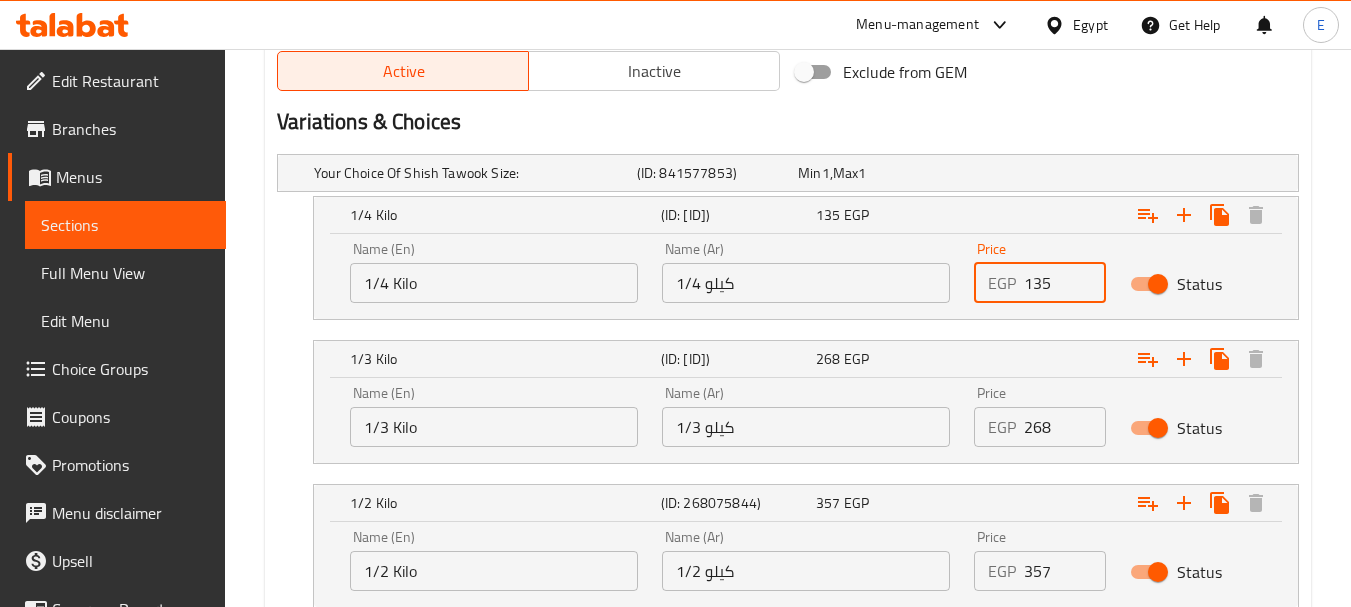 drag, startPoint x: 1061, startPoint y: 286, endPoint x: 968, endPoint y: 282, distance: 93.08598 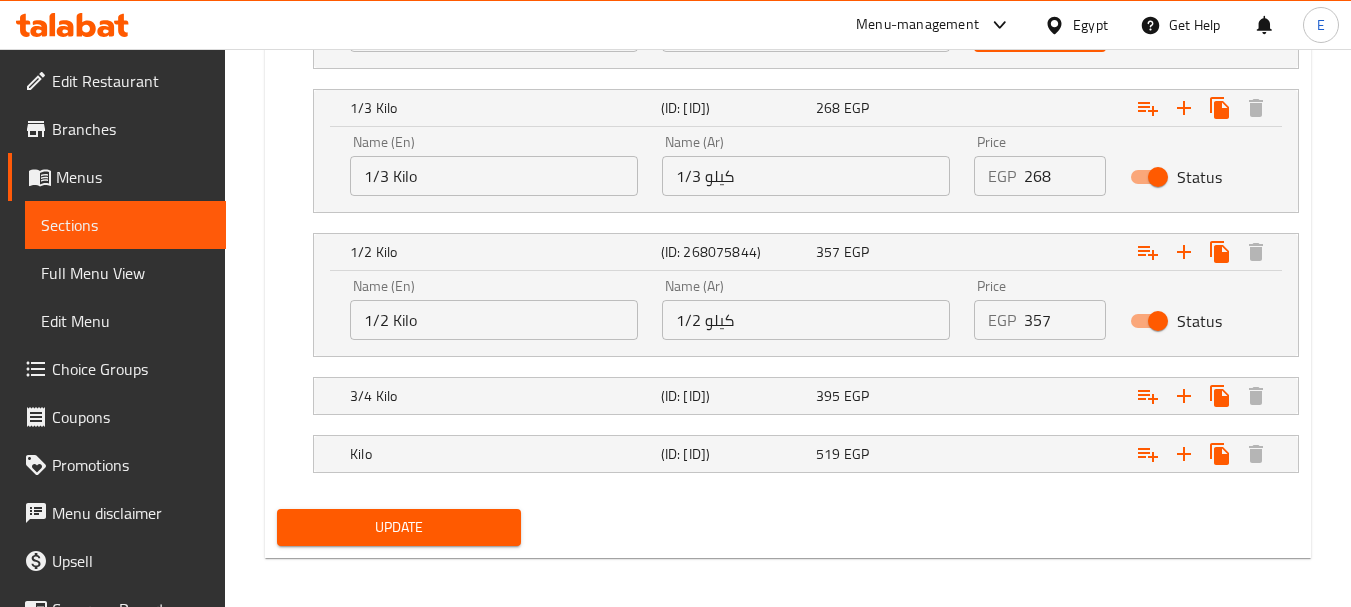 scroll, scrollTop: 1312, scrollLeft: 0, axis: vertical 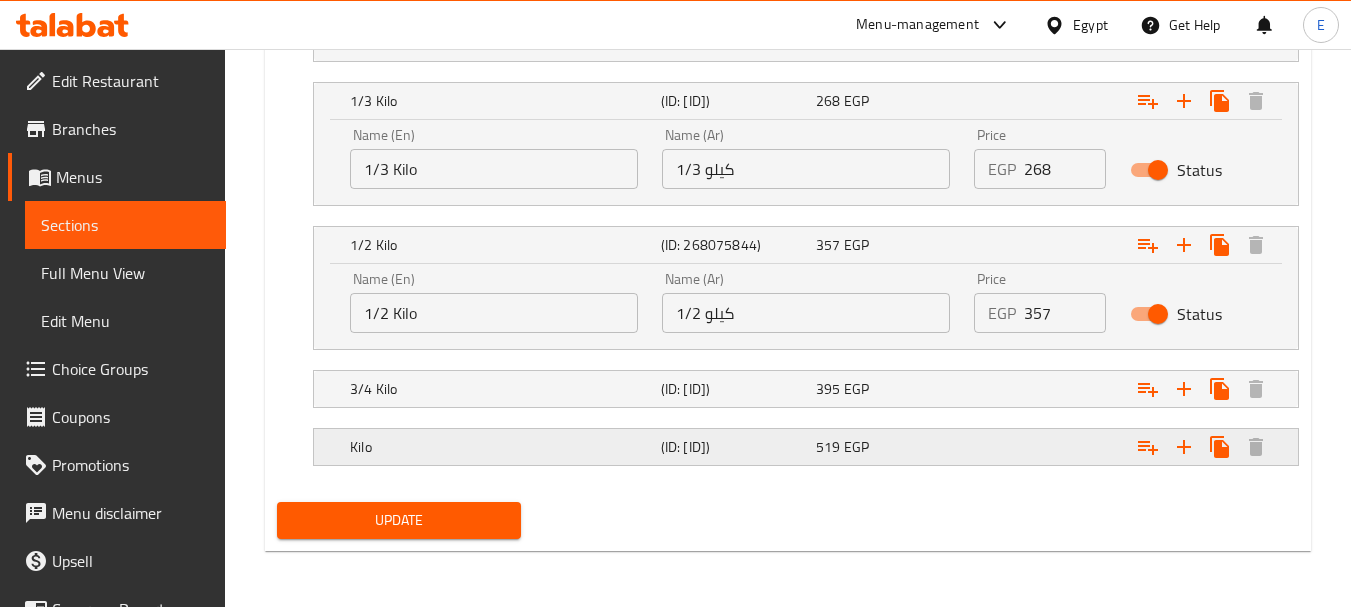 type on "178" 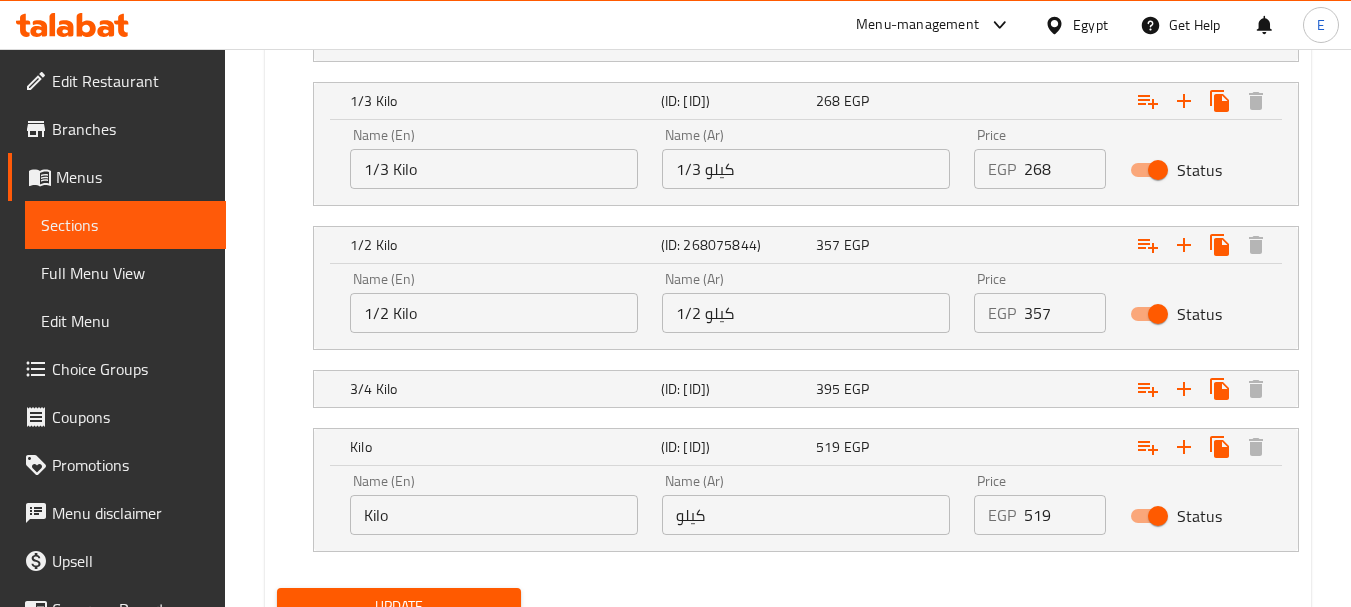 drag, startPoint x: 1055, startPoint y: 518, endPoint x: 880, endPoint y: 497, distance: 176.2555 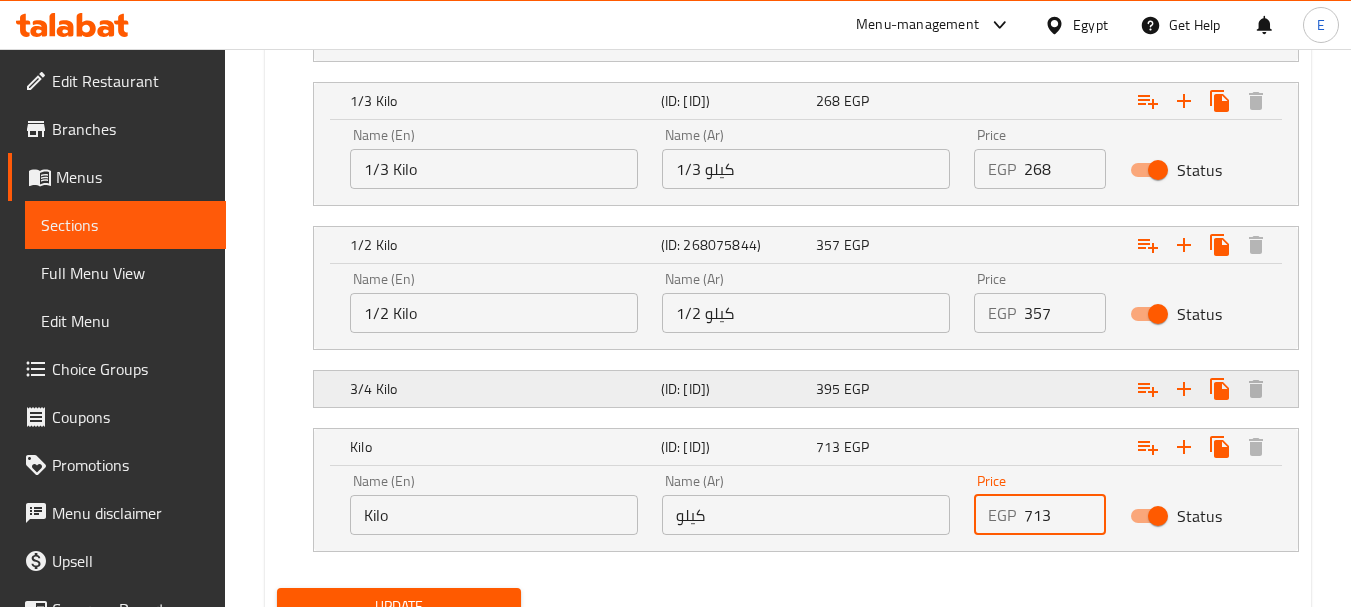type on "713" 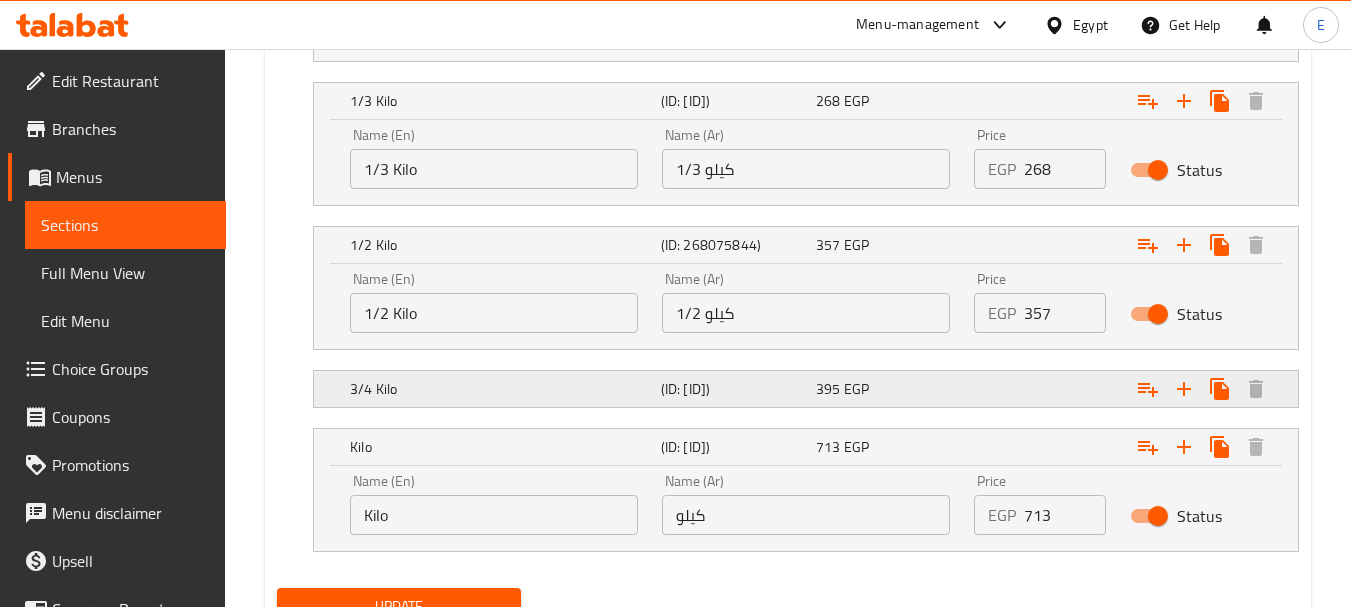 click at bounding box center [1116, -85] 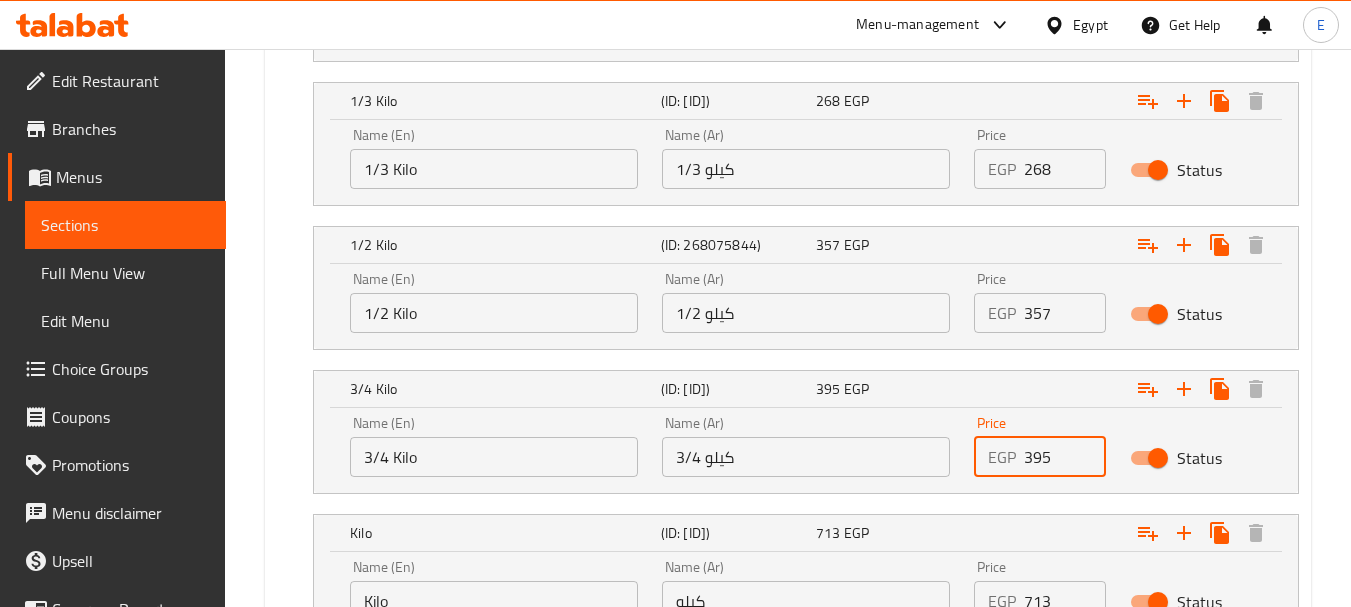 drag, startPoint x: 1065, startPoint y: 459, endPoint x: 910, endPoint y: 446, distance: 155.5442 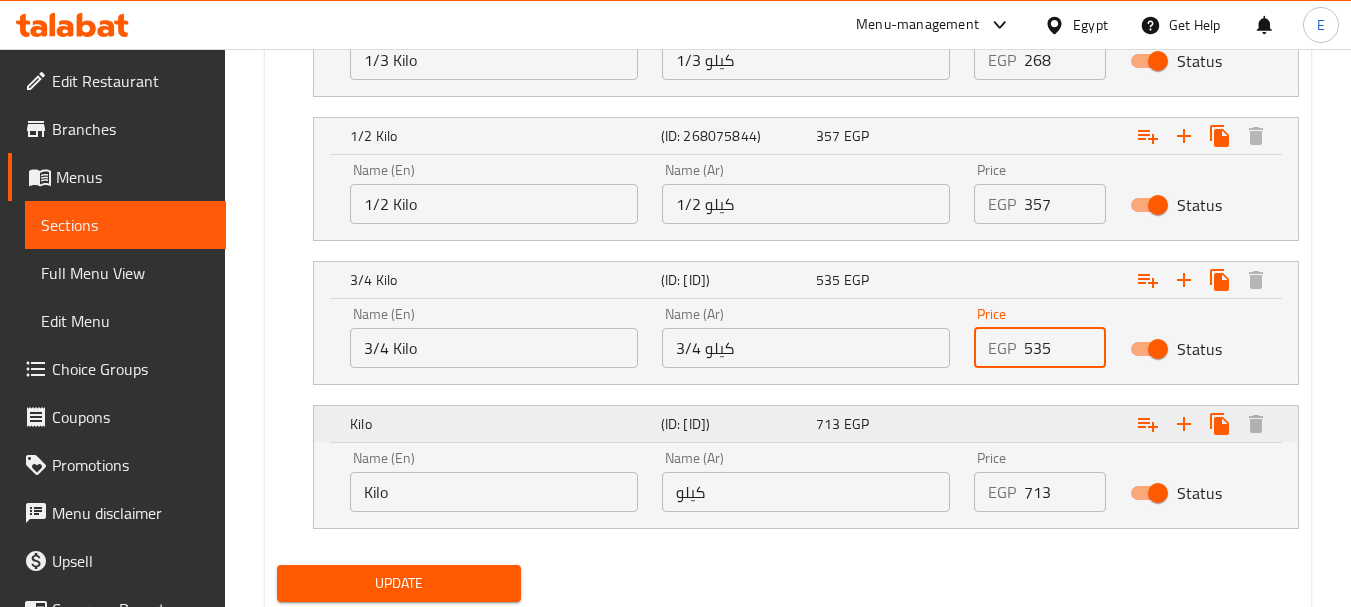 scroll, scrollTop: 1484, scrollLeft: 0, axis: vertical 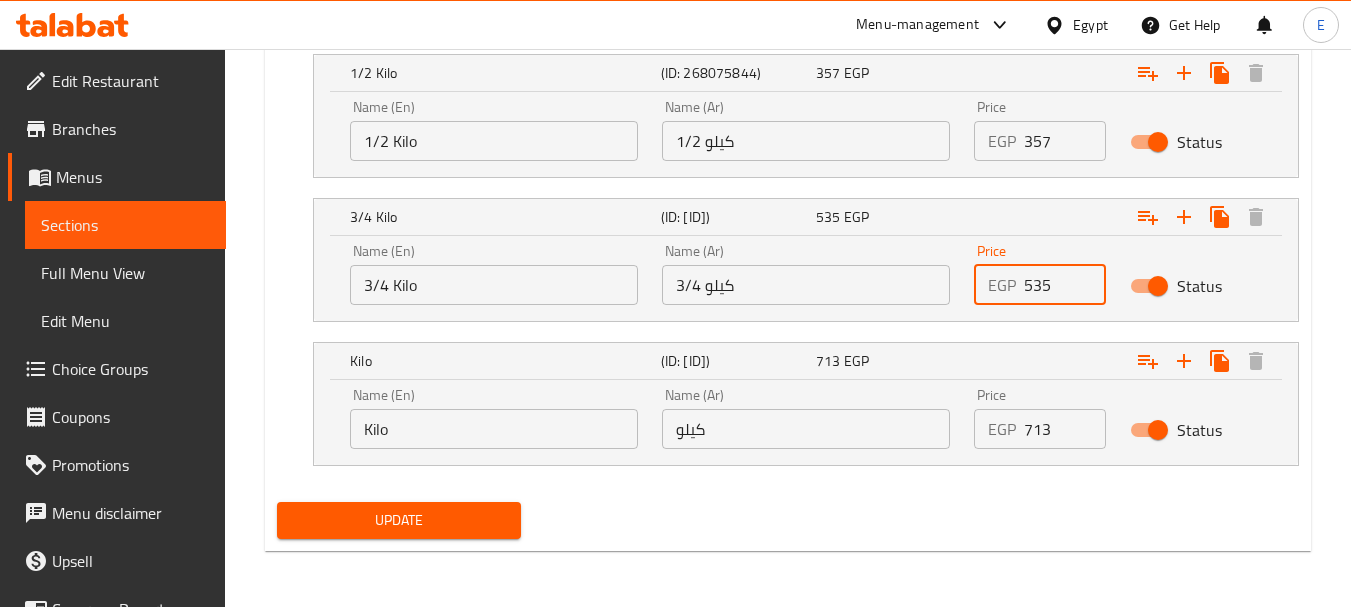 type on "[NUMBER]" 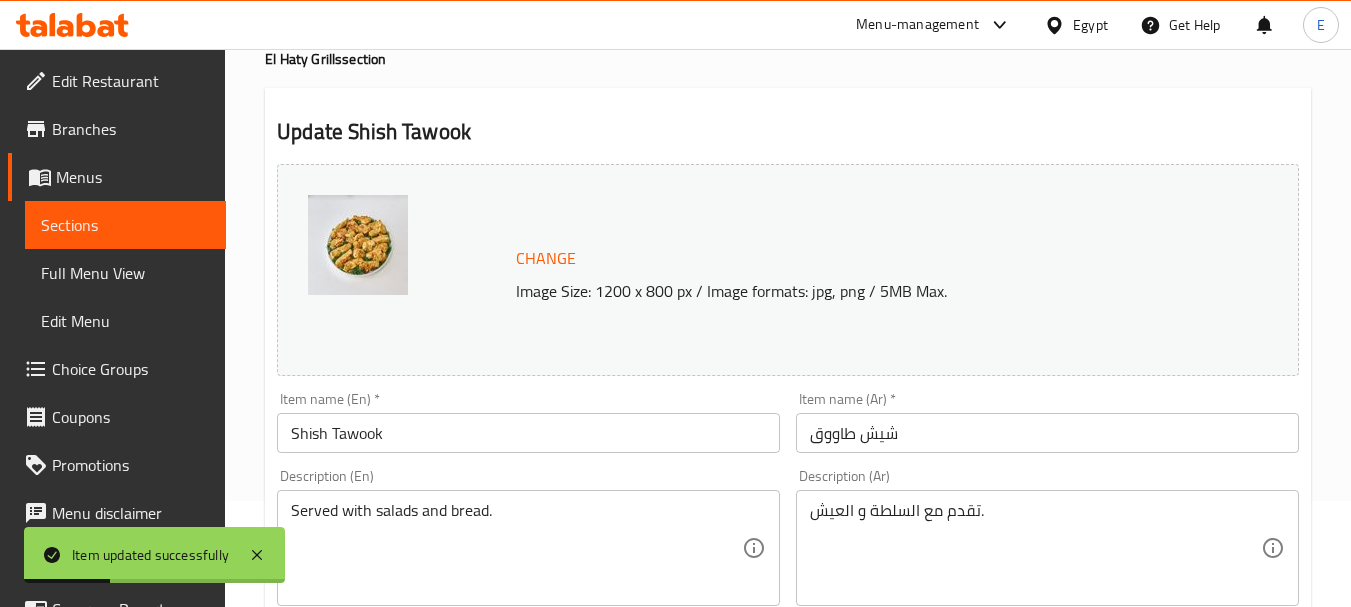 scroll, scrollTop: 0, scrollLeft: 0, axis: both 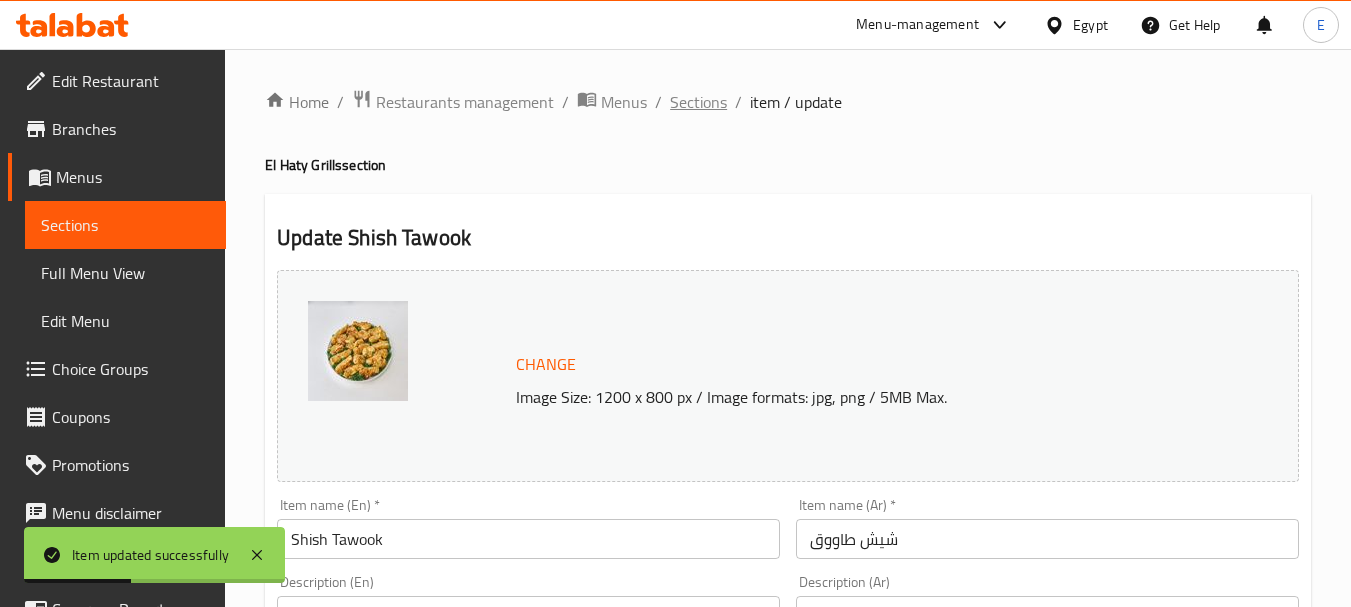click on "Sections" at bounding box center [698, 102] 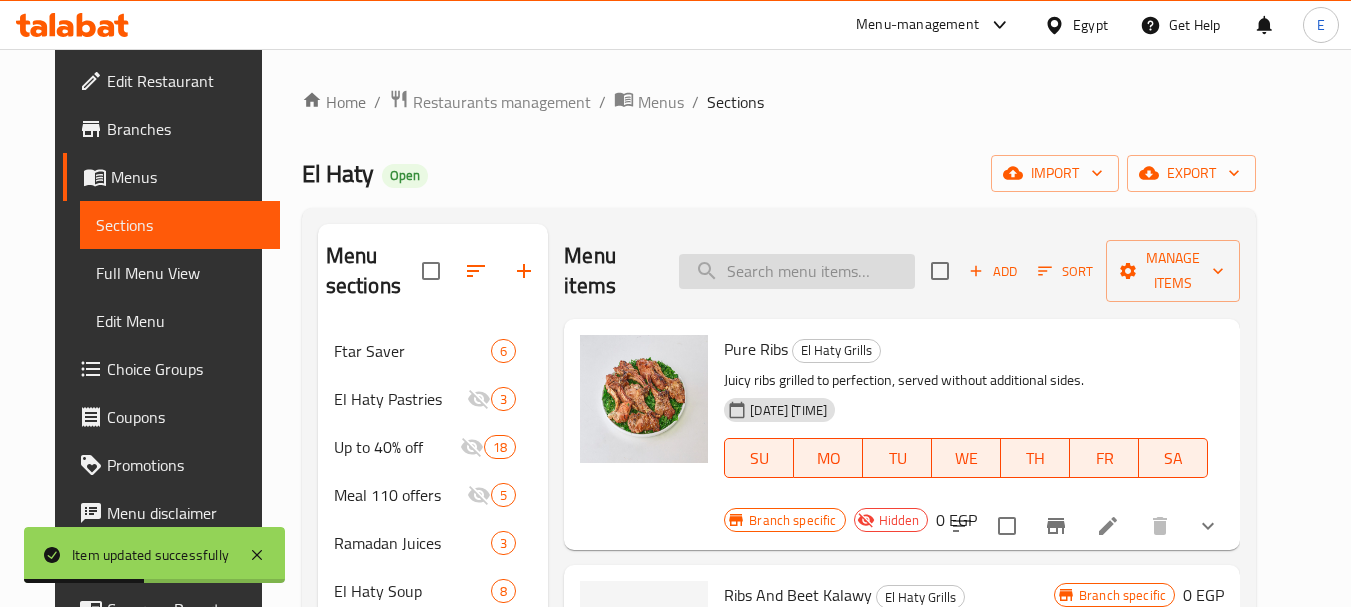 click at bounding box center [797, 271] 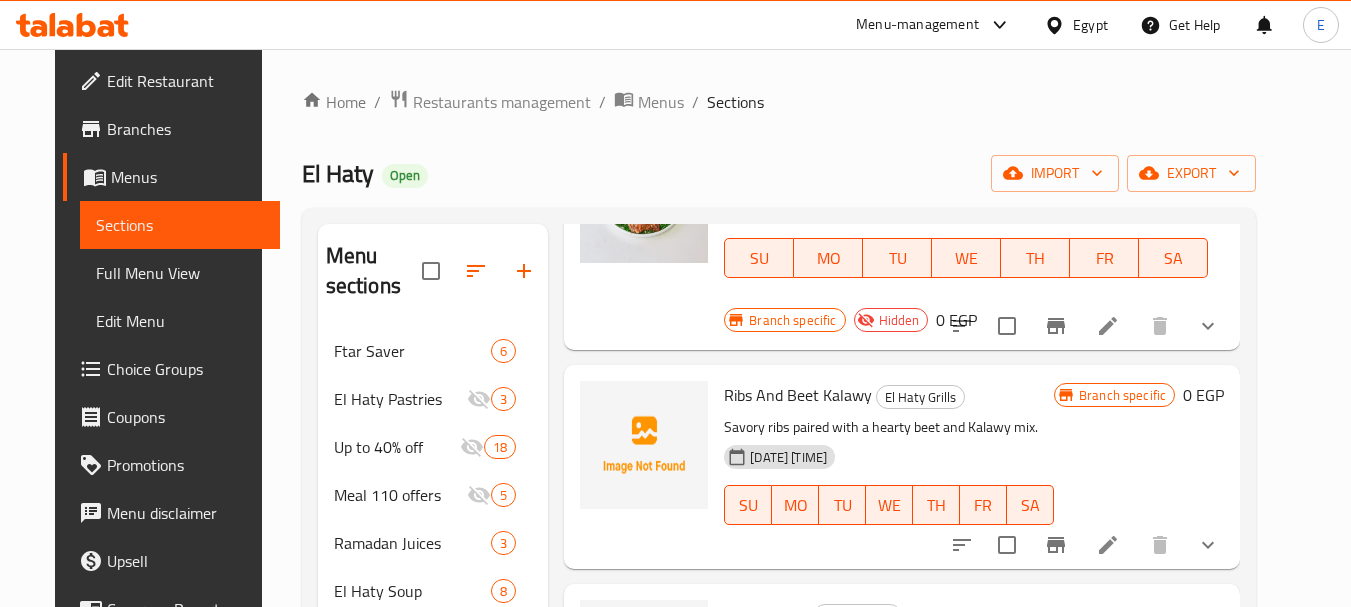 scroll, scrollTop: 0, scrollLeft: 0, axis: both 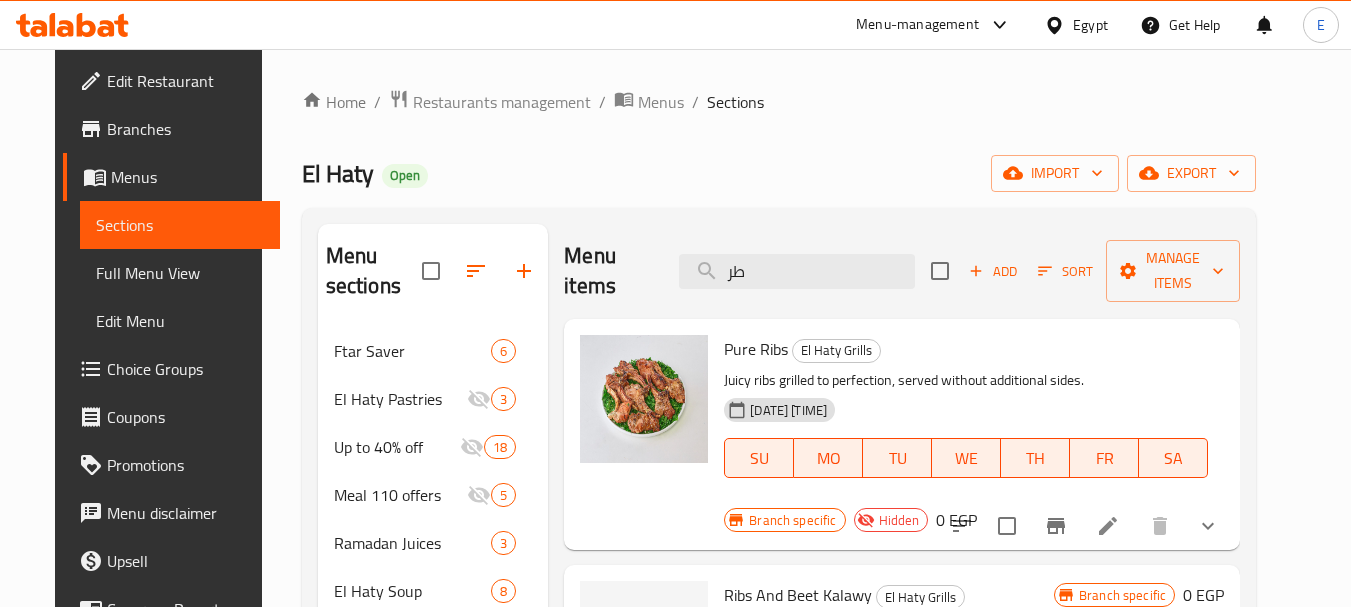 type on "ط" 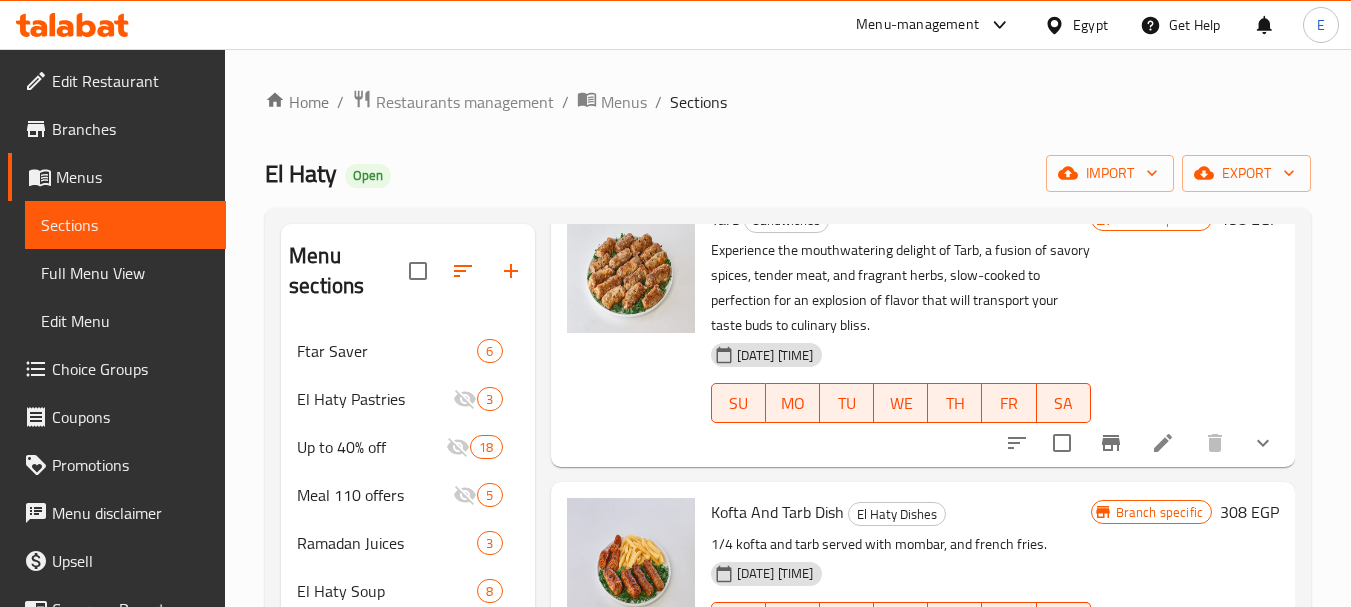 scroll, scrollTop: 299, scrollLeft: 0, axis: vertical 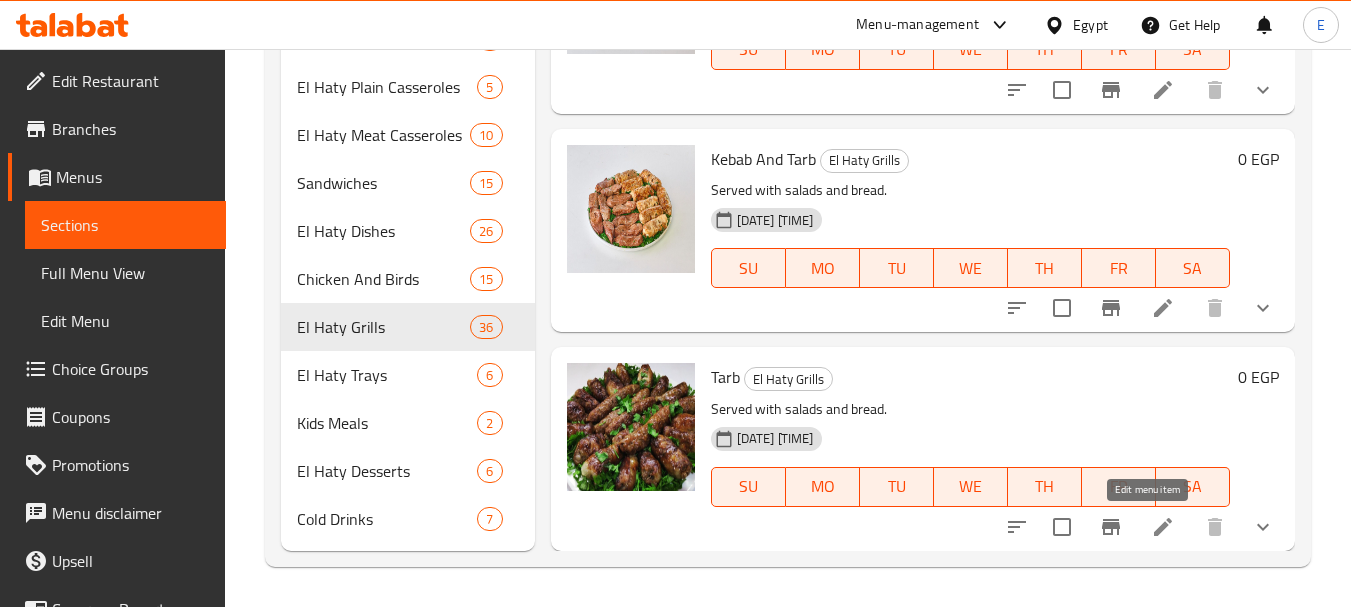 type on "طرب" 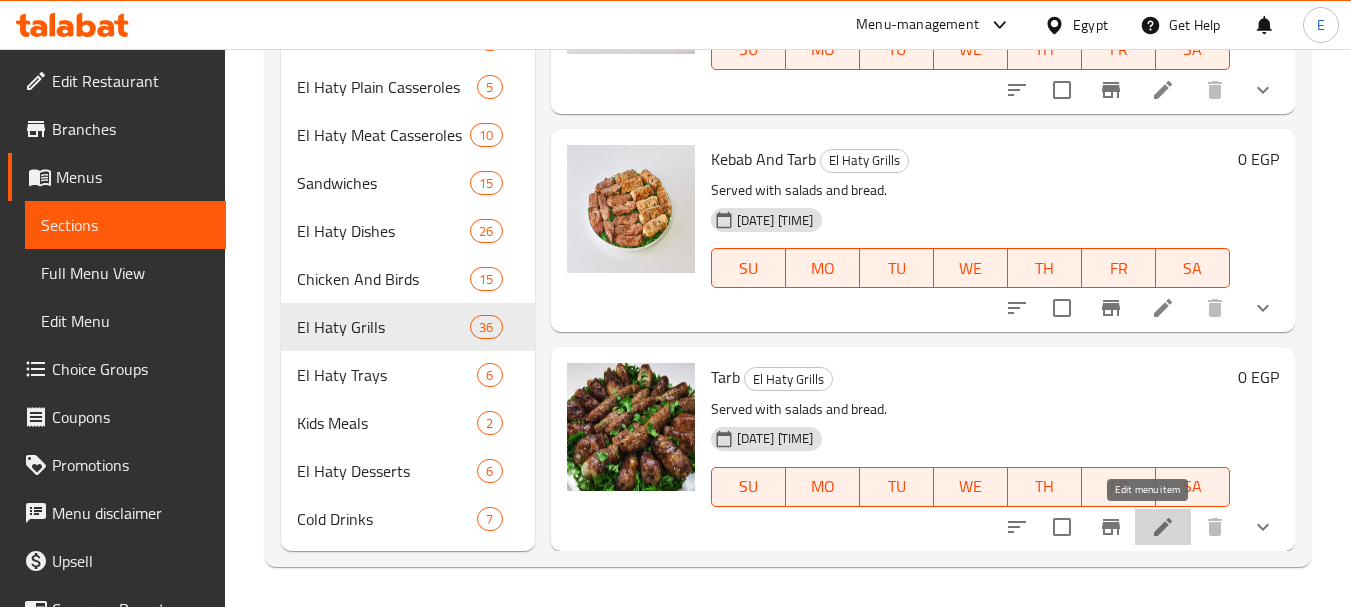 click 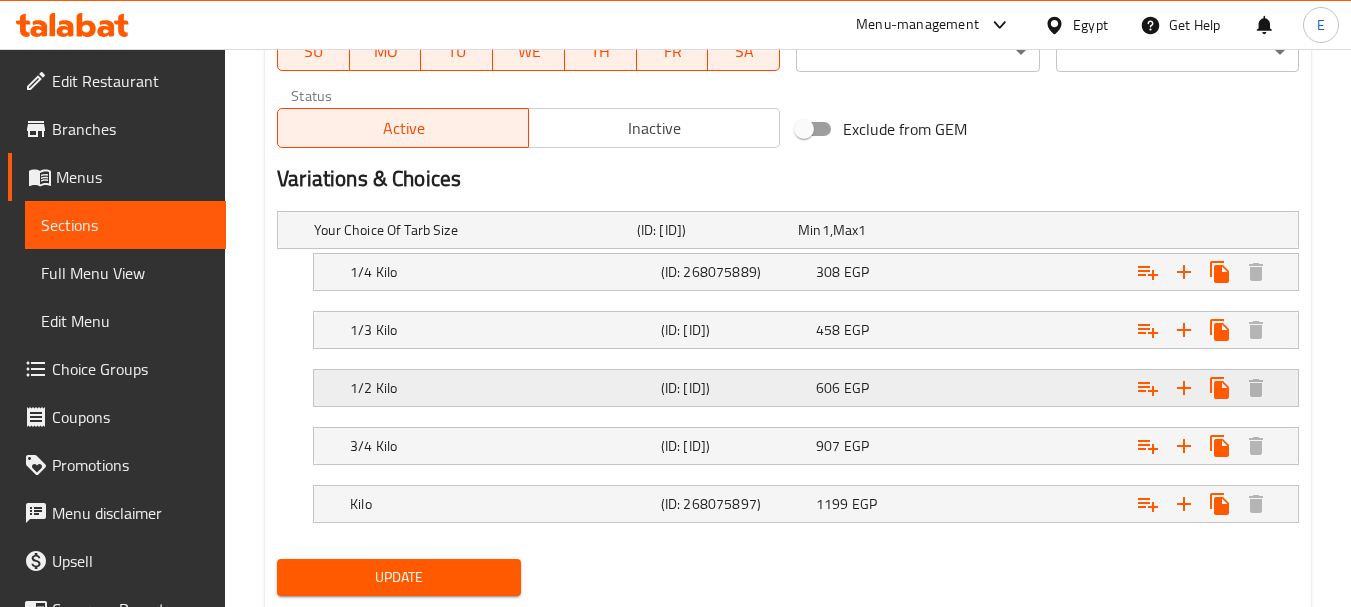 scroll, scrollTop: 1054, scrollLeft: 0, axis: vertical 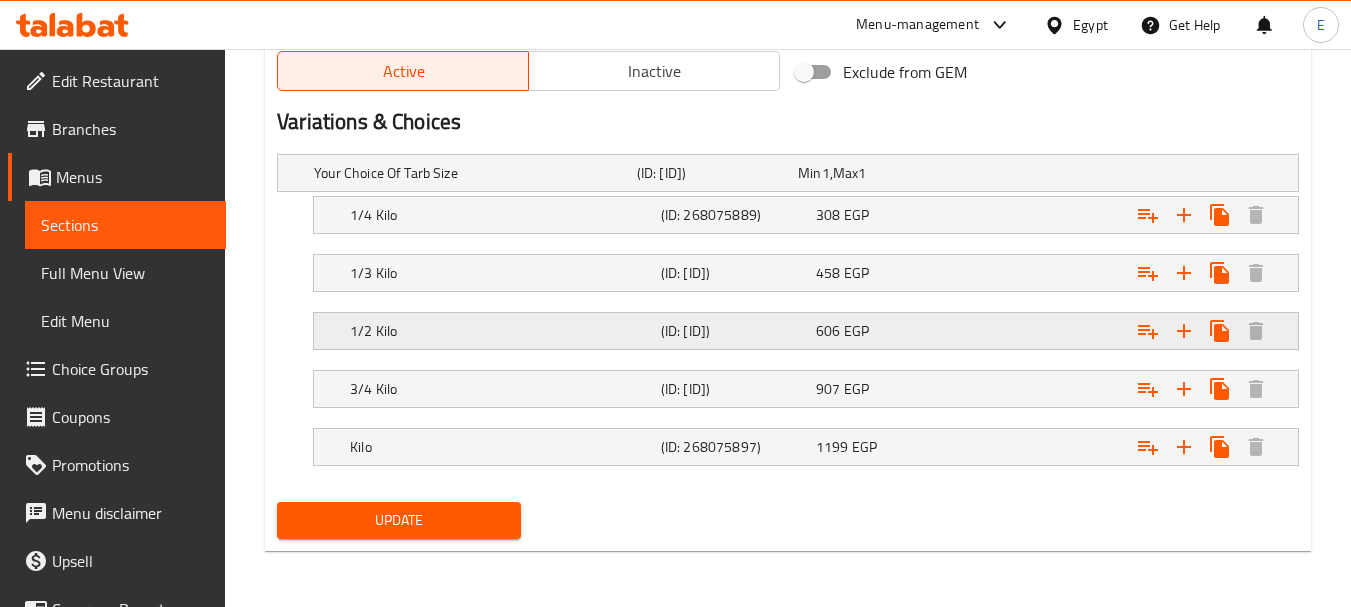 click at bounding box center [1116, 173] 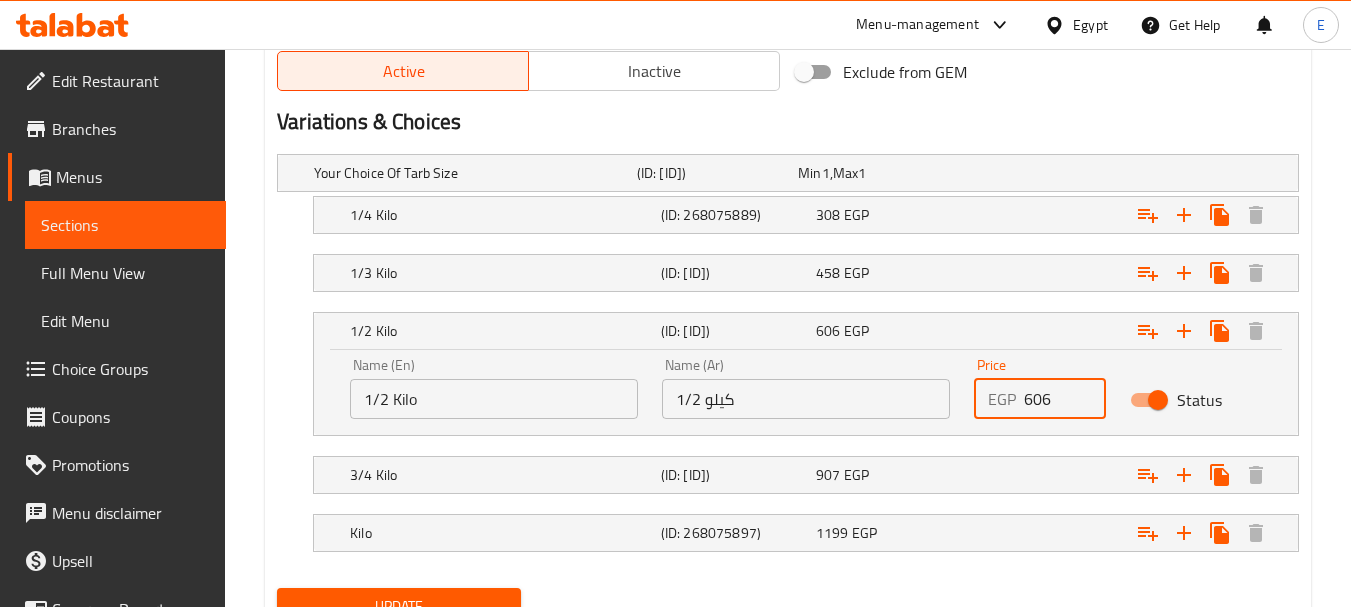drag, startPoint x: 1065, startPoint y: 396, endPoint x: 960, endPoint y: 392, distance: 105.076164 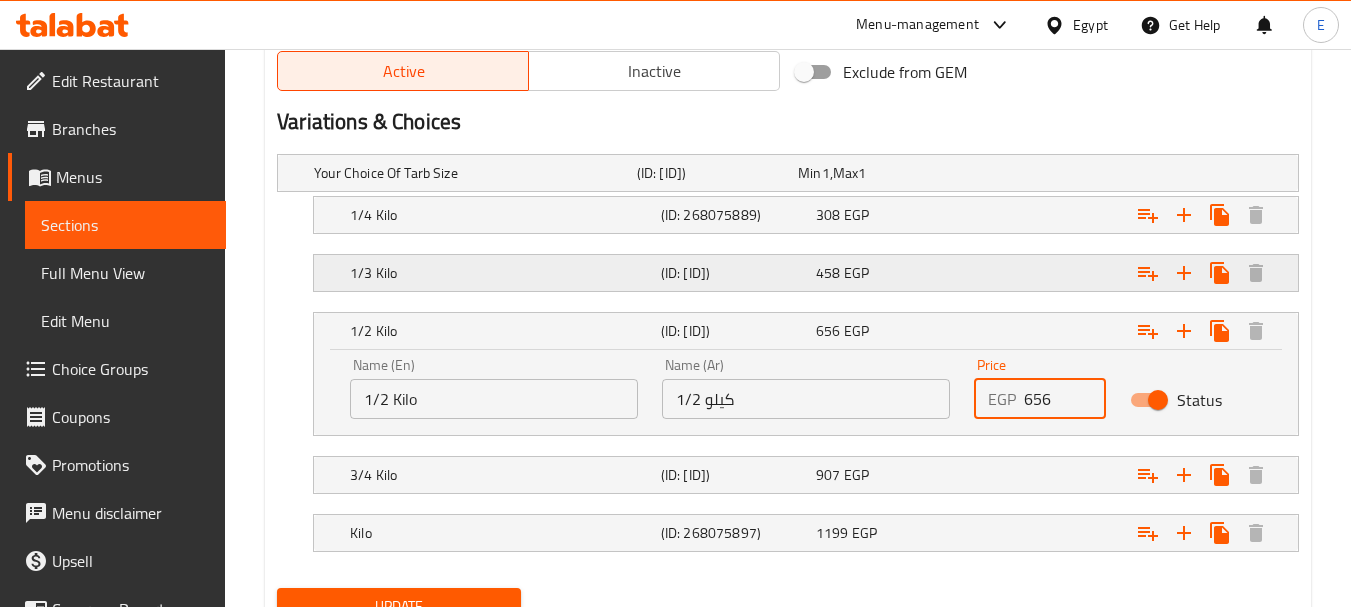 type on "656" 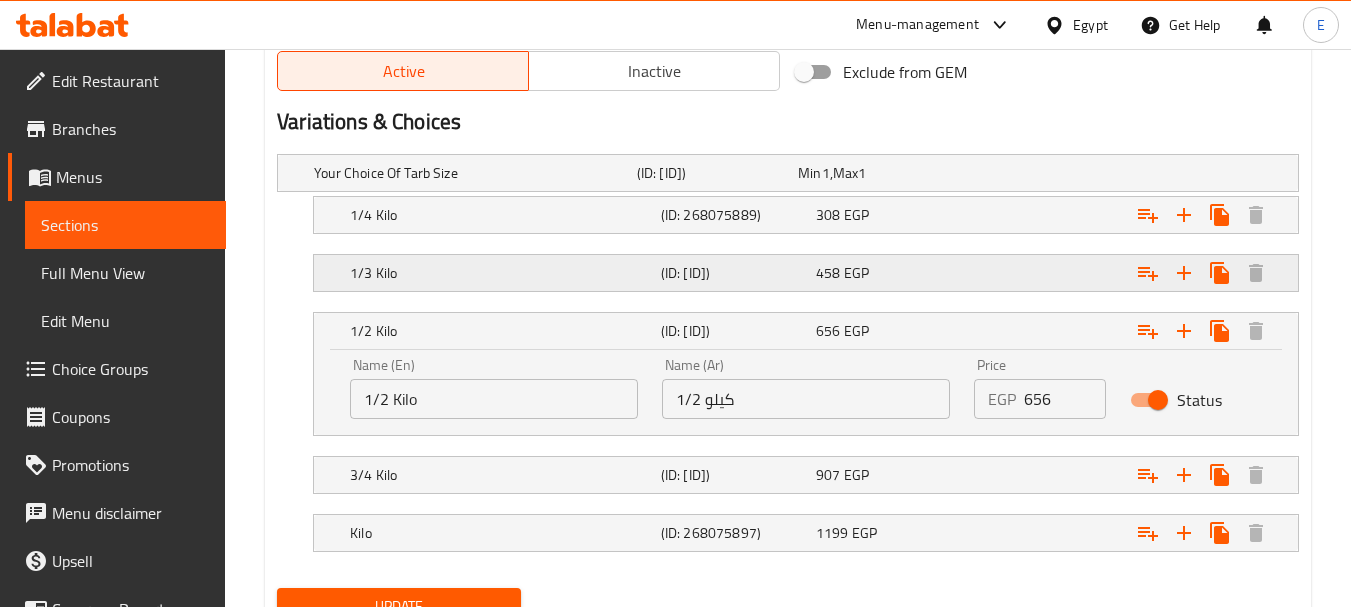 click at bounding box center [1116, 173] 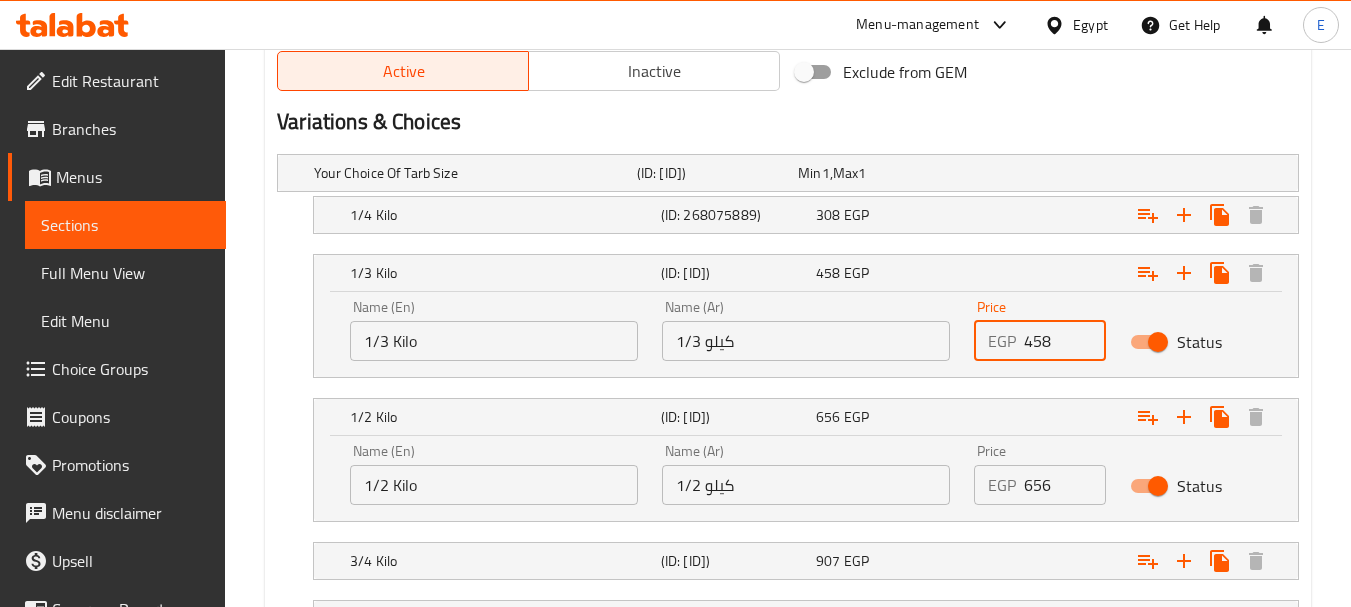 drag, startPoint x: 968, startPoint y: 329, endPoint x: 957, endPoint y: 329, distance: 11 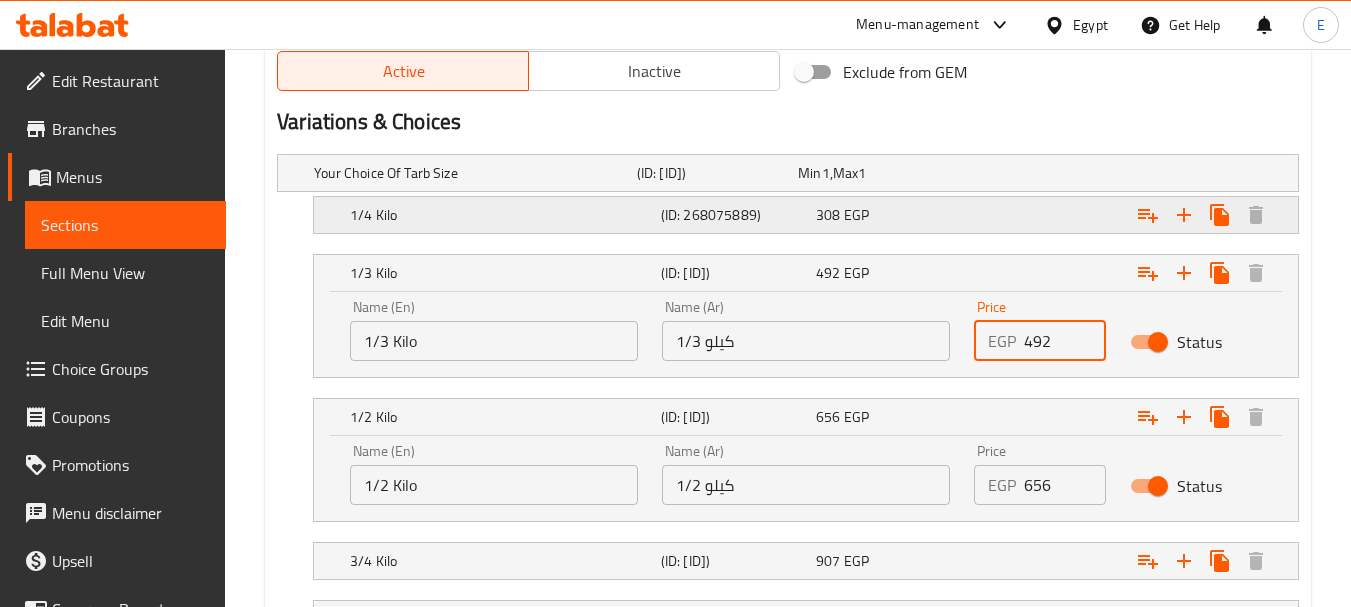 type on "492" 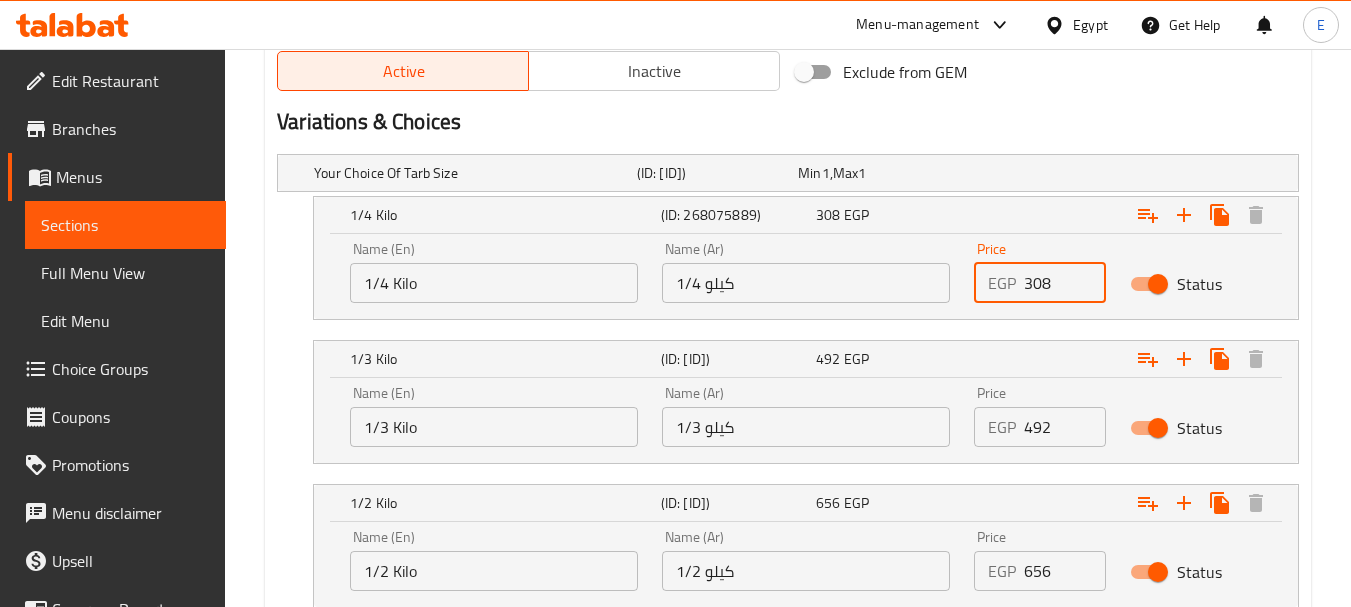 drag, startPoint x: 1064, startPoint y: 280, endPoint x: 921, endPoint y: 272, distance: 143.2236 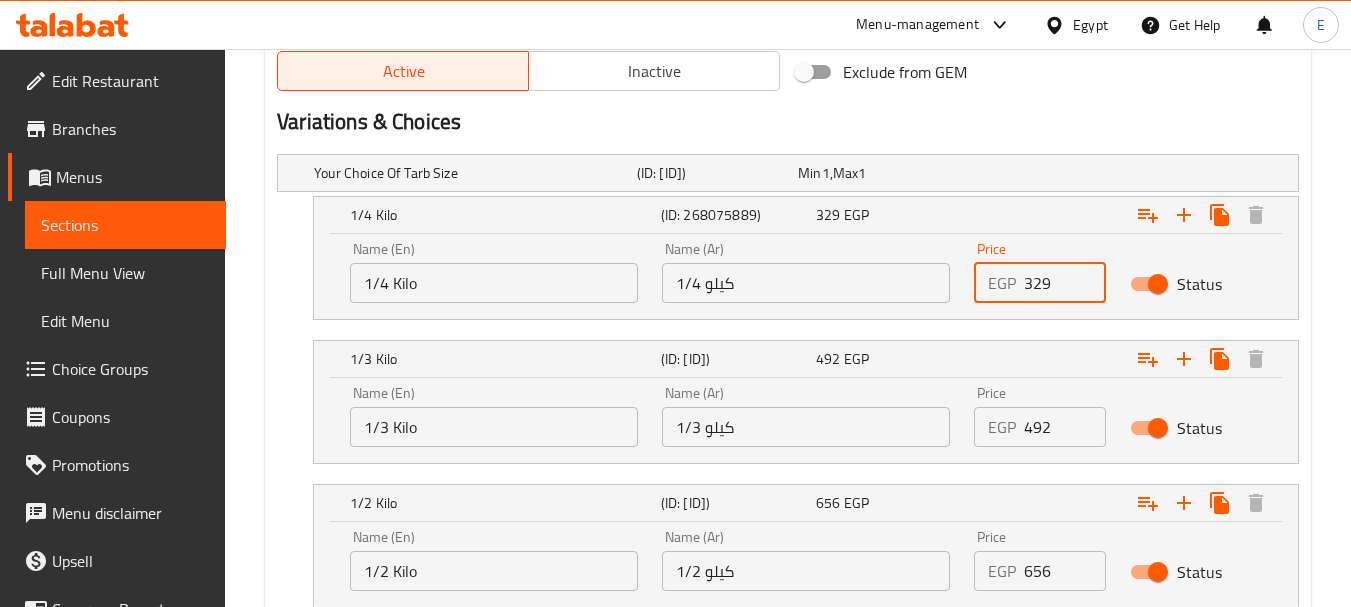 scroll, scrollTop: 1312, scrollLeft: 0, axis: vertical 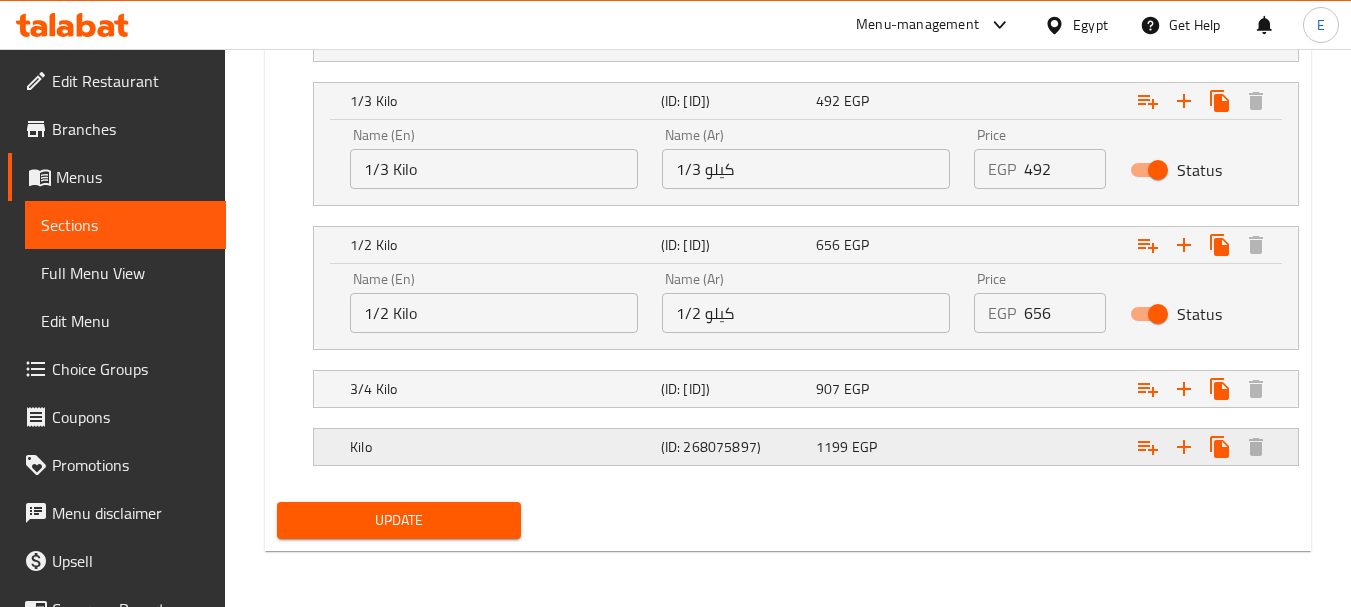 type on "329" 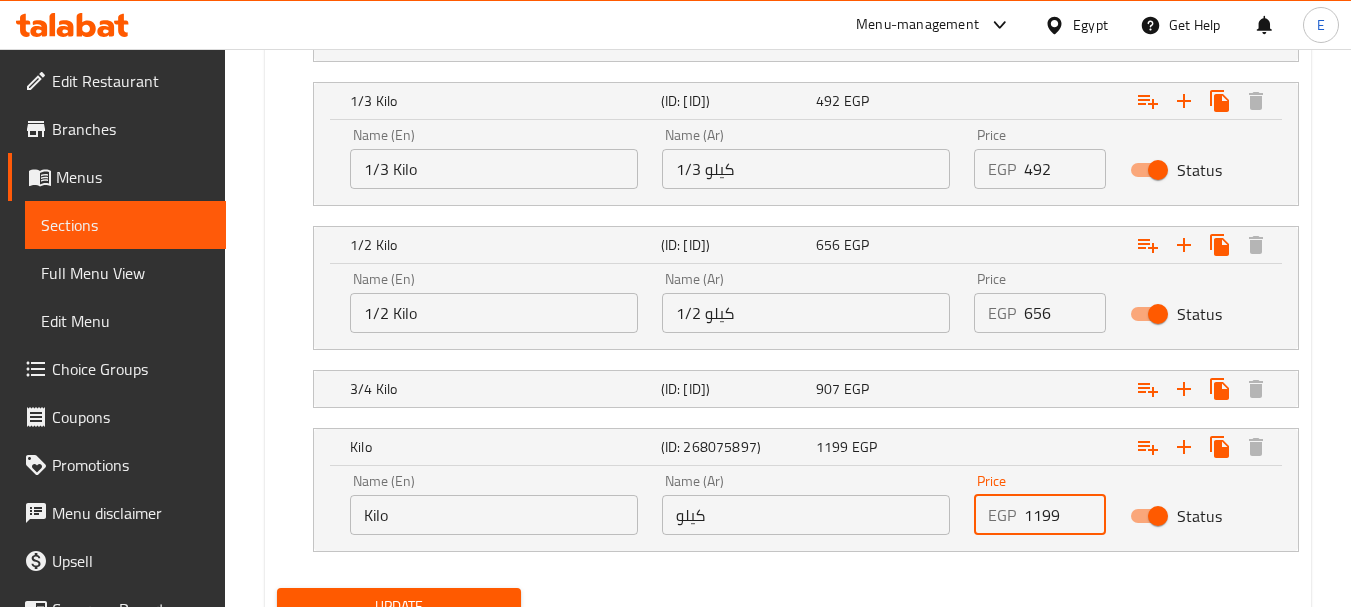 drag, startPoint x: 1061, startPoint y: 510, endPoint x: 911, endPoint y: 504, distance: 150.11995 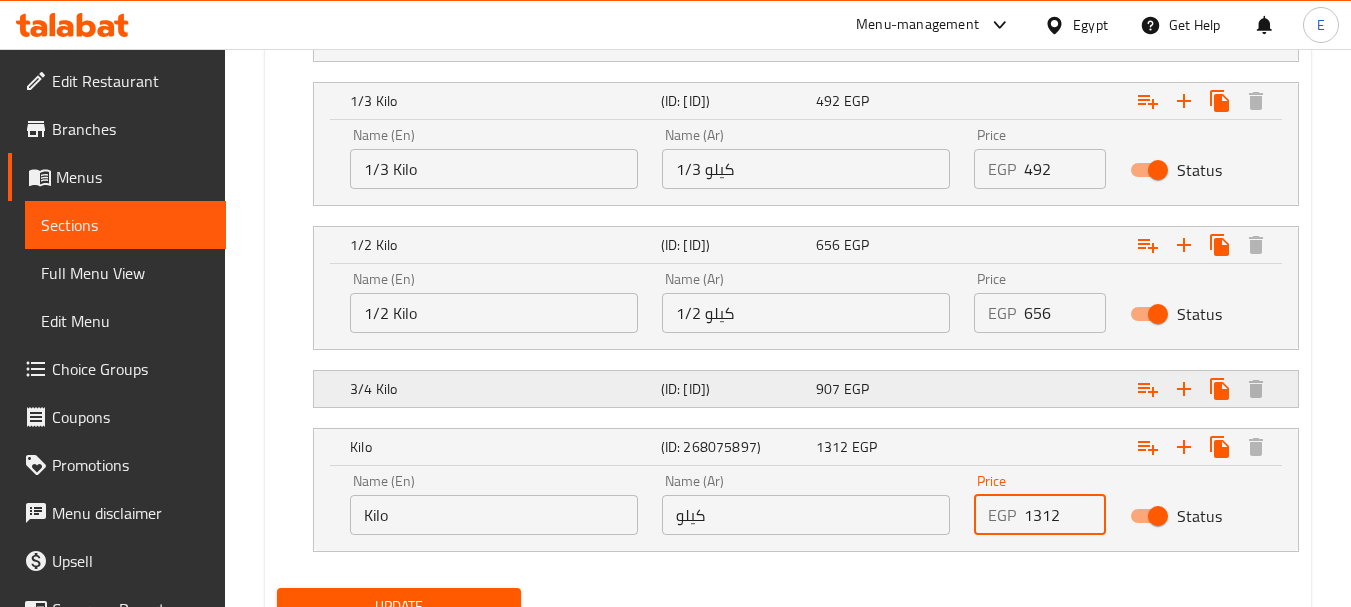 type on "1312" 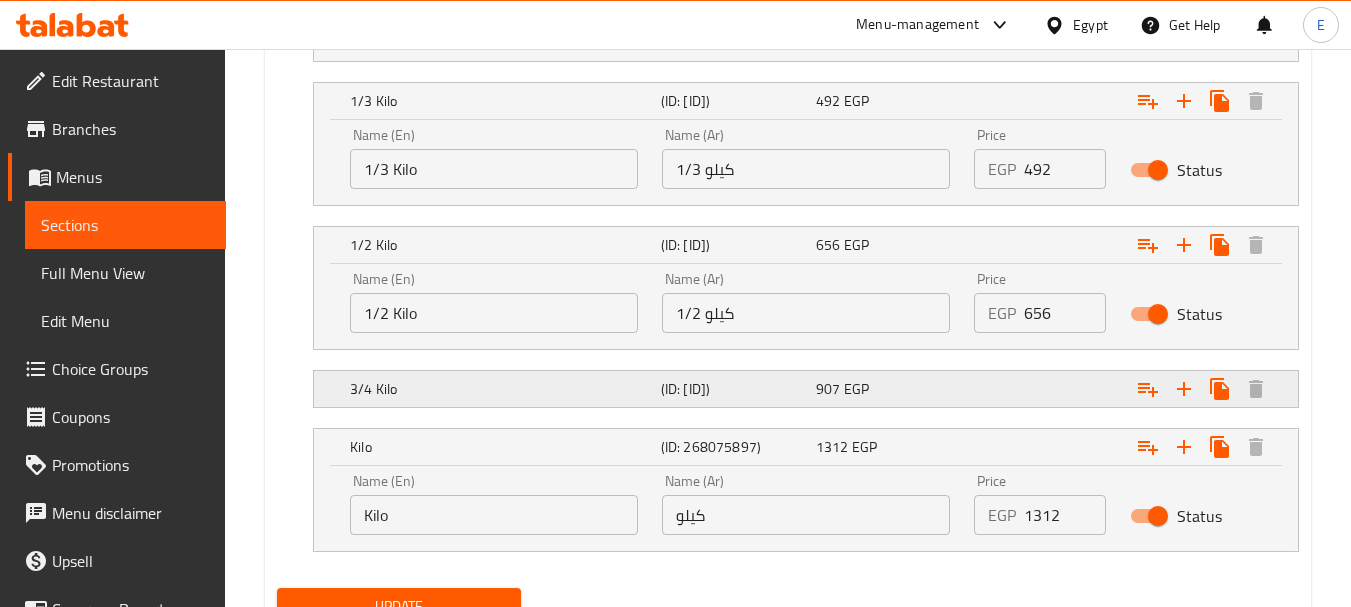 click at bounding box center (1116, -85) 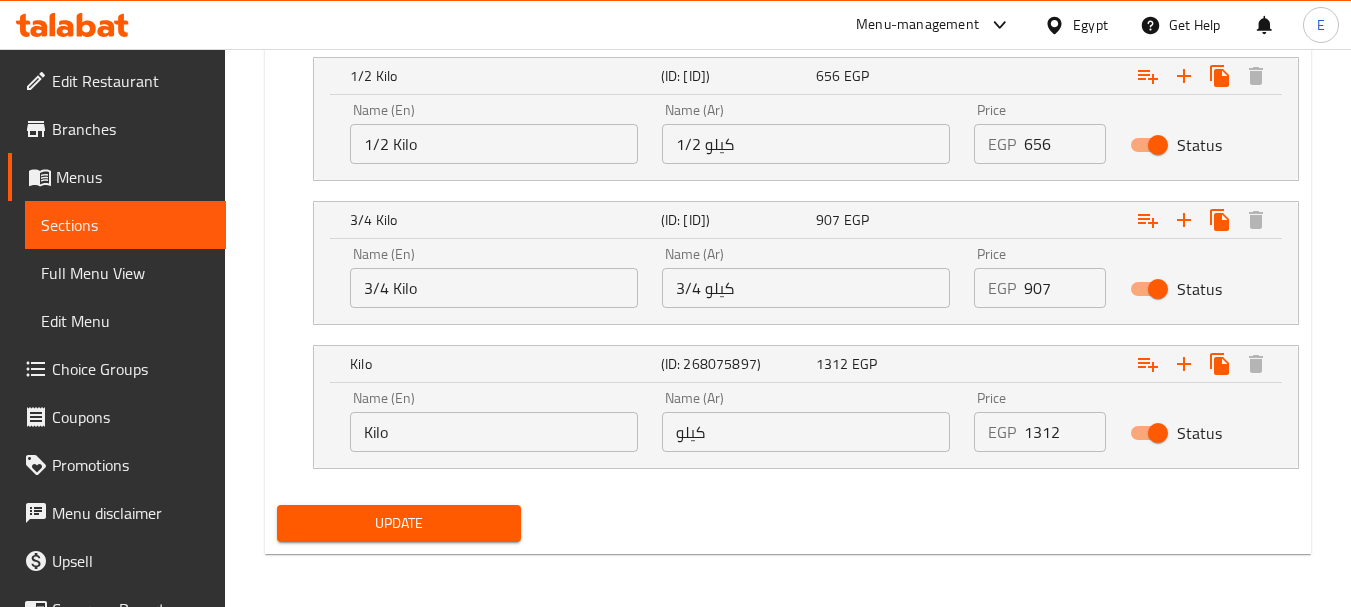 scroll, scrollTop: 1484, scrollLeft: 0, axis: vertical 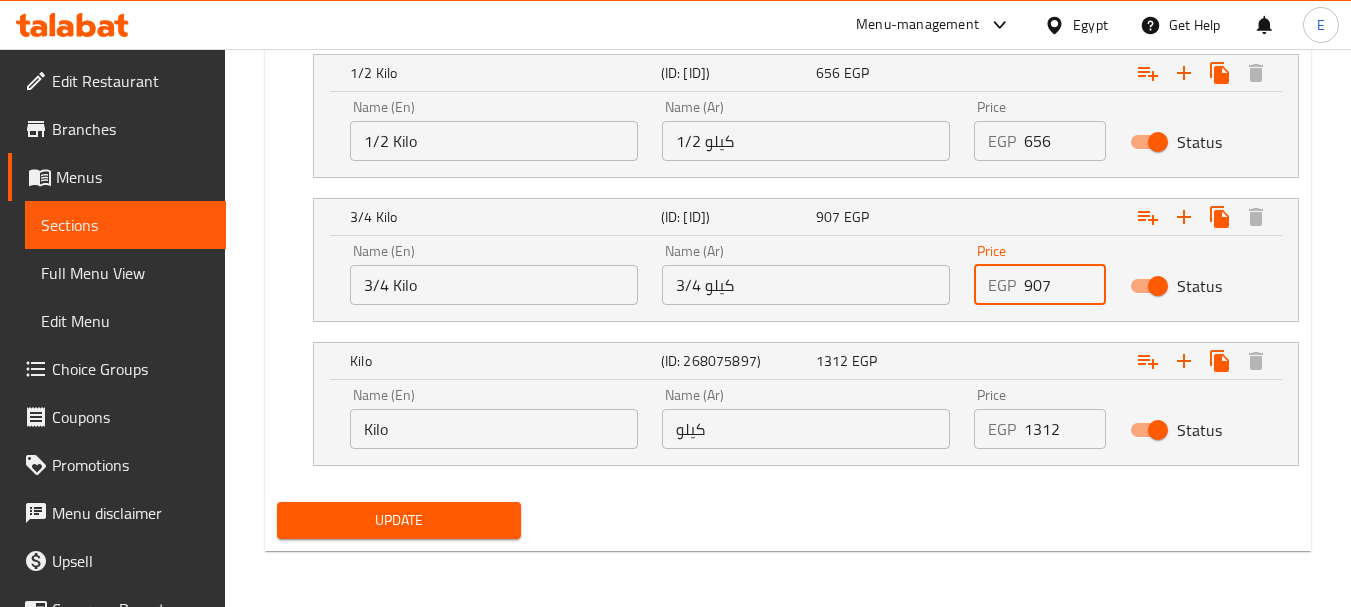 drag, startPoint x: 1062, startPoint y: 290, endPoint x: 1016, endPoint y: 282, distance: 46.69047 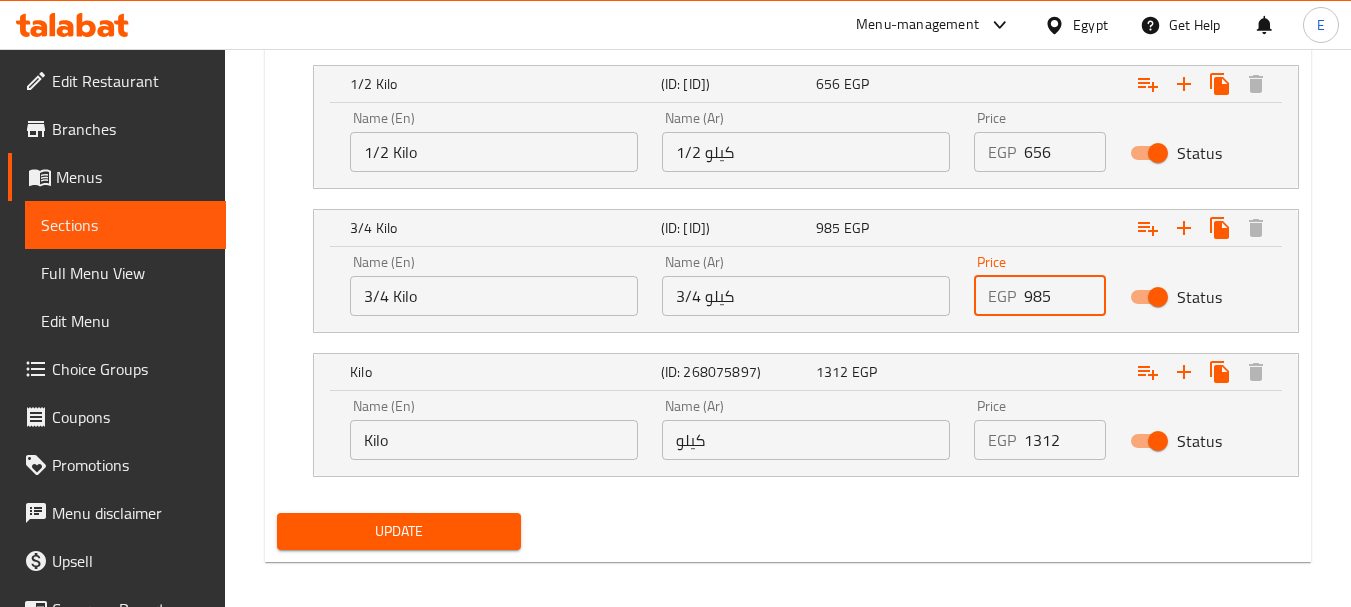 scroll, scrollTop: 1484, scrollLeft: 0, axis: vertical 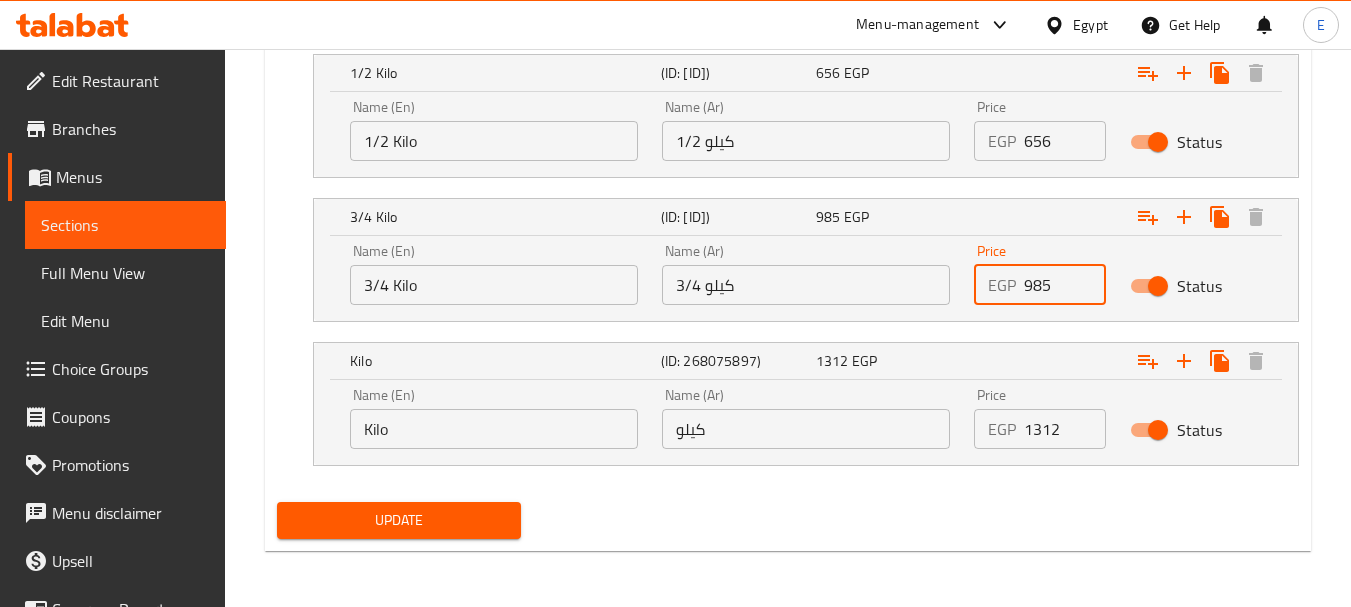type on "985" 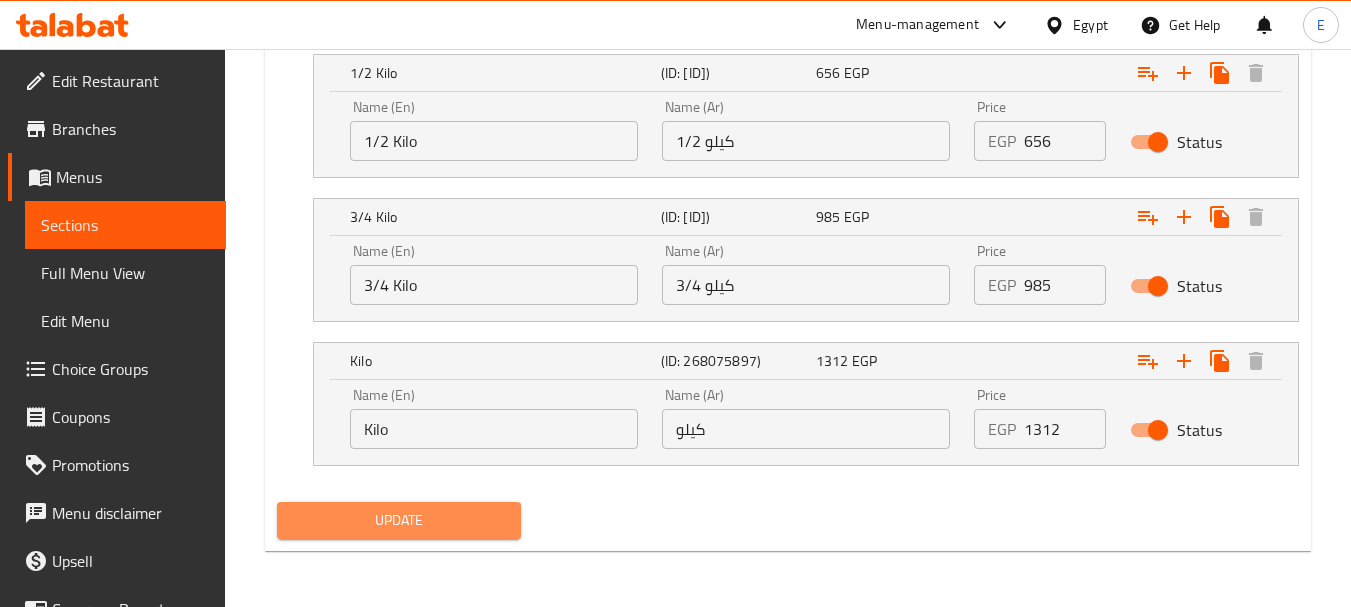 click on "Update" at bounding box center (398, 520) 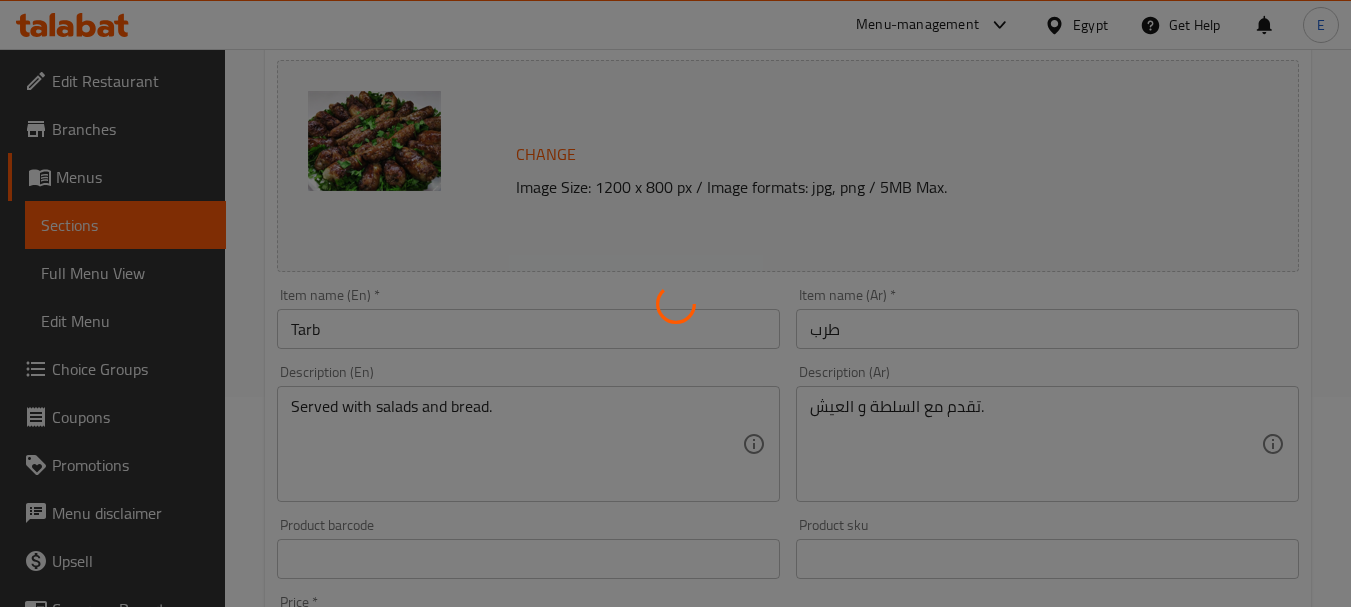 scroll, scrollTop: 0, scrollLeft: 0, axis: both 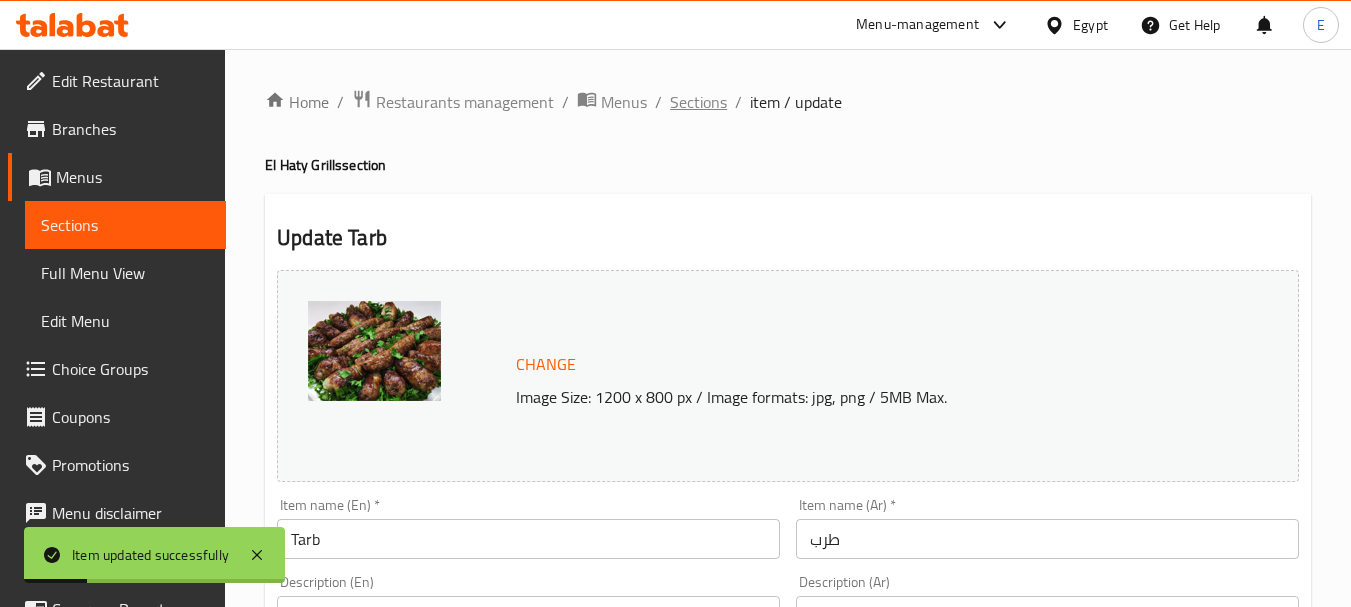 click on "Sections" at bounding box center (698, 102) 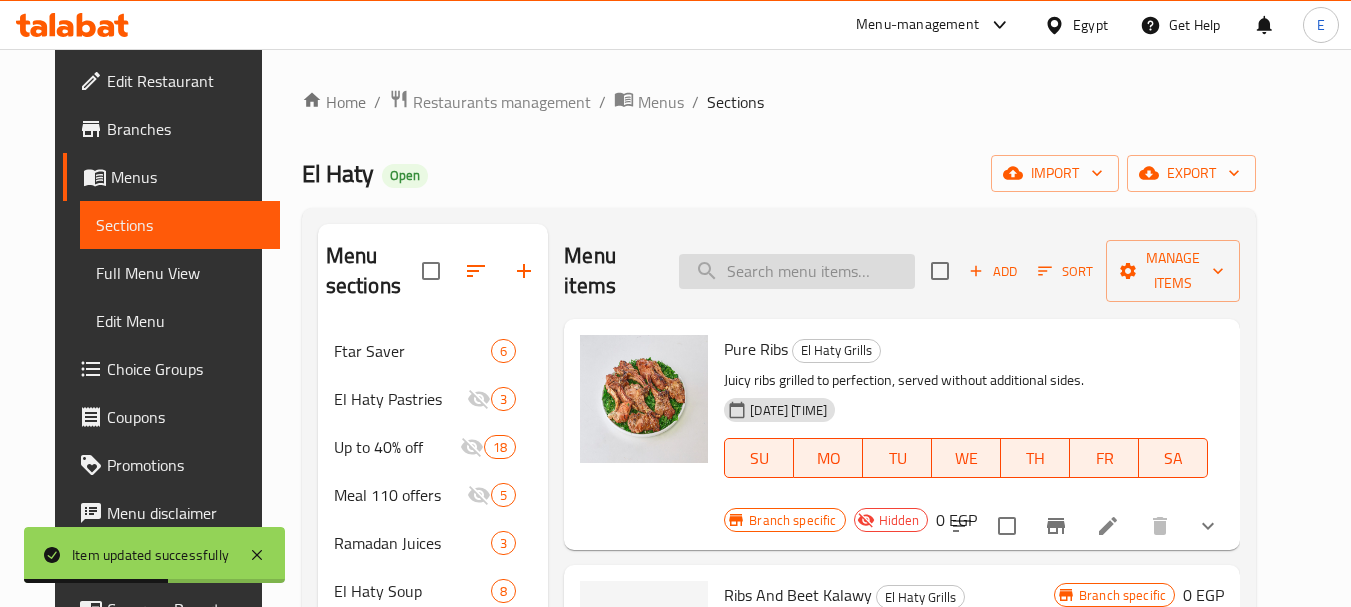 click at bounding box center [797, 271] 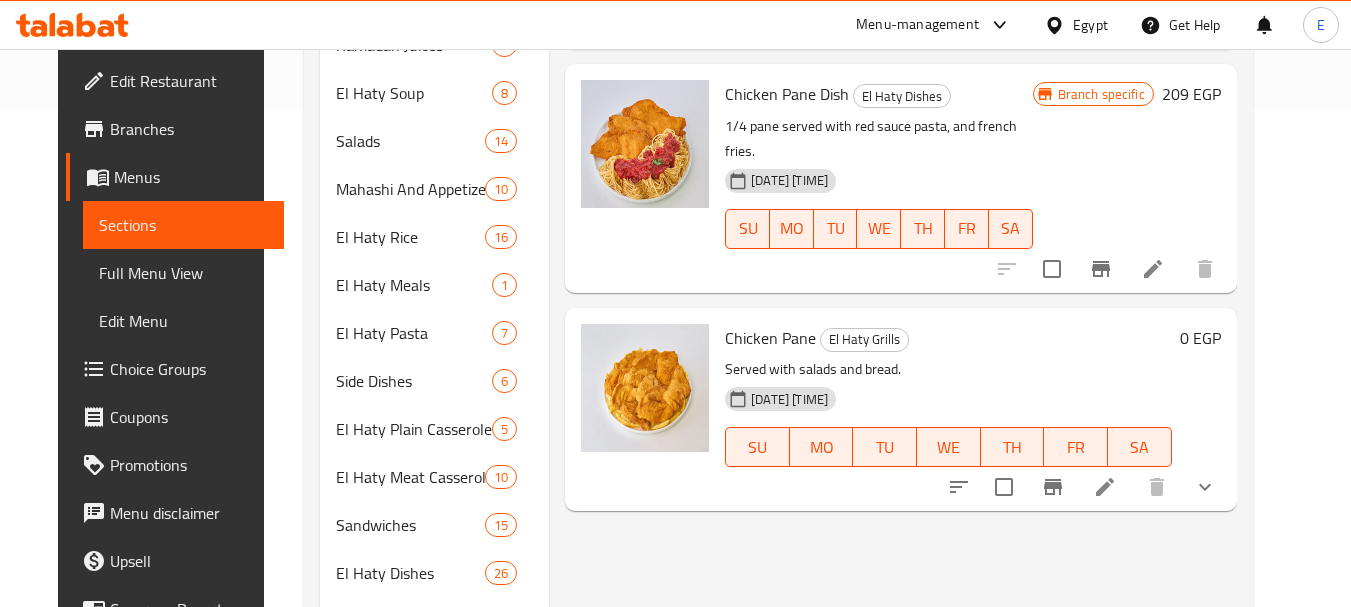 scroll, scrollTop: 500, scrollLeft: 0, axis: vertical 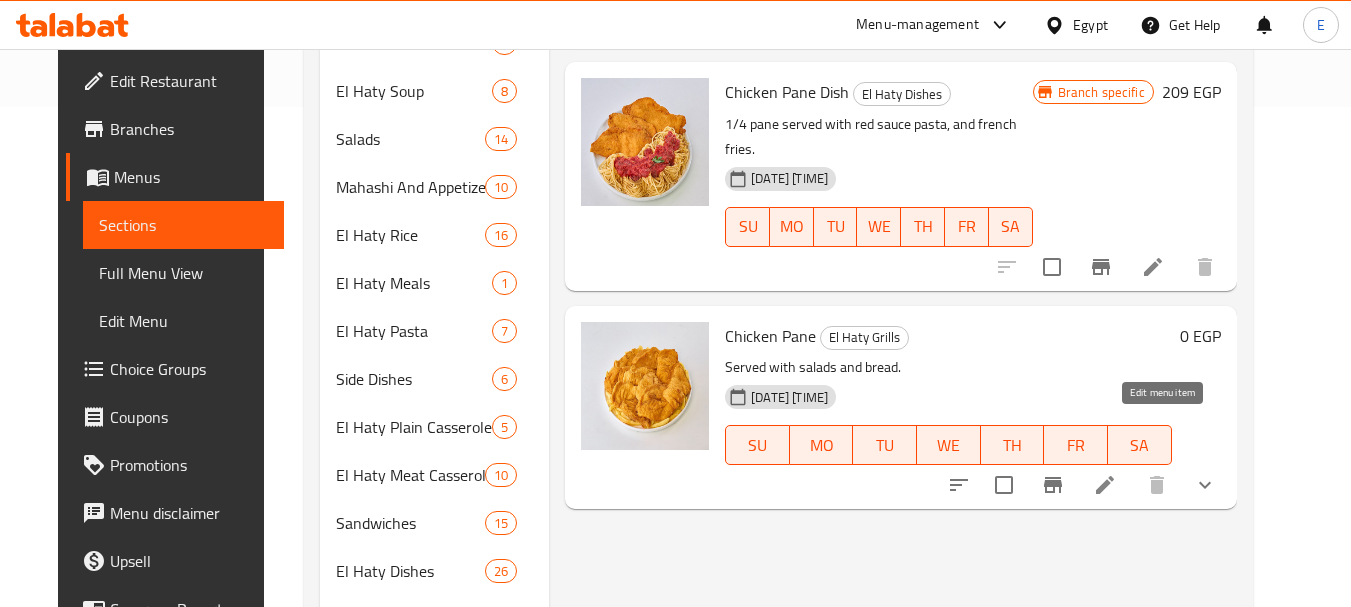 type on "فراخ بان" 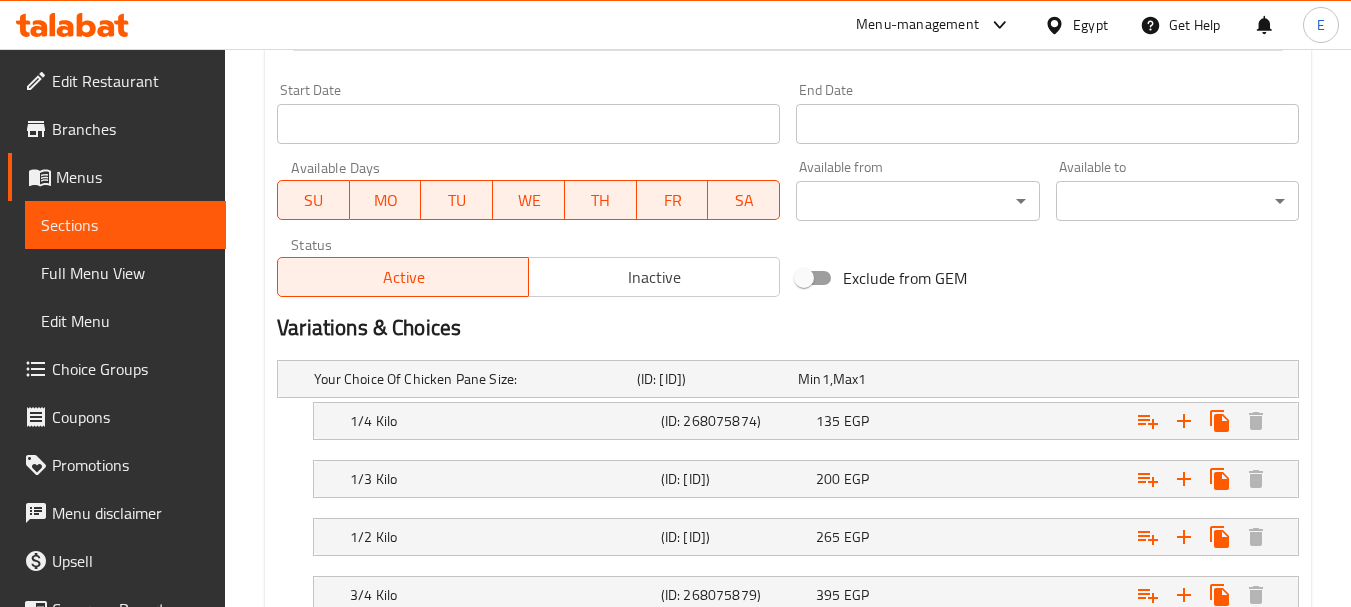 scroll, scrollTop: 1054, scrollLeft: 0, axis: vertical 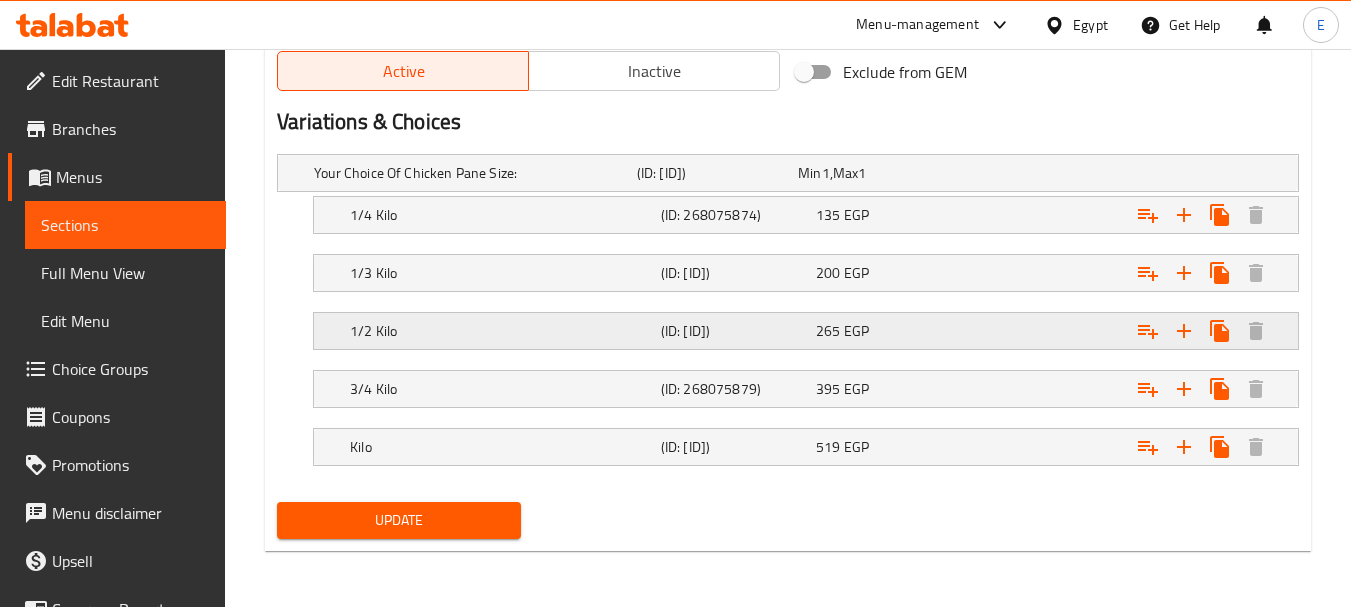 click on "265   EGP" at bounding box center (874, 173) 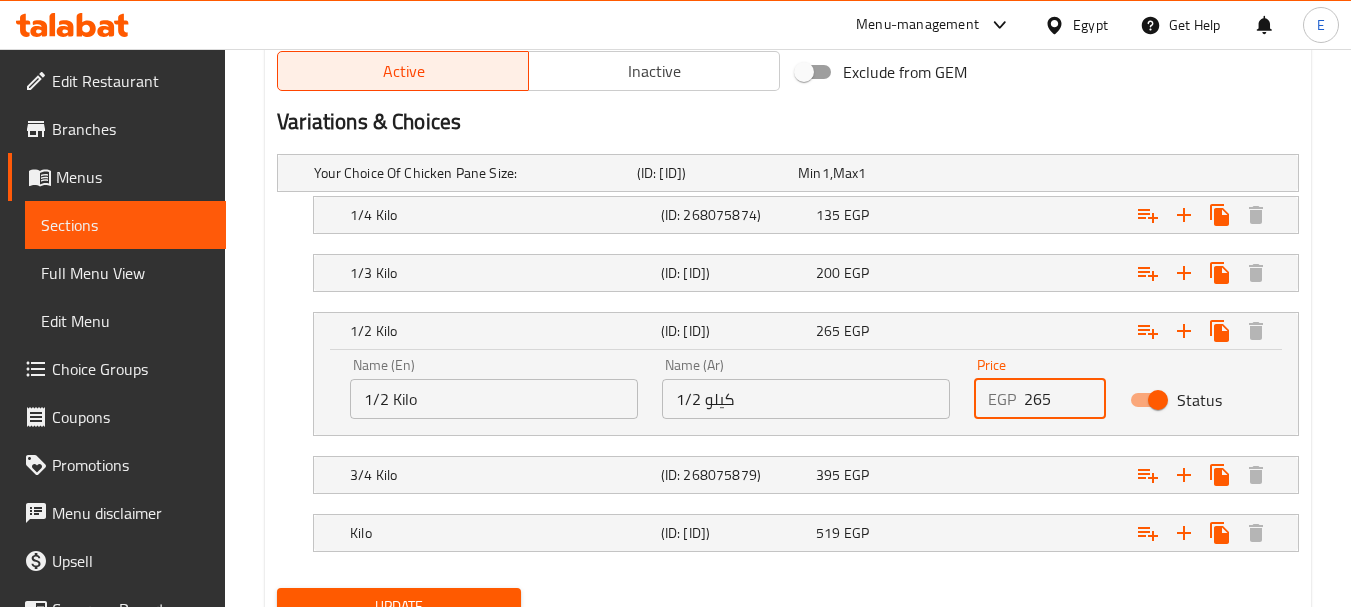 drag, startPoint x: 1051, startPoint y: 396, endPoint x: 940, endPoint y: 355, distance: 118.33005 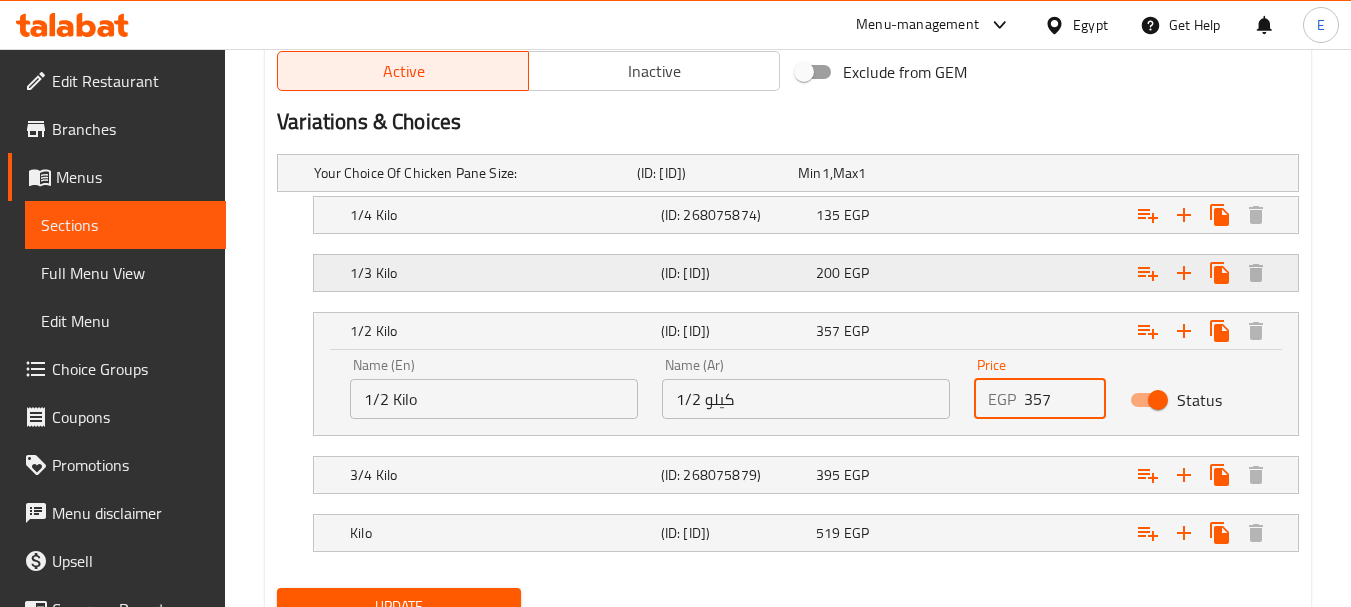 type on "357" 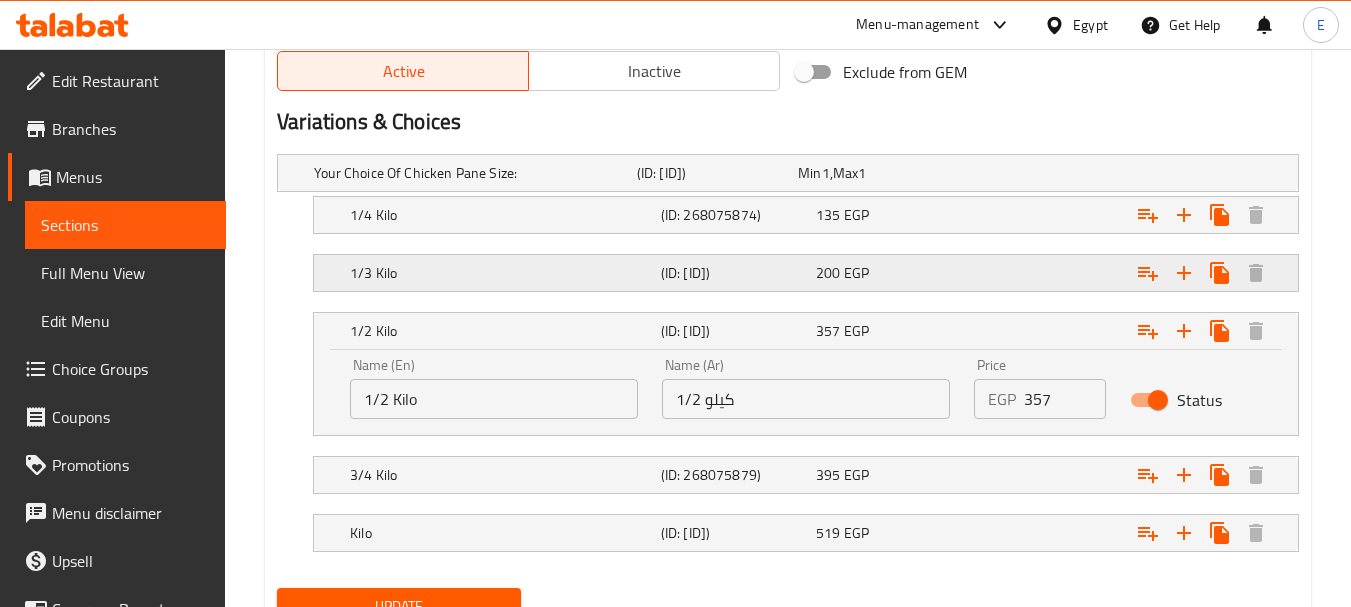 click at bounding box center [1116, 173] 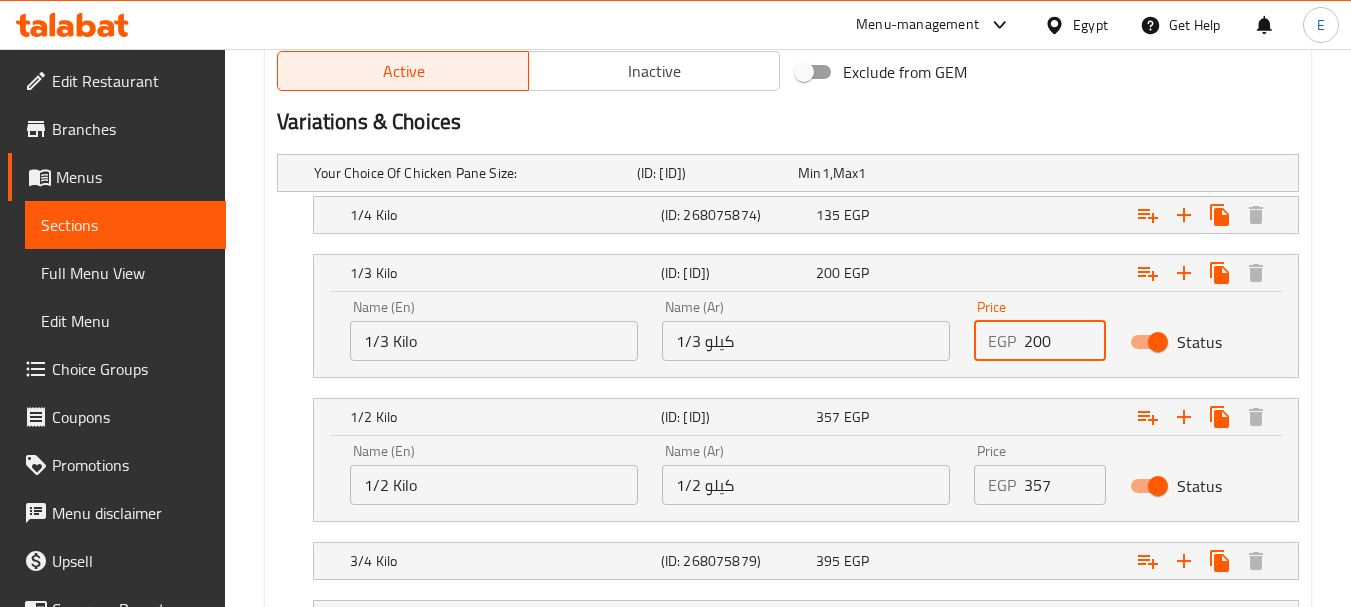 drag, startPoint x: 1059, startPoint y: 347, endPoint x: 955, endPoint y: 334, distance: 104.80935 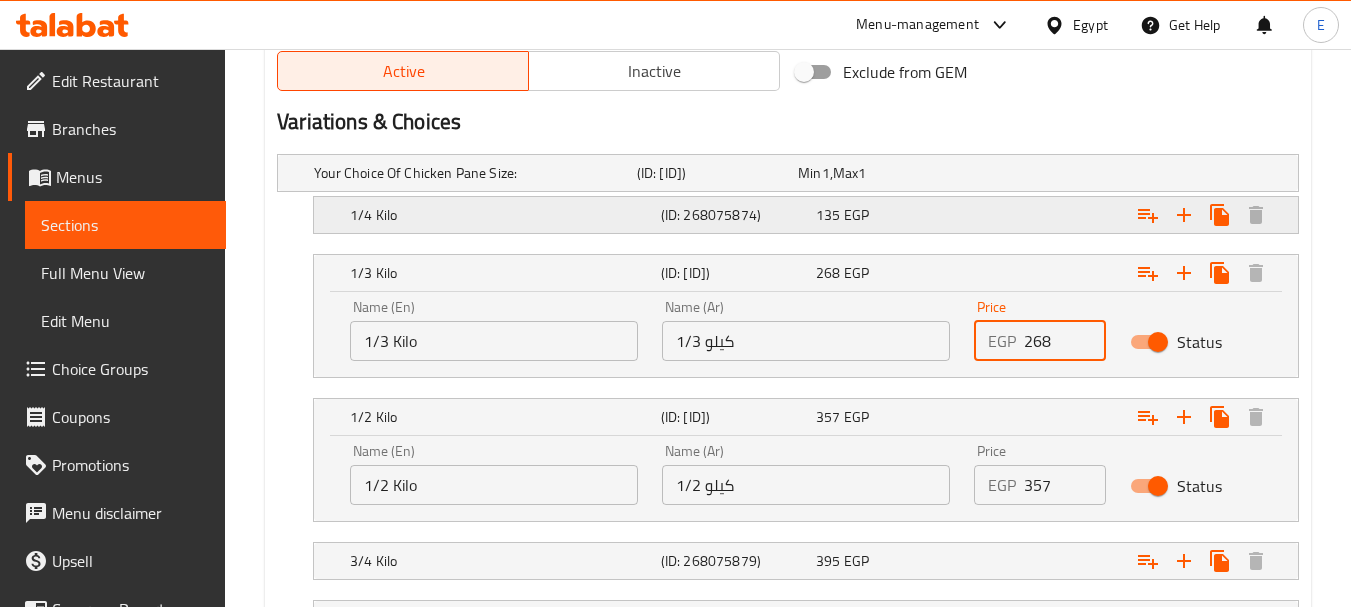 type on "268" 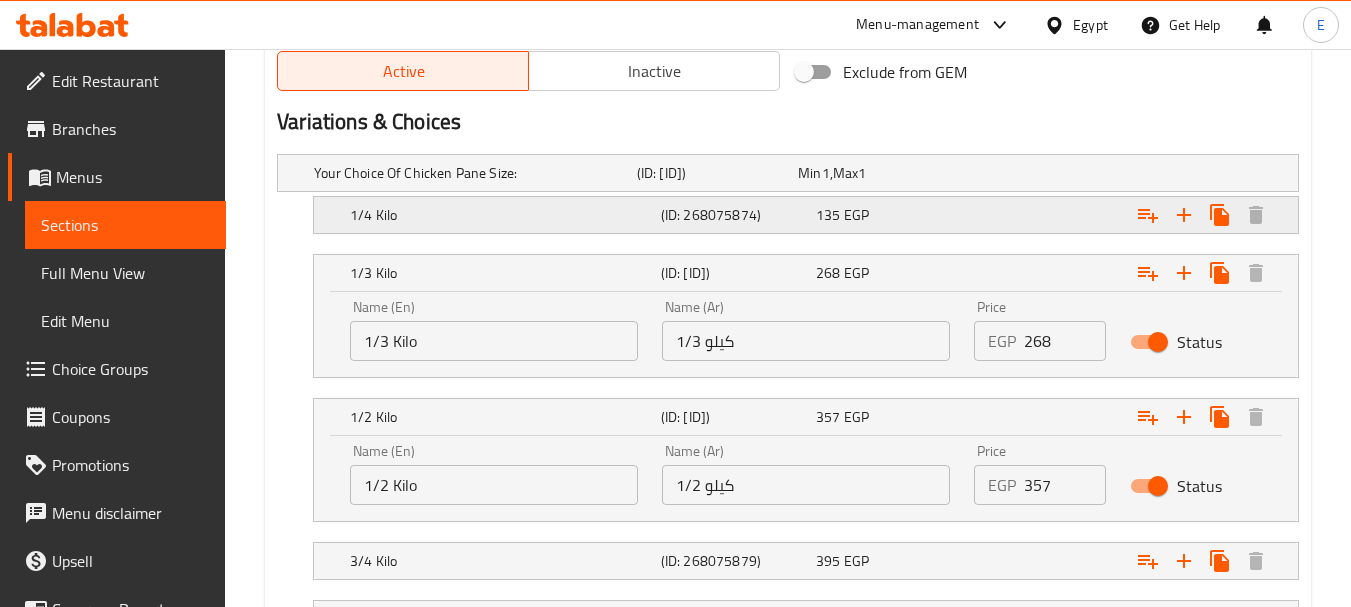 click on "[PRICE] EGP" at bounding box center (874, 173) 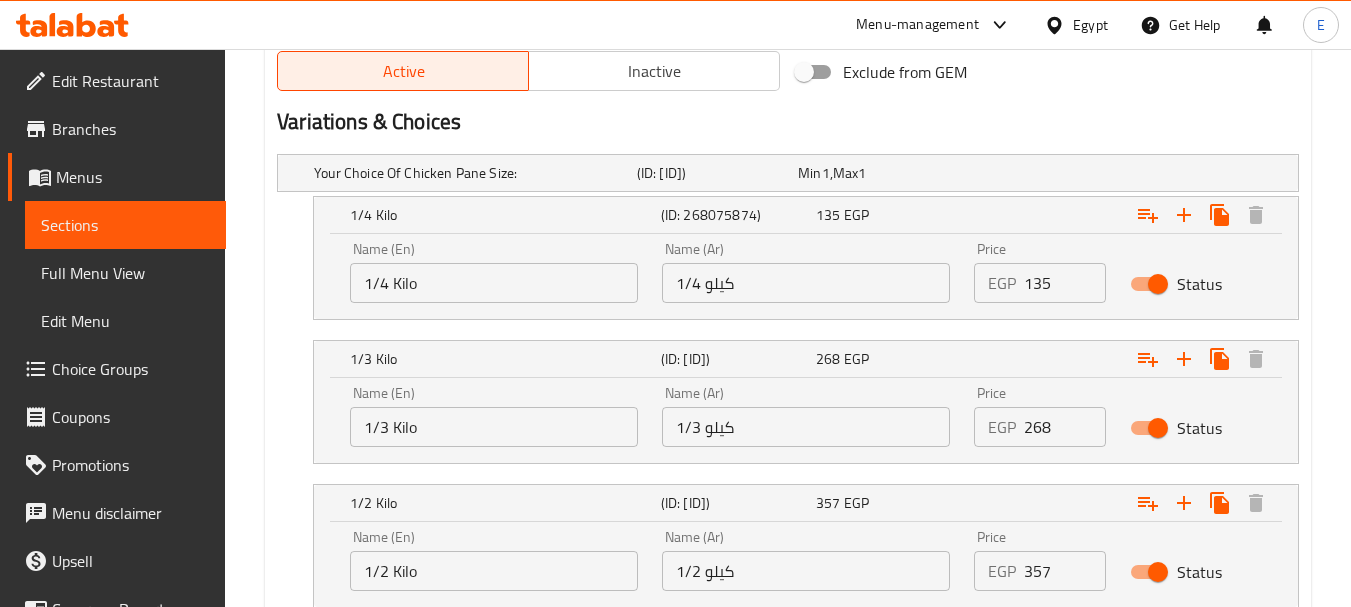 drag, startPoint x: 1060, startPoint y: 278, endPoint x: 944, endPoint y: 272, distance: 116.15507 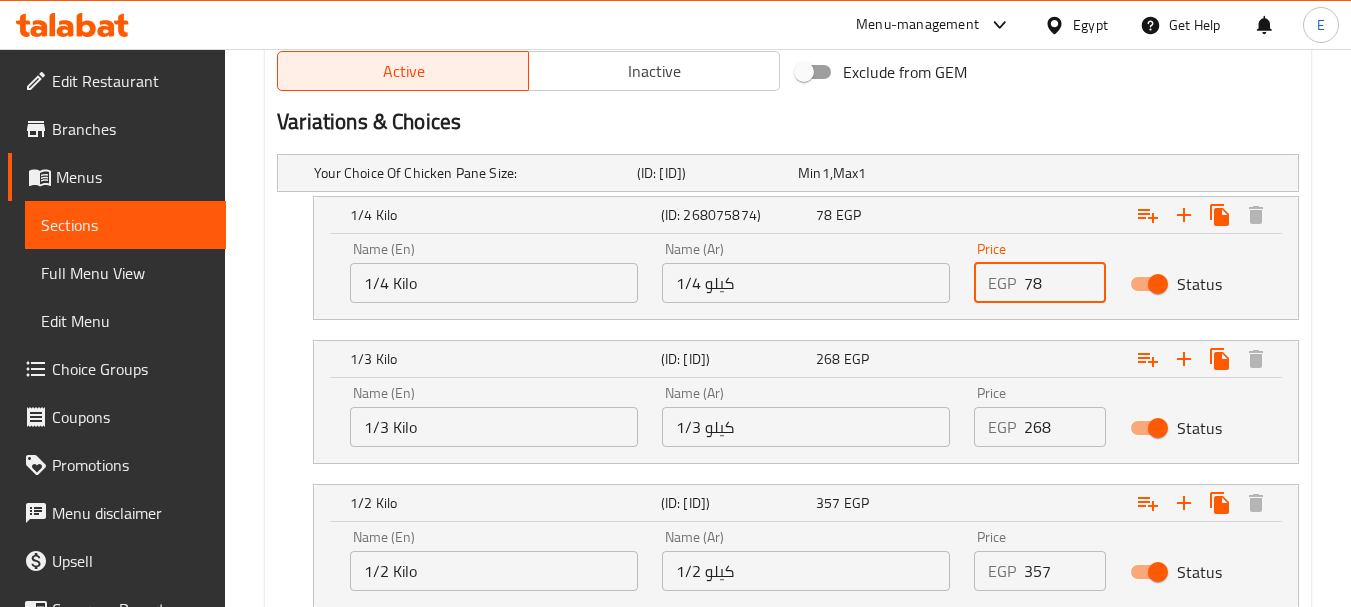 type on "7" 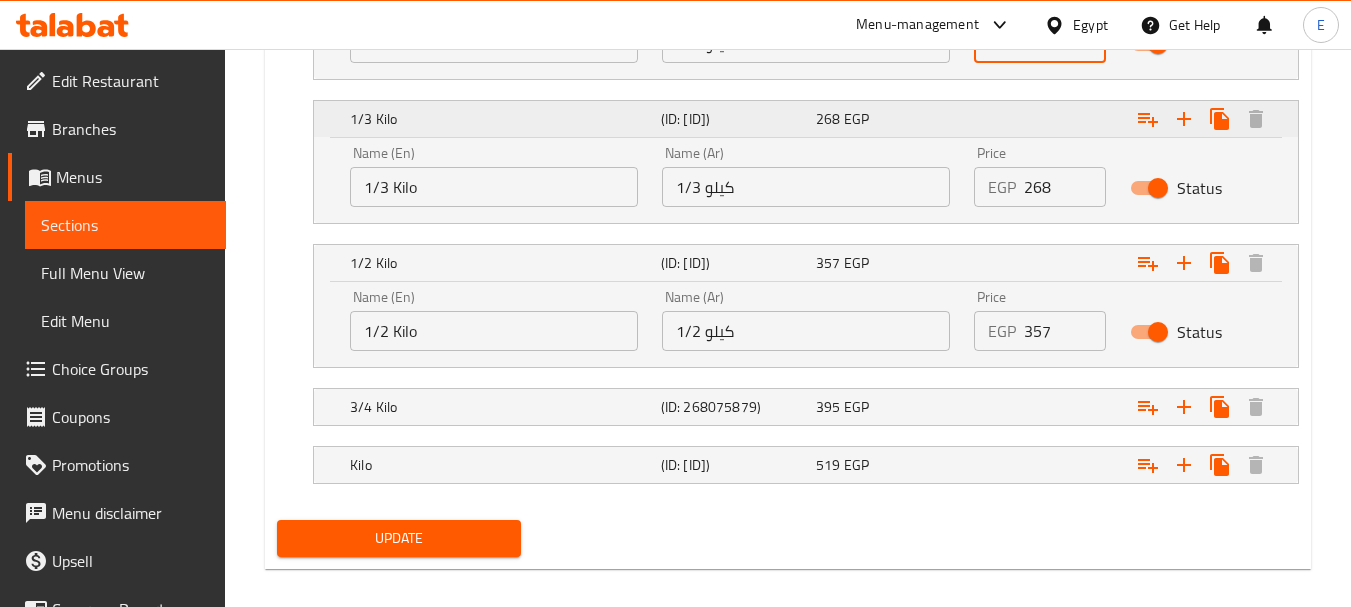 scroll, scrollTop: 1312, scrollLeft: 0, axis: vertical 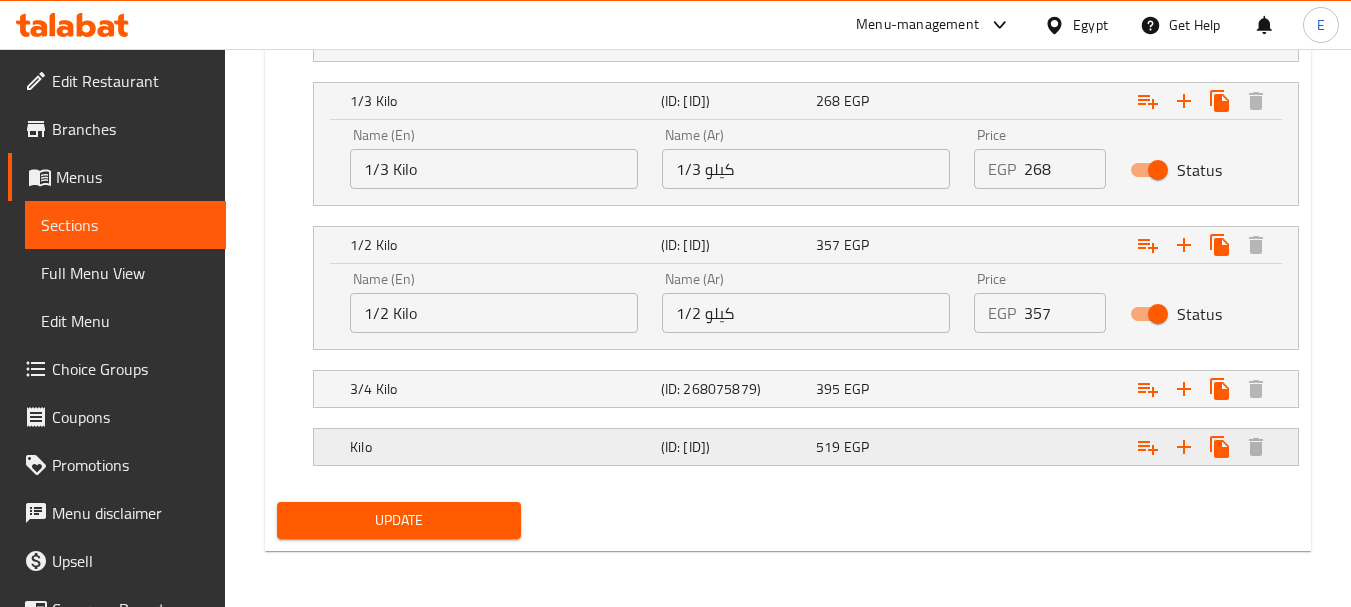 type on "178" 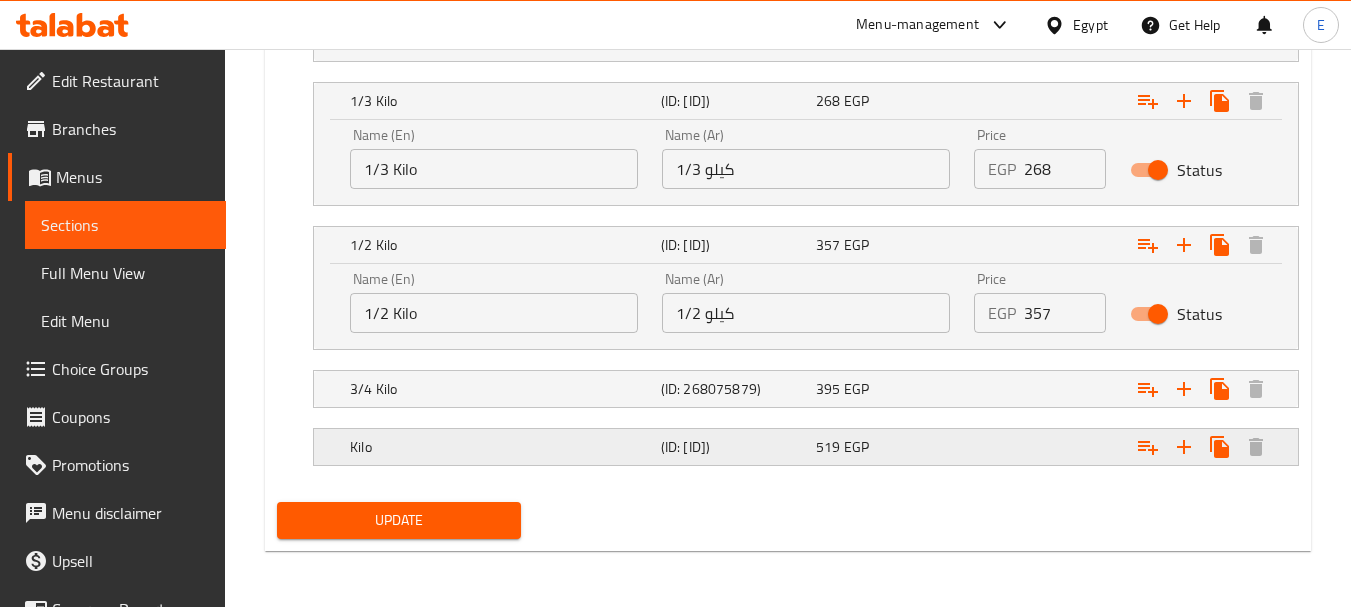 click at bounding box center (1116, -85) 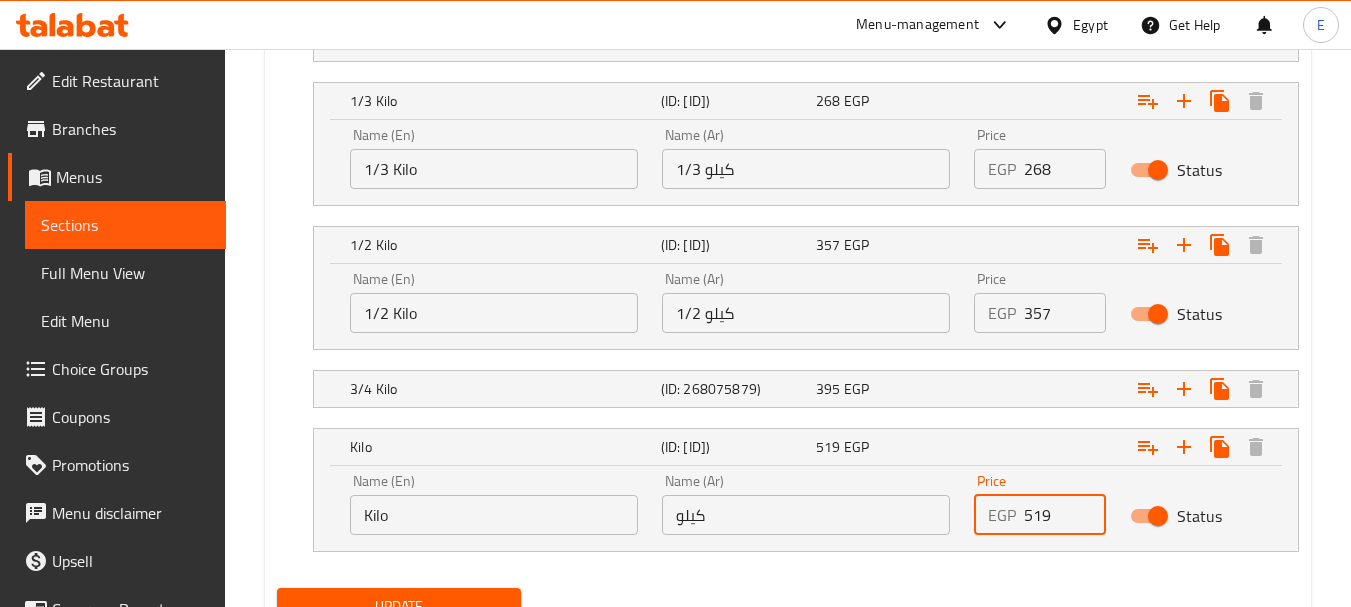 drag, startPoint x: 1053, startPoint y: 510, endPoint x: 922, endPoint y: 505, distance: 131.09538 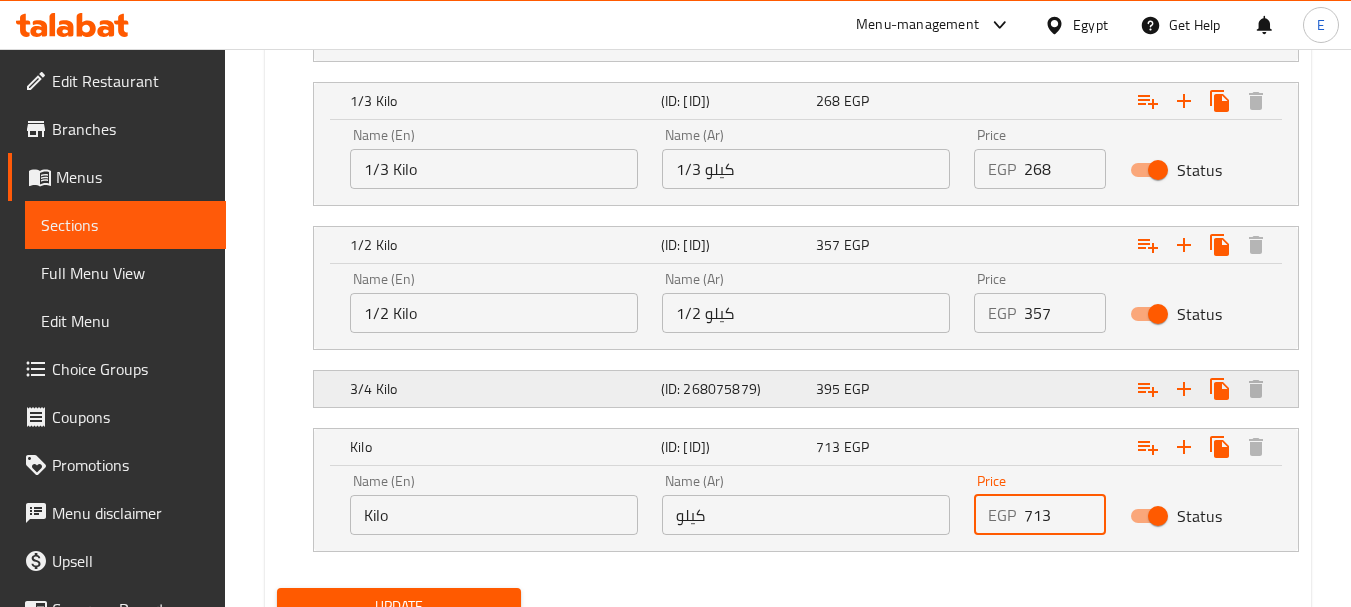 type on "713" 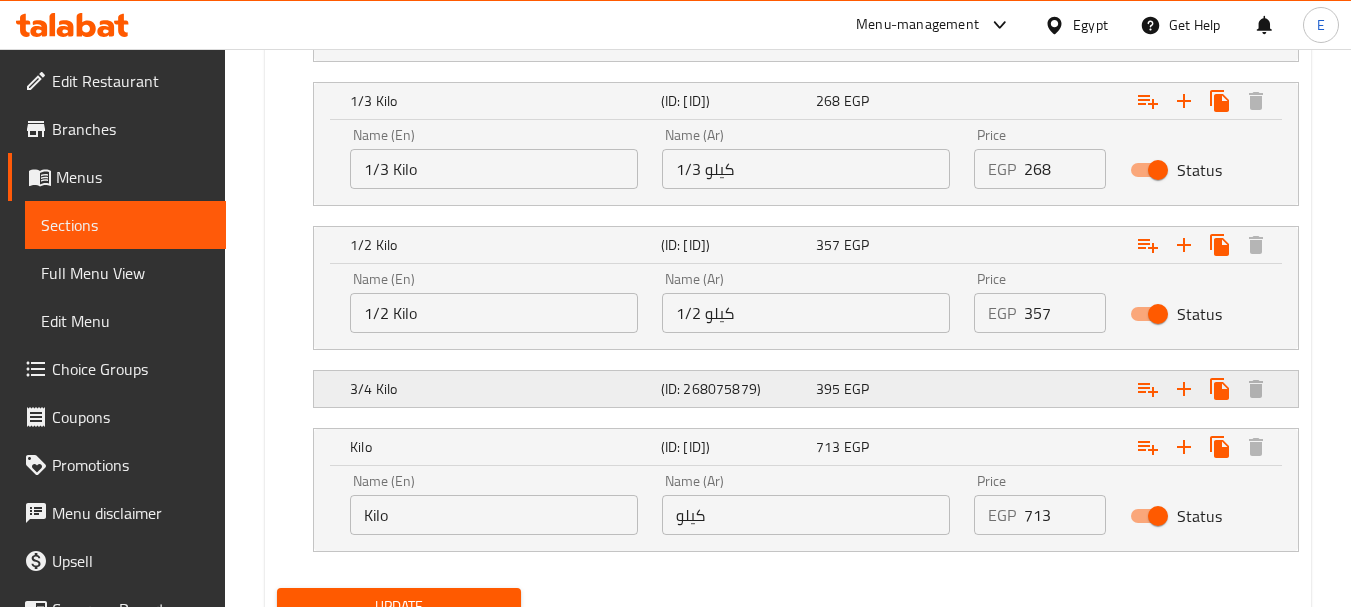 click at bounding box center (1116, -85) 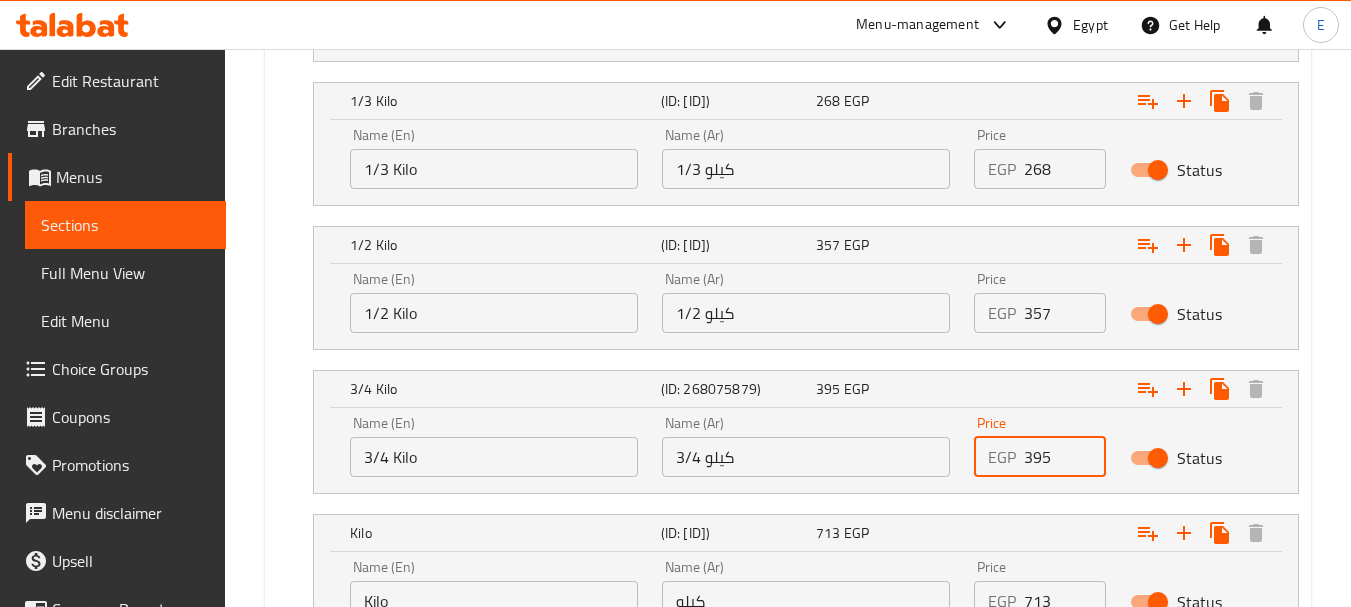 drag, startPoint x: 1054, startPoint y: 455, endPoint x: 928, endPoint y: 439, distance: 127.01181 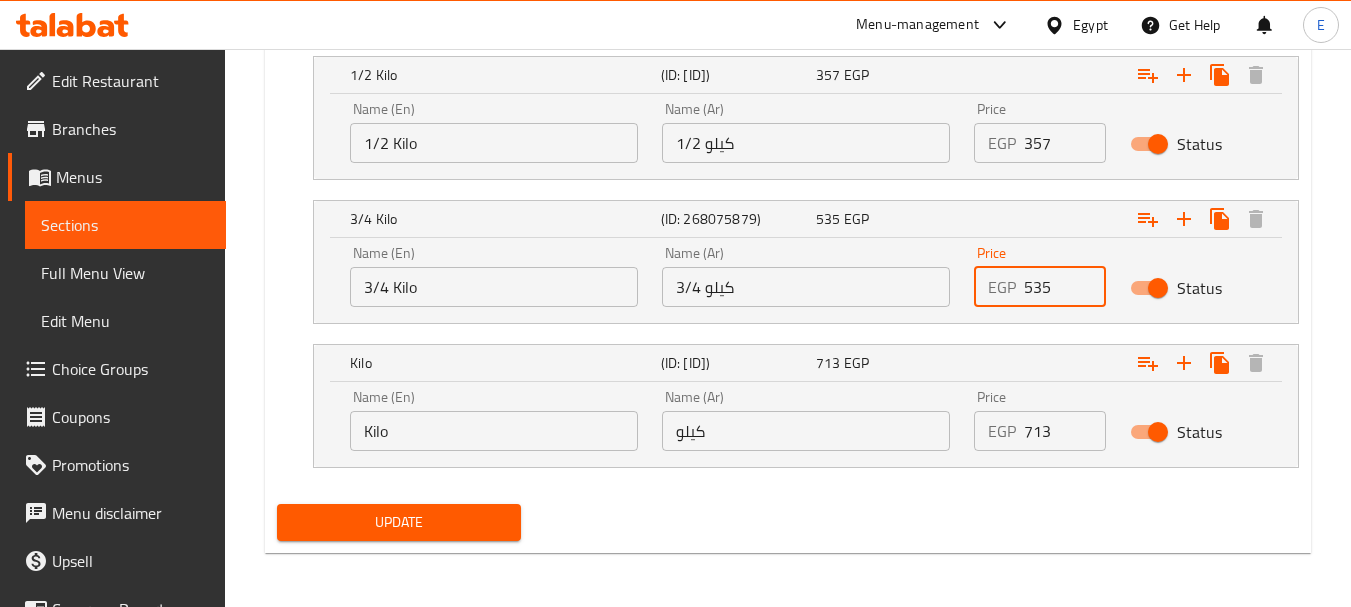 scroll, scrollTop: 1484, scrollLeft: 0, axis: vertical 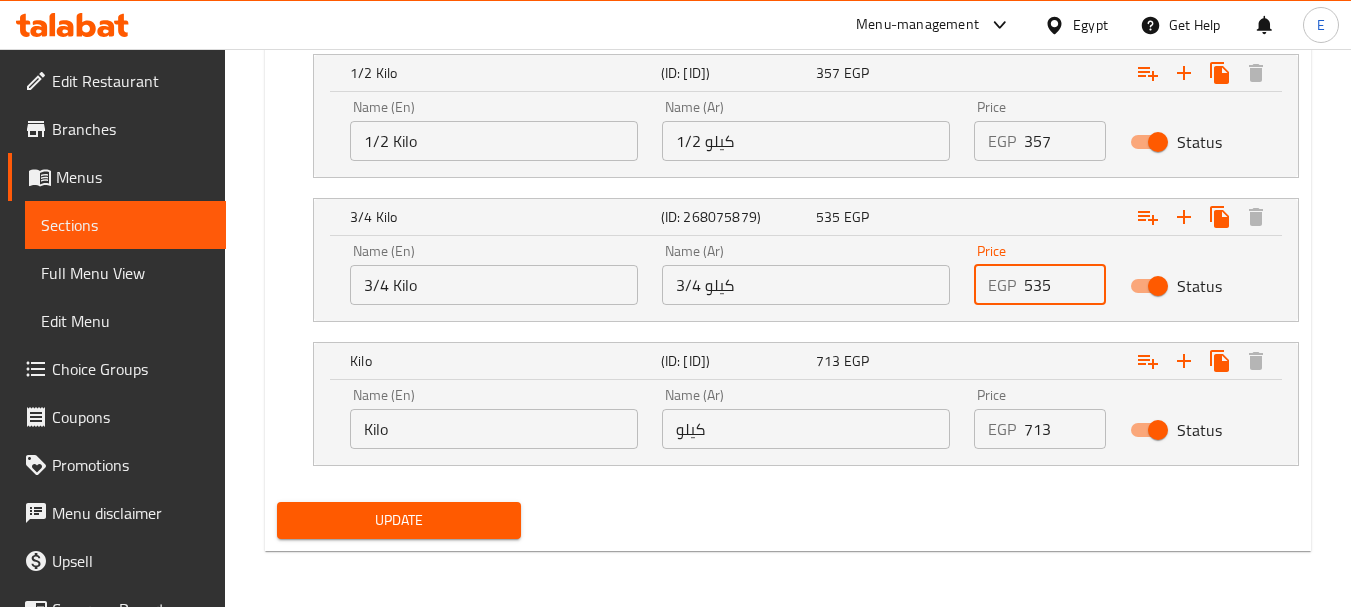 type on "[NUMBER]" 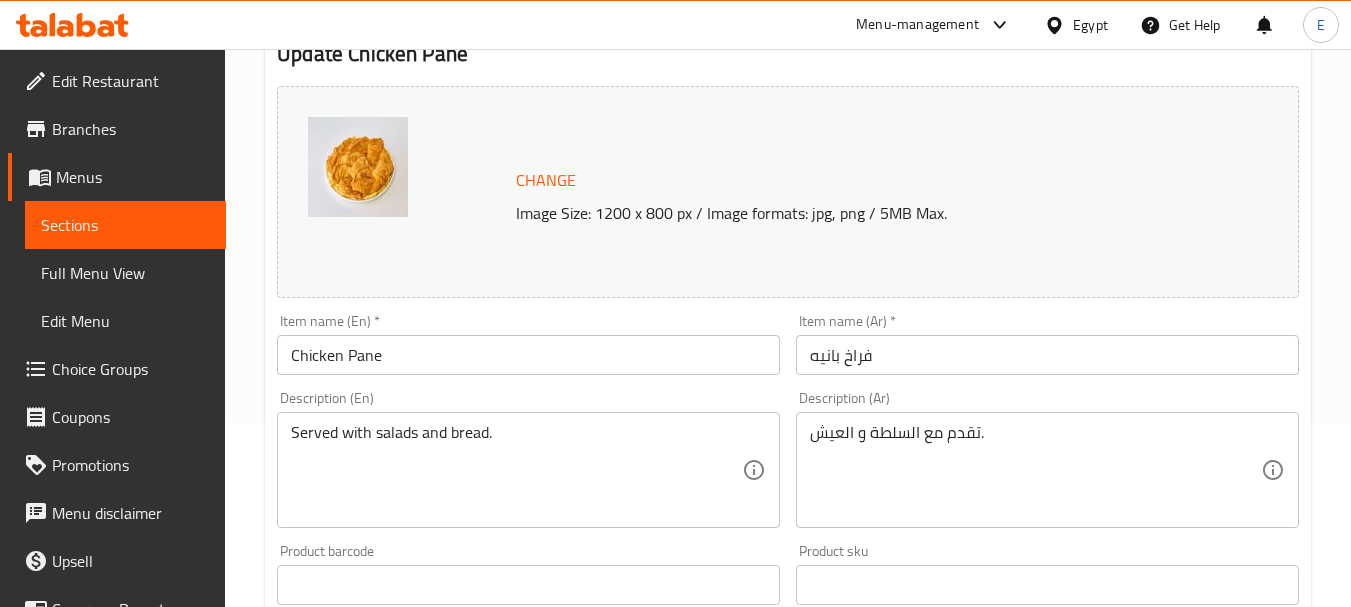 scroll, scrollTop: 0, scrollLeft: 0, axis: both 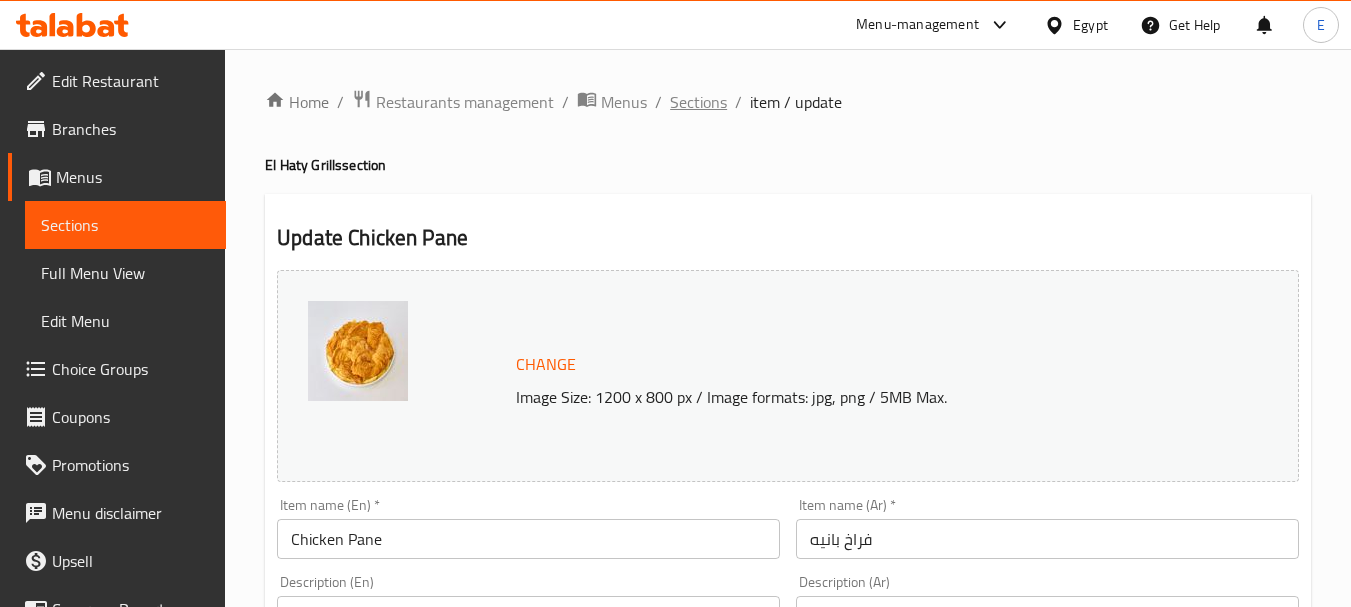 click on "Sections" at bounding box center [698, 102] 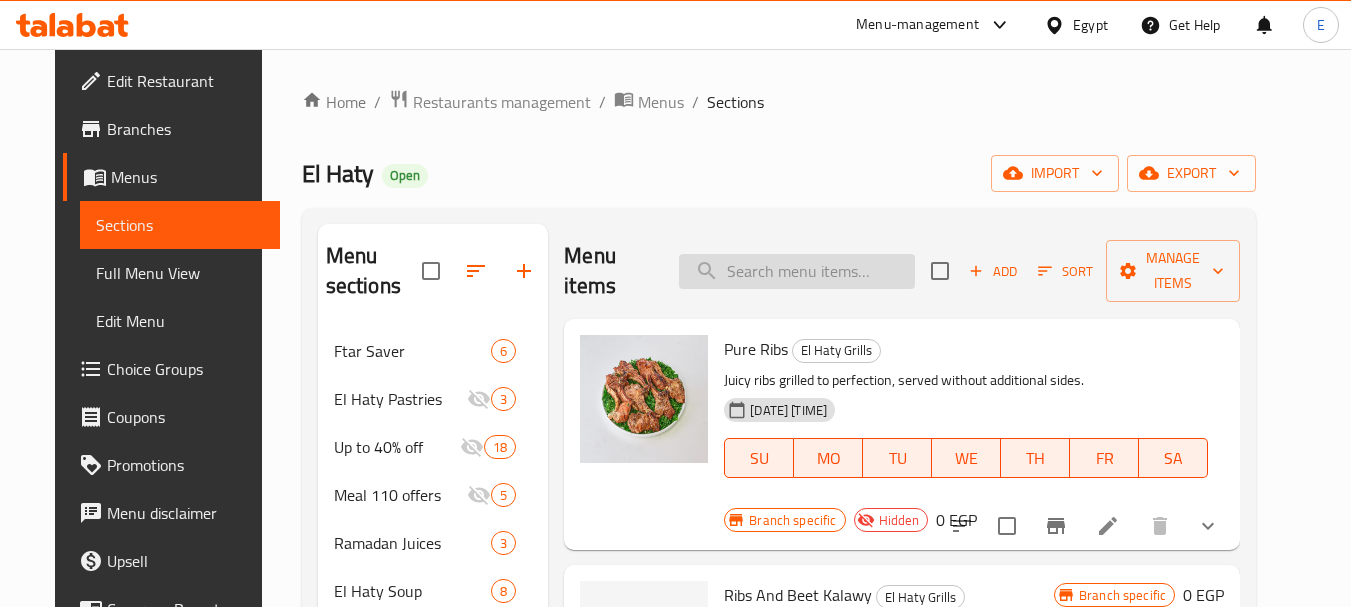 click at bounding box center [797, 271] 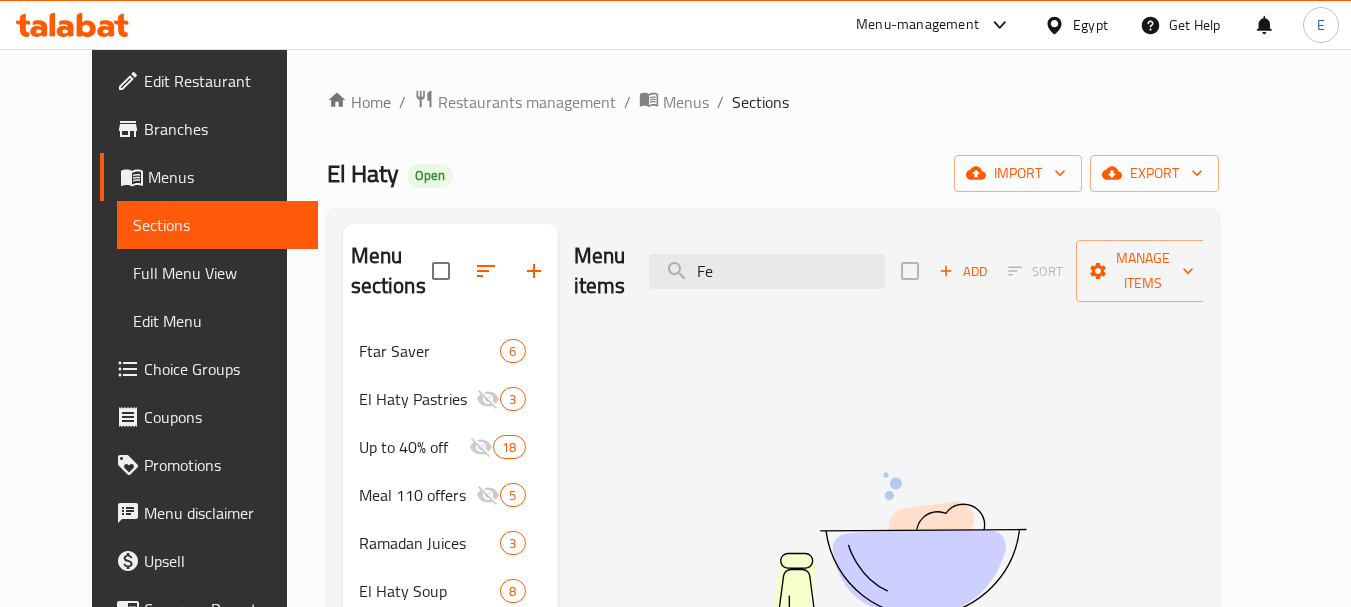 type on "F" 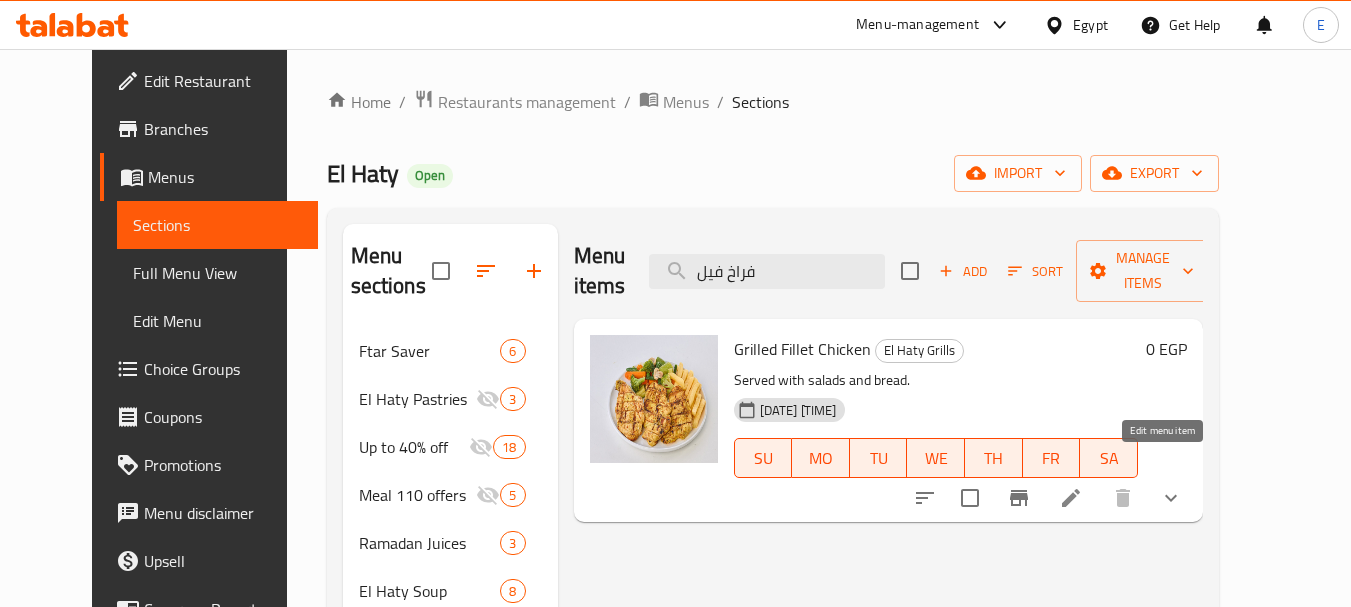 type on "فراخ فيل" 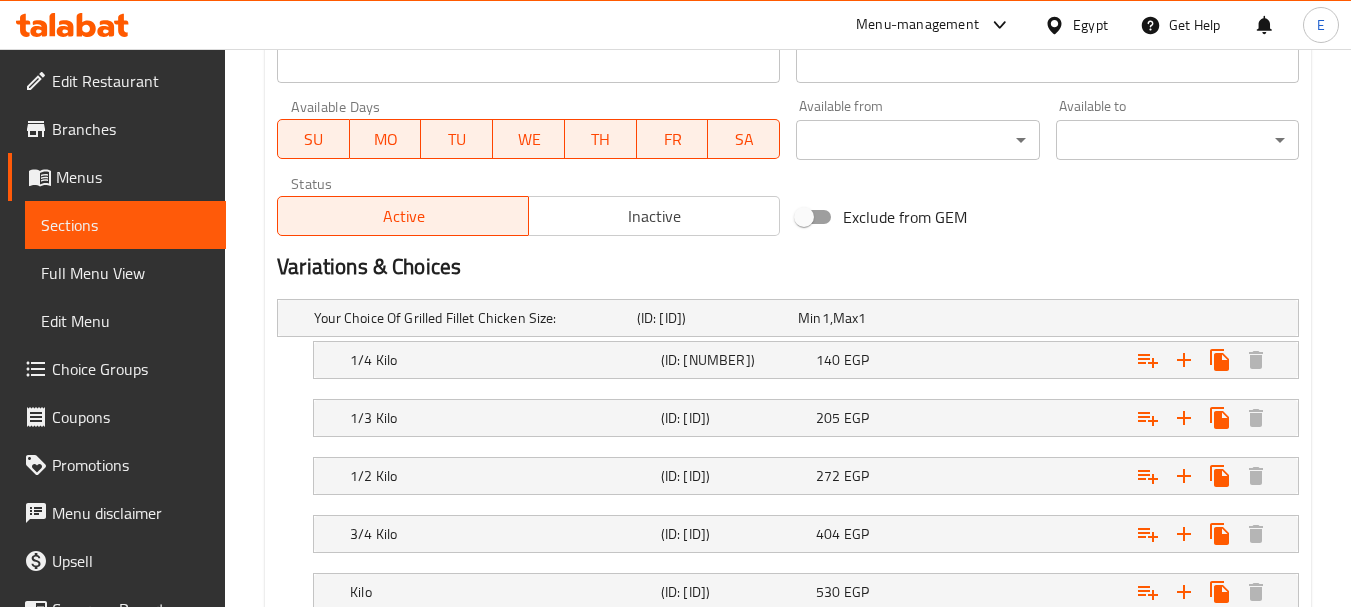 scroll, scrollTop: 1054, scrollLeft: 0, axis: vertical 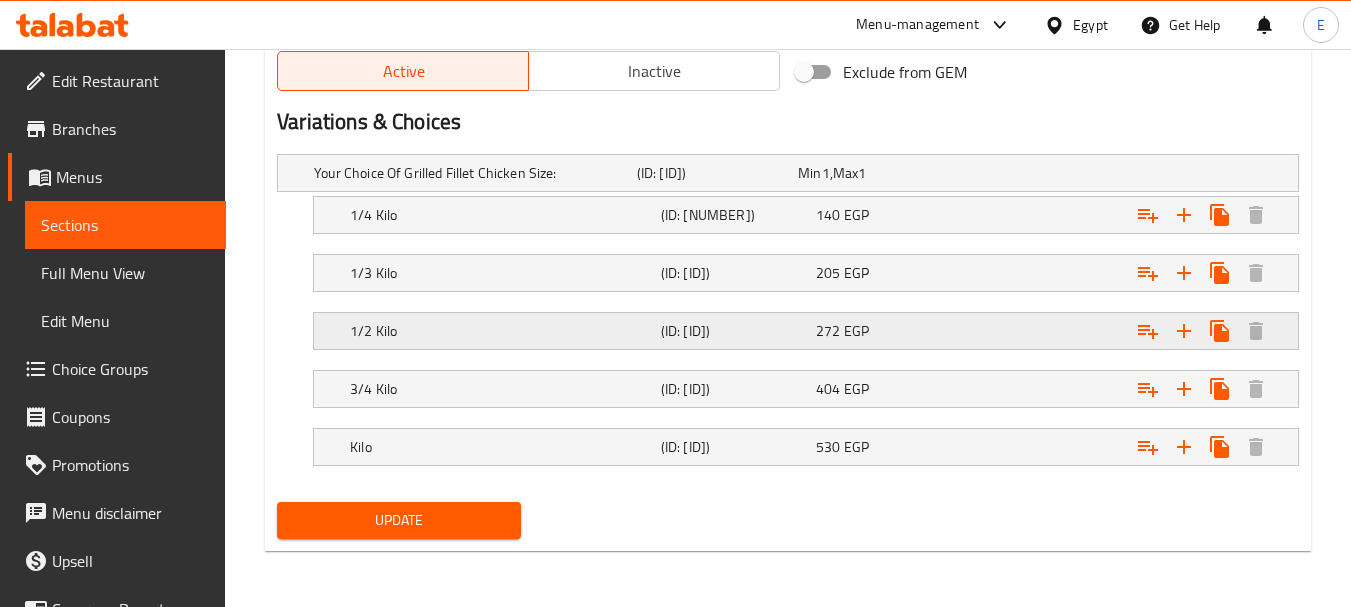 click on "272   EGP" at bounding box center [874, 173] 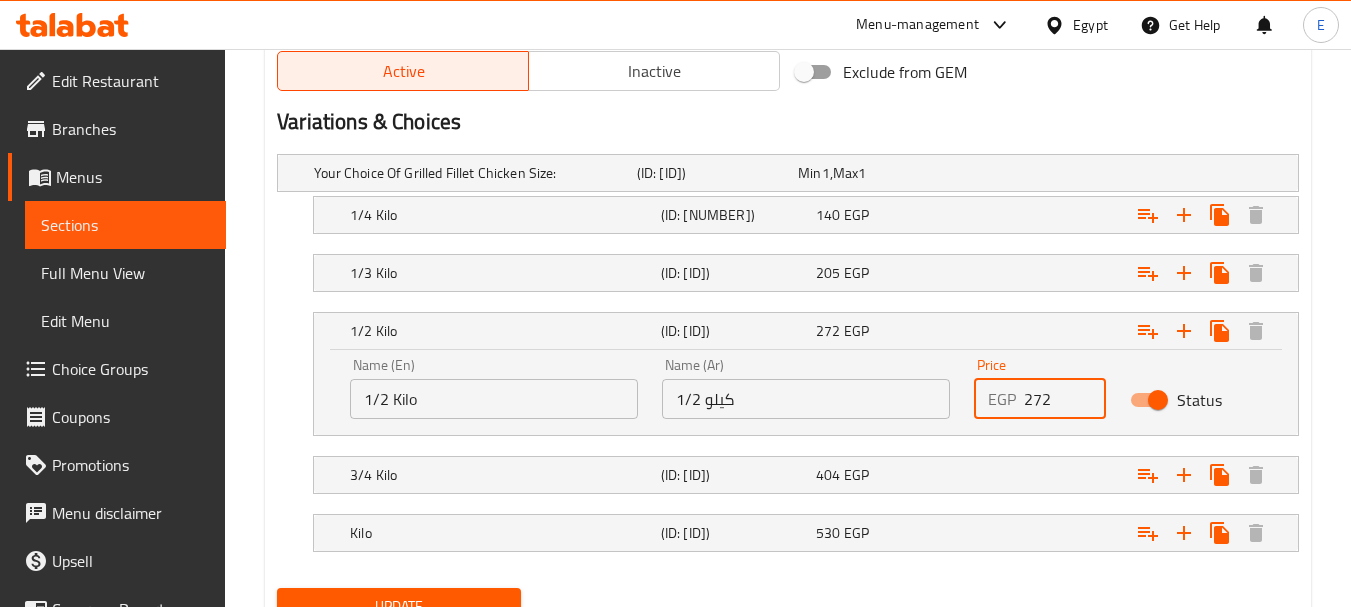 drag, startPoint x: 1062, startPoint y: 398, endPoint x: 882, endPoint y: 396, distance: 180.01111 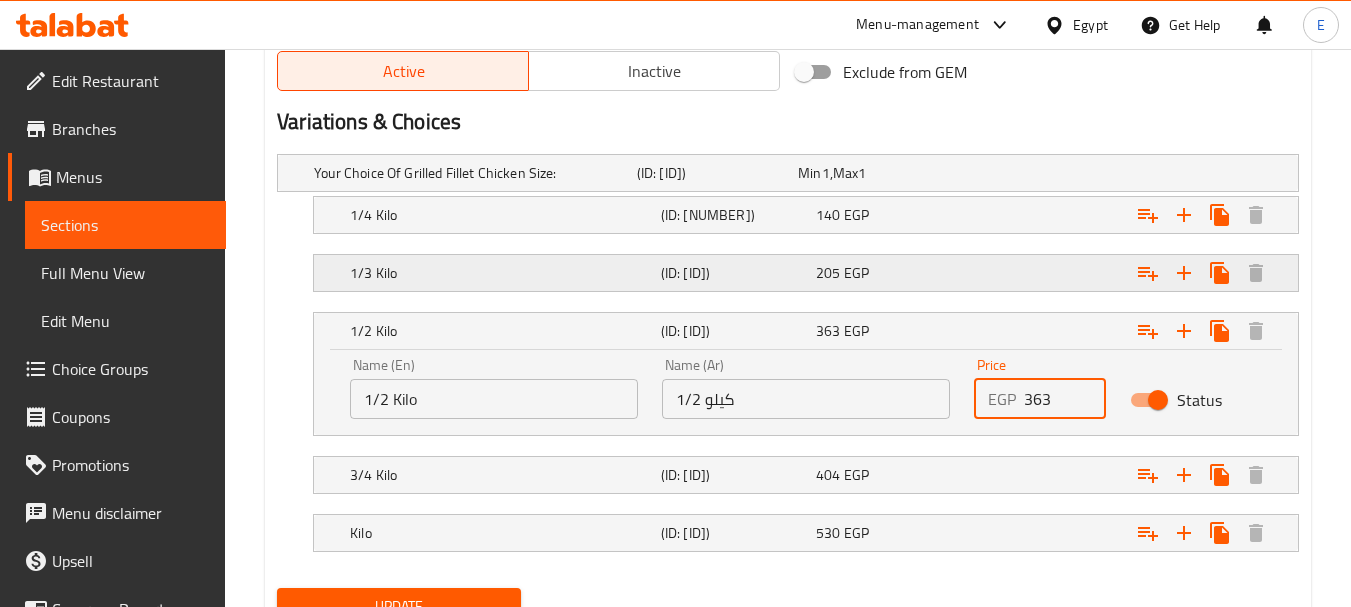type on "363" 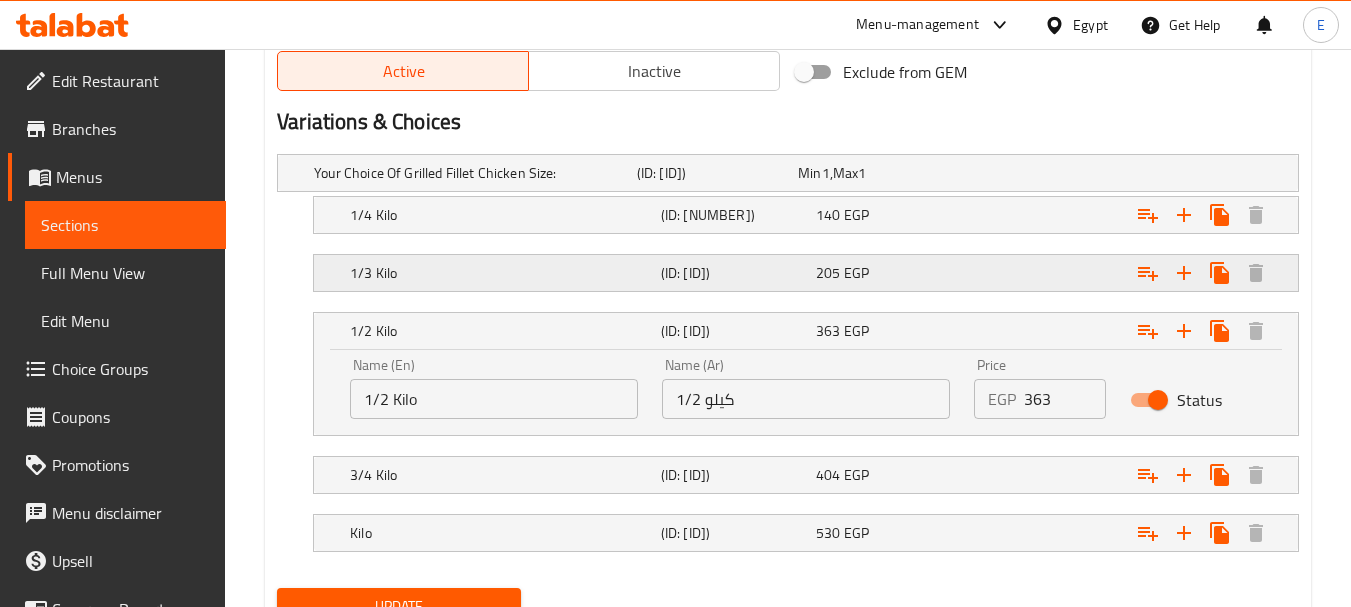 click at bounding box center [1116, 173] 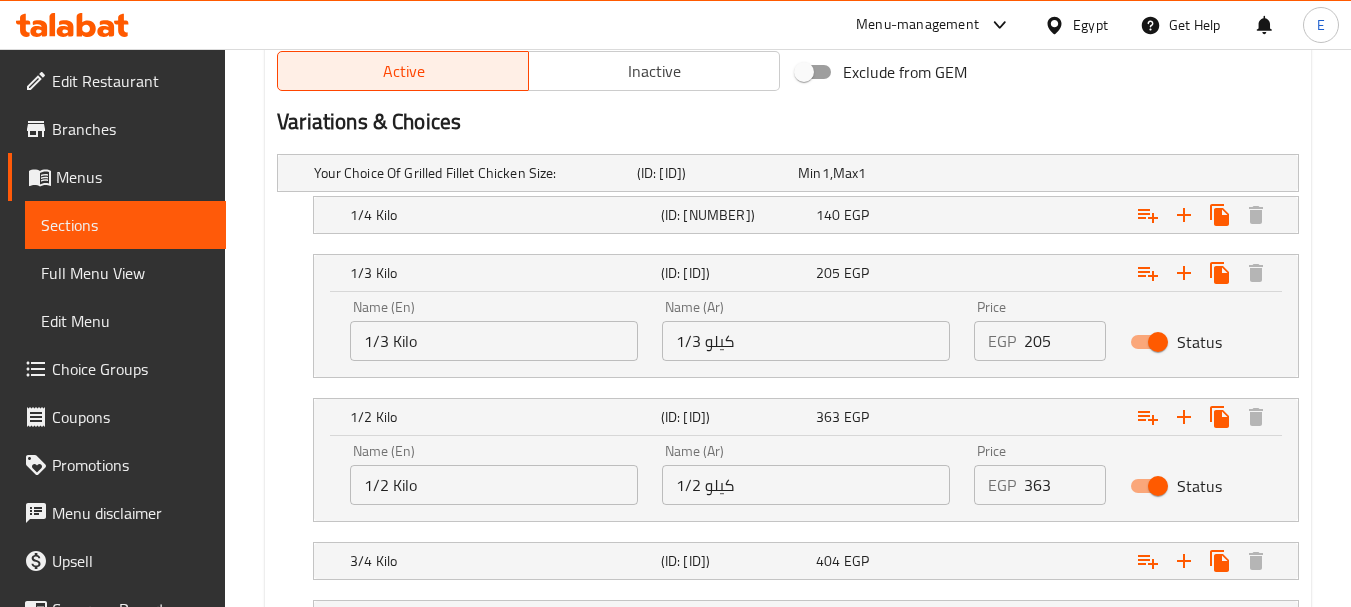 drag, startPoint x: 1016, startPoint y: 336, endPoint x: 974, endPoint y: 337, distance: 42.0119 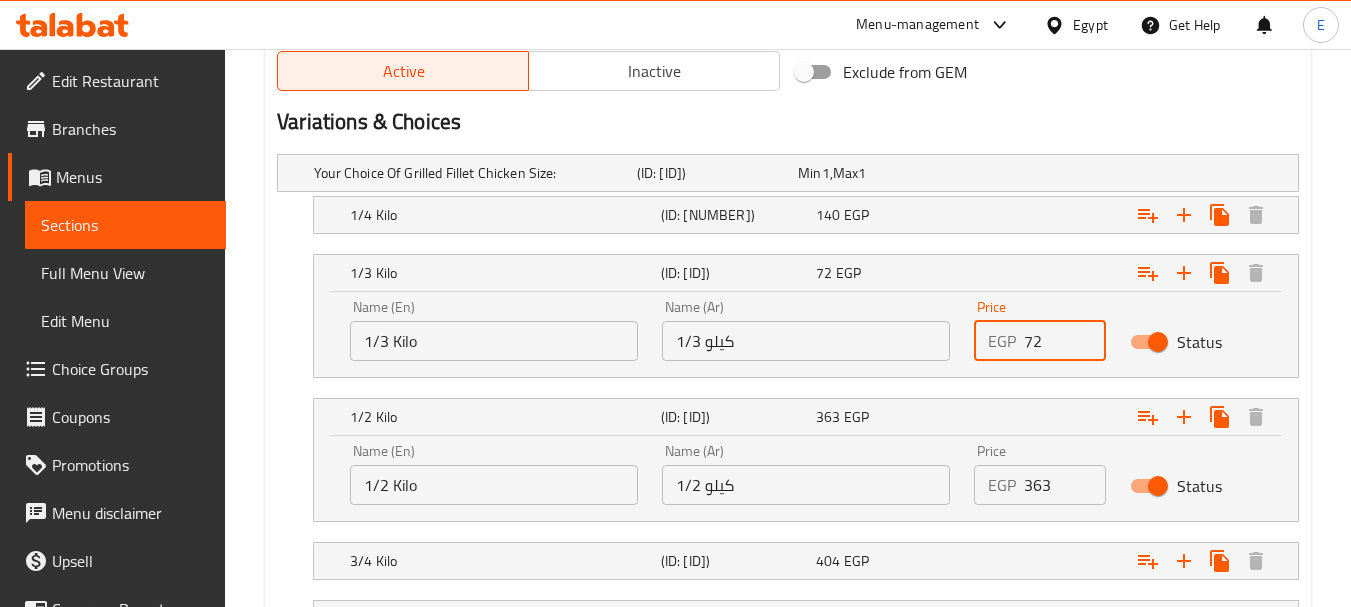 drag, startPoint x: 1047, startPoint y: 343, endPoint x: 931, endPoint y: 332, distance: 116.520386 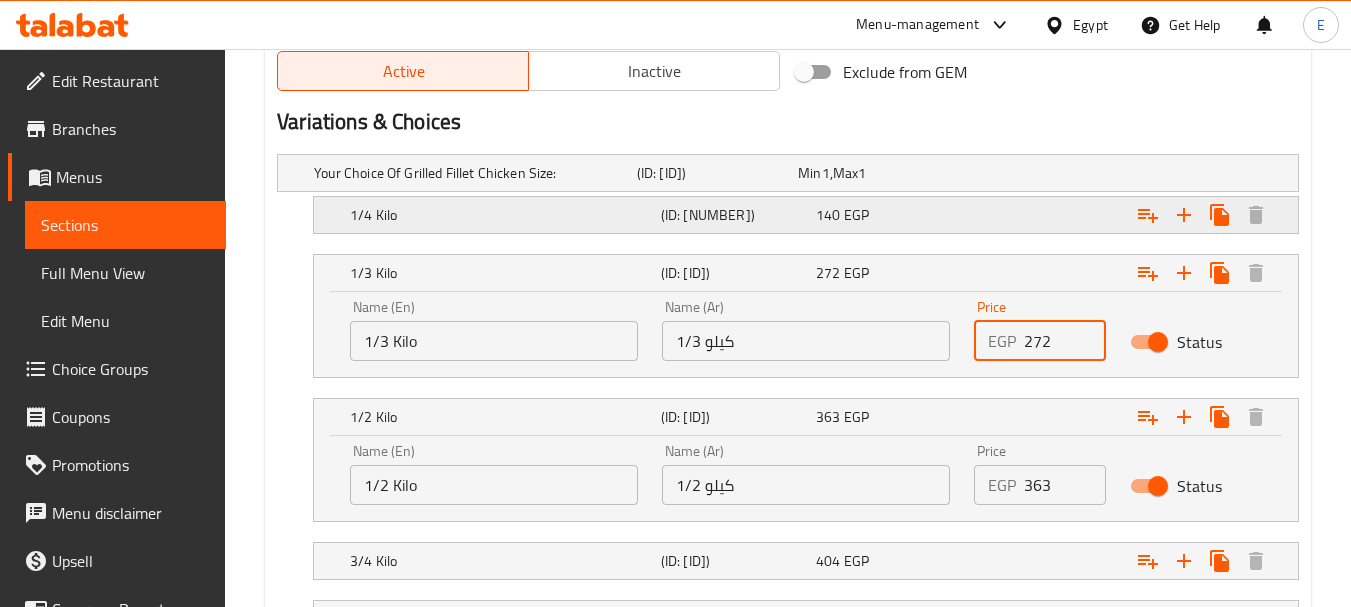 type on "272" 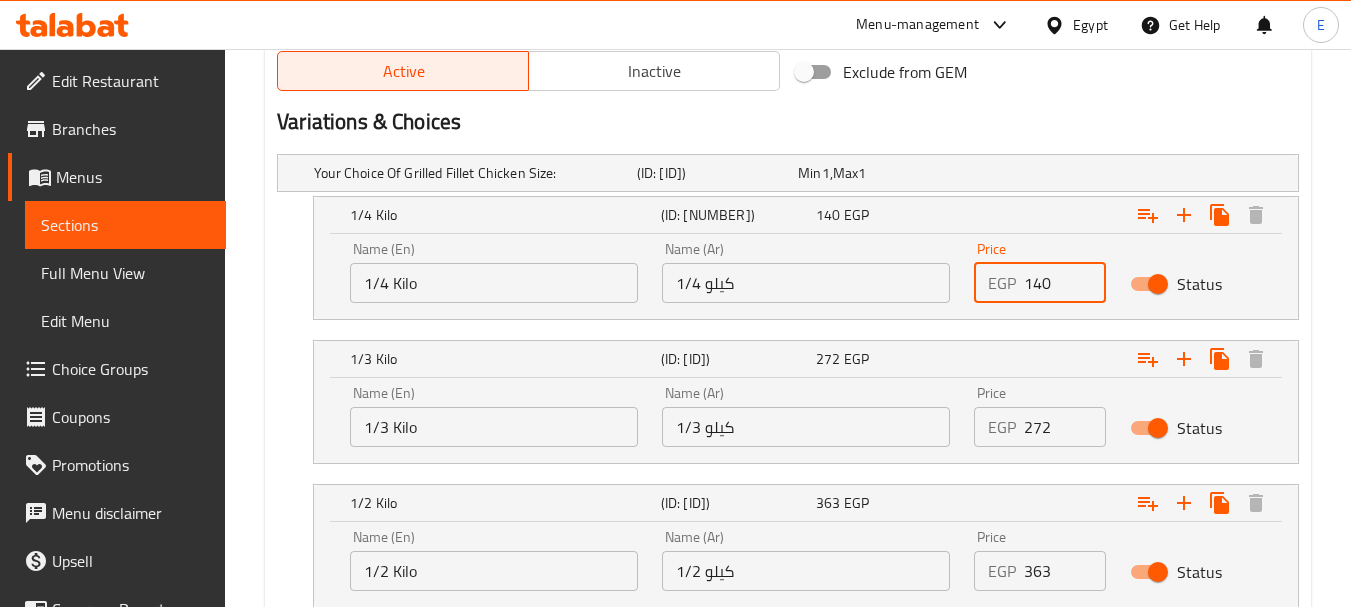 drag, startPoint x: 1049, startPoint y: 287, endPoint x: 979, endPoint y: 287, distance: 70 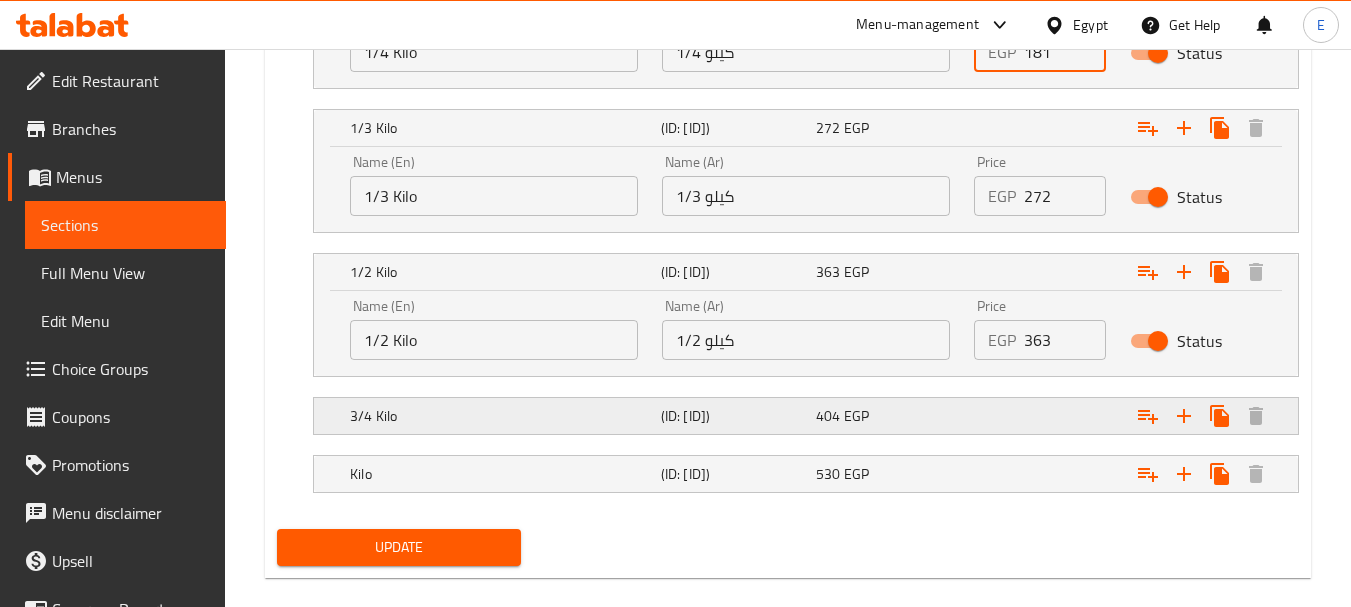 scroll, scrollTop: 1312, scrollLeft: 0, axis: vertical 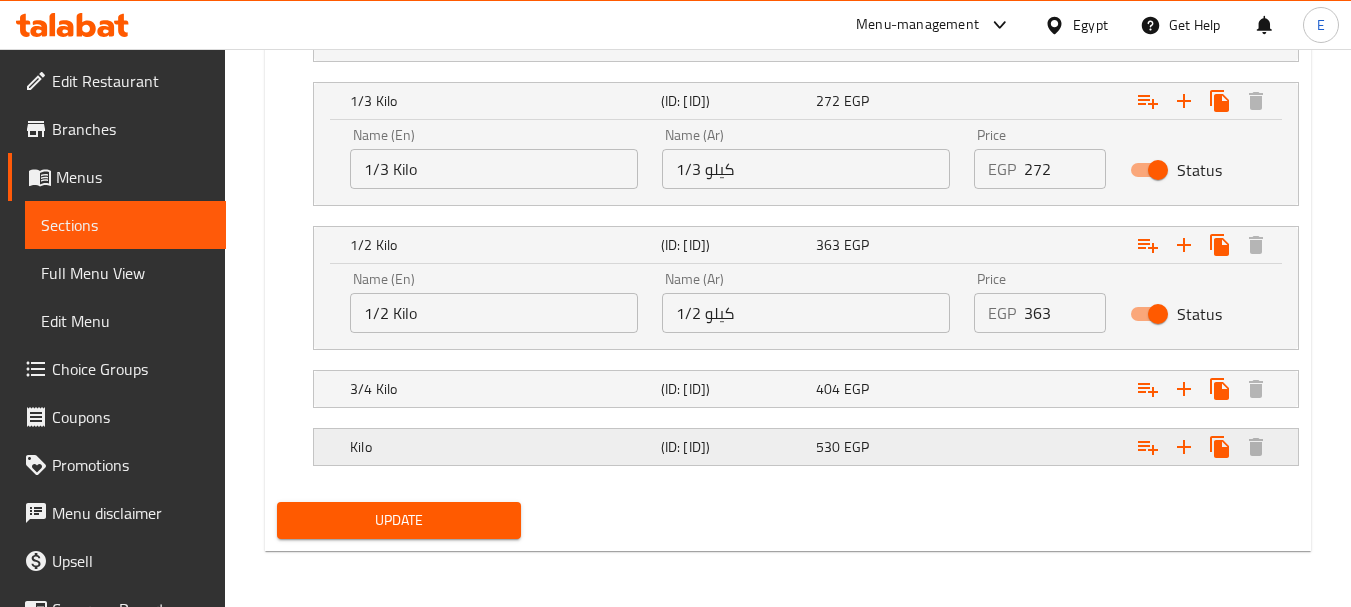 type on "181" 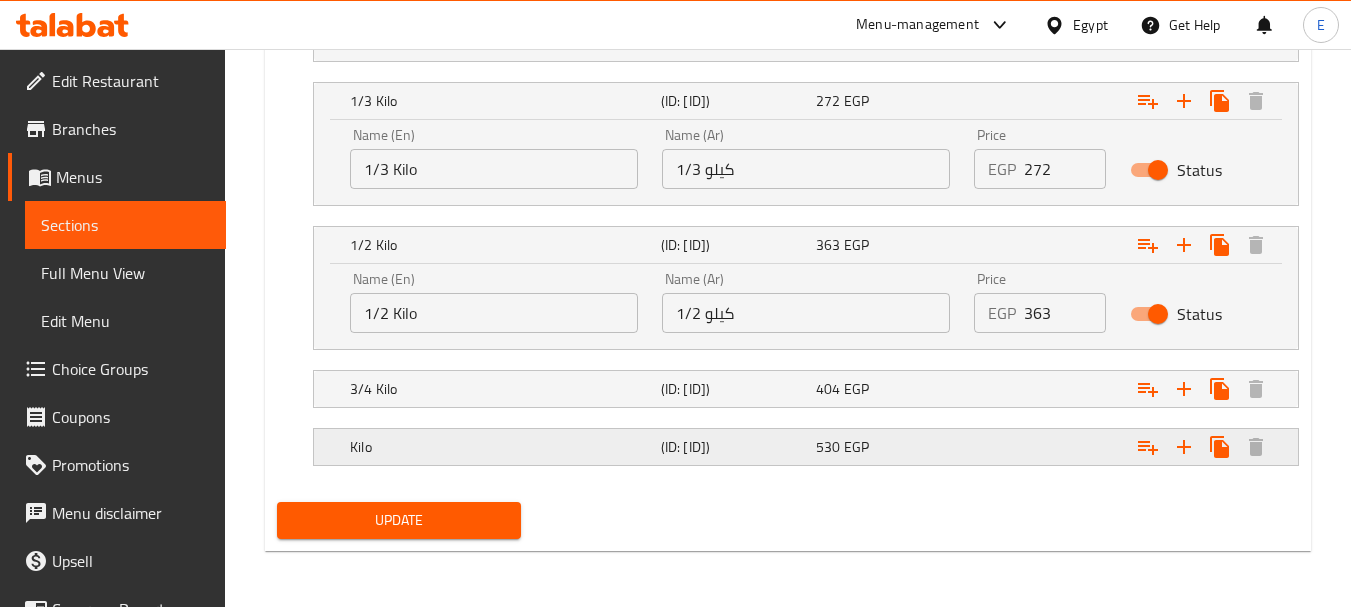 click at bounding box center [1116, -85] 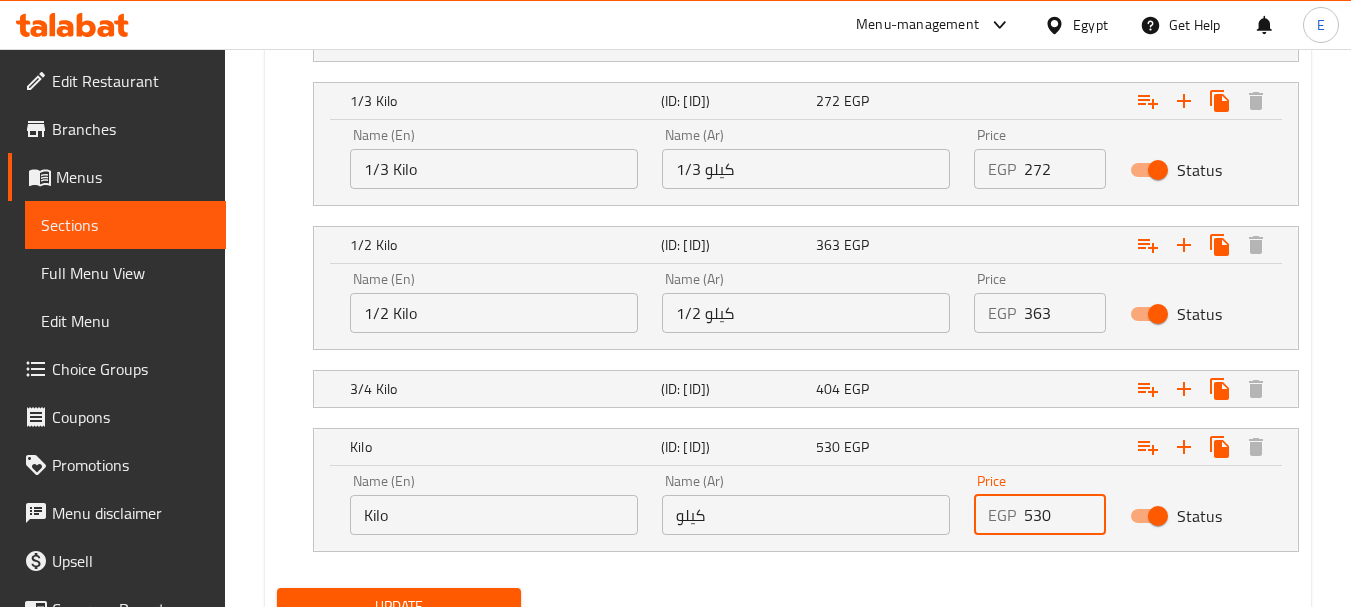 drag, startPoint x: 1060, startPoint y: 511, endPoint x: 982, endPoint y: 513, distance: 78.025635 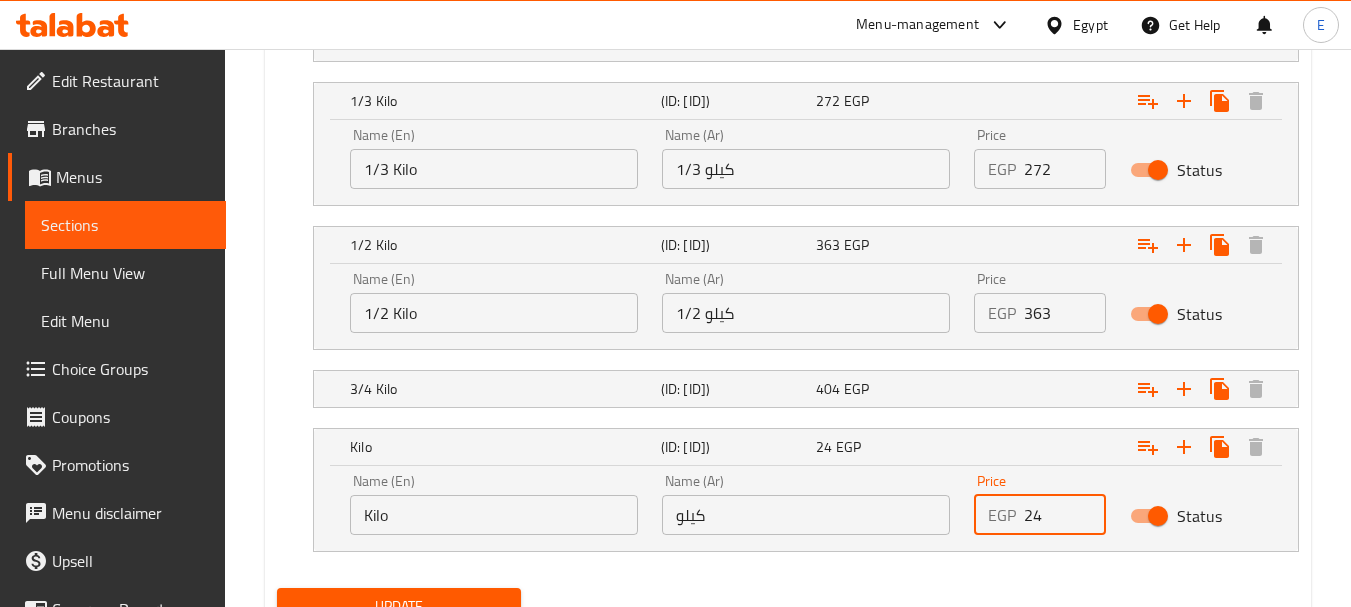 drag, startPoint x: 1054, startPoint y: 519, endPoint x: 997, endPoint y: 522, distance: 57.07889 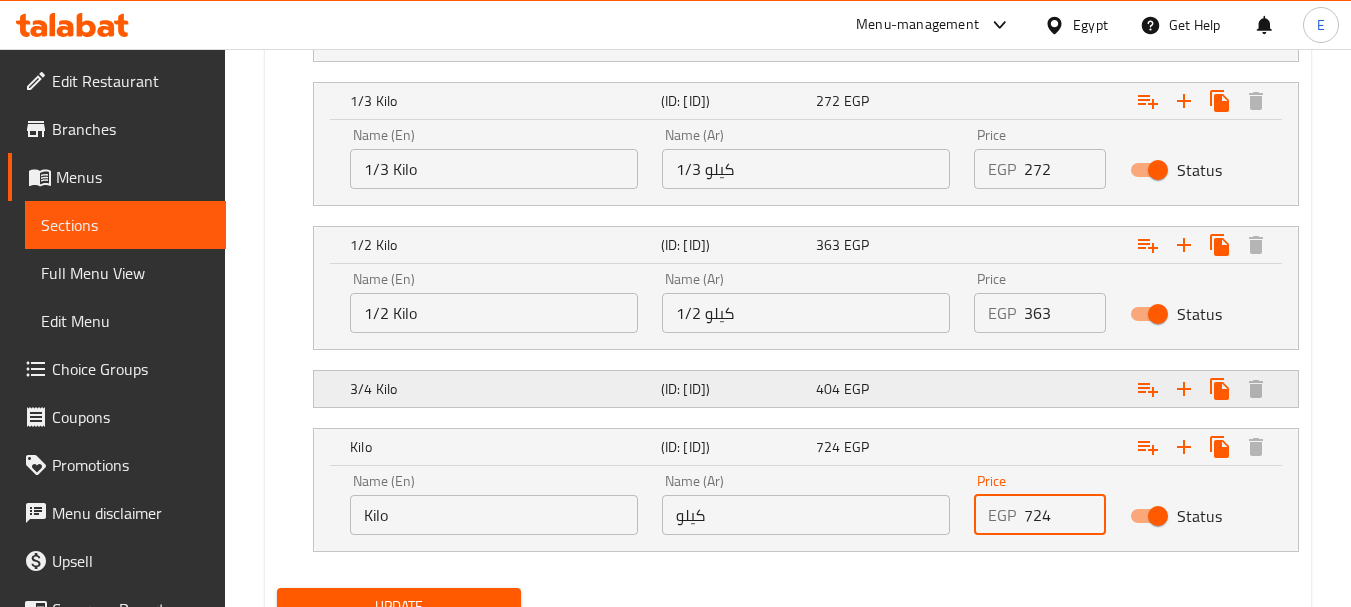 type on "724" 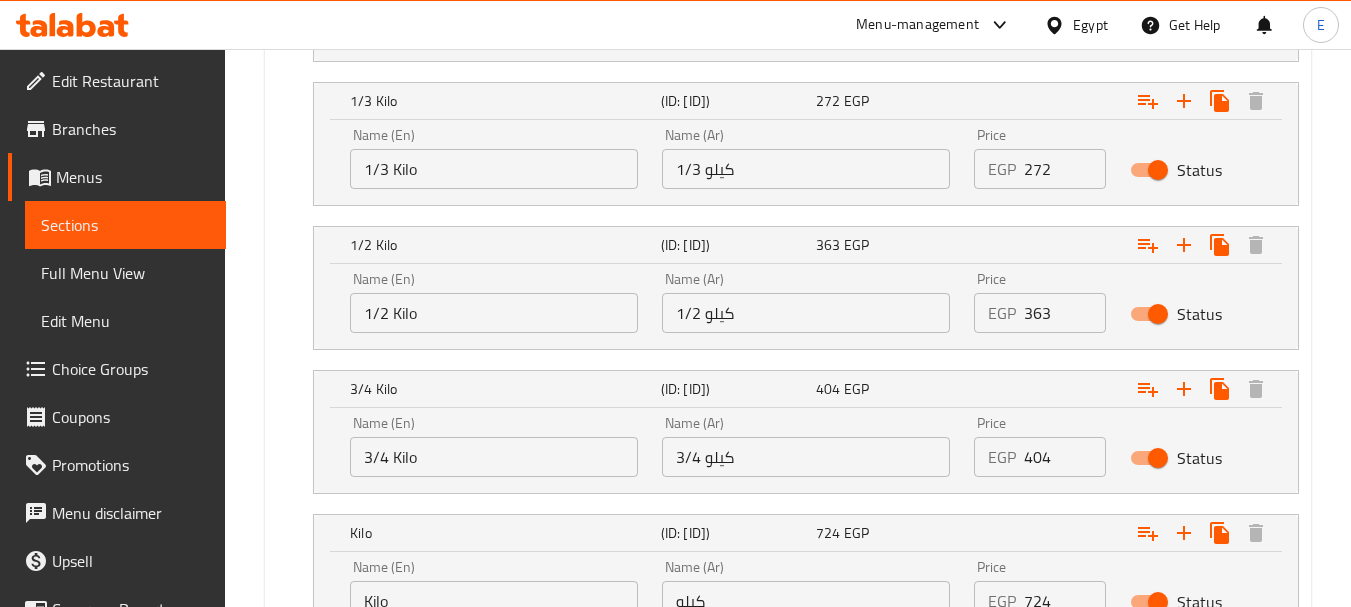 drag, startPoint x: 1042, startPoint y: 460, endPoint x: 956, endPoint y: 453, distance: 86.28442 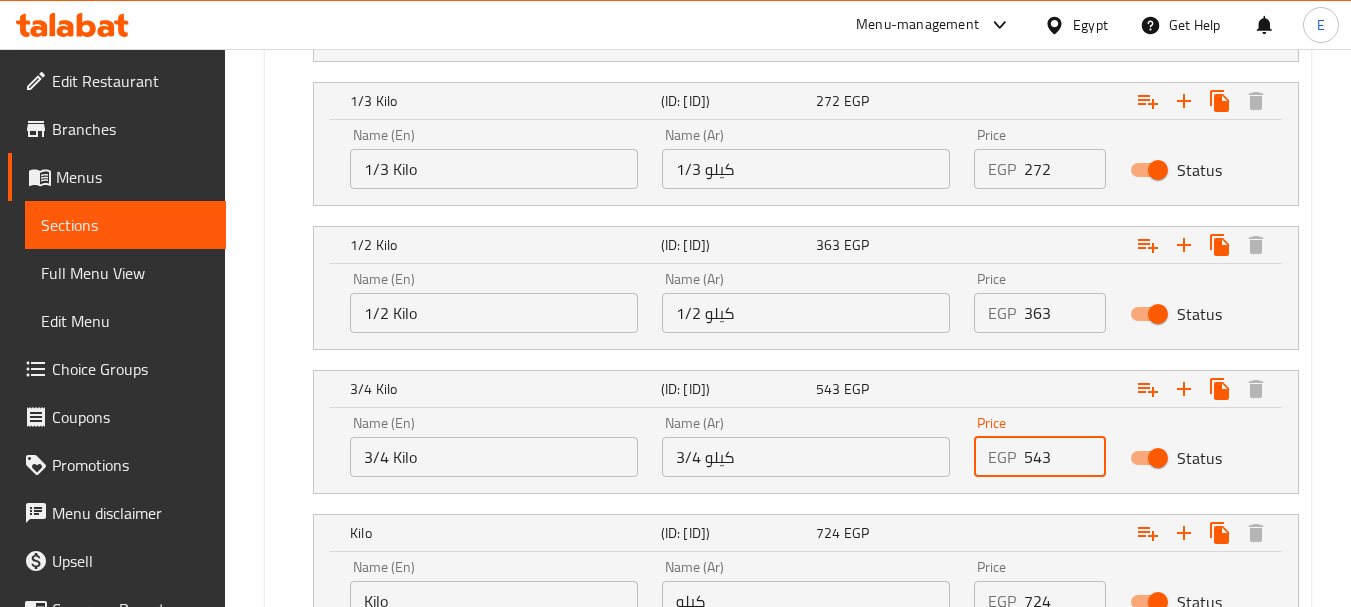 type on "543" 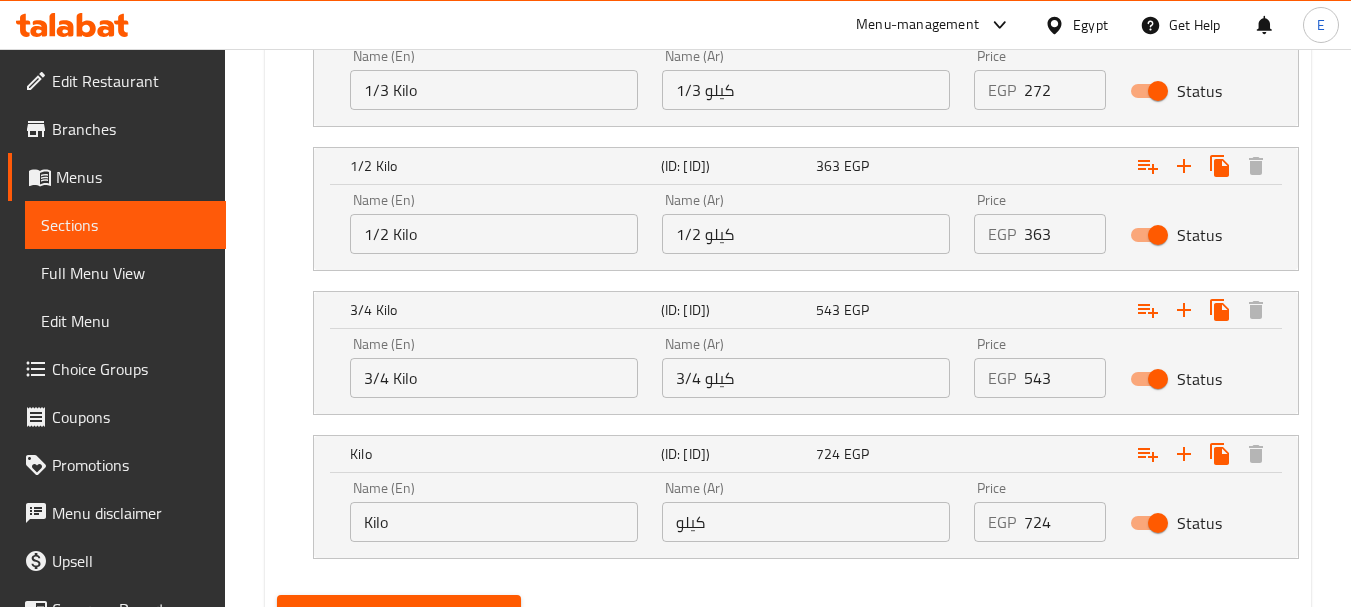 scroll, scrollTop: 1484, scrollLeft: 0, axis: vertical 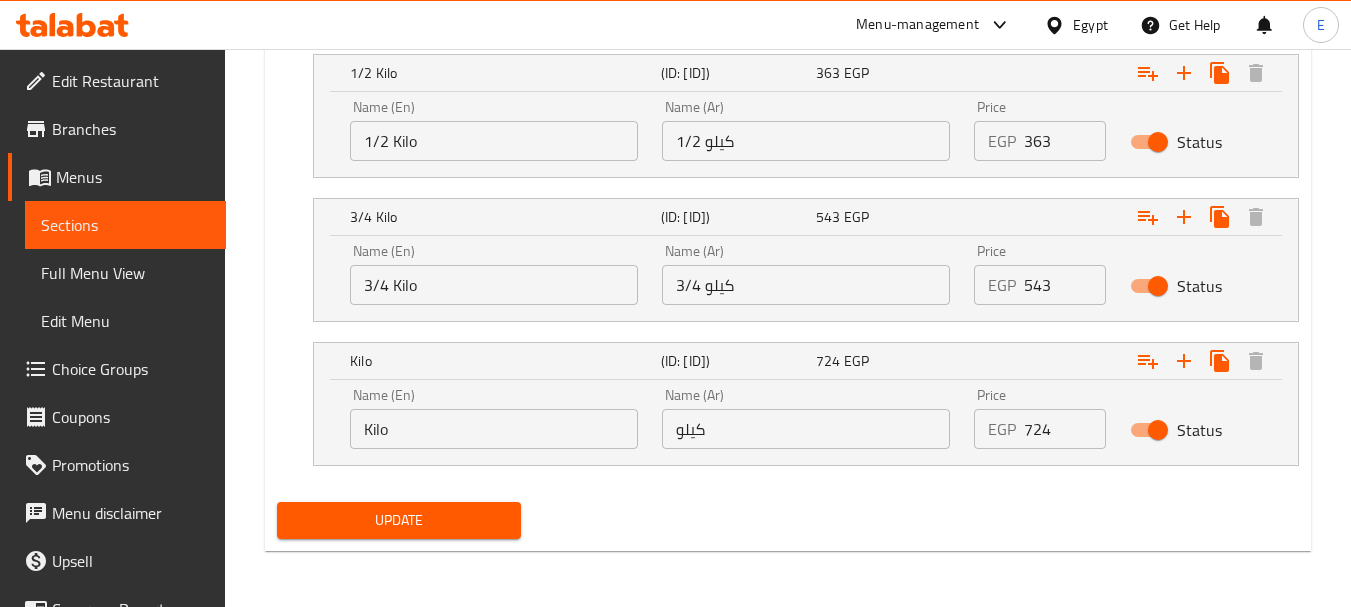 drag, startPoint x: 450, startPoint y: 509, endPoint x: 559, endPoint y: 493, distance: 110.16805 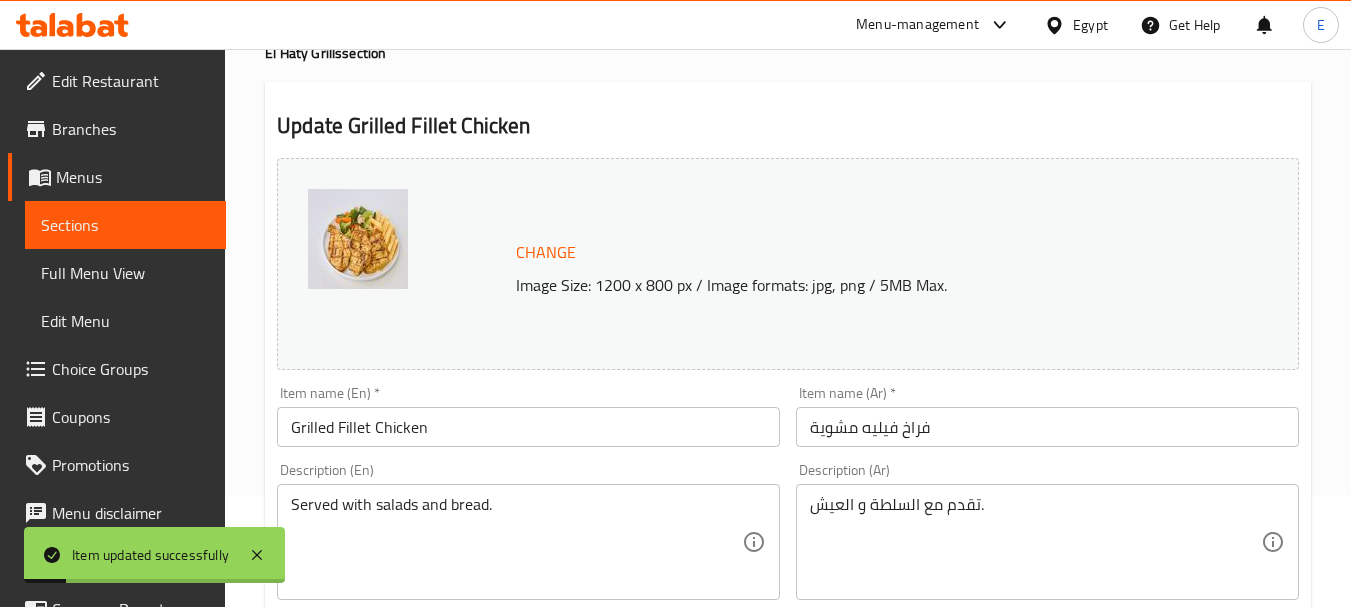 scroll, scrollTop: 0, scrollLeft: 0, axis: both 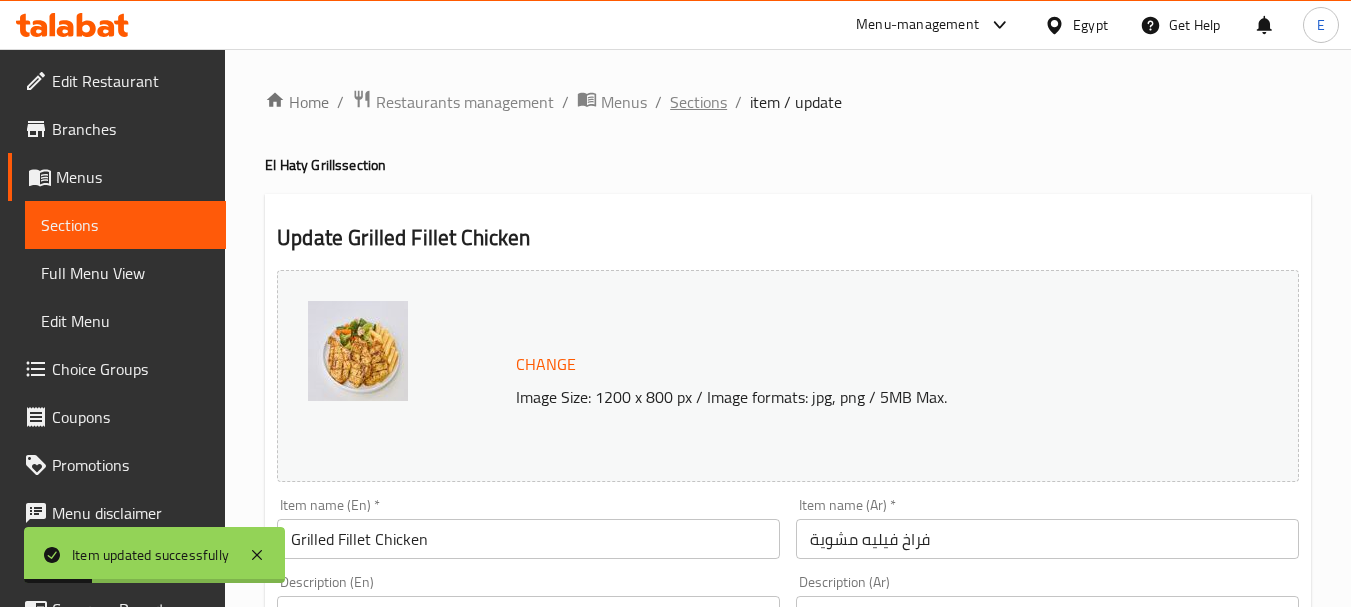 click on "Sections" at bounding box center (698, 102) 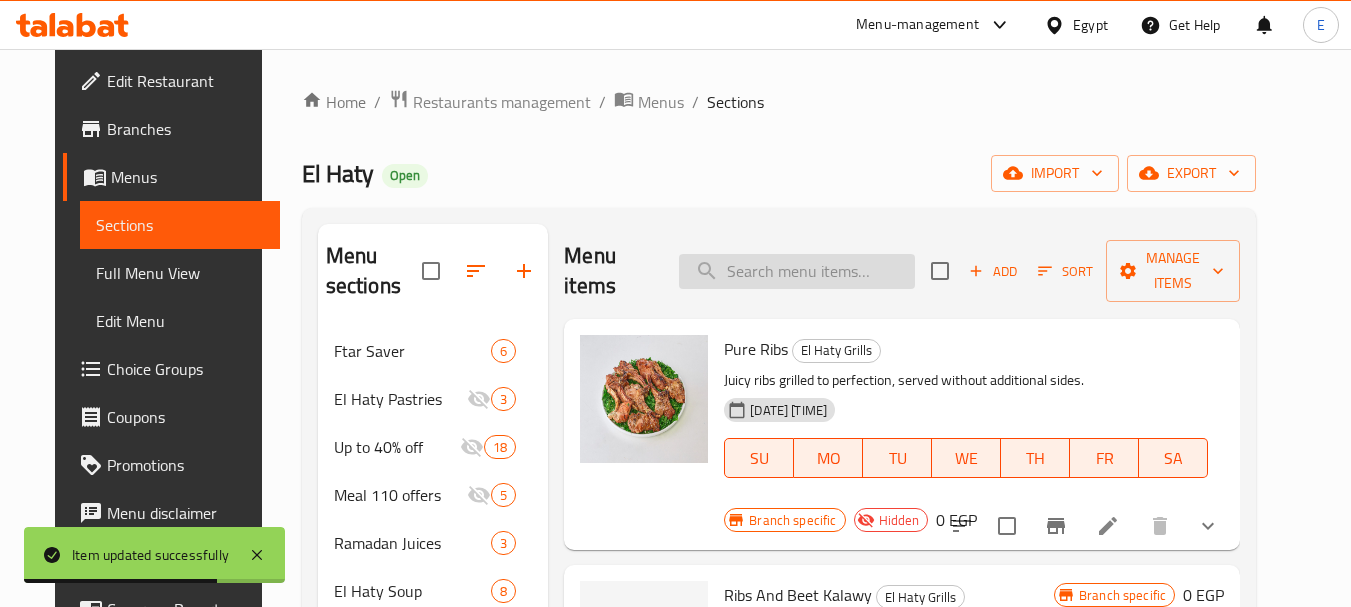 click at bounding box center [797, 271] 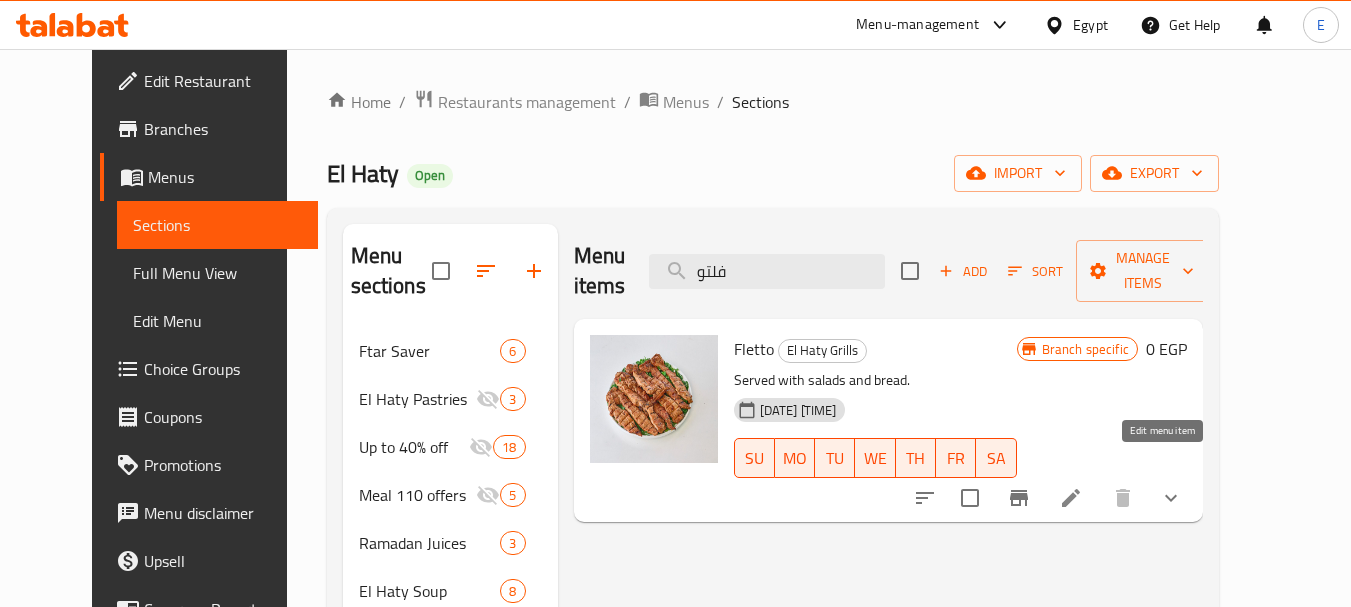 type on "فلتو" 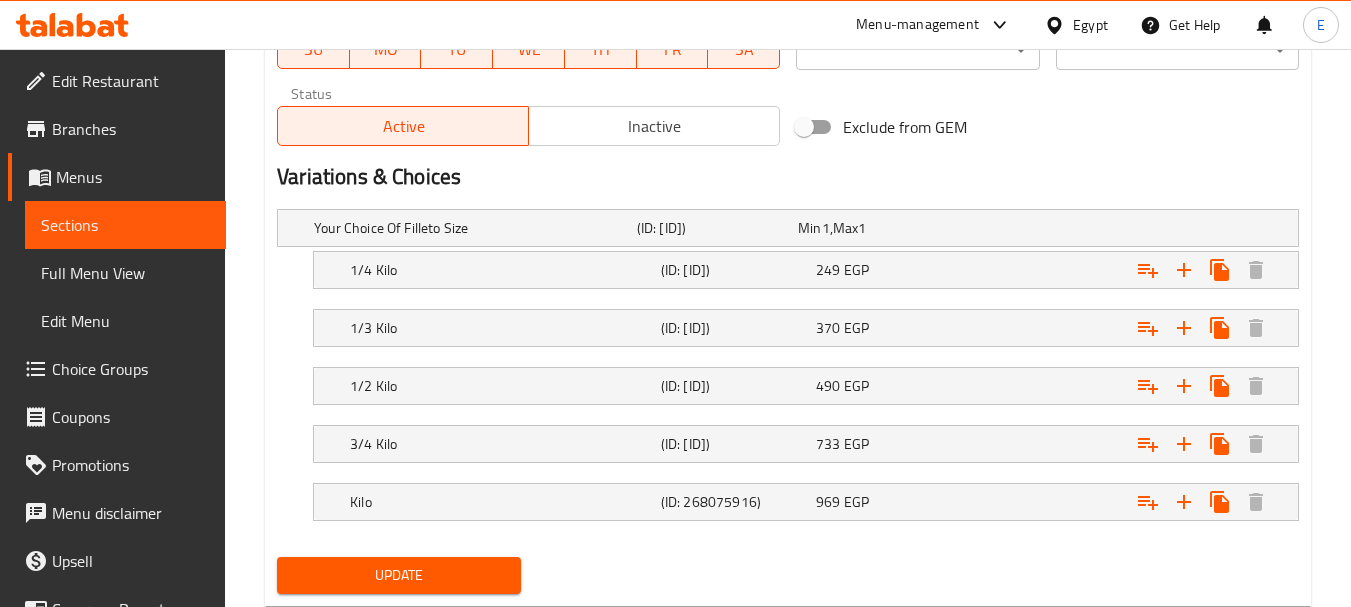 scroll, scrollTop: 1000, scrollLeft: 0, axis: vertical 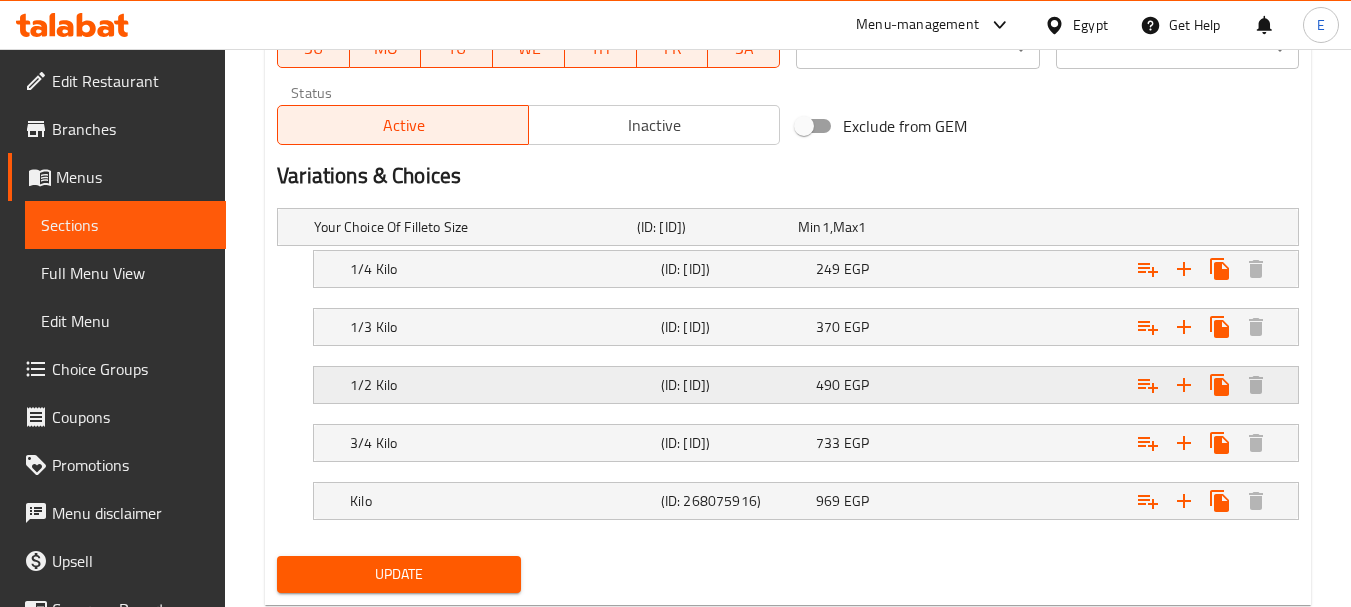 click on "490   EGP" at bounding box center (874, 227) 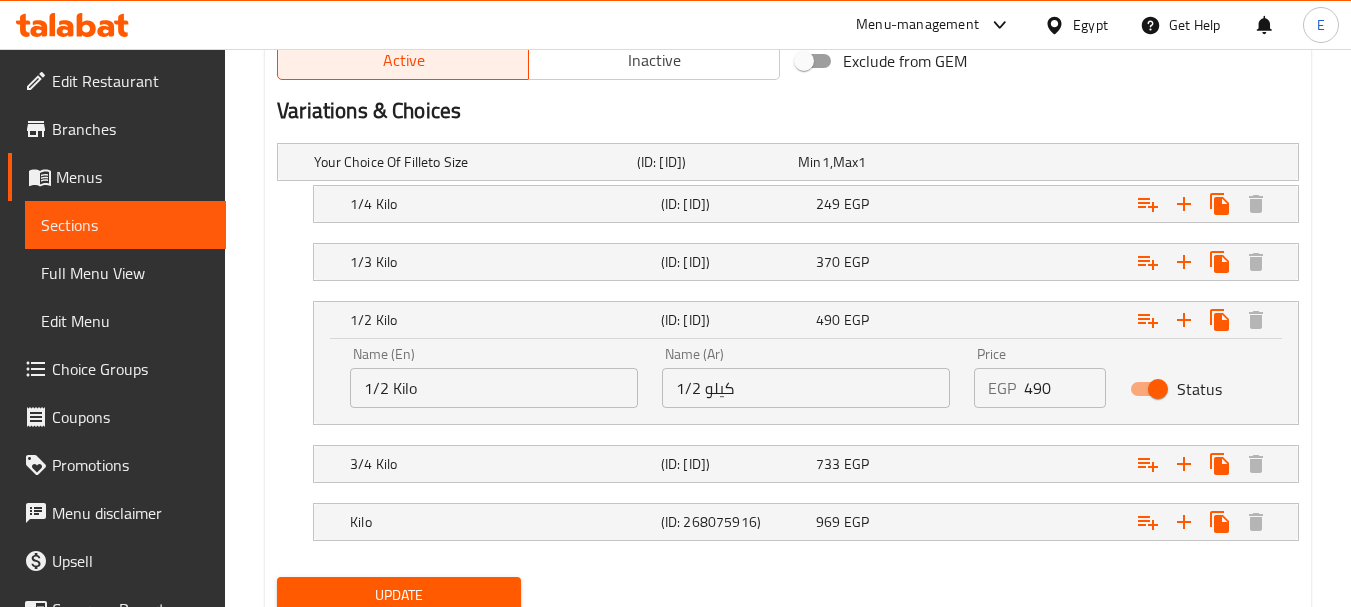 scroll, scrollTop: 1100, scrollLeft: 0, axis: vertical 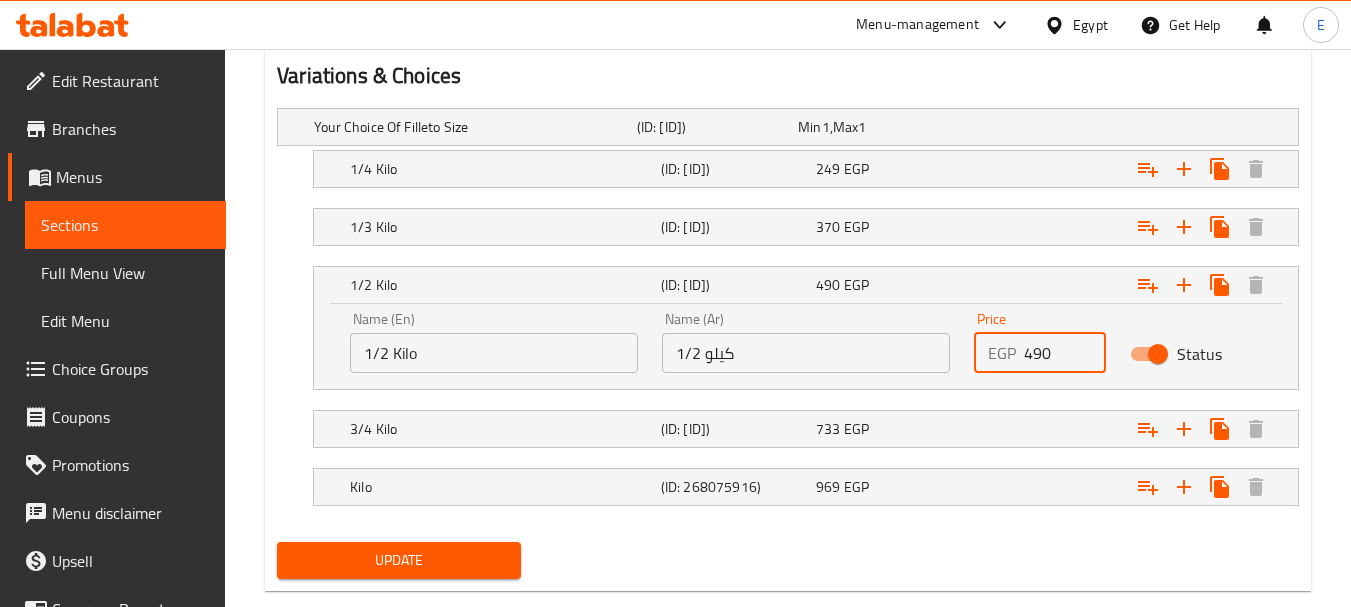 drag, startPoint x: 1057, startPoint y: 349, endPoint x: 969, endPoint y: 347, distance: 88.02273 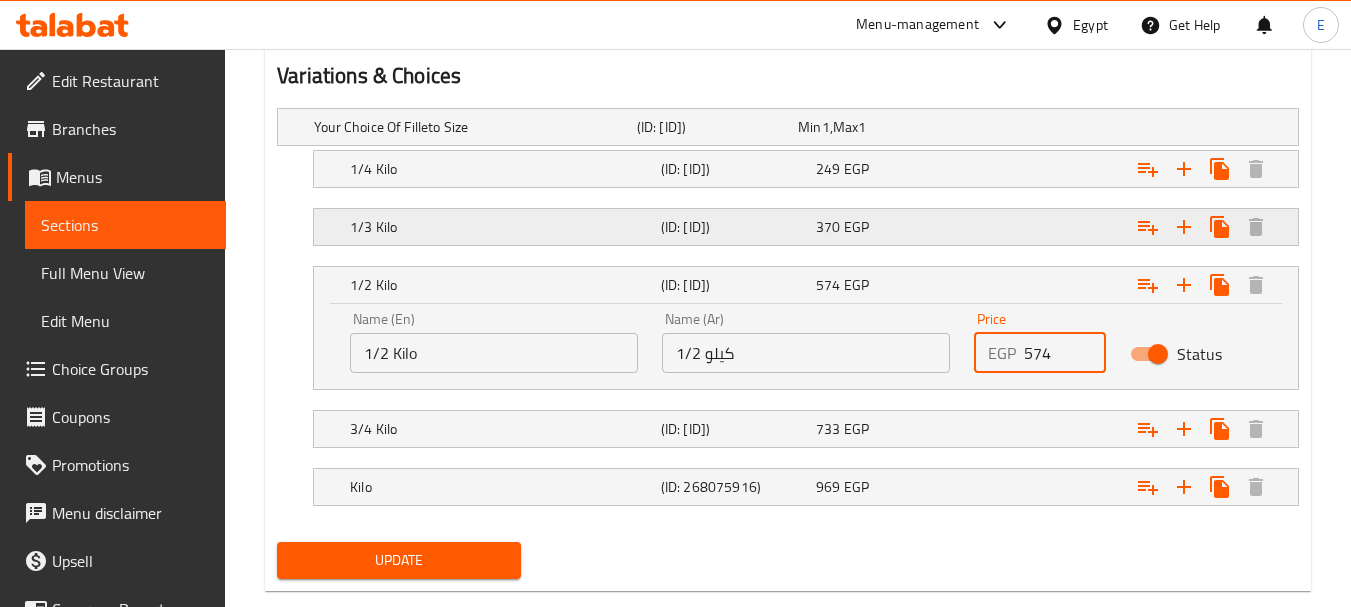 type on "574" 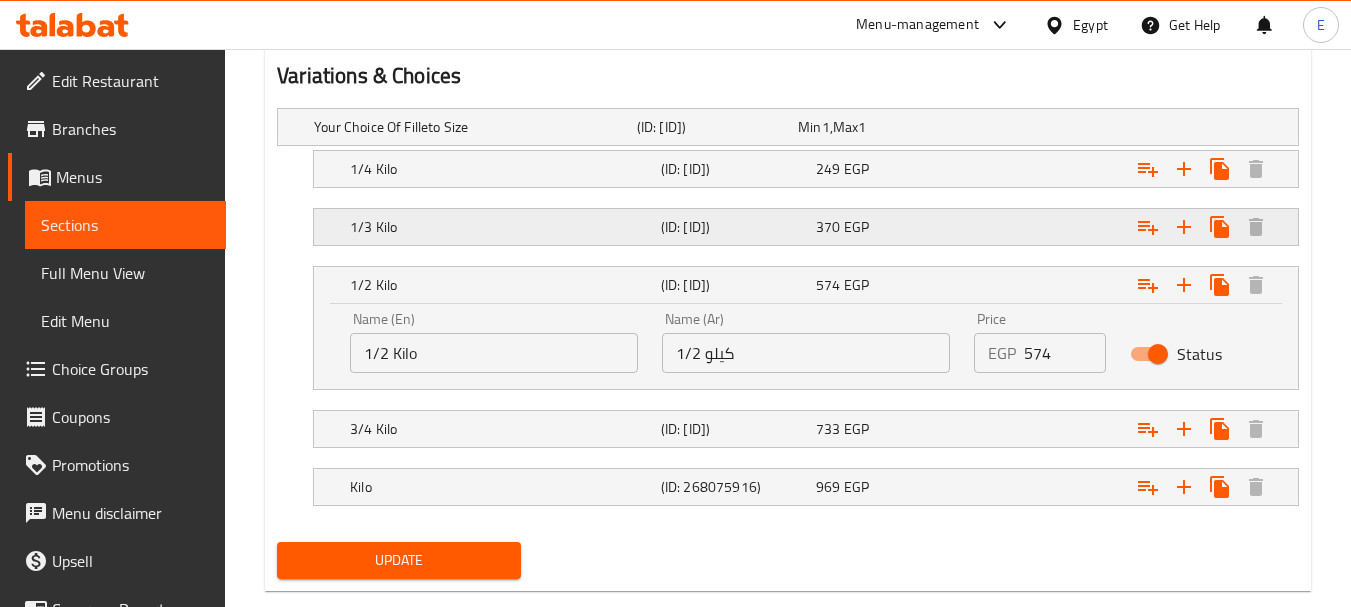 click at bounding box center (1116, 127) 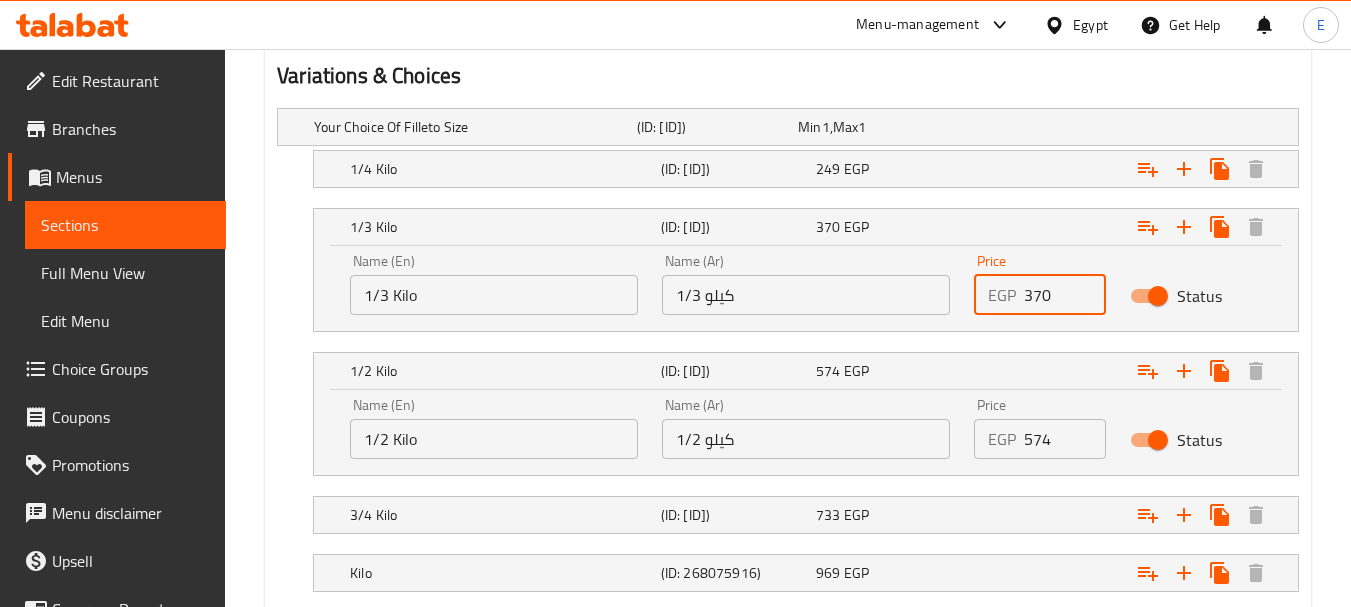 drag, startPoint x: 1054, startPoint y: 292, endPoint x: 972, endPoint y: 291, distance: 82.006096 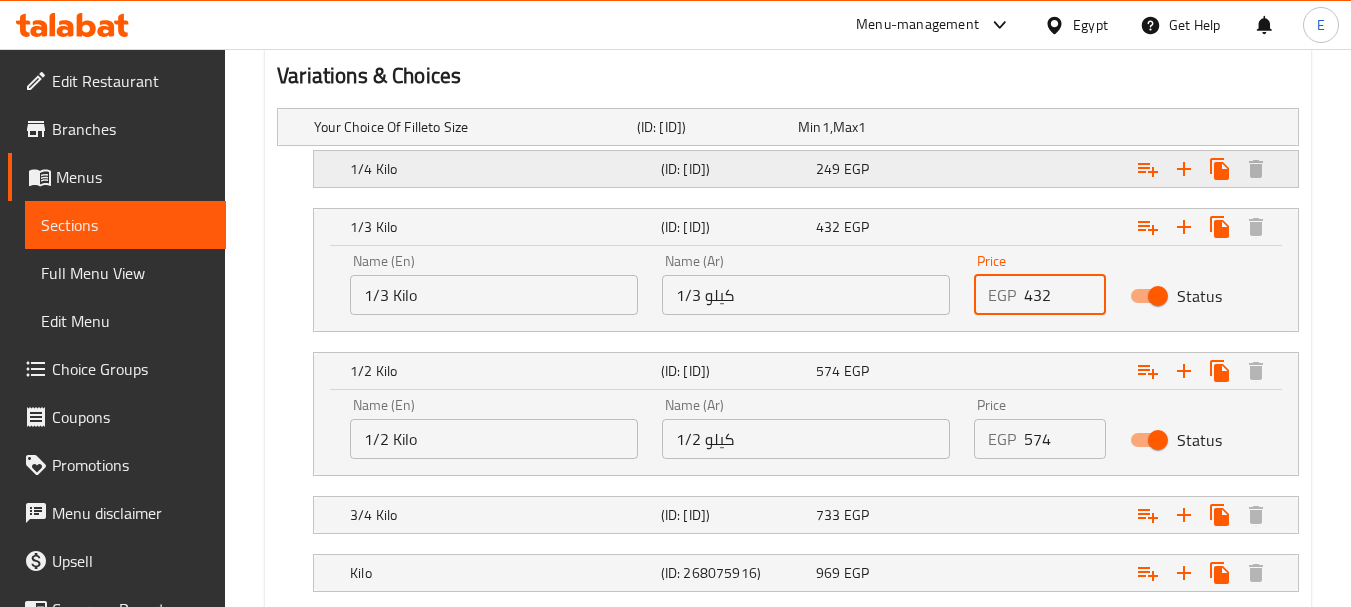 type on "432" 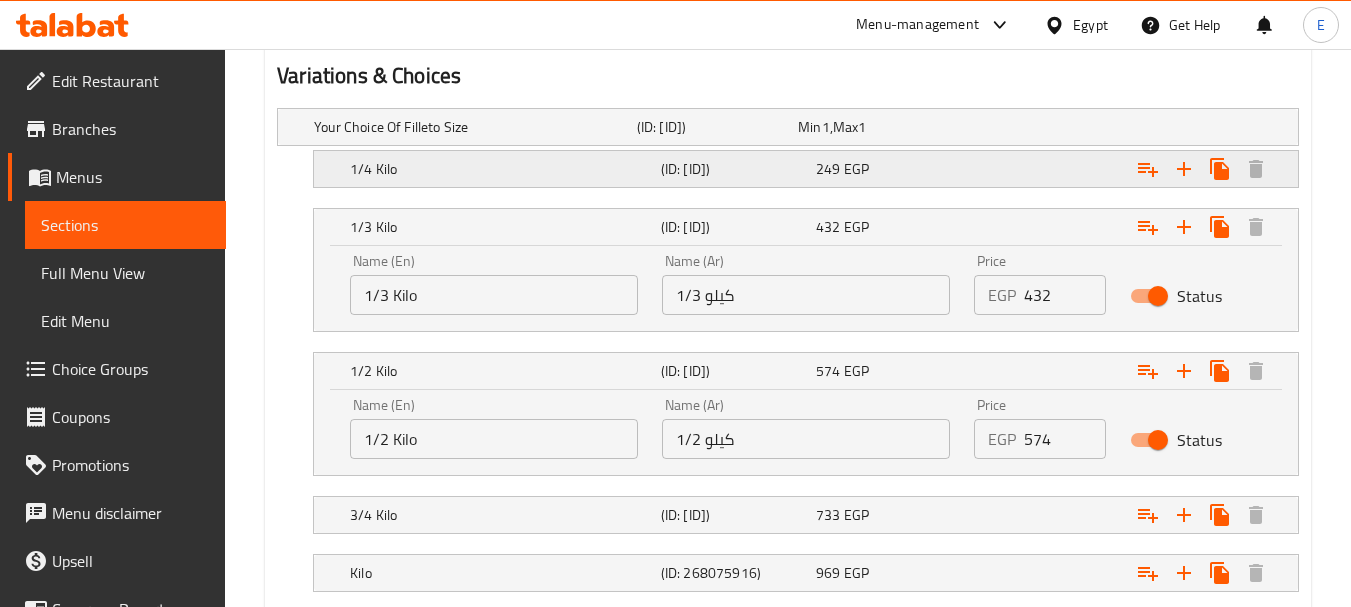 click at bounding box center [1116, 127] 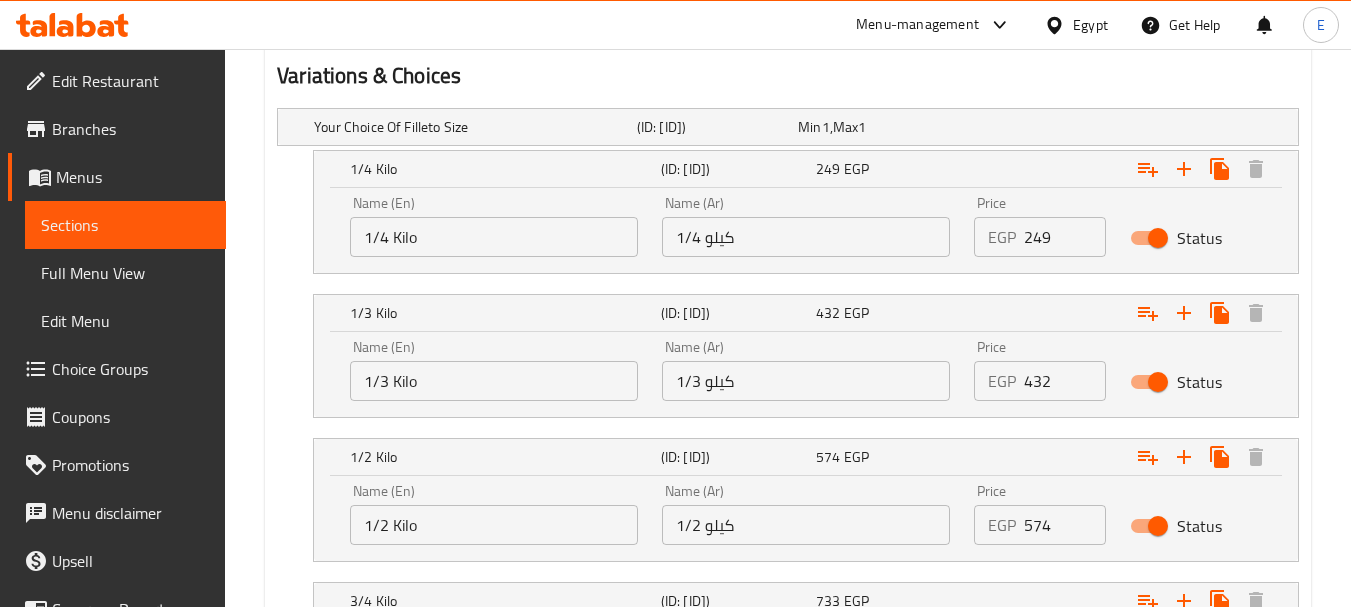 drag, startPoint x: 1054, startPoint y: 237, endPoint x: 942, endPoint y: 243, distance: 112.1606 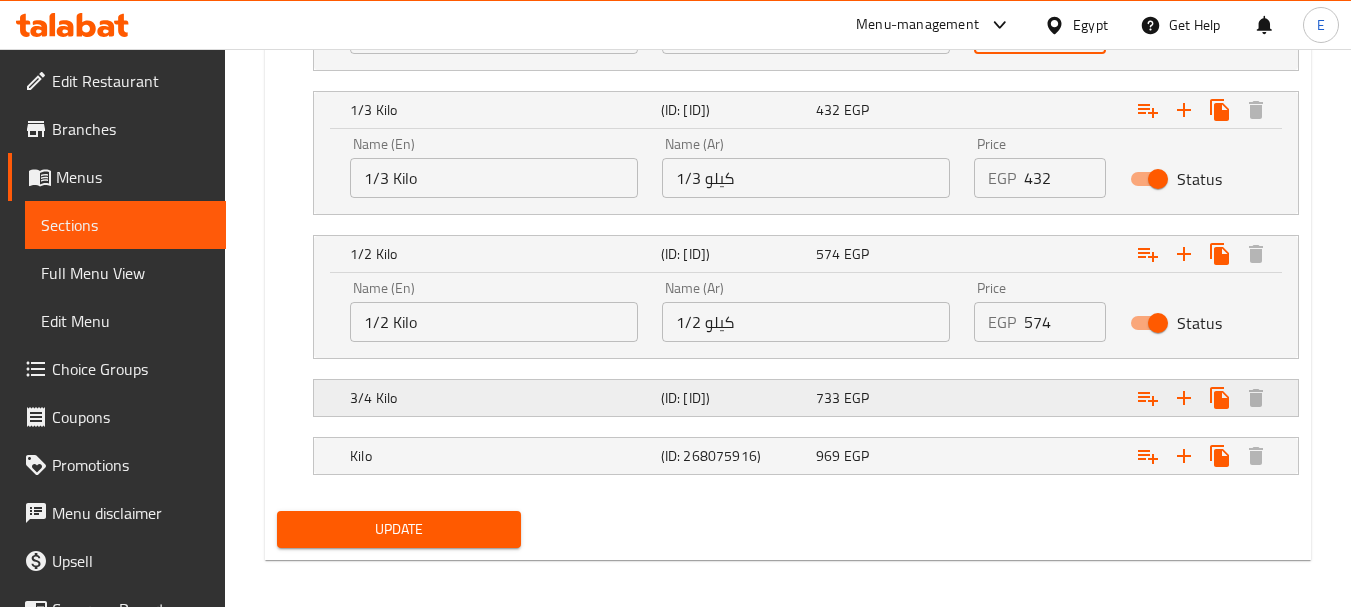 scroll, scrollTop: 1312, scrollLeft: 0, axis: vertical 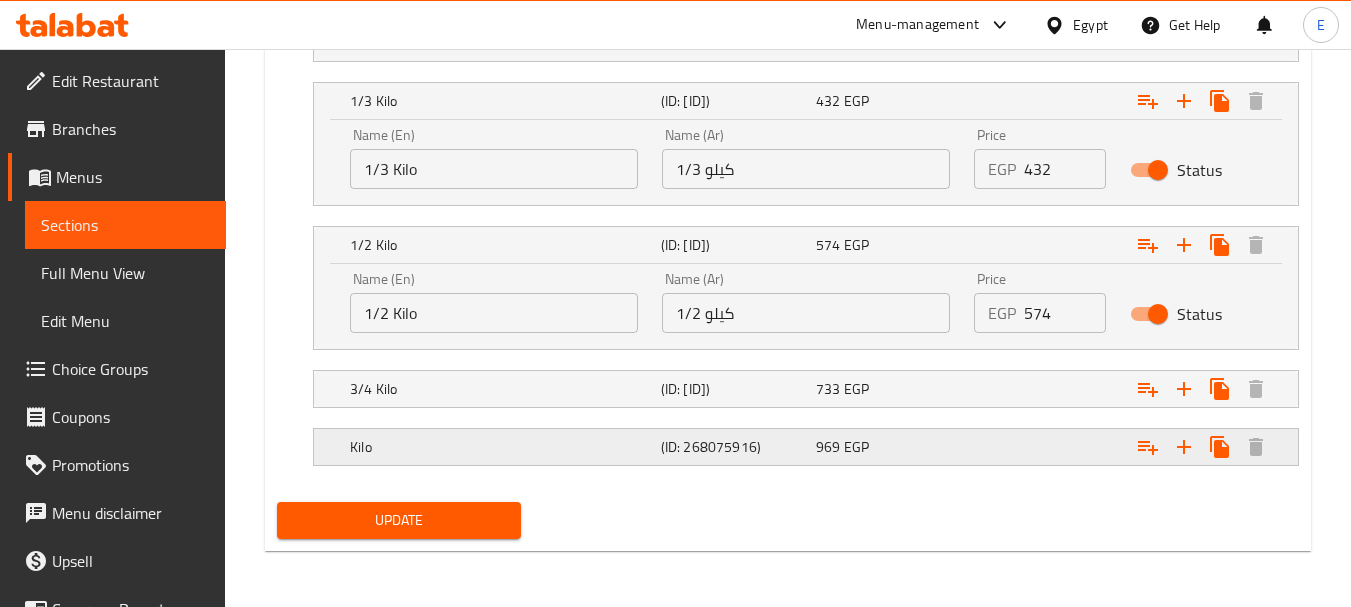 type on "291" 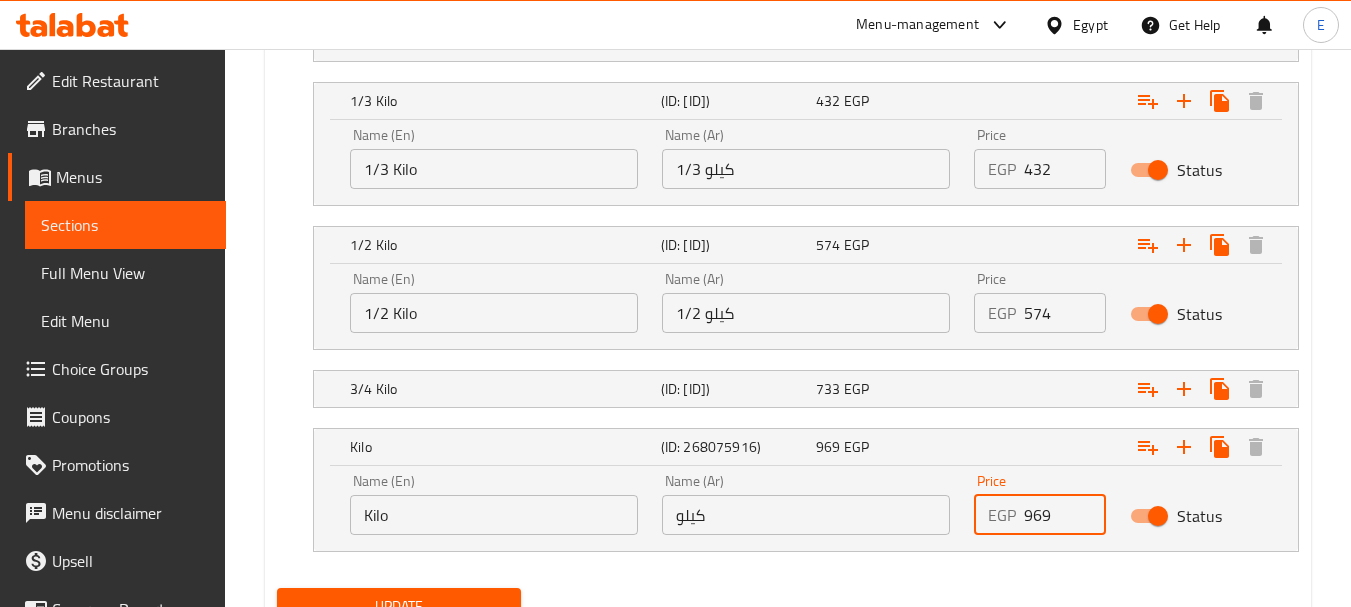 drag, startPoint x: 1063, startPoint y: 524, endPoint x: 965, endPoint y: 522, distance: 98.02041 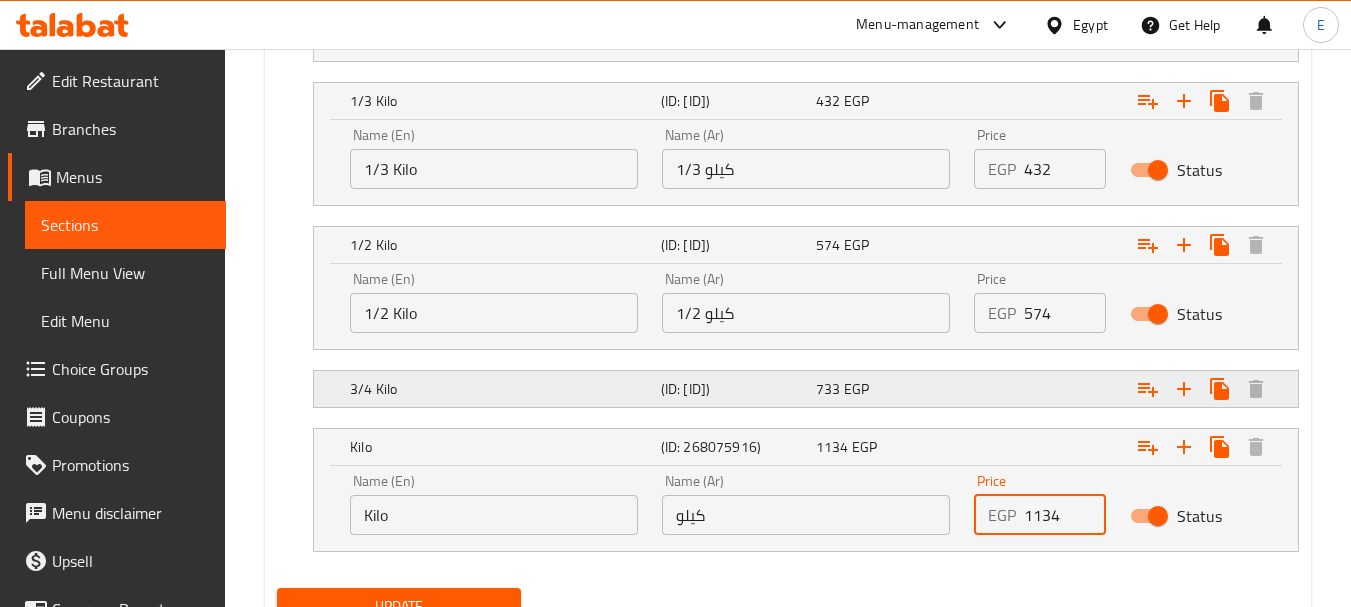 type on "1134" 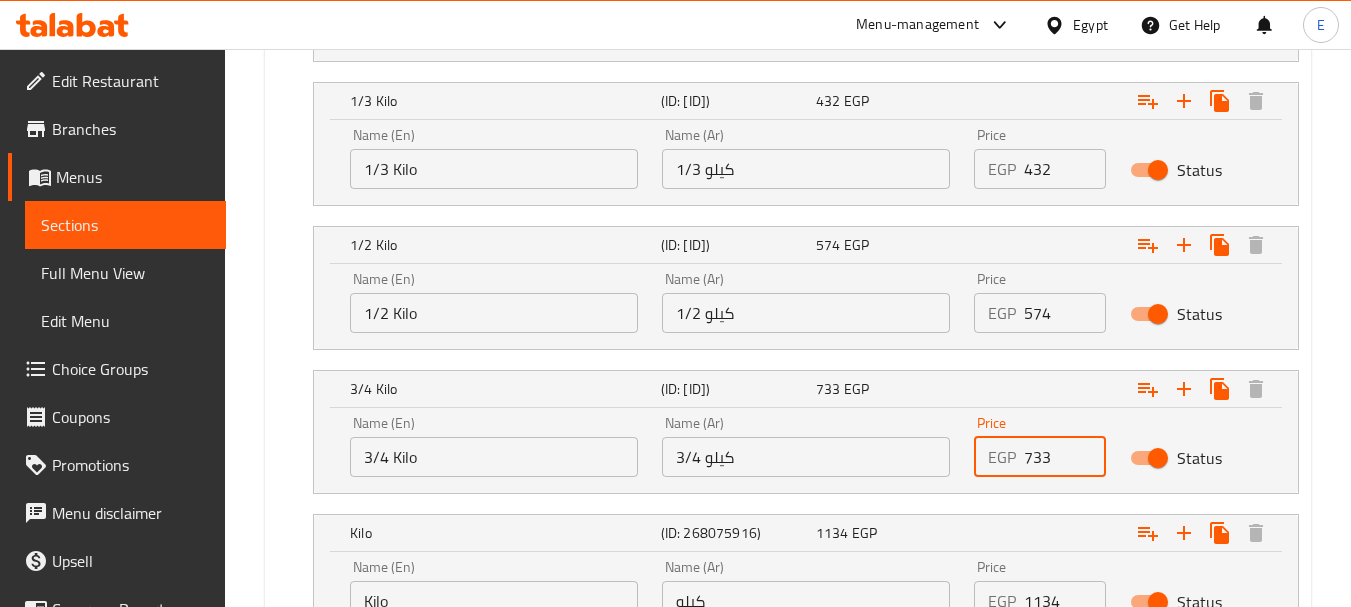 drag, startPoint x: 1016, startPoint y: 458, endPoint x: 937, endPoint y: 463, distance: 79.15807 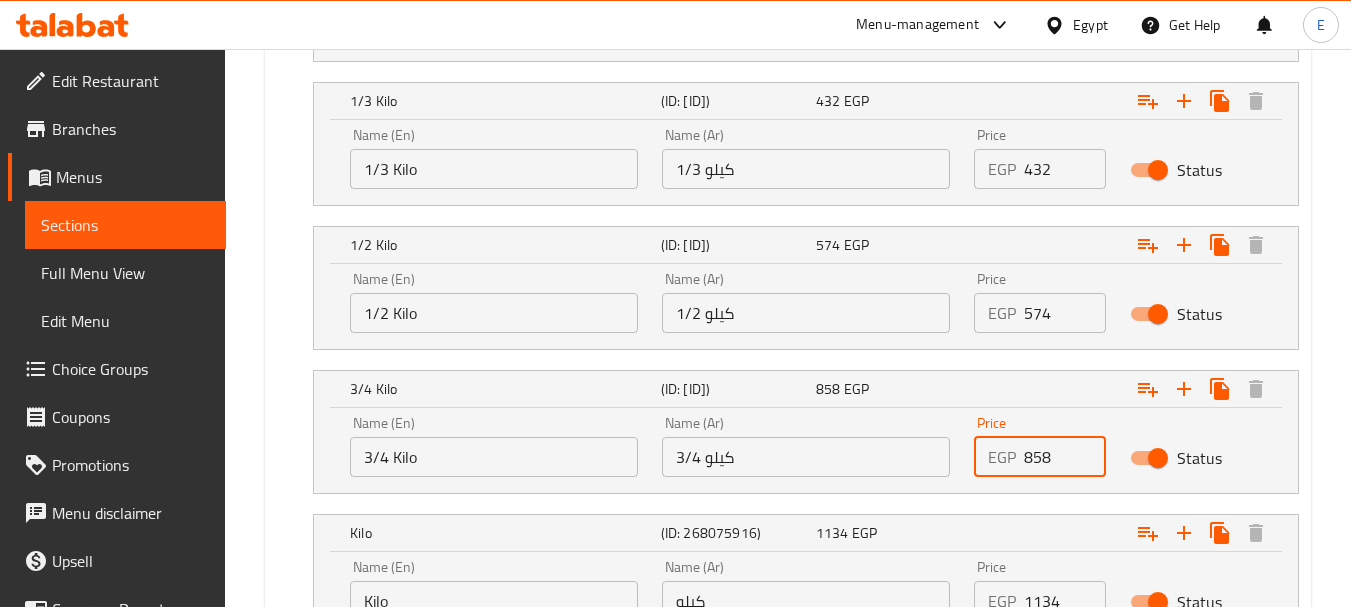 type on "858" 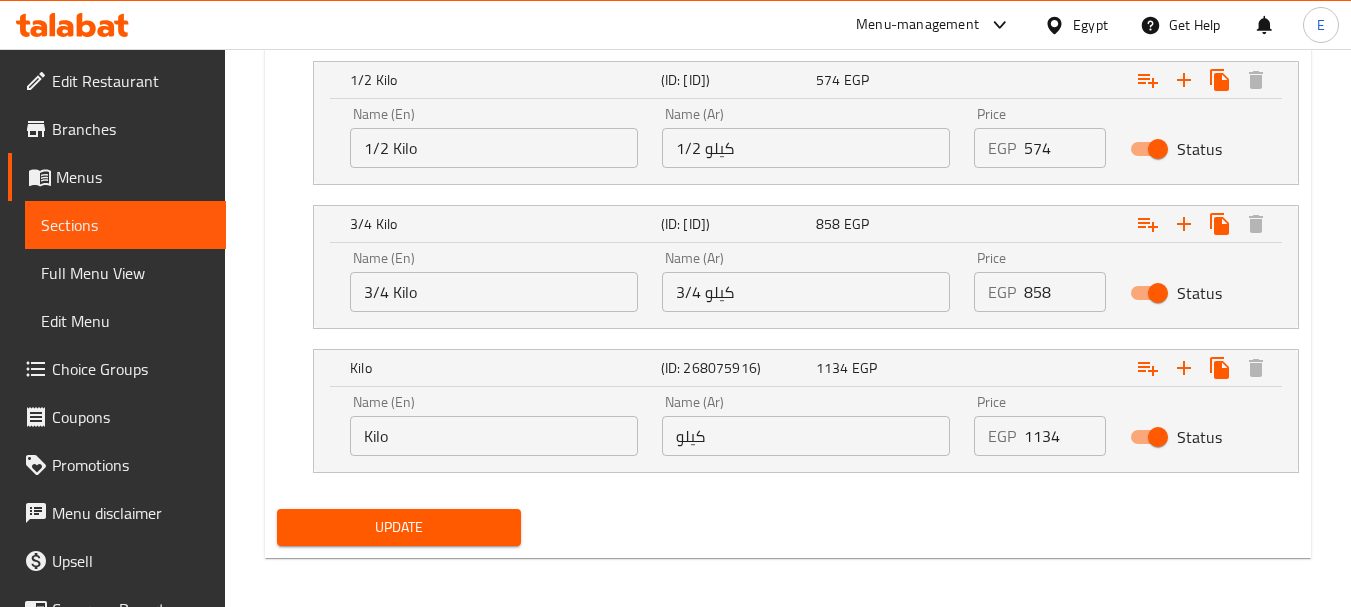 scroll, scrollTop: 1484, scrollLeft: 0, axis: vertical 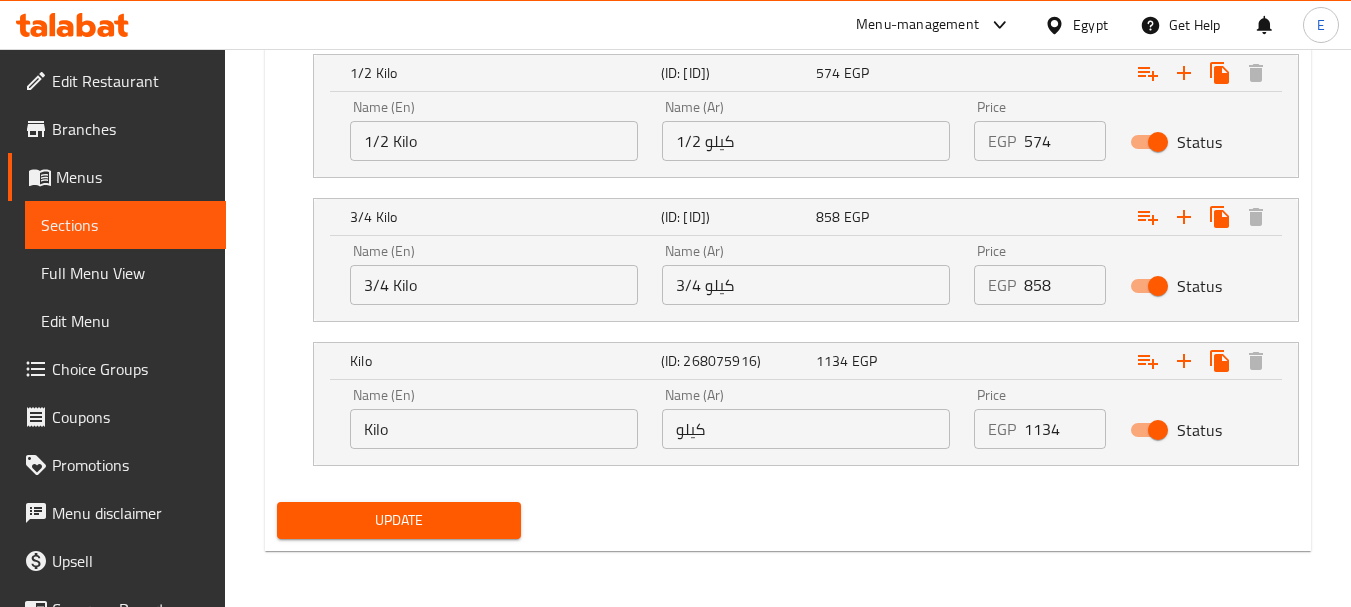 drag, startPoint x: 428, startPoint y: 527, endPoint x: 731, endPoint y: 491, distance: 305.13113 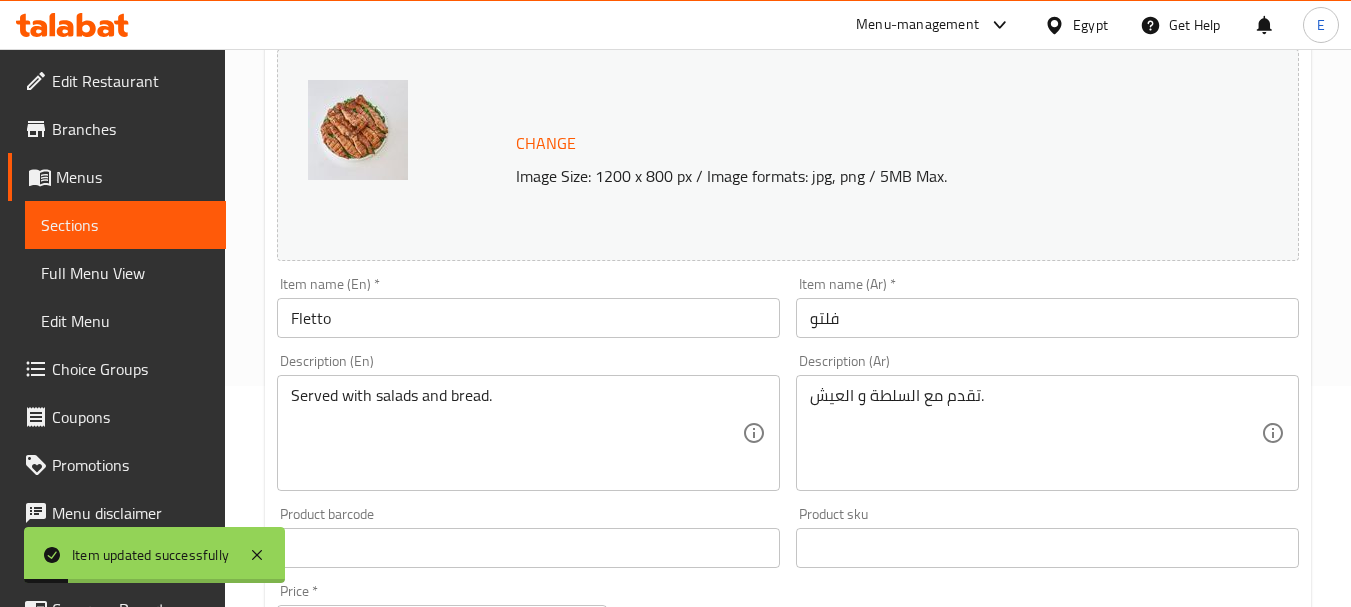 scroll, scrollTop: 0, scrollLeft: 0, axis: both 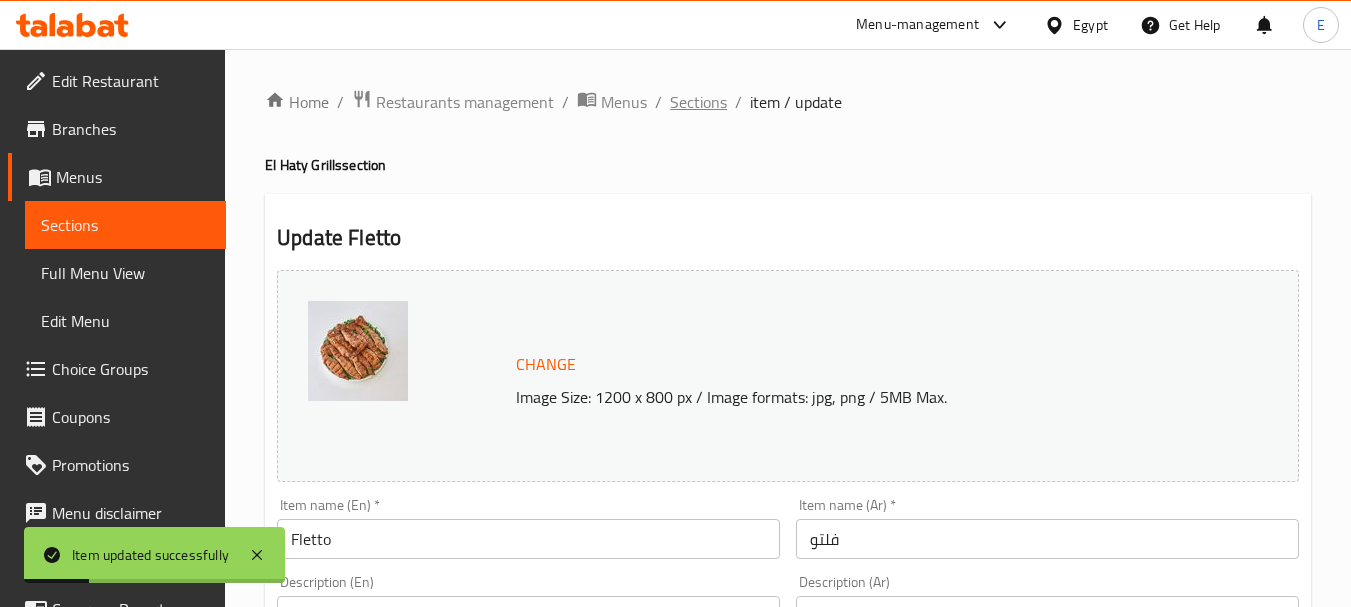 click on "Sections" at bounding box center (698, 102) 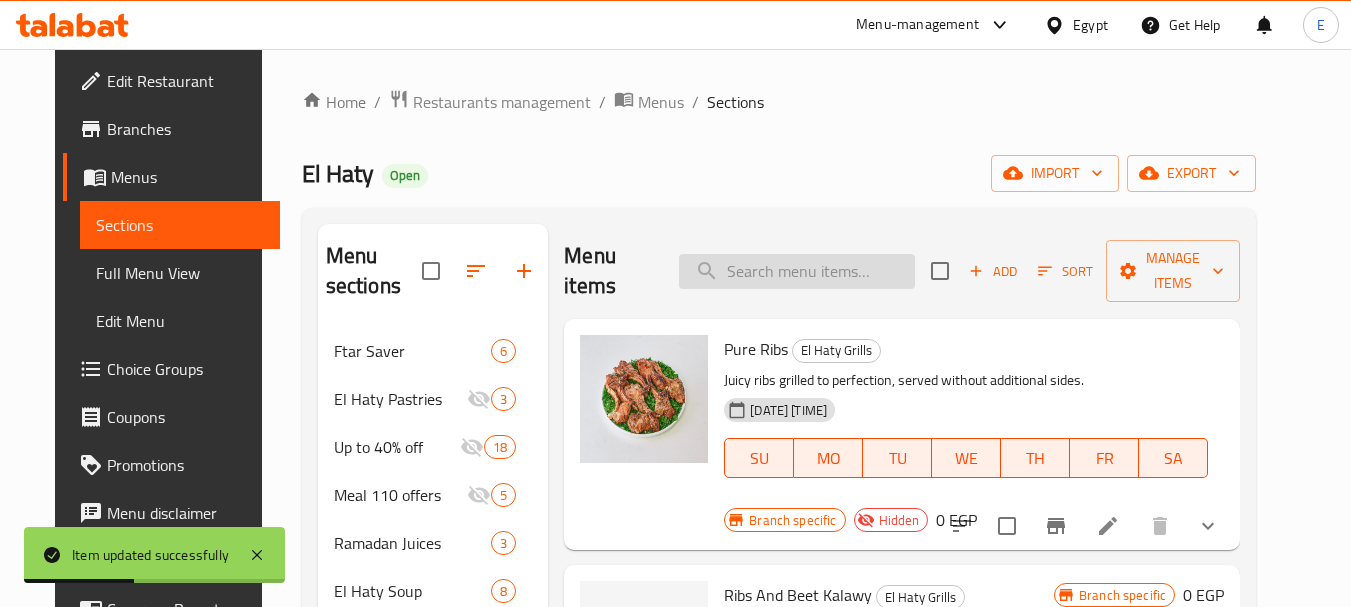 click at bounding box center [797, 271] 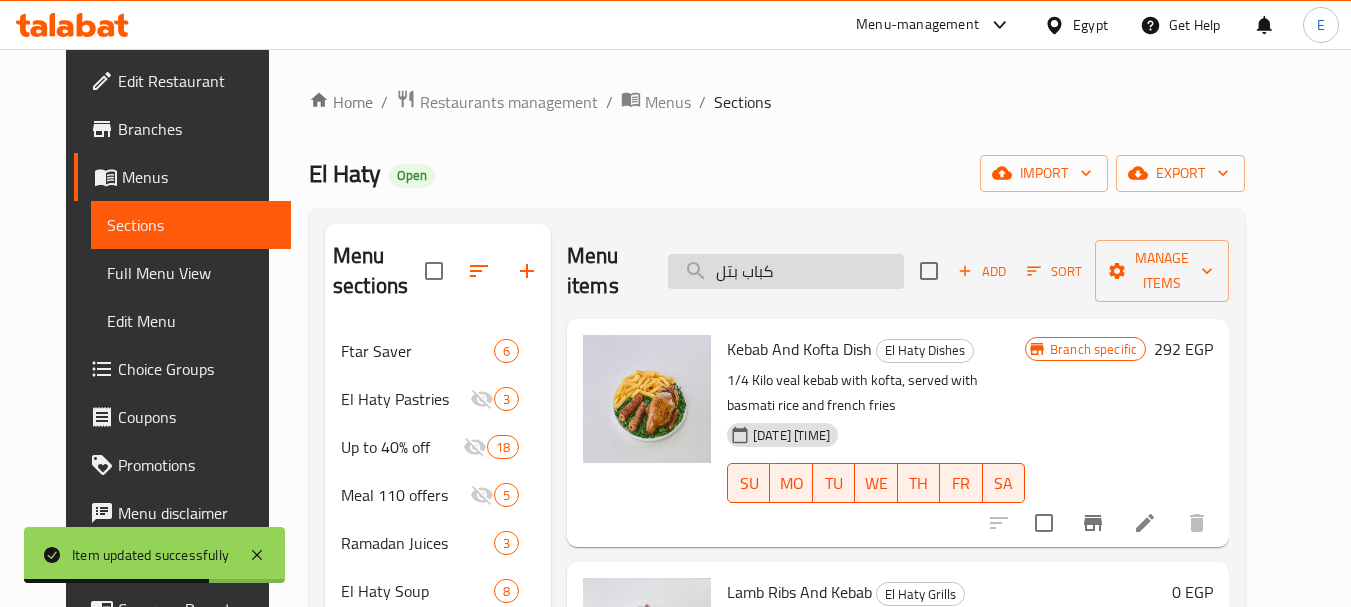 type on "كباب بتلو" 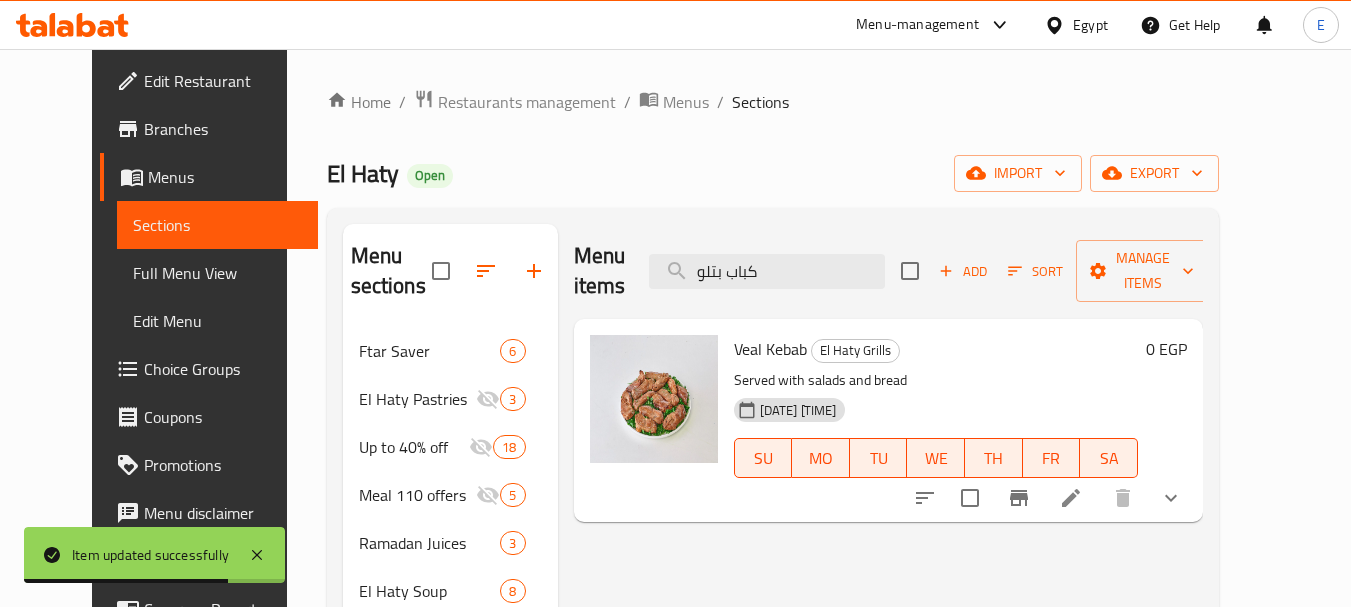 click 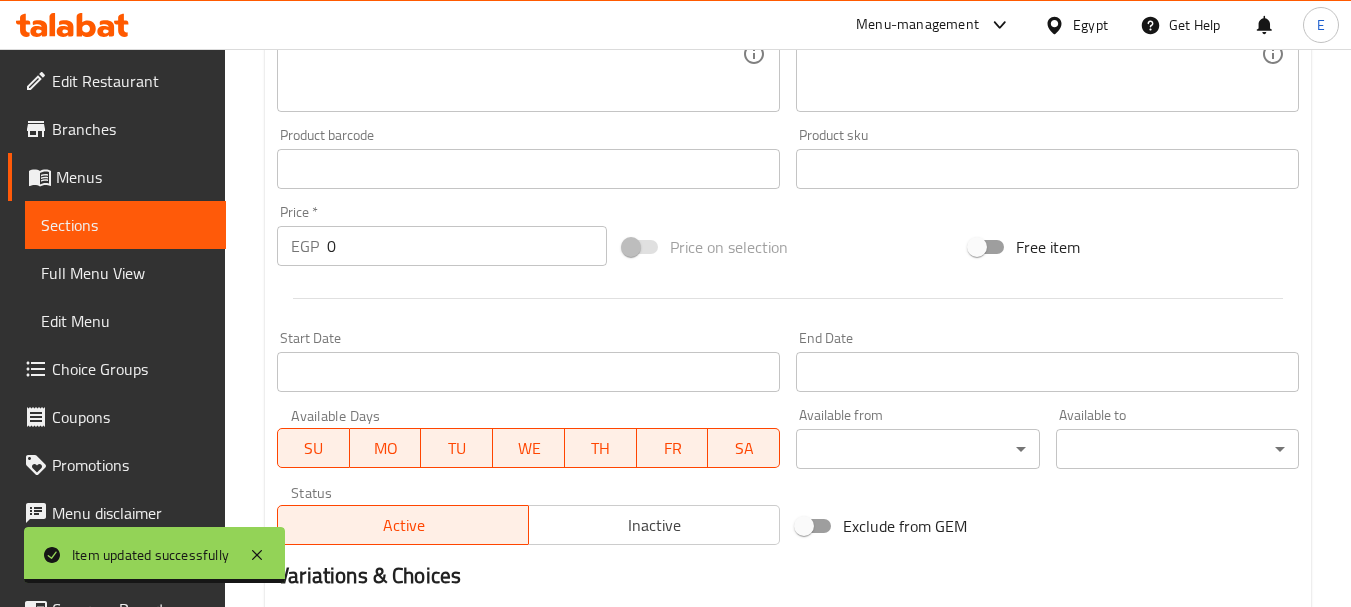 scroll, scrollTop: 1054, scrollLeft: 0, axis: vertical 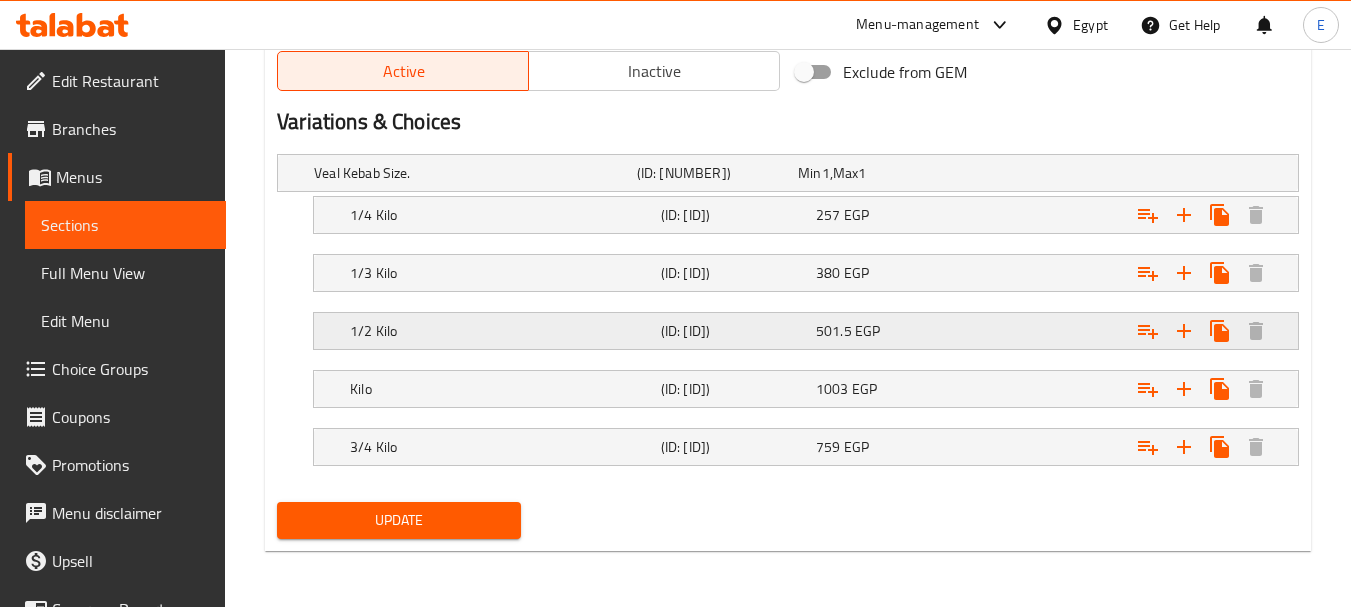 click on "501.5   EGP" at bounding box center (874, 173) 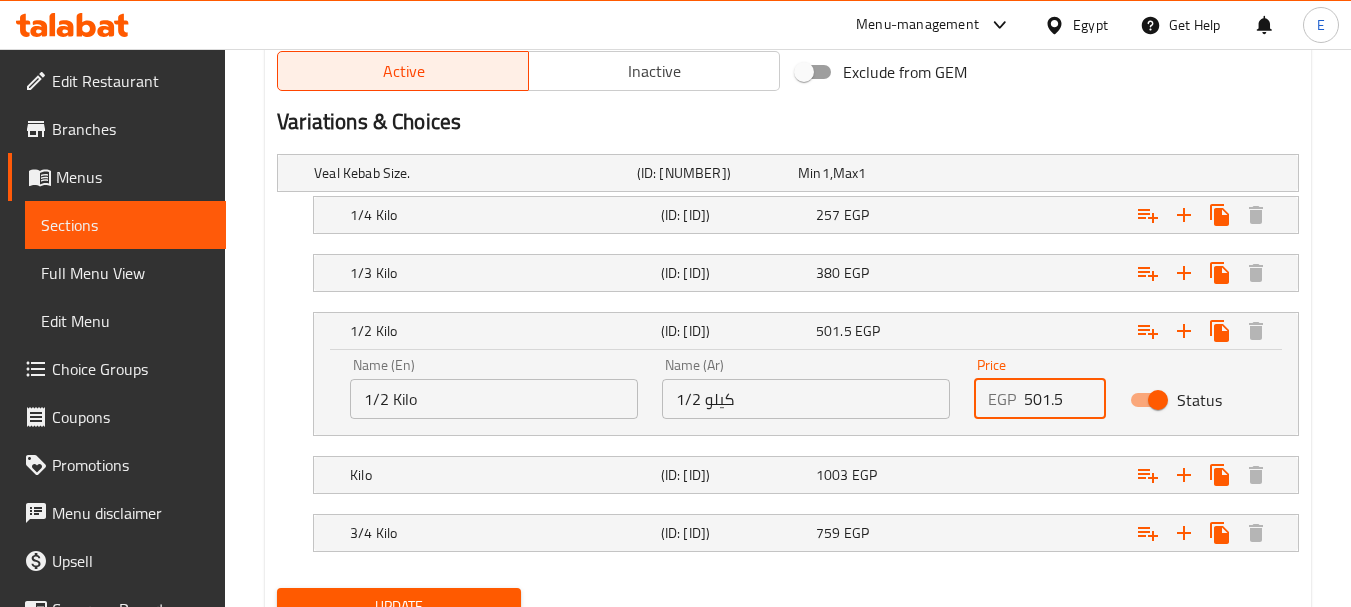 drag, startPoint x: 1073, startPoint y: 404, endPoint x: 906, endPoint y: 394, distance: 167.29913 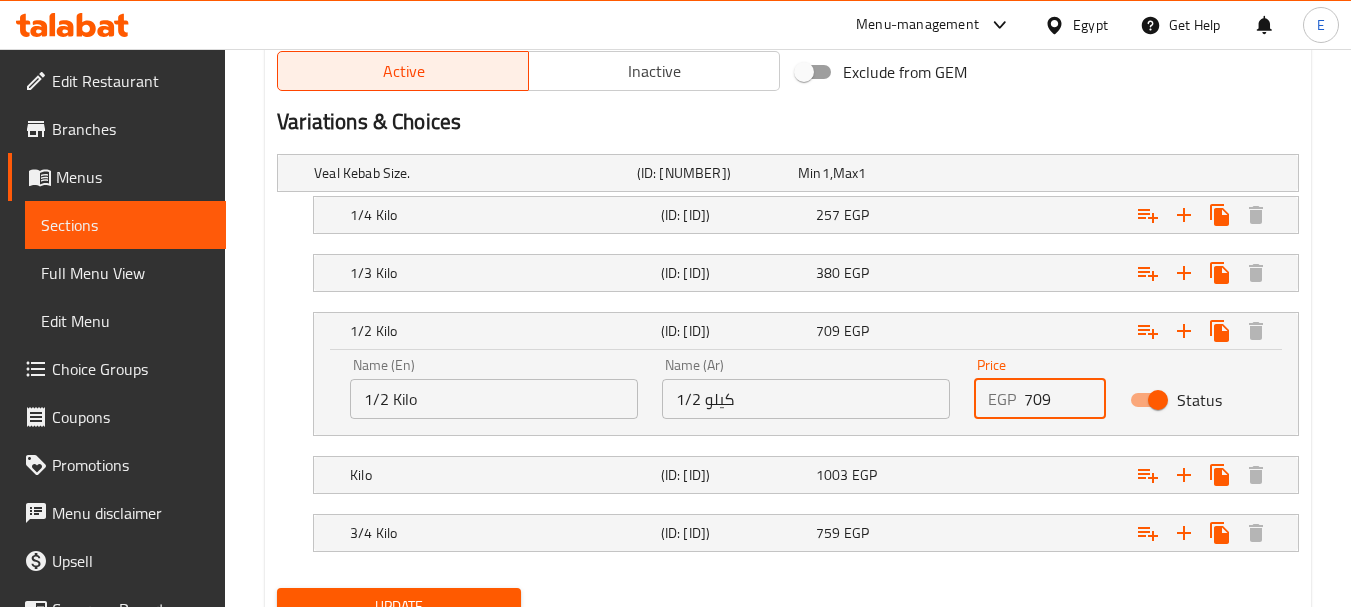 type on "709" 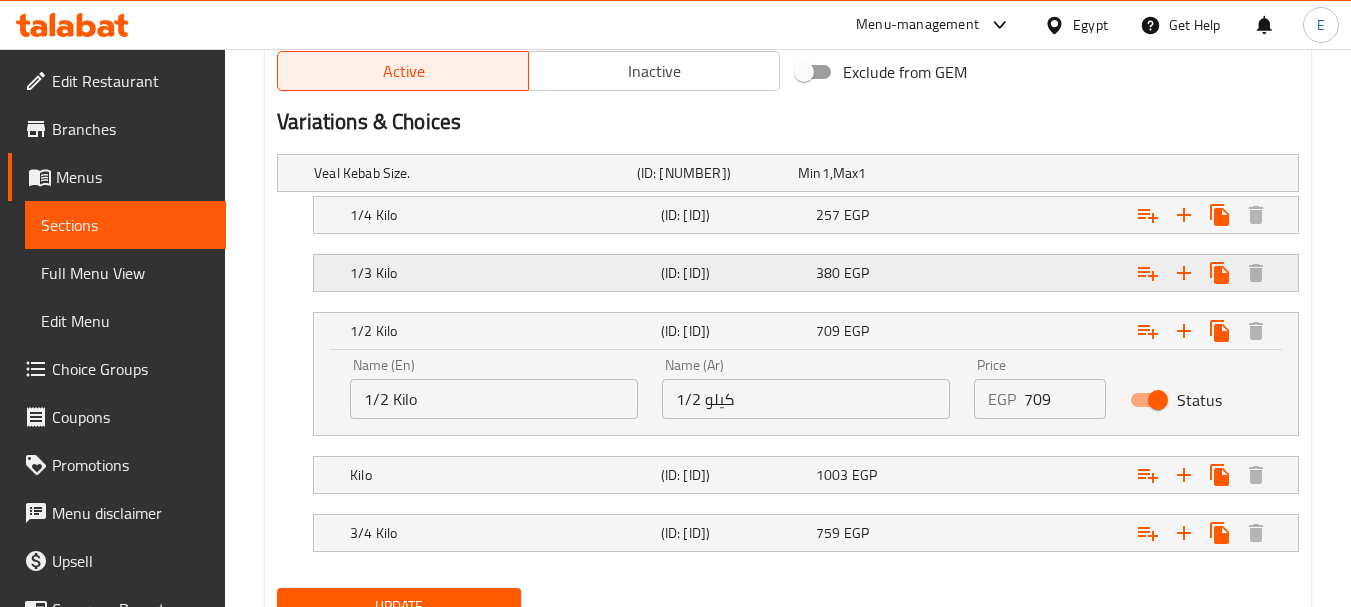 click at bounding box center (1116, 173) 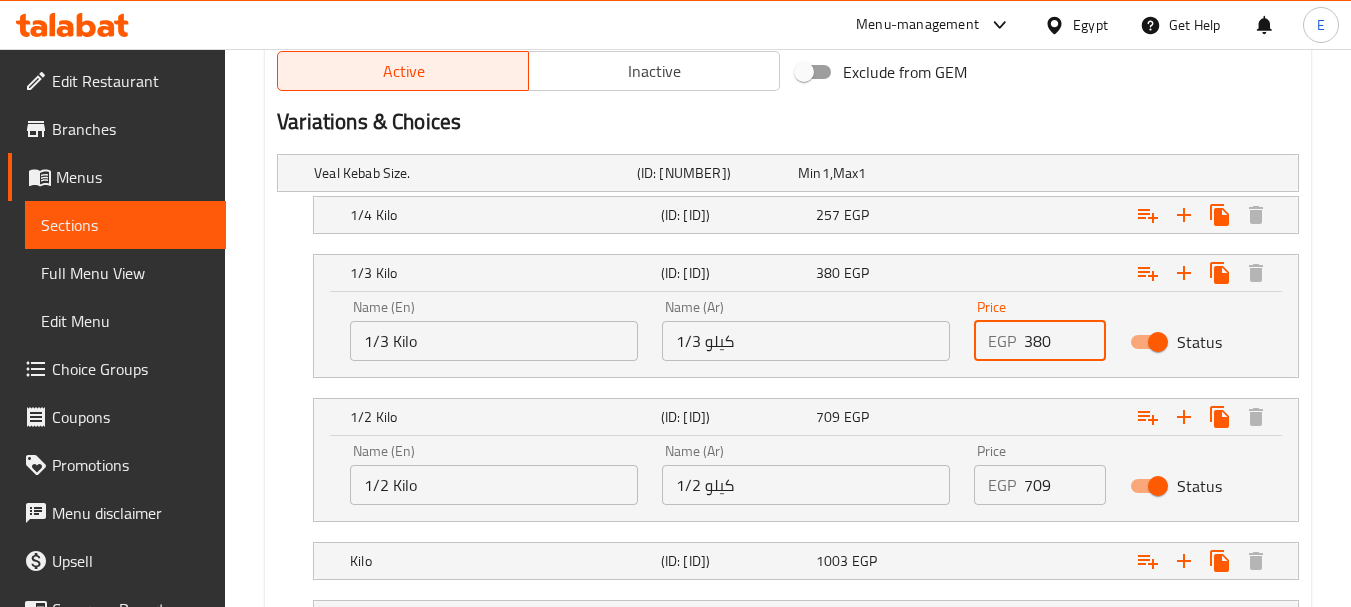 drag, startPoint x: 1052, startPoint y: 340, endPoint x: 991, endPoint y: 338, distance: 61.03278 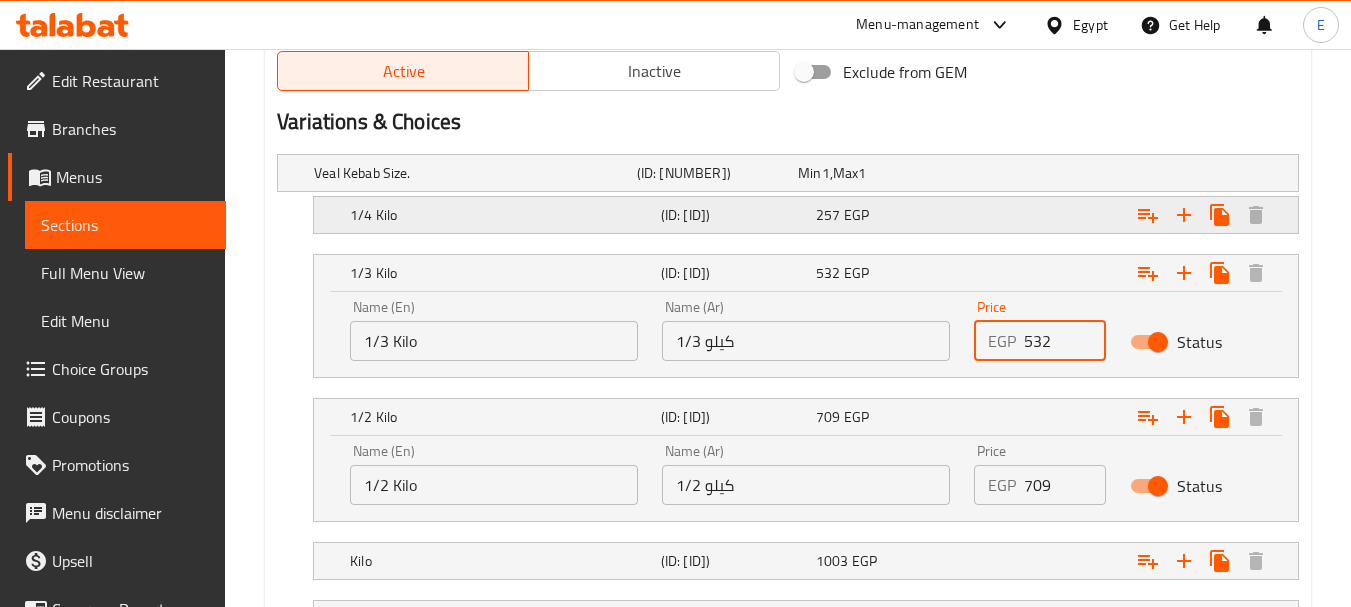 type on "532" 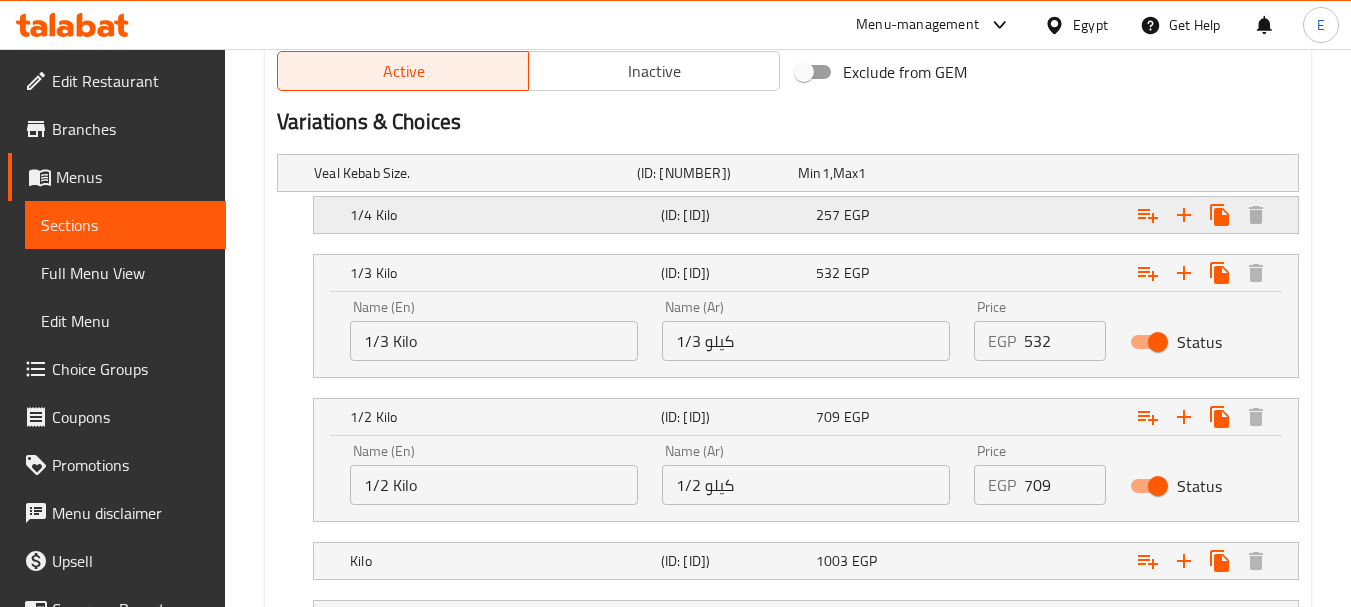 click on "257   EGP" at bounding box center [874, 173] 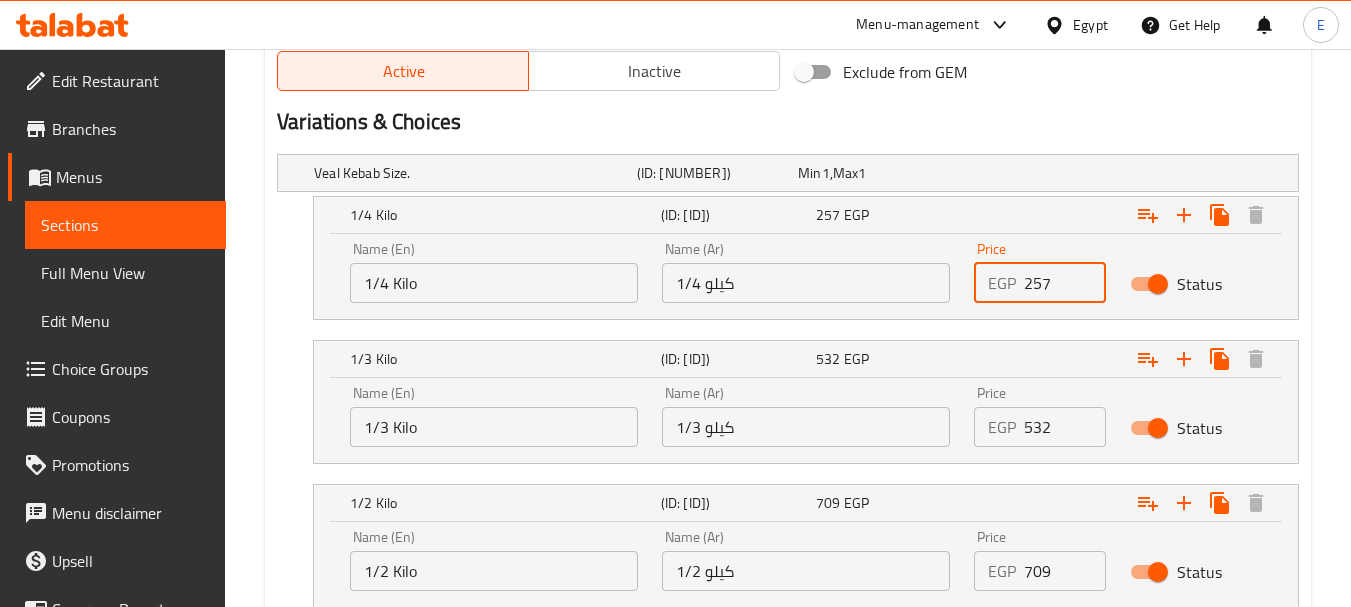 drag, startPoint x: 1077, startPoint y: 291, endPoint x: 995, endPoint y: 279, distance: 82.8734 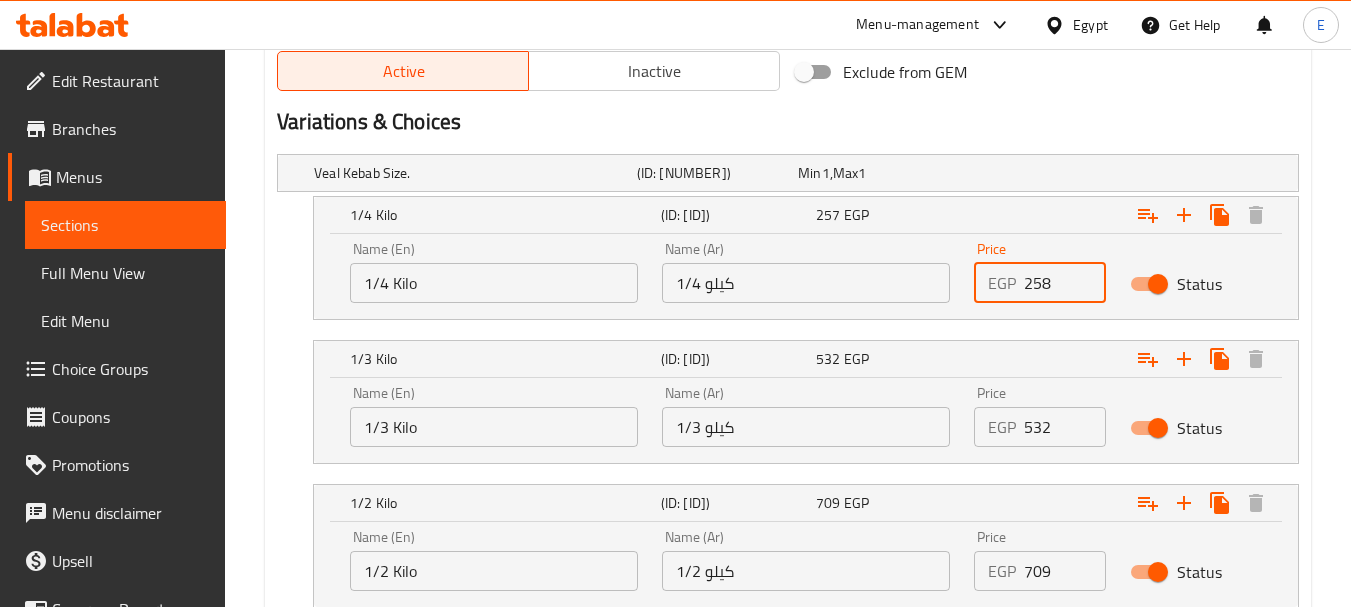 click on "258" at bounding box center (1065, 283) 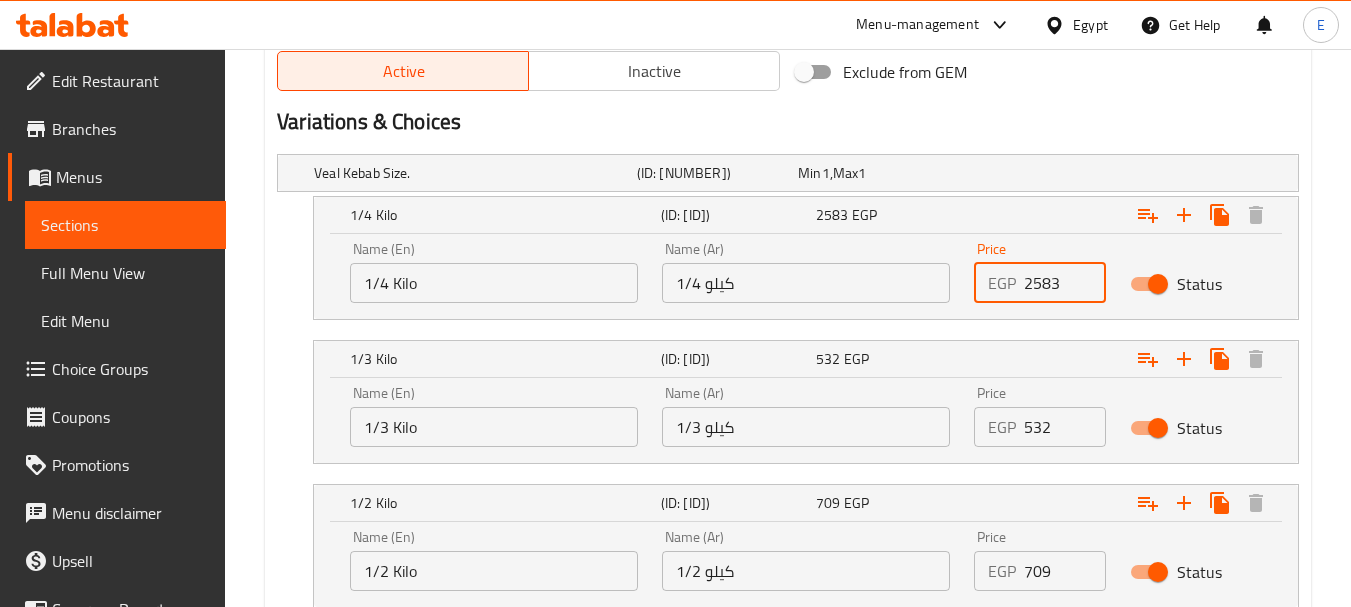 drag, startPoint x: 1066, startPoint y: 286, endPoint x: 936, endPoint y: 281, distance: 130.09612 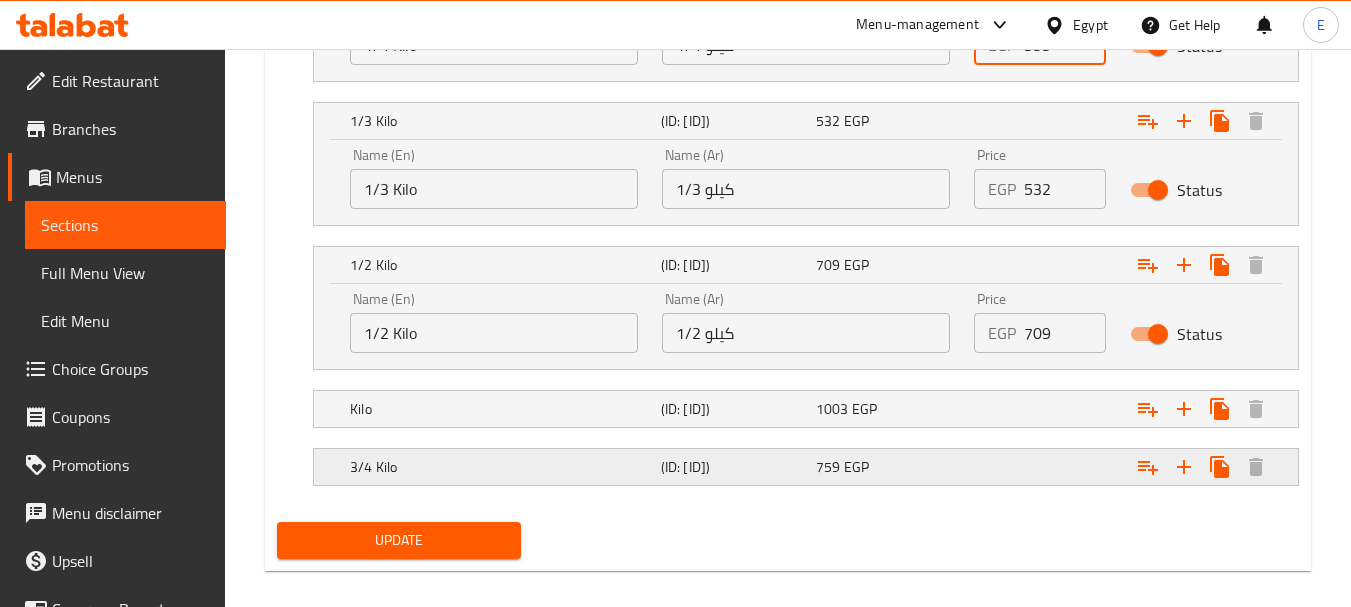 scroll, scrollTop: 1312, scrollLeft: 0, axis: vertical 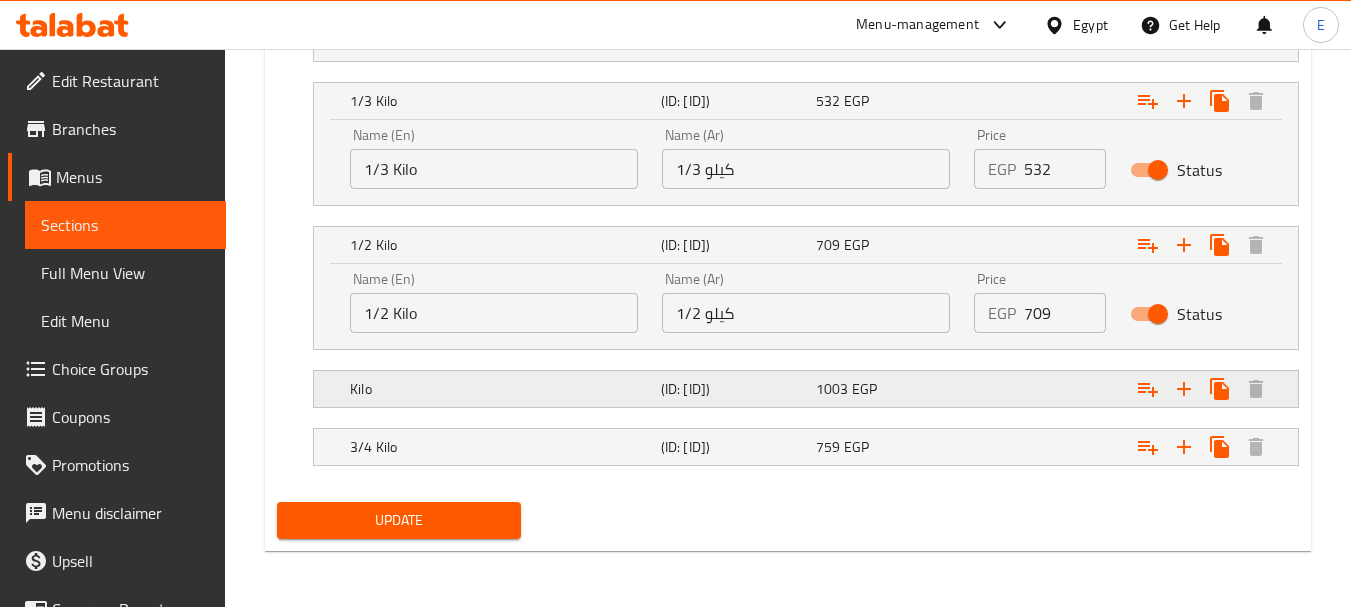 type on "355" 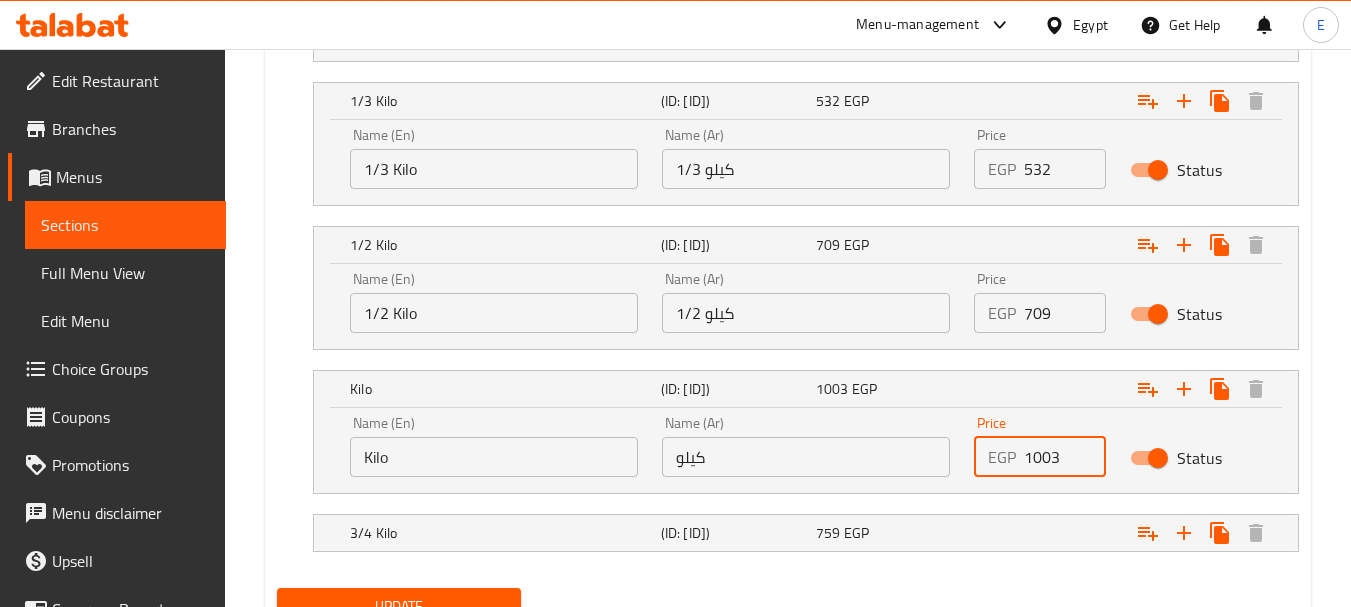 drag, startPoint x: 1063, startPoint y: 457, endPoint x: 1015, endPoint y: 456, distance: 48.010414 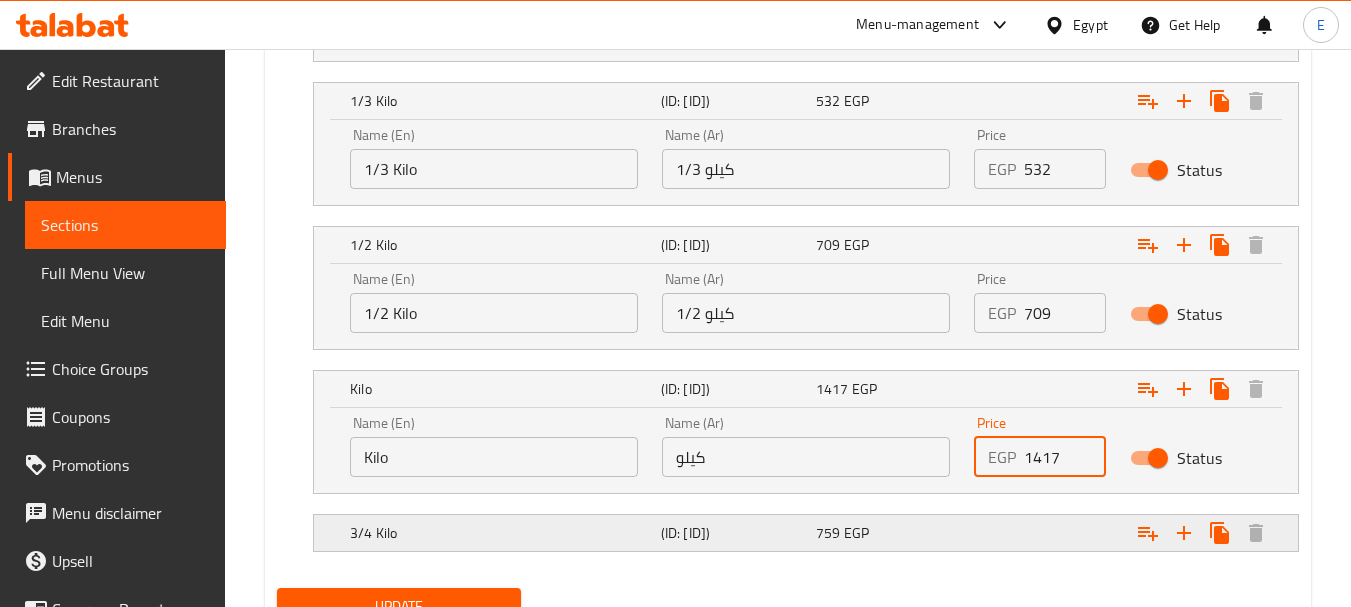 type on "1417" 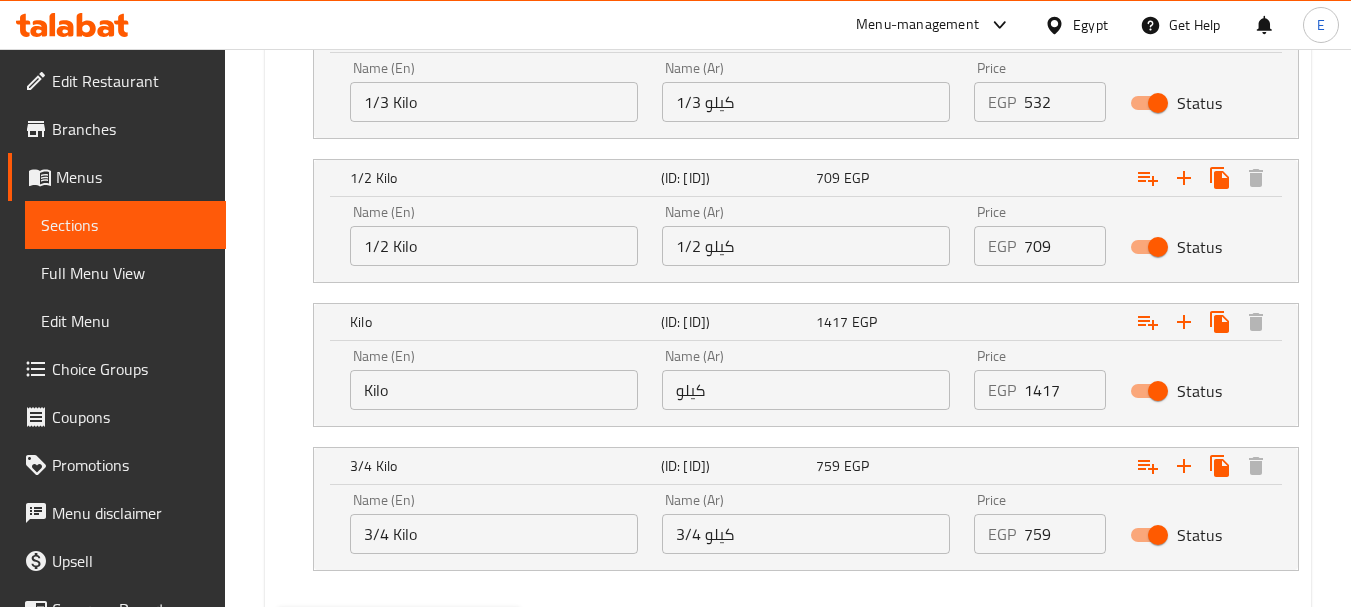 scroll, scrollTop: 1412, scrollLeft: 0, axis: vertical 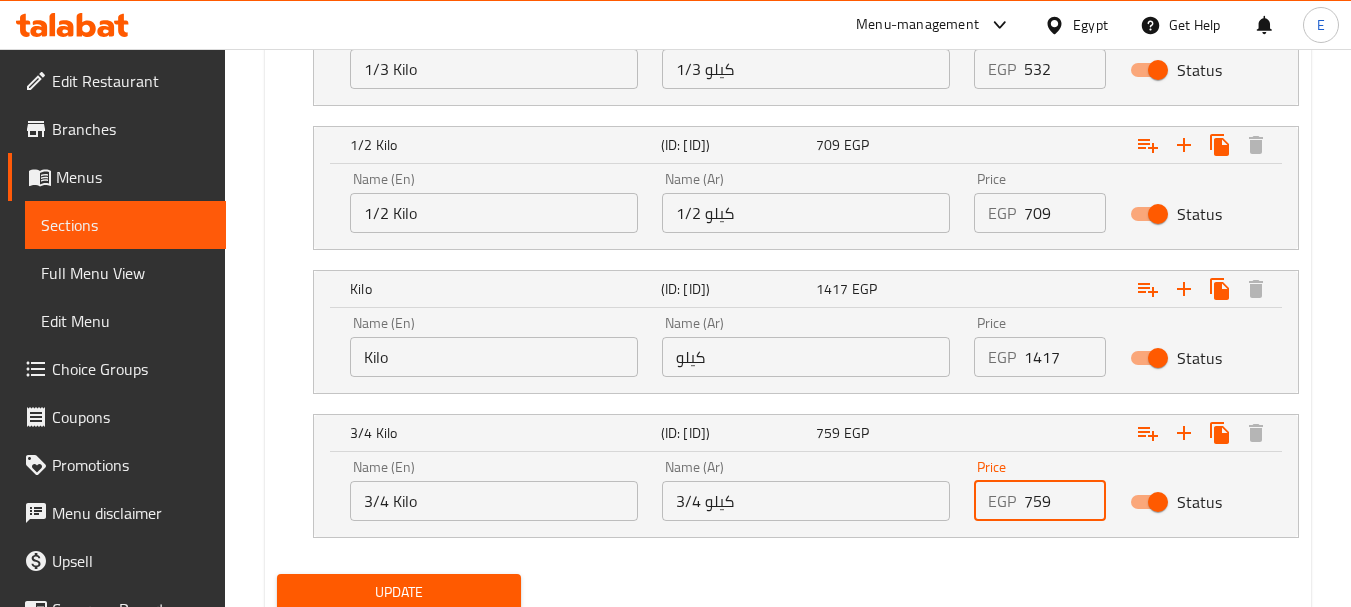drag, startPoint x: 1057, startPoint y: 495, endPoint x: 990, endPoint y: 492, distance: 67.06713 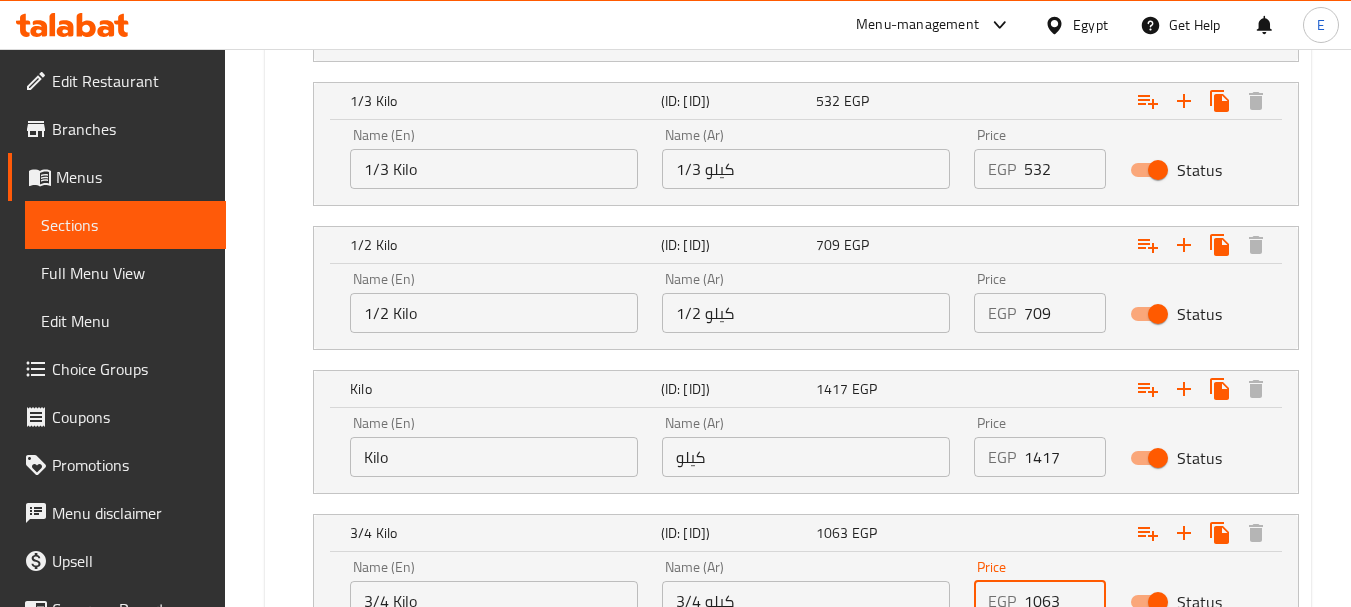scroll, scrollTop: 1484, scrollLeft: 0, axis: vertical 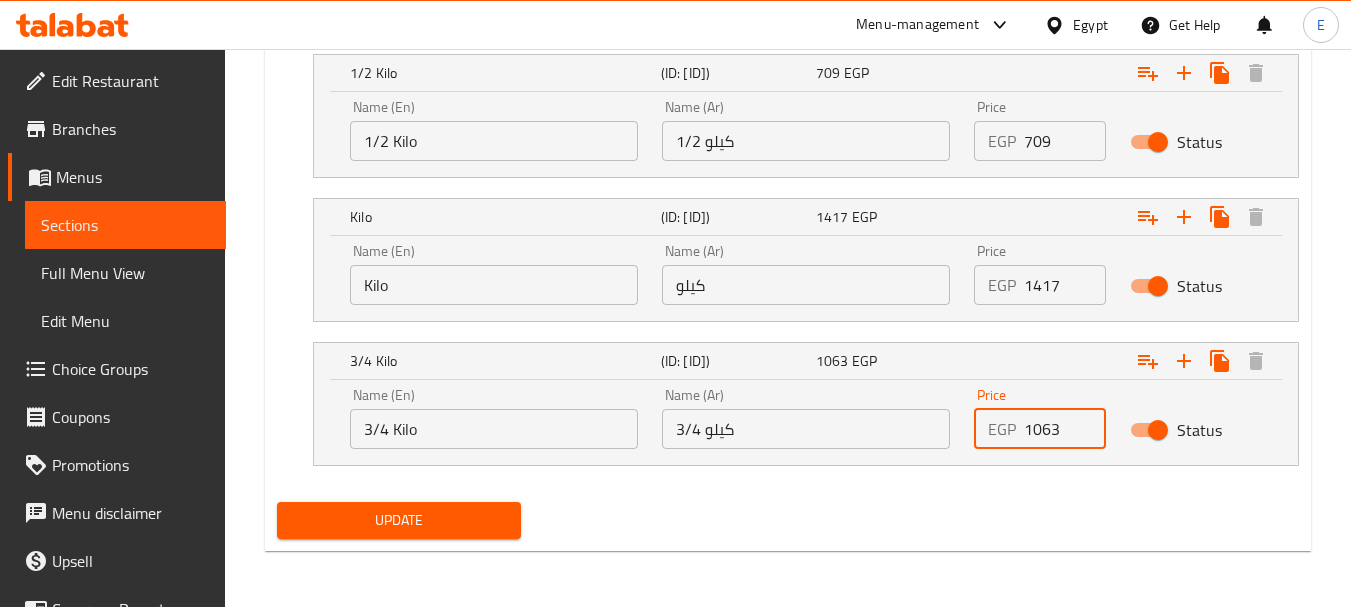 type on "1063" 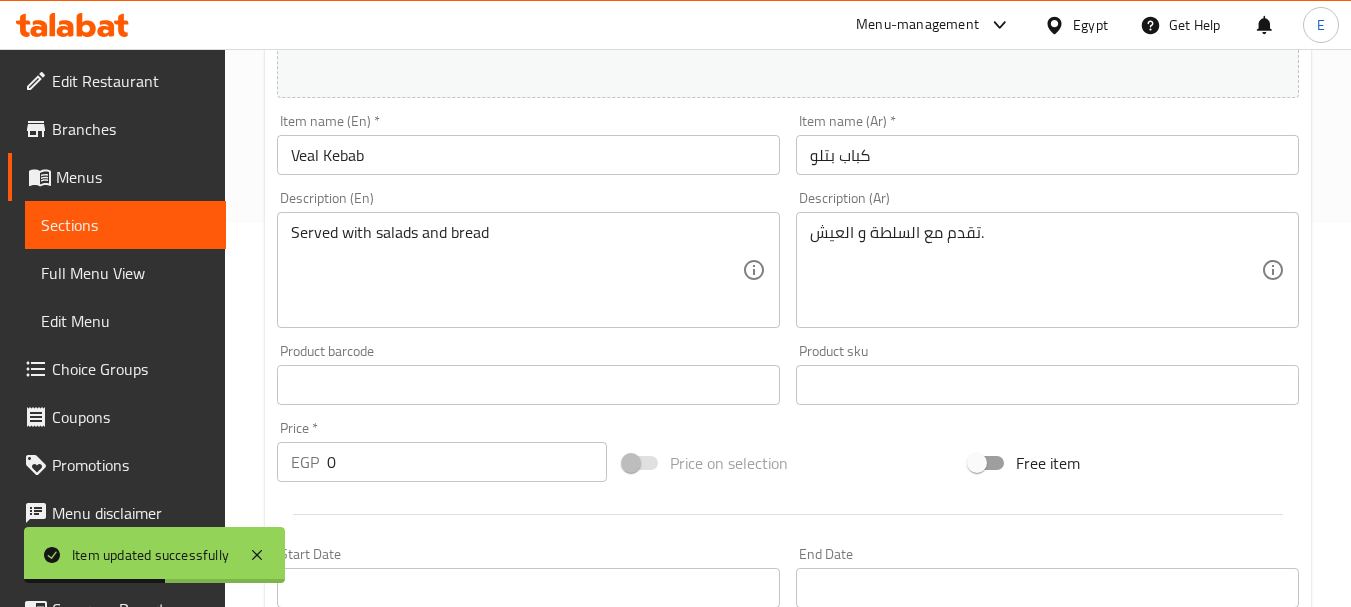 scroll, scrollTop: 0, scrollLeft: 0, axis: both 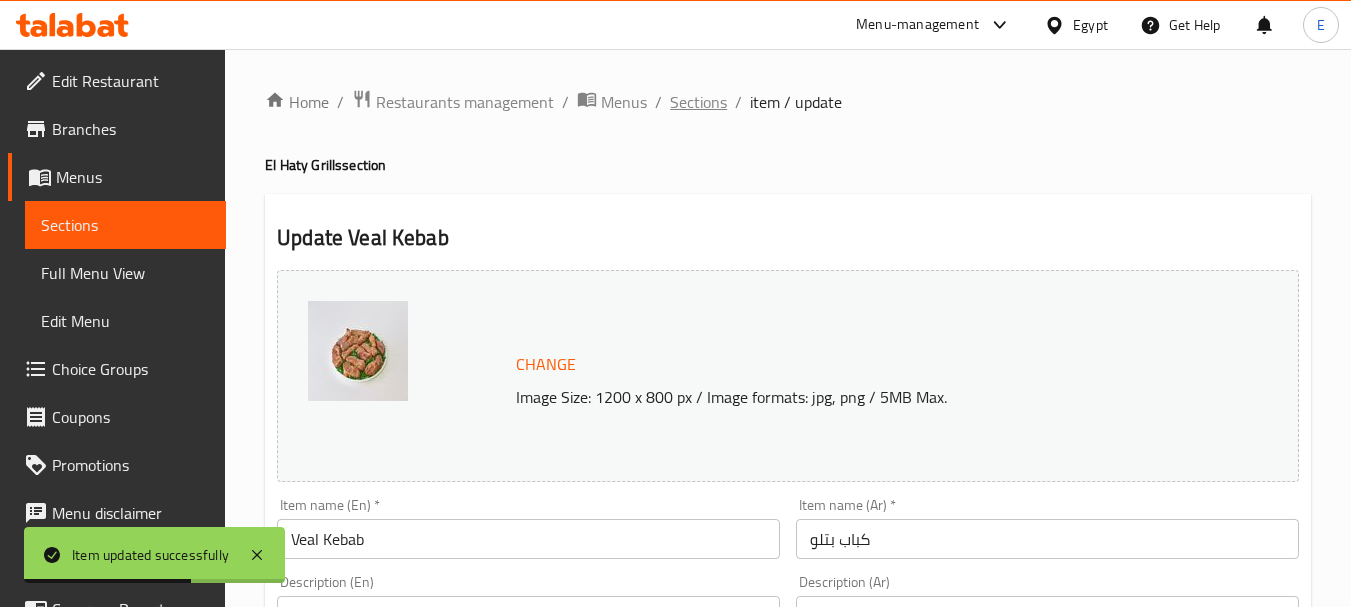 click on "Sections" at bounding box center (698, 102) 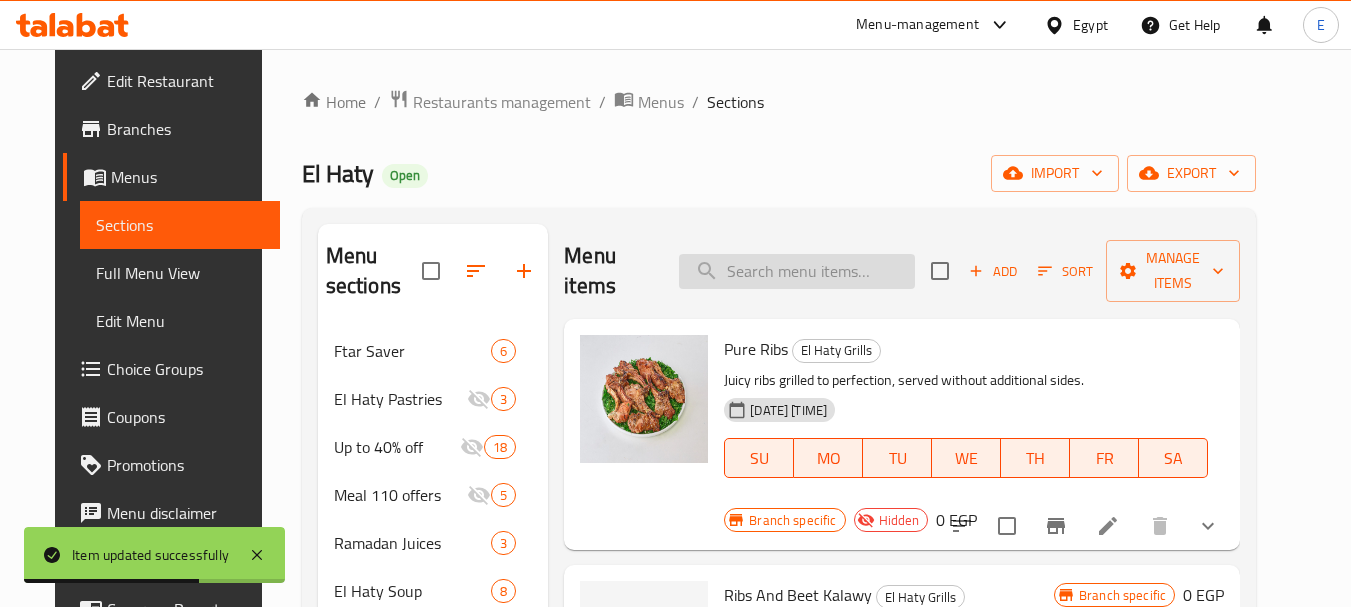 click at bounding box center [797, 271] 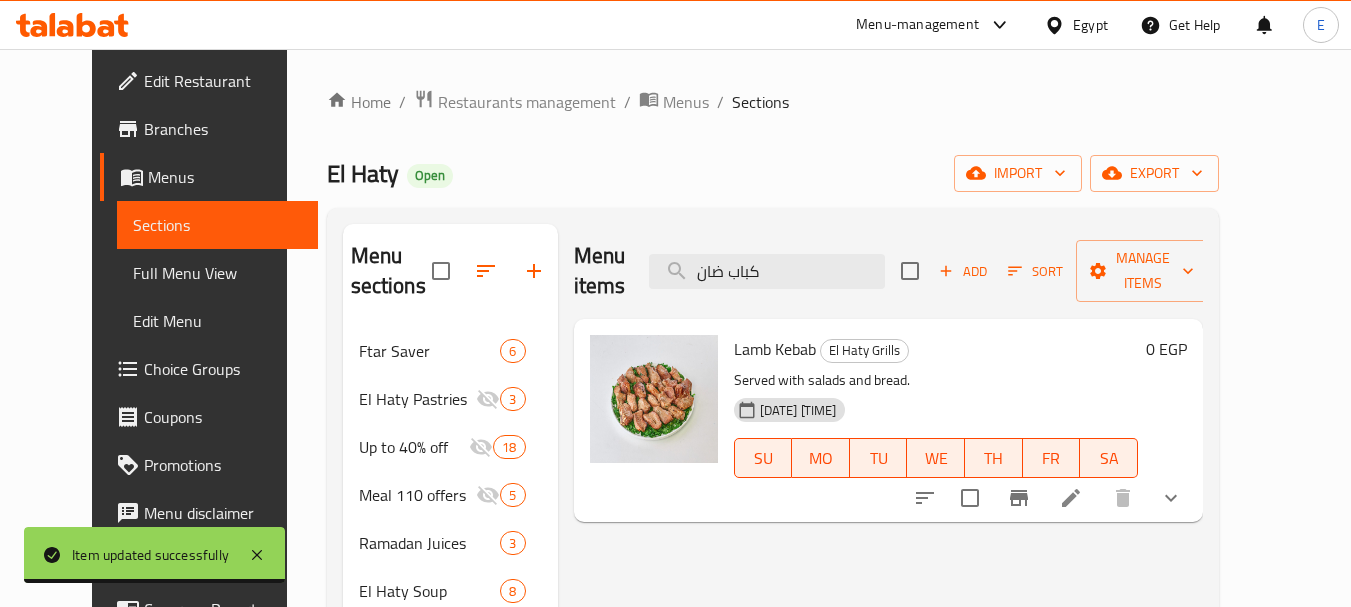 type on "كباب ضان" 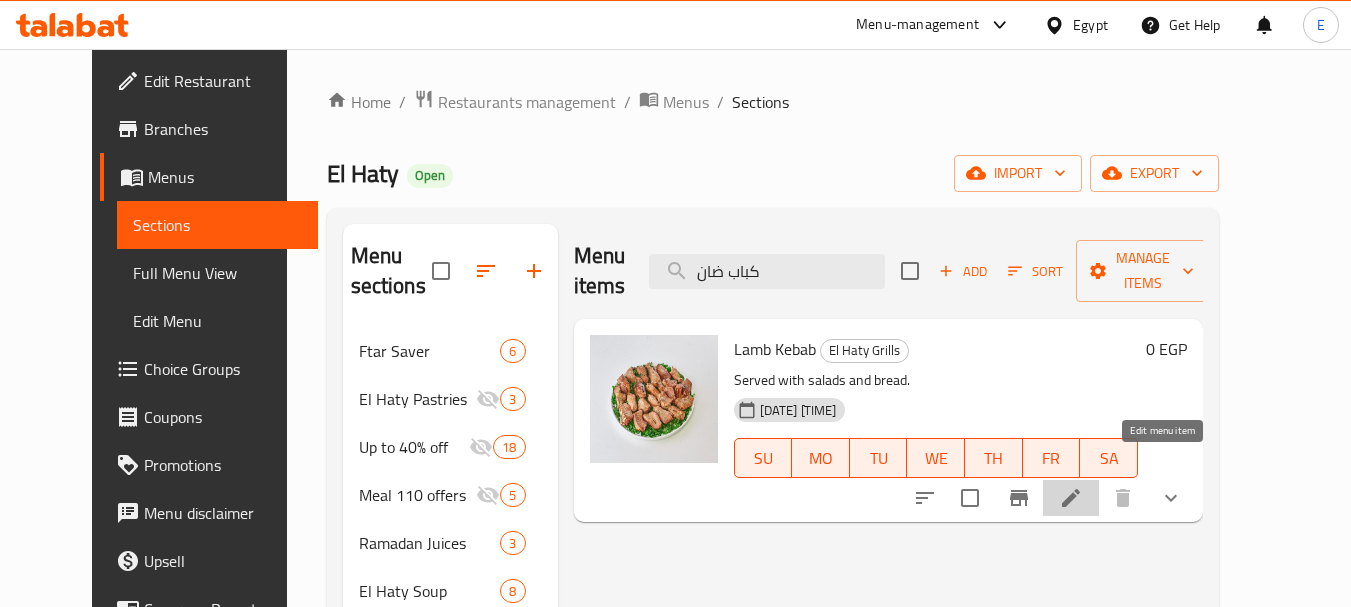 click 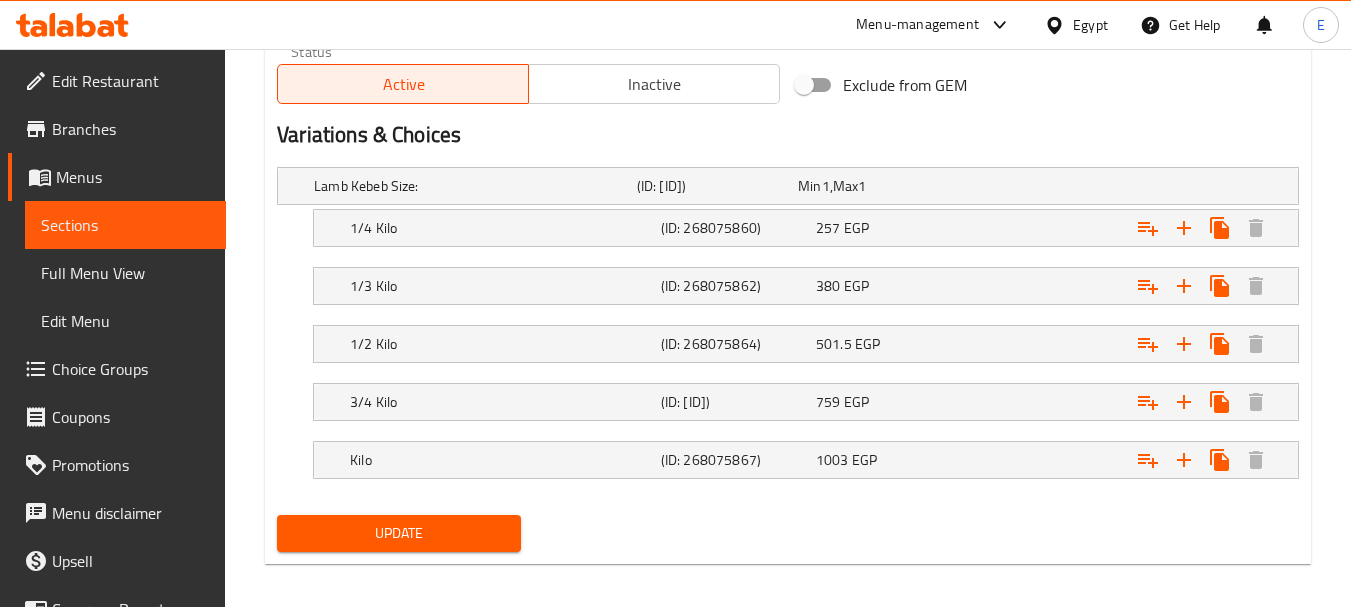 scroll, scrollTop: 1054, scrollLeft: 0, axis: vertical 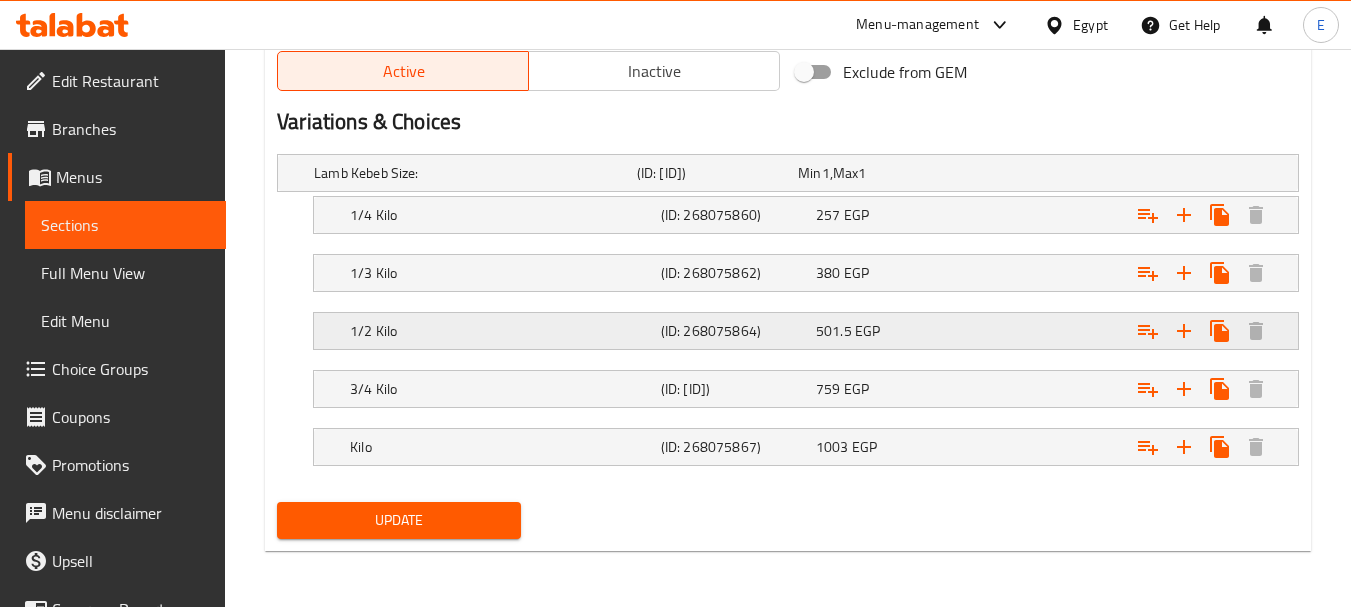 click on "501.5   EGP" at bounding box center (874, 173) 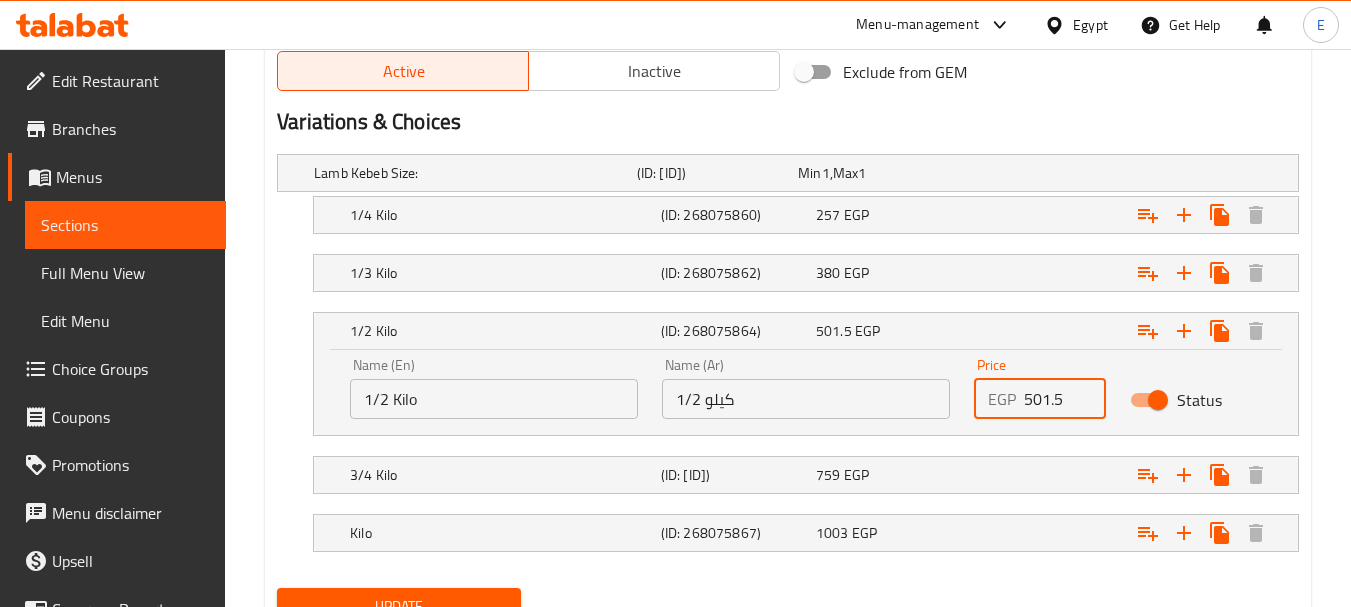 drag, startPoint x: 1075, startPoint y: 405, endPoint x: 964, endPoint y: 400, distance: 111.11256 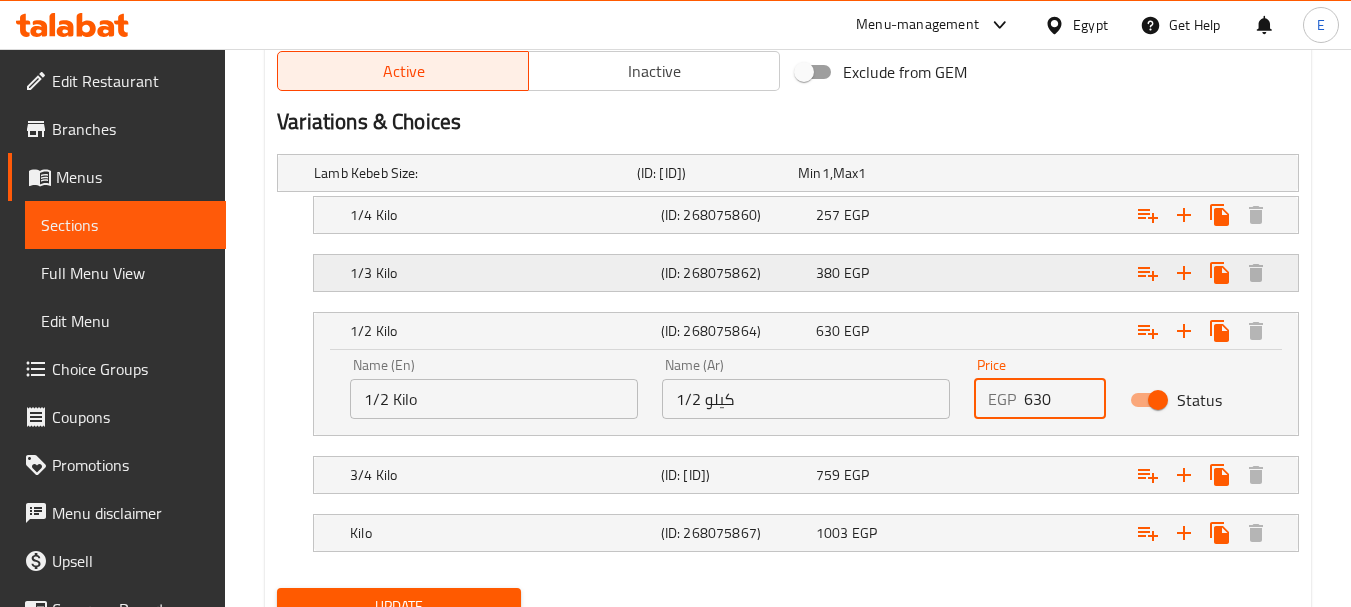 type on "630" 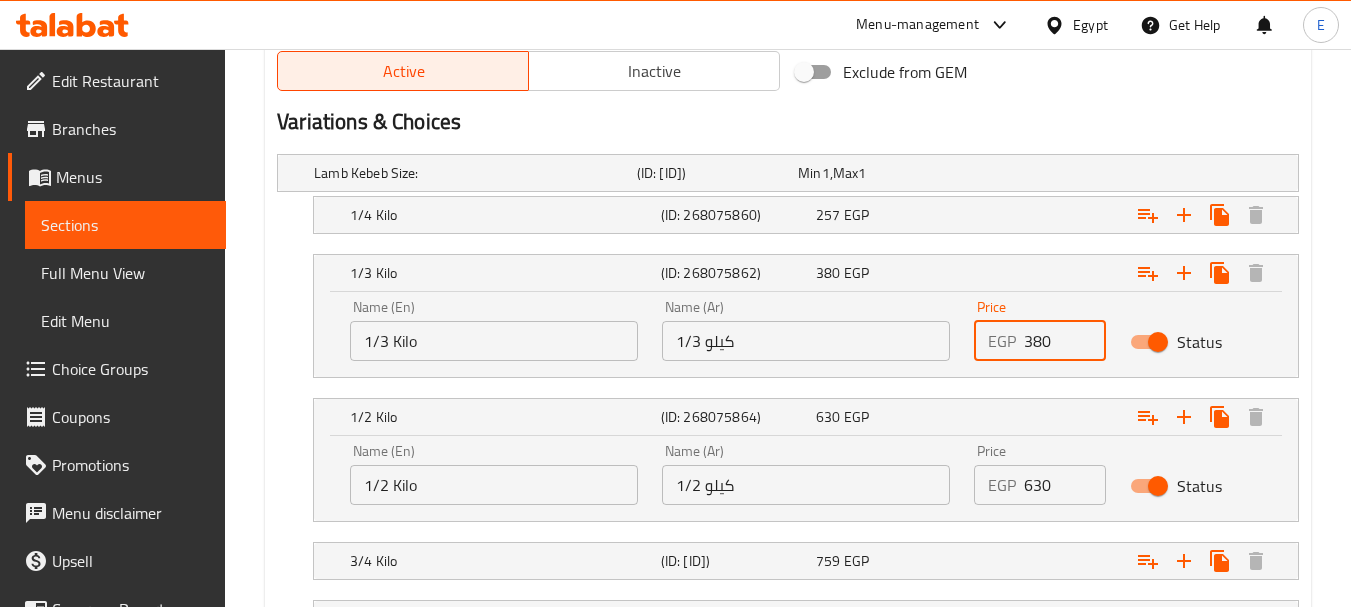 drag, startPoint x: 1056, startPoint y: 338, endPoint x: 963, endPoint y: 338, distance: 93 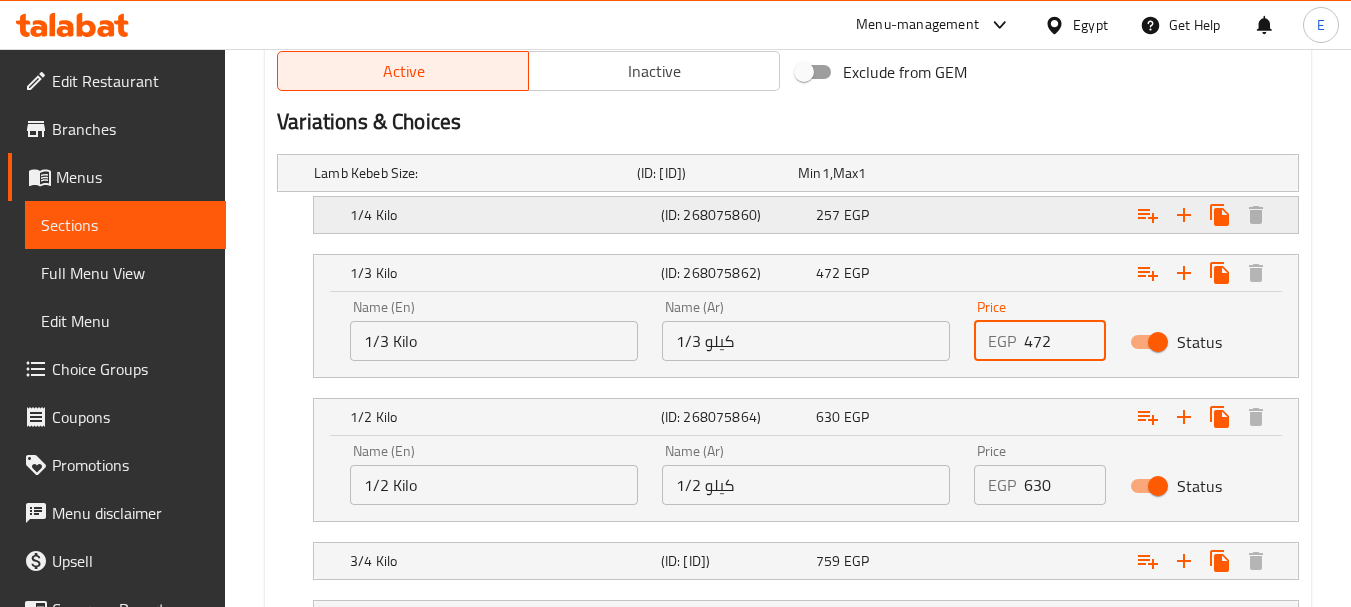 type on "472" 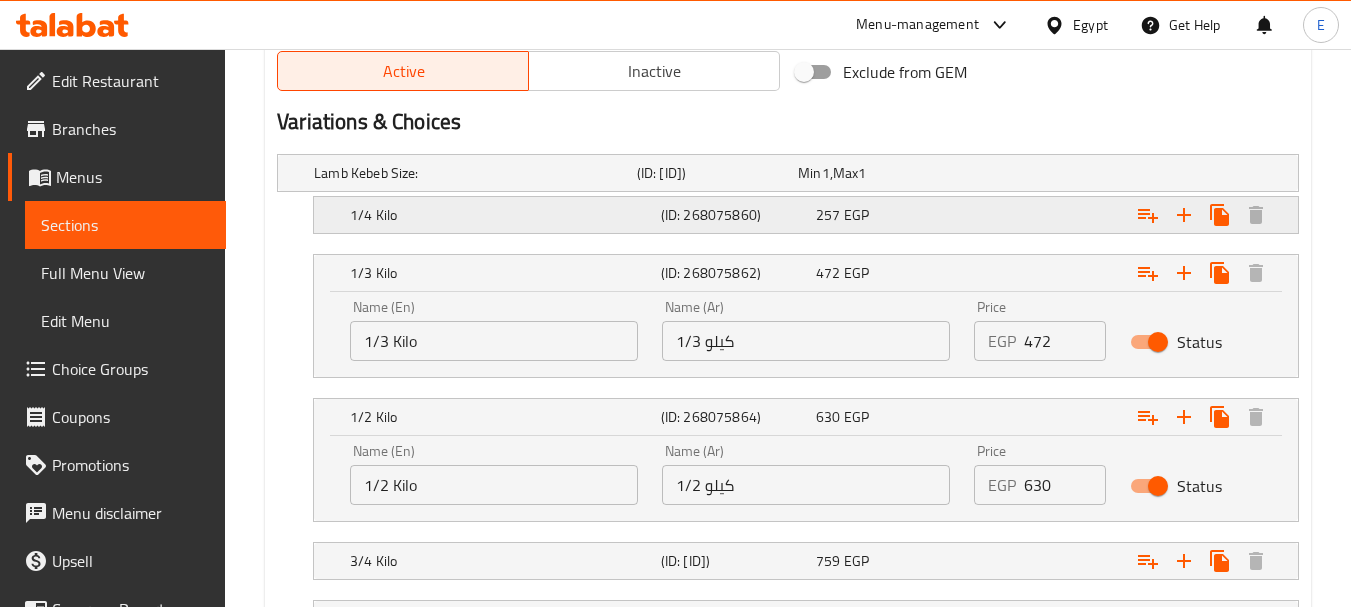 click on "257   EGP" at bounding box center [874, 173] 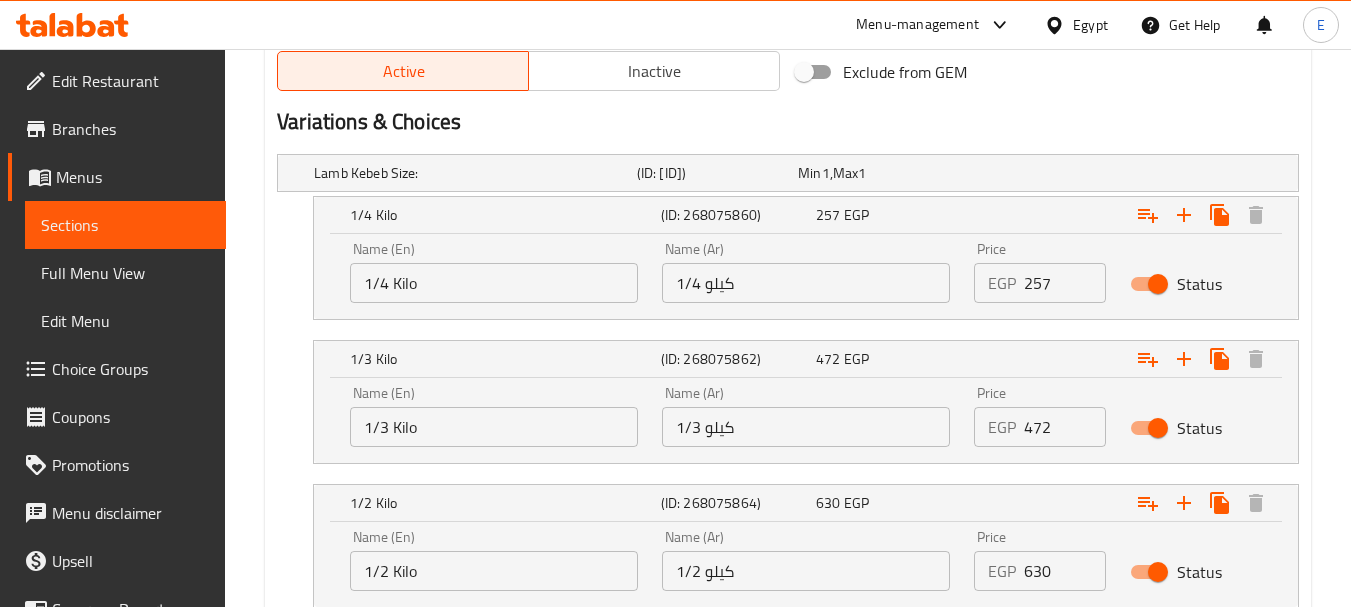 drag, startPoint x: 1054, startPoint y: 281, endPoint x: 959, endPoint y: 279, distance: 95.02105 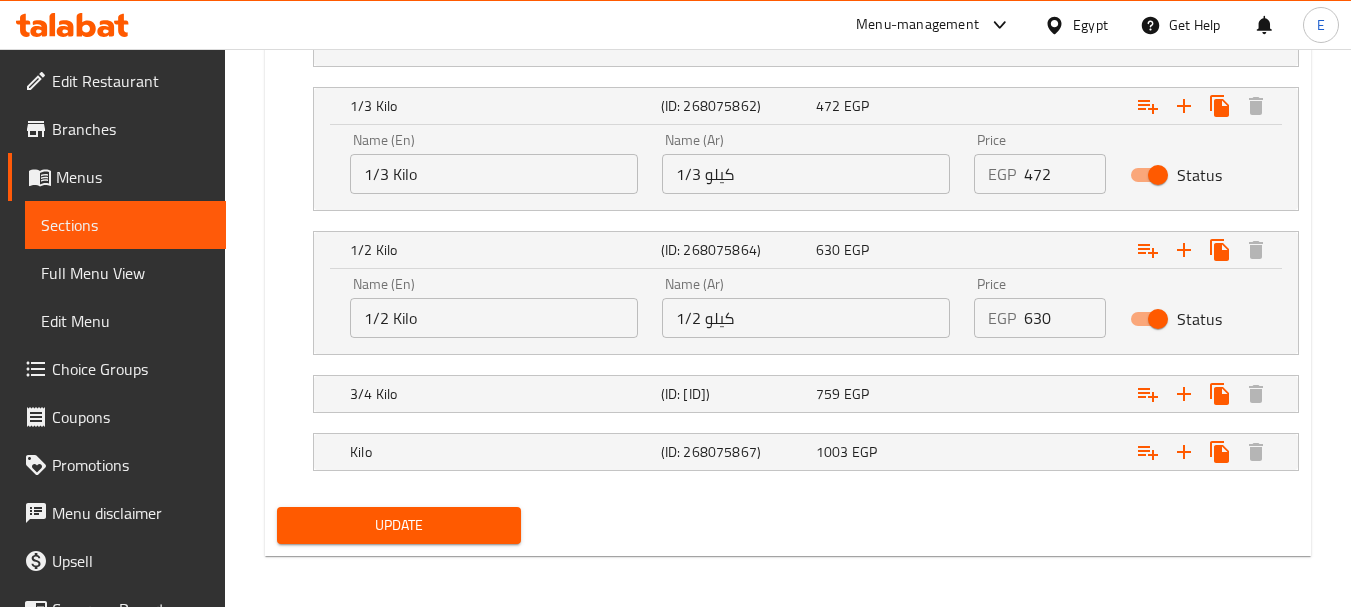 scroll, scrollTop: 1312, scrollLeft: 0, axis: vertical 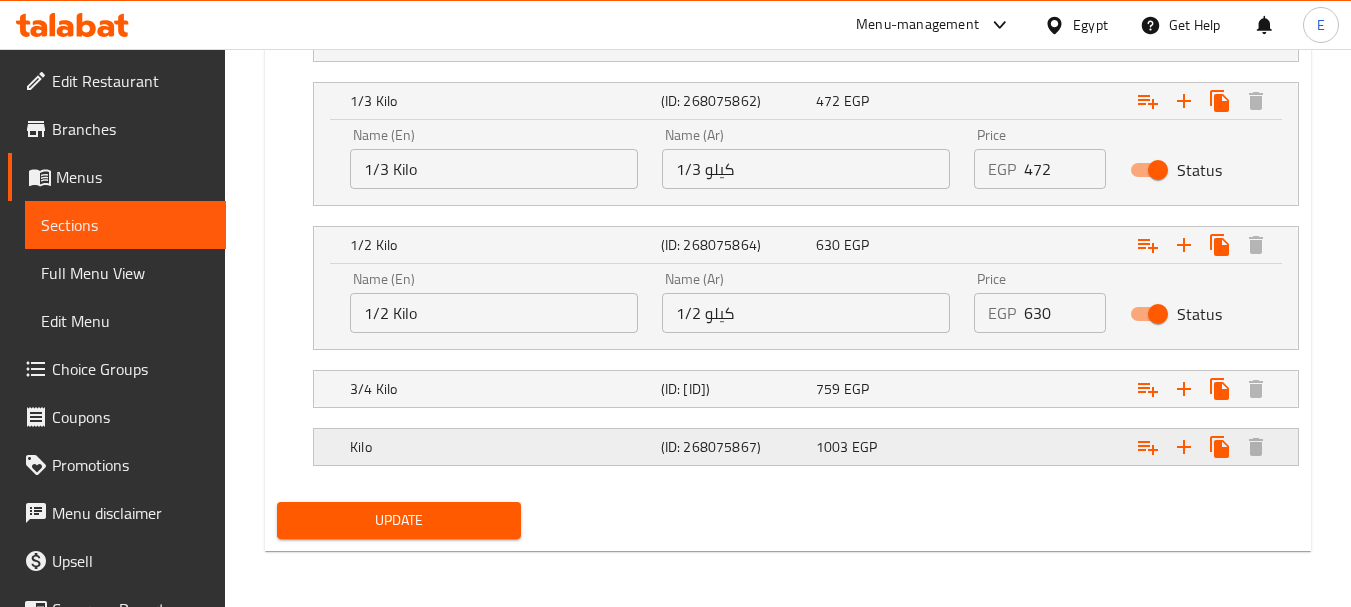 type on "315" 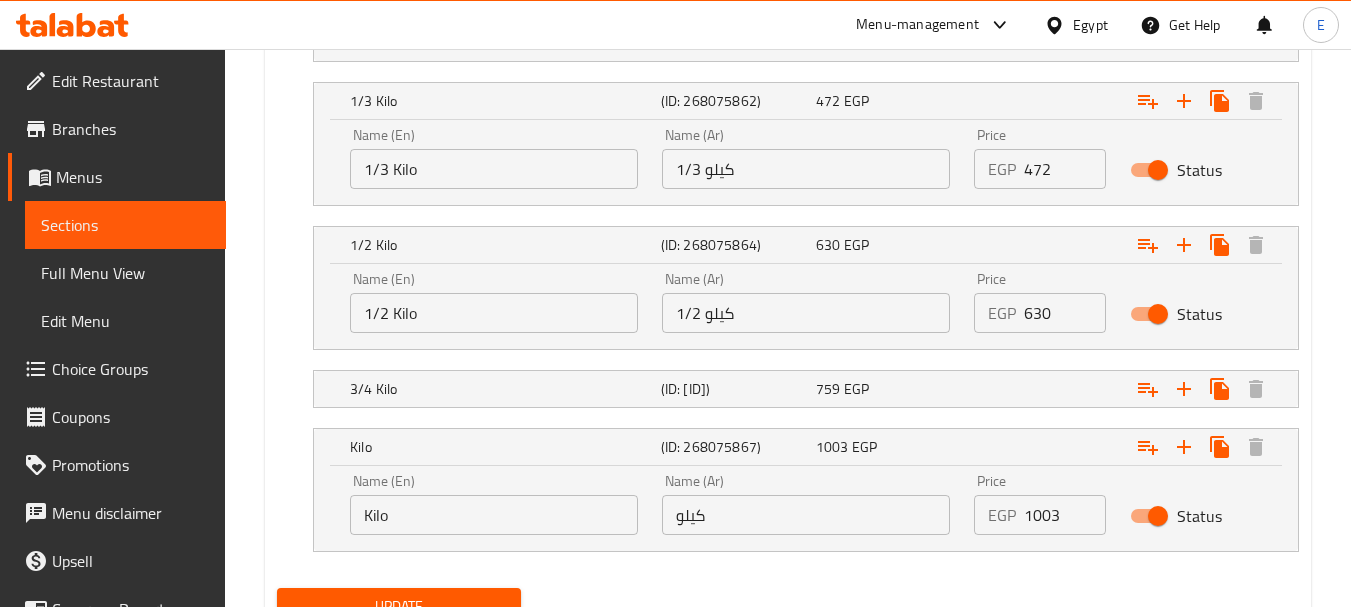 drag, startPoint x: 1067, startPoint y: 516, endPoint x: 942, endPoint y: 507, distance: 125.32358 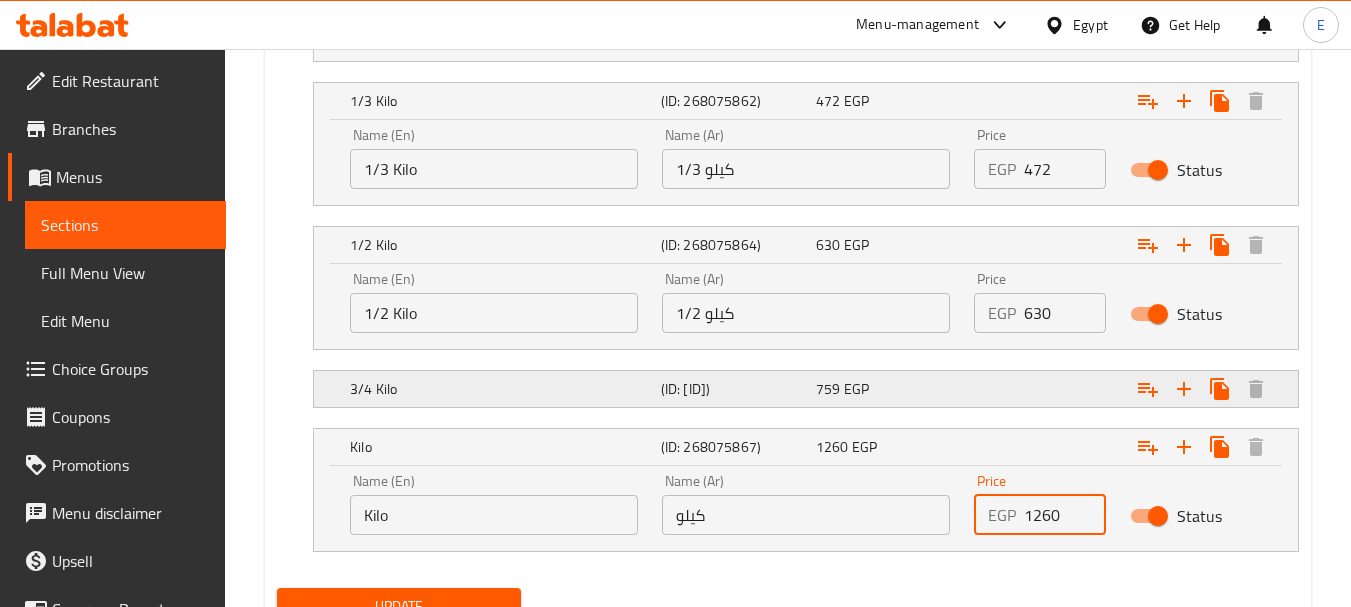 type on "1260" 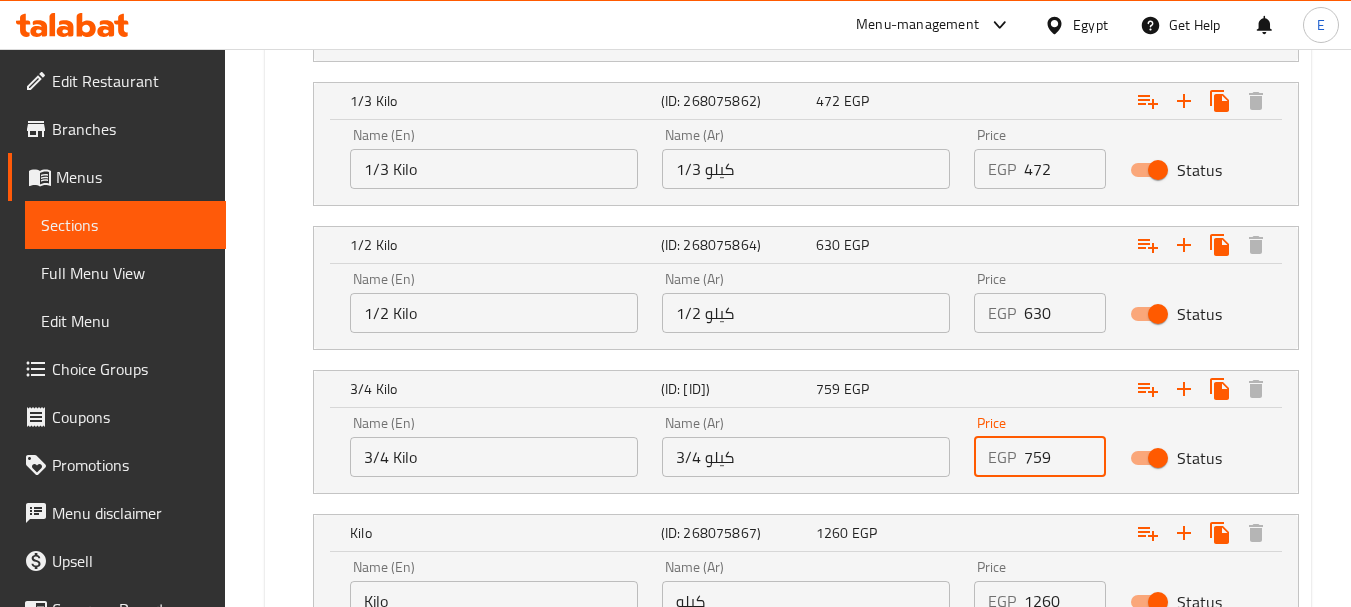 drag, startPoint x: 1059, startPoint y: 461, endPoint x: 936, endPoint y: 463, distance: 123.01626 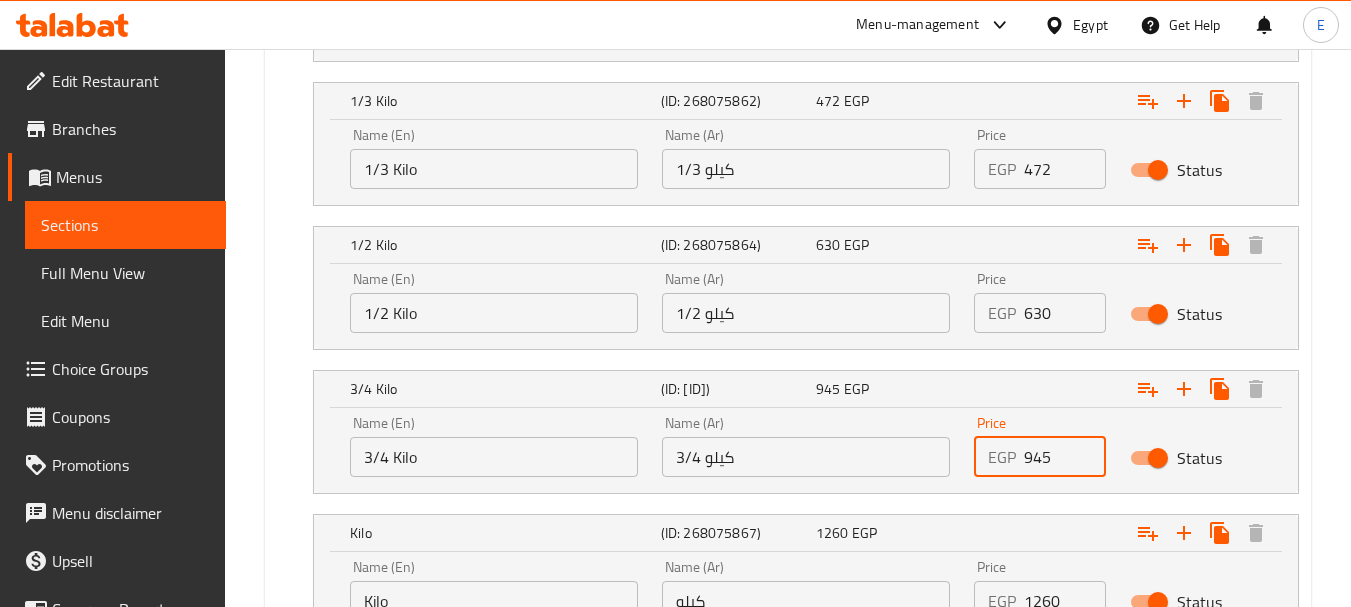scroll, scrollTop: 1484, scrollLeft: 0, axis: vertical 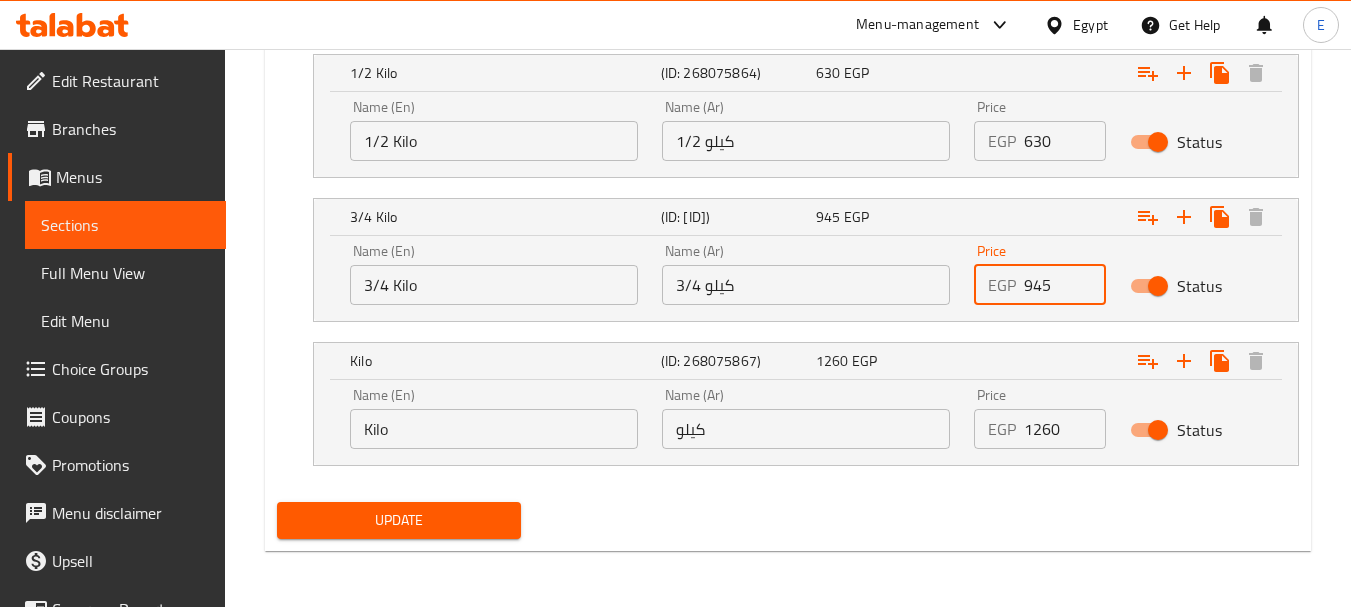 type on "945" 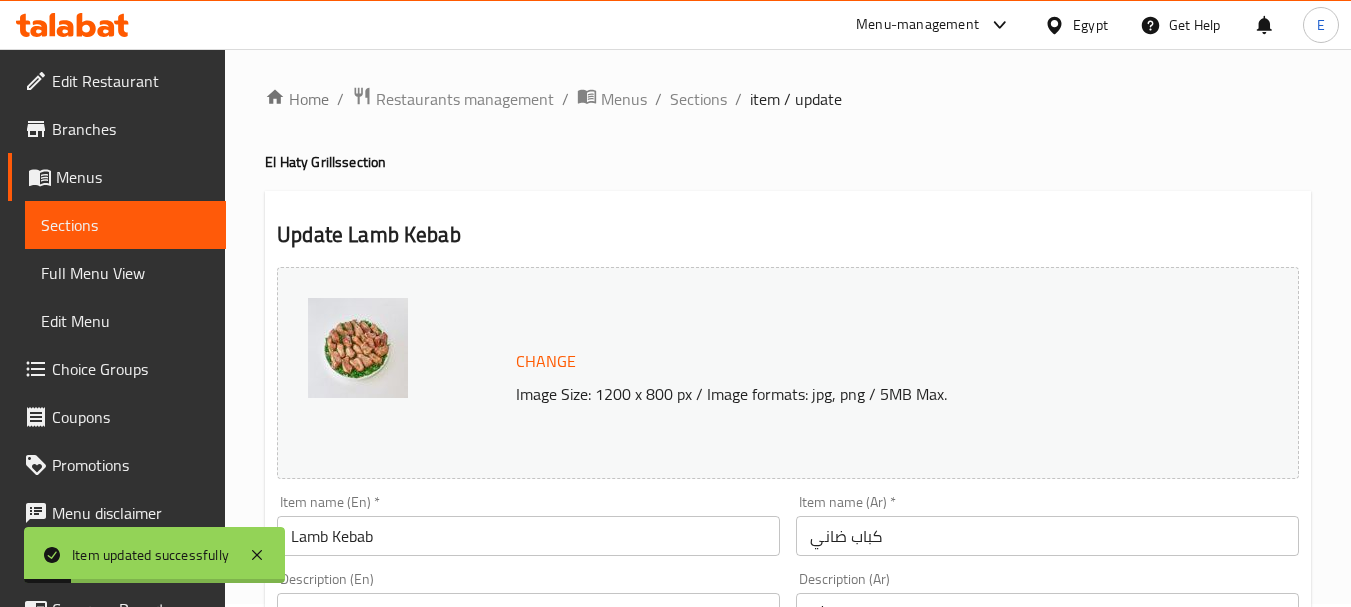 scroll, scrollTop: 0, scrollLeft: 0, axis: both 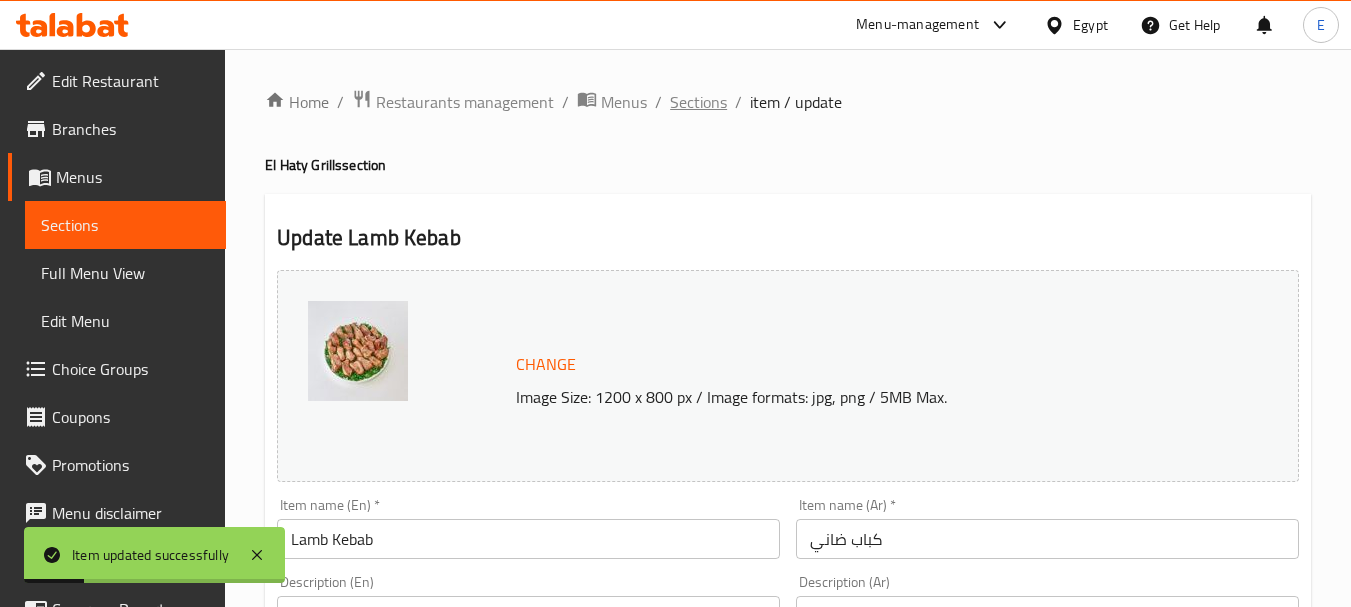 click on "Sections" at bounding box center (698, 102) 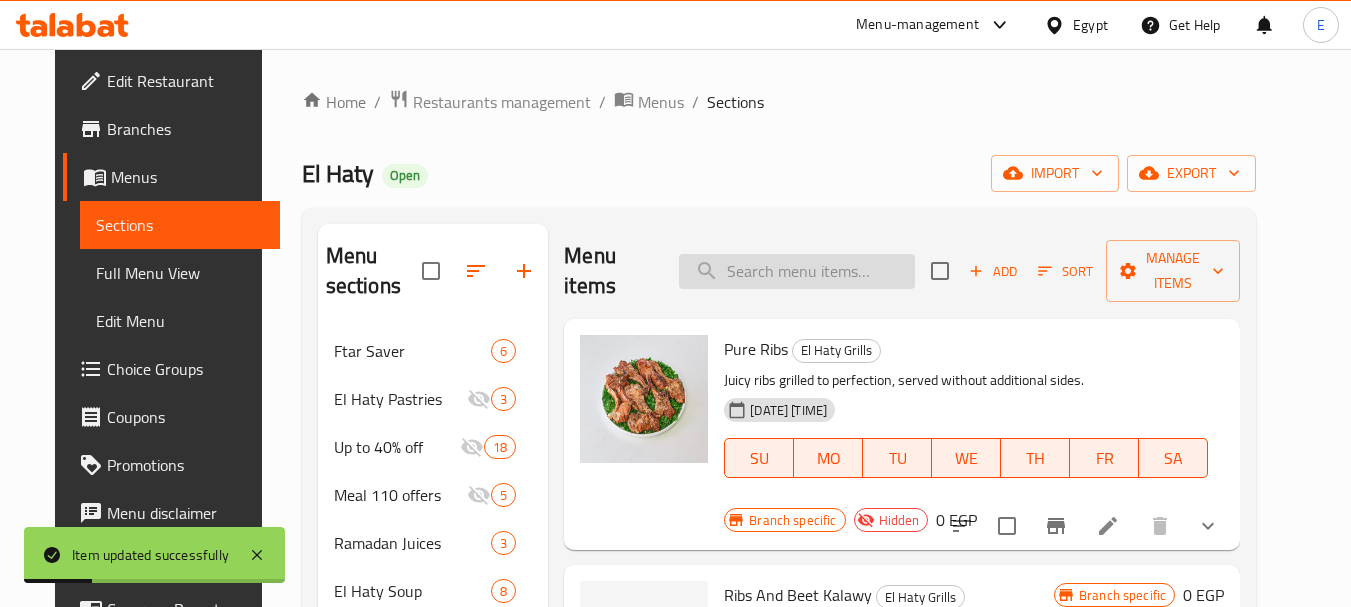 click at bounding box center [797, 271] 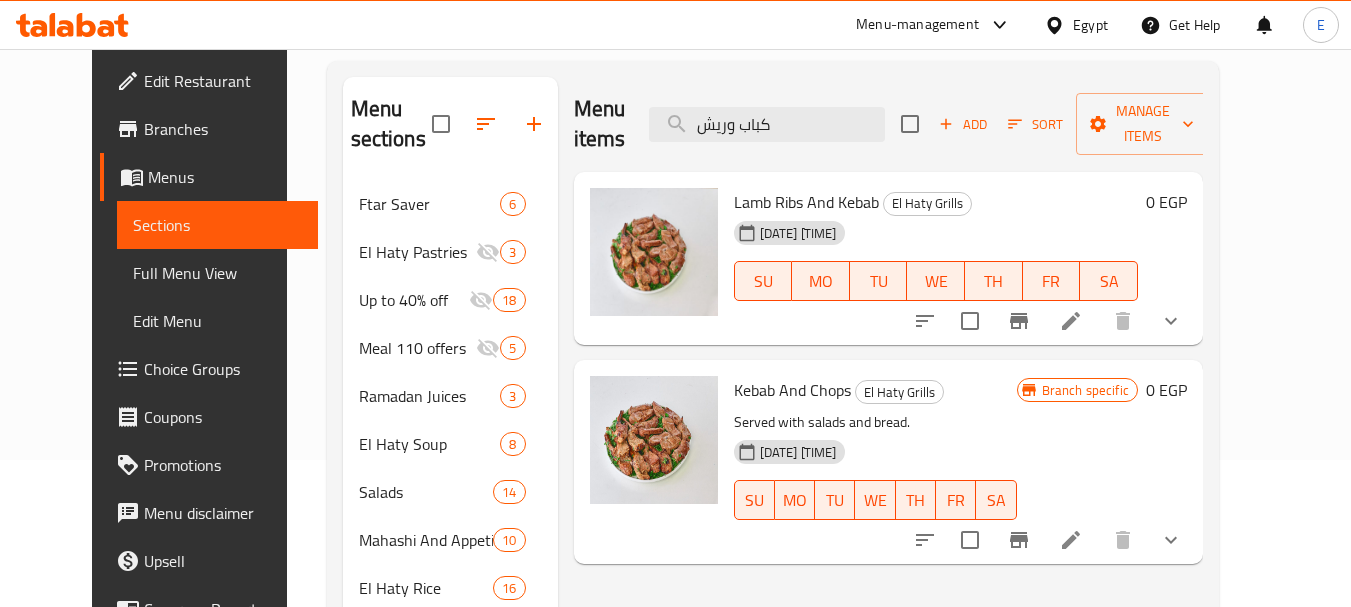 scroll, scrollTop: 200, scrollLeft: 0, axis: vertical 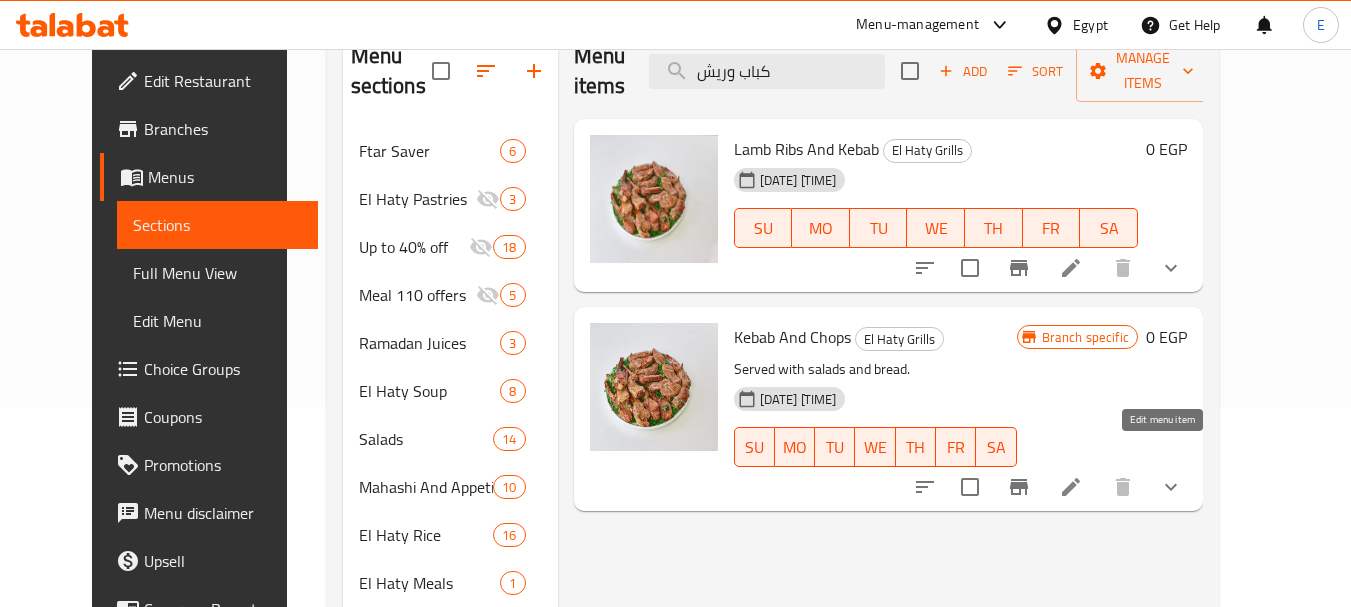 type on "كباب وريش" 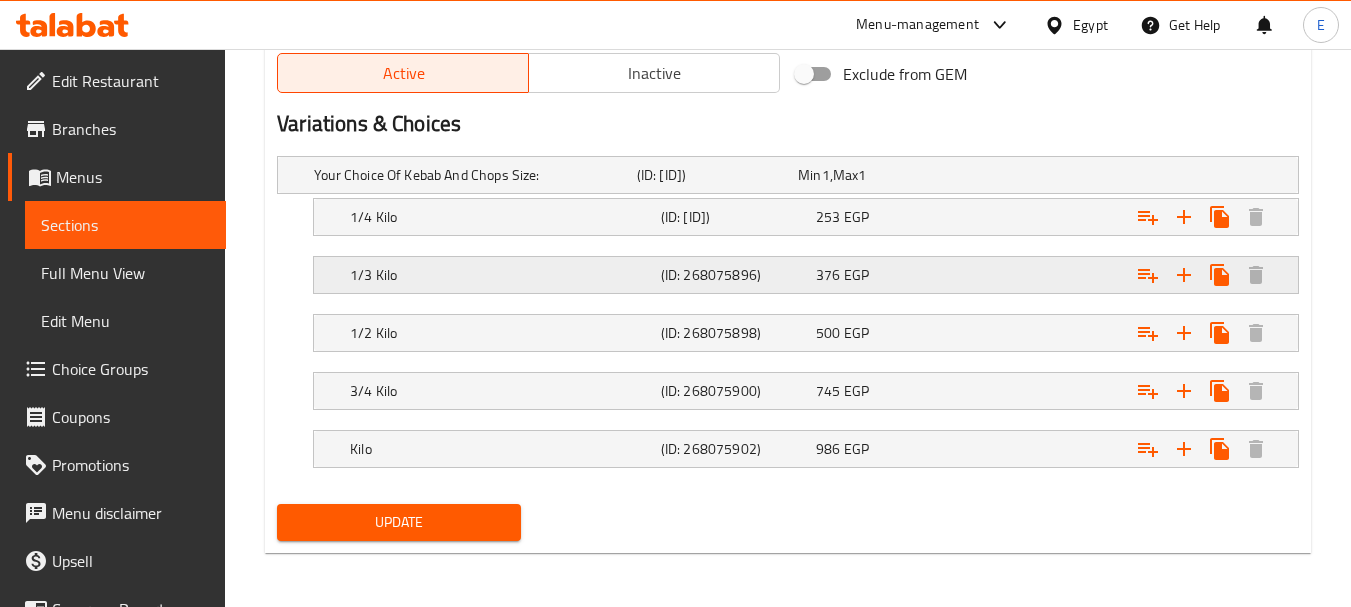 scroll, scrollTop: 1054, scrollLeft: 0, axis: vertical 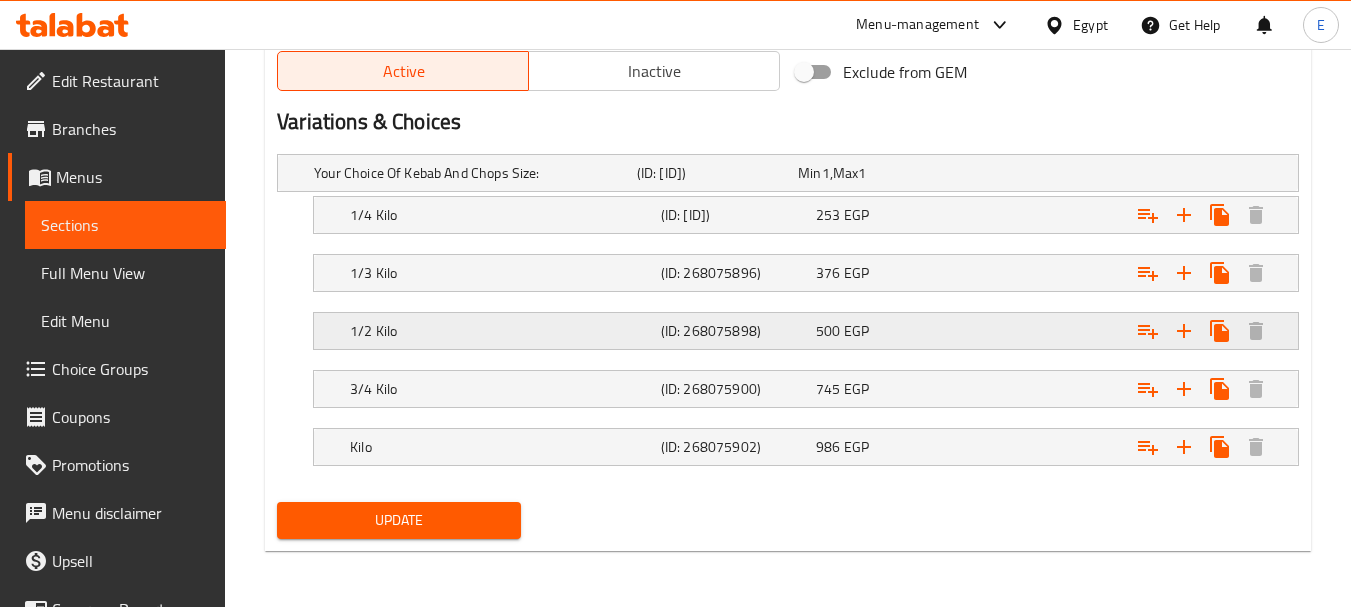 click on "500   EGP" at bounding box center [874, 173] 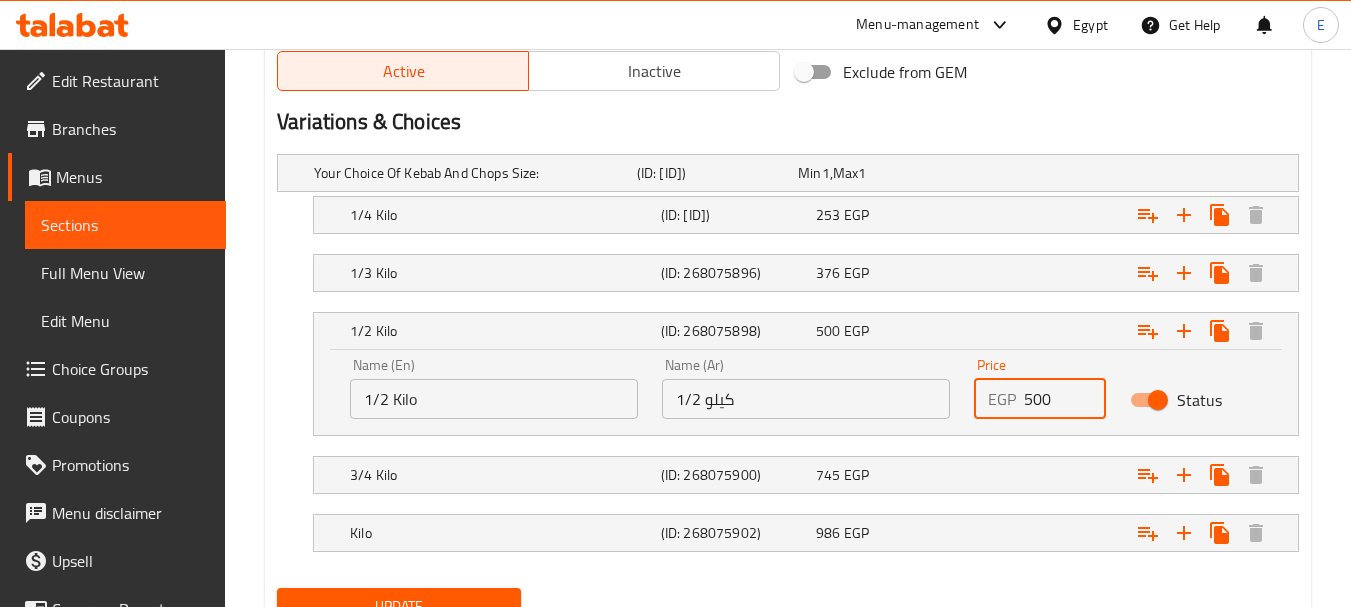drag, startPoint x: 1071, startPoint y: 396, endPoint x: 897, endPoint y: 382, distance: 174.56232 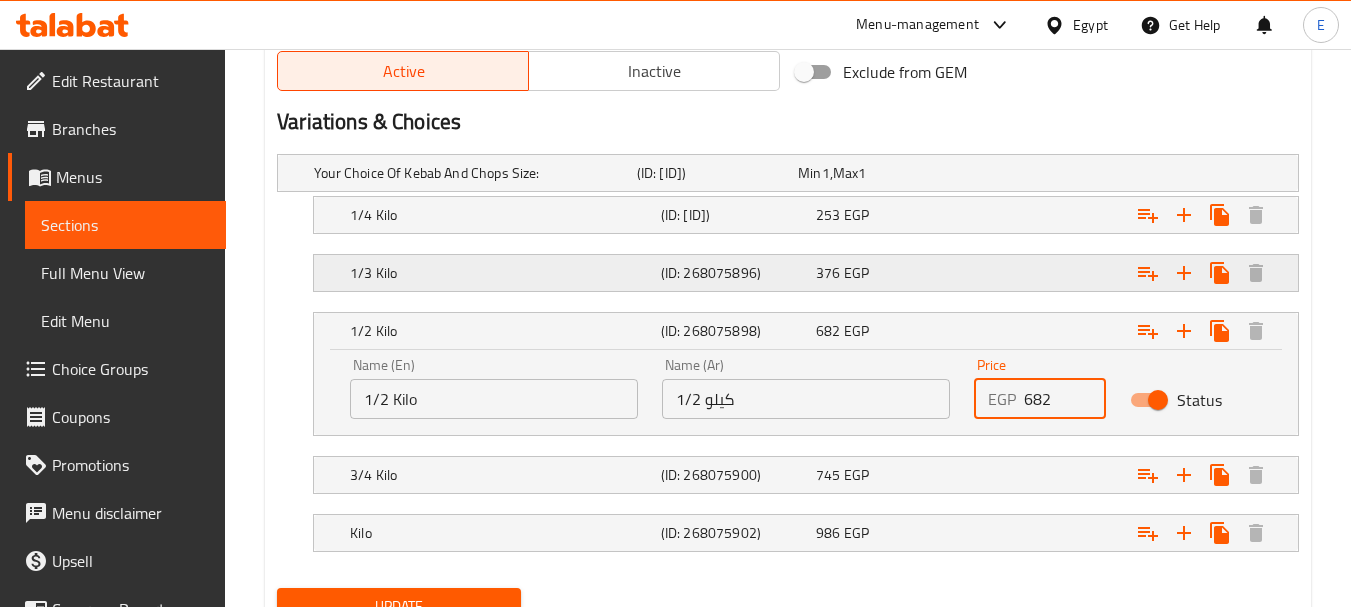 type on "682" 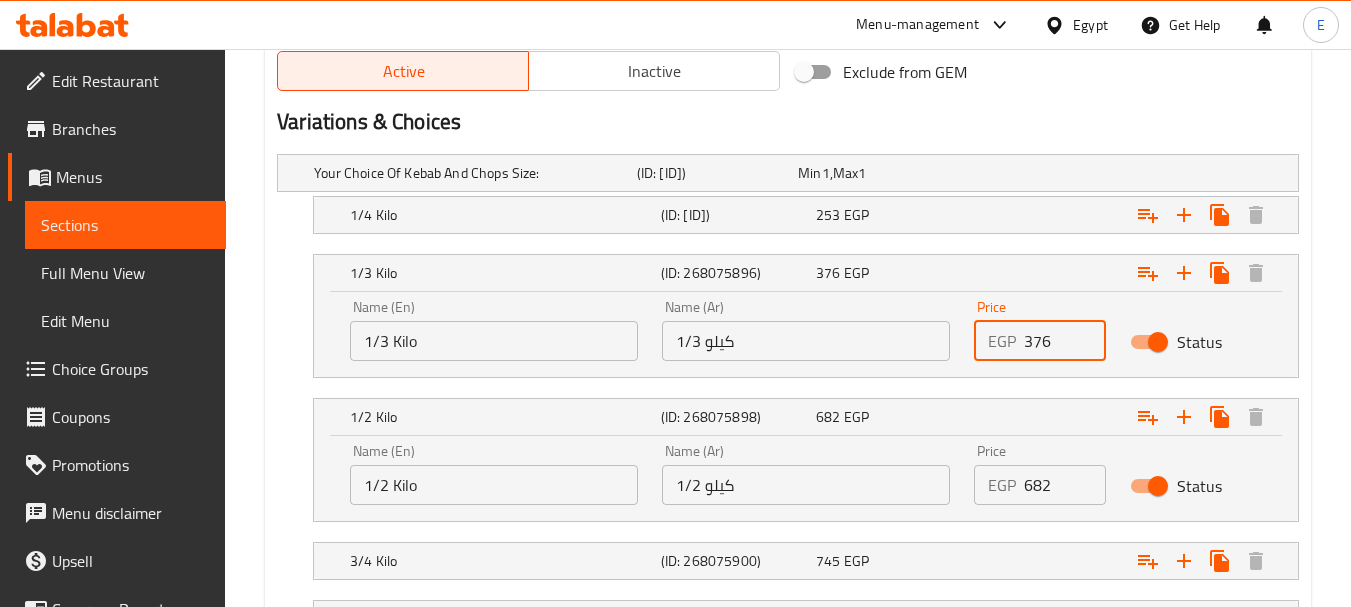 drag, startPoint x: 1063, startPoint y: 343, endPoint x: 986, endPoint y: 337, distance: 77.23341 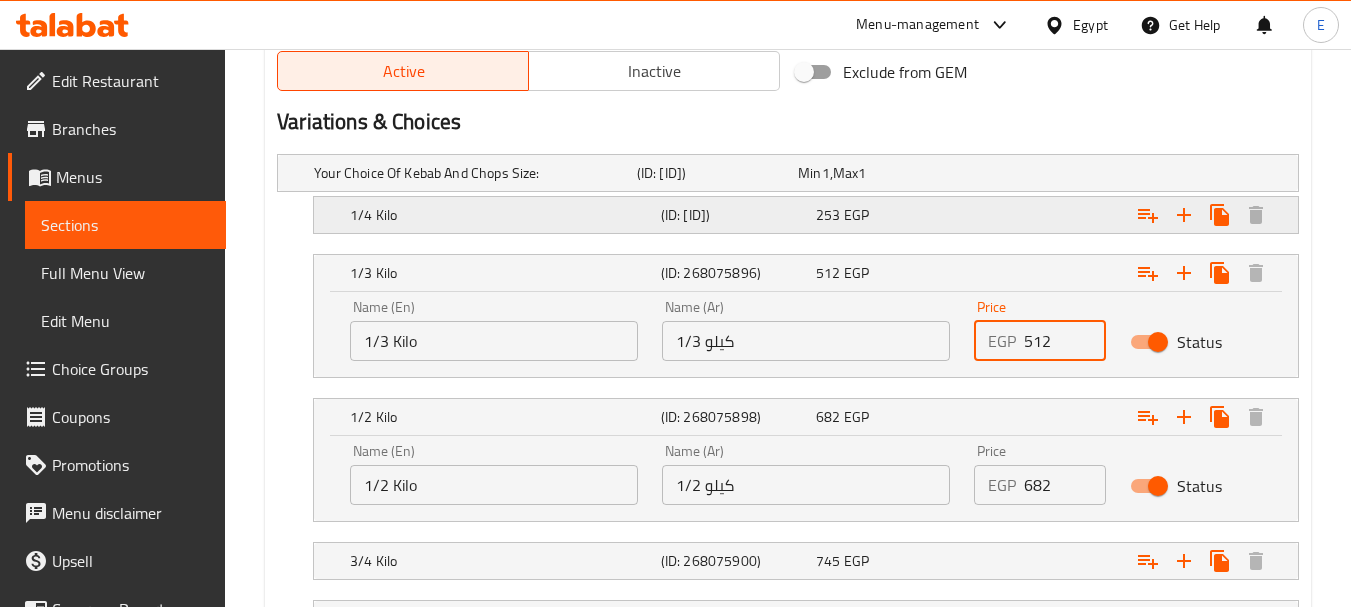 type on "512" 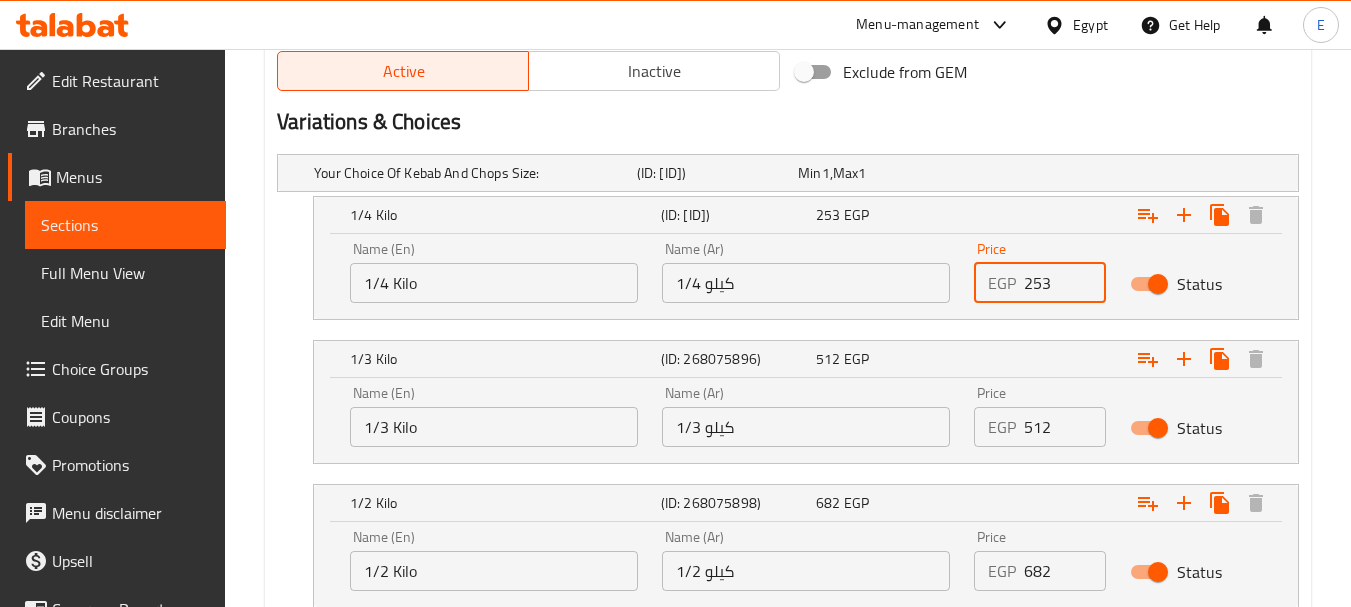 drag, startPoint x: 1053, startPoint y: 284, endPoint x: 950, endPoint y: 268, distance: 104.23531 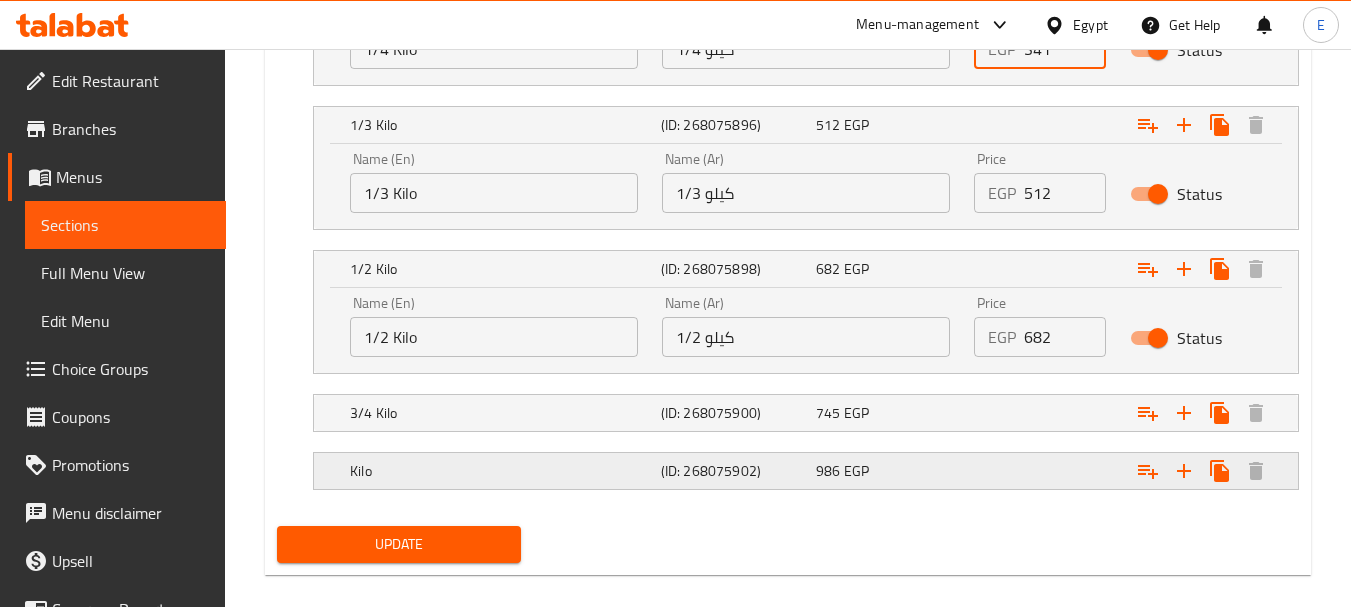 scroll, scrollTop: 1312, scrollLeft: 0, axis: vertical 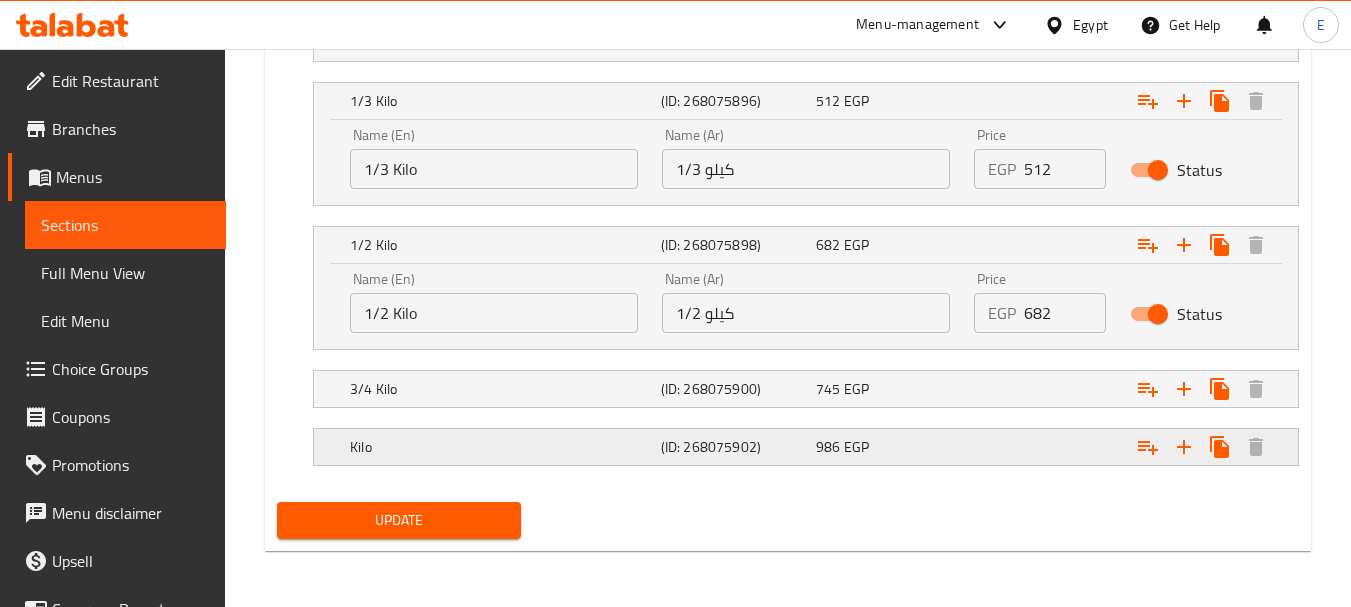 type on "341" 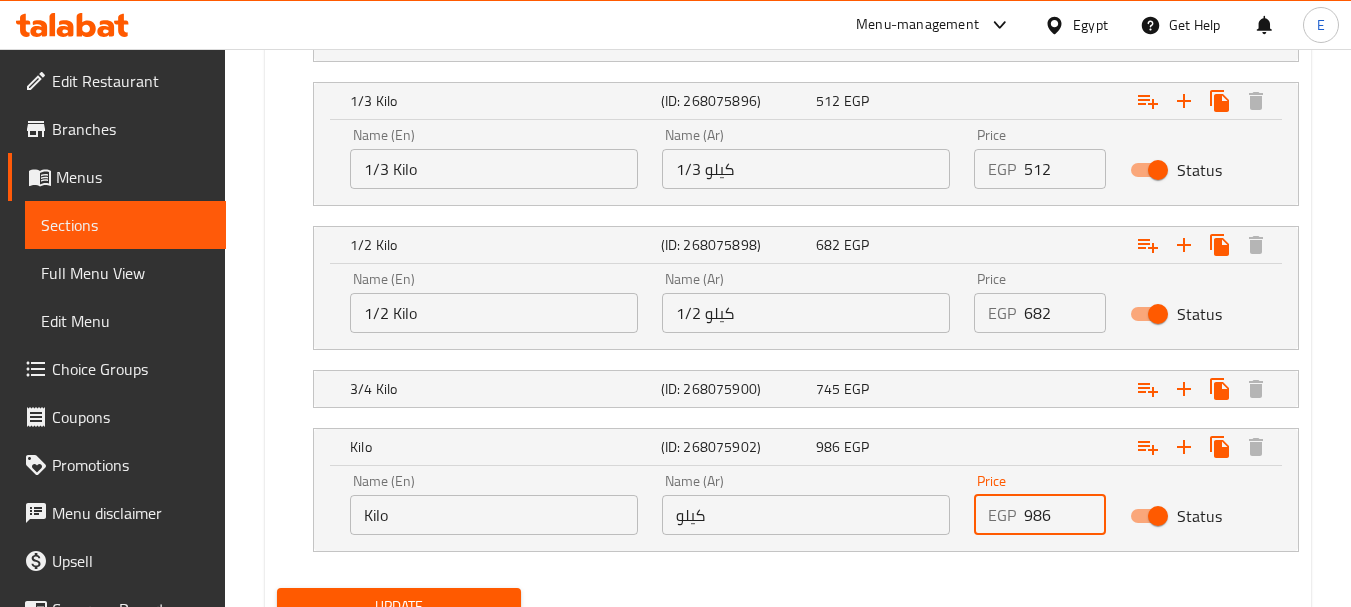 drag, startPoint x: 1062, startPoint y: 508, endPoint x: 933, endPoint y: 508, distance: 129 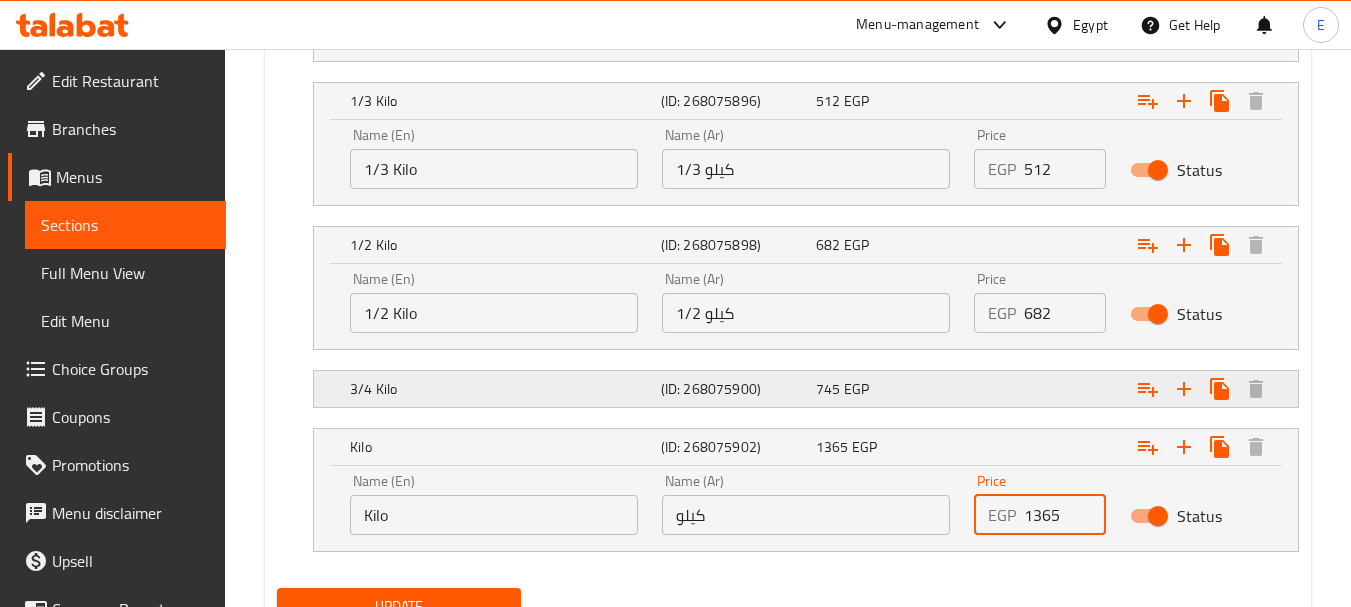 type on "1365" 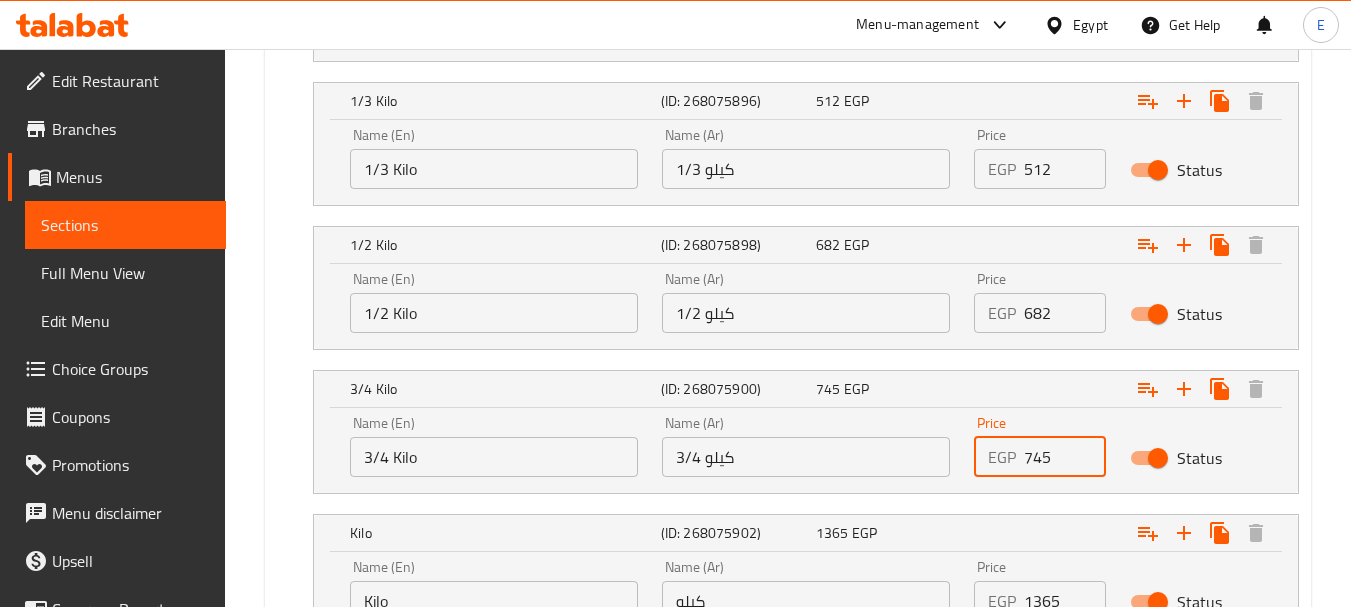 drag, startPoint x: 1056, startPoint y: 457, endPoint x: 943, endPoint y: 455, distance: 113.0177 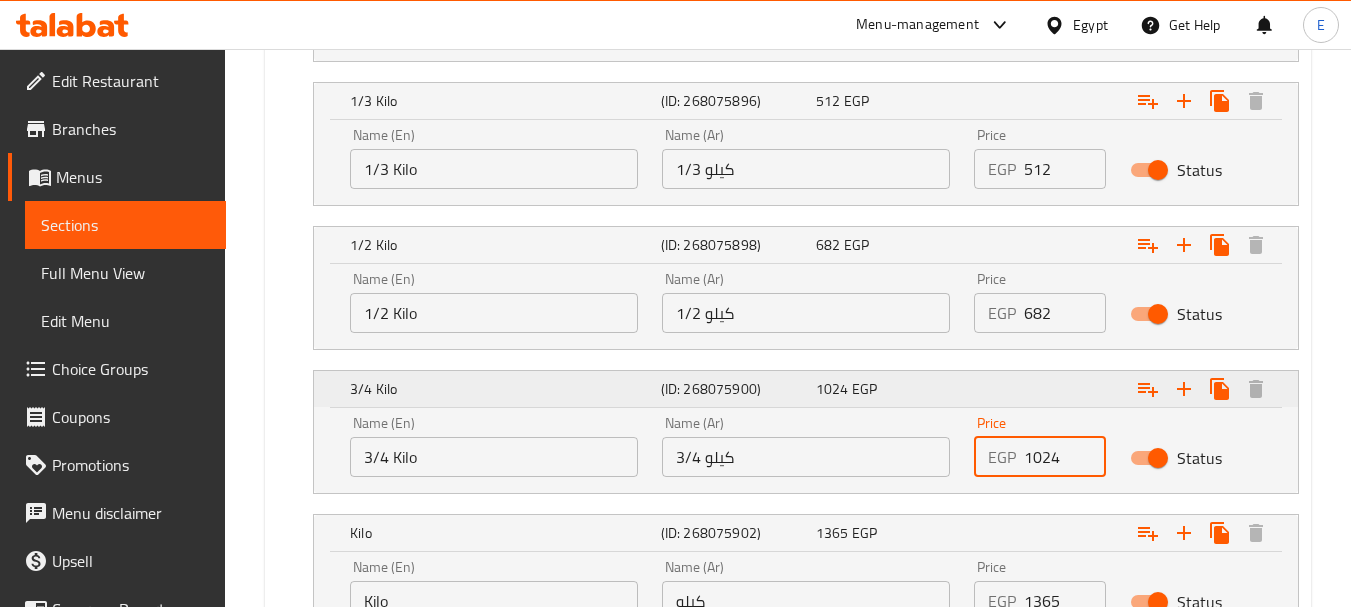 type on "1024" 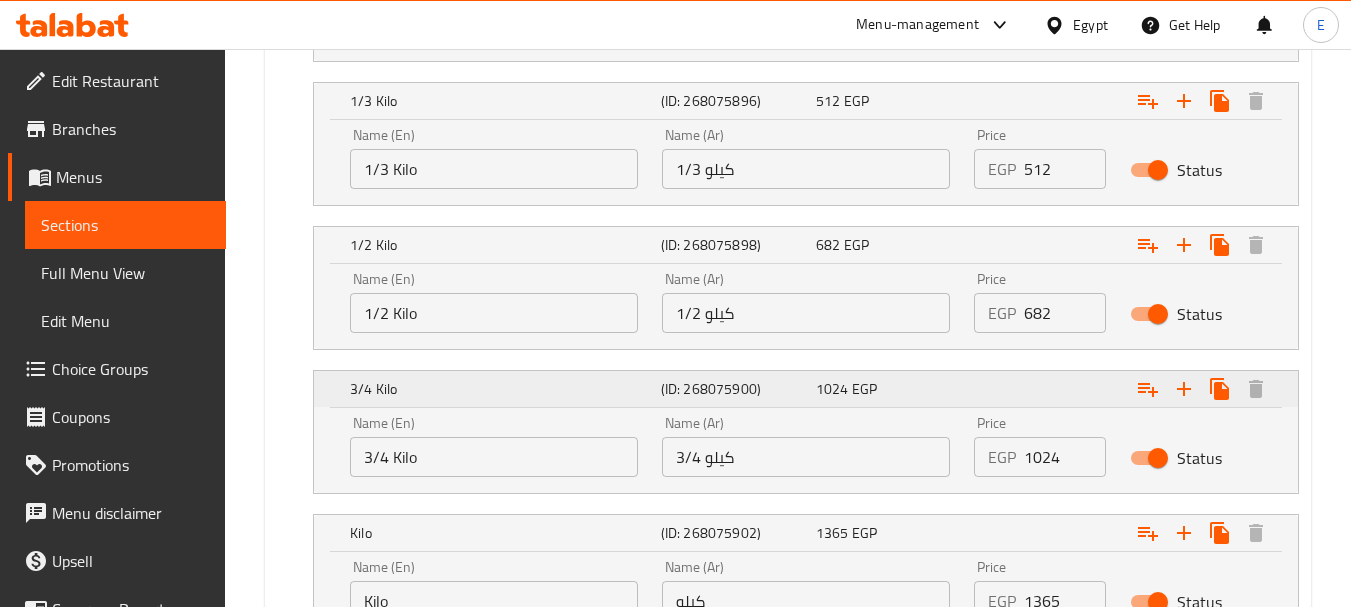 click at bounding box center [1122, -43] 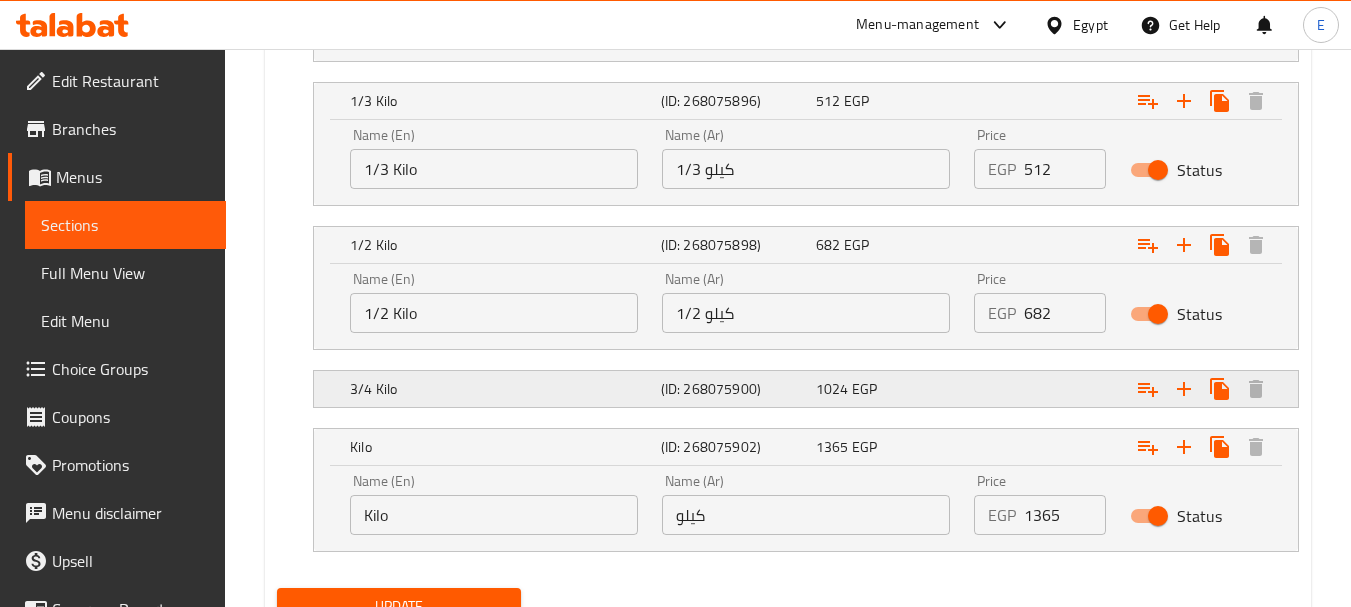 click at bounding box center [1116, -85] 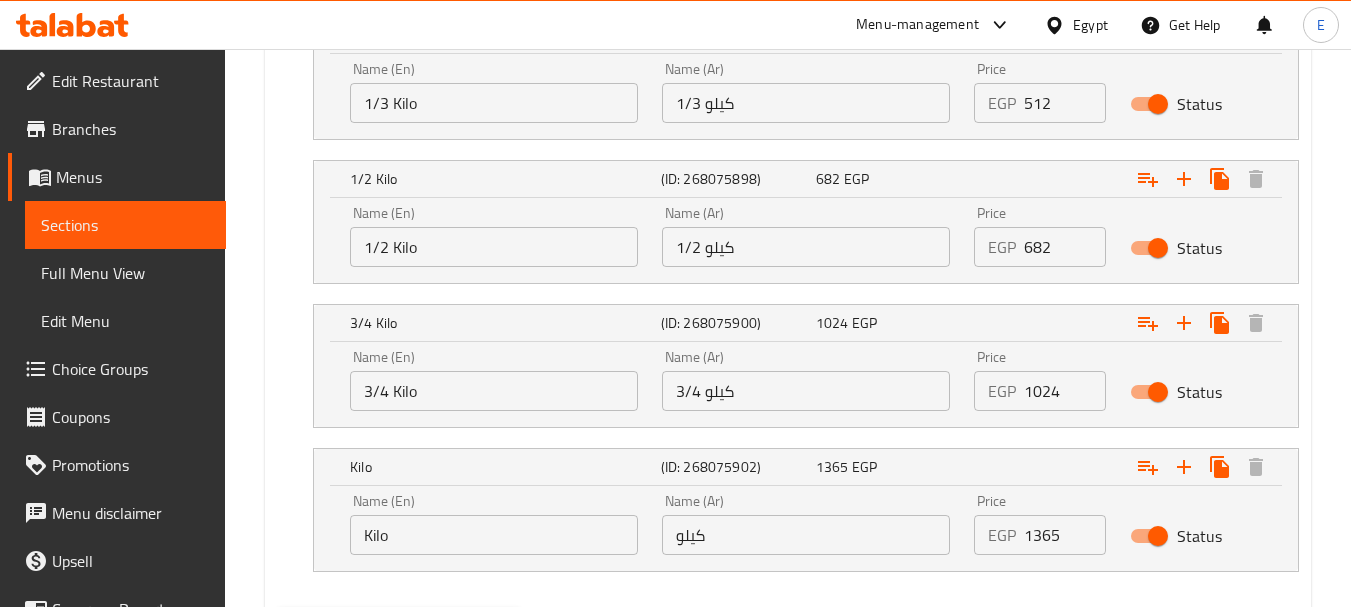 scroll, scrollTop: 1484, scrollLeft: 0, axis: vertical 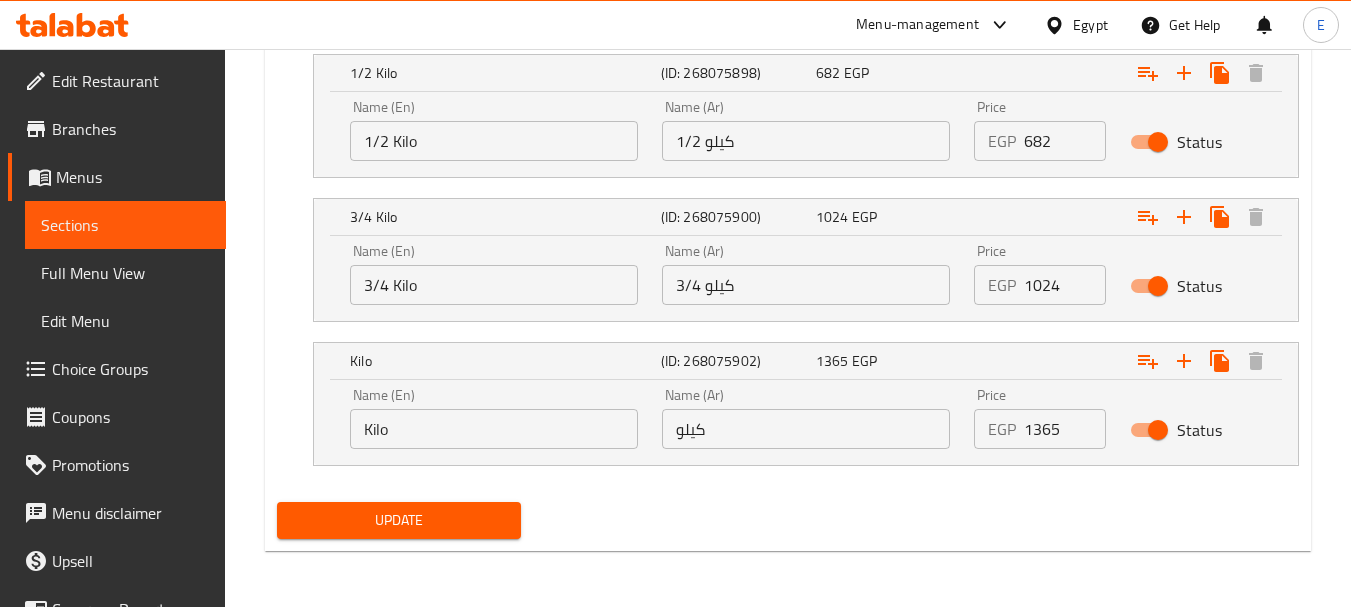 click on "Update" at bounding box center [398, 520] 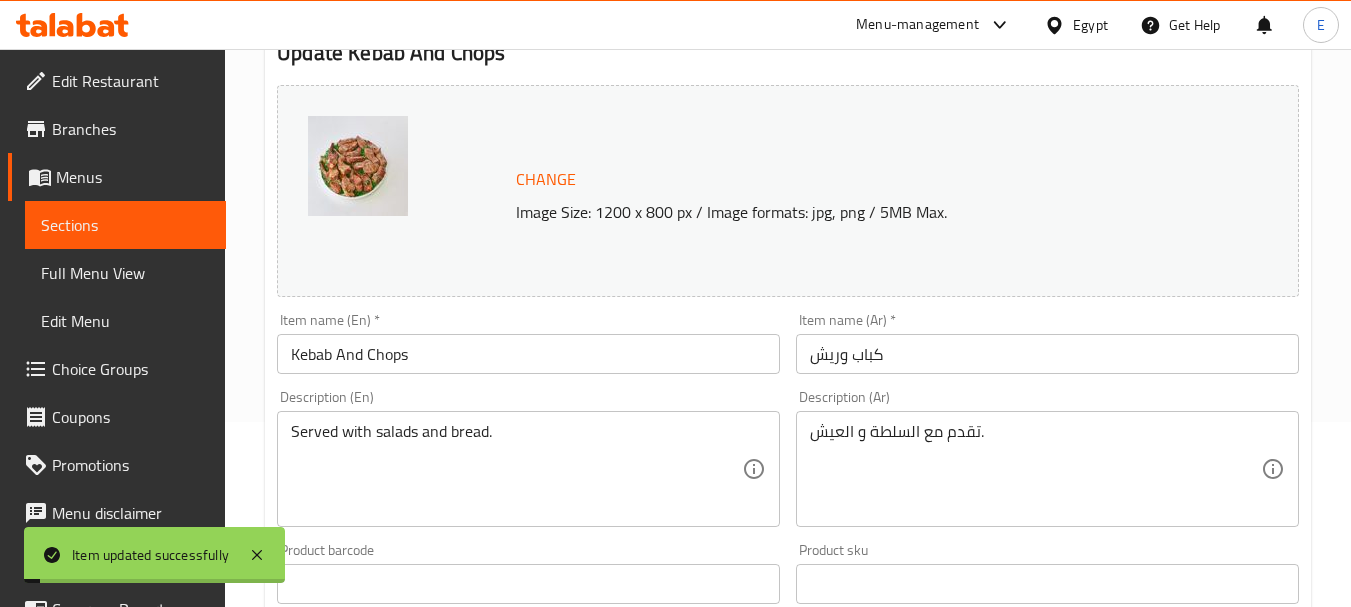 scroll, scrollTop: 0, scrollLeft: 0, axis: both 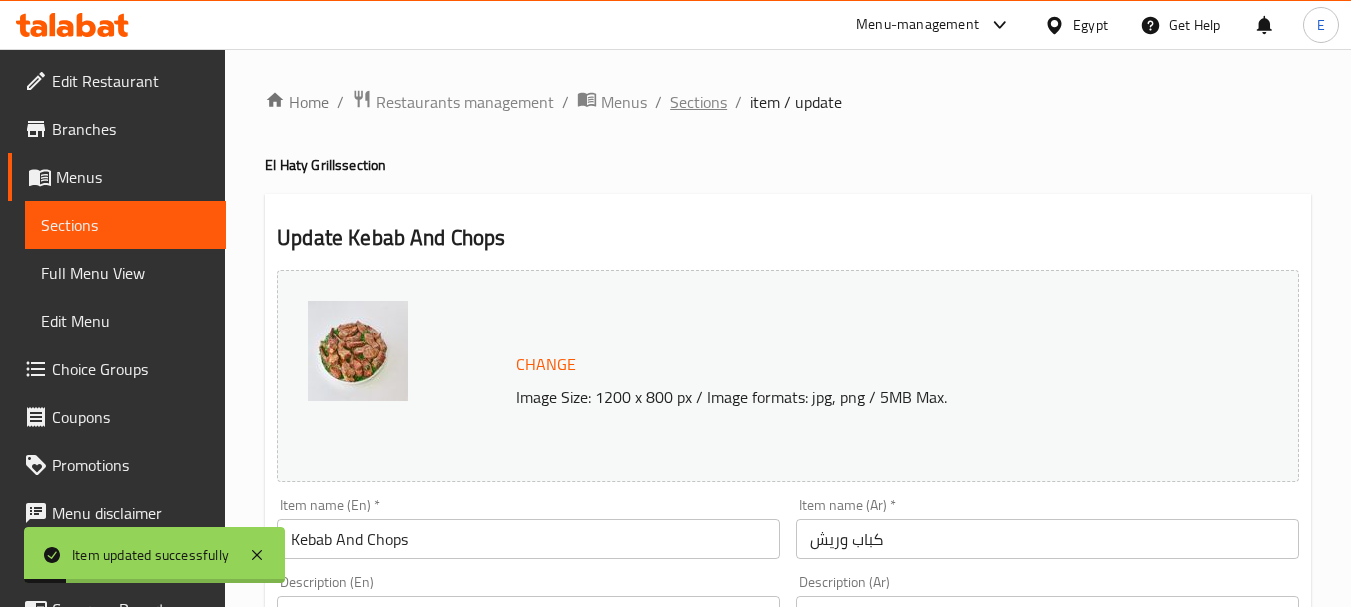 click on "Sections" at bounding box center (698, 102) 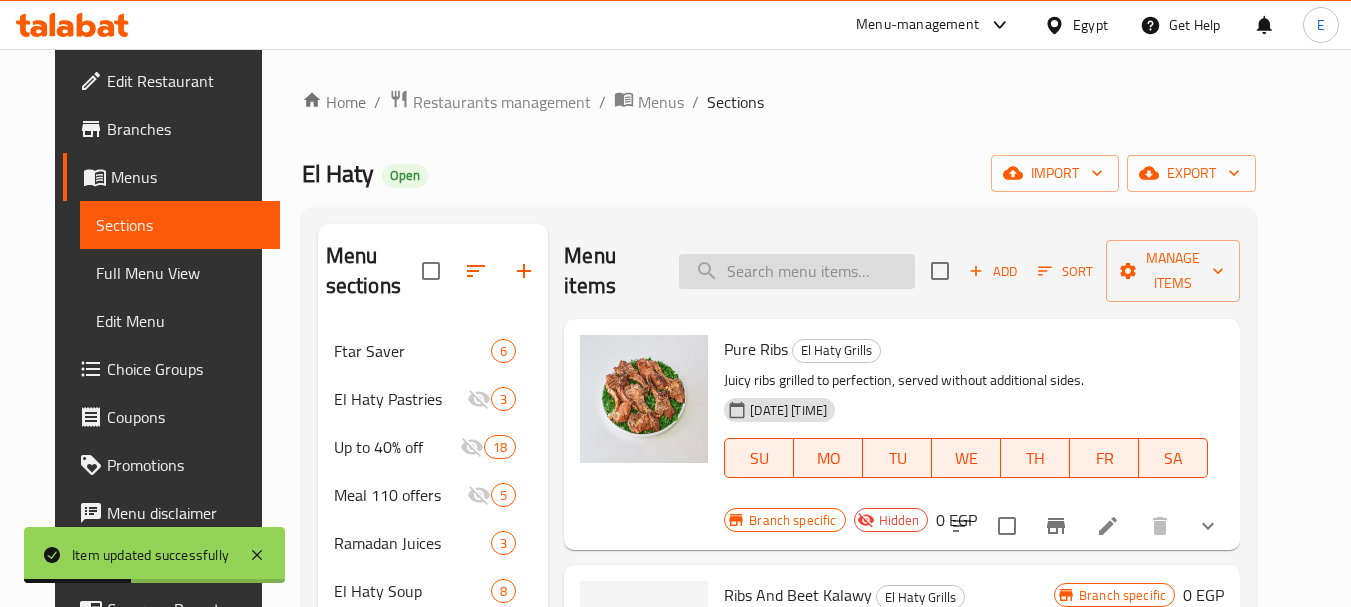 click at bounding box center (797, 271) 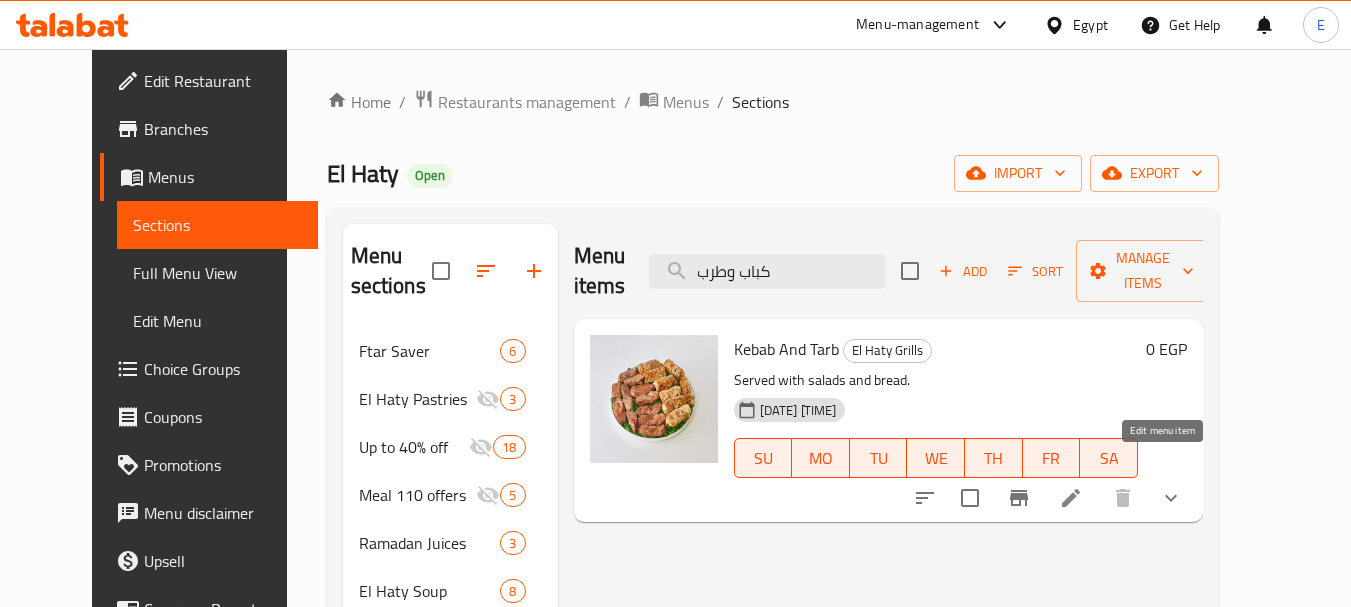 type on "كباب وطرب" 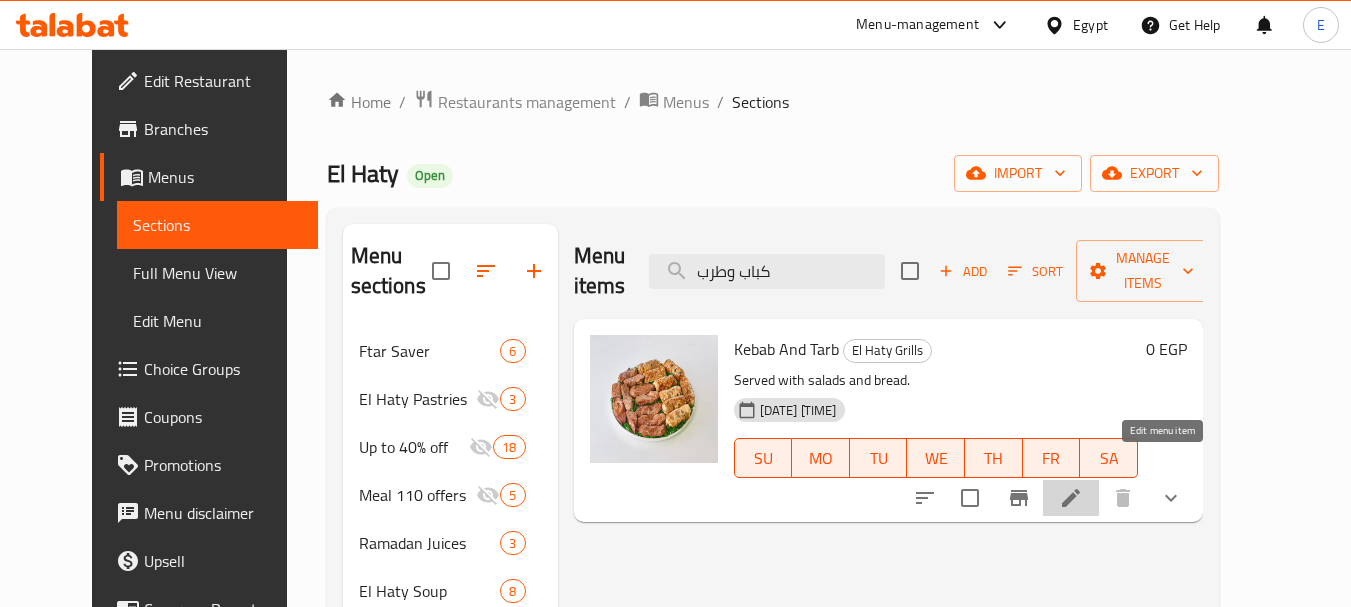 click 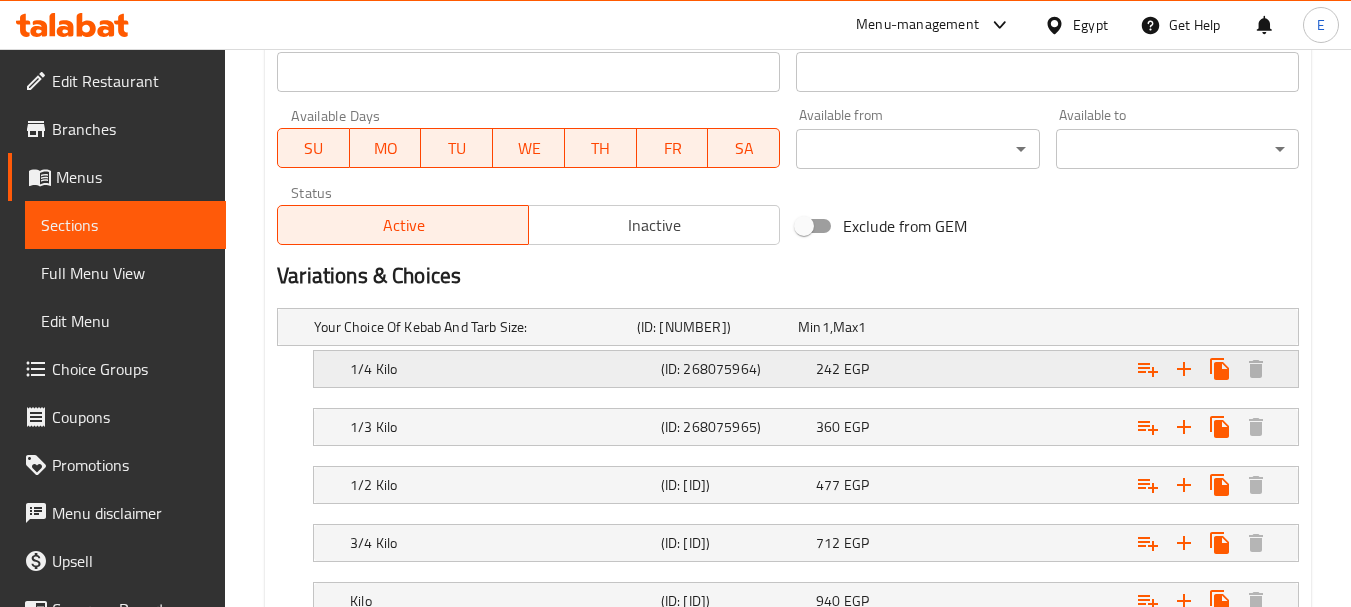 scroll, scrollTop: 1054, scrollLeft: 0, axis: vertical 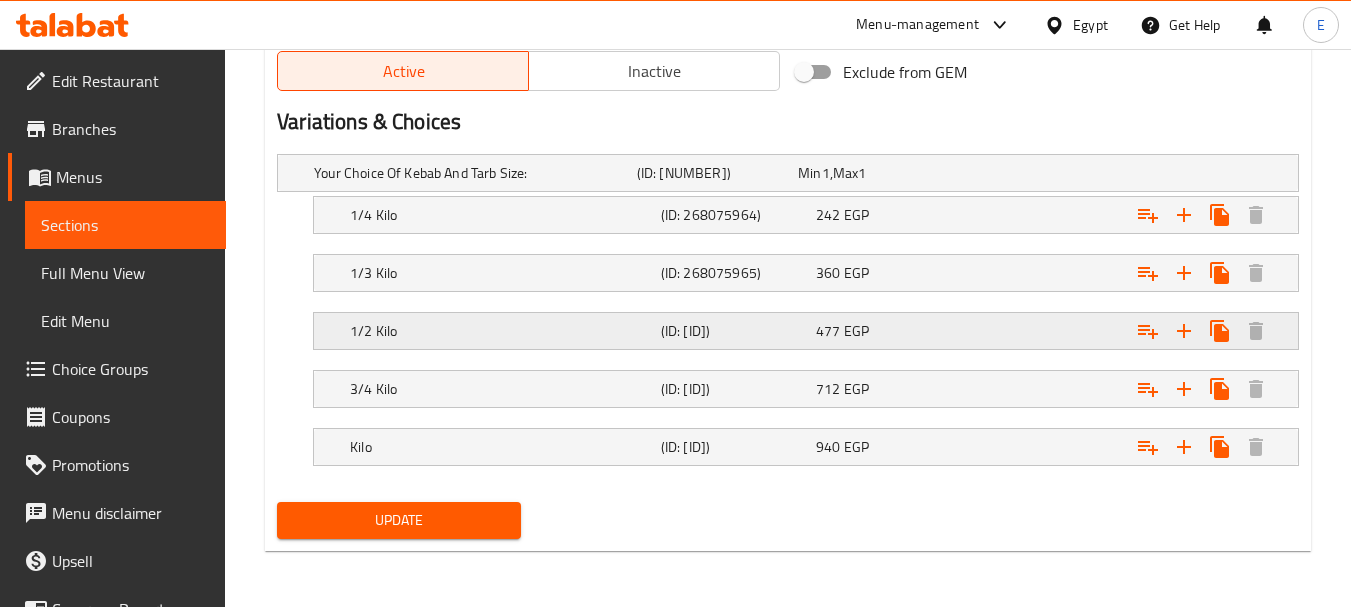 click on "(ID: 268075966)" at bounding box center [713, 173] 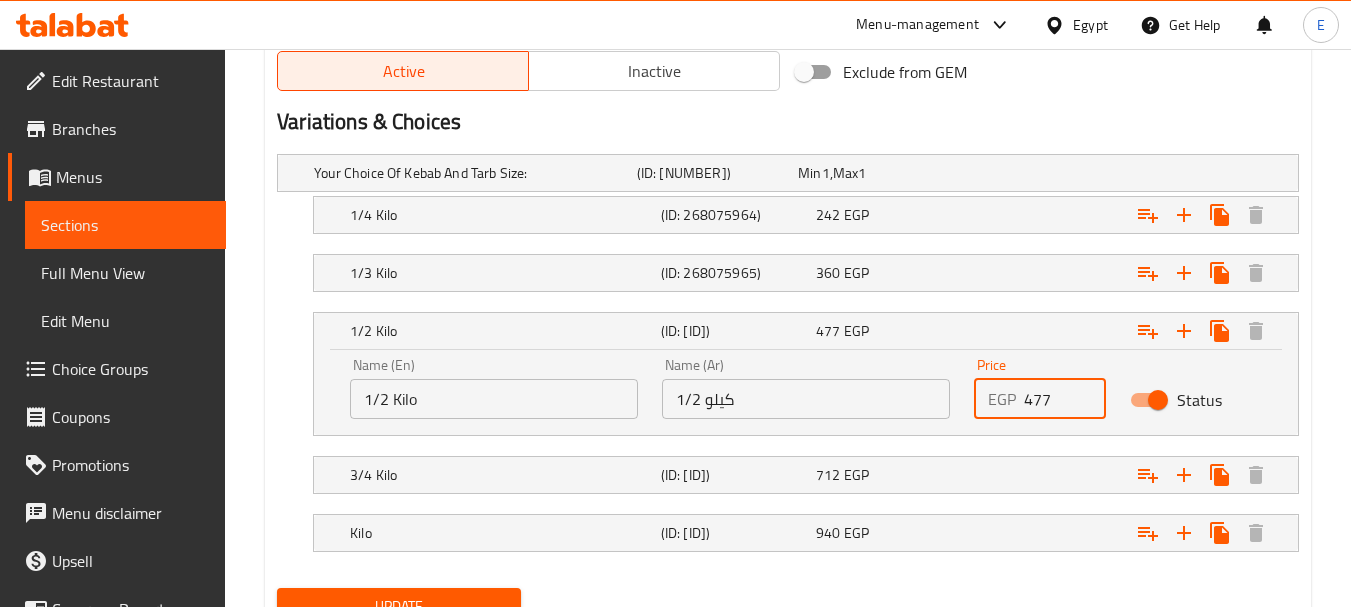 drag, startPoint x: 1062, startPoint y: 398, endPoint x: 931, endPoint y: 394, distance: 131.06105 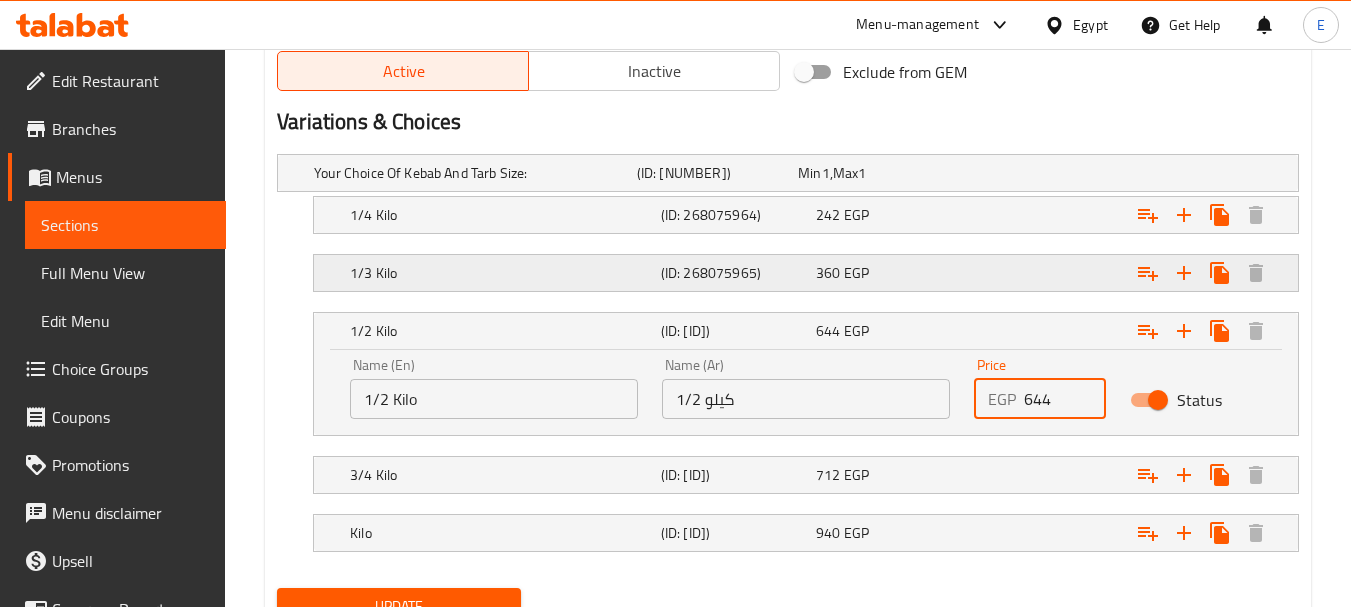 type on "644" 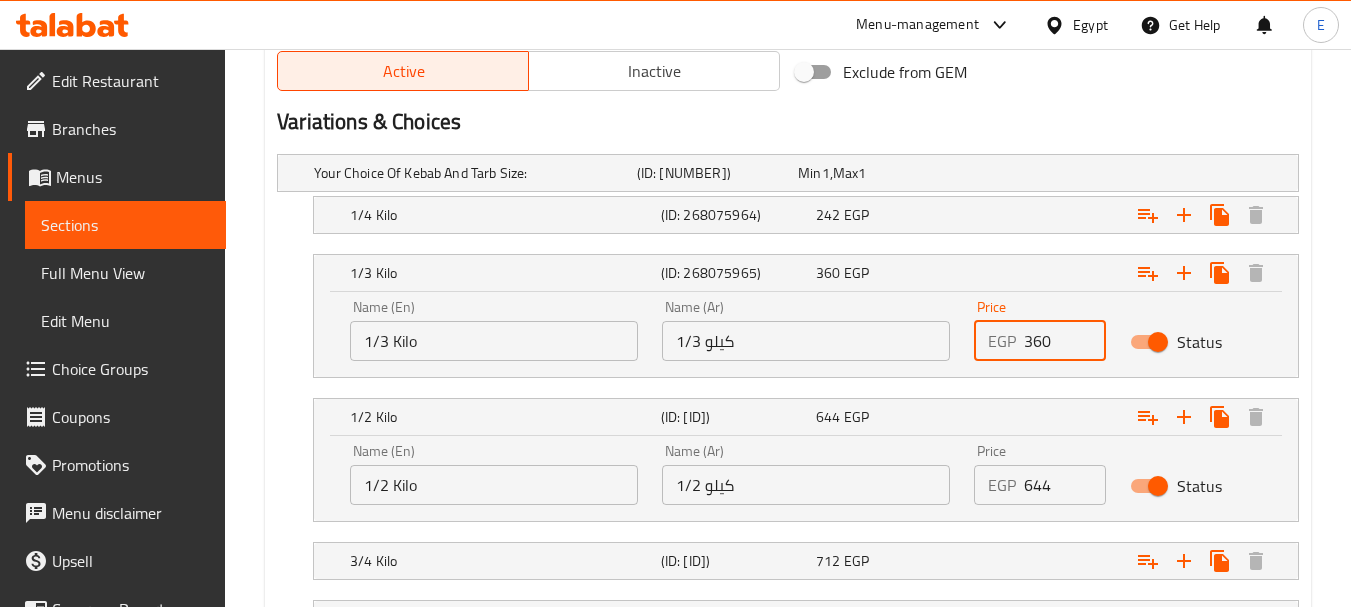 drag, startPoint x: 1058, startPoint y: 337, endPoint x: 957, endPoint y: 338, distance: 101.00495 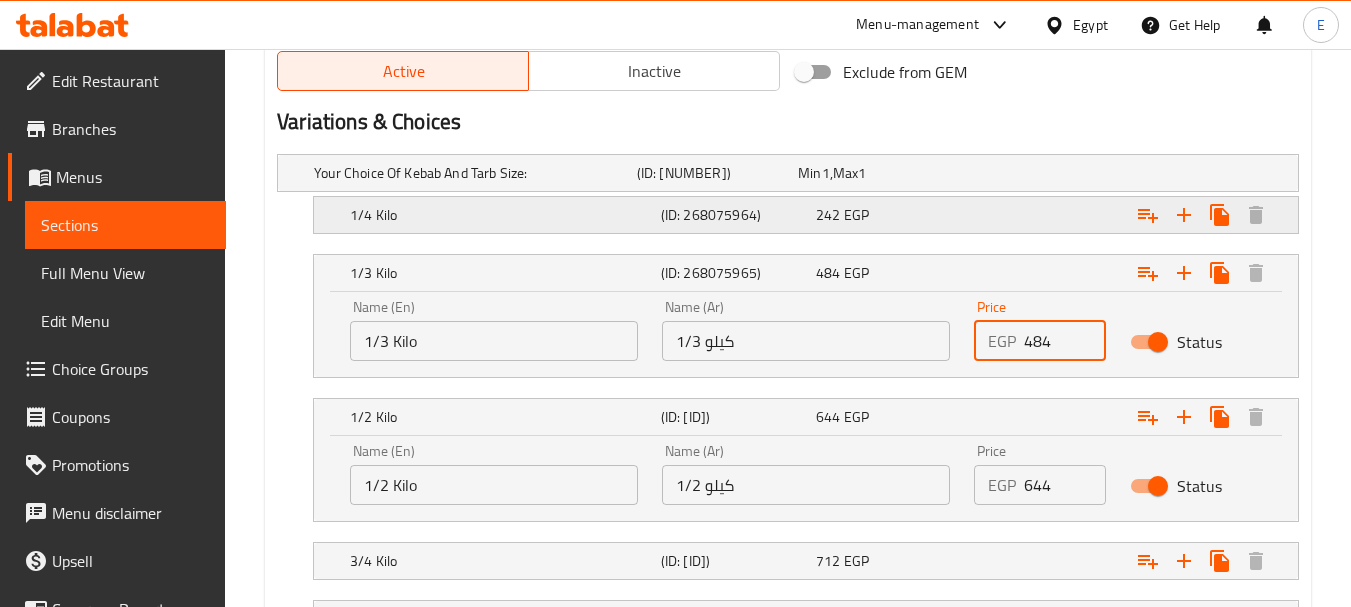 type on "484" 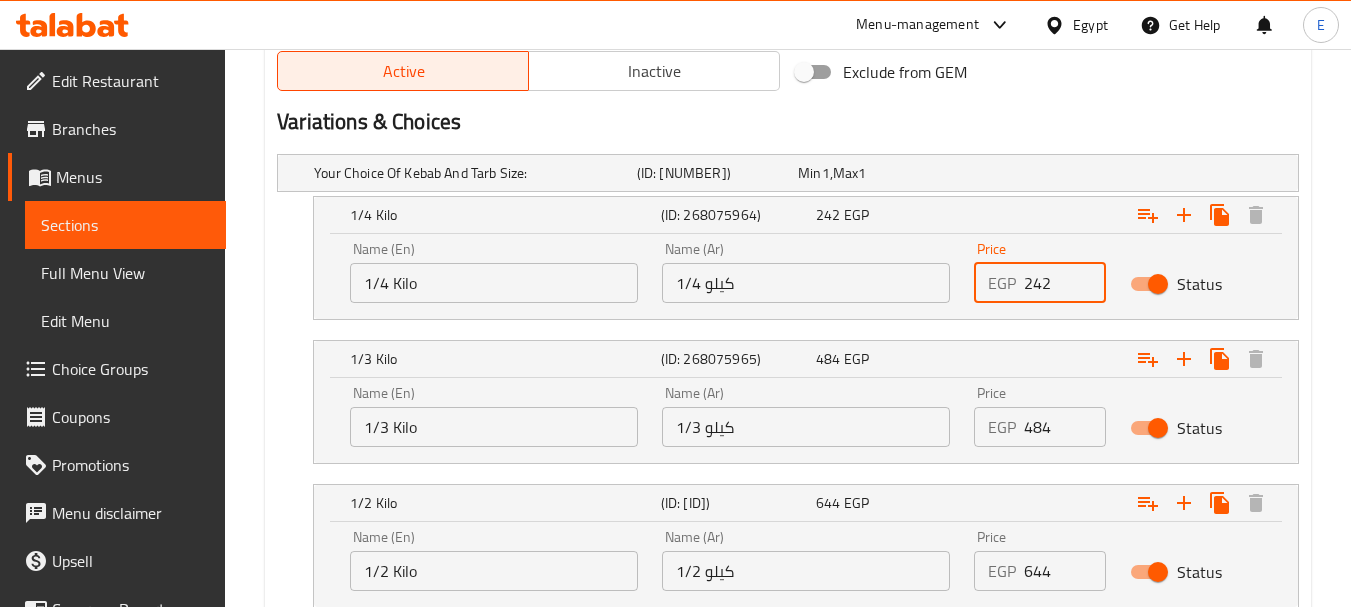 drag, startPoint x: 1046, startPoint y: 277, endPoint x: 1003, endPoint y: 273, distance: 43.185646 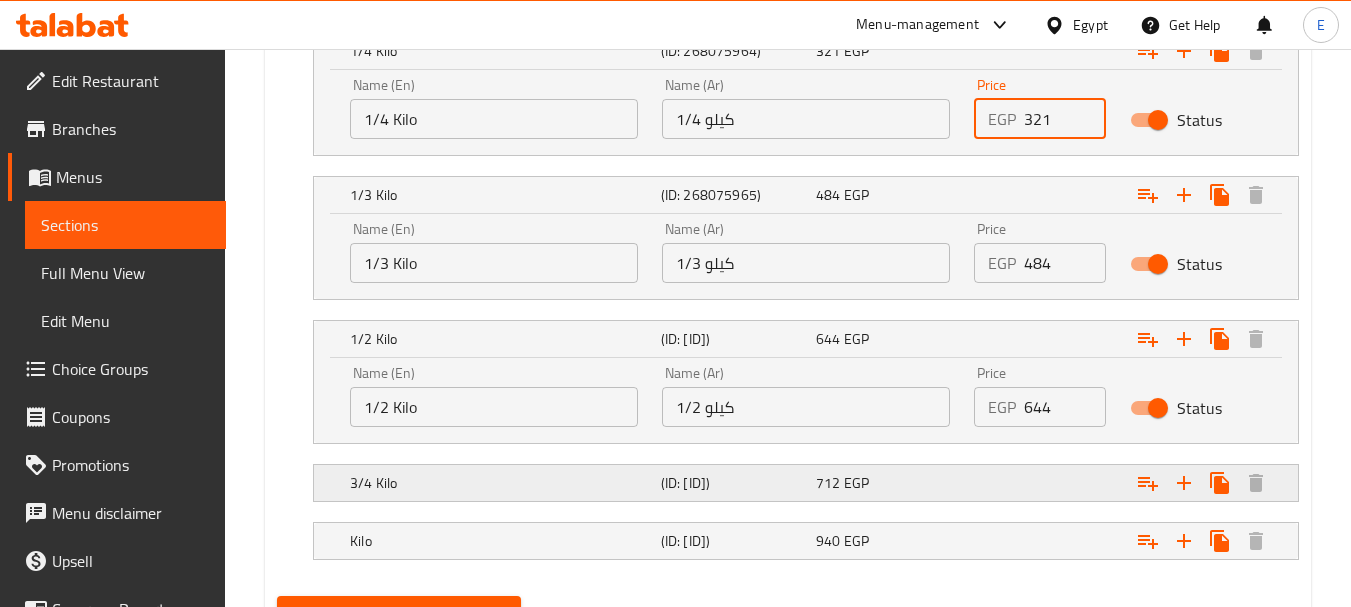 scroll, scrollTop: 1312, scrollLeft: 0, axis: vertical 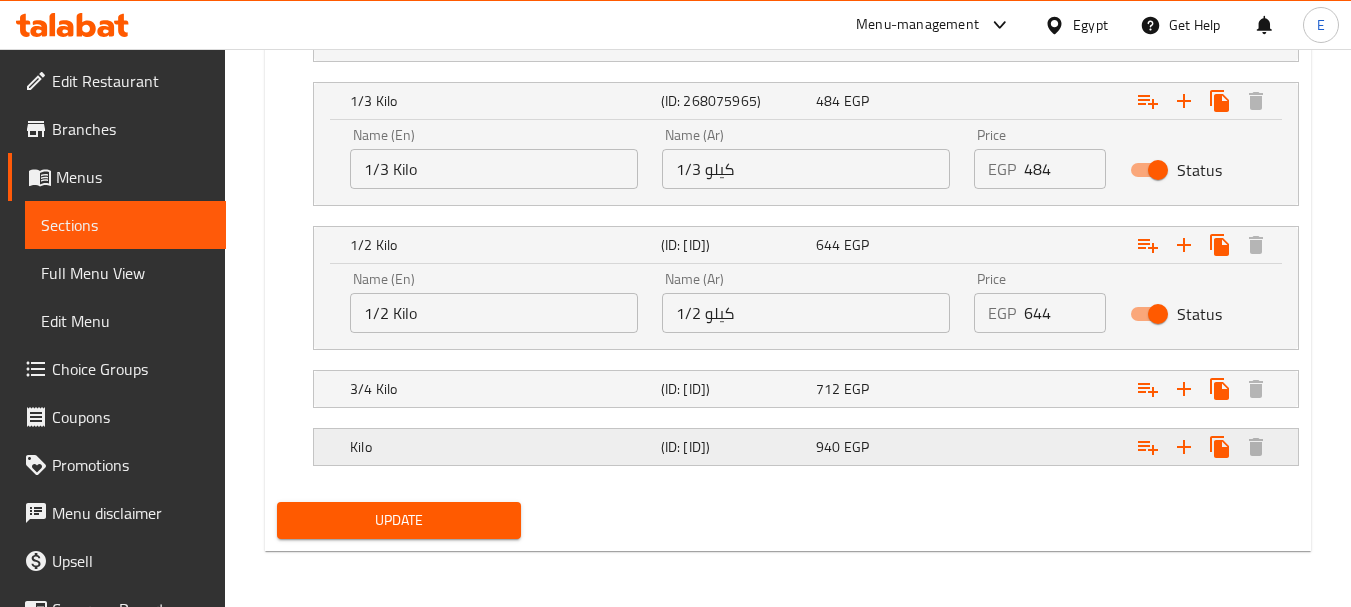 type on "321" 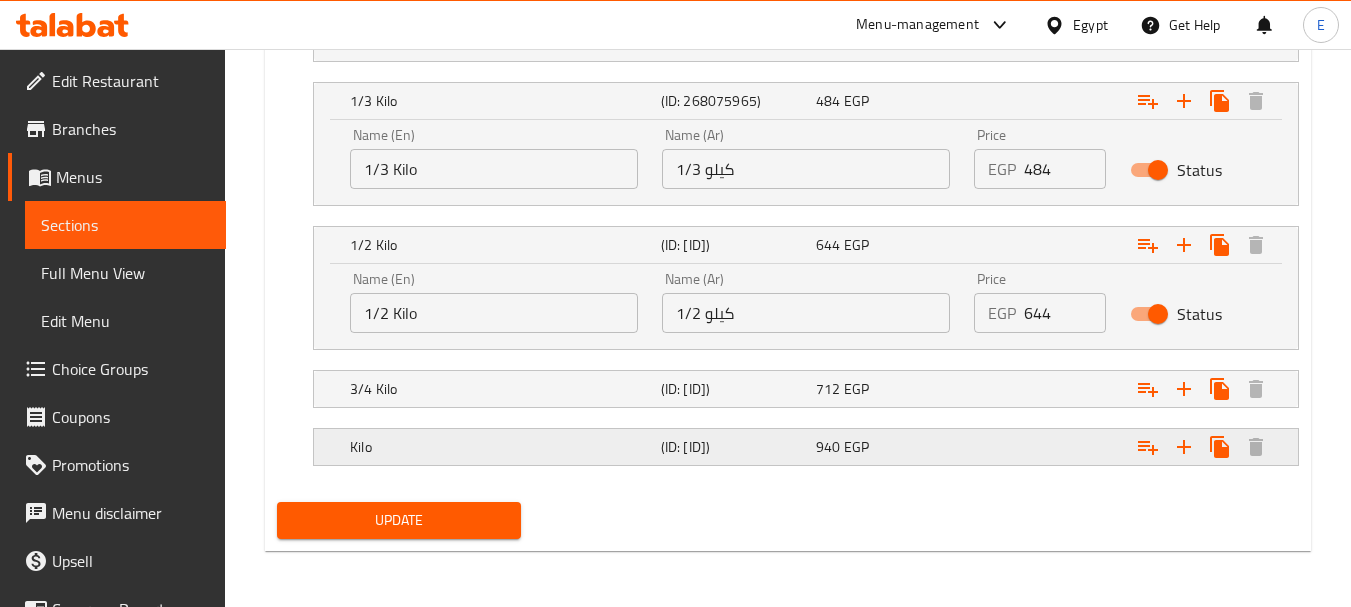 click at bounding box center (1116, -85) 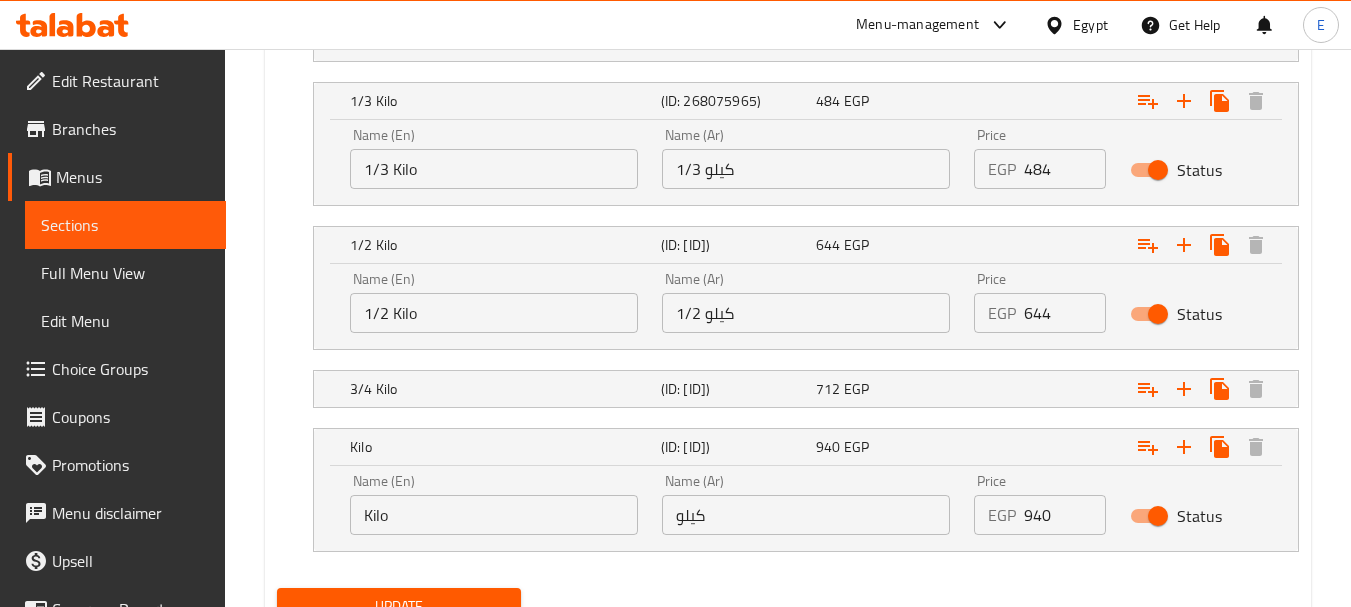 drag, startPoint x: 1030, startPoint y: 508, endPoint x: 1059, endPoint y: 517, distance: 30.364452 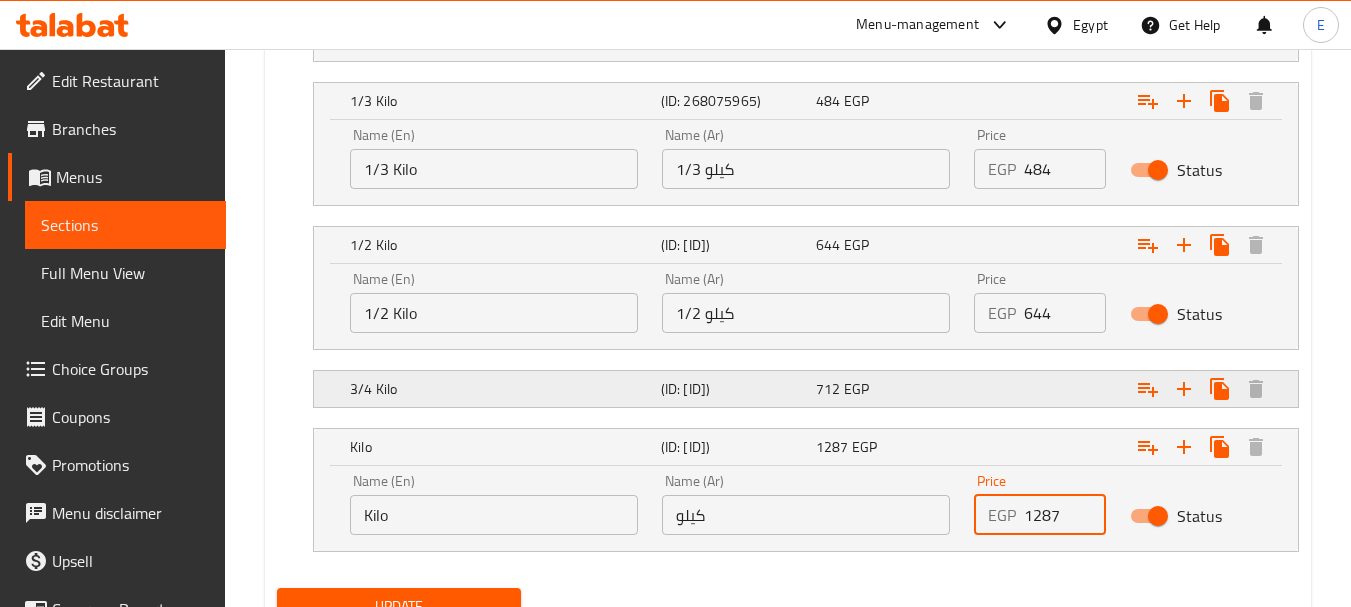 type on "1287" 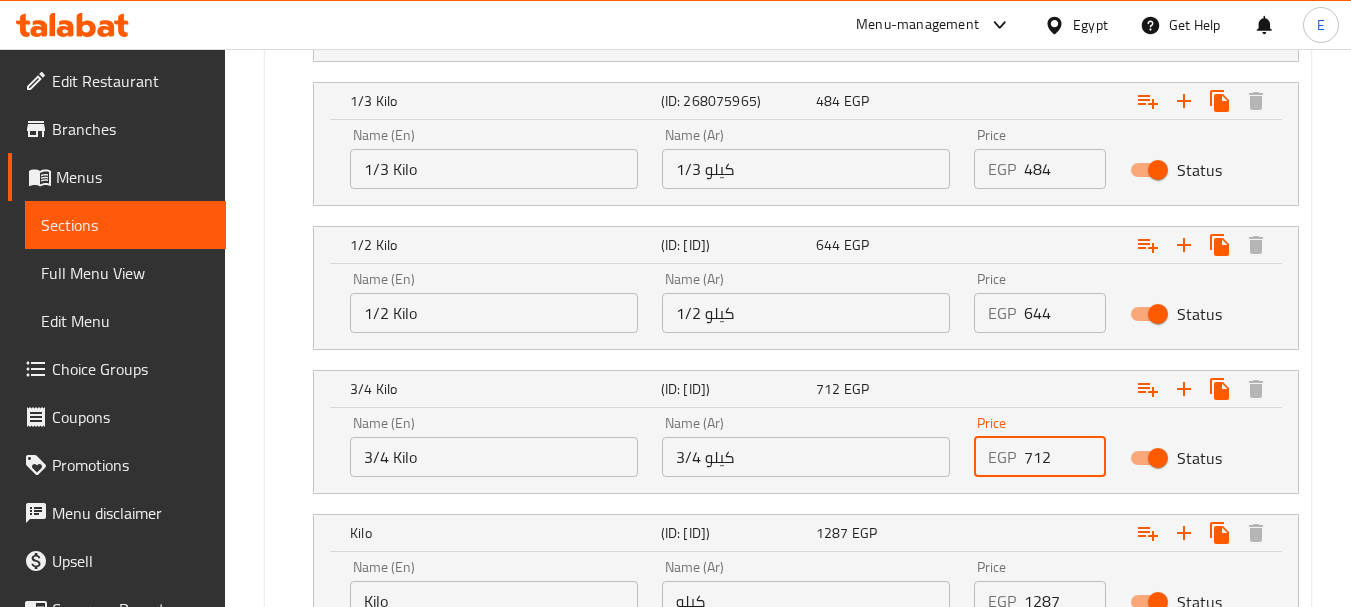 drag, startPoint x: 1057, startPoint y: 453, endPoint x: 962, endPoint y: 455, distance: 95.02105 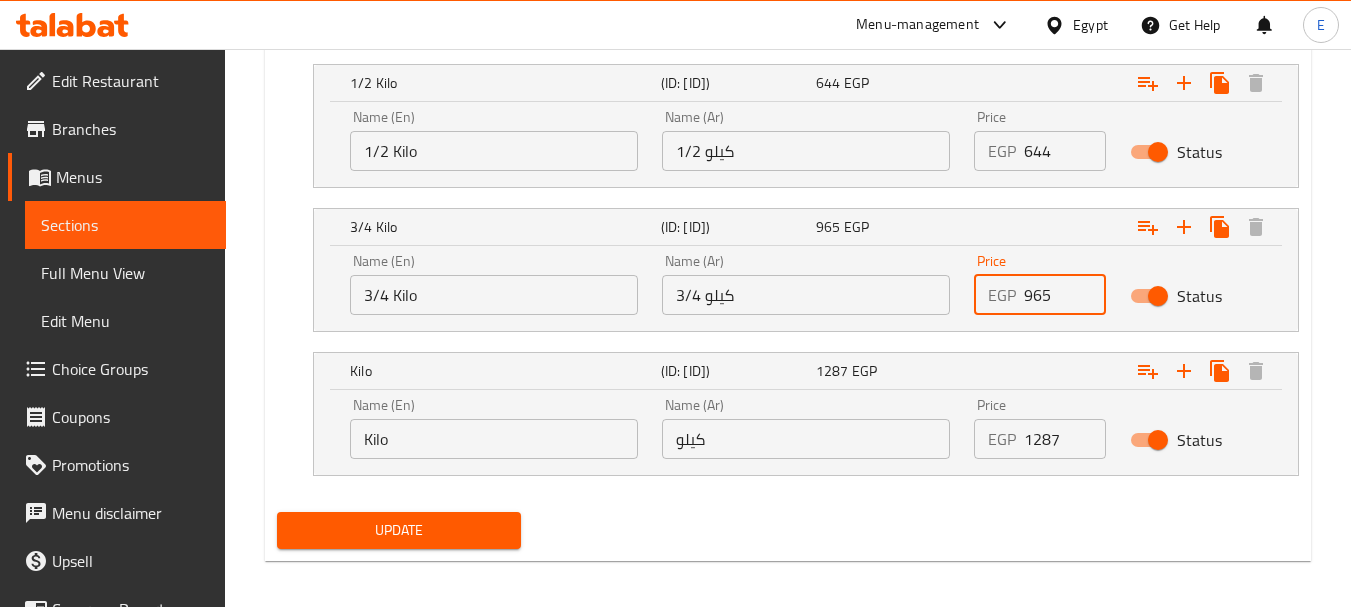 scroll, scrollTop: 1484, scrollLeft: 0, axis: vertical 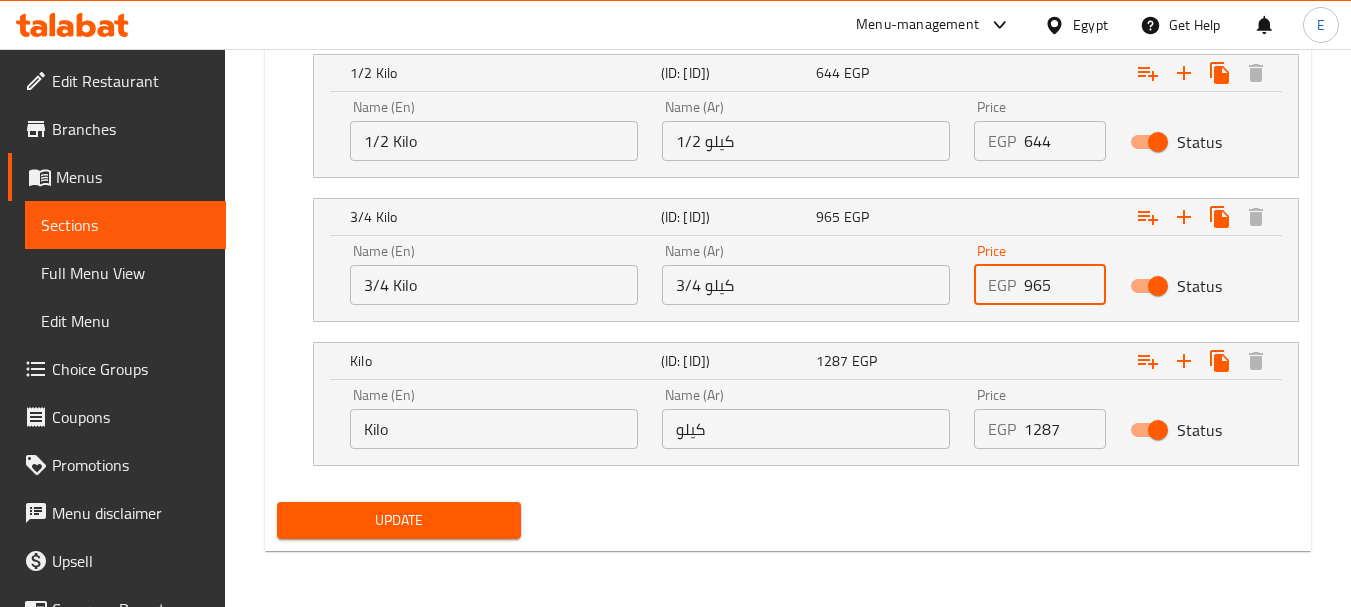 type on "965" 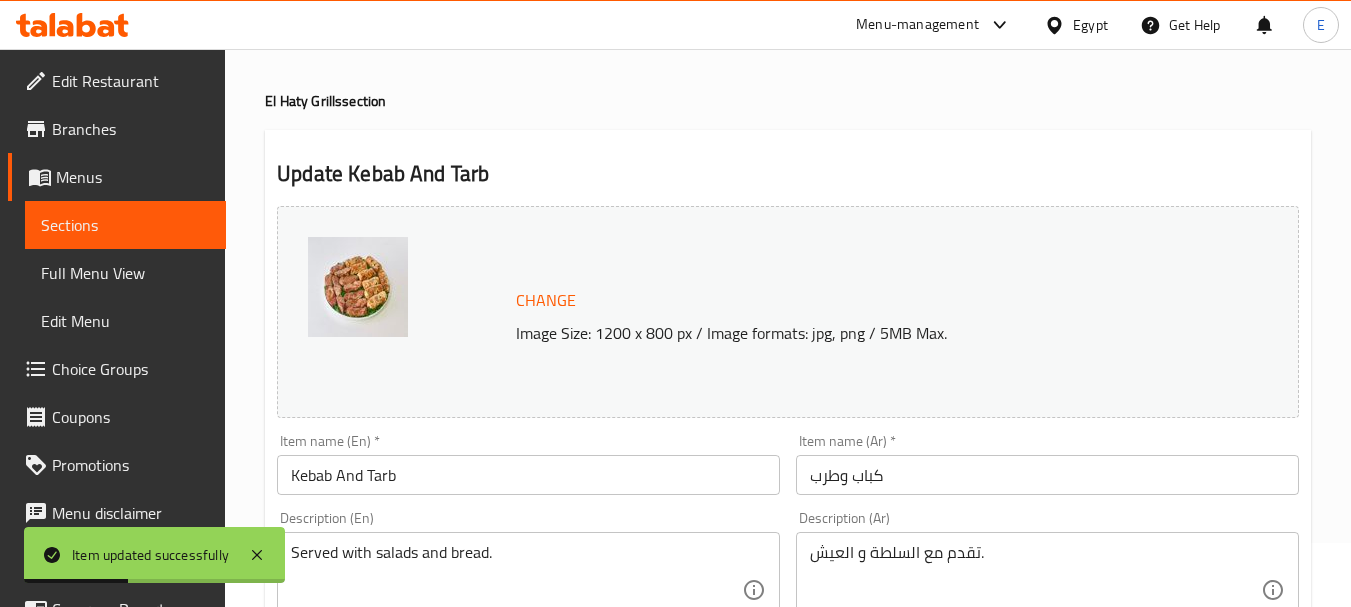 scroll, scrollTop: 0, scrollLeft: 0, axis: both 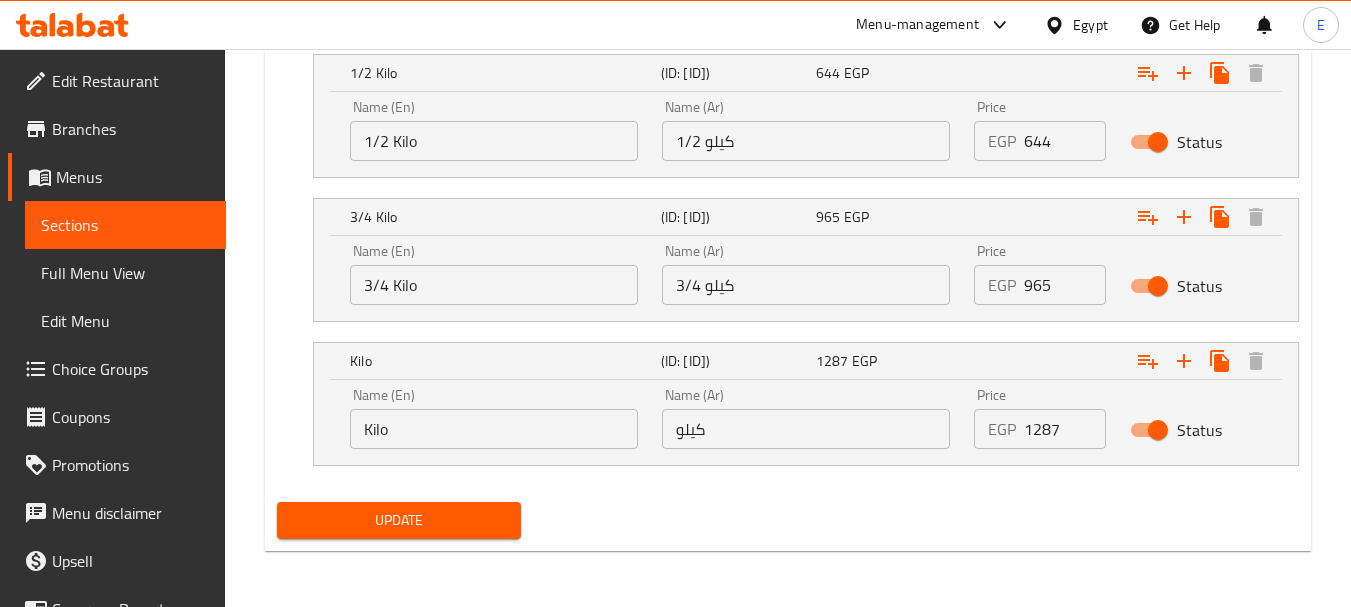 click on "Update" at bounding box center [398, 520] 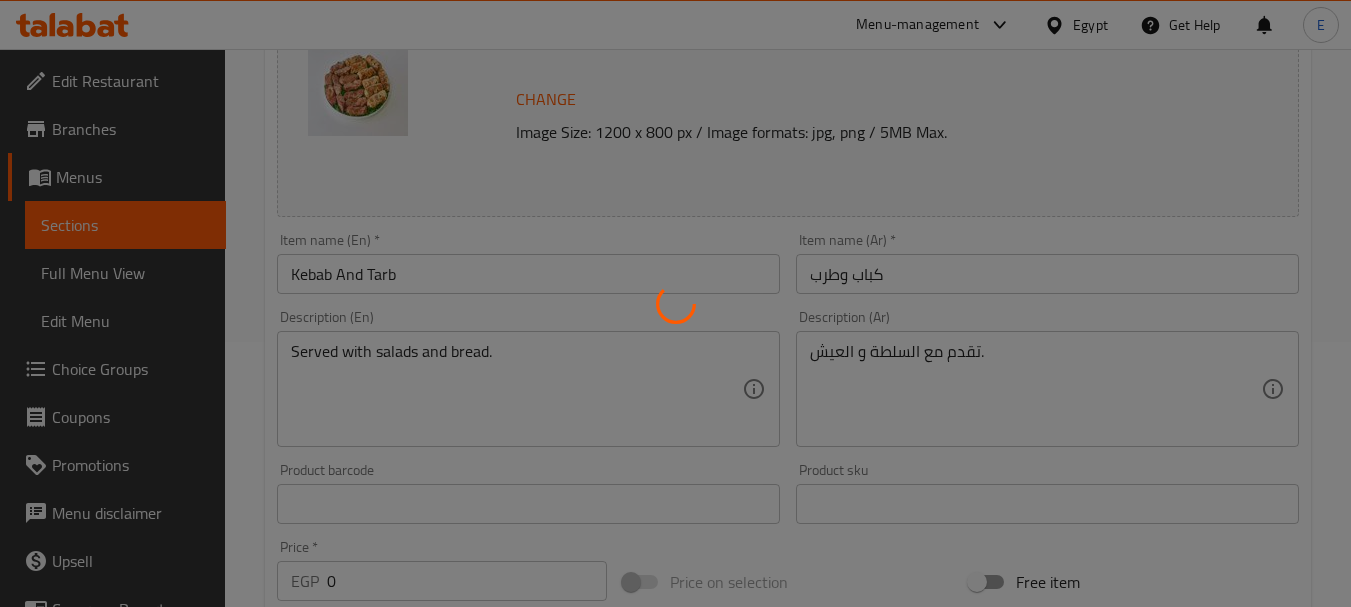 scroll, scrollTop: 0, scrollLeft: 0, axis: both 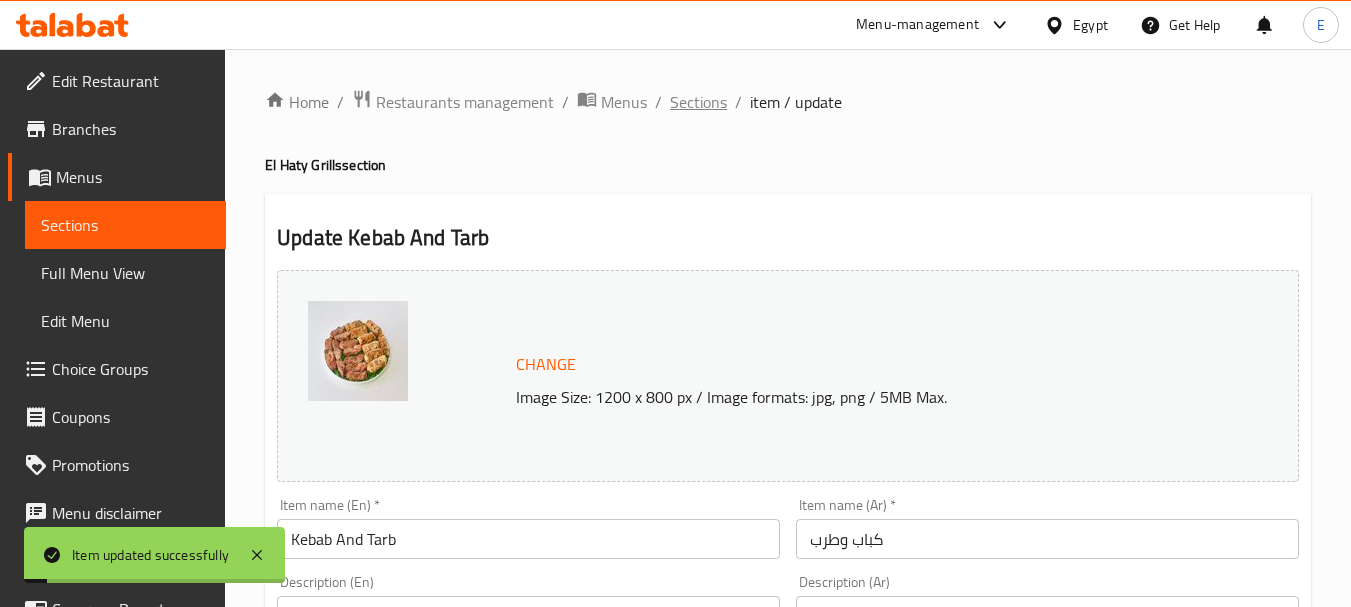 click on "Sections" at bounding box center [698, 102] 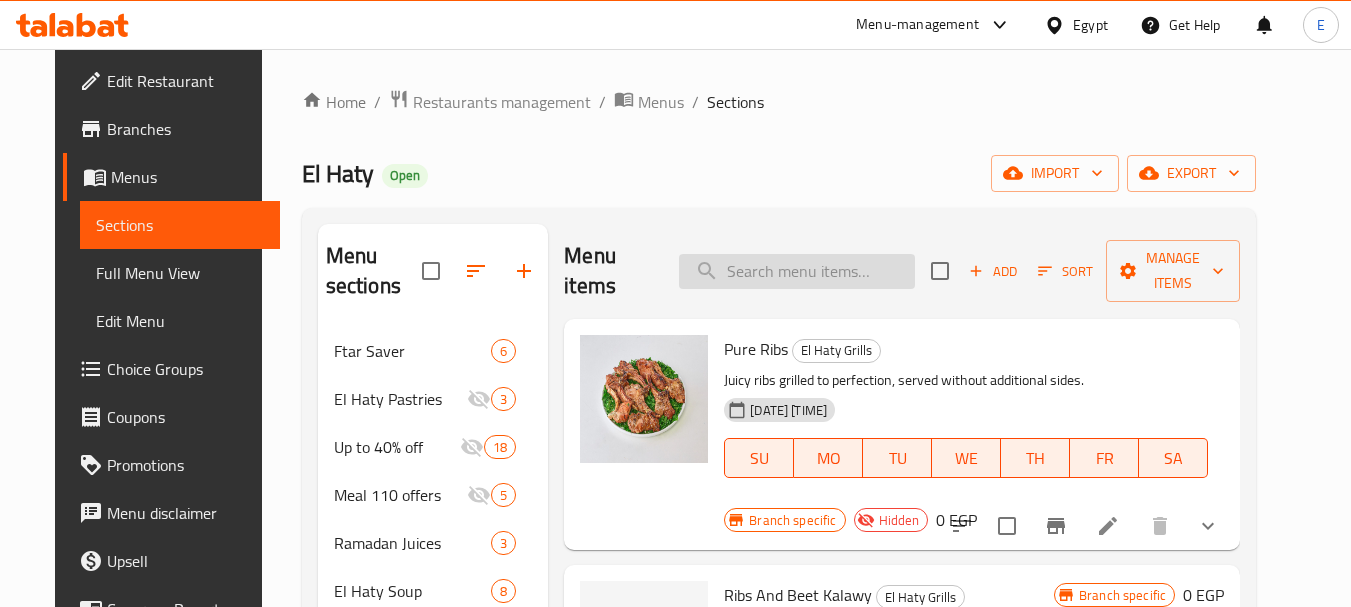 click at bounding box center [797, 271] 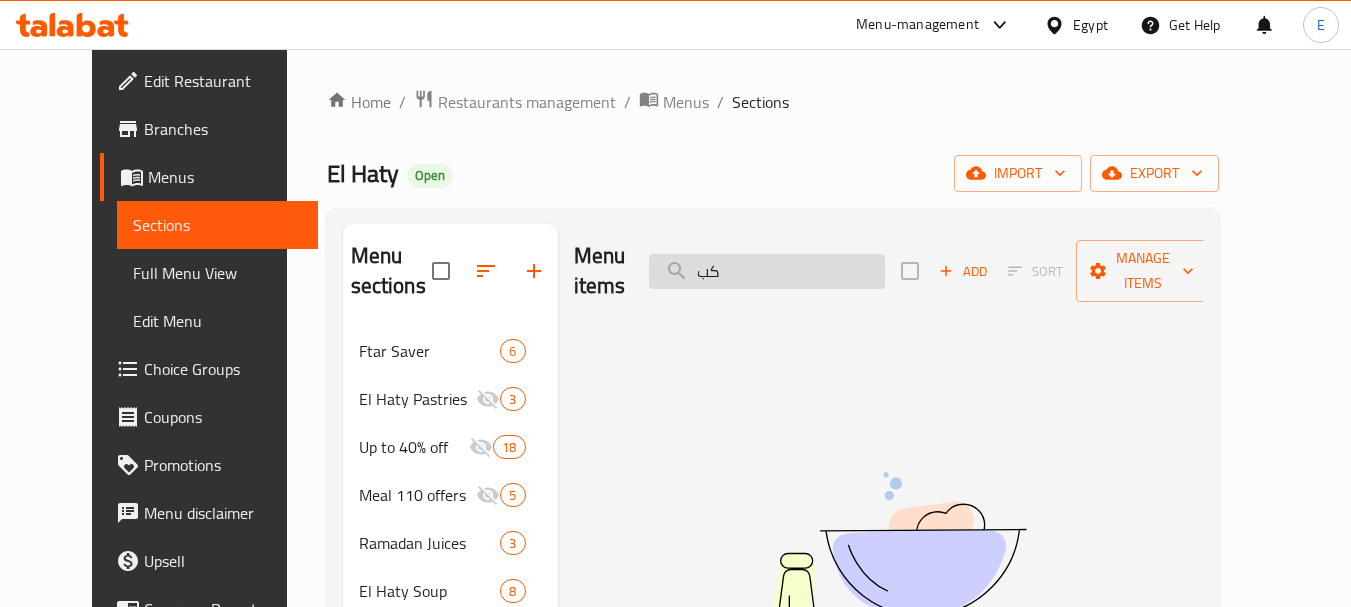 type on "ك" 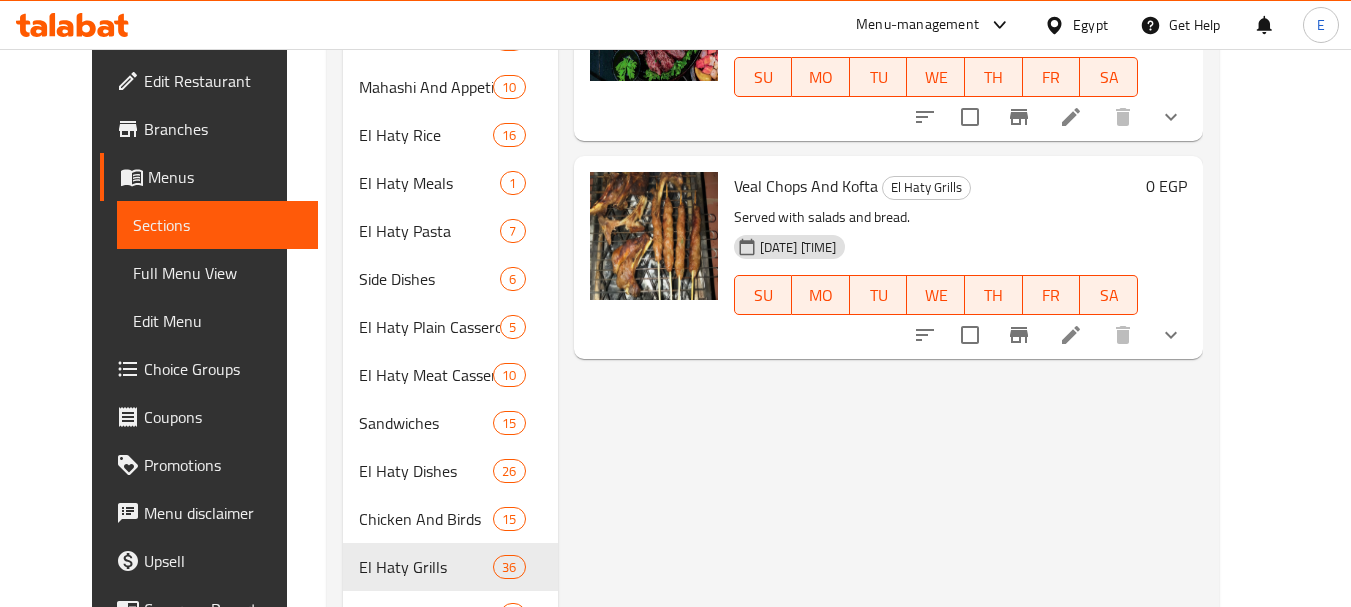 scroll, scrollTop: 300, scrollLeft: 0, axis: vertical 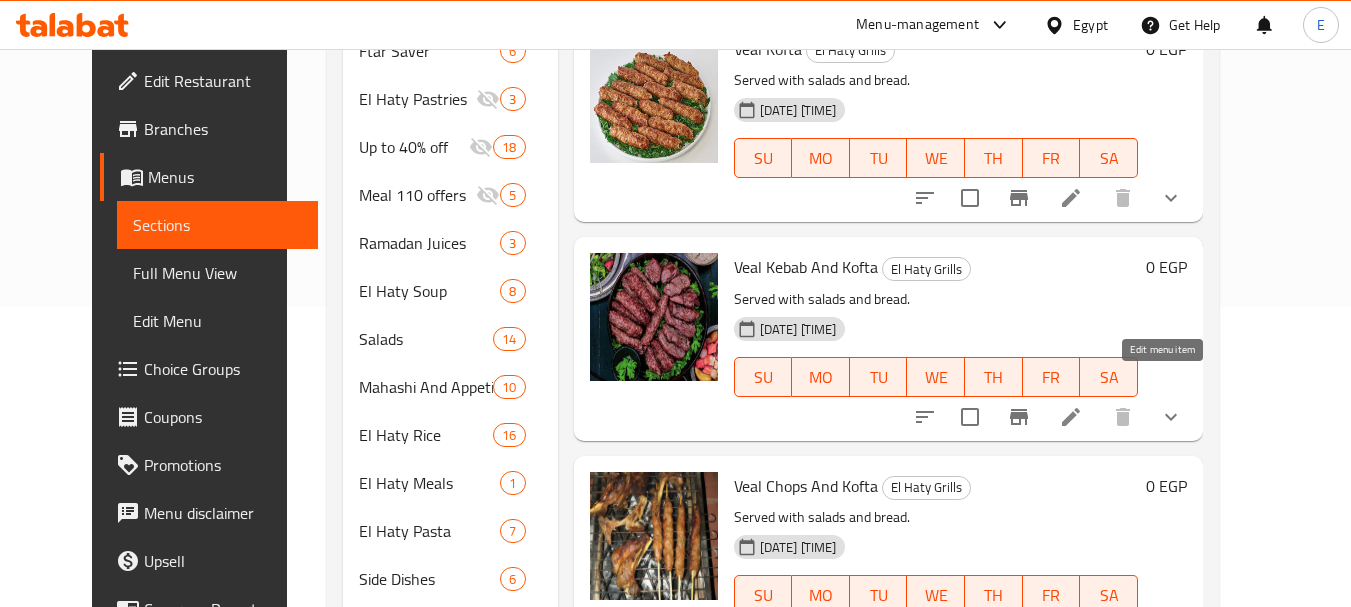 type on "كفتة بت" 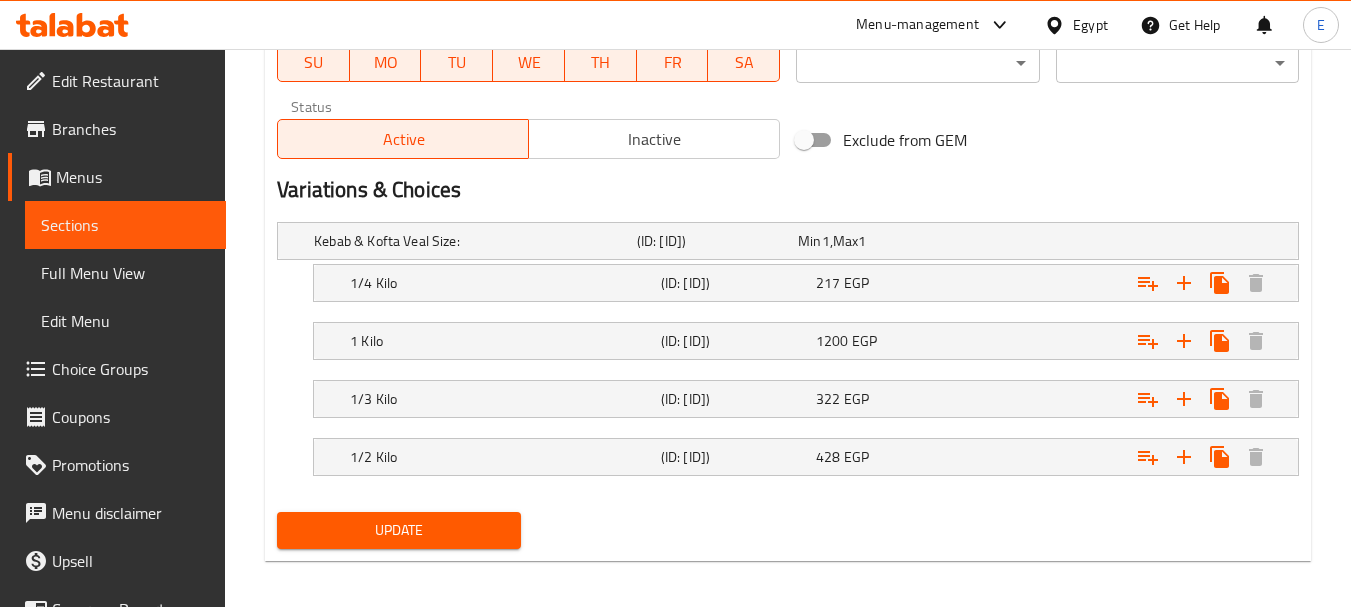 scroll, scrollTop: 996, scrollLeft: 0, axis: vertical 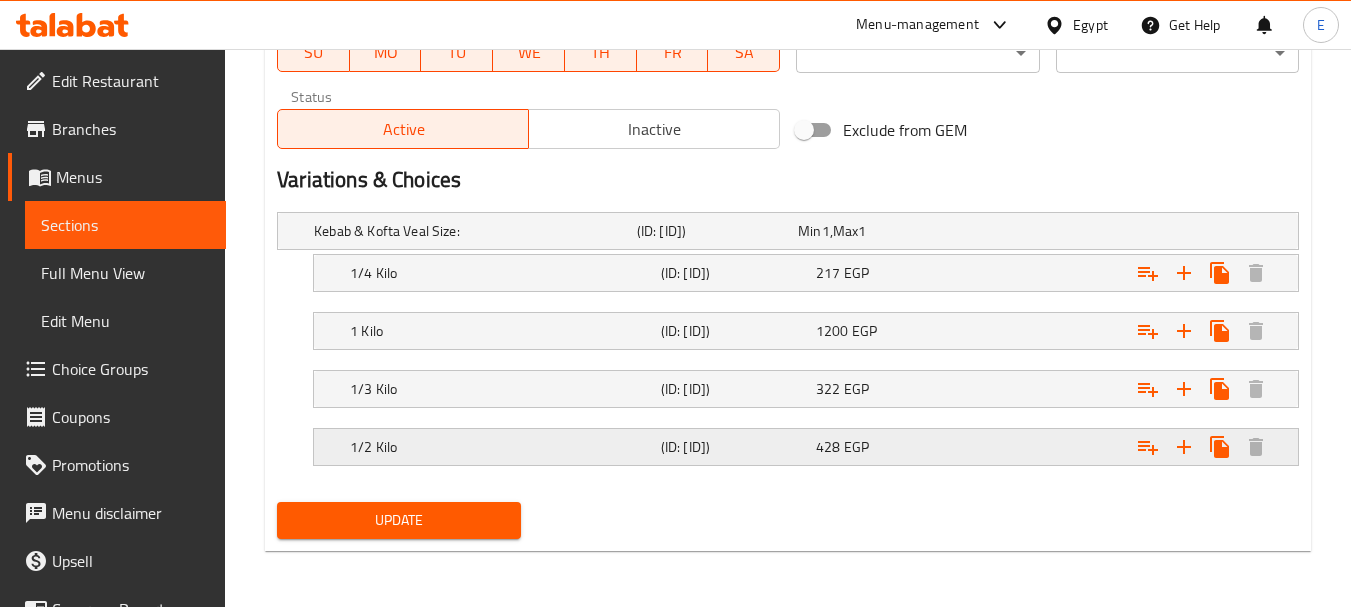 click on "428   EGP" at bounding box center [874, 231] 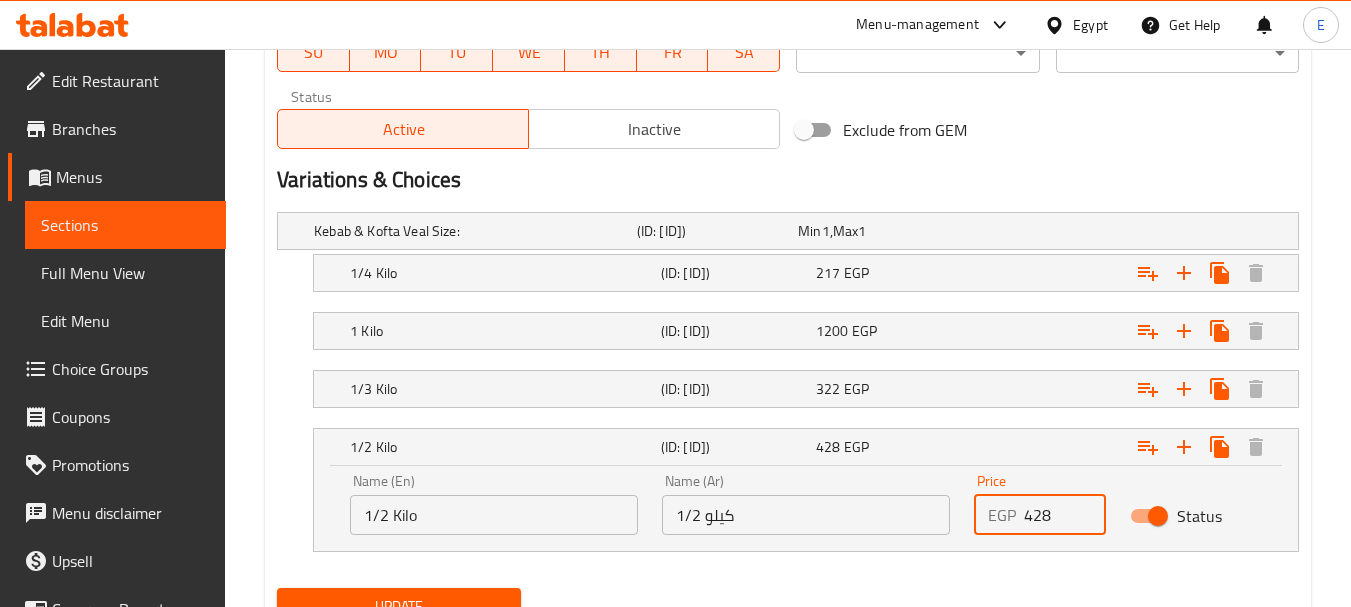 drag, startPoint x: 1066, startPoint y: 518, endPoint x: 958, endPoint y: 514, distance: 108.07405 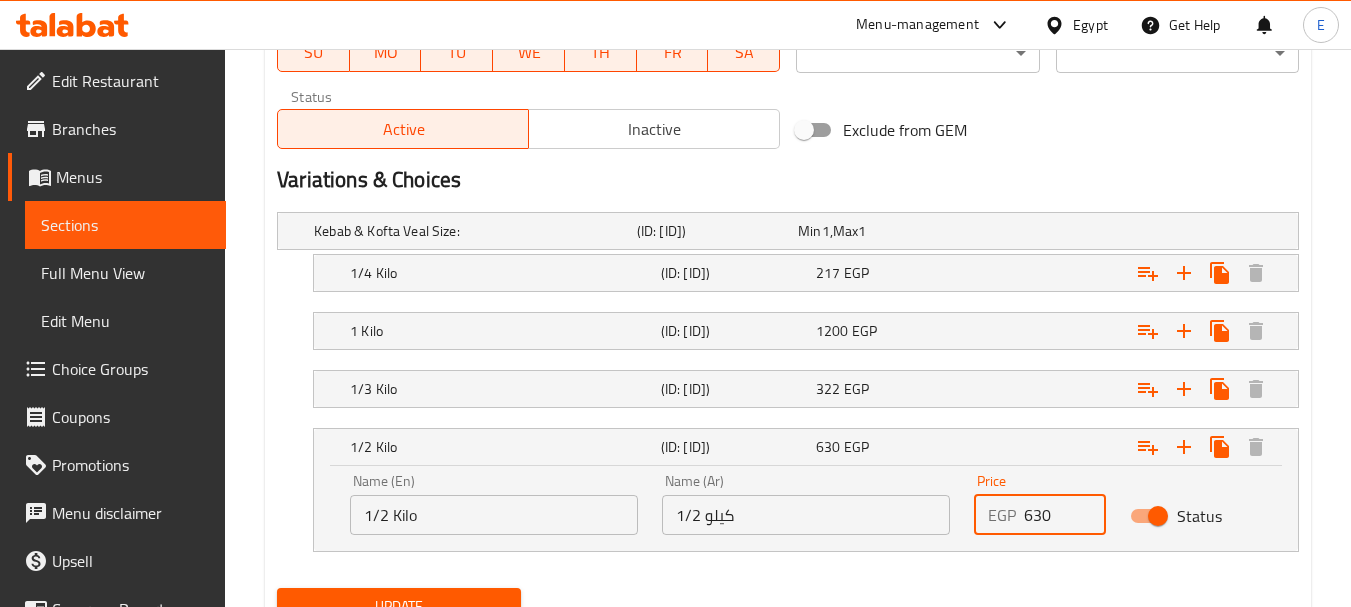 type on "630" 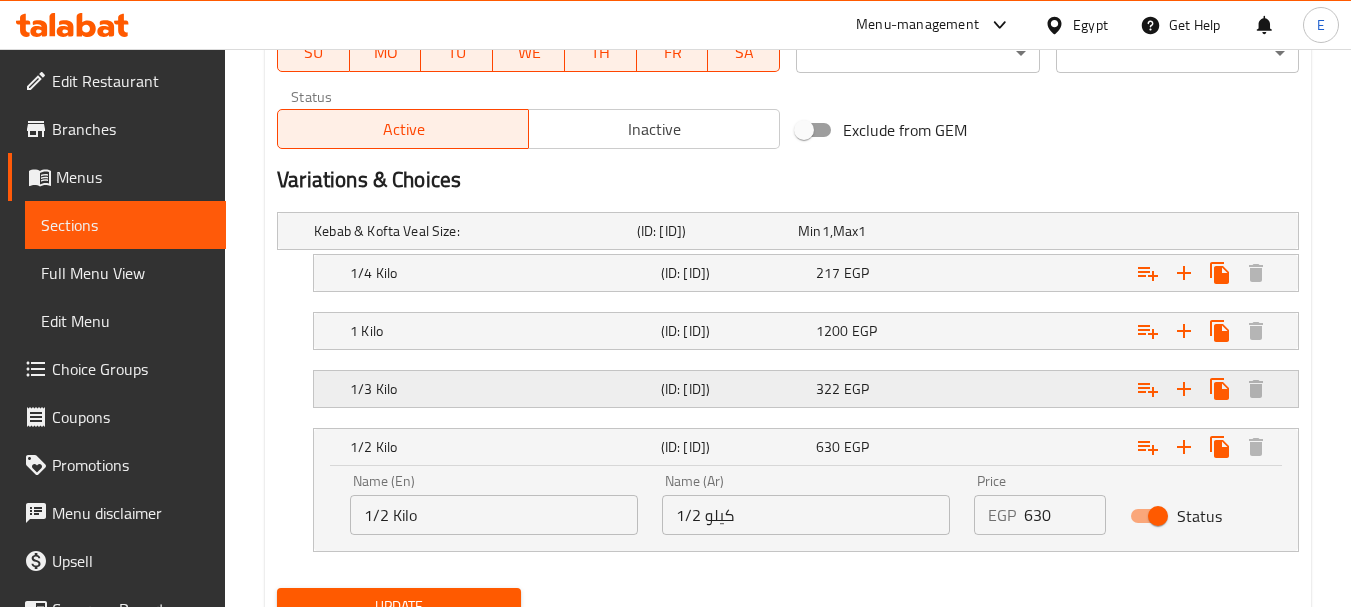 click on "322   EGP" at bounding box center [874, 231] 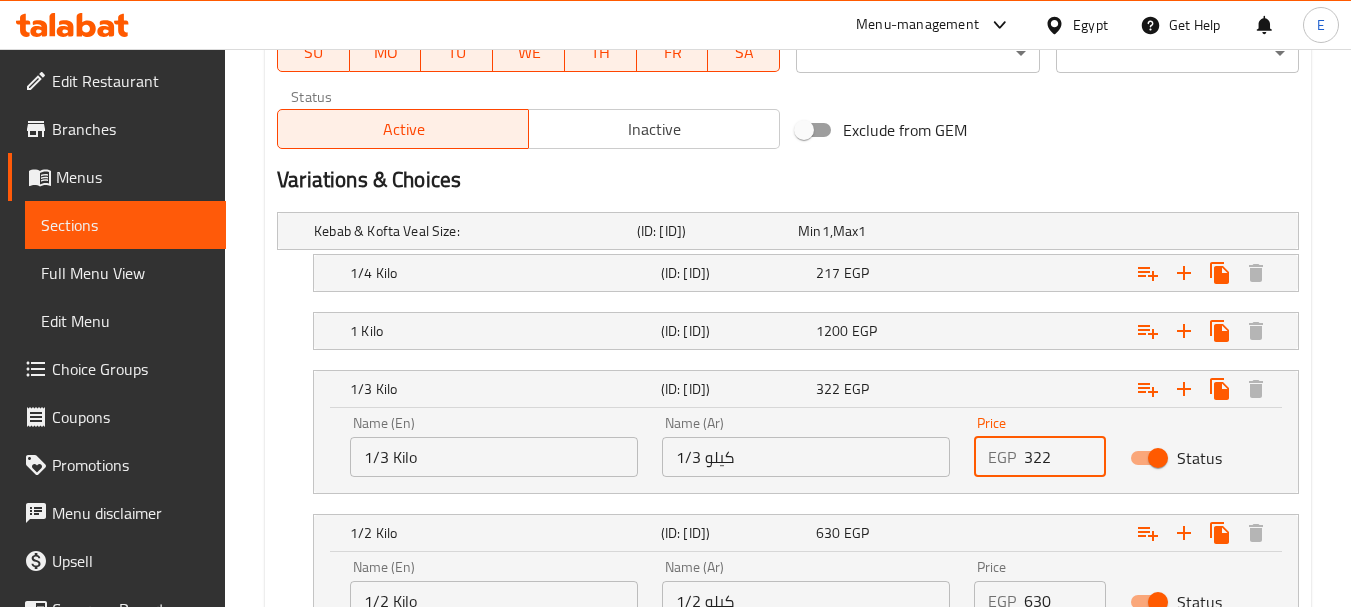drag, startPoint x: 1054, startPoint y: 462, endPoint x: 934, endPoint y: 449, distance: 120.70211 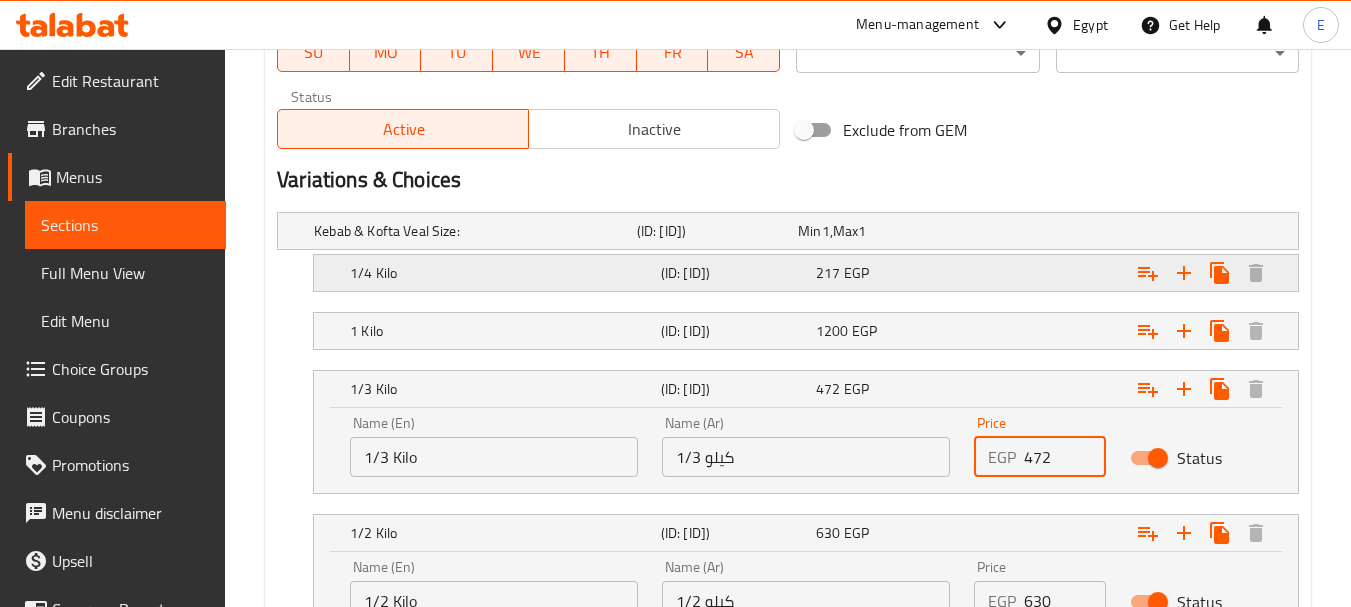 type on "472" 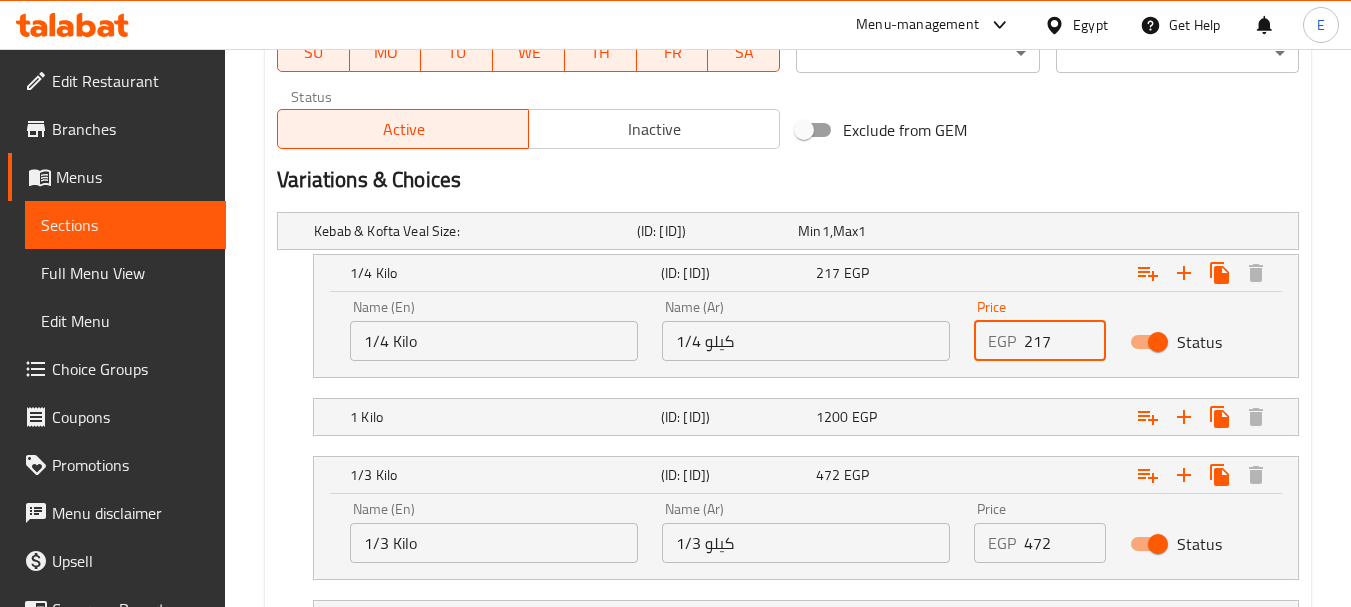 drag, startPoint x: 1058, startPoint y: 342, endPoint x: 959, endPoint y: 338, distance: 99.08077 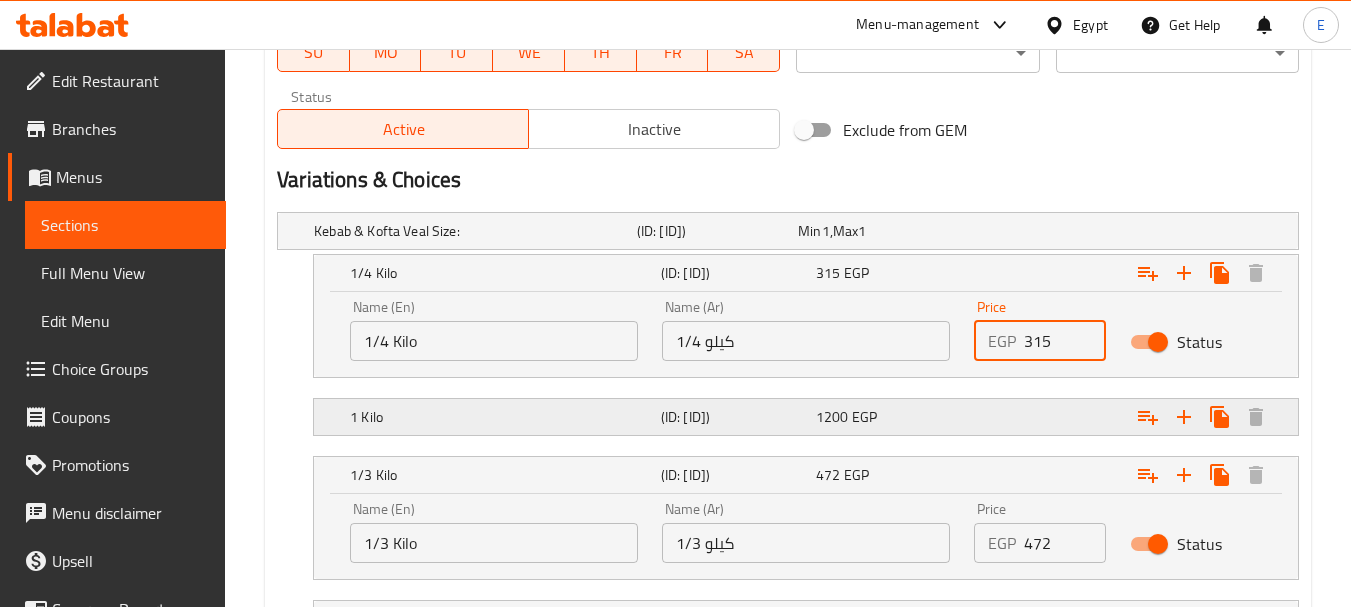 type on "315" 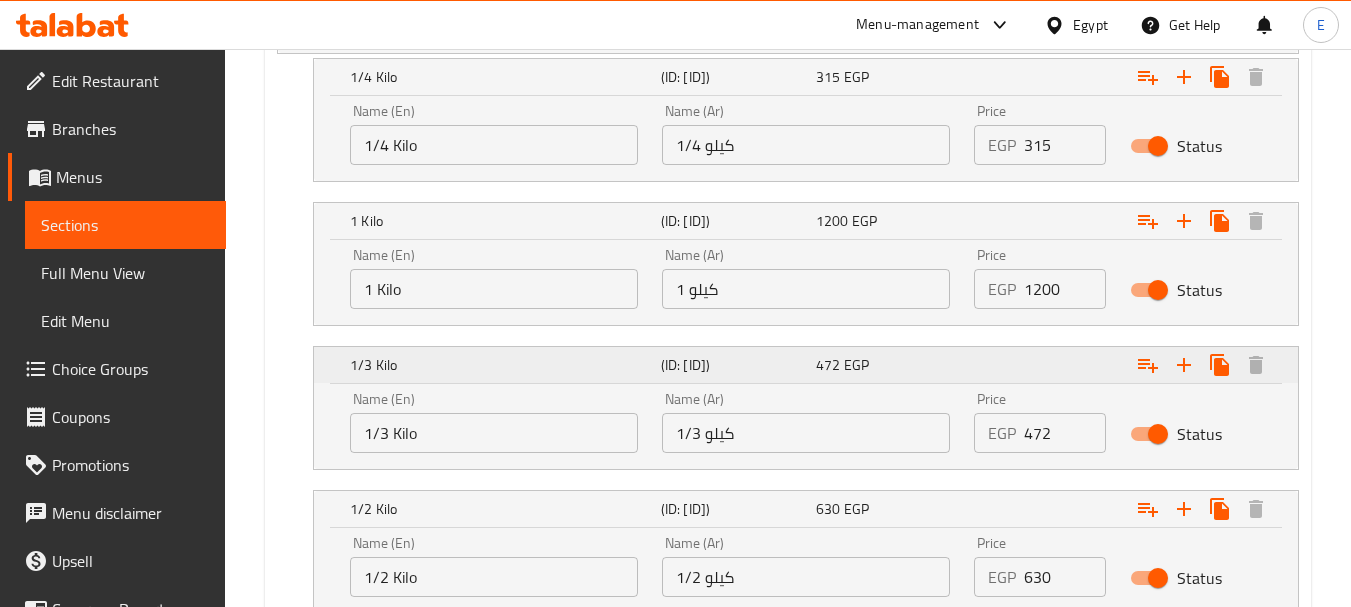 scroll, scrollTop: 1196, scrollLeft: 0, axis: vertical 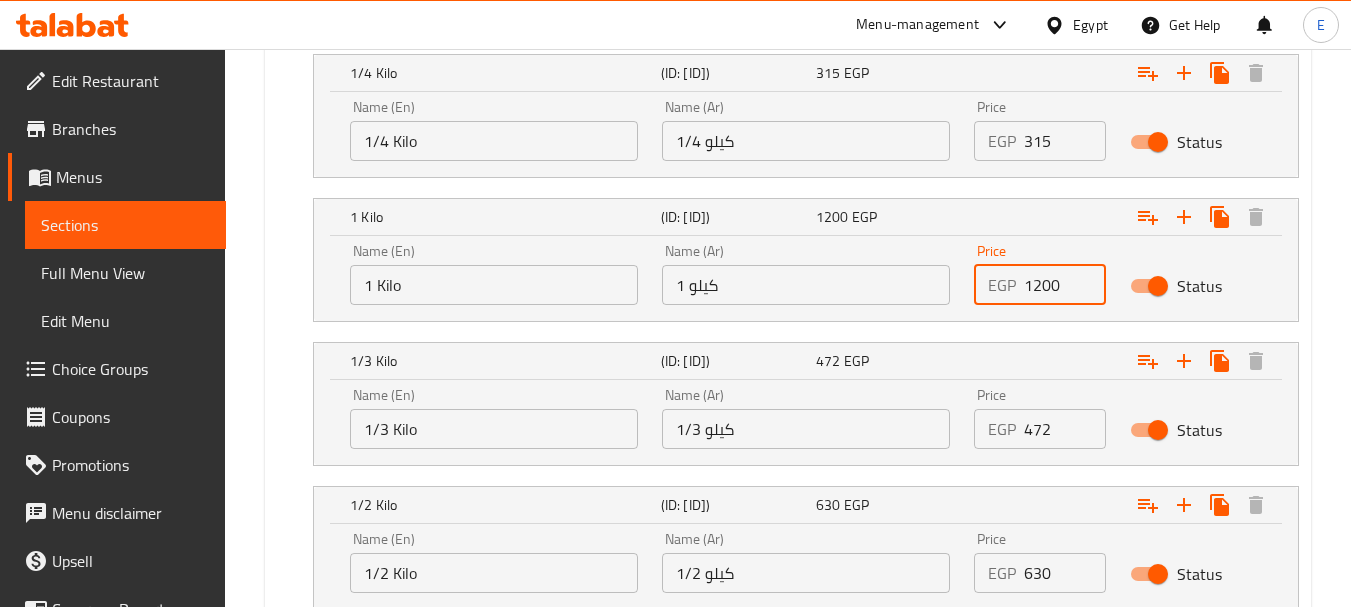 click on "1200" at bounding box center [1065, 285] 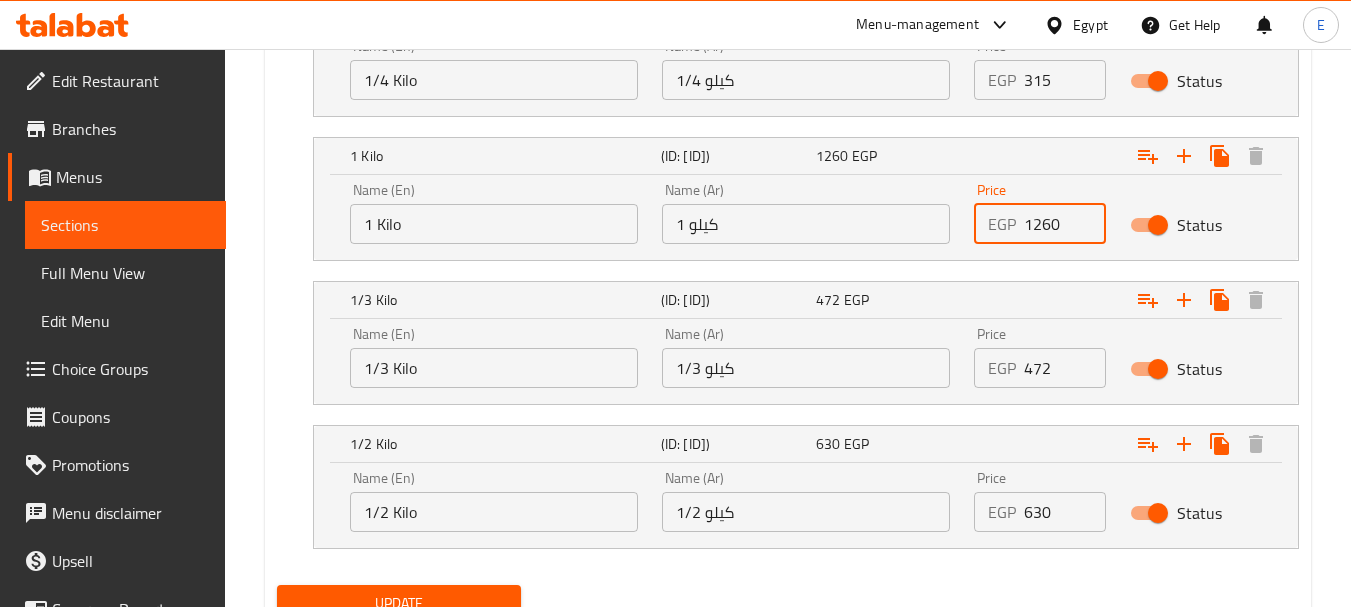 scroll, scrollTop: 1340, scrollLeft: 0, axis: vertical 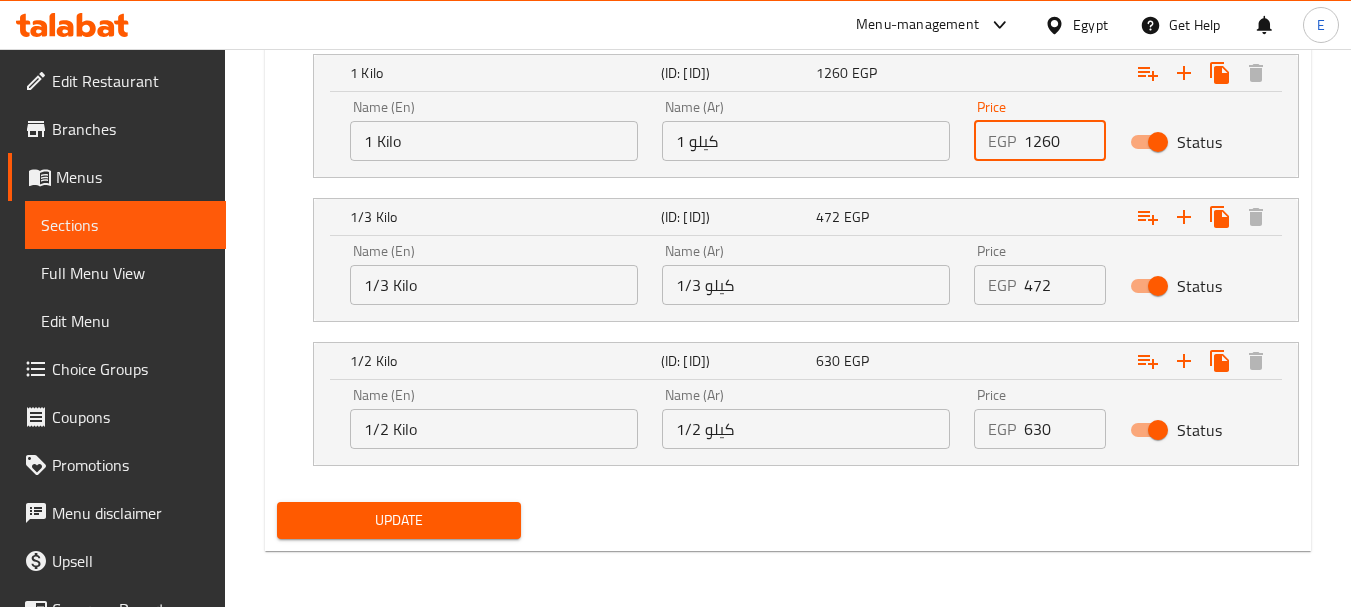 type on "1260" 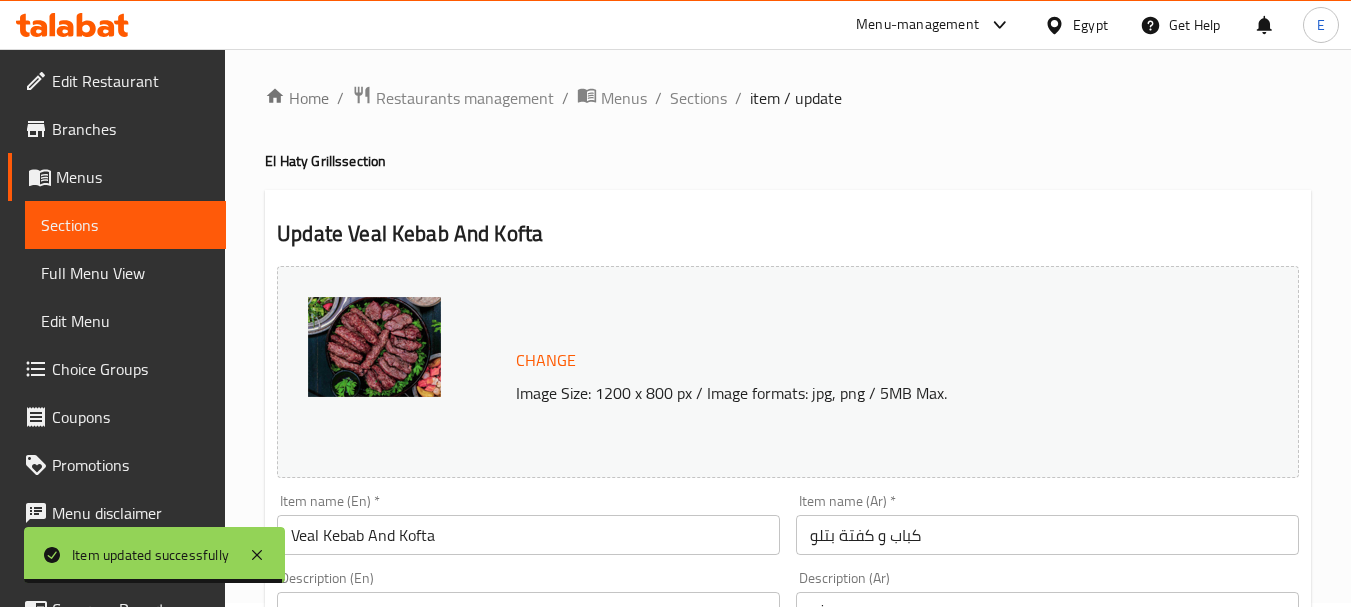 scroll, scrollTop: 0, scrollLeft: 0, axis: both 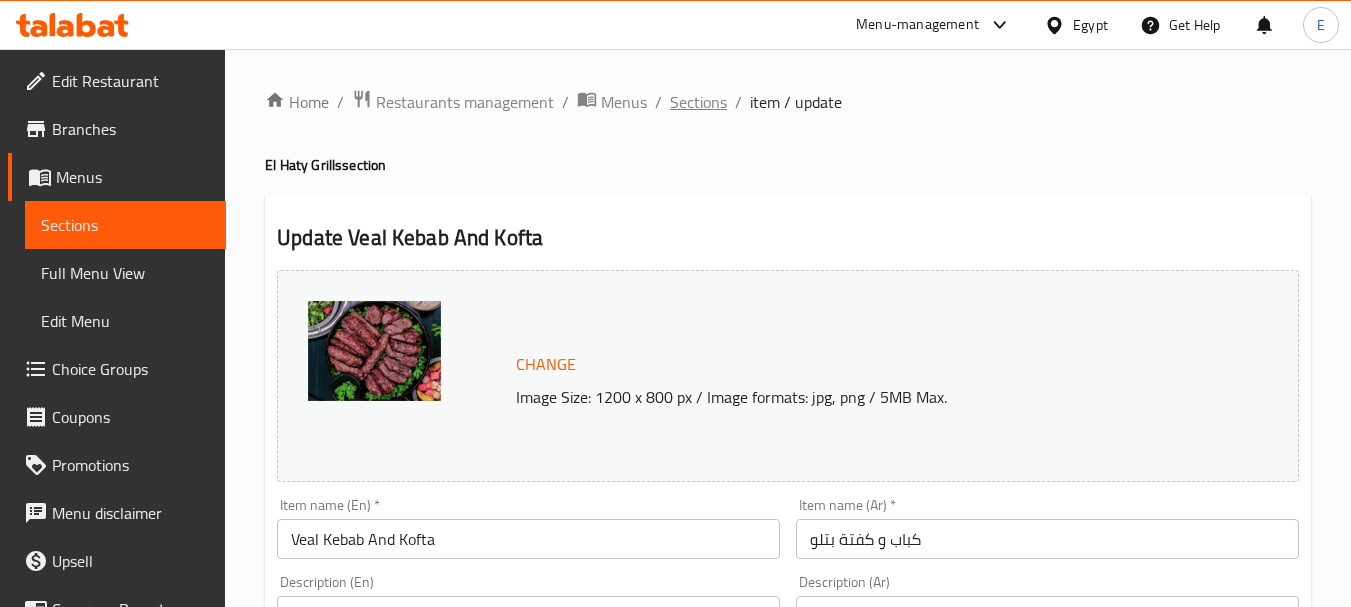 click on "Sections" at bounding box center (698, 102) 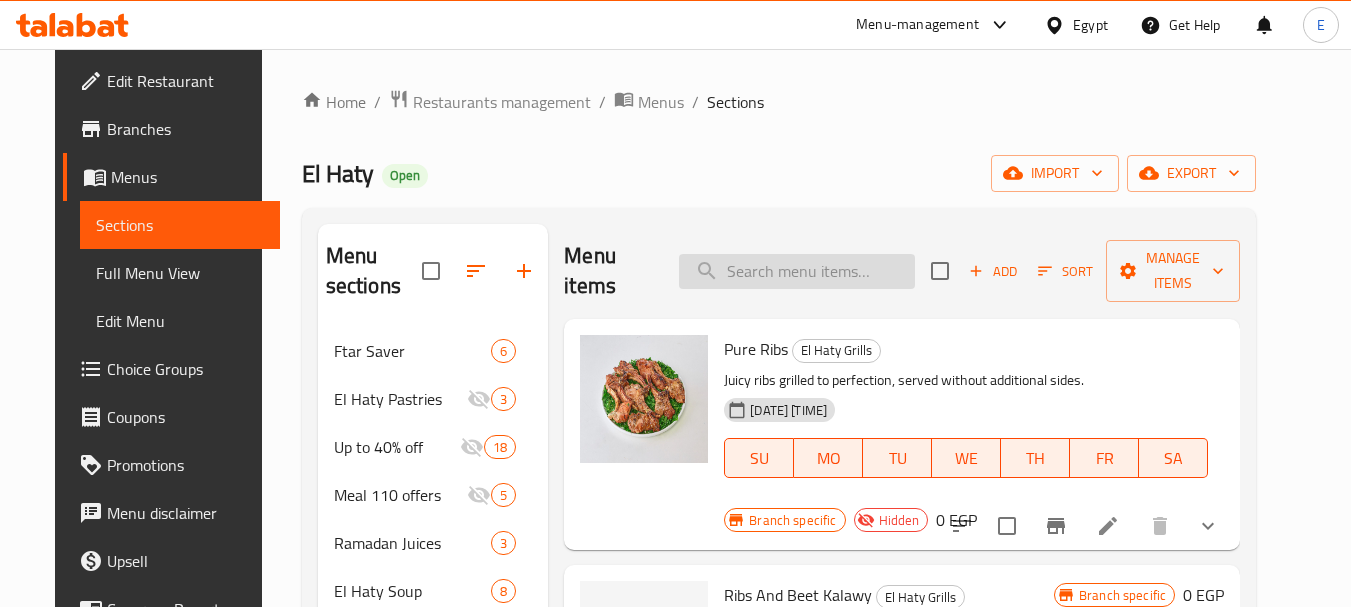 click at bounding box center (797, 271) 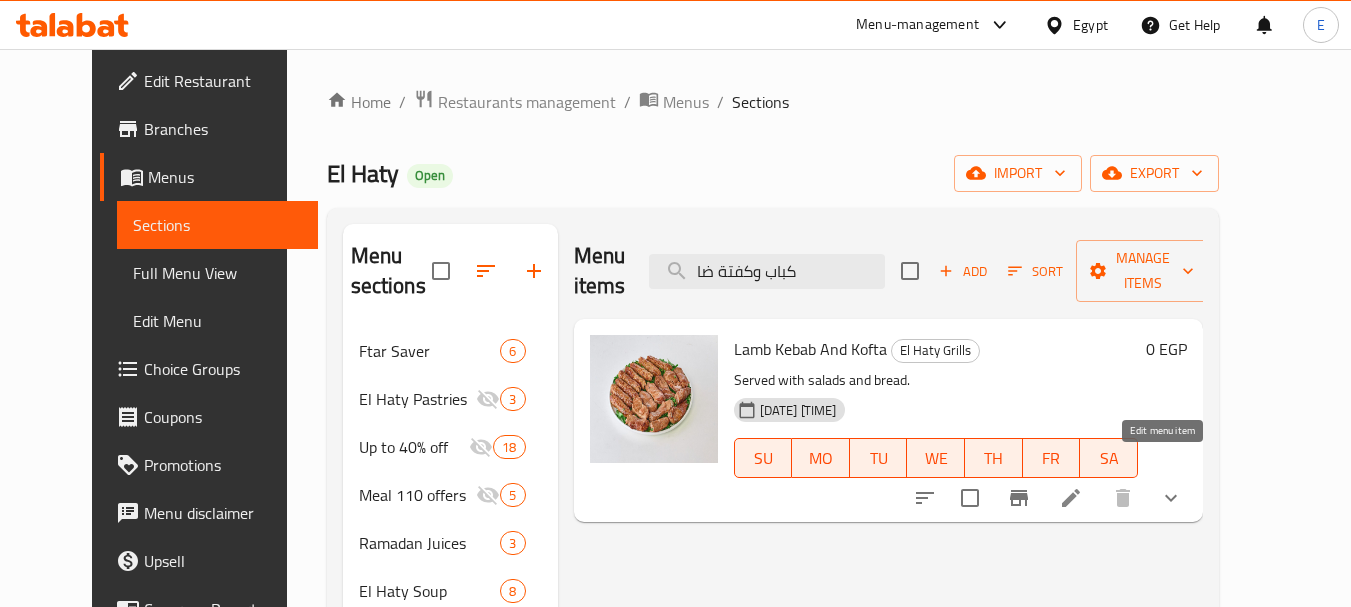 type on "كباب وكفتة ضا" 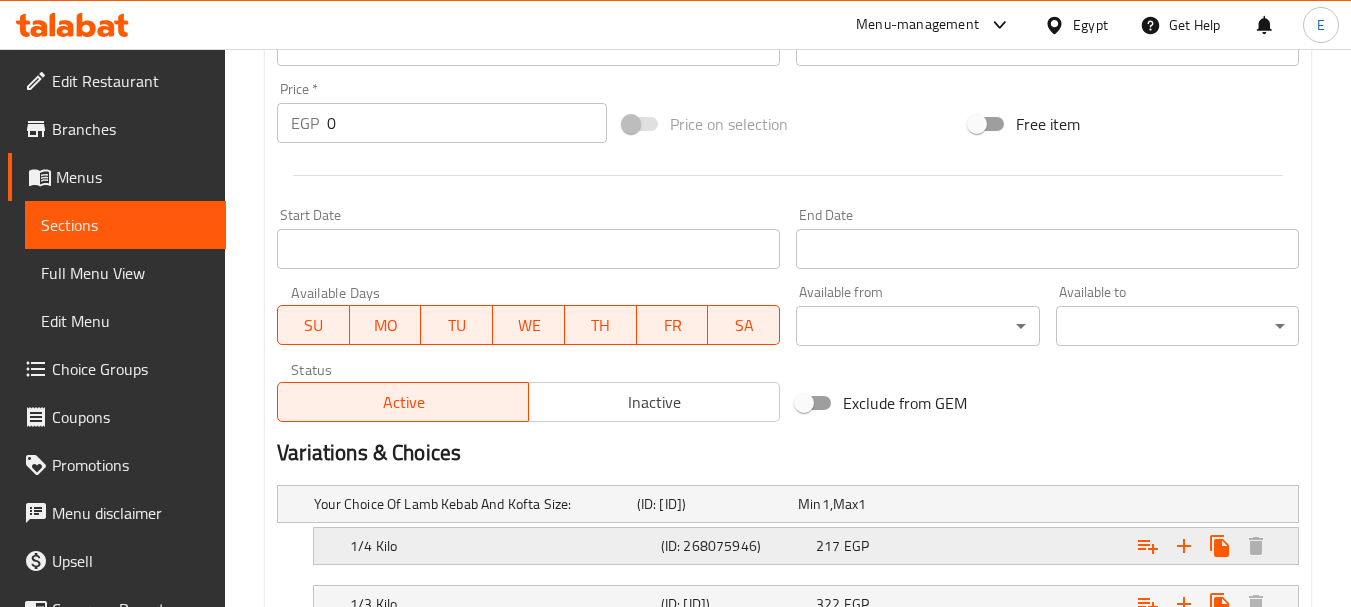 scroll, scrollTop: 1054, scrollLeft: 0, axis: vertical 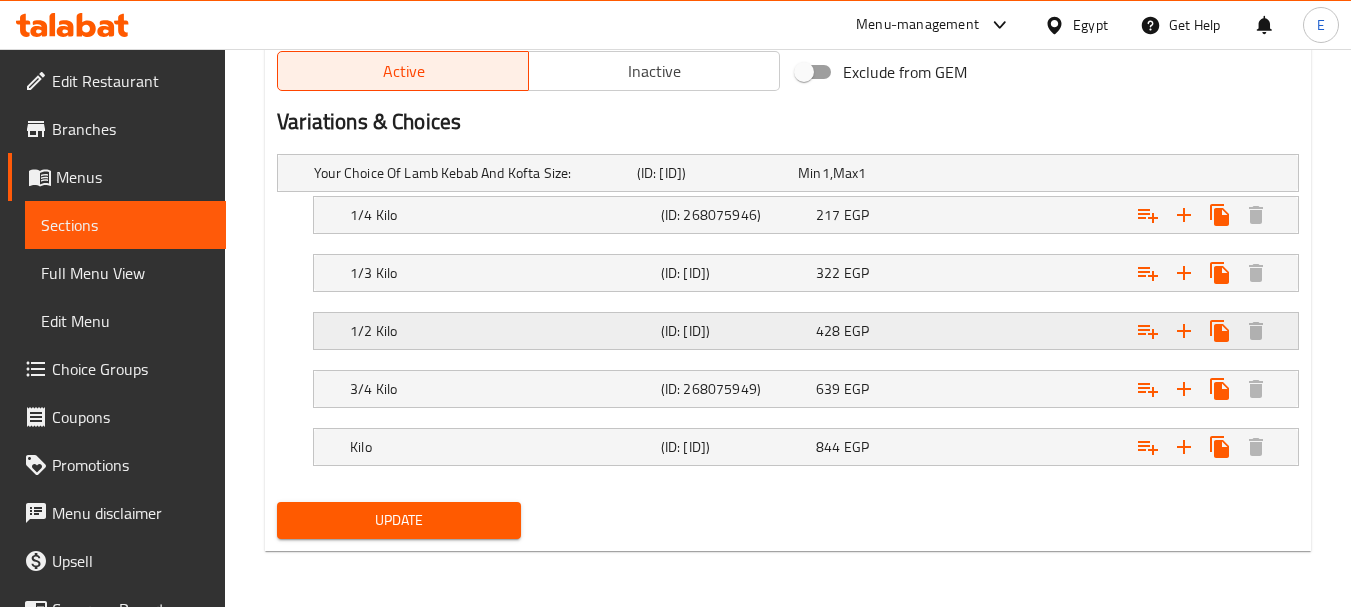 click on "428   EGP" at bounding box center [874, 173] 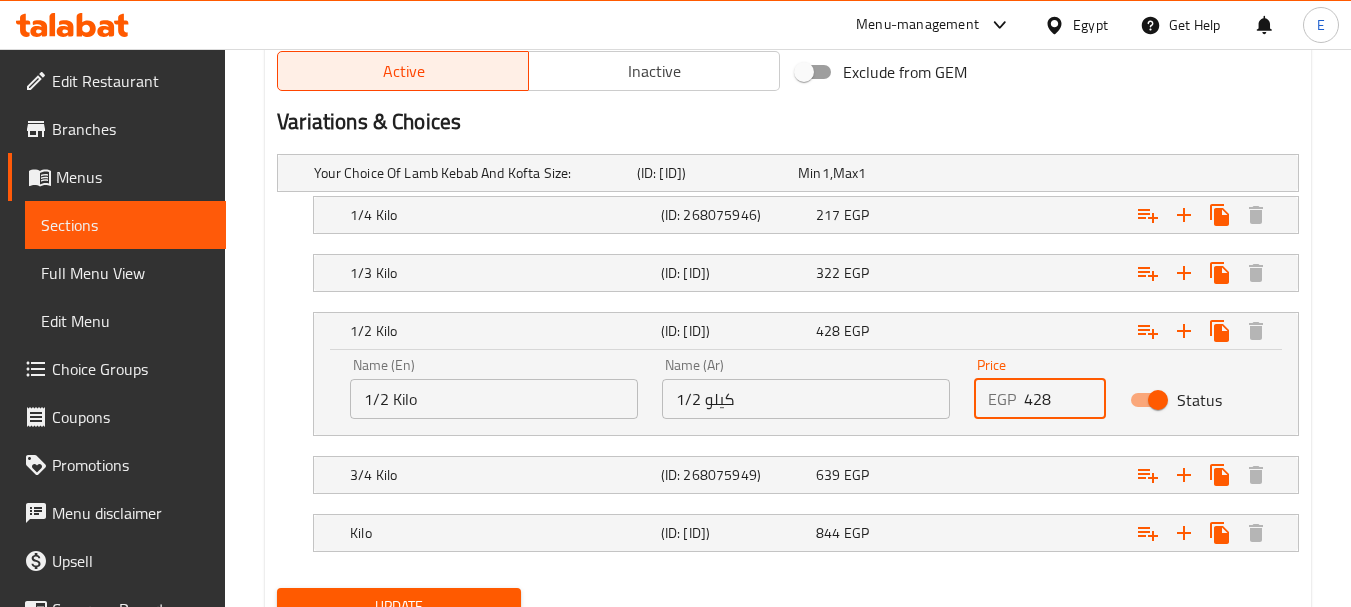 drag, startPoint x: 1063, startPoint y: 402, endPoint x: 951, endPoint y: 398, distance: 112.0714 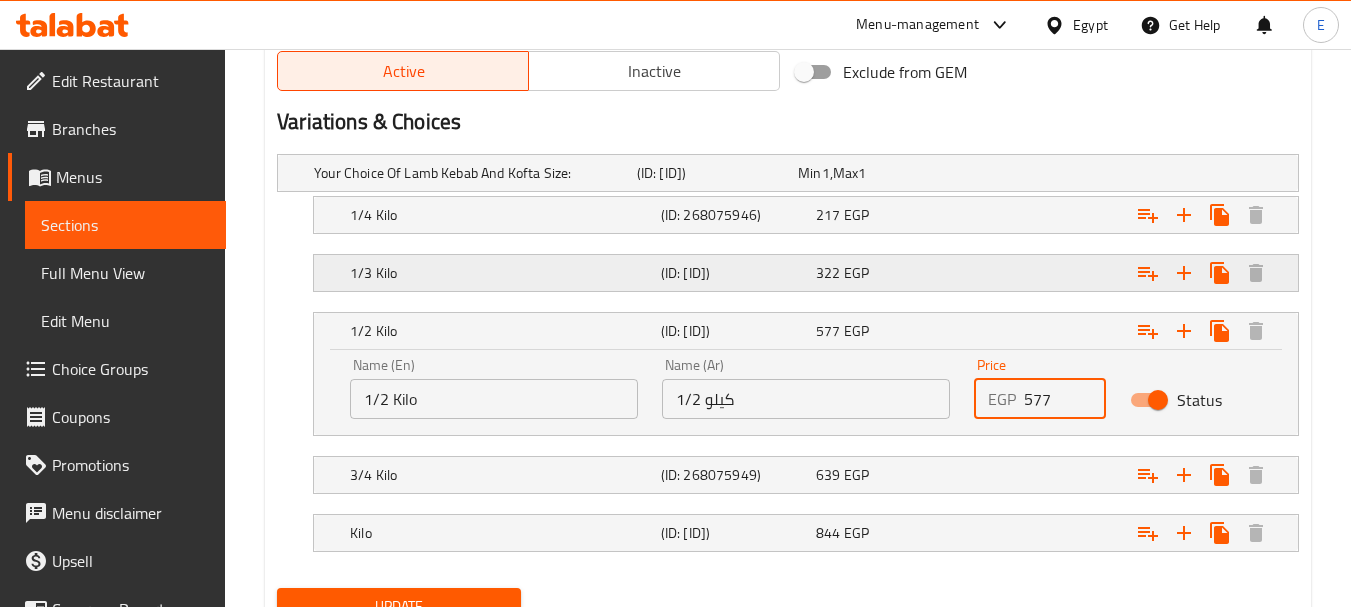 type on "577" 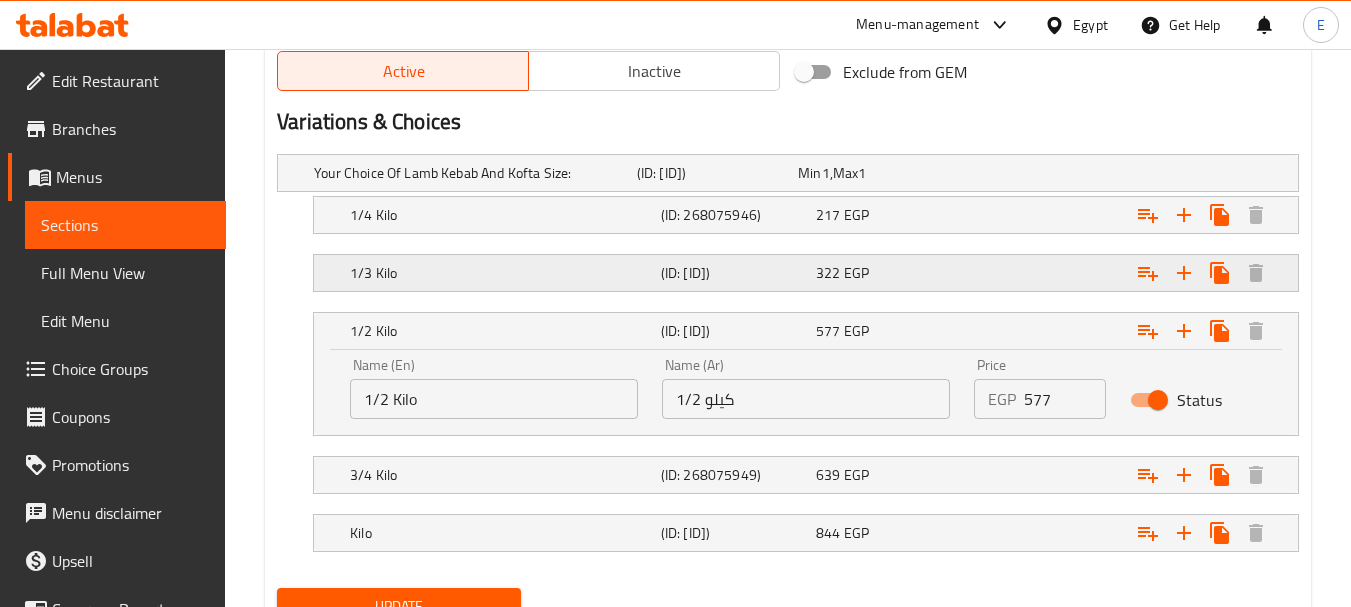 click at bounding box center (1116, 173) 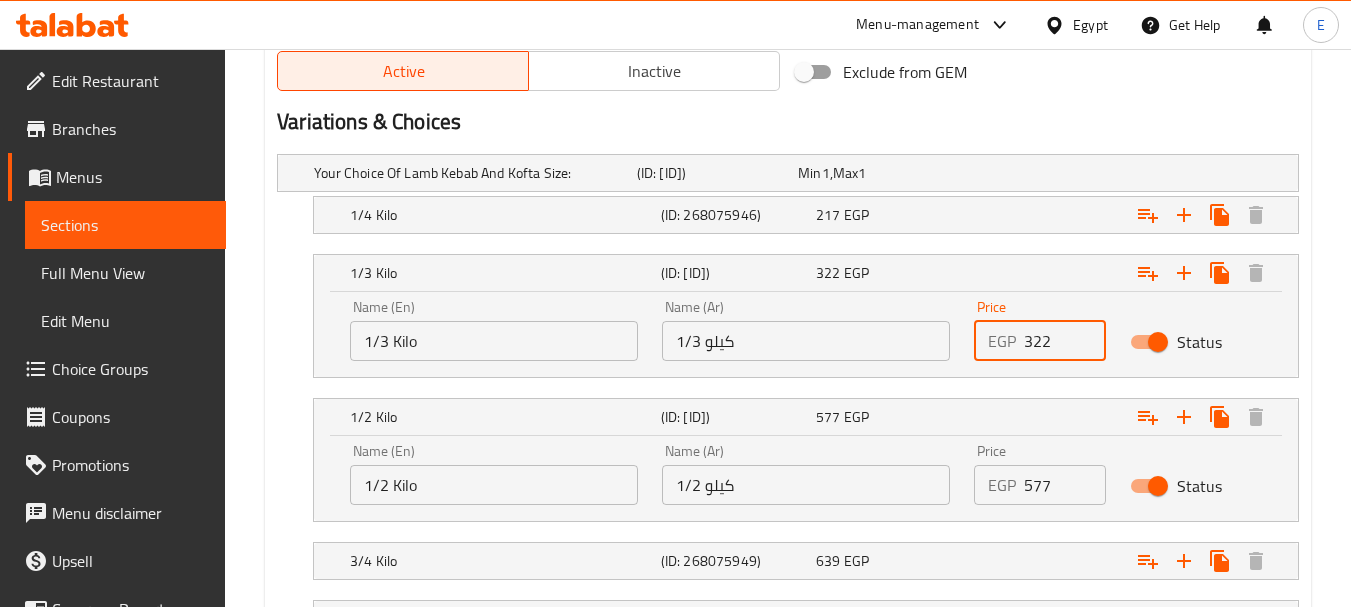 drag, startPoint x: 1060, startPoint y: 342, endPoint x: 875, endPoint y: 321, distance: 186.18808 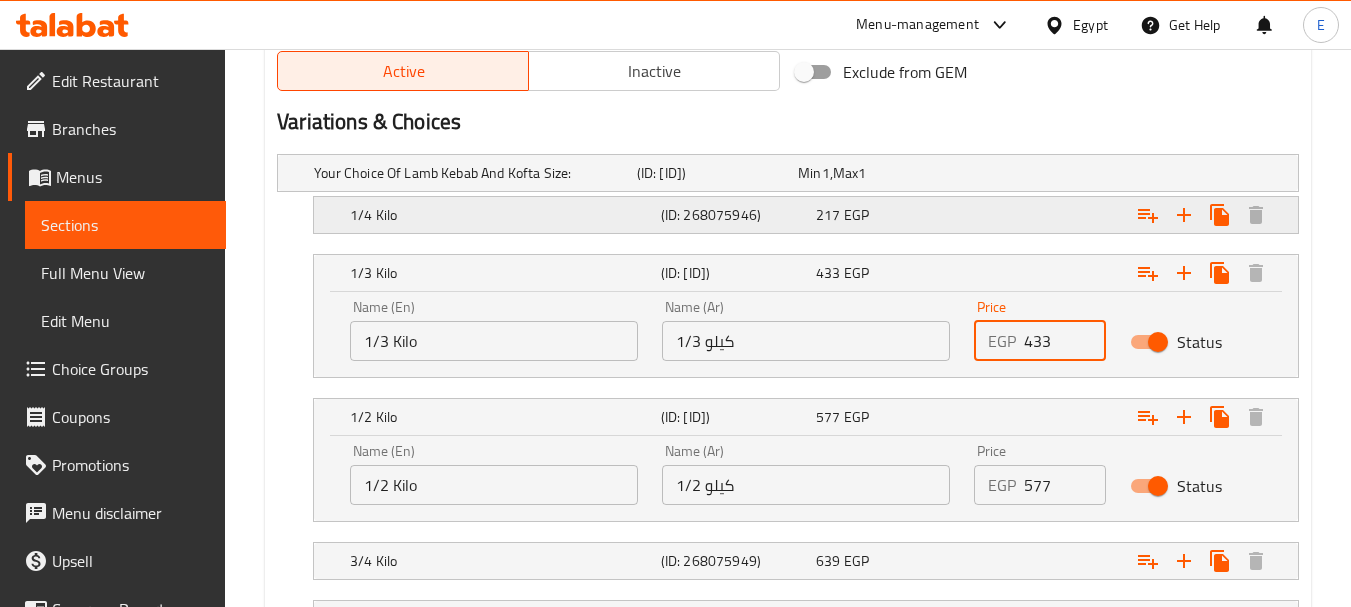 type on "433" 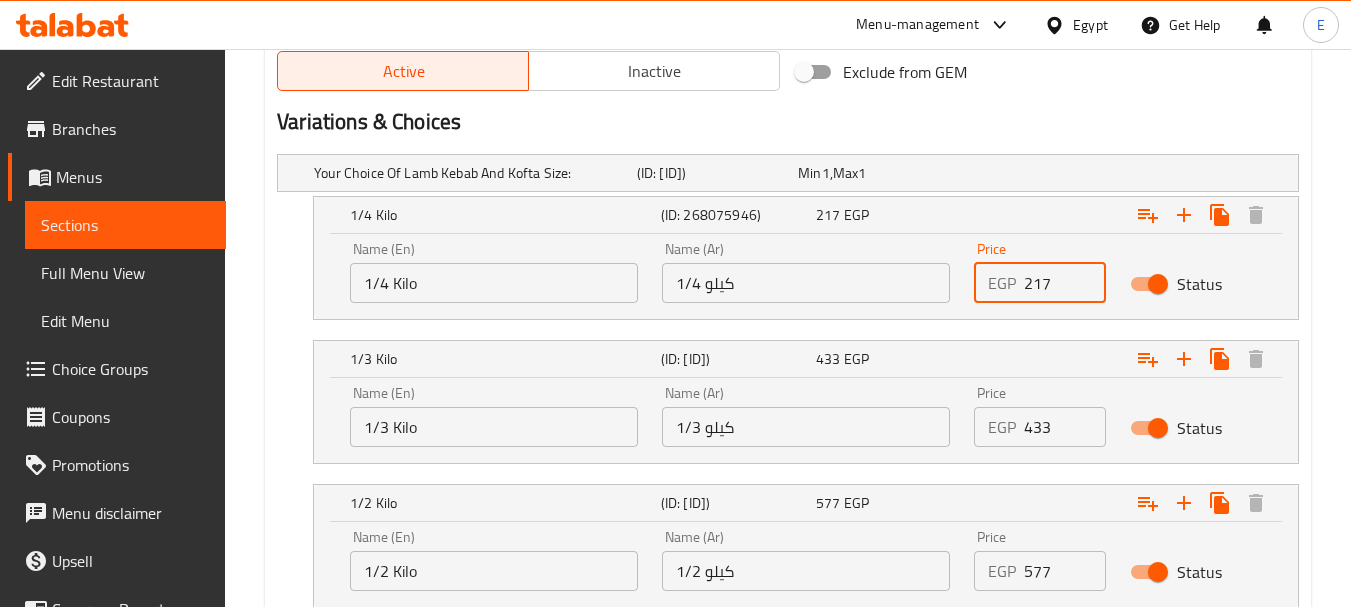 drag, startPoint x: 1059, startPoint y: 287, endPoint x: 911, endPoint y: 285, distance: 148.01352 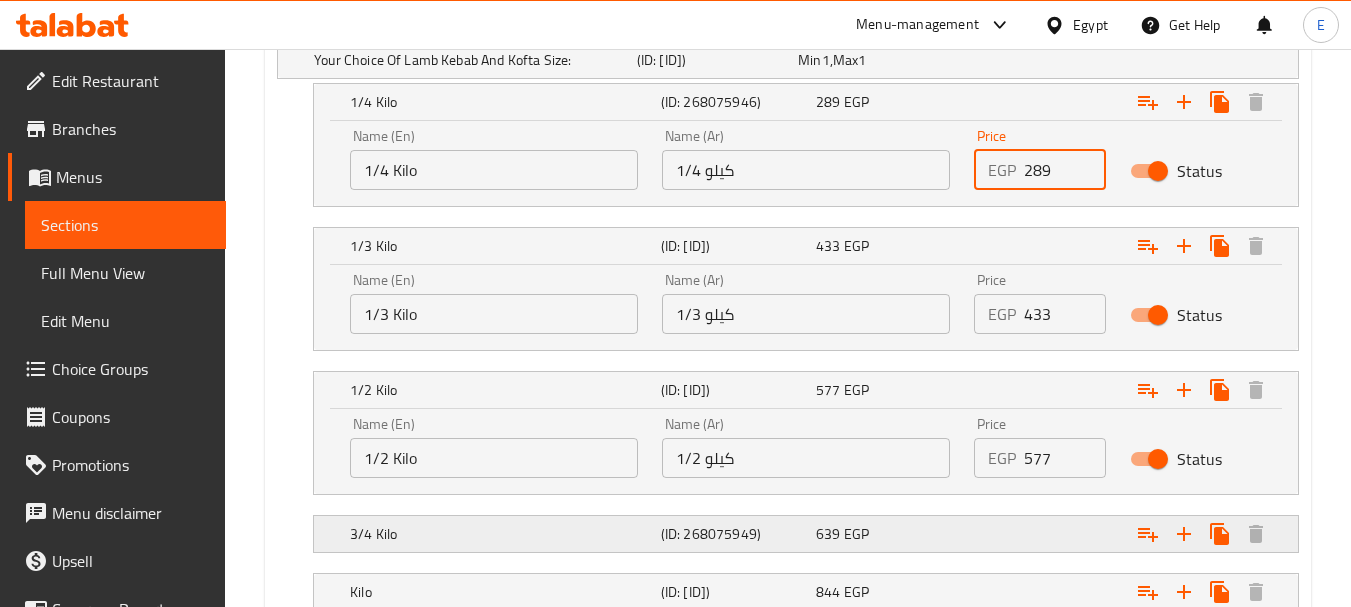 scroll, scrollTop: 1312, scrollLeft: 0, axis: vertical 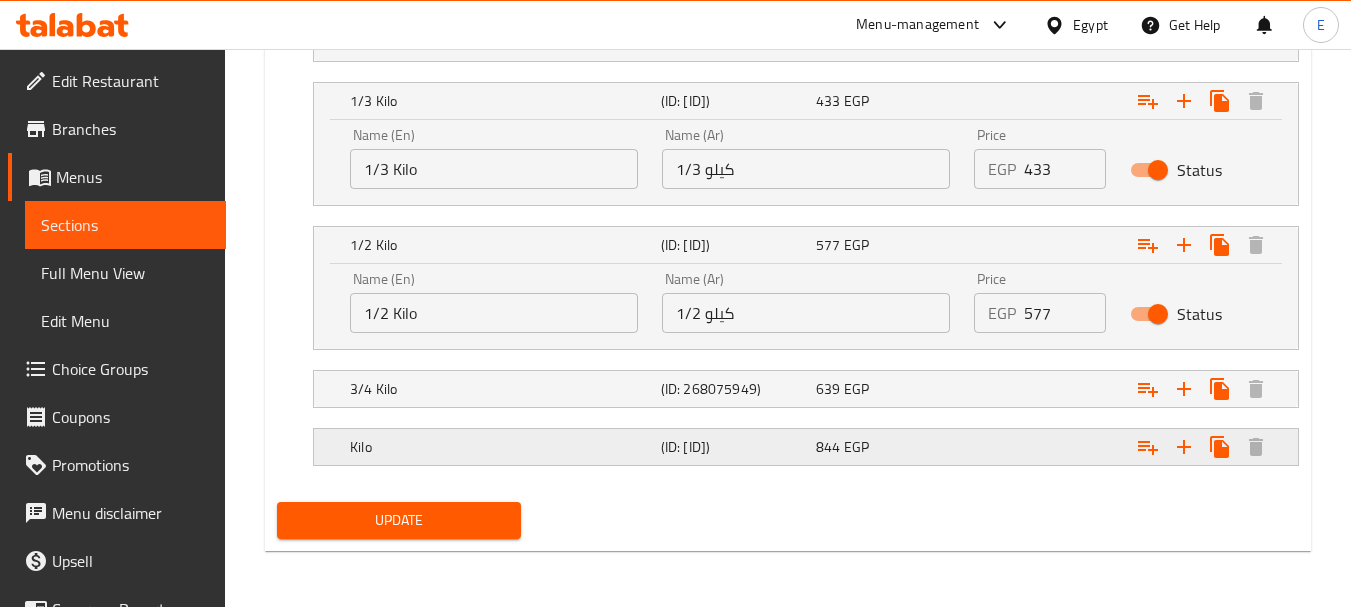 type on "289" 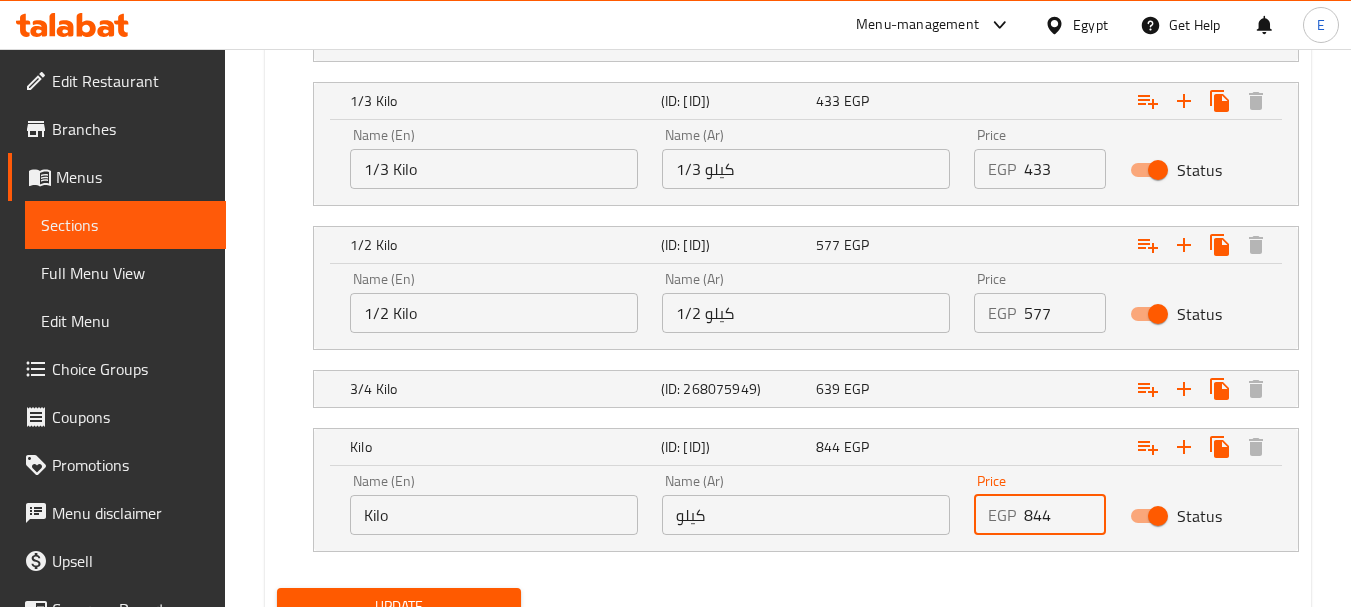 drag, startPoint x: 1066, startPoint y: 513, endPoint x: 991, endPoint y: 521, distance: 75.42546 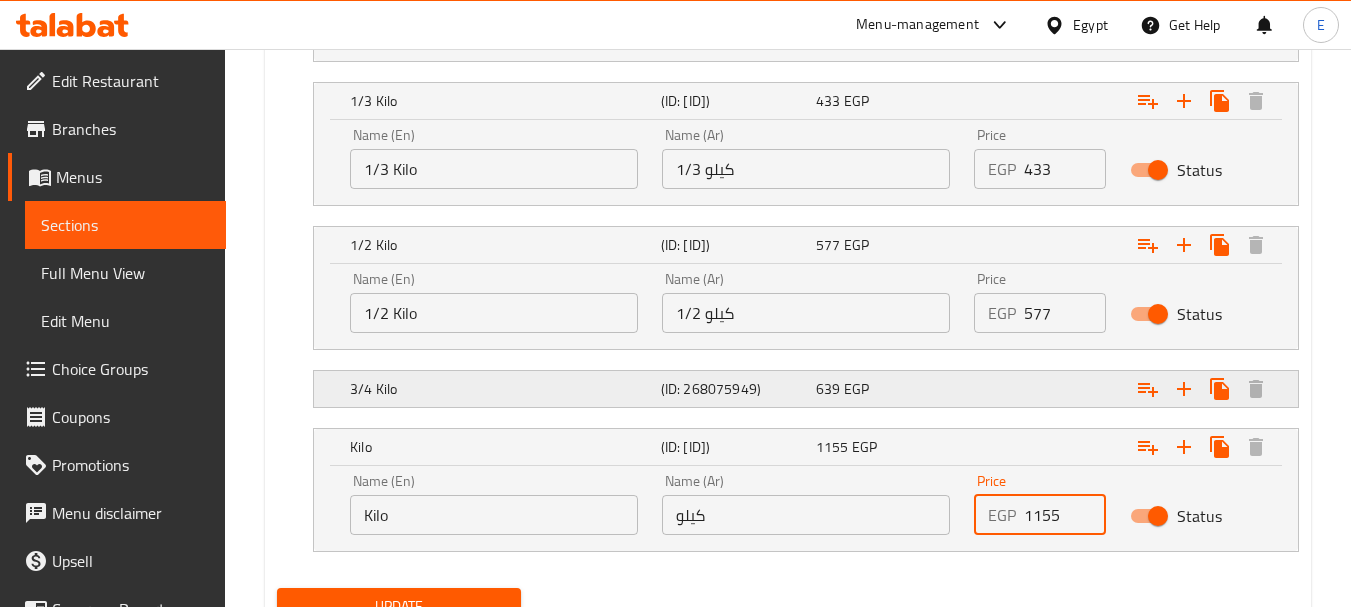 type on "1155" 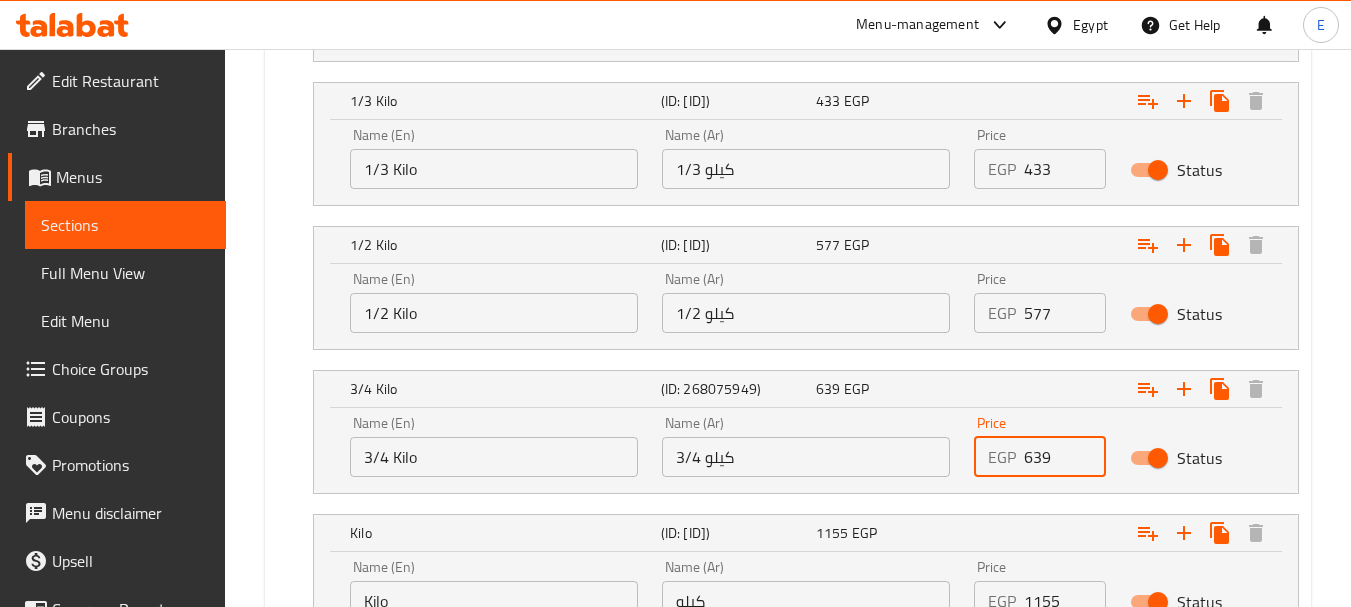 drag, startPoint x: 1059, startPoint y: 459, endPoint x: 933, endPoint y: 450, distance: 126.32102 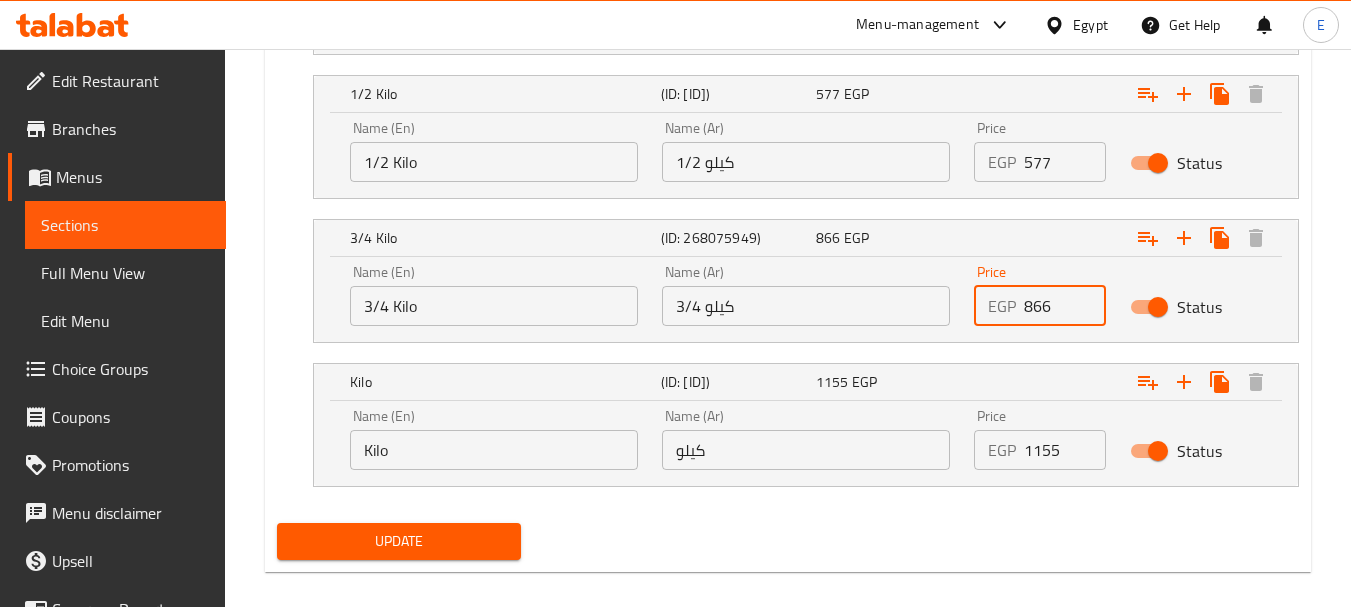 scroll, scrollTop: 1484, scrollLeft: 0, axis: vertical 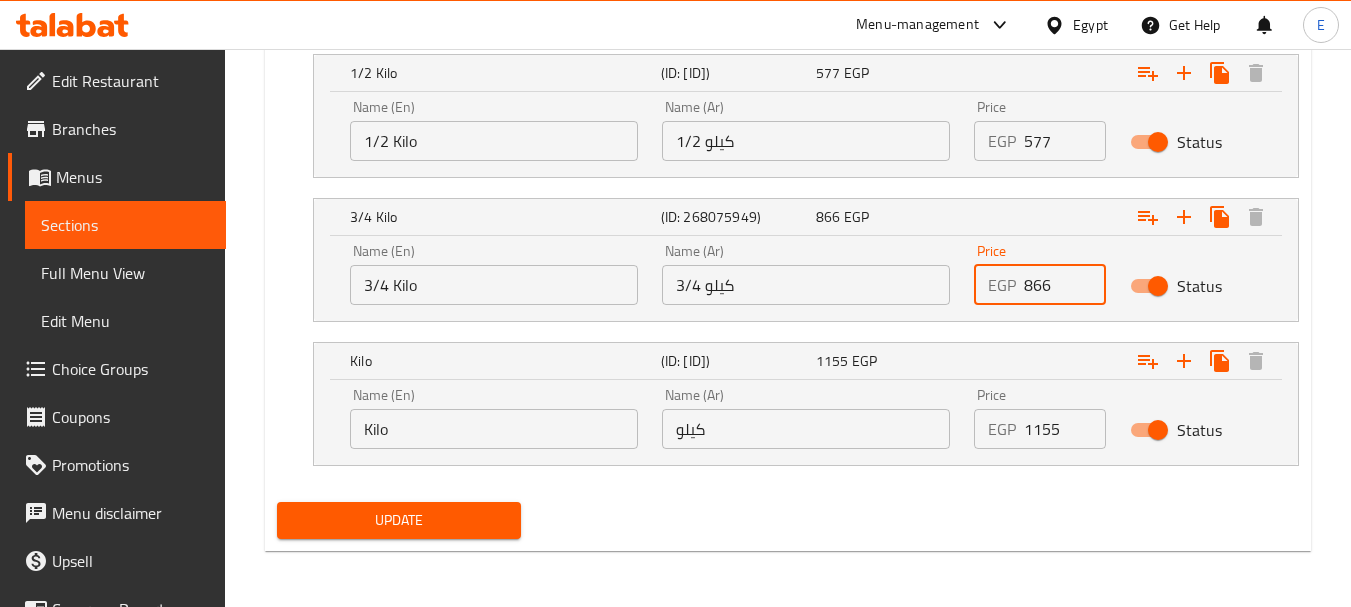 type on "866" 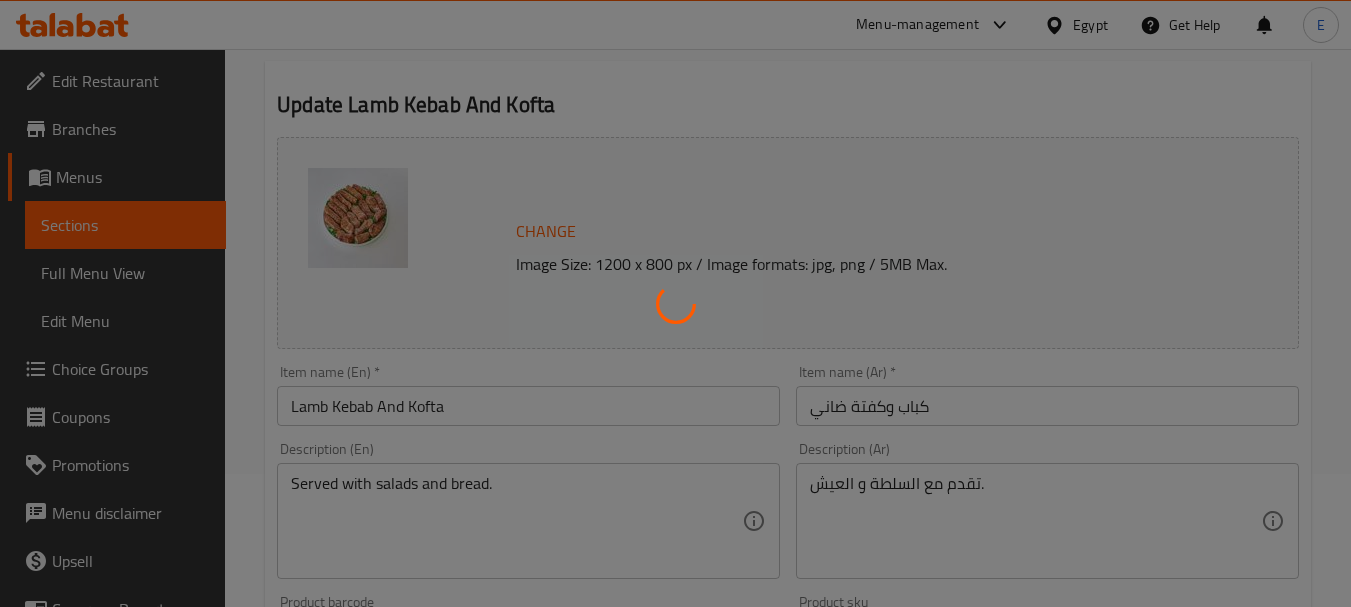 scroll, scrollTop: 0, scrollLeft: 0, axis: both 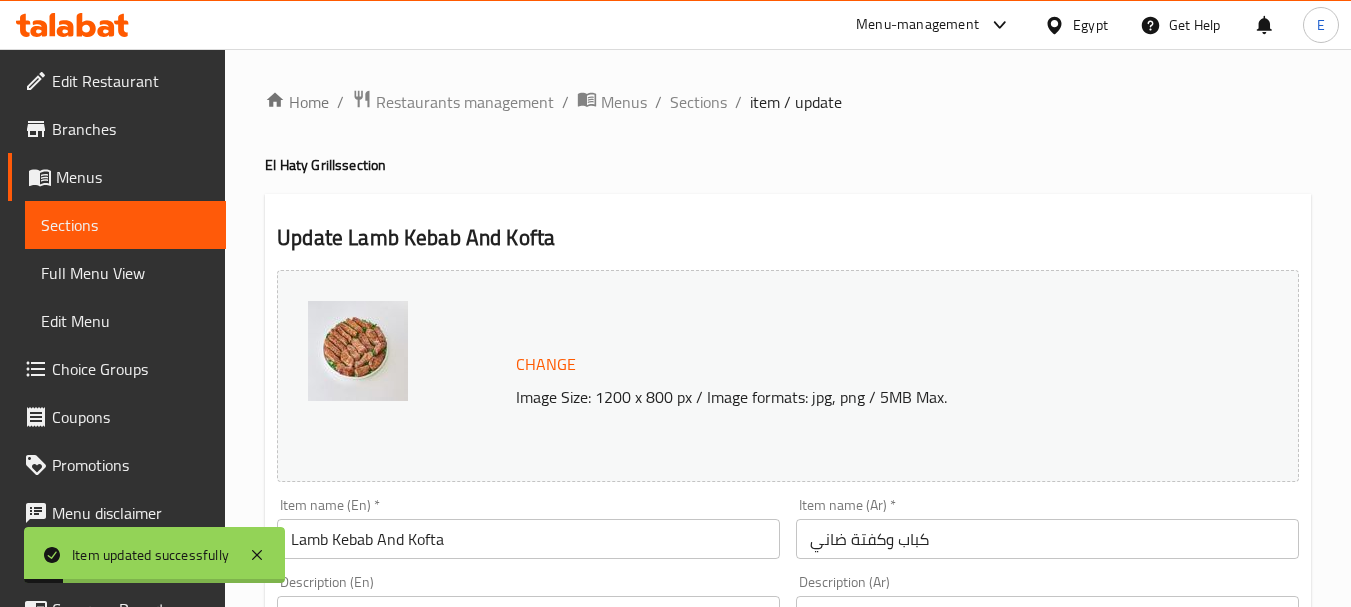 drag, startPoint x: 707, startPoint y: 96, endPoint x: 716, endPoint y: 127, distance: 32.280025 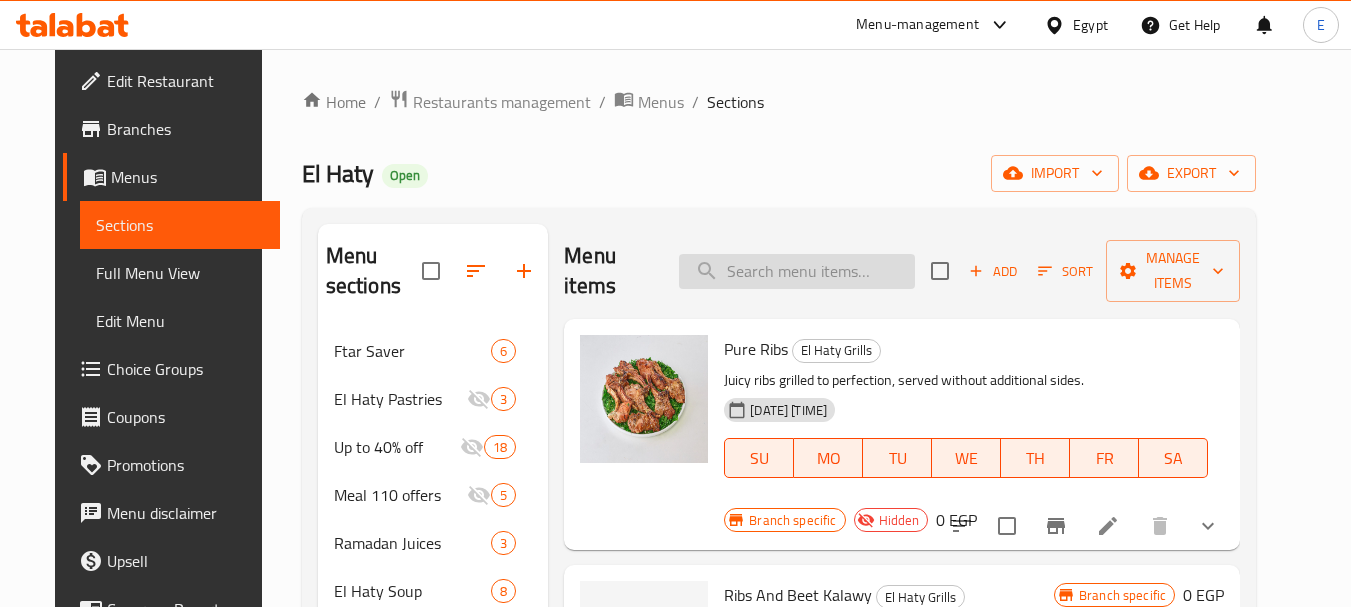 click at bounding box center (797, 271) 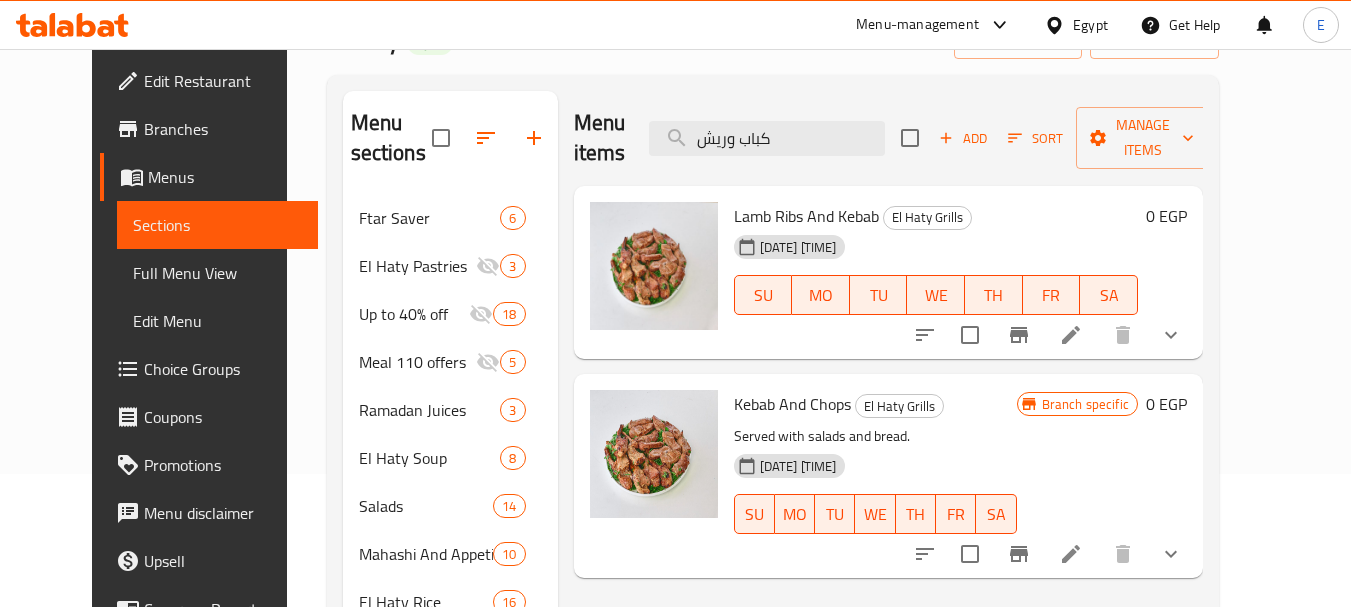 scroll, scrollTop: 100, scrollLeft: 0, axis: vertical 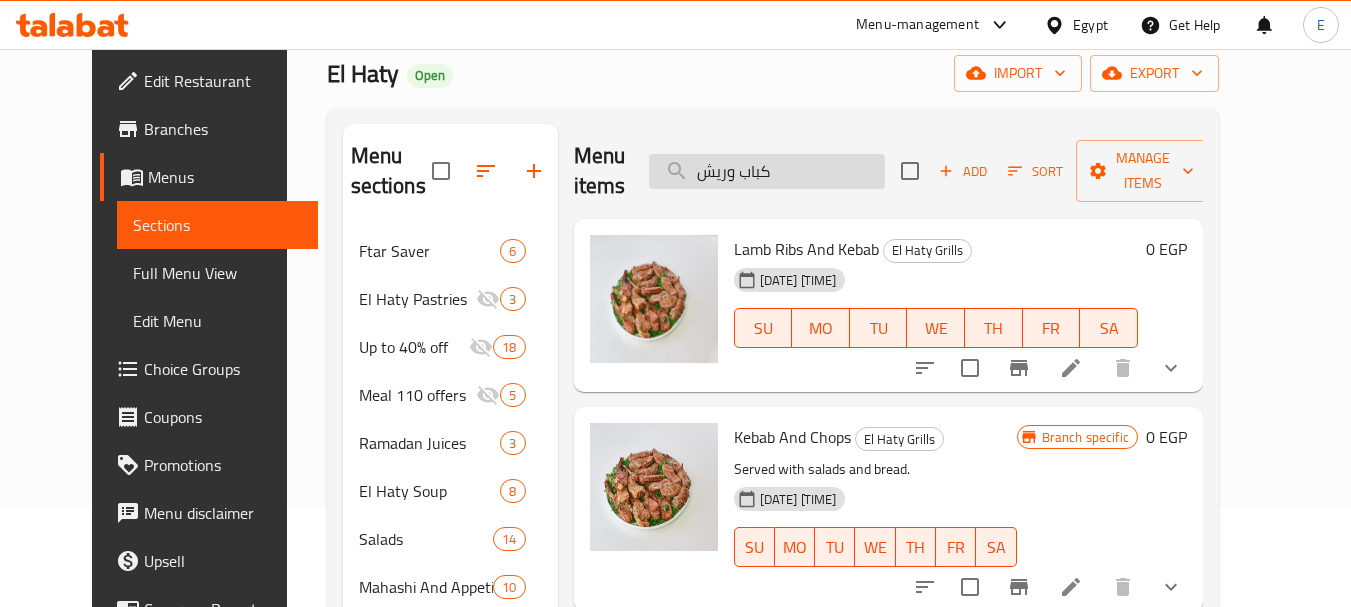 drag, startPoint x: 842, startPoint y: 166, endPoint x: 715, endPoint y: 160, distance: 127.141655 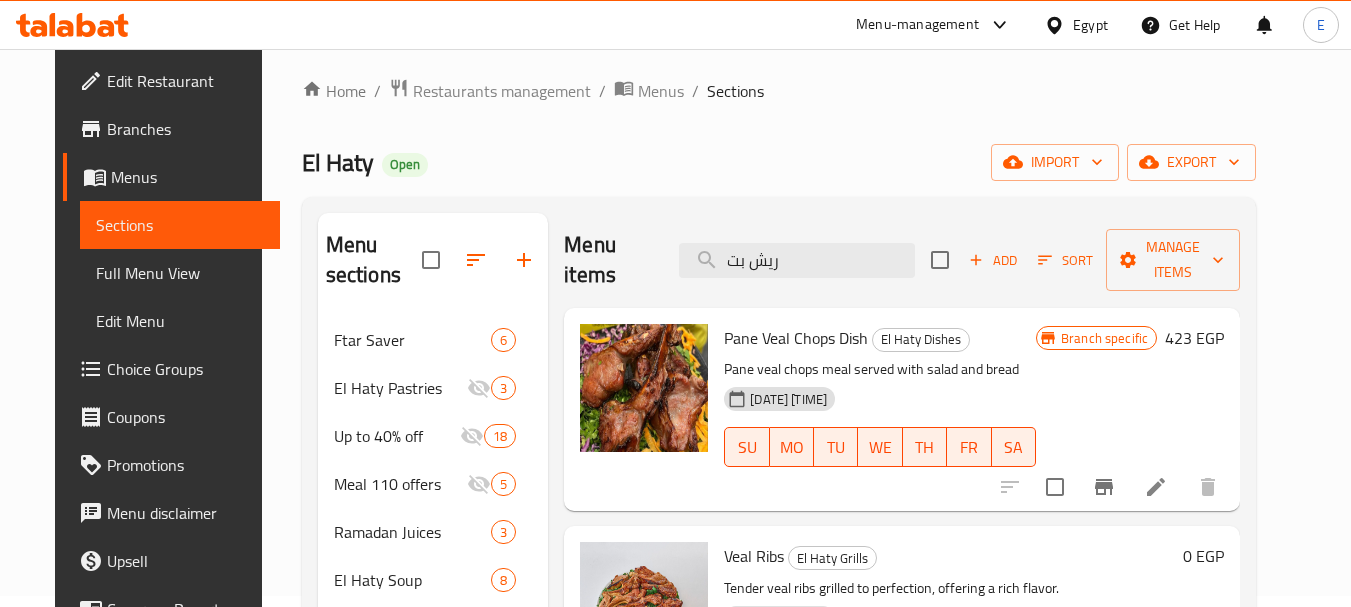 scroll, scrollTop: 0, scrollLeft: 0, axis: both 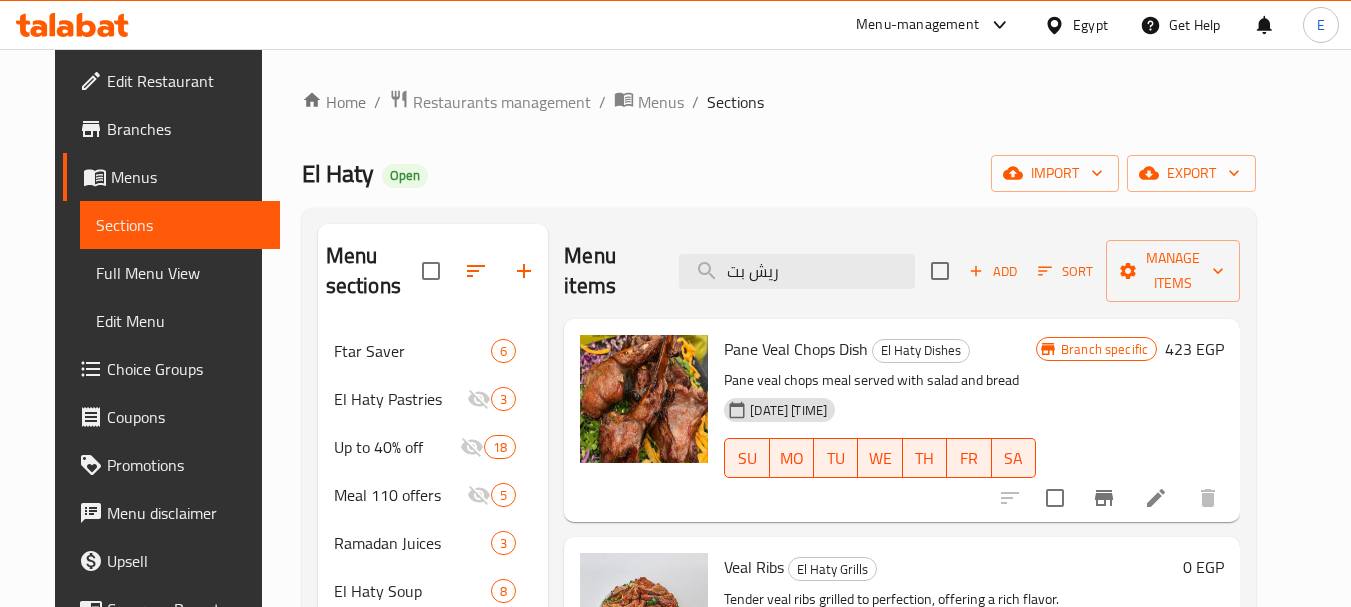 drag, startPoint x: 792, startPoint y: 249, endPoint x: 580, endPoint y: 224, distance: 213.46896 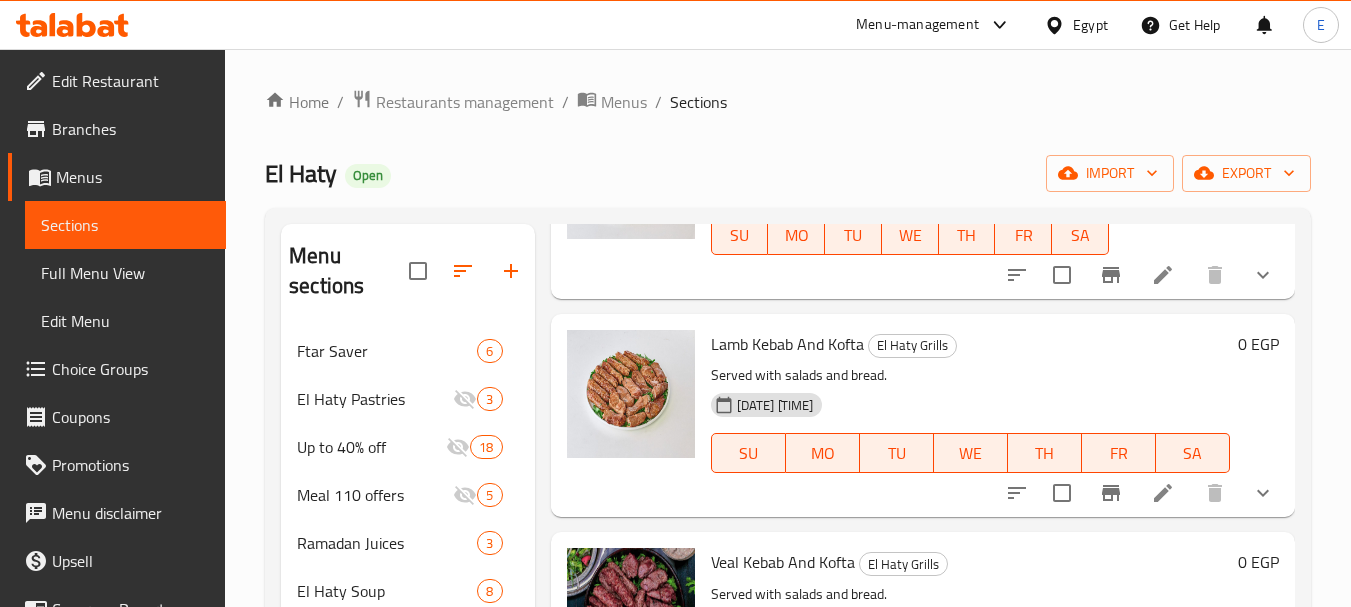 scroll, scrollTop: 924, scrollLeft: 0, axis: vertical 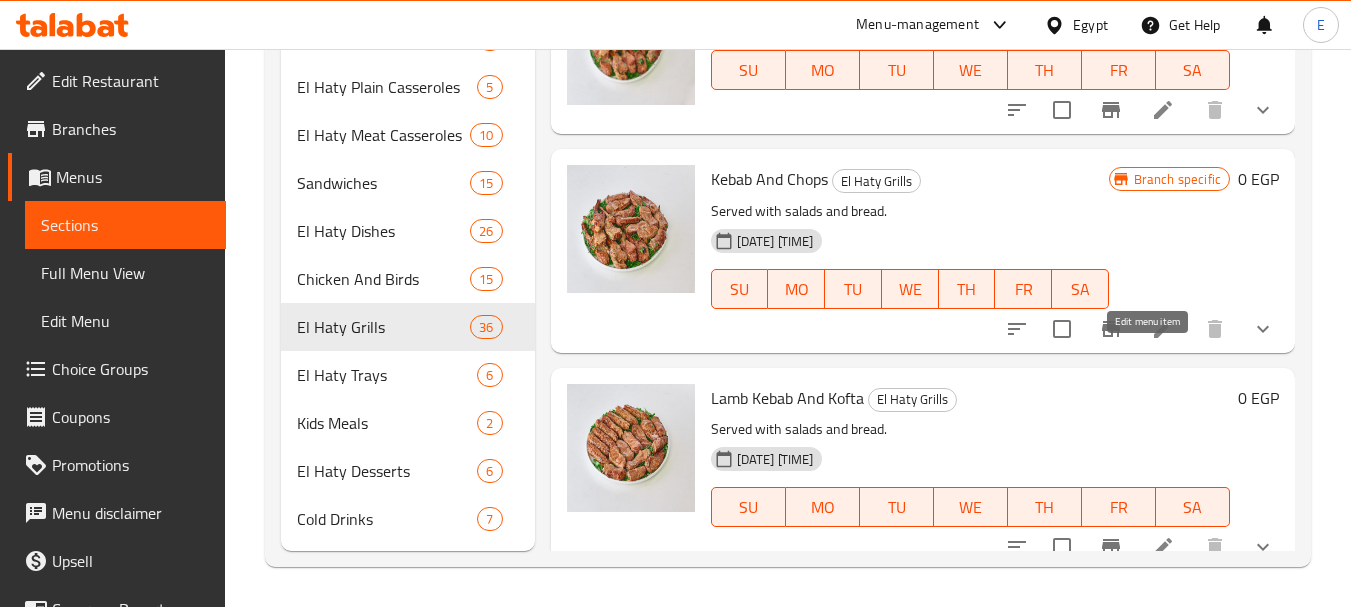 type on "كباب" 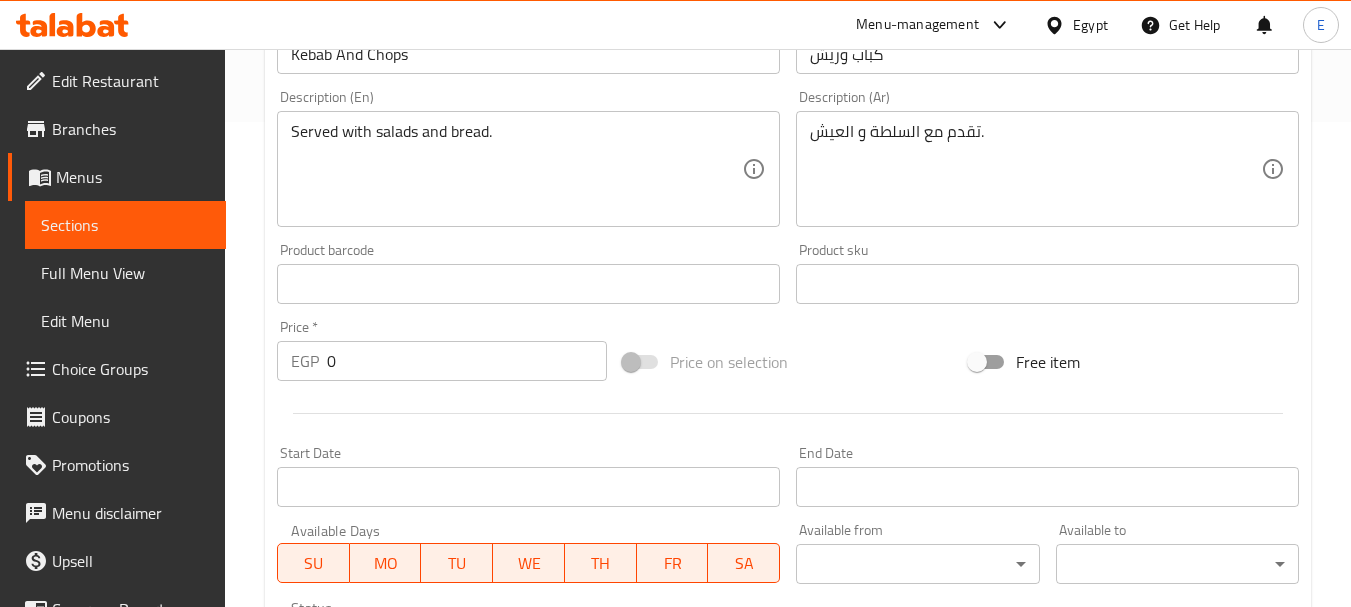 scroll, scrollTop: 0, scrollLeft: 0, axis: both 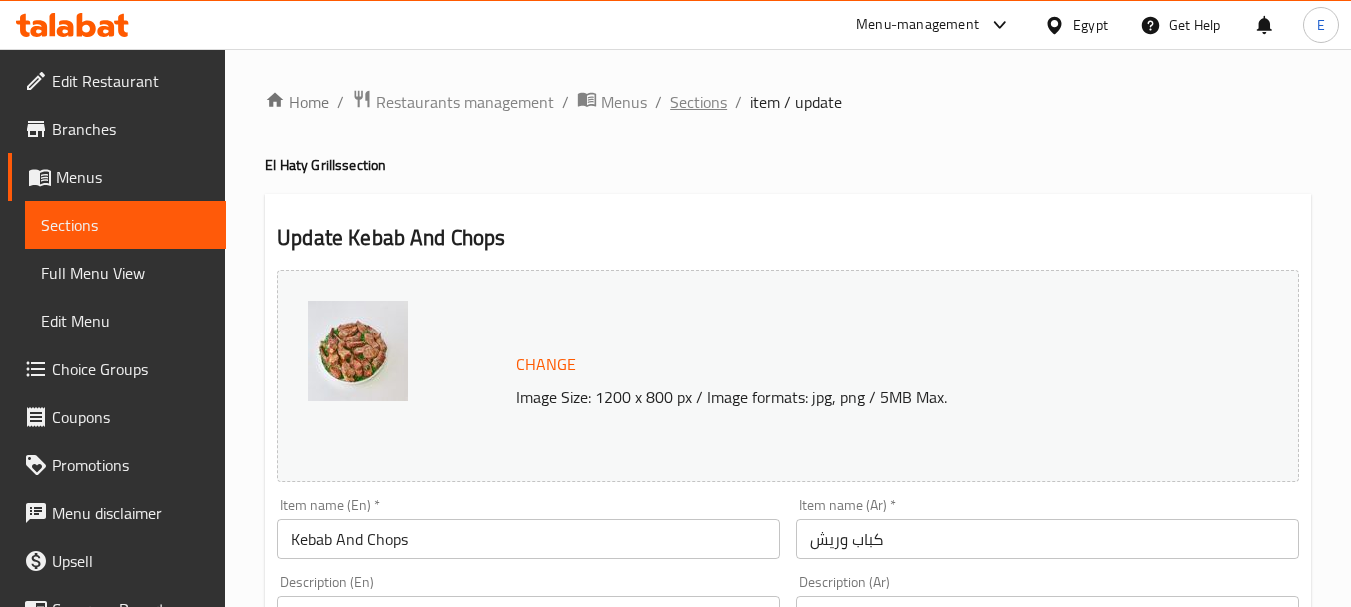 click on "Sections" at bounding box center (698, 102) 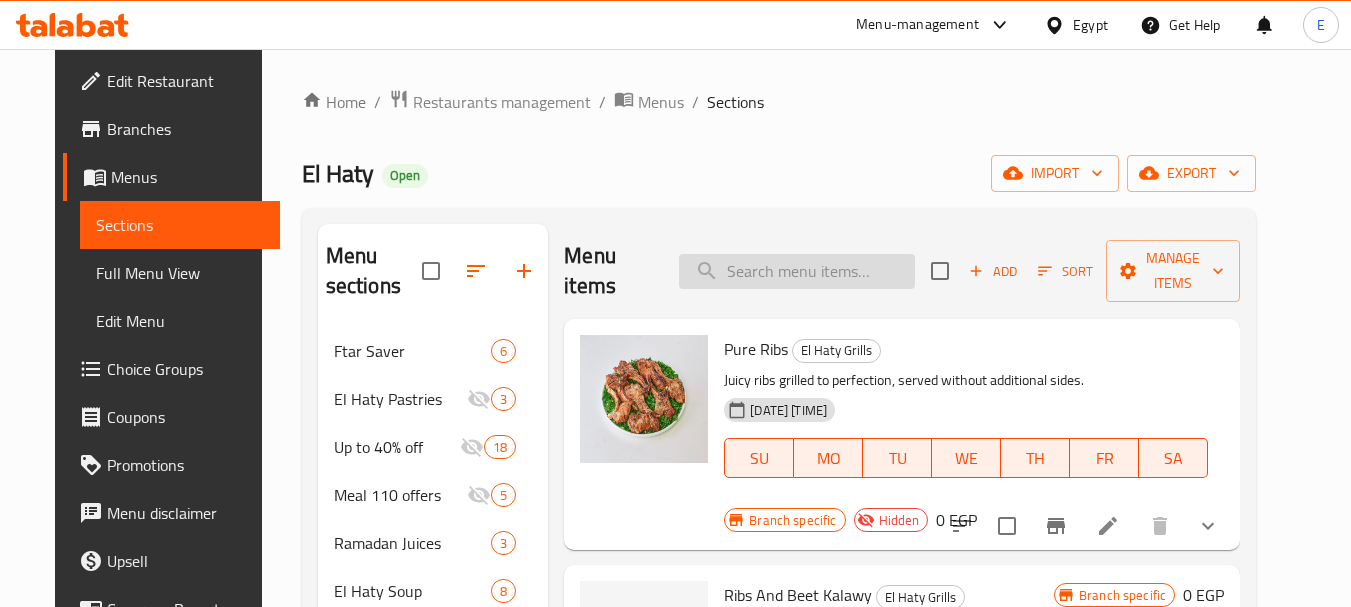 click at bounding box center [797, 271] 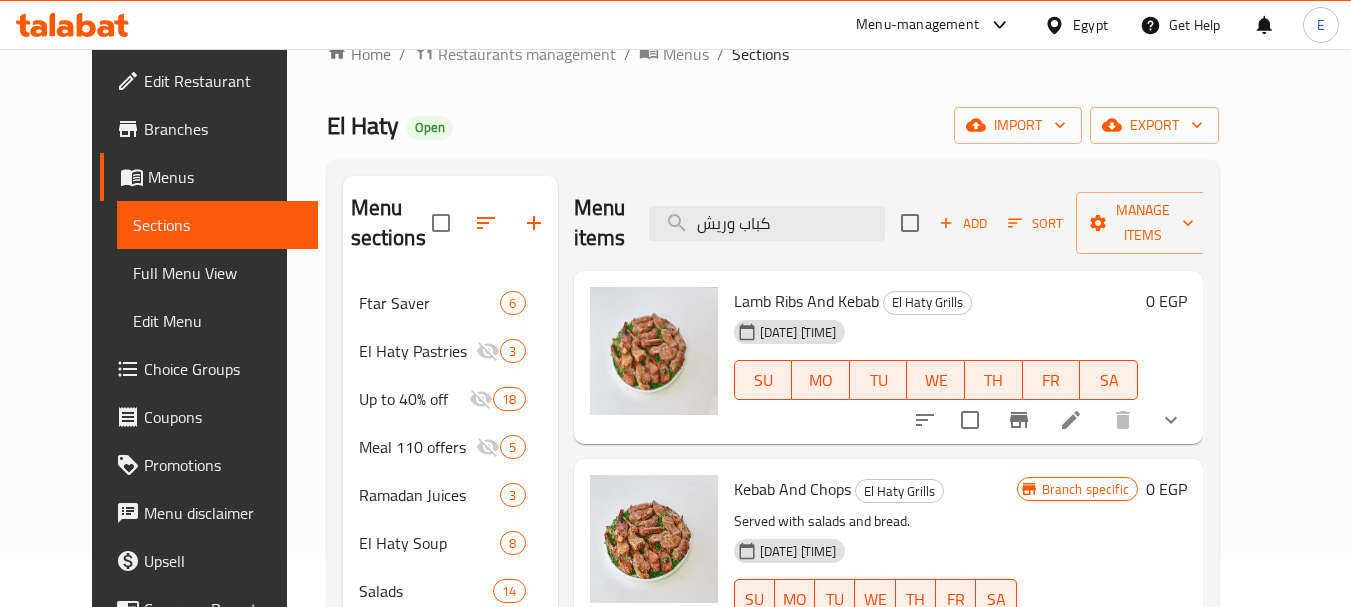 scroll, scrollTop: 0, scrollLeft: 0, axis: both 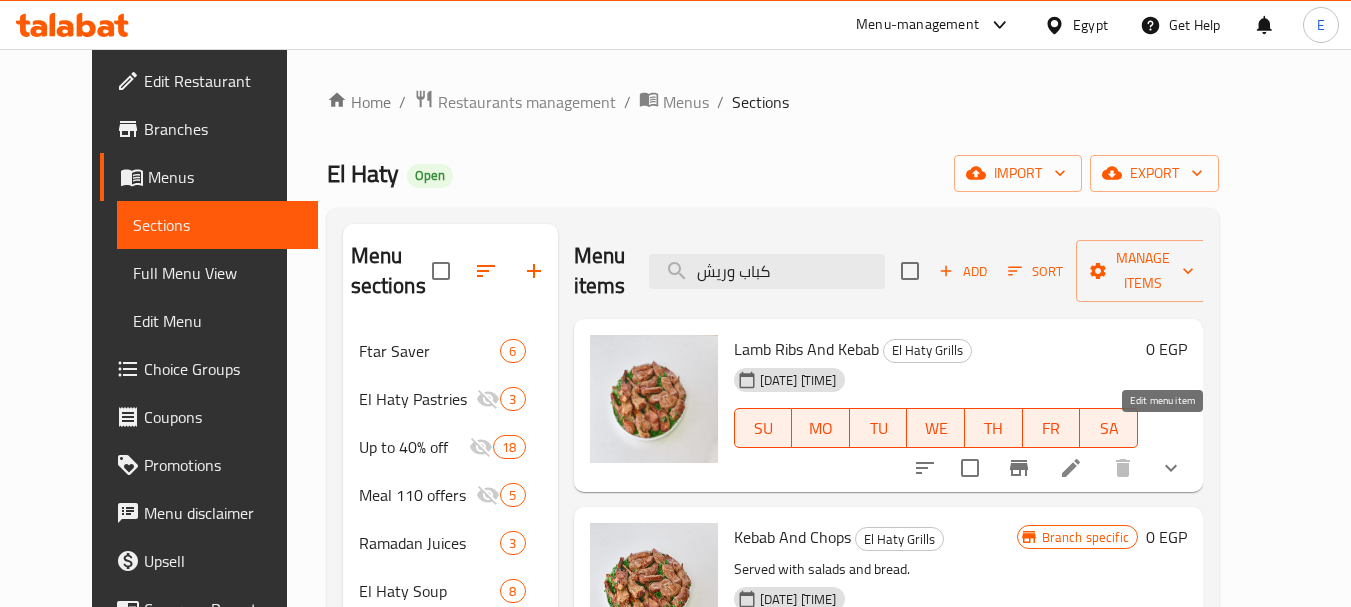 type on "كباب وريش" 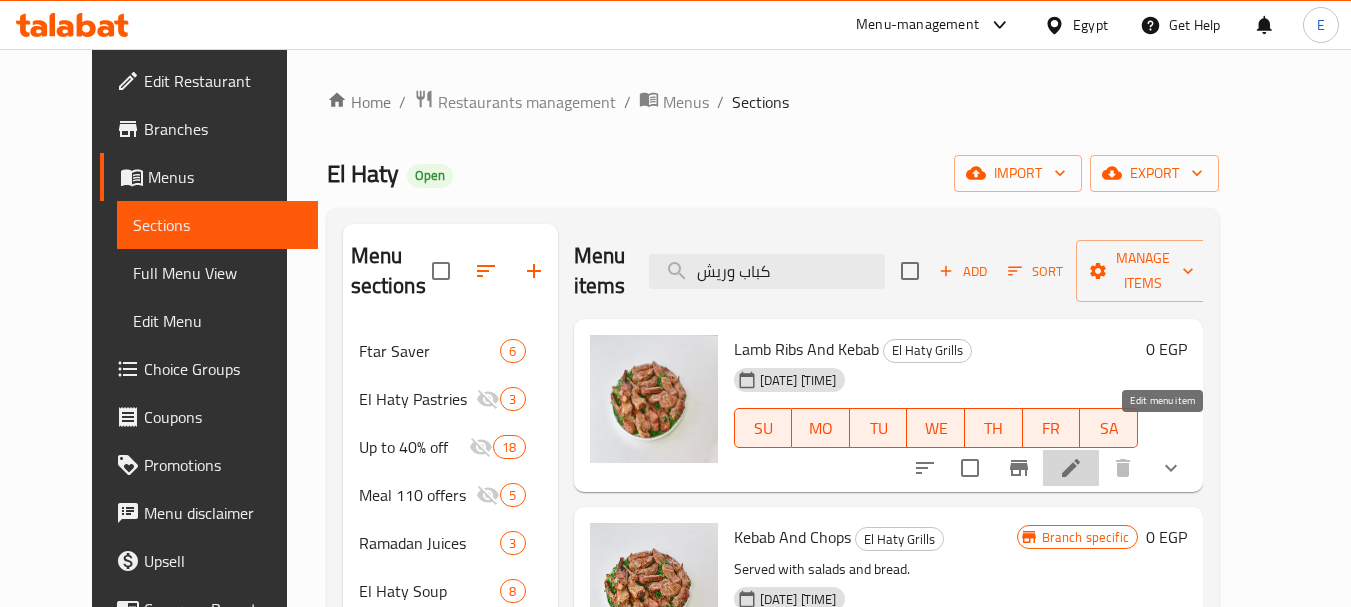 click 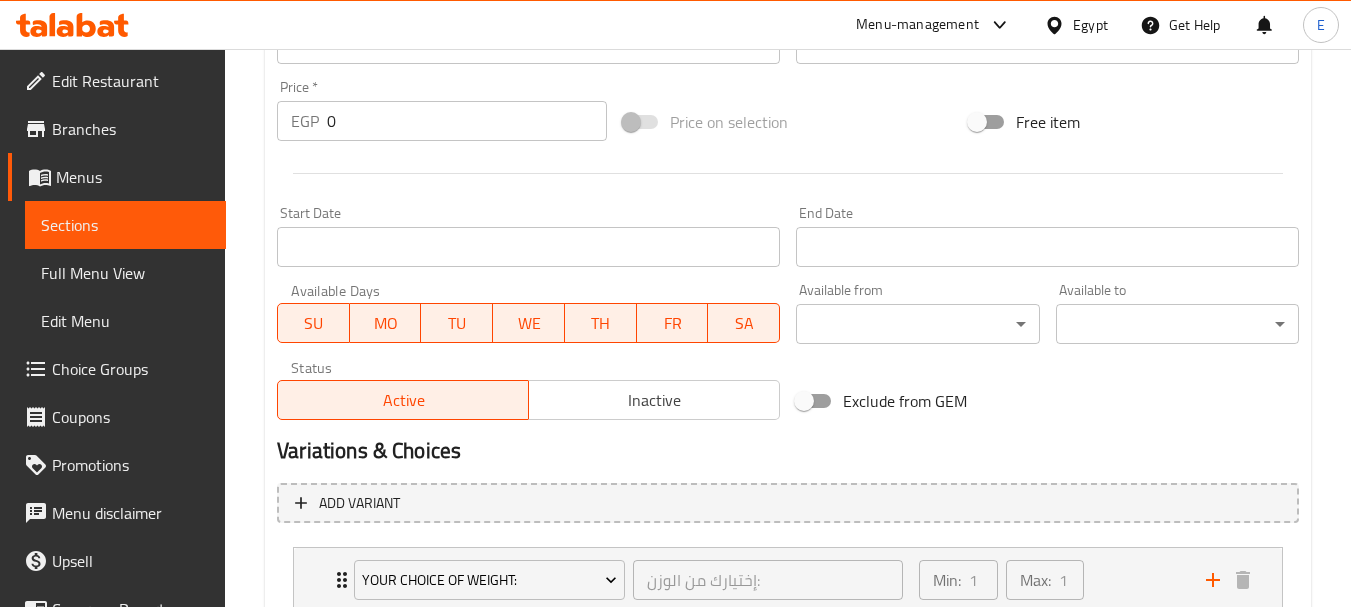 scroll, scrollTop: 868, scrollLeft: 0, axis: vertical 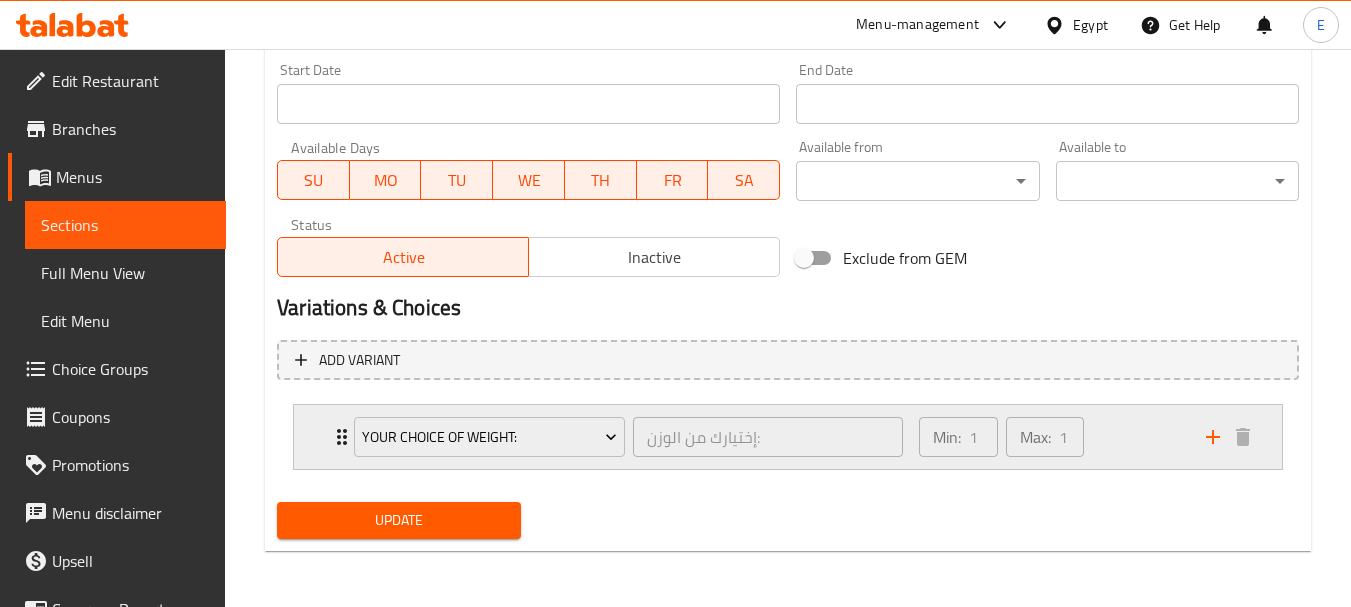 click on "Your Choice Of Weight: إختيارك من الوزن: ​ Min: 1 ​ Max: 1 ​" at bounding box center [788, 437] 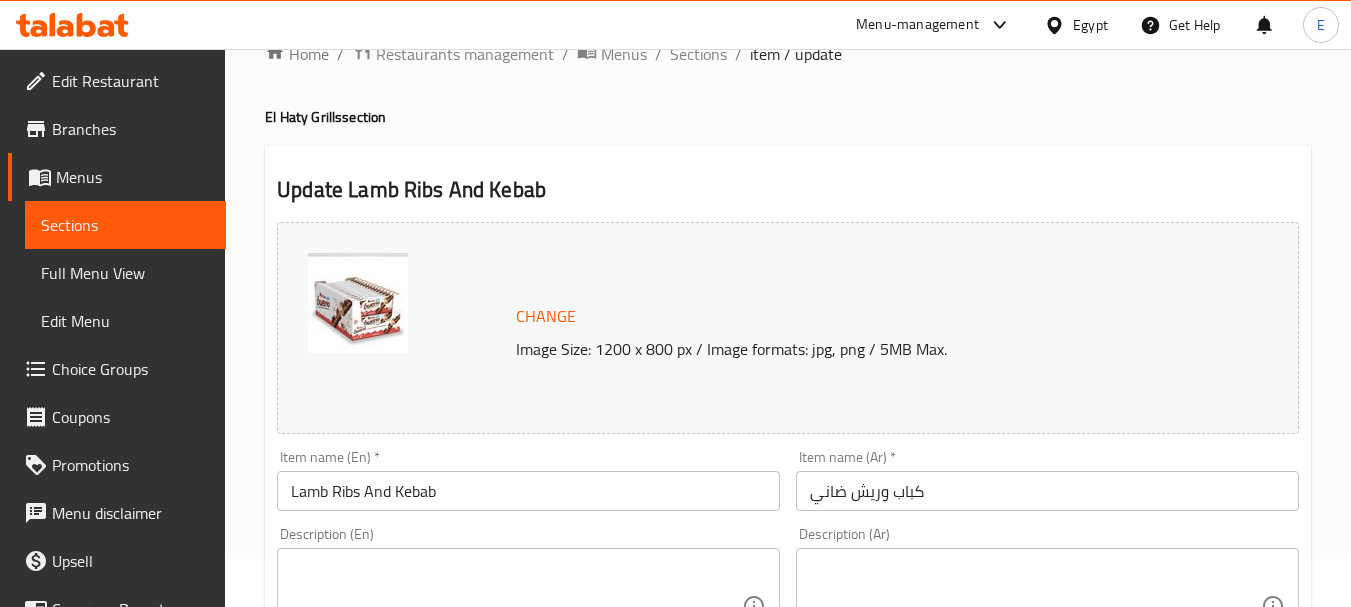 scroll, scrollTop: 0, scrollLeft: 0, axis: both 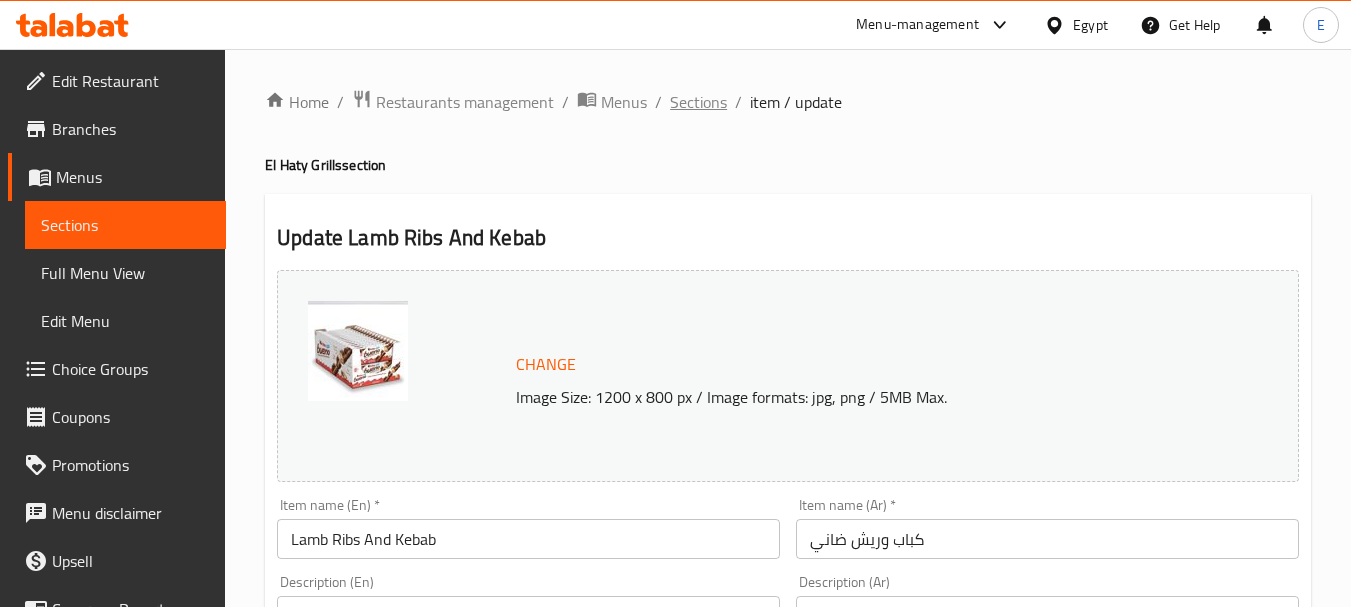 click on "Sections" at bounding box center [698, 102] 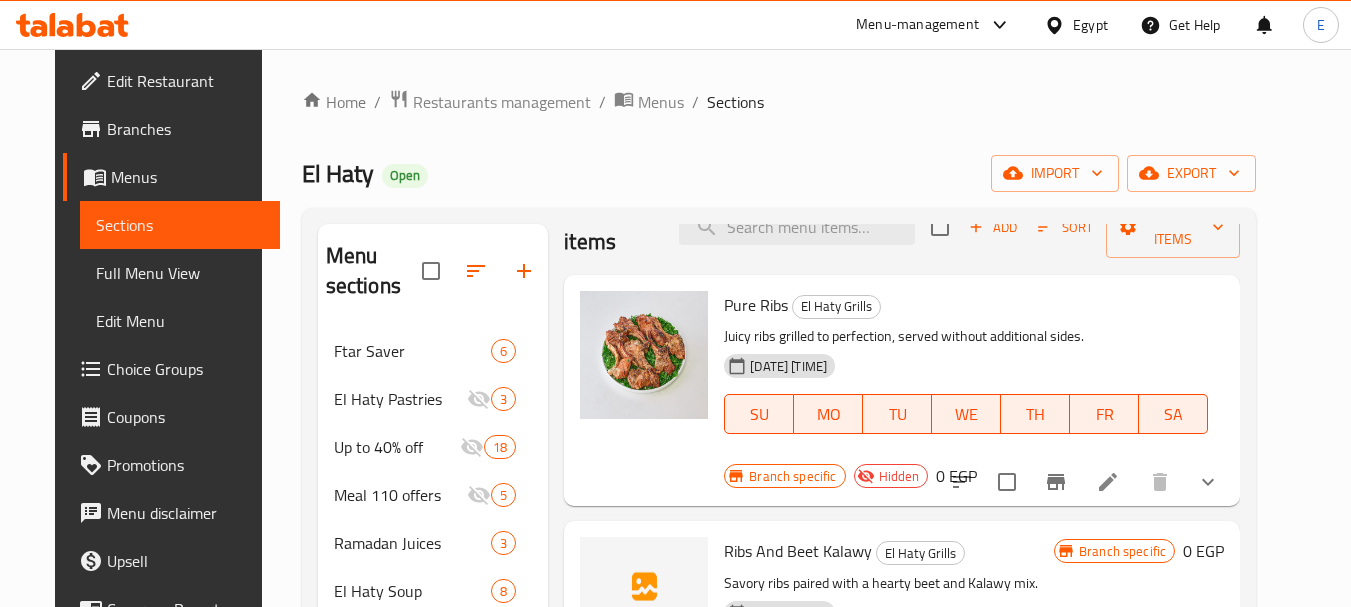 scroll, scrollTop: 0, scrollLeft: 0, axis: both 